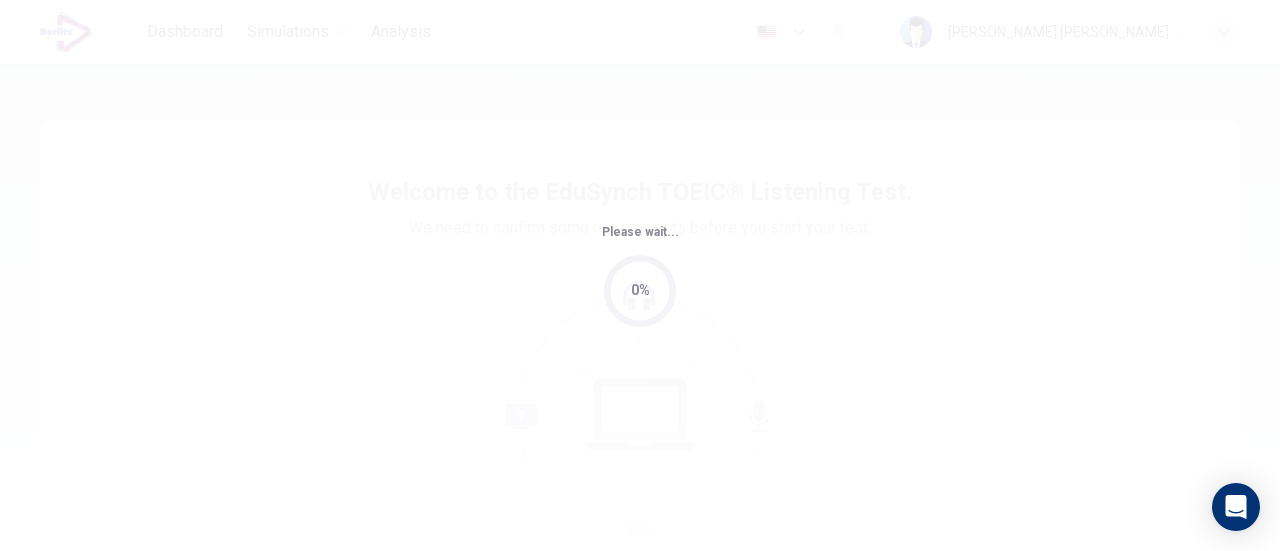 scroll, scrollTop: 0, scrollLeft: 0, axis: both 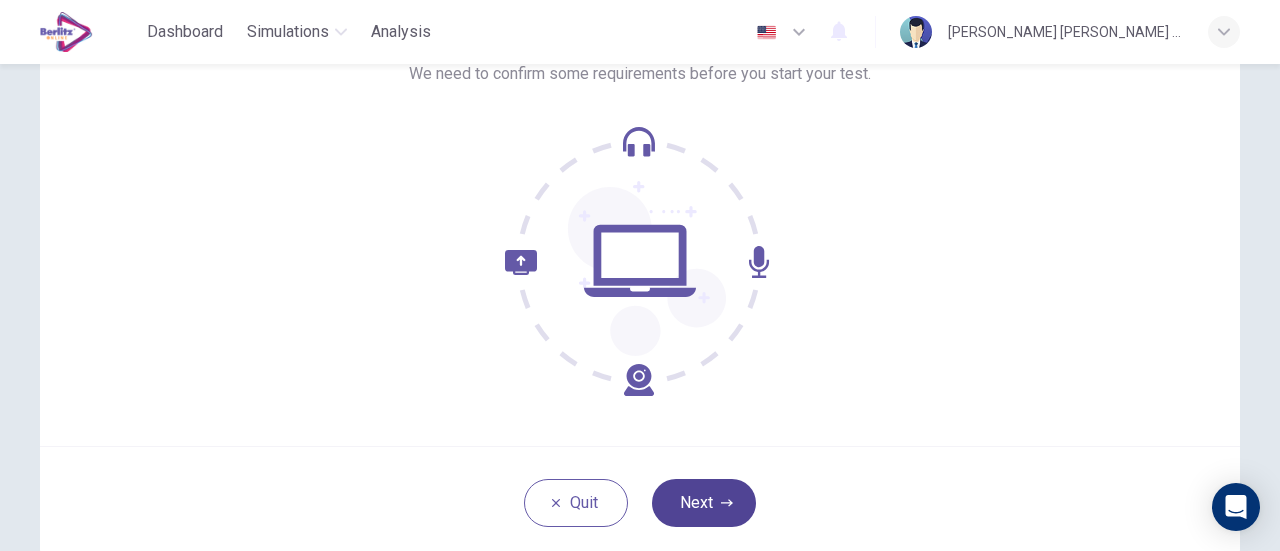 click on "Next" at bounding box center (704, 503) 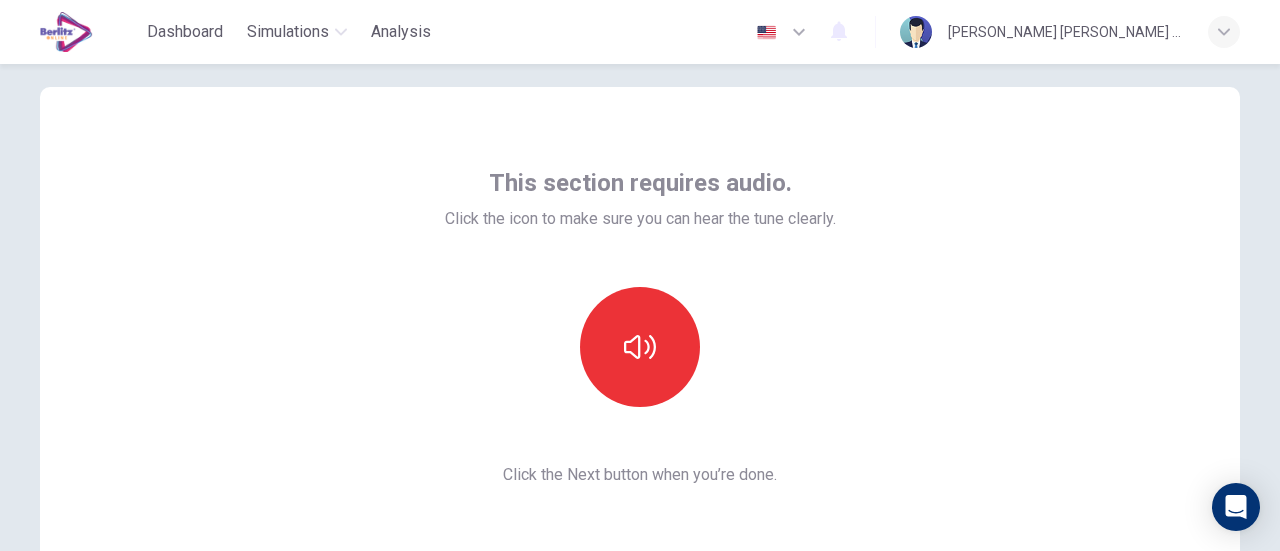 scroll, scrollTop: 44, scrollLeft: 0, axis: vertical 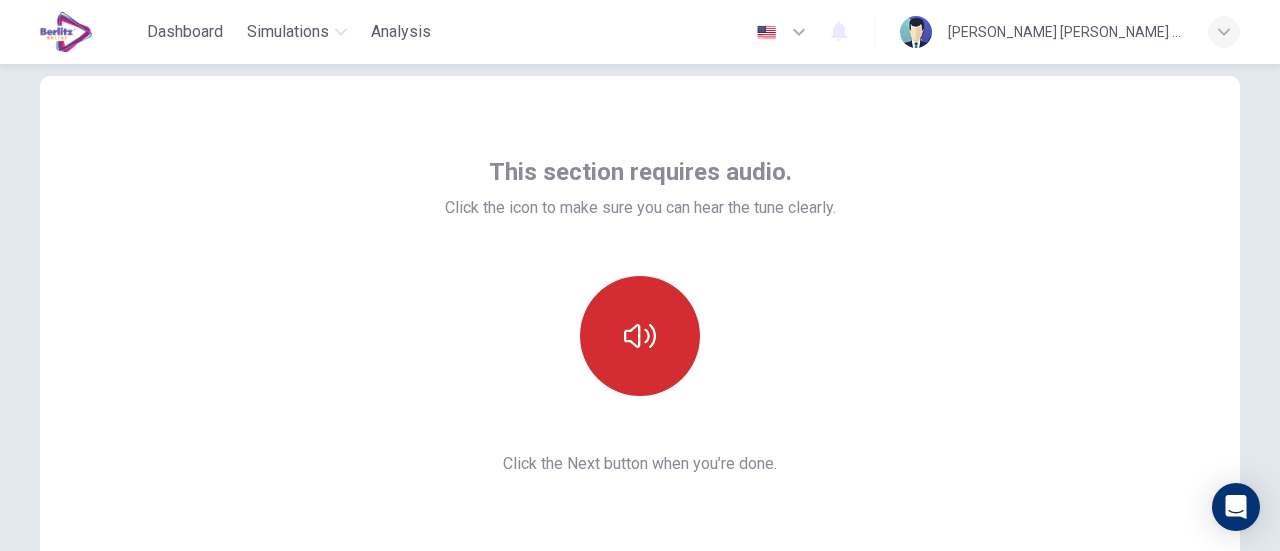 click 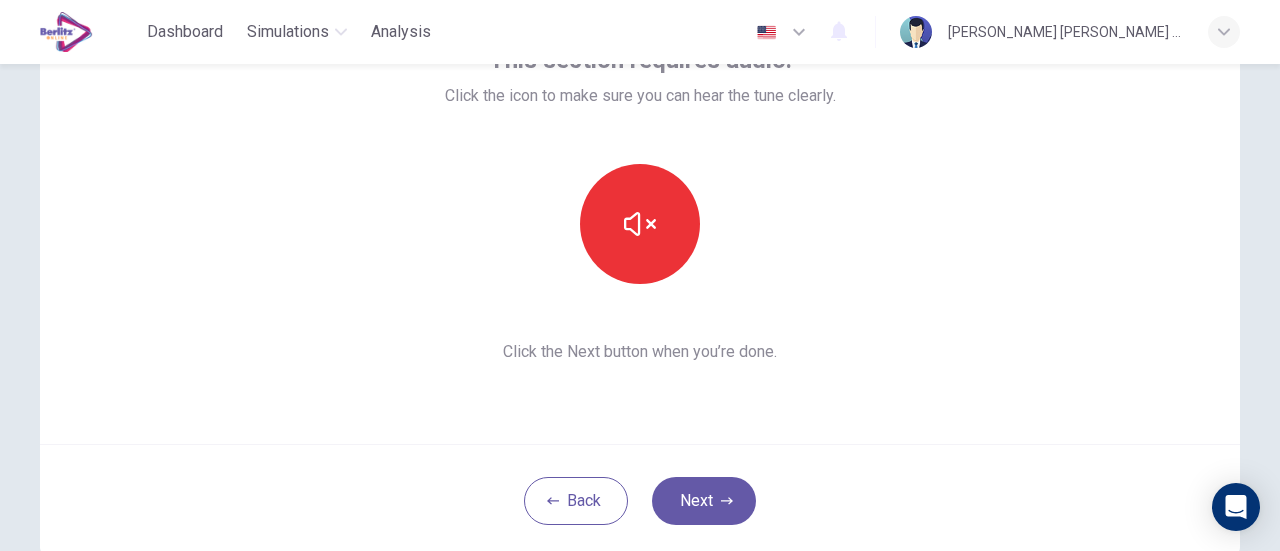scroll, scrollTop: 156, scrollLeft: 0, axis: vertical 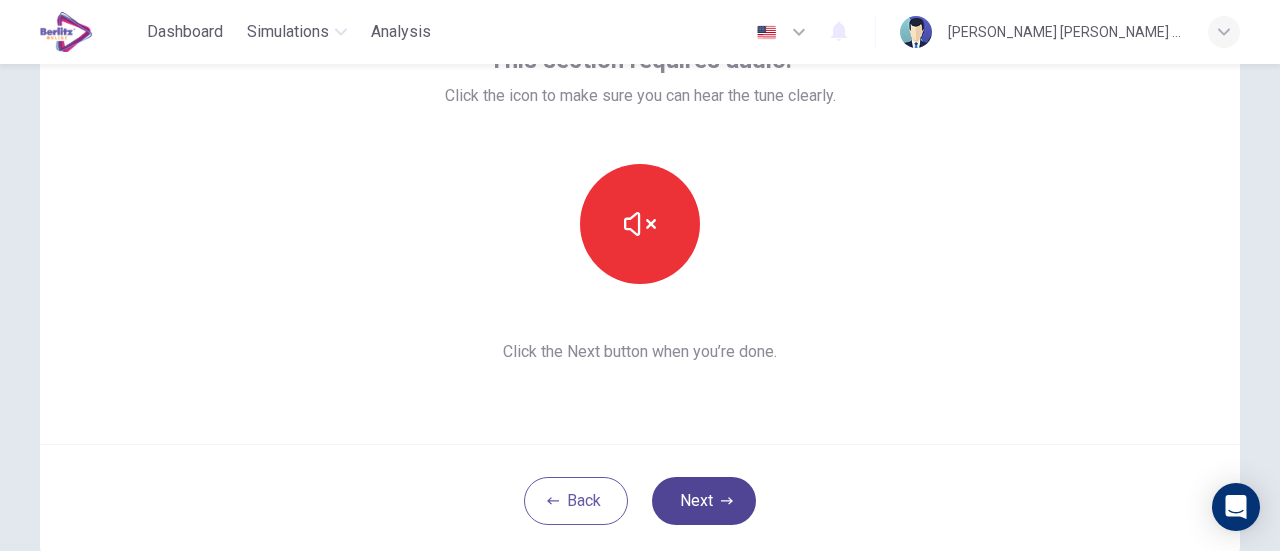click on "Next" at bounding box center (704, 501) 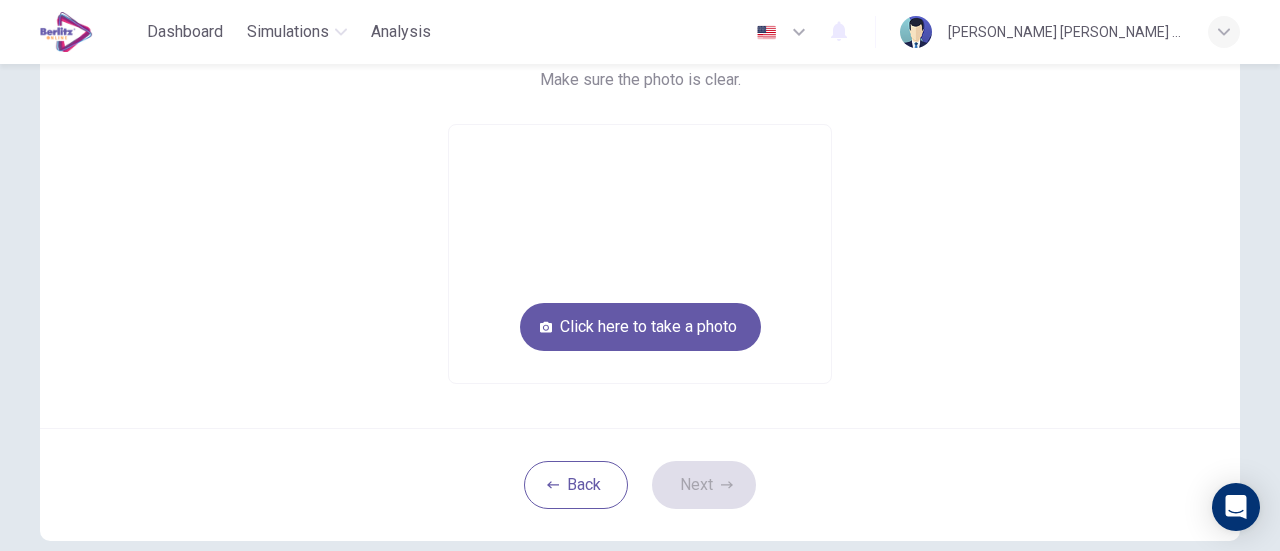 scroll, scrollTop: 205, scrollLeft: 0, axis: vertical 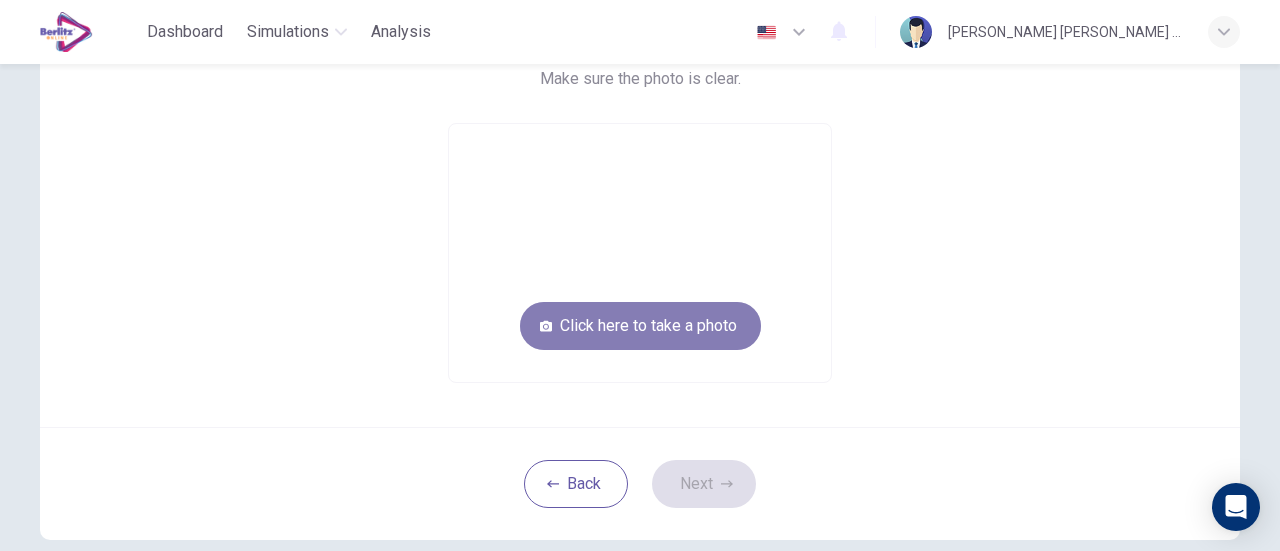 click on "Click here to take a photo" at bounding box center [640, 326] 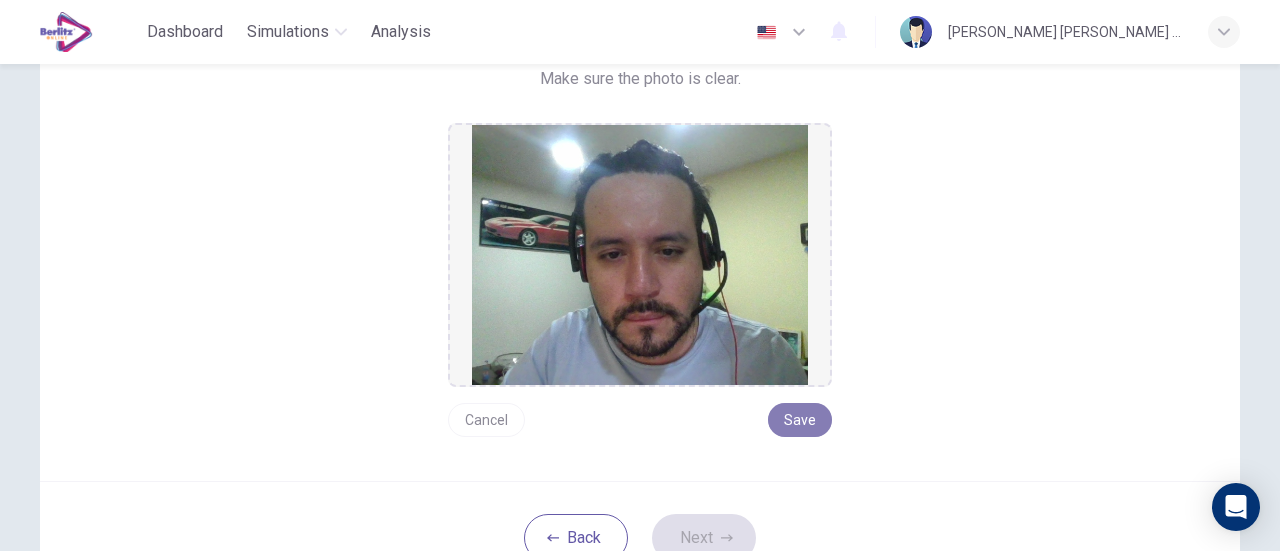 click on "Save" at bounding box center (800, 420) 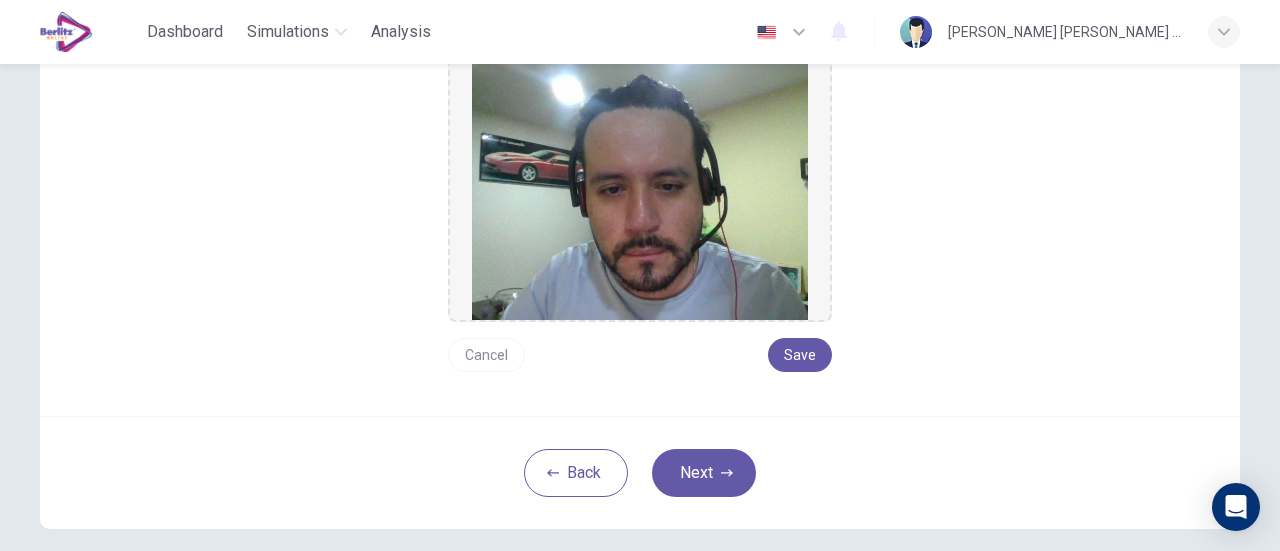 scroll, scrollTop: 285, scrollLeft: 0, axis: vertical 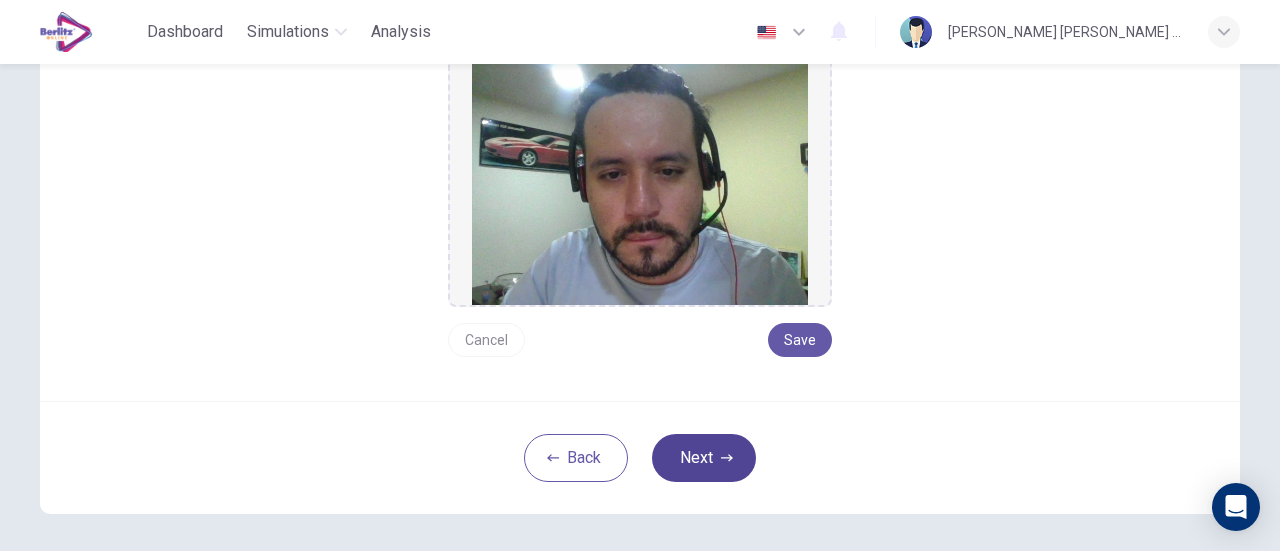 click on "Next" at bounding box center (704, 458) 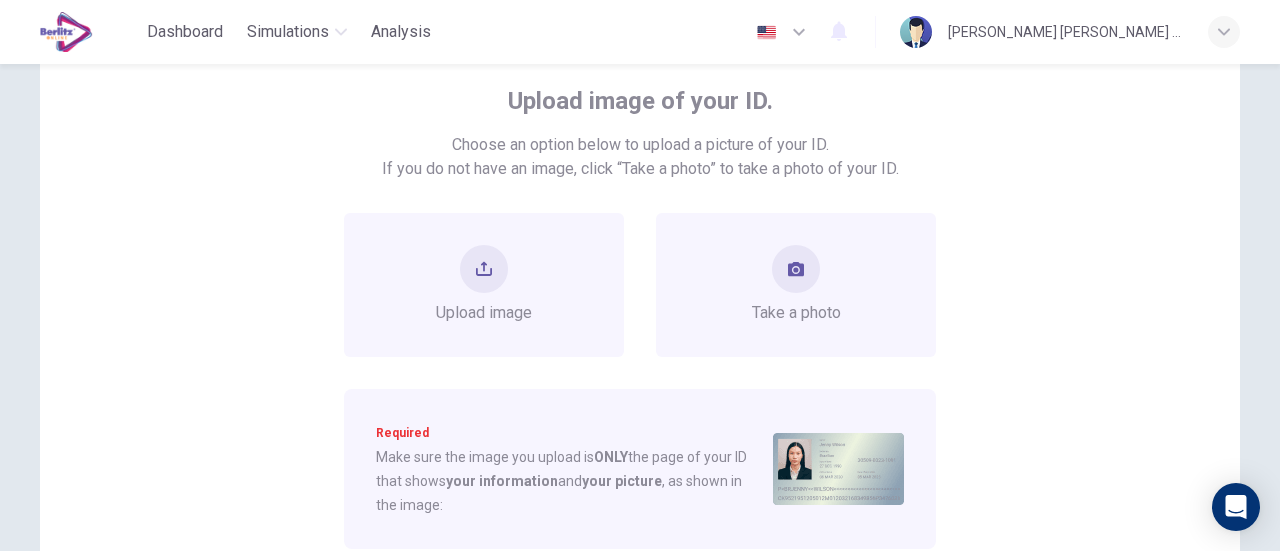 scroll, scrollTop: 181, scrollLeft: 0, axis: vertical 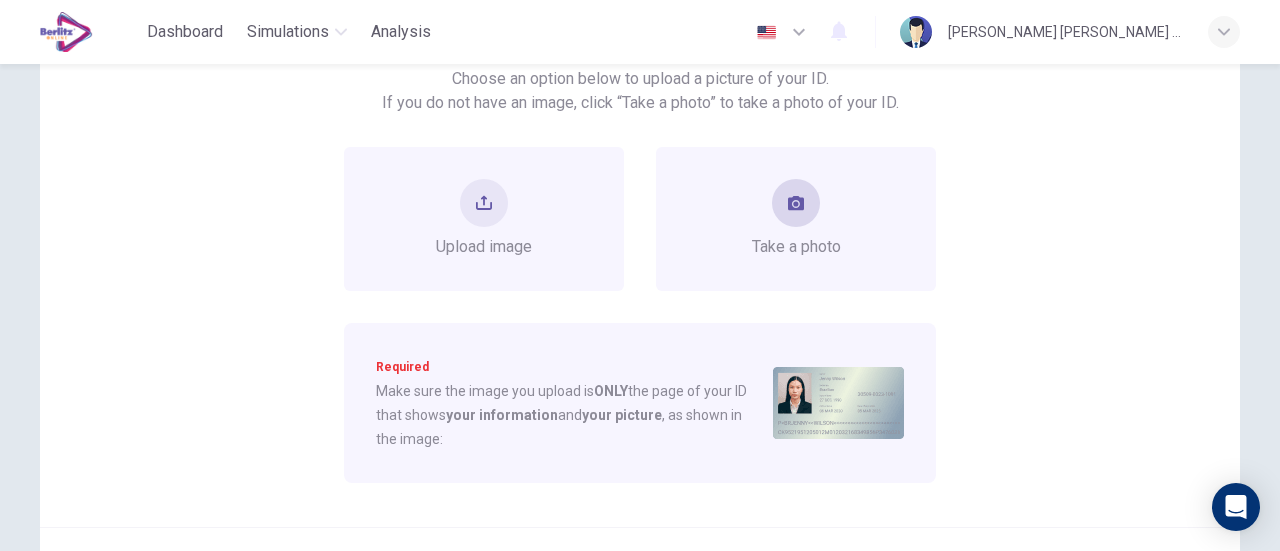 click on "Take a photo" at bounding box center [796, 219] 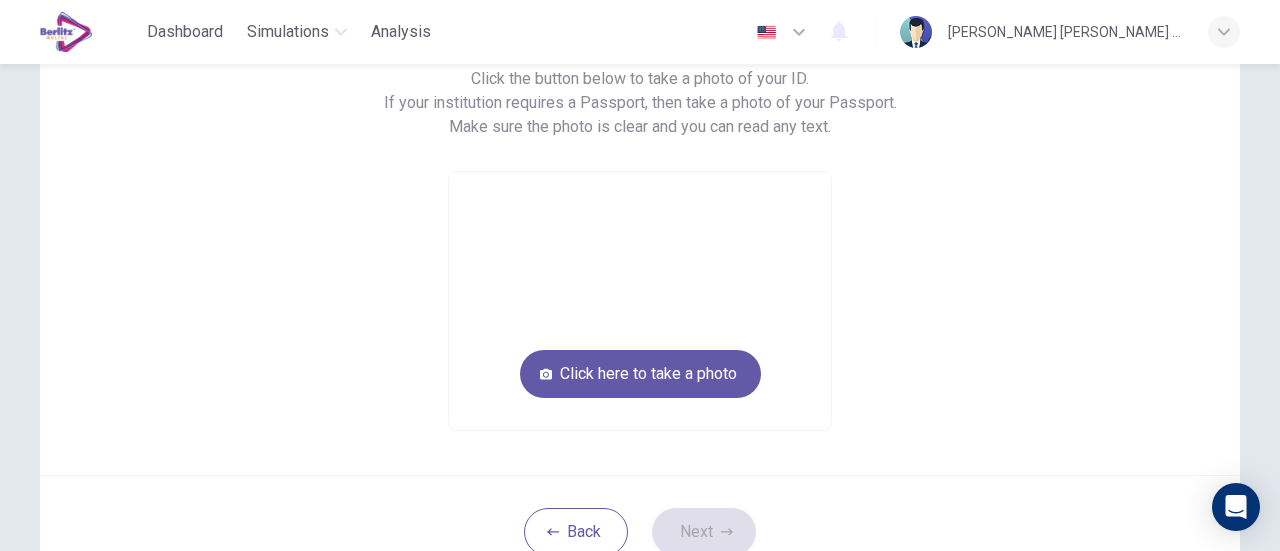 scroll, scrollTop: 255, scrollLeft: 0, axis: vertical 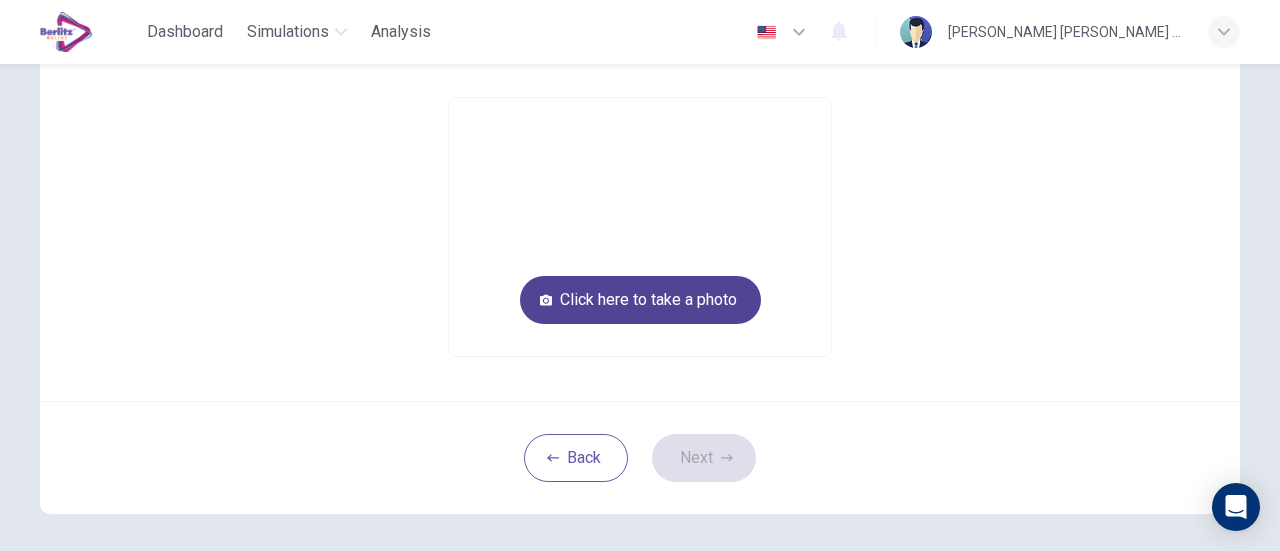 click on "Click here to take a photo" at bounding box center [640, 300] 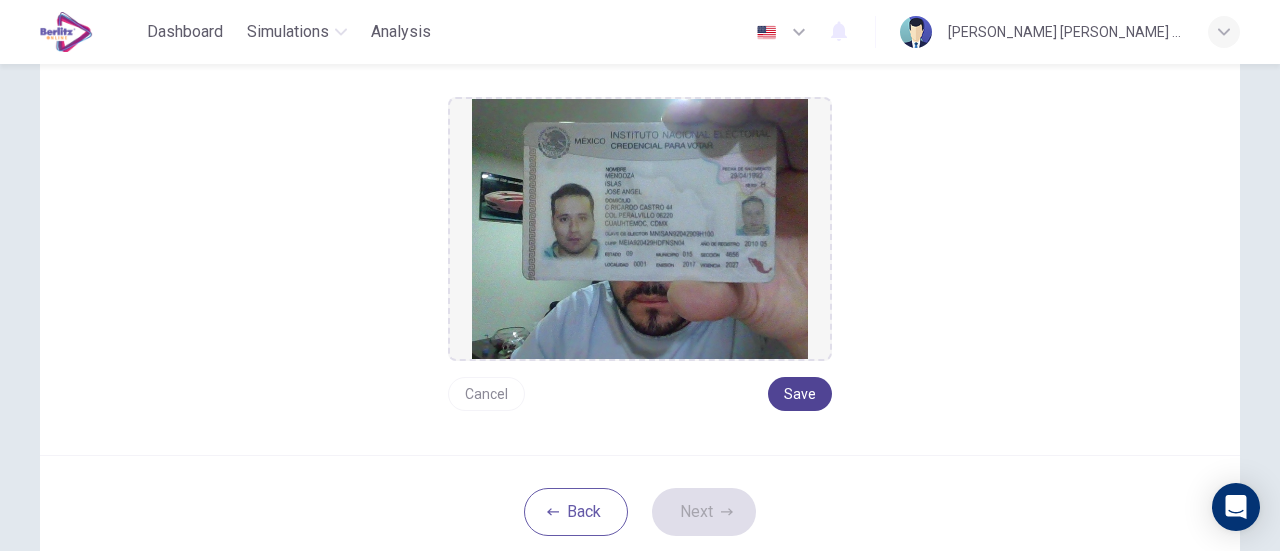click on "Save" at bounding box center [800, 394] 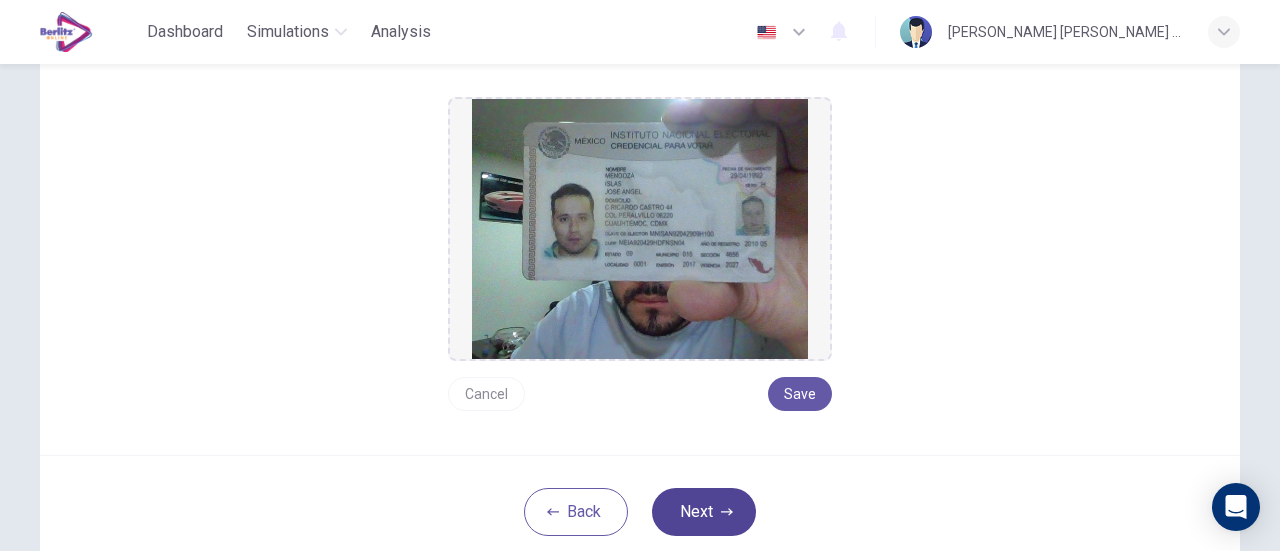click on "Next" at bounding box center (704, 512) 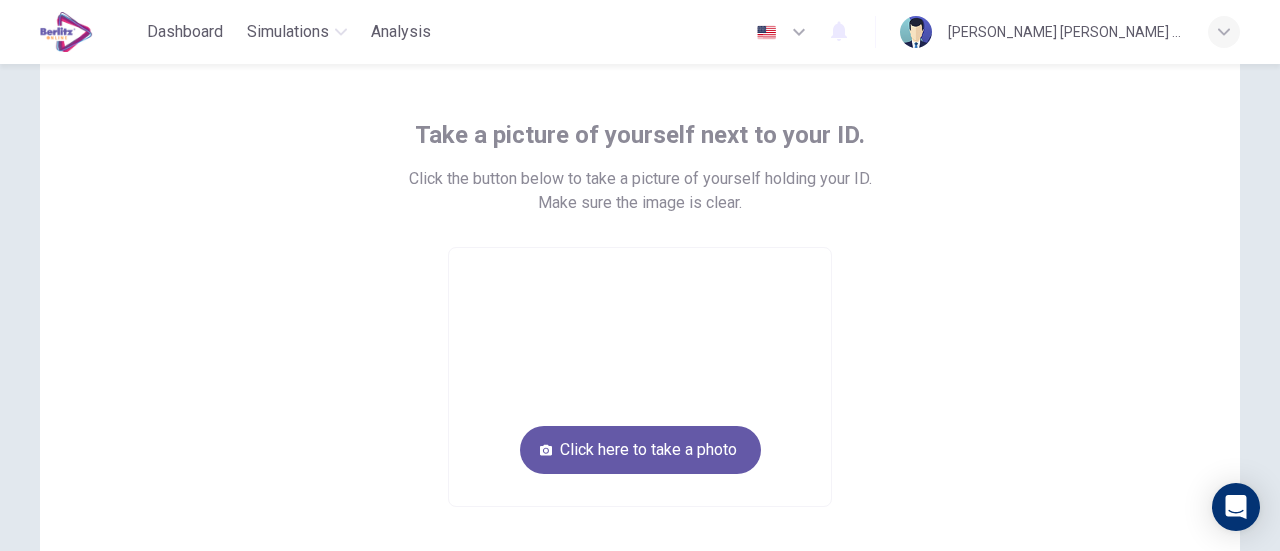 scroll, scrollTop: 82, scrollLeft: 0, axis: vertical 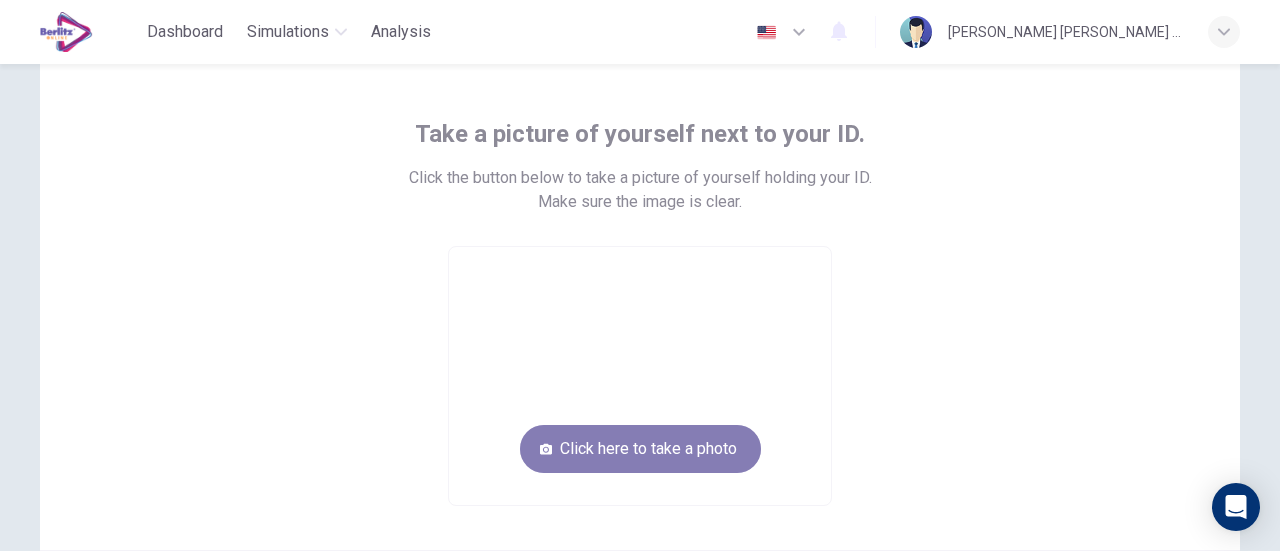 click on "Click here to take a photo" at bounding box center [640, 449] 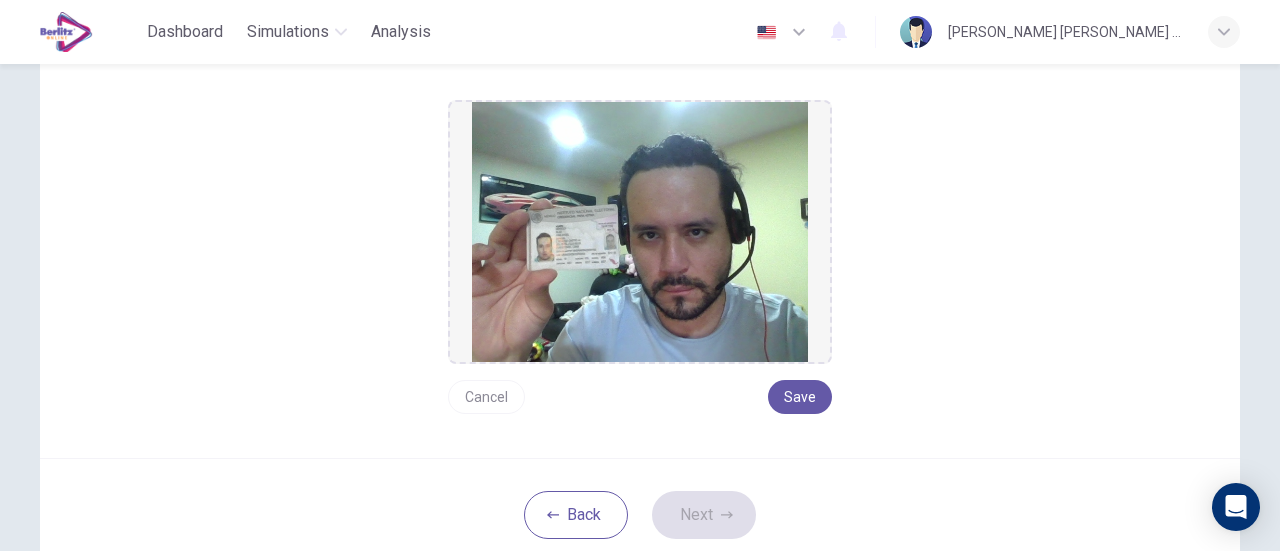 scroll, scrollTop: 246, scrollLeft: 0, axis: vertical 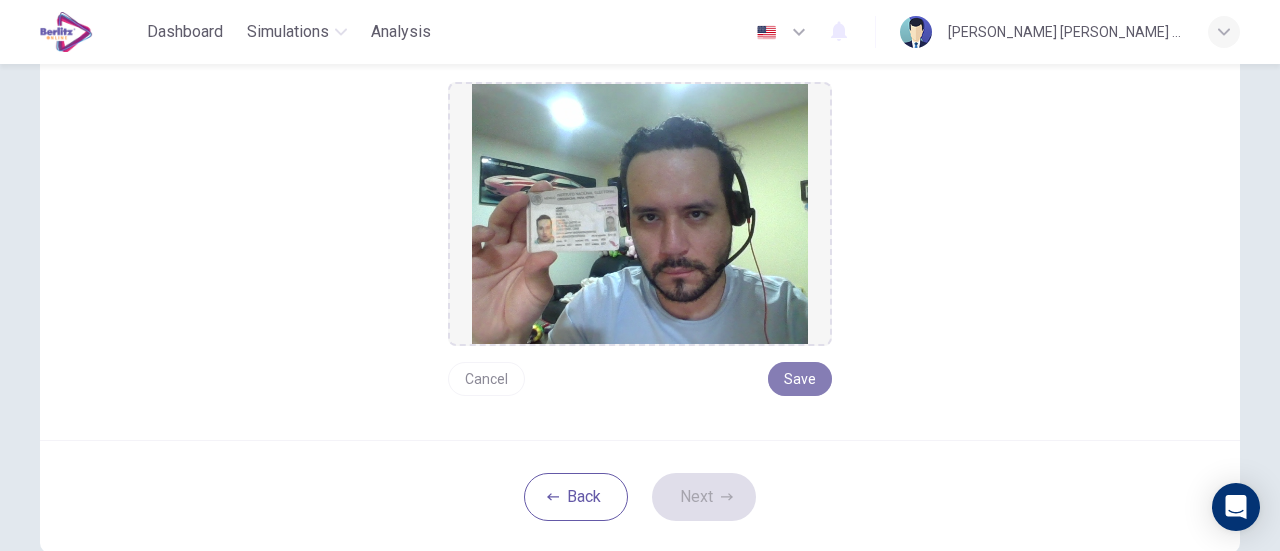 click on "Save" at bounding box center [800, 379] 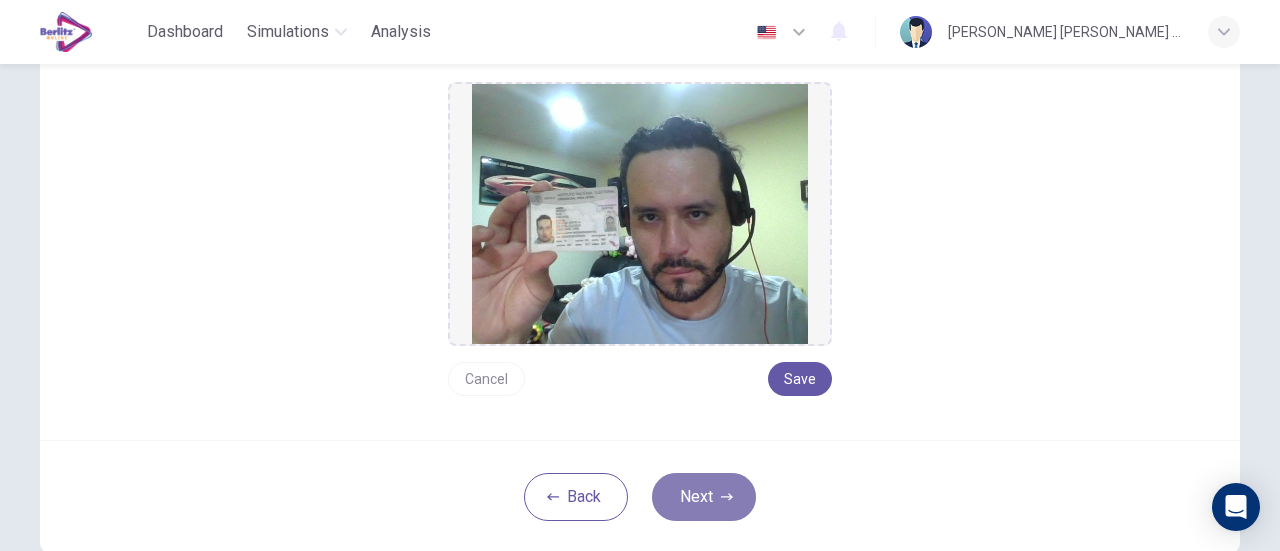 click on "Next" at bounding box center [704, 497] 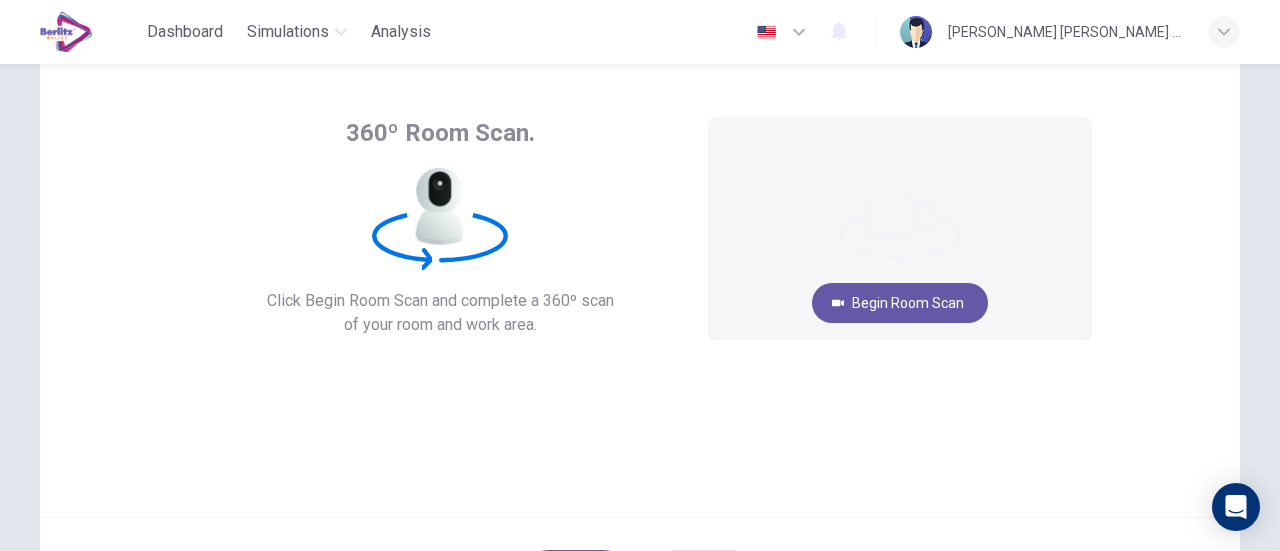 scroll, scrollTop: 82, scrollLeft: 0, axis: vertical 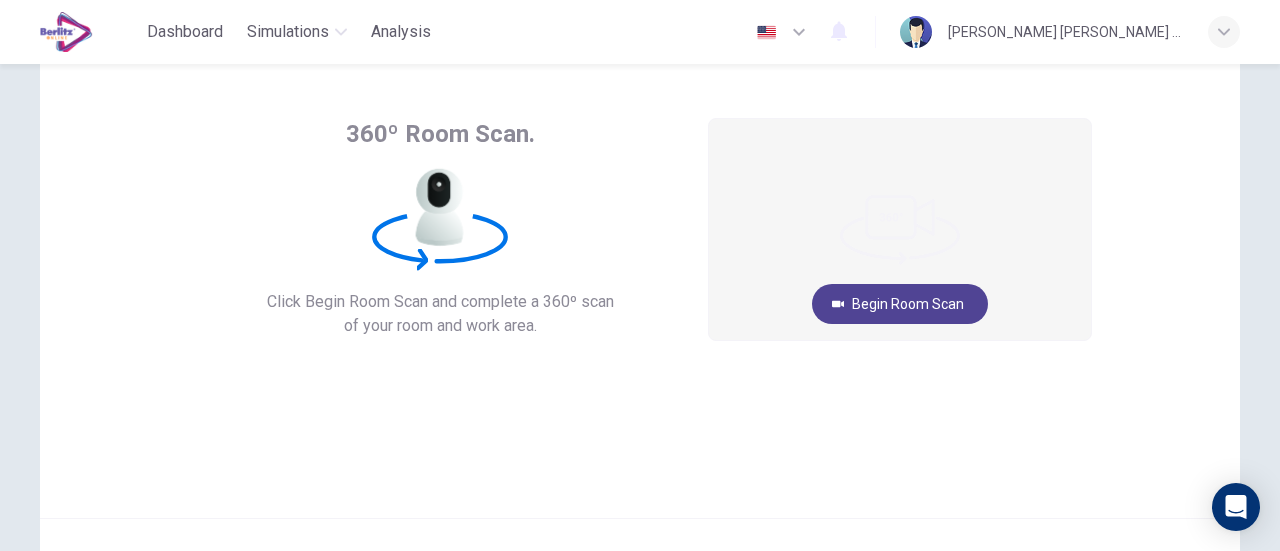 click on "Begin Room Scan" at bounding box center (900, 304) 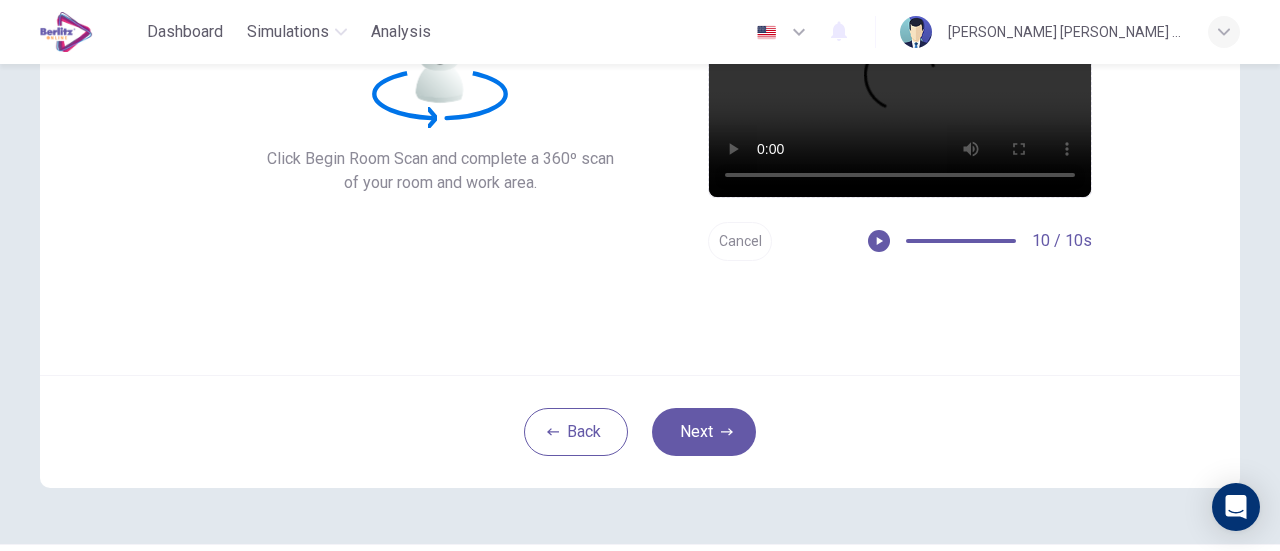 scroll, scrollTop: 226, scrollLeft: 0, axis: vertical 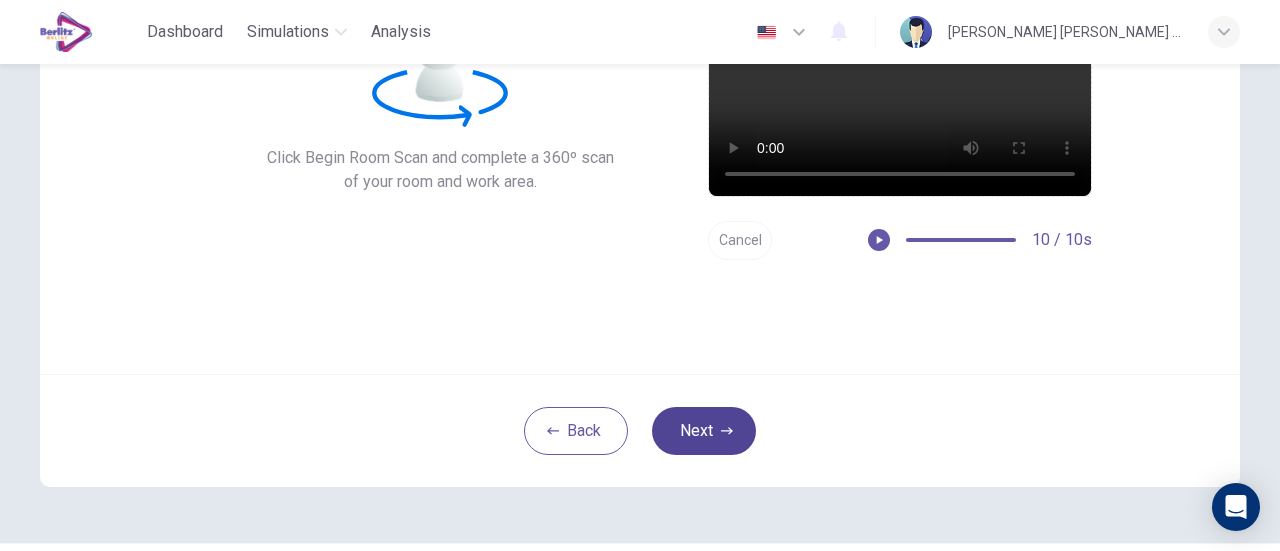 click on "Next" at bounding box center (704, 431) 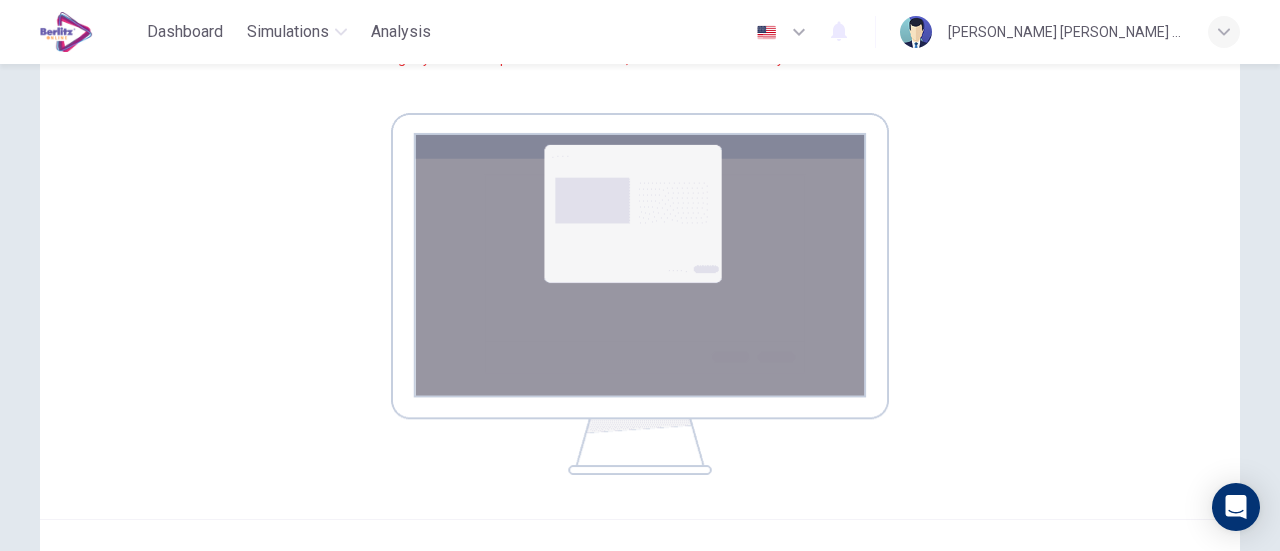 scroll, scrollTop: 487, scrollLeft: 0, axis: vertical 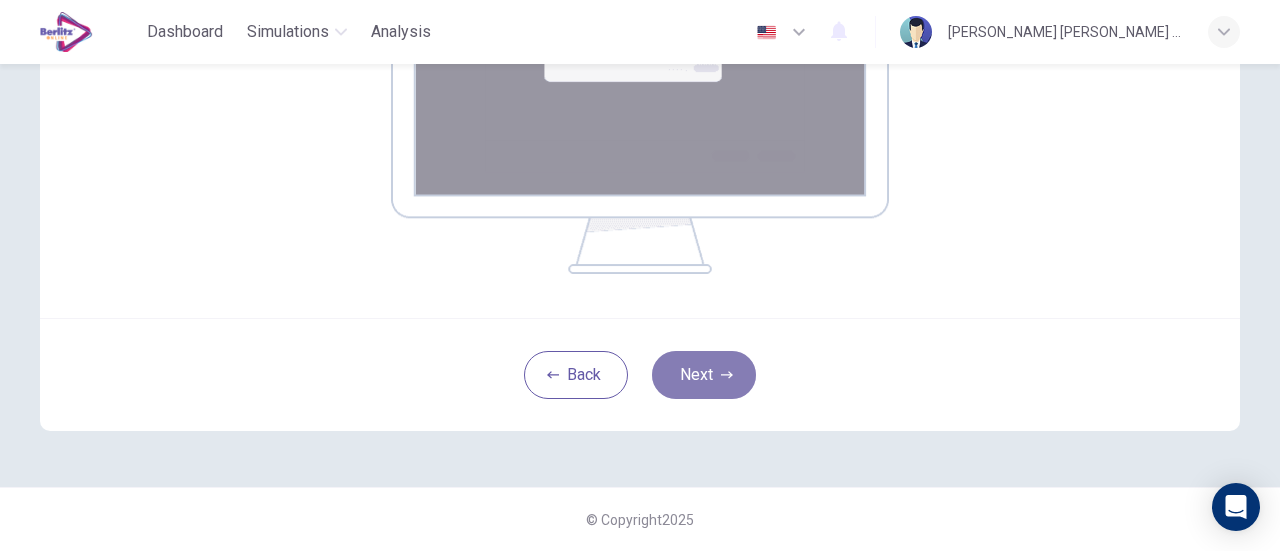 click on "Next" at bounding box center (704, 375) 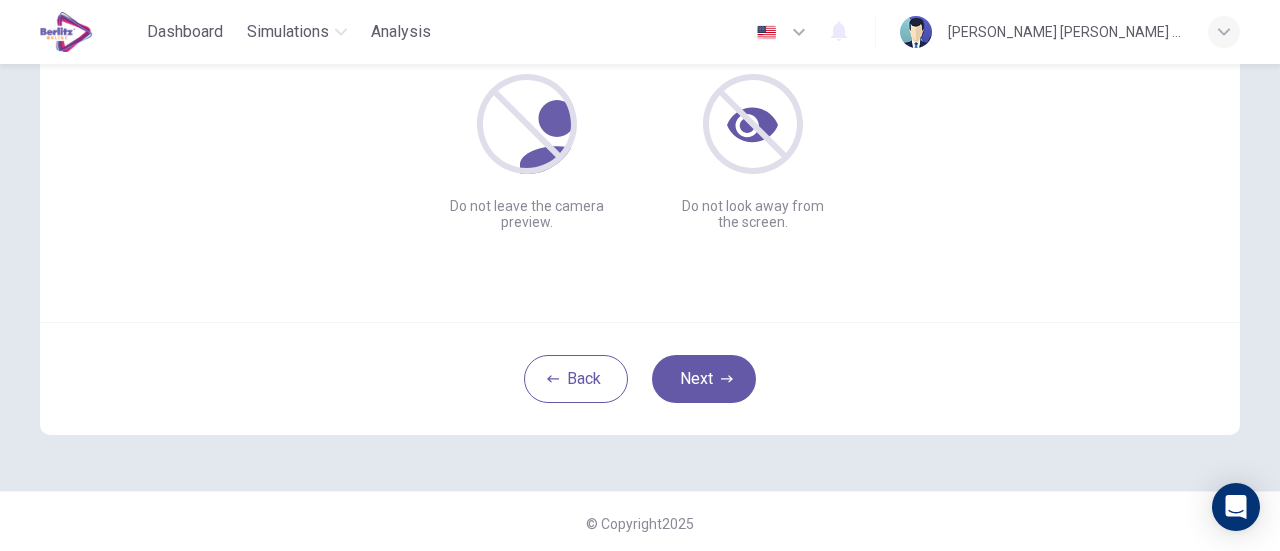 scroll, scrollTop: 281, scrollLeft: 0, axis: vertical 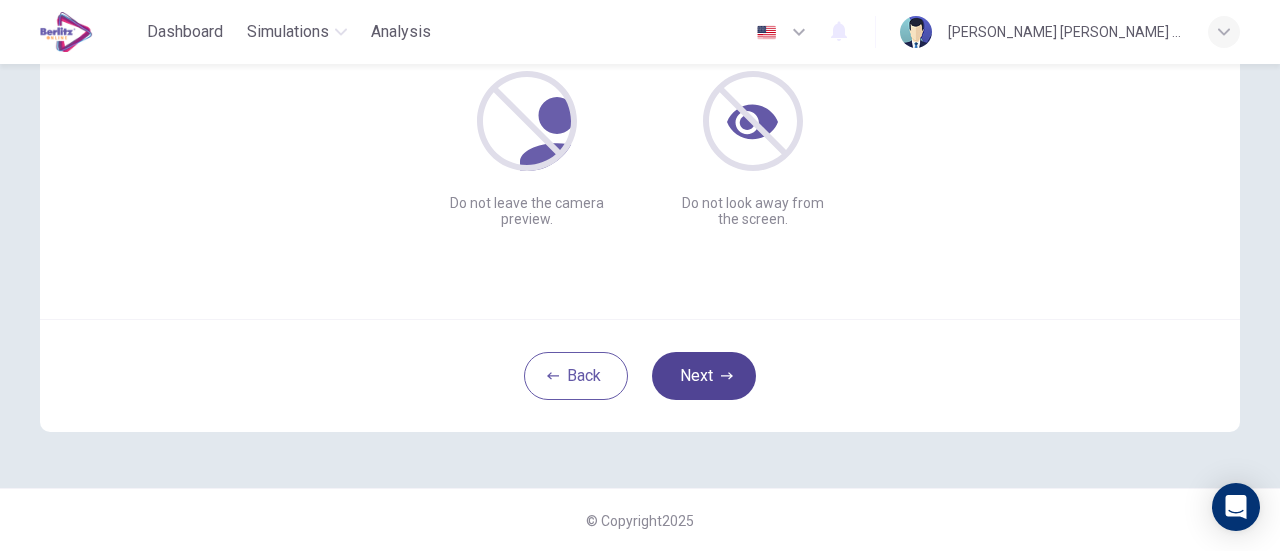 click on "Next" at bounding box center (704, 376) 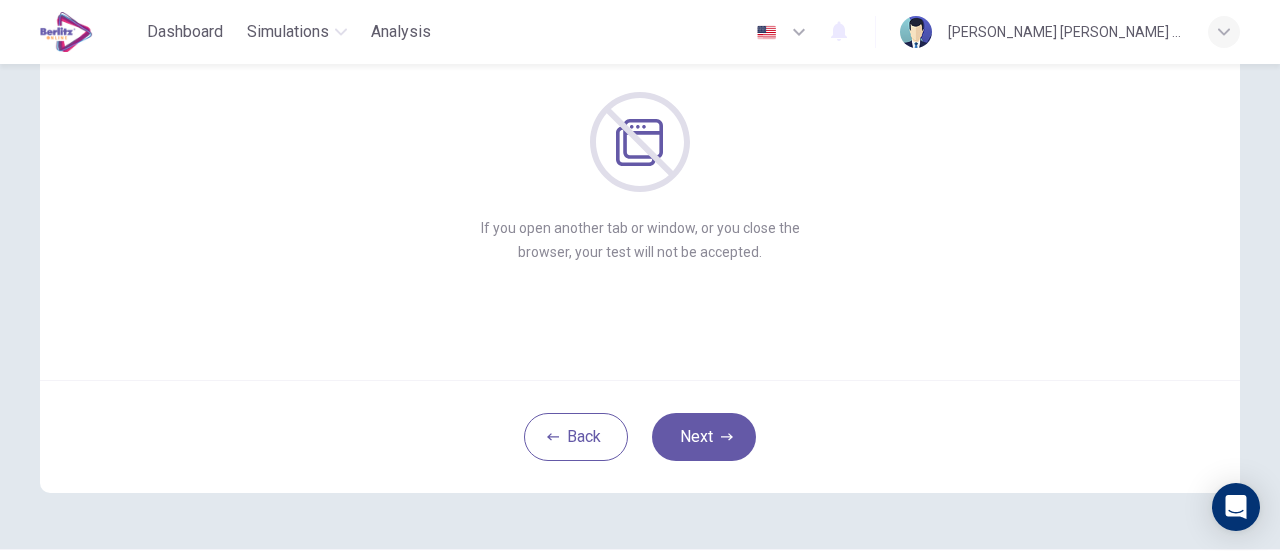 scroll, scrollTop: 252, scrollLeft: 0, axis: vertical 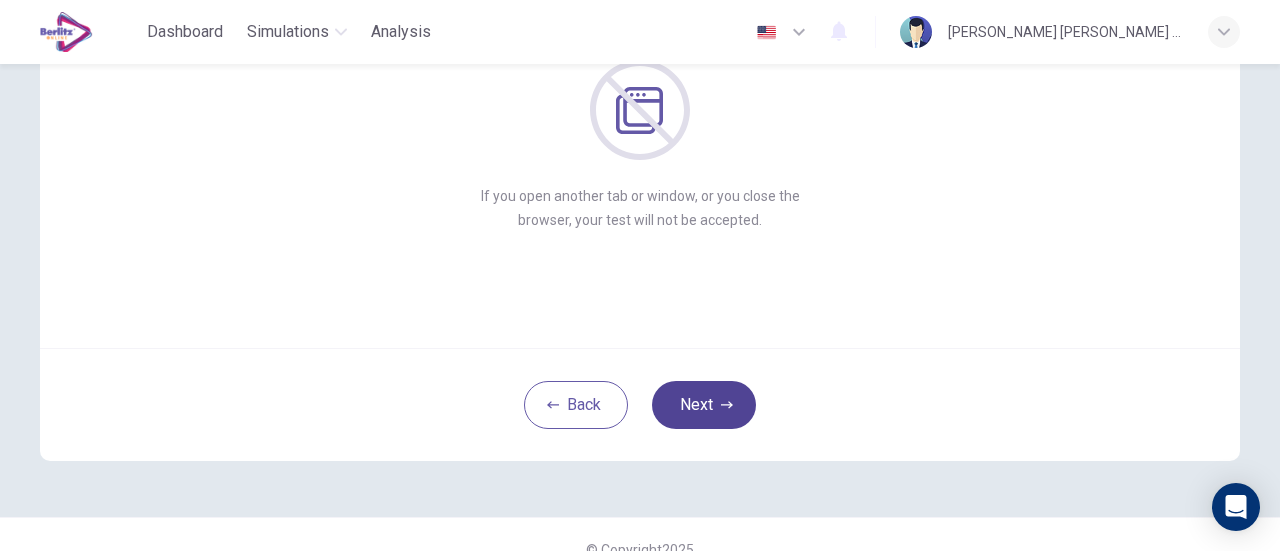 click on "Next" at bounding box center (704, 405) 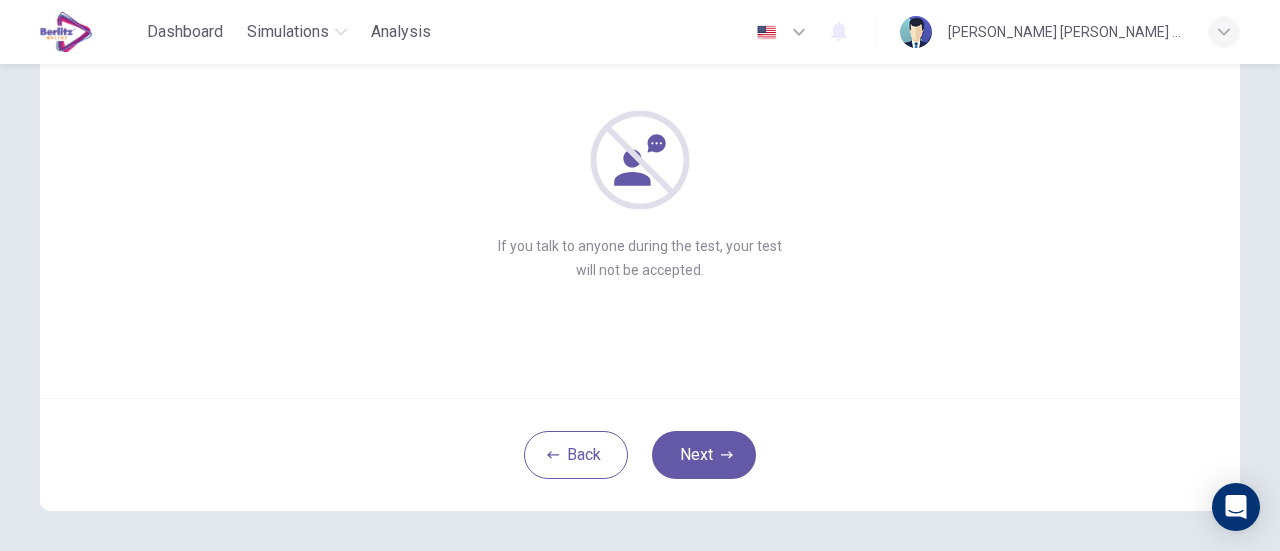 scroll, scrollTop: 203, scrollLeft: 0, axis: vertical 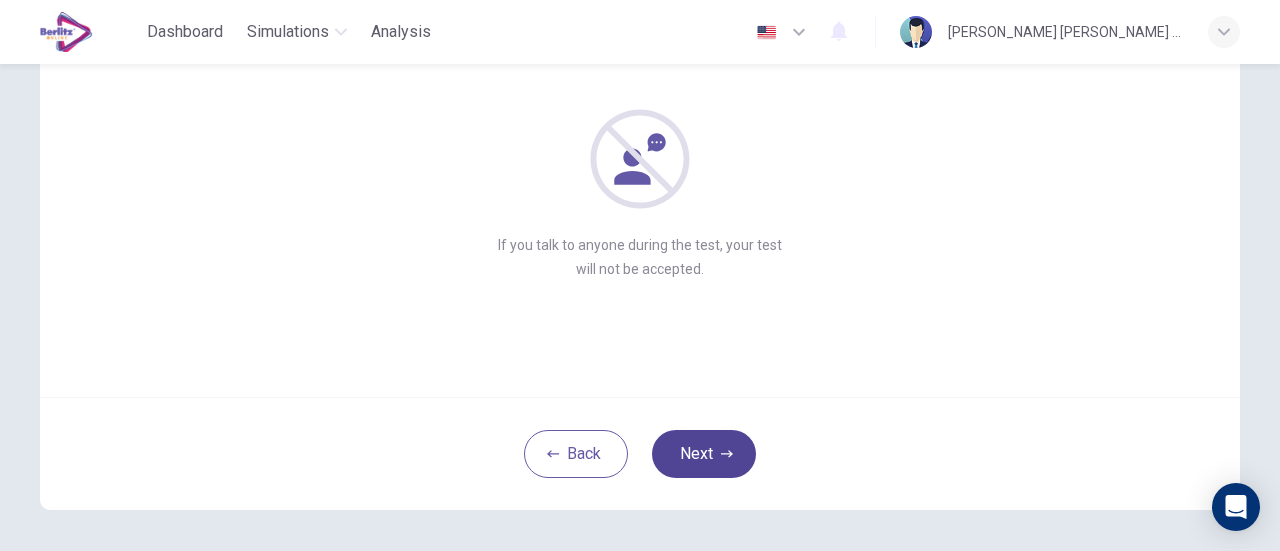 click on "Next" at bounding box center (704, 454) 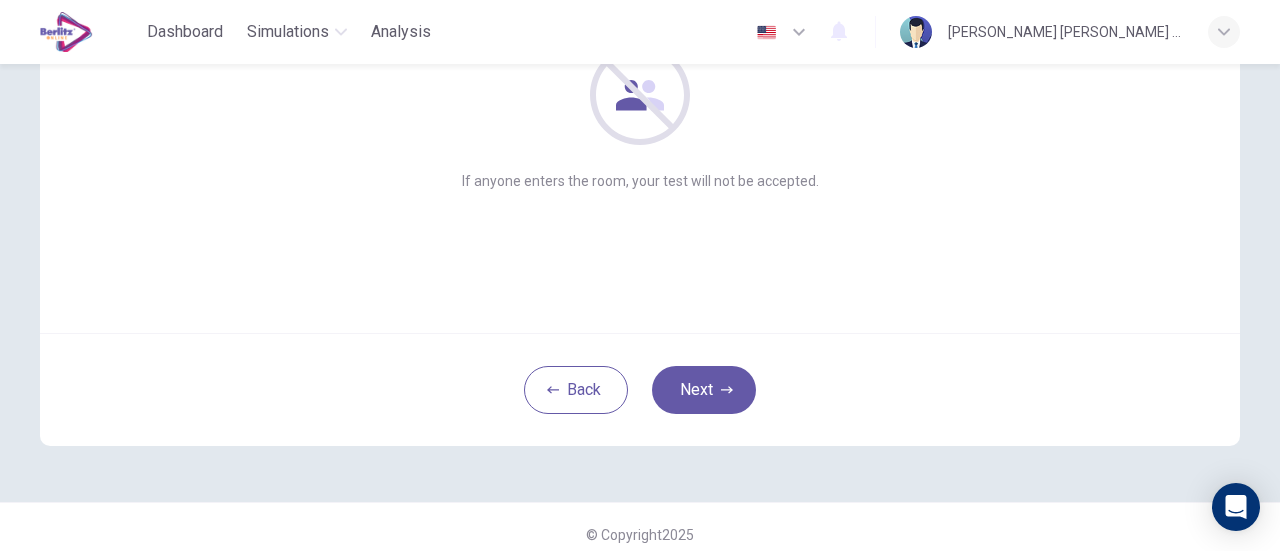 scroll, scrollTop: 268, scrollLeft: 0, axis: vertical 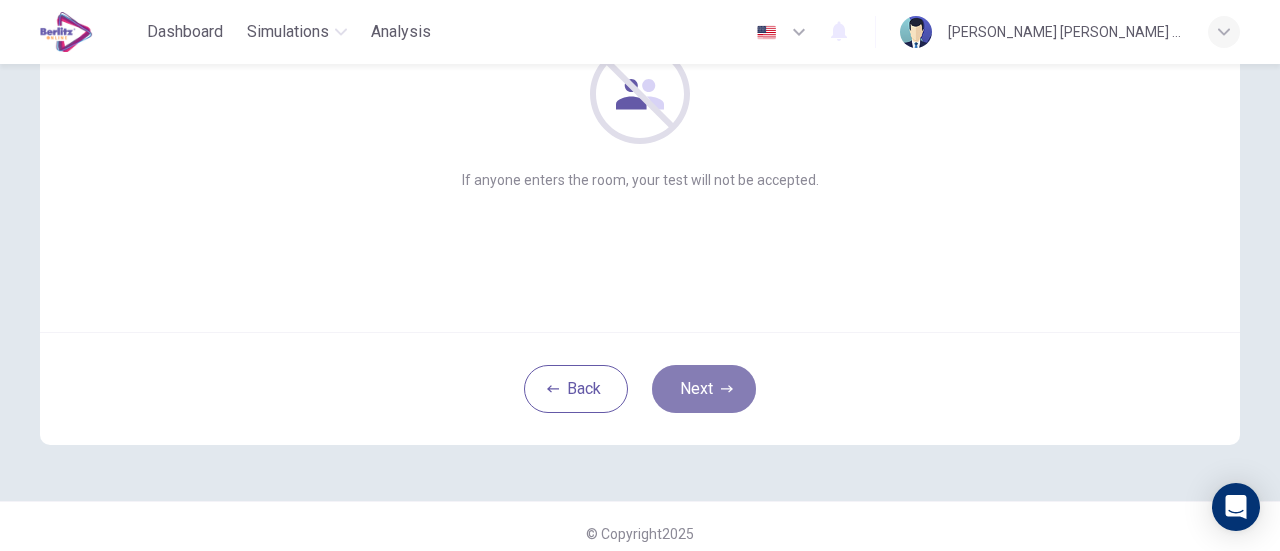 click on "Next" at bounding box center [704, 389] 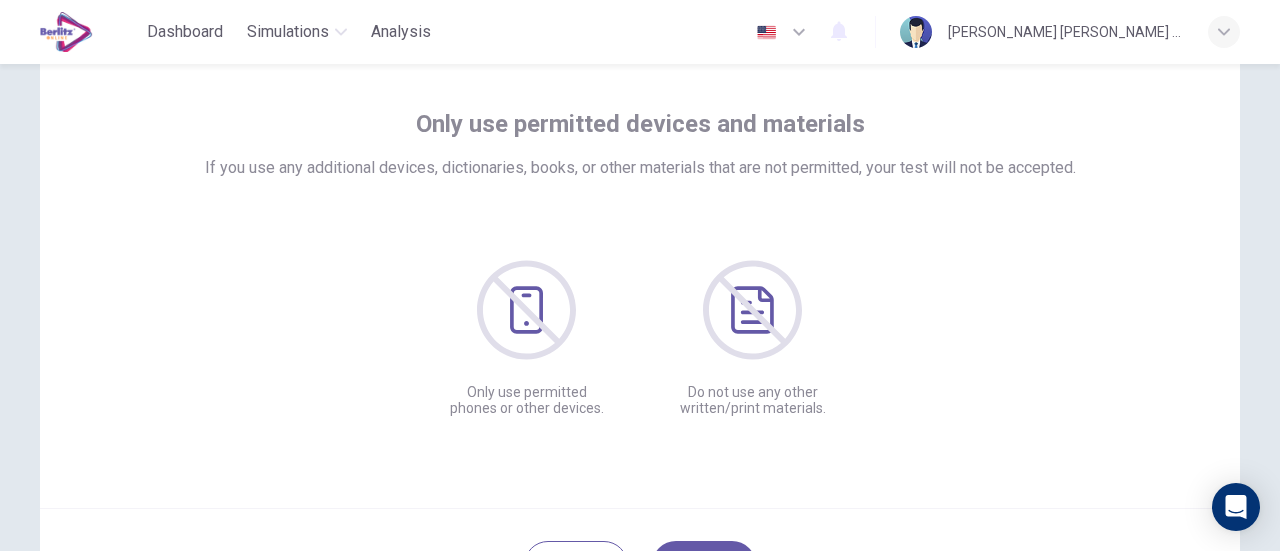 scroll, scrollTop: 281, scrollLeft: 0, axis: vertical 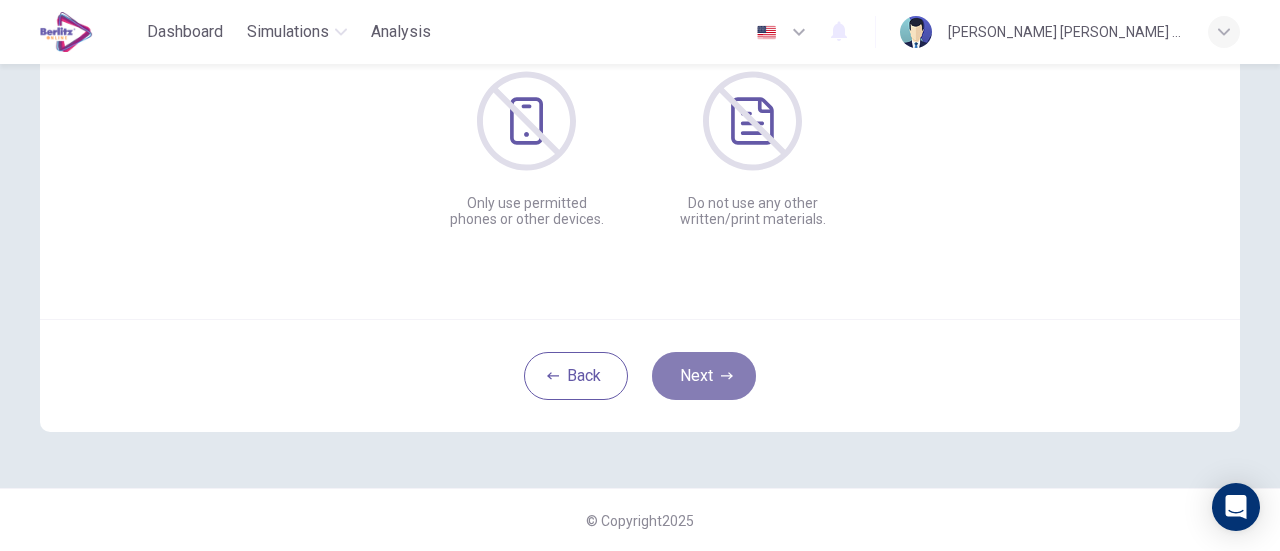 click on "Next" at bounding box center (704, 376) 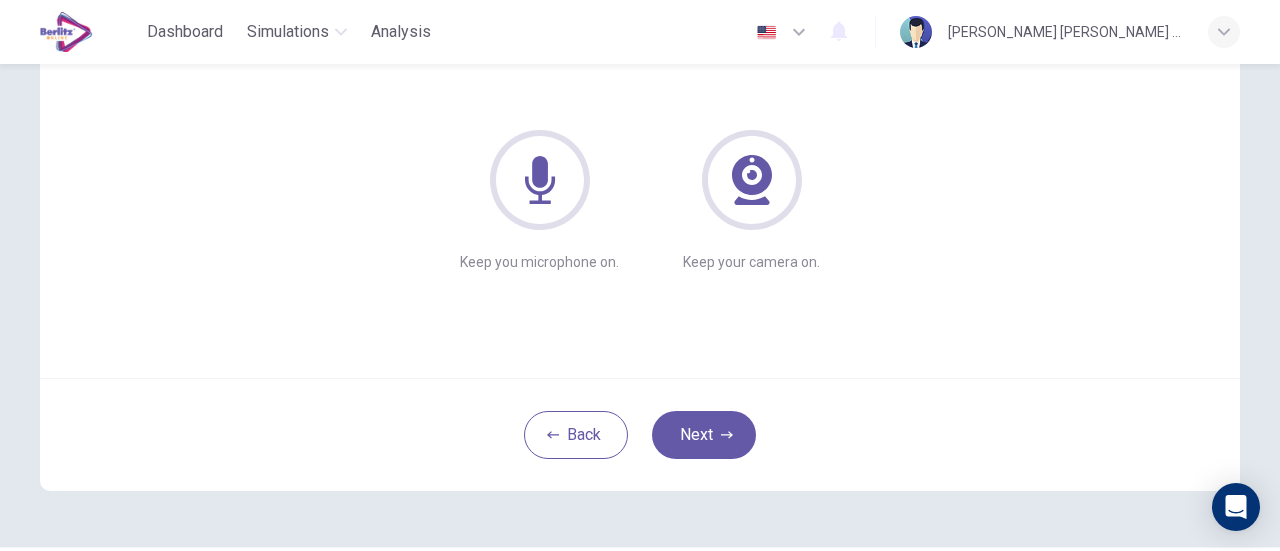 scroll, scrollTop: 223, scrollLeft: 0, axis: vertical 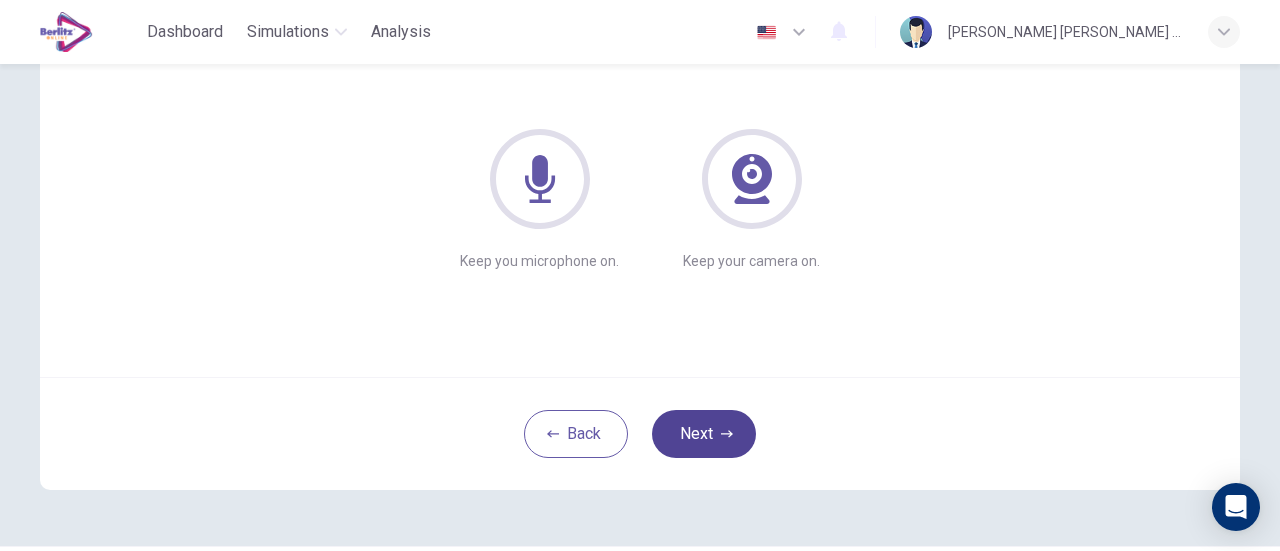 click on "Next" at bounding box center [704, 434] 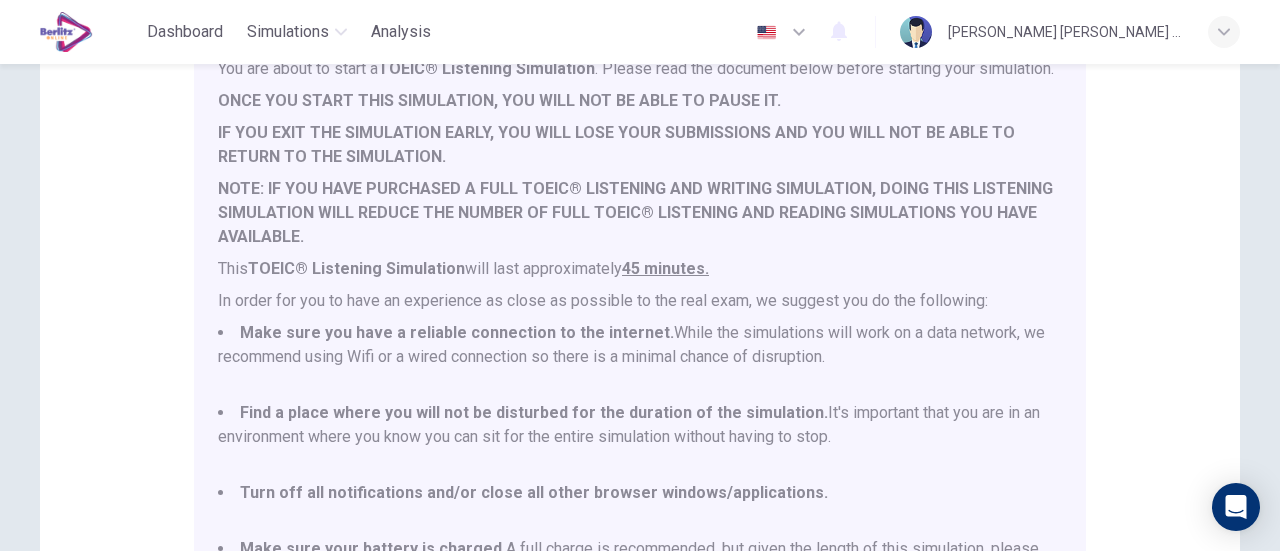 scroll, scrollTop: 0, scrollLeft: 0, axis: both 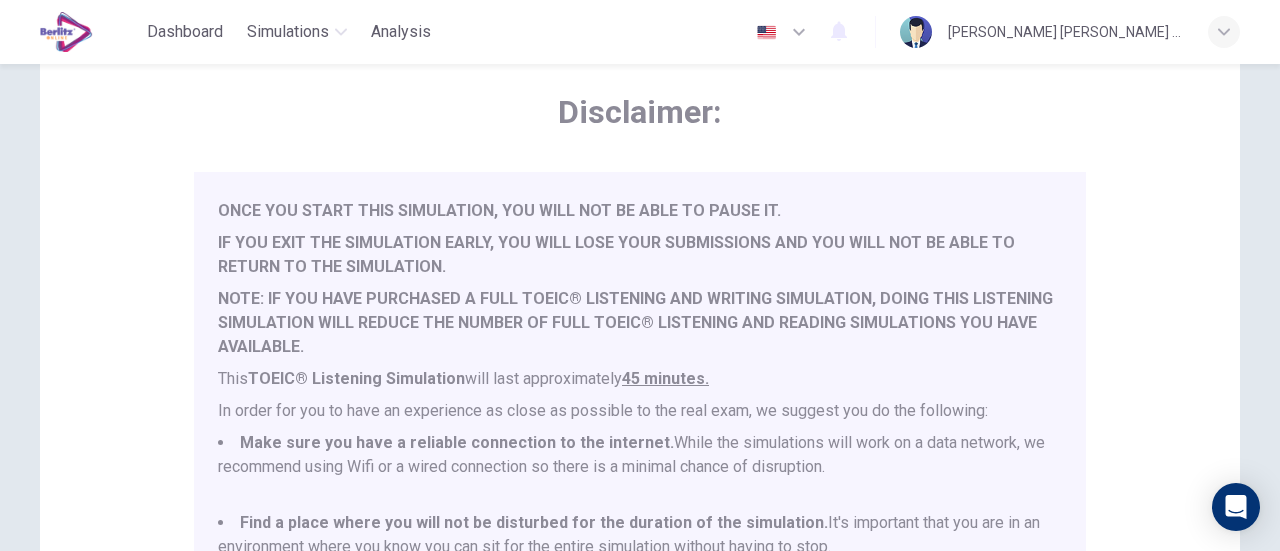 type 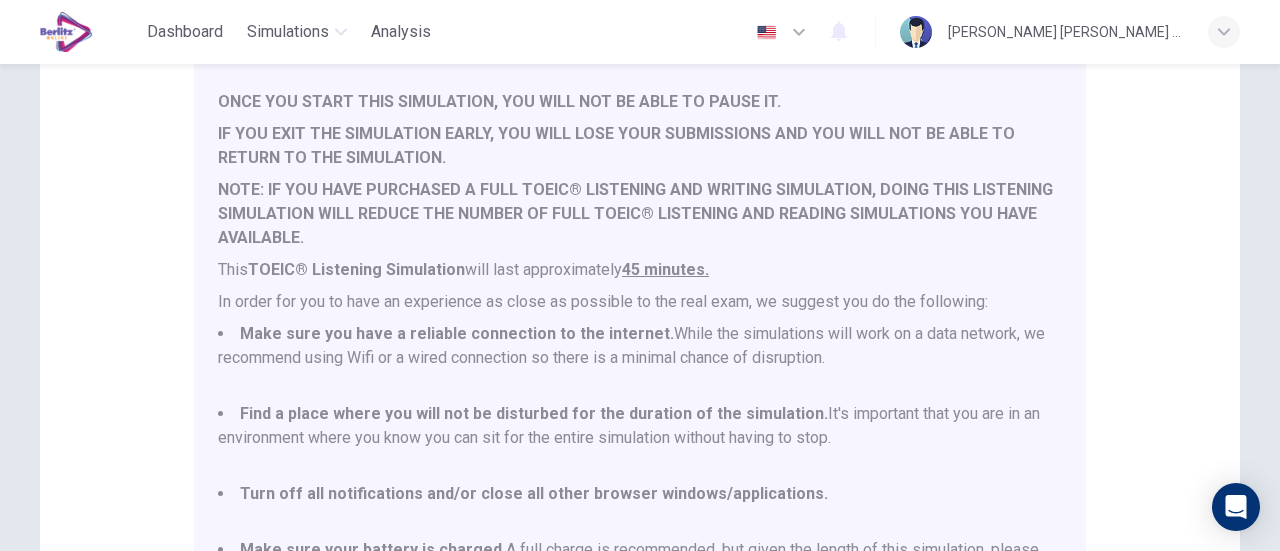 scroll, scrollTop: 199, scrollLeft: 0, axis: vertical 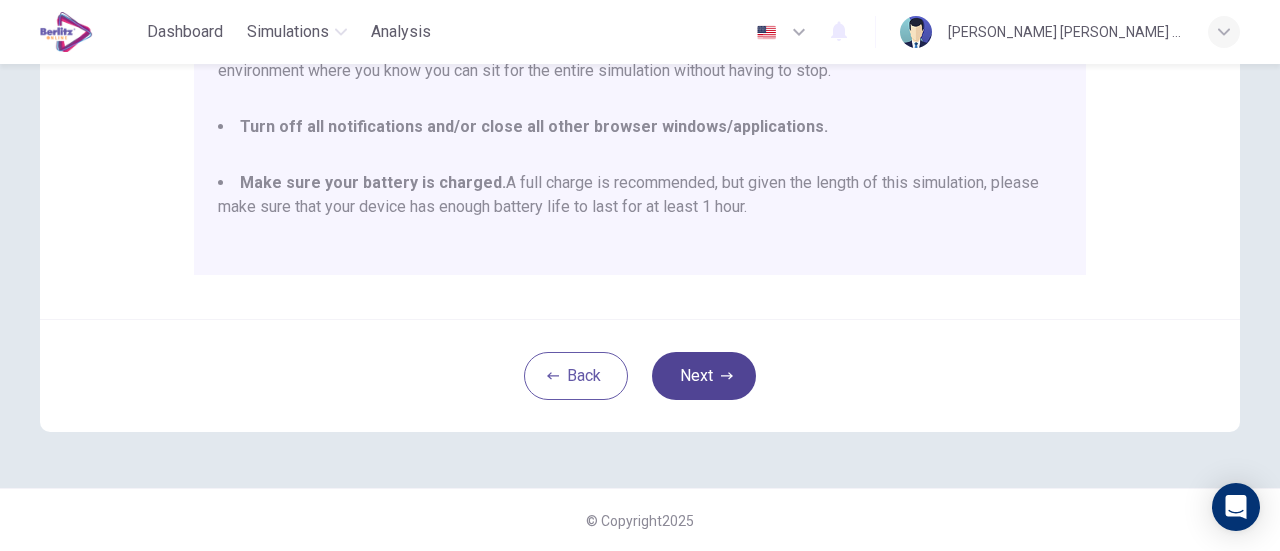 click on "Next" at bounding box center [704, 376] 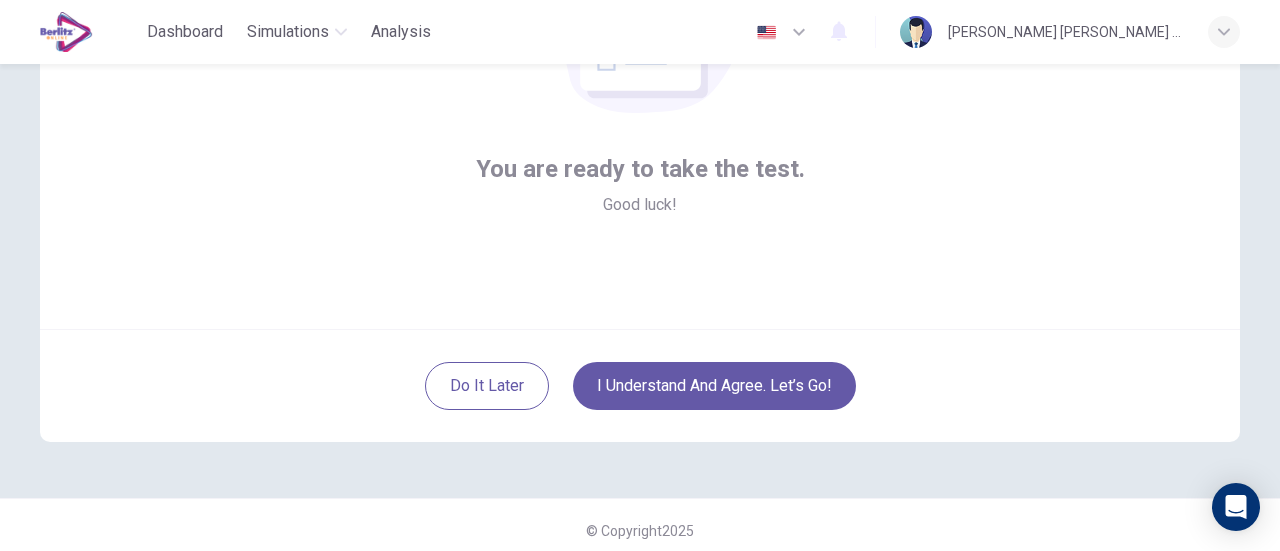scroll, scrollTop: 272, scrollLeft: 0, axis: vertical 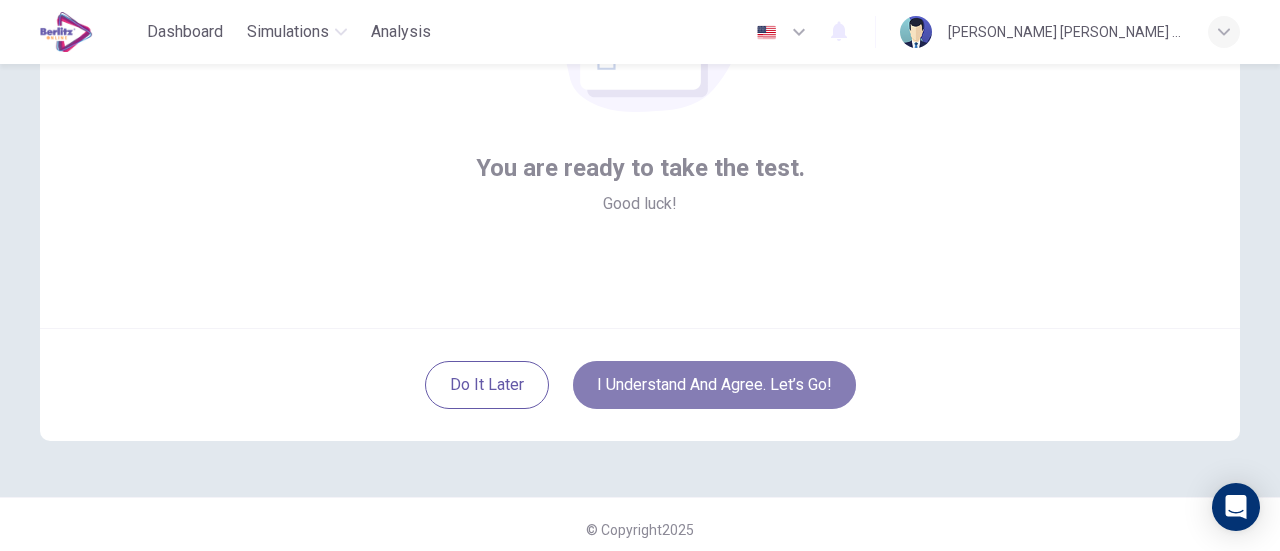 click on "I understand and agree. Let’s go!" at bounding box center (714, 385) 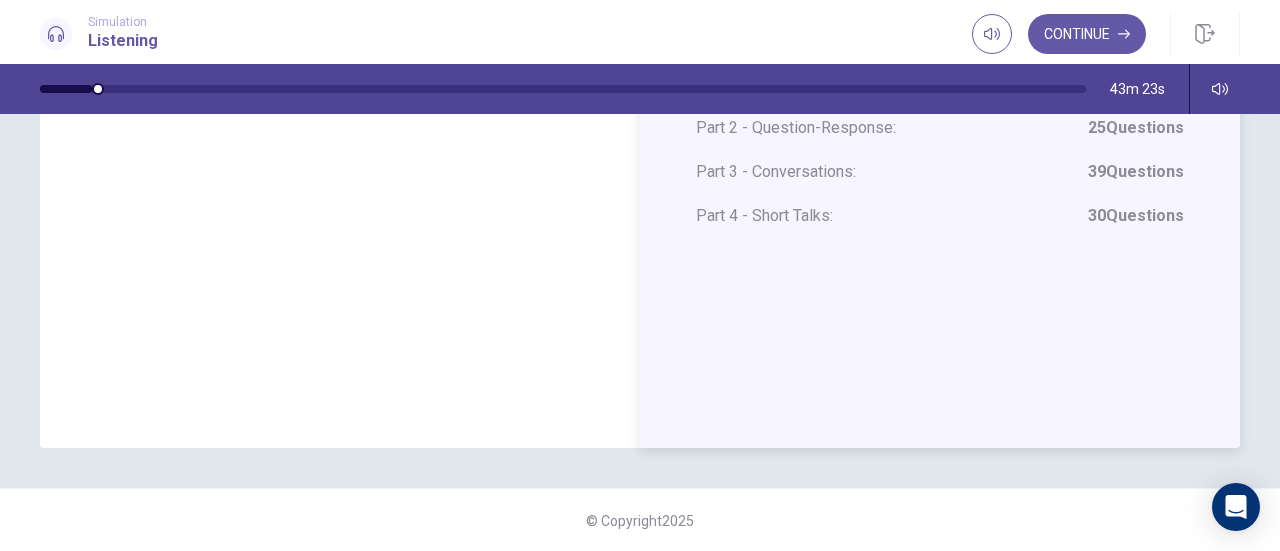 scroll, scrollTop: 0, scrollLeft: 0, axis: both 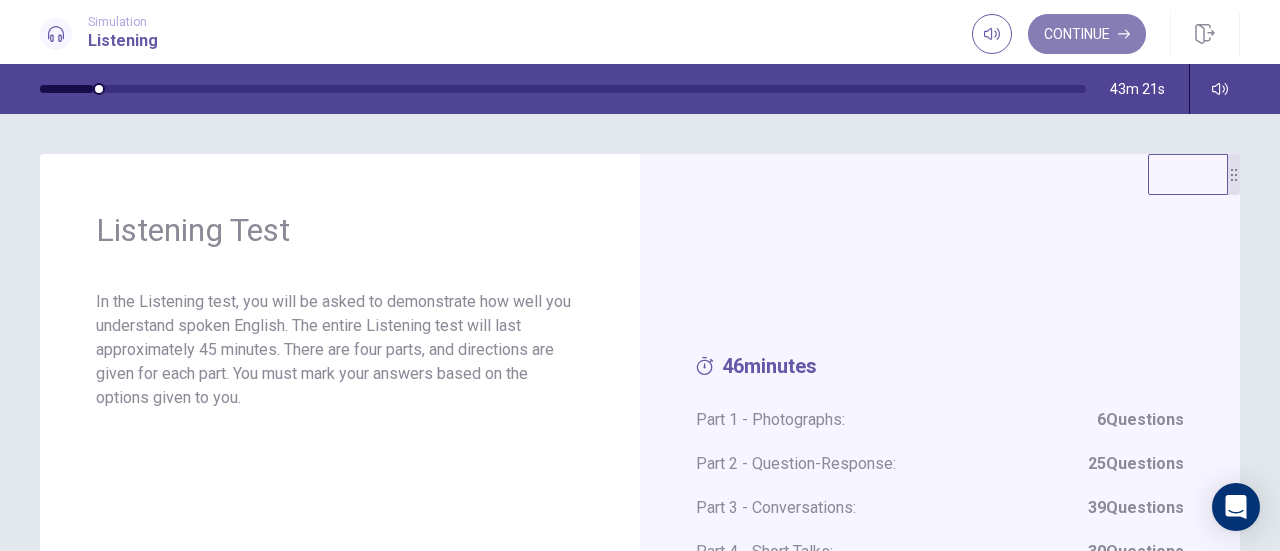 click on "Continue" at bounding box center [1087, 34] 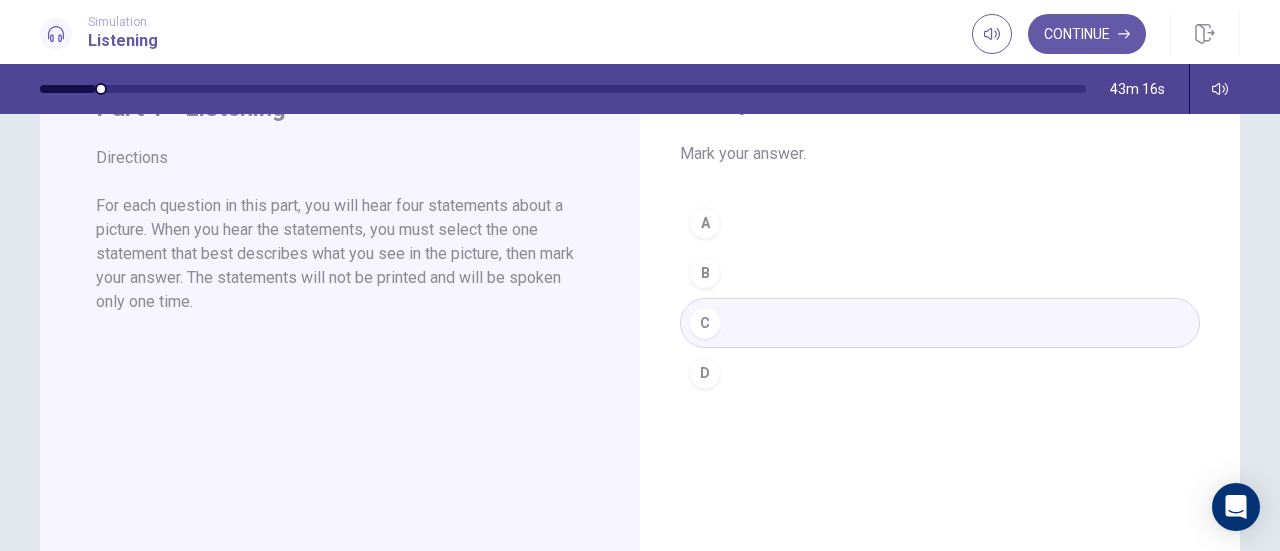 scroll, scrollTop: 0, scrollLeft: 0, axis: both 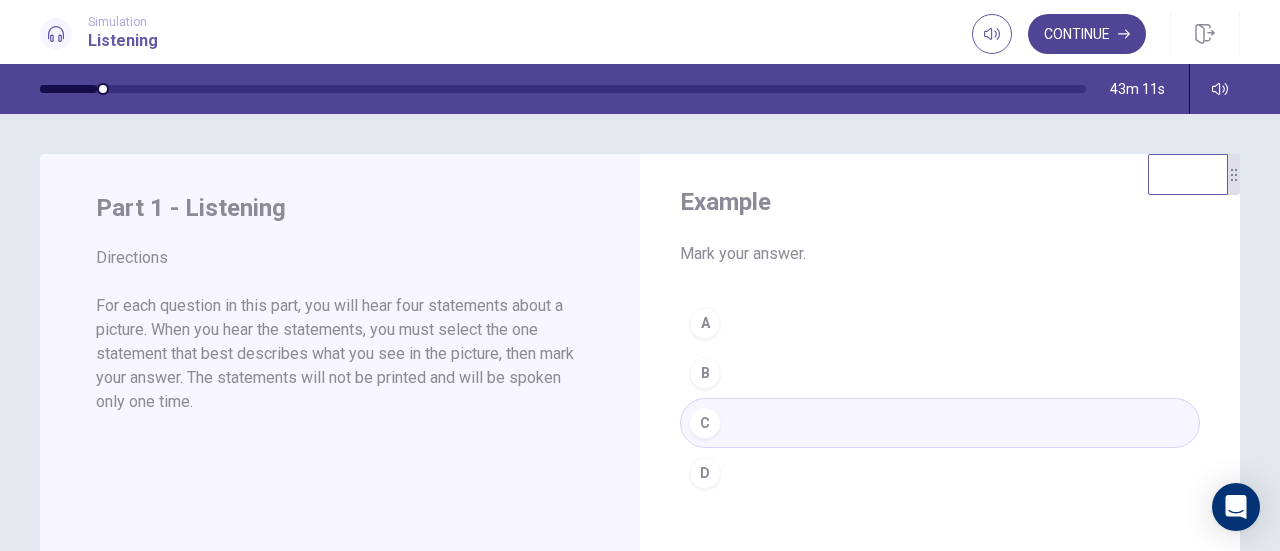 click on "Continue" at bounding box center (1087, 34) 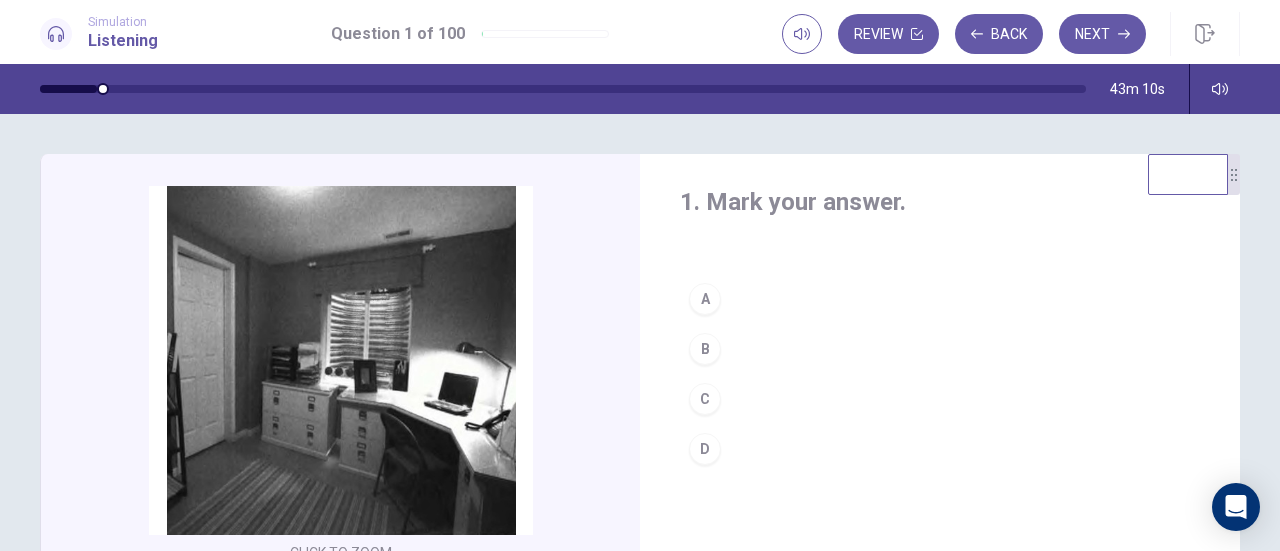 click on "Next" at bounding box center (1102, 34) 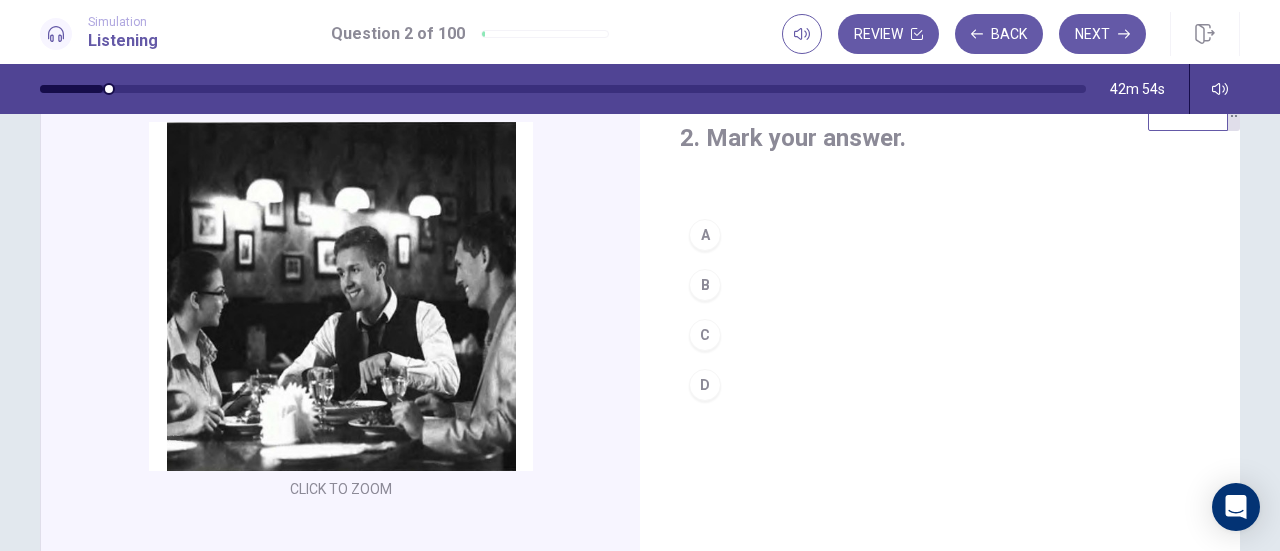 scroll, scrollTop: 63, scrollLeft: 0, axis: vertical 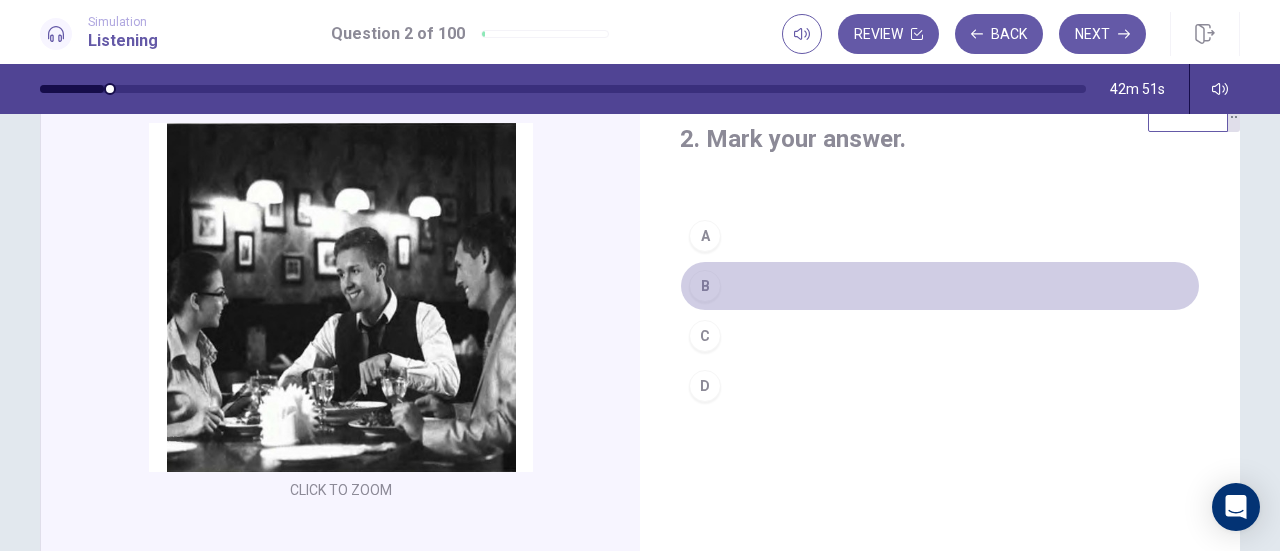 click on "B" at bounding box center [705, 286] 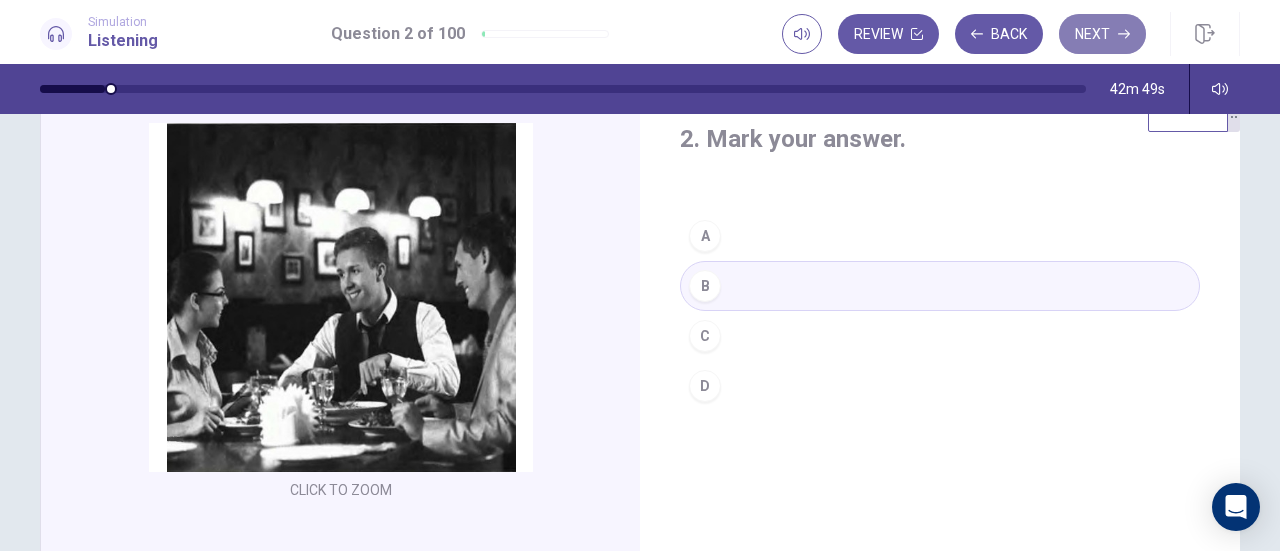 click on "Next" at bounding box center [1102, 34] 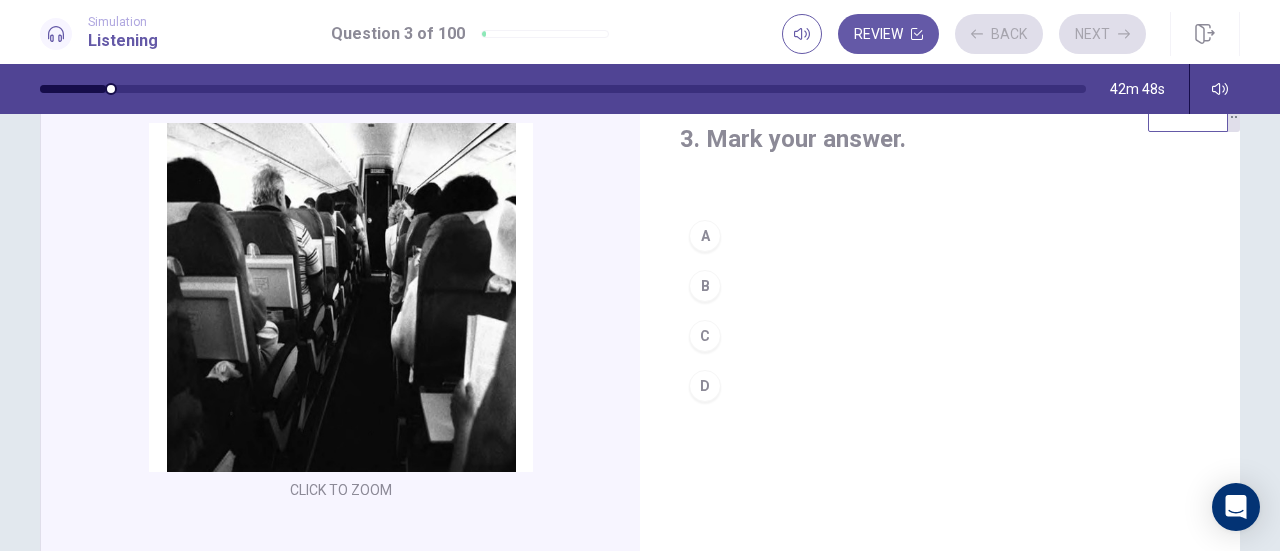 scroll, scrollTop: 0, scrollLeft: 0, axis: both 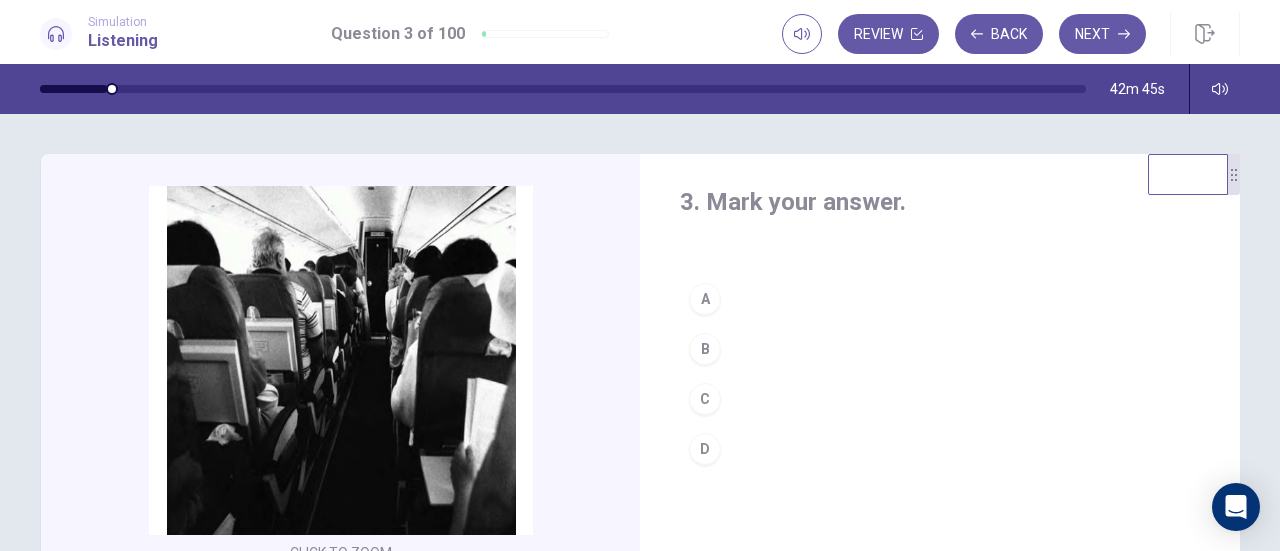 click on "C" at bounding box center [705, 399] 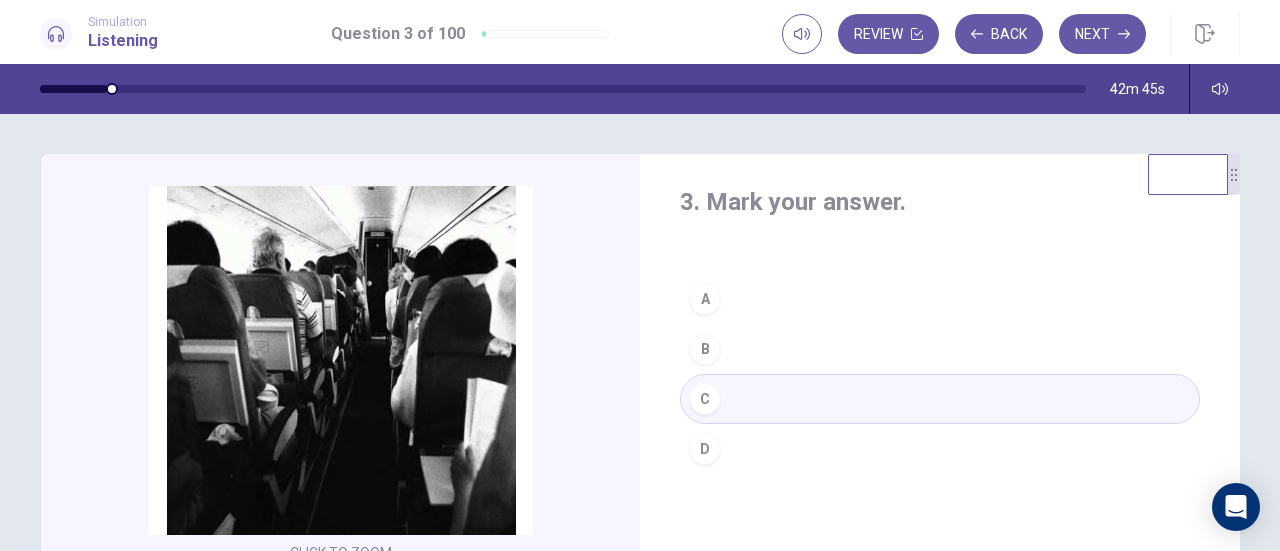 click on "D" at bounding box center (705, 449) 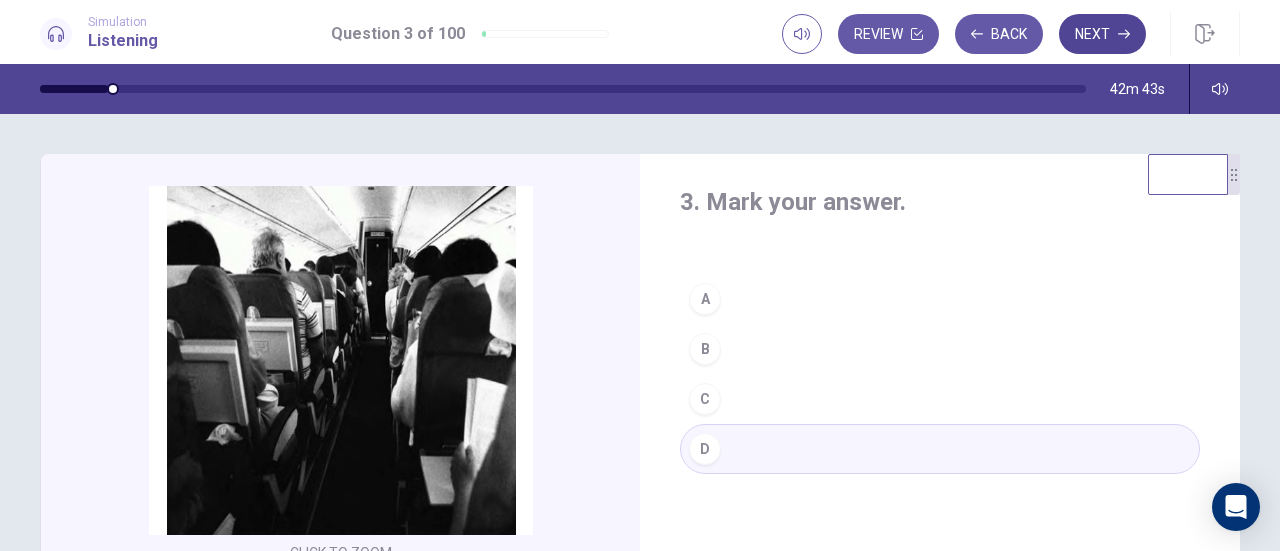 click on "Next" at bounding box center [1102, 34] 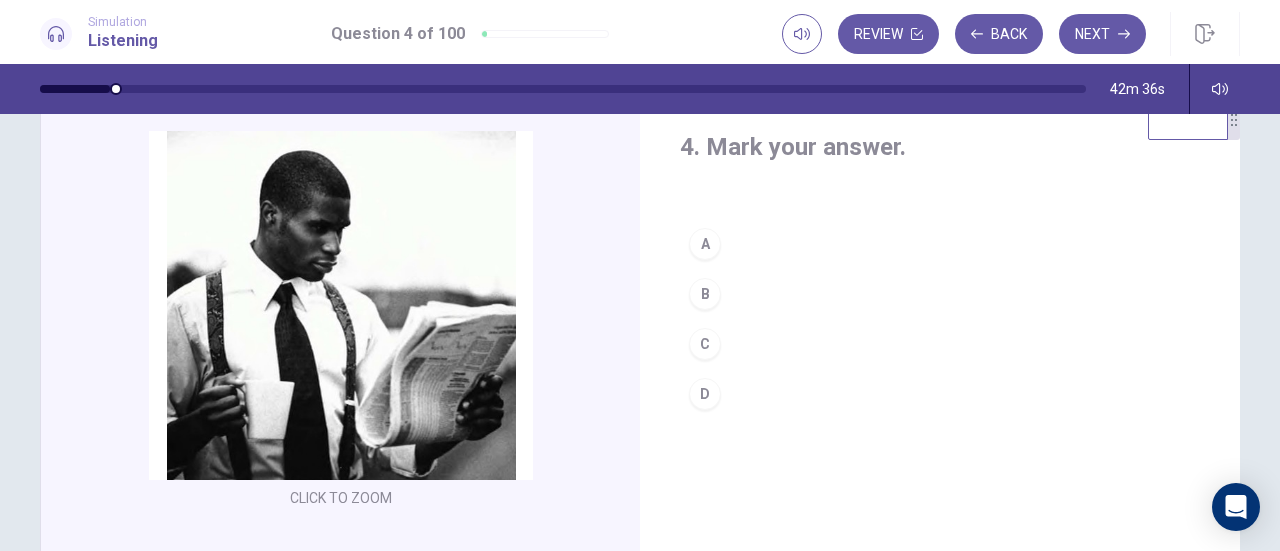 scroll, scrollTop: 54, scrollLeft: 0, axis: vertical 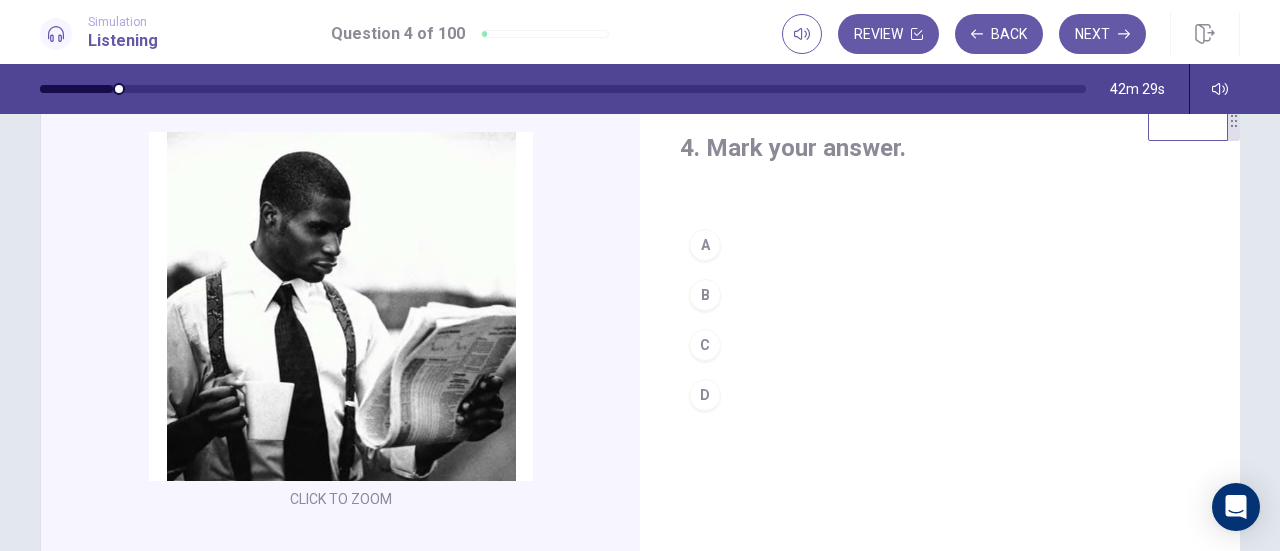 click on "C" at bounding box center [705, 345] 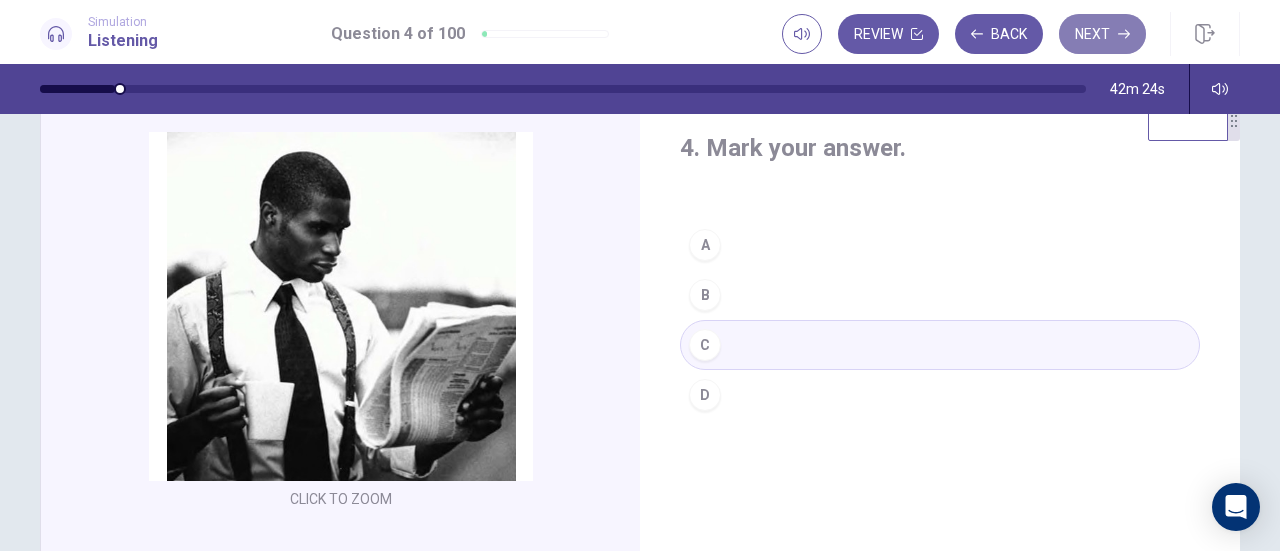 click on "Next" at bounding box center (1102, 34) 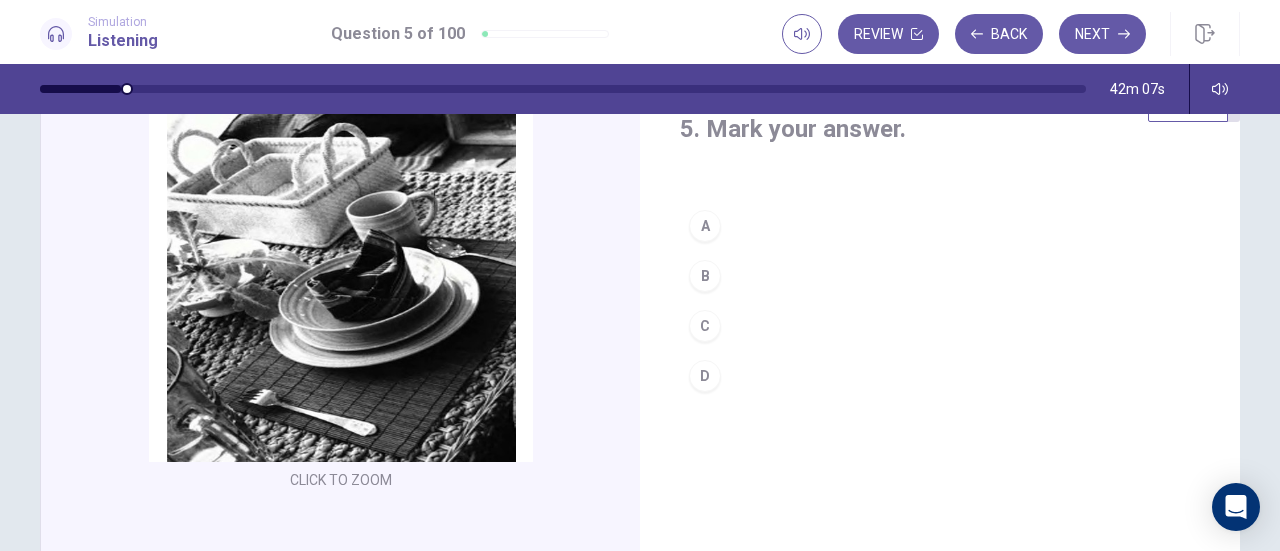 scroll, scrollTop: 72, scrollLeft: 0, axis: vertical 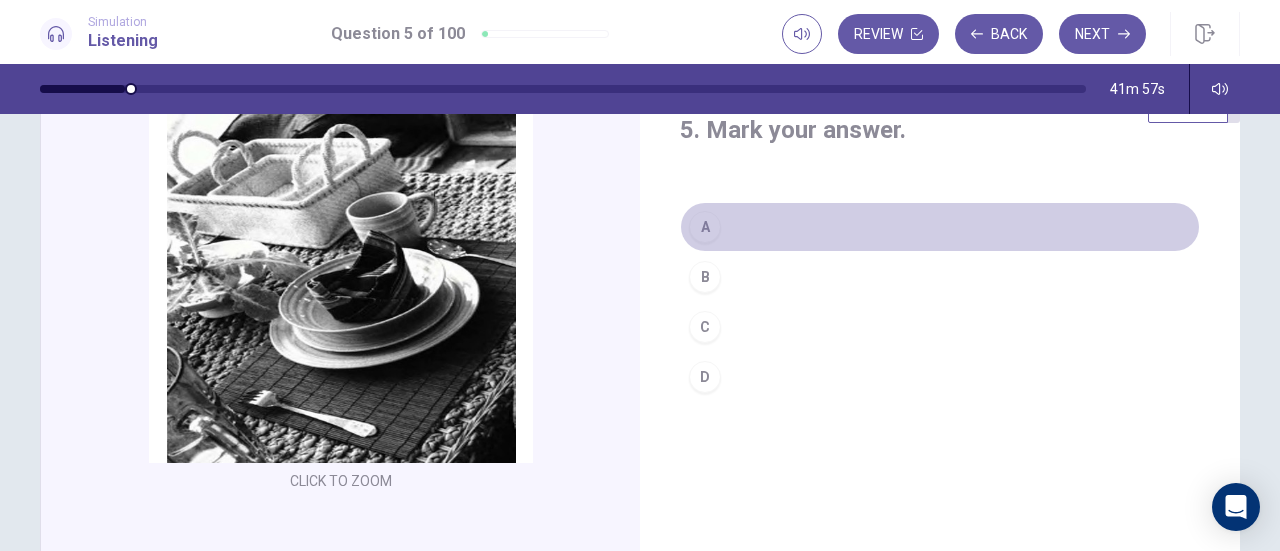 click on "A" at bounding box center [705, 227] 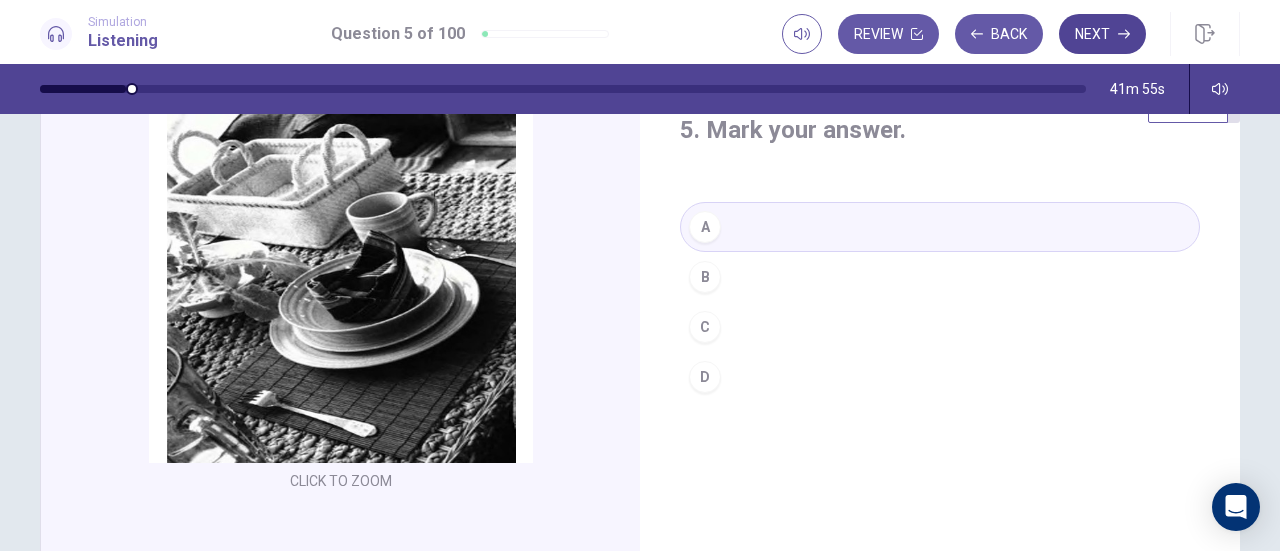 click on "Next" at bounding box center [1102, 34] 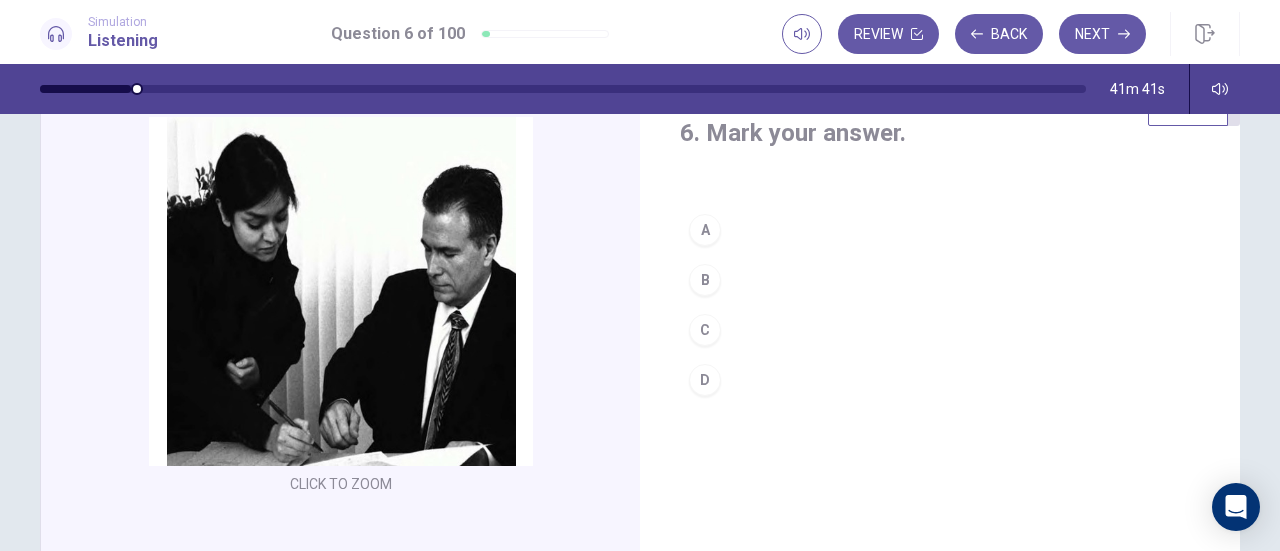 scroll, scrollTop: 70, scrollLeft: 0, axis: vertical 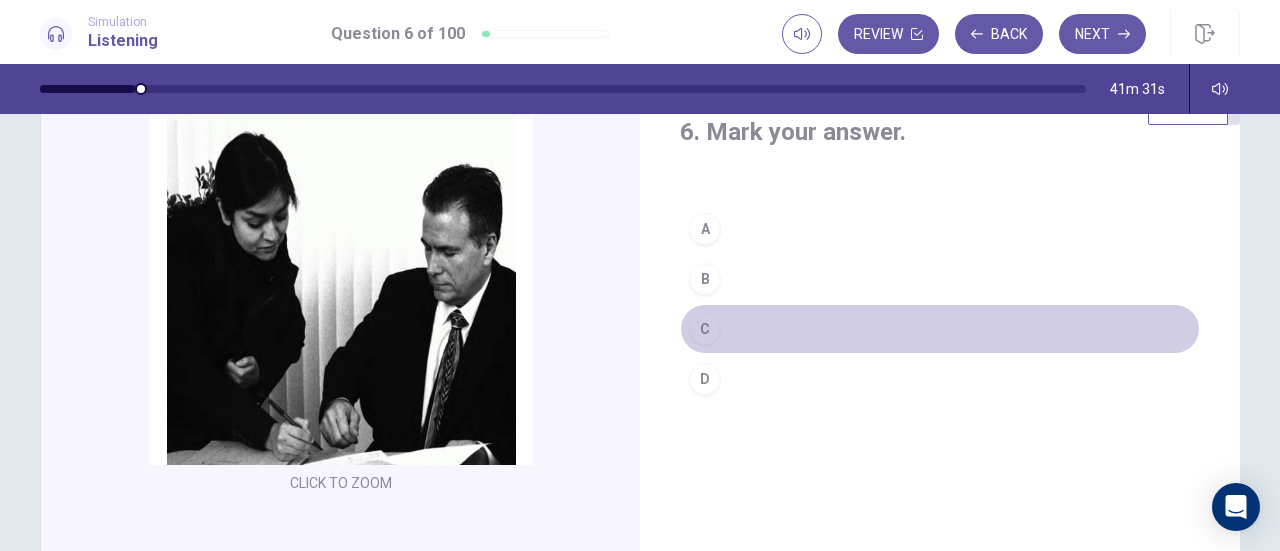click on "C" at bounding box center [705, 329] 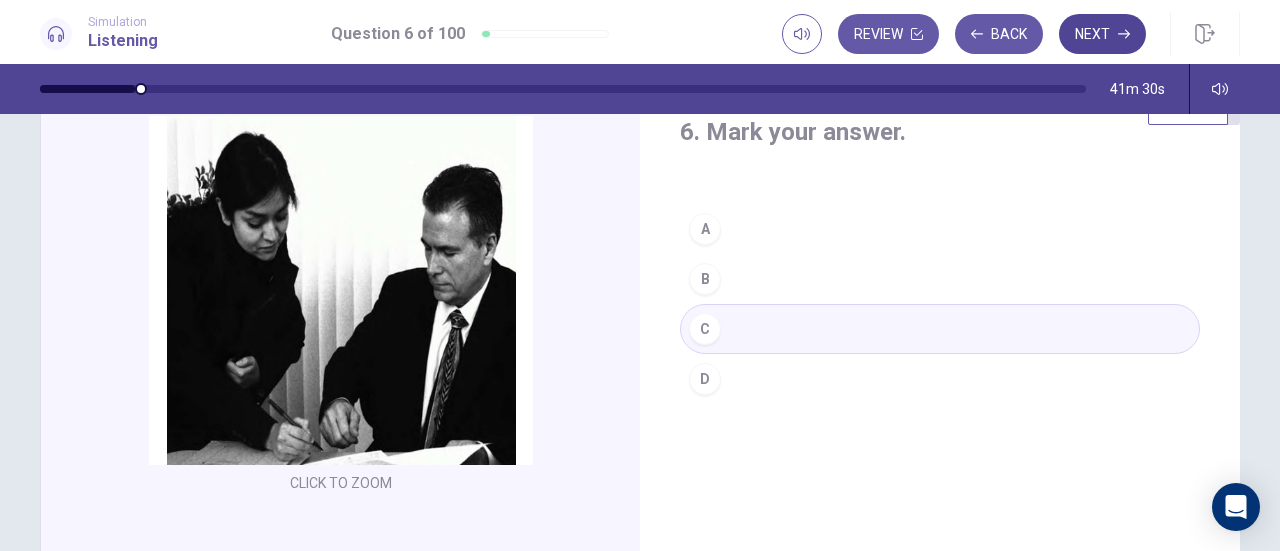 click on "Next" at bounding box center [1102, 34] 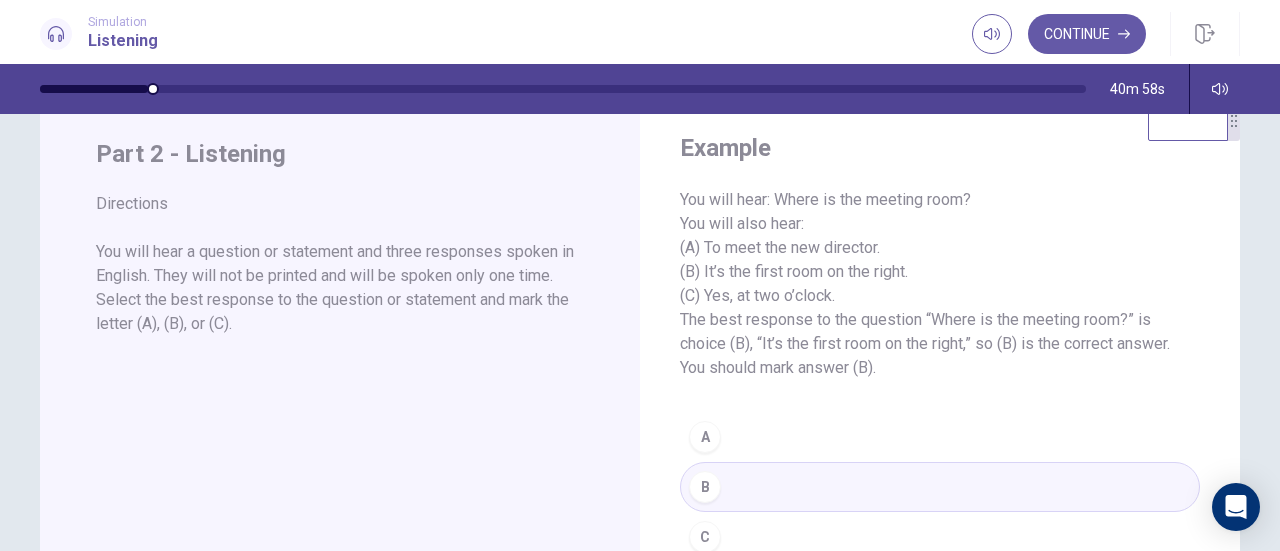 scroll, scrollTop: 55, scrollLeft: 0, axis: vertical 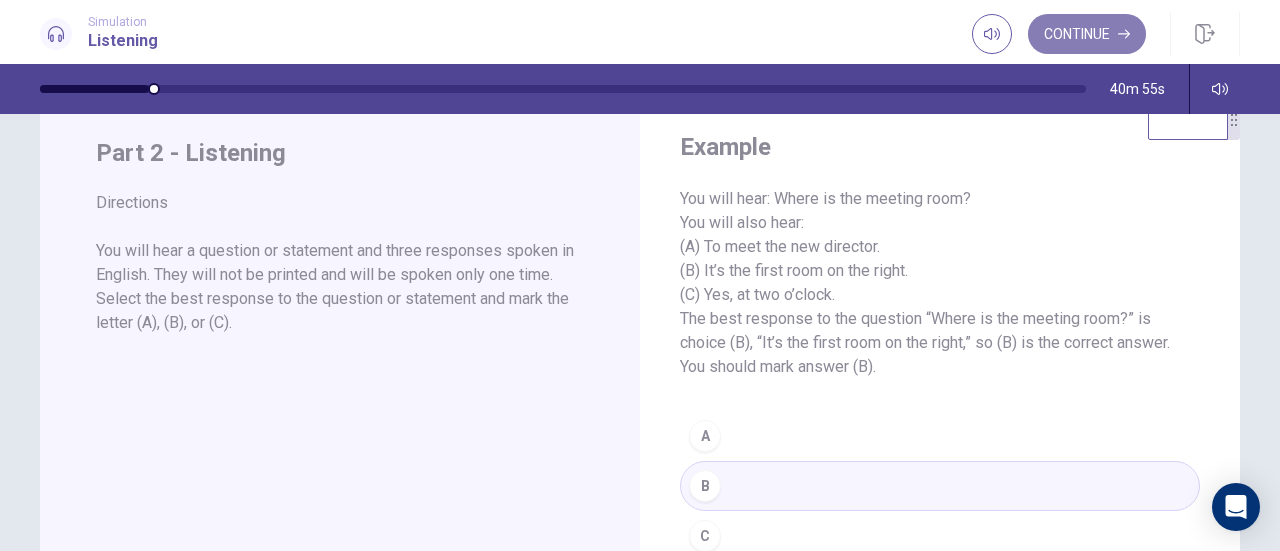click on "Continue" at bounding box center (1087, 34) 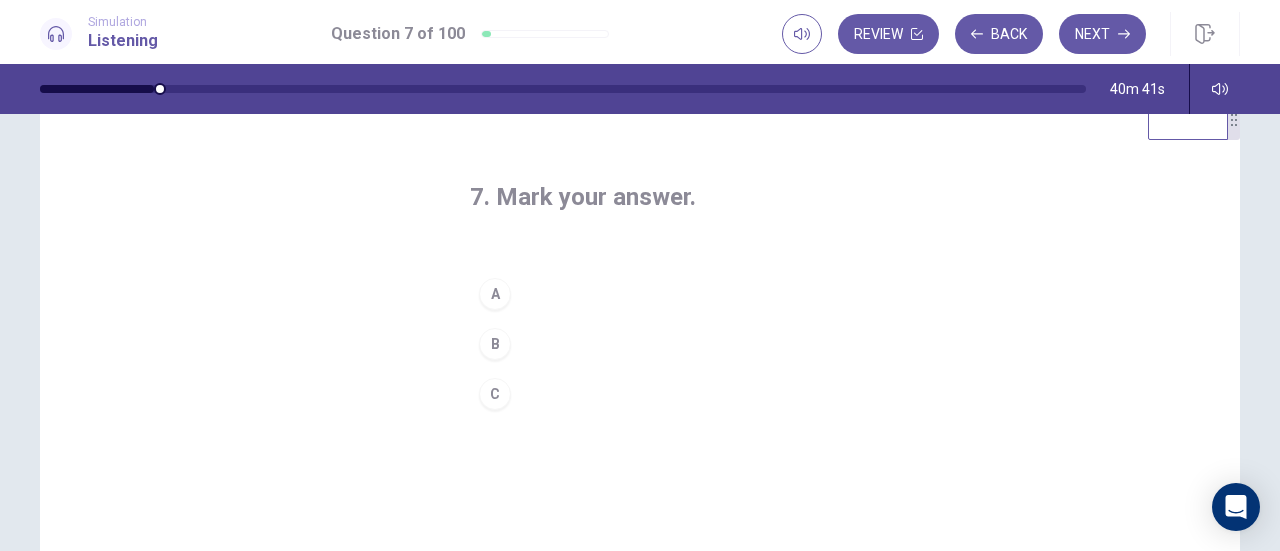 click on "C" at bounding box center (495, 394) 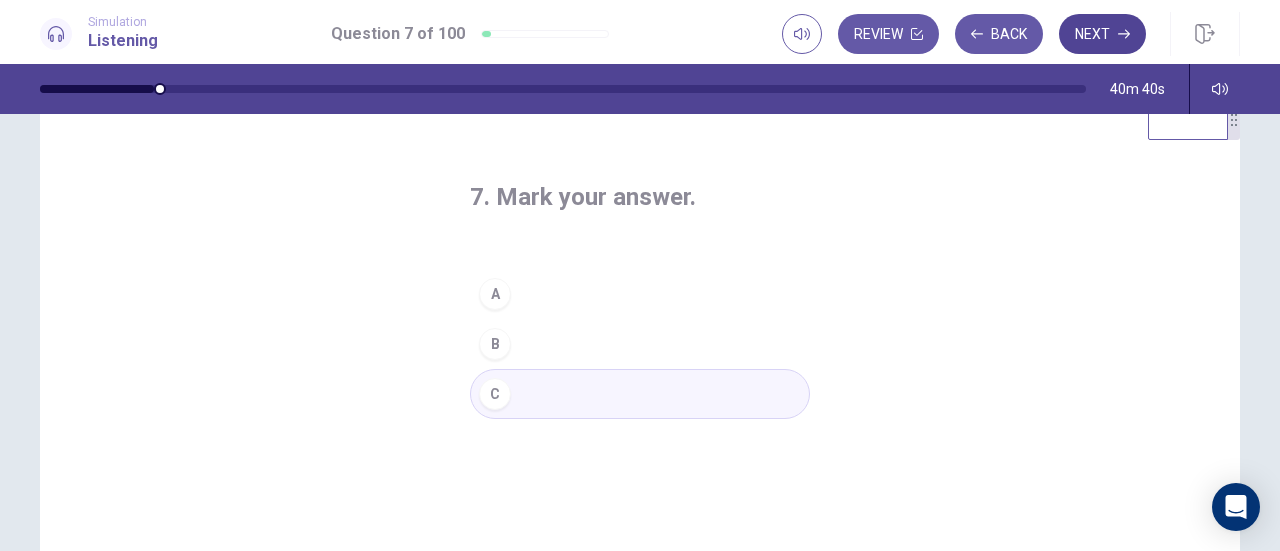 click on "Next" at bounding box center (1102, 34) 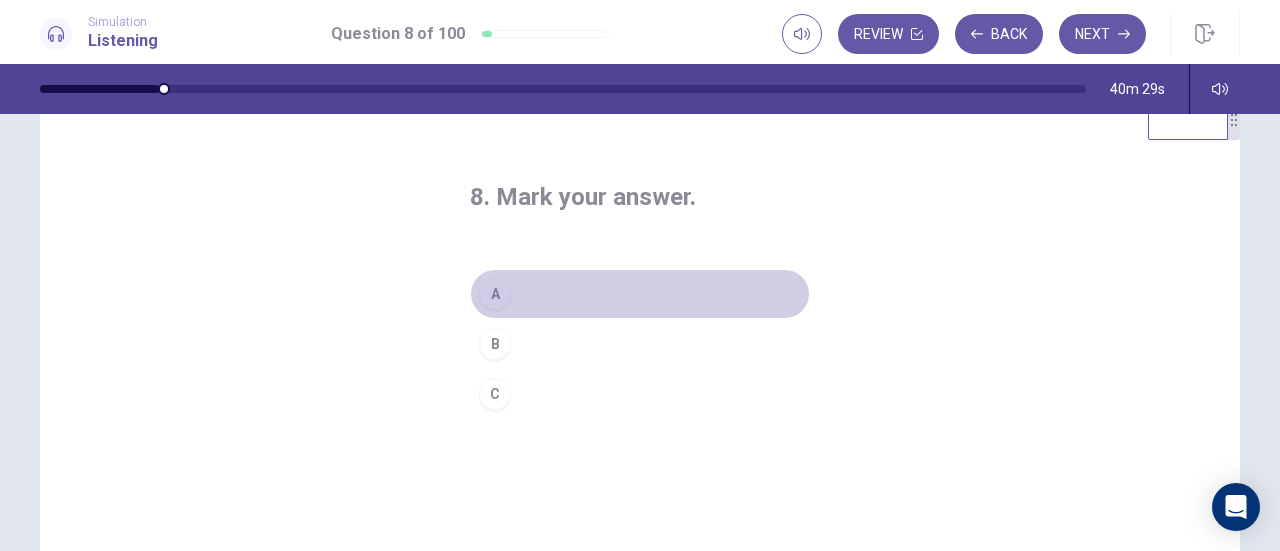 click on "A" at bounding box center (495, 294) 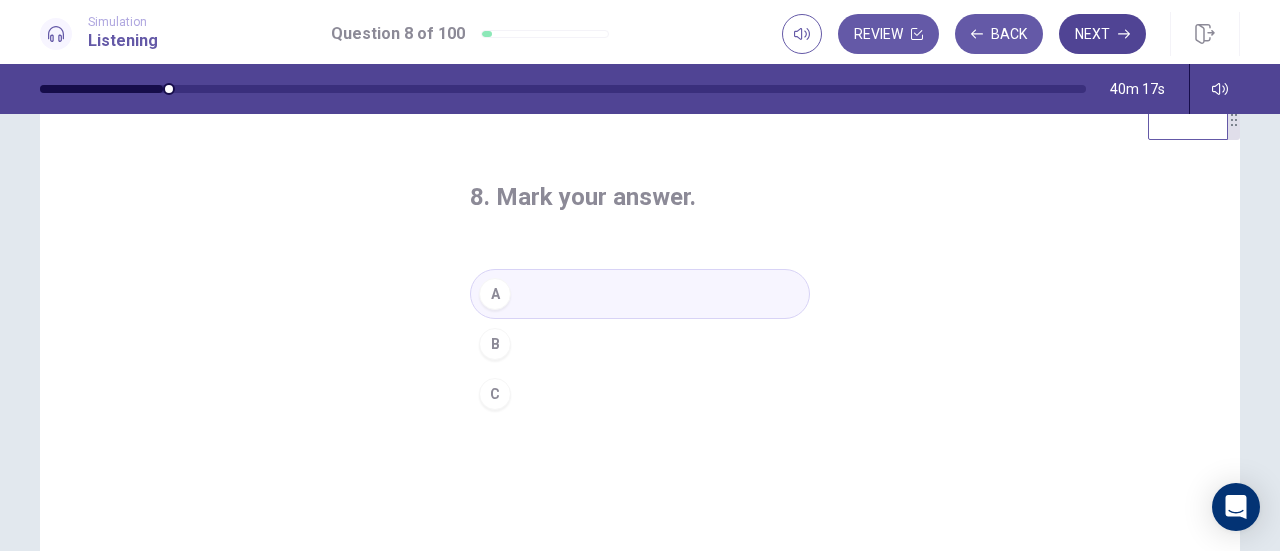 click on "Next" at bounding box center (1102, 34) 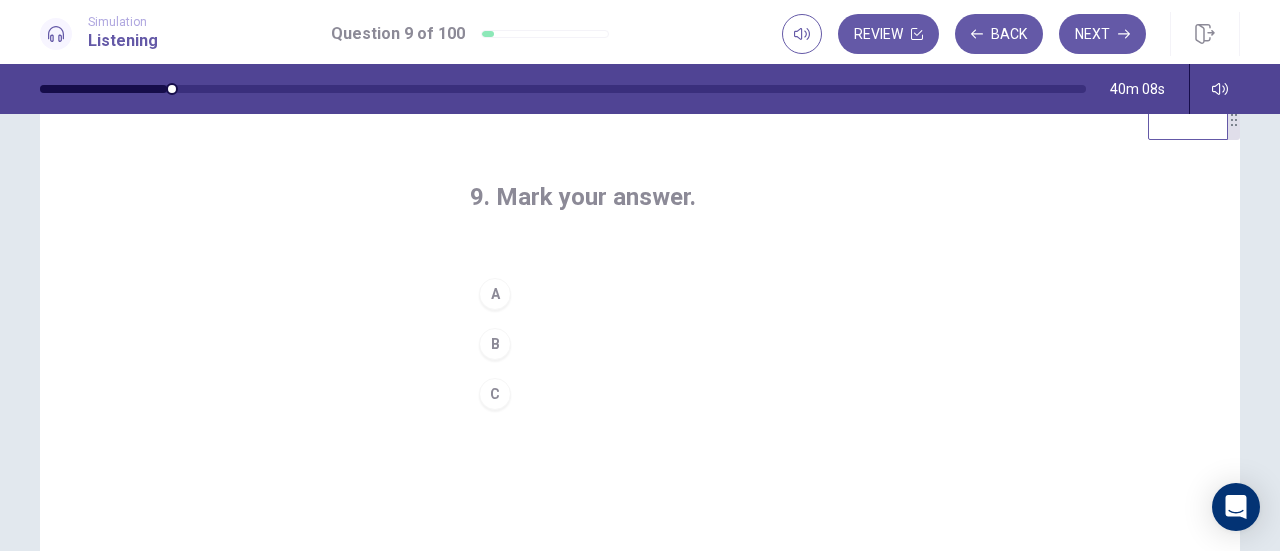 click on "A" at bounding box center (495, 294) 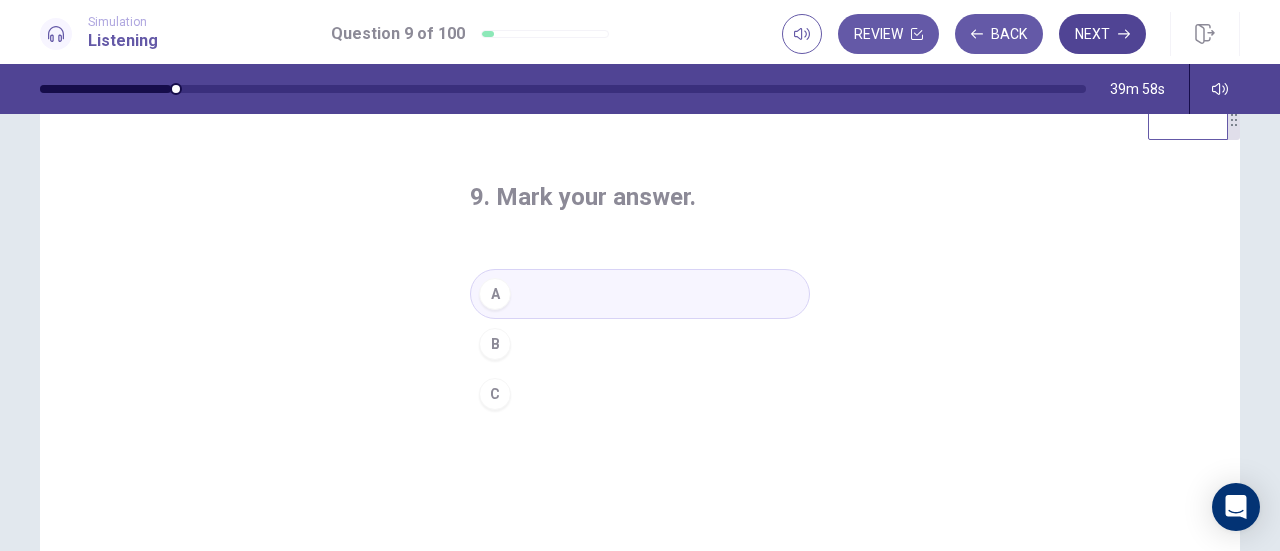 click on "Next" at bounding box center [1102, 34] 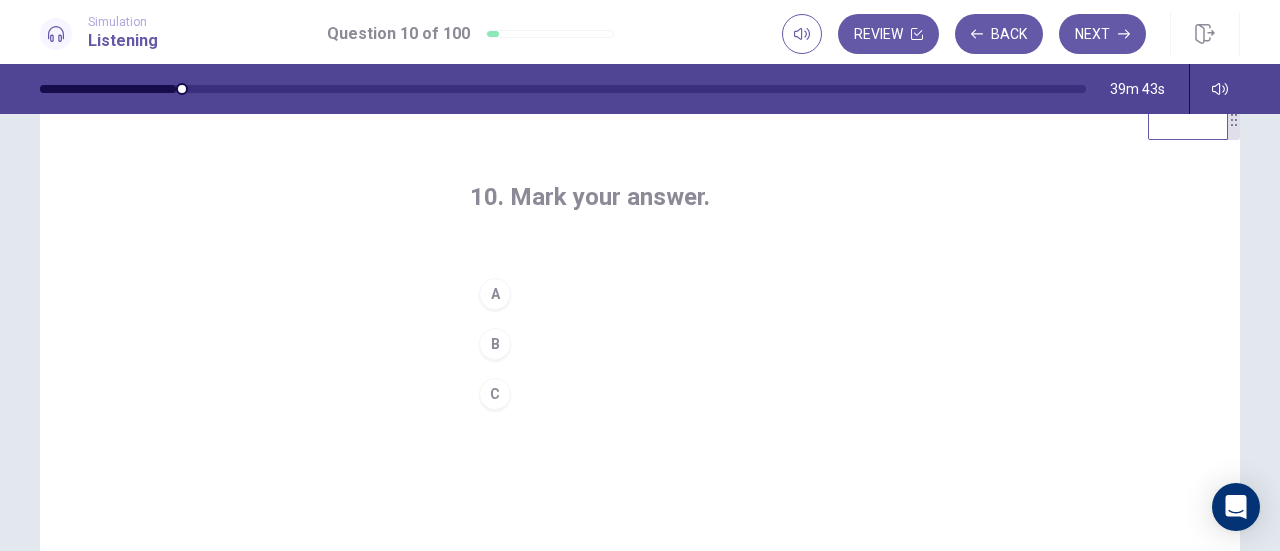 click on "A" at bounding box center [495, 294] 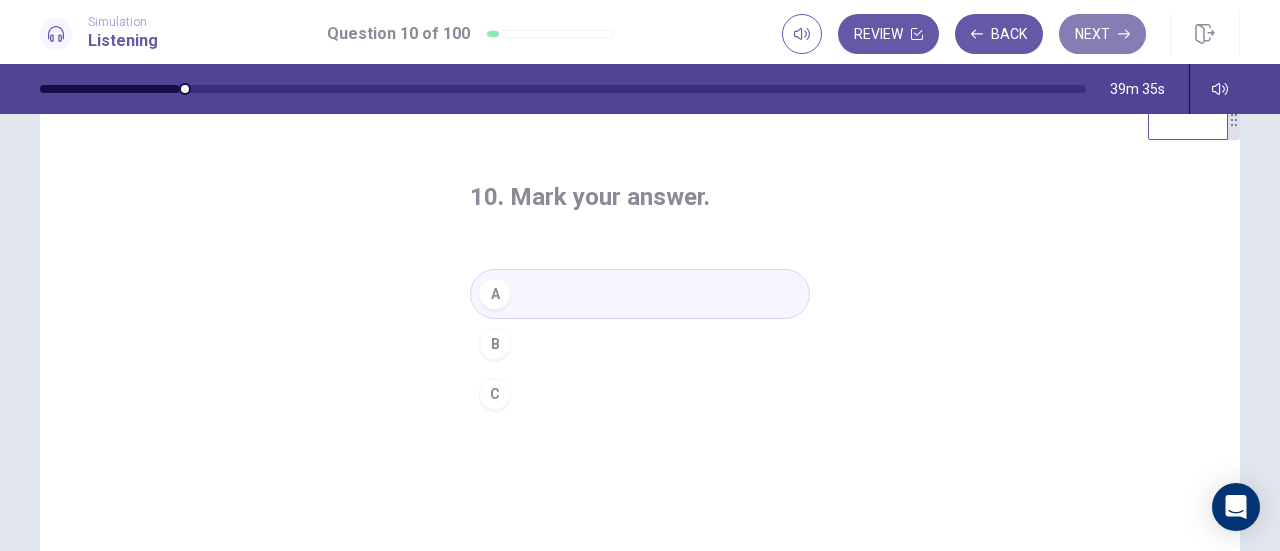 click on "Next" at bounding box center [1102, 34] 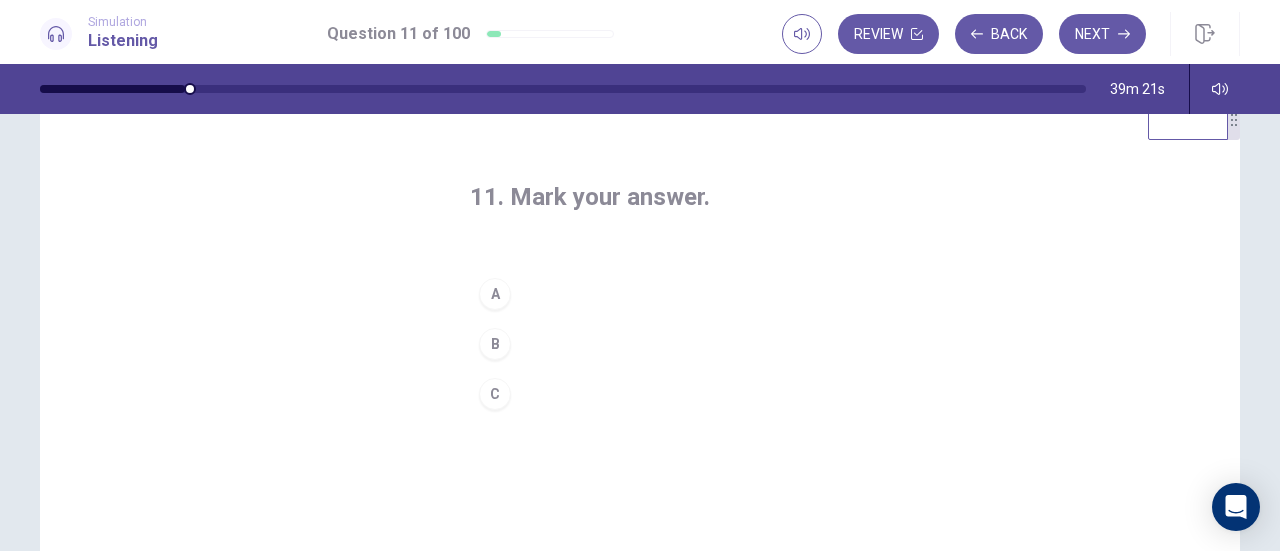 click on "B" at bounding box center [495, 344] 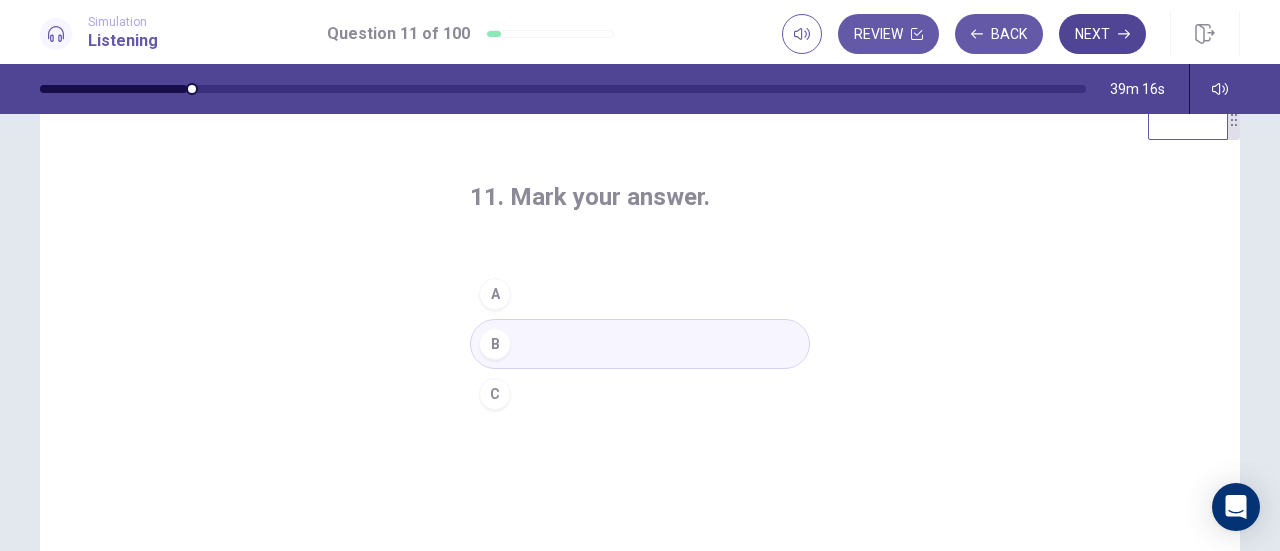 click on "Next" at bounding box center [1102, 34] 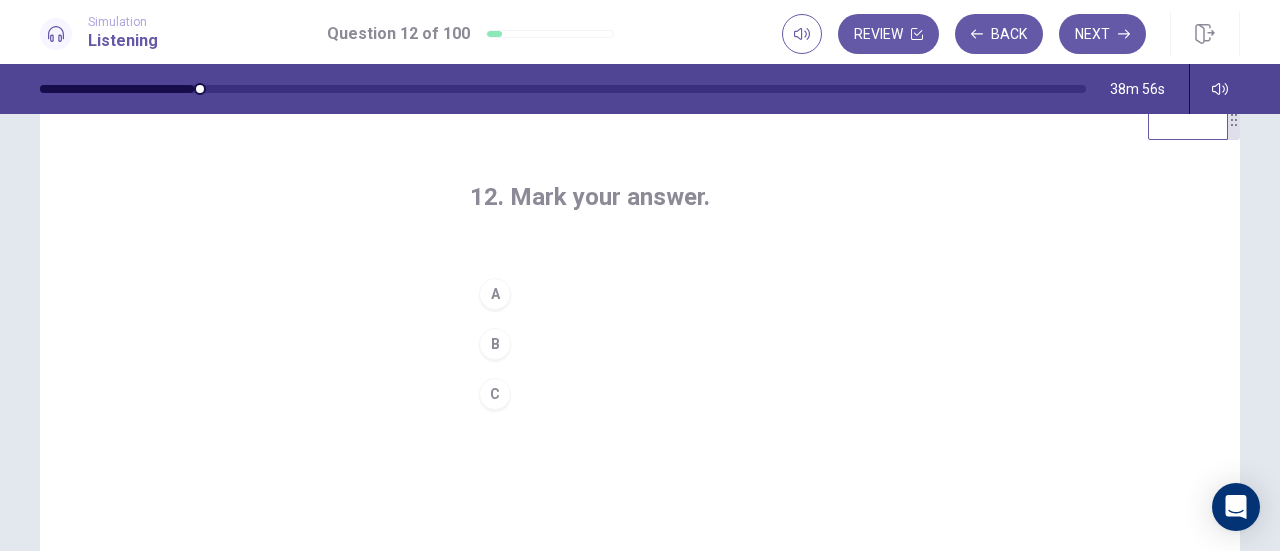 click on "C" at bounding box center [495, 394] 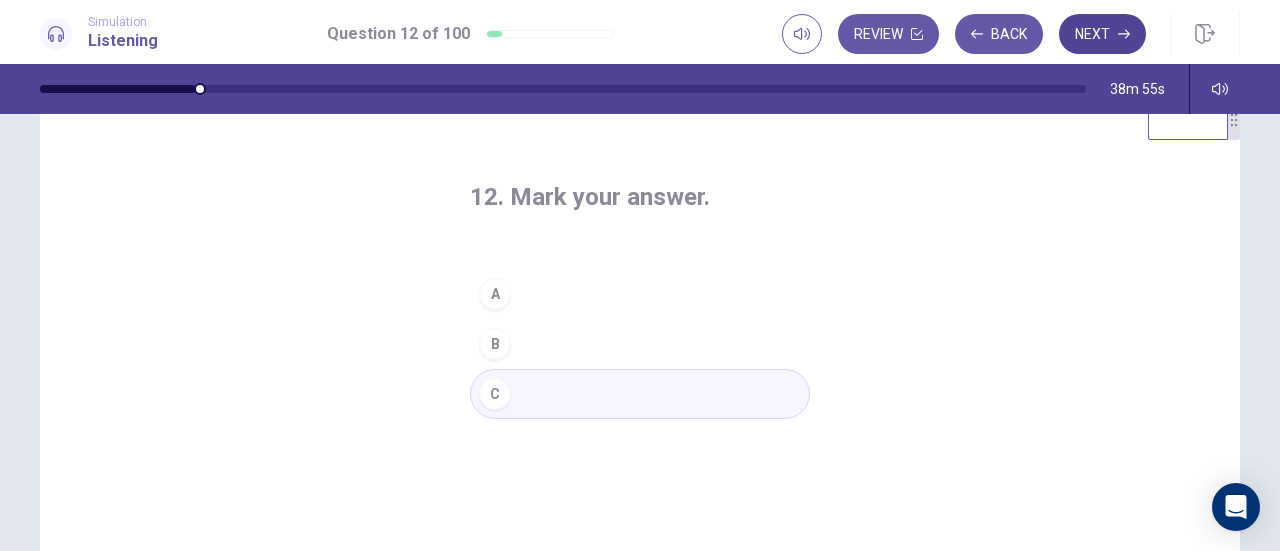 click on "Next" at bounding box center (1102, 34) 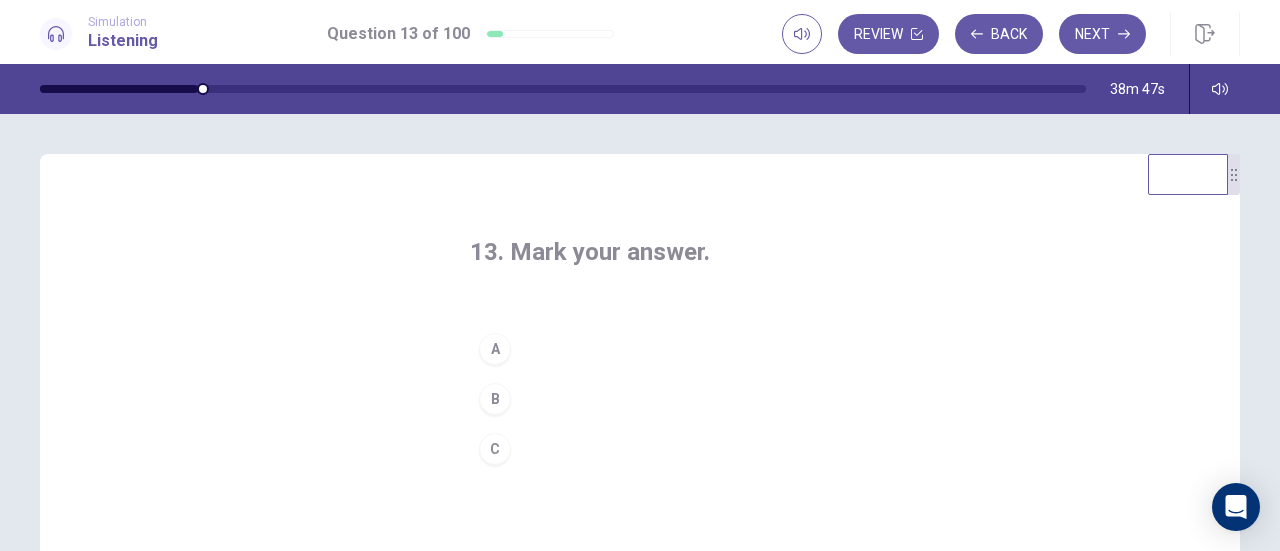 scroll, scrollTop: 152, scrollLeft: 0, axis: vertical 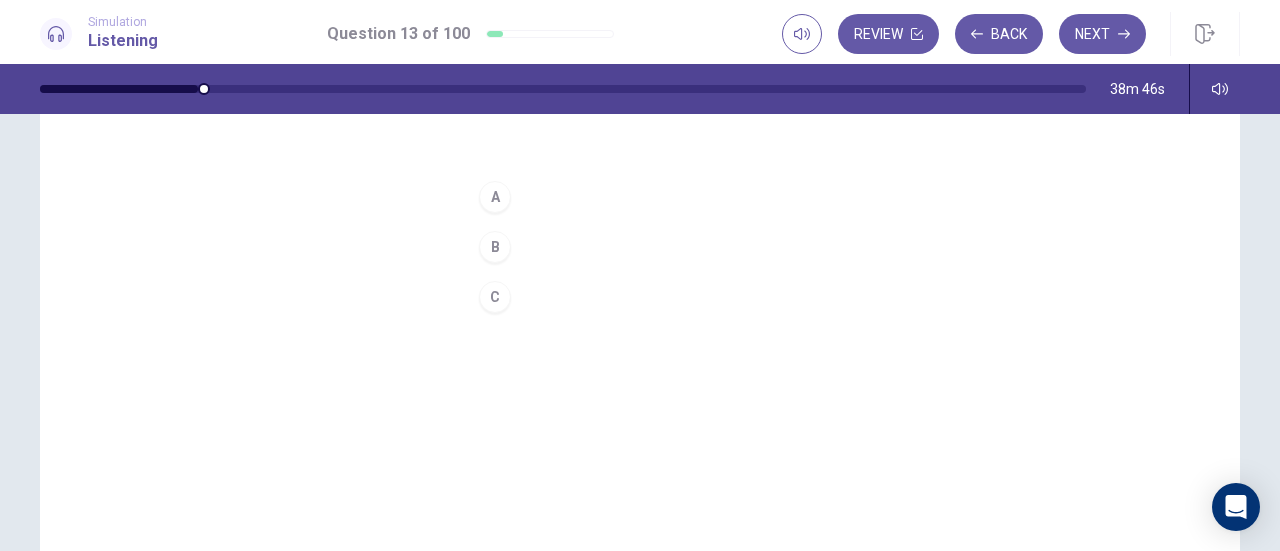 click on "A" at bounding box center (495, 197) 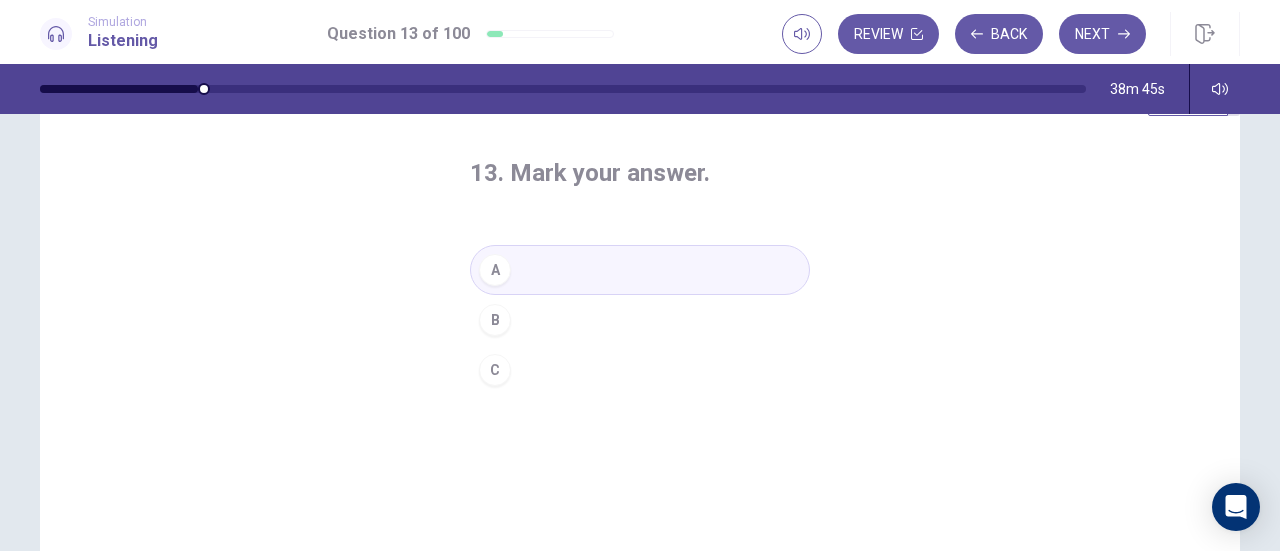 scroll, scrollTop: 77, scrollLeft: 0, axis: vertical 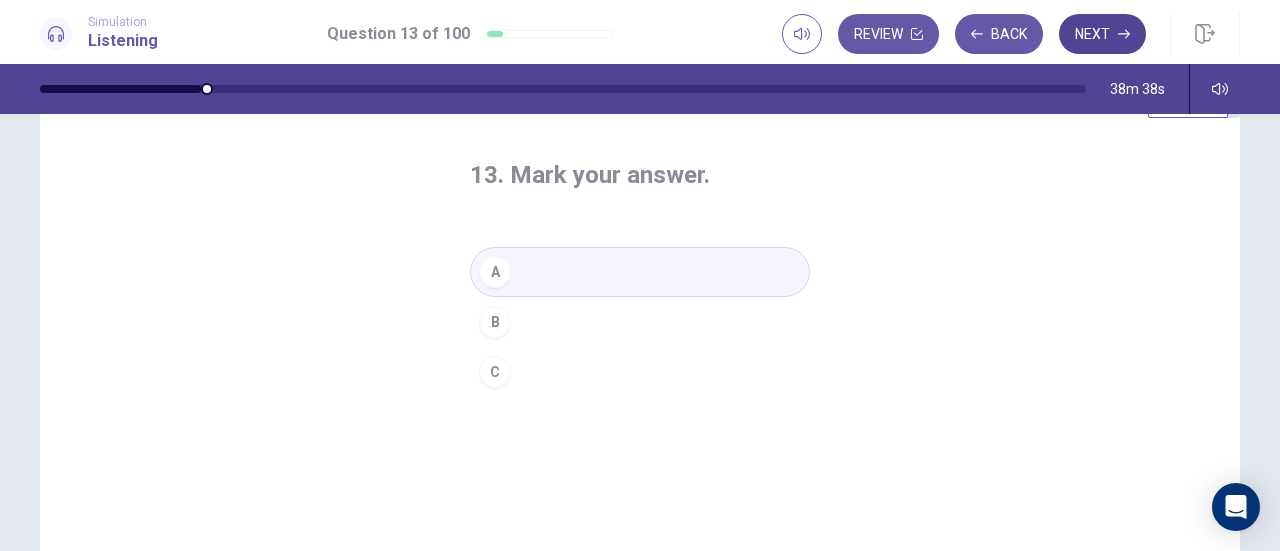 click on "Next" at bounding box center (1102, 34) 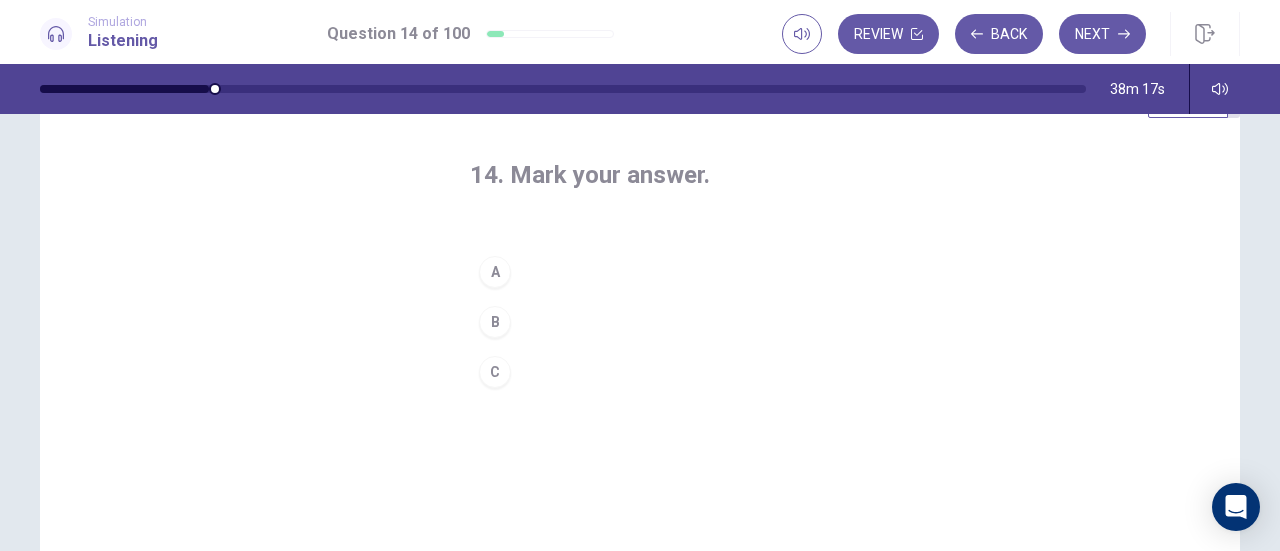 click on "C" at bounding box center [495, 372] 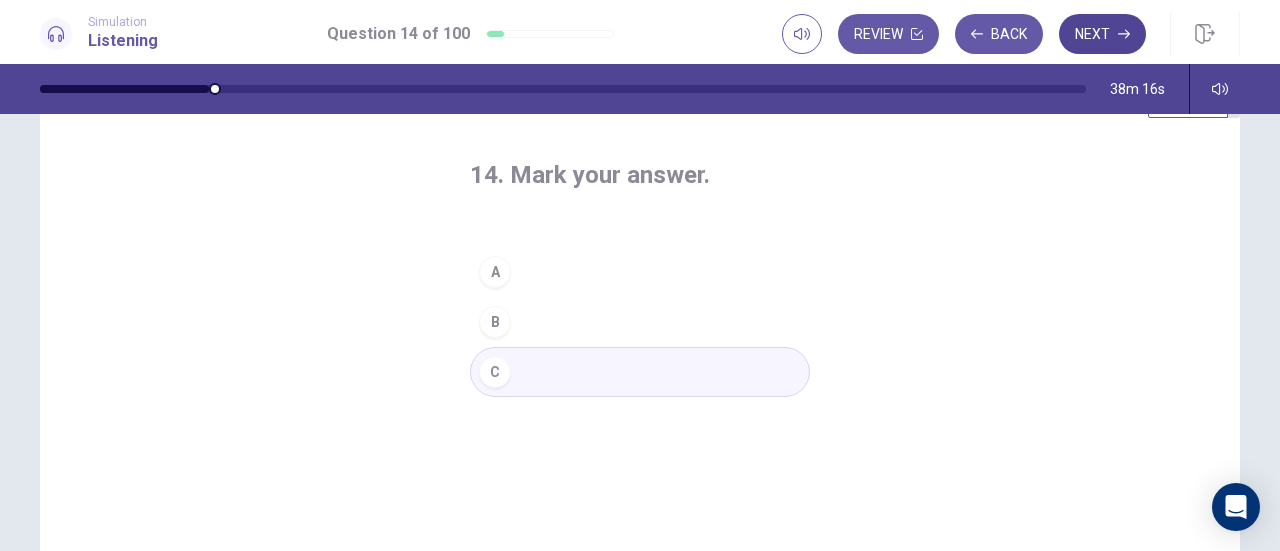 click on "Next" at bounding box center (1102, 34) 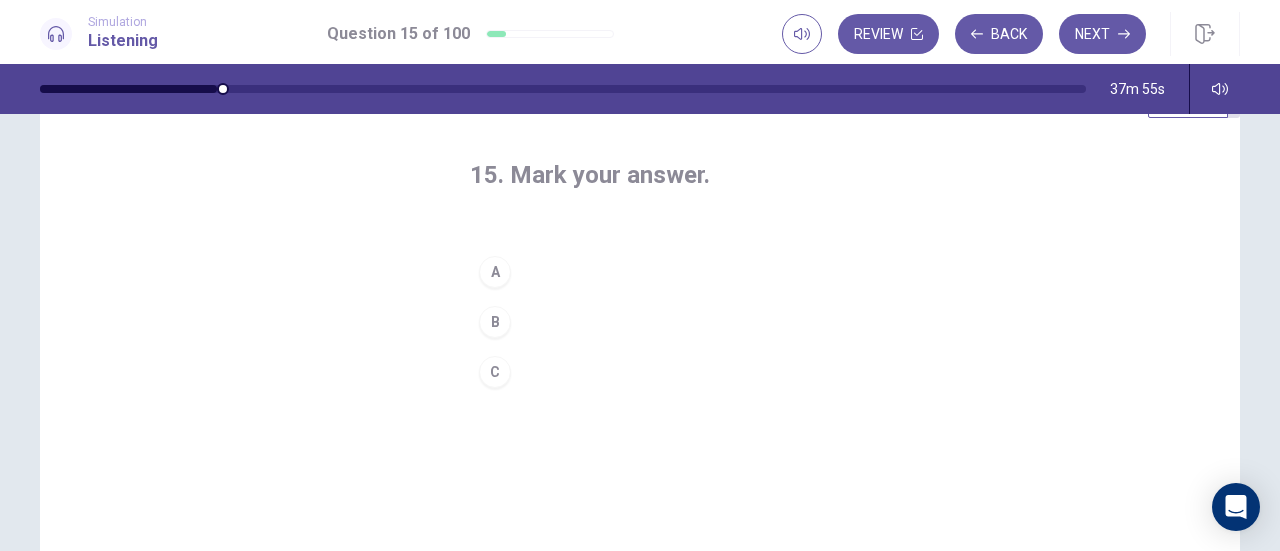 click on "B" at bounding box center (495, 322) 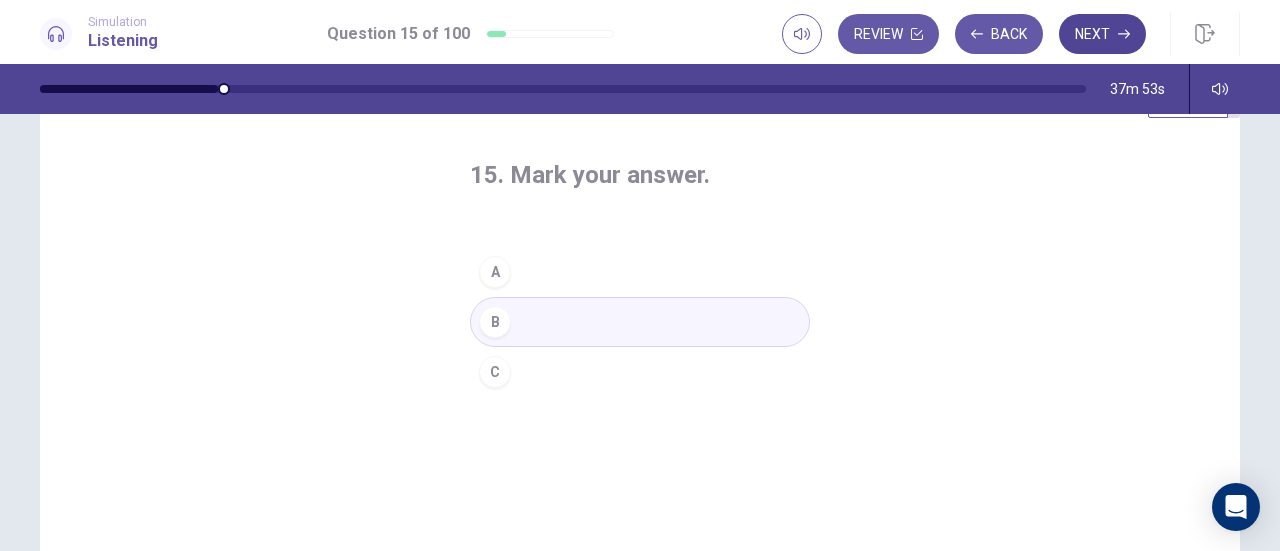 click on "Next" at bounding box center (1102, 34) 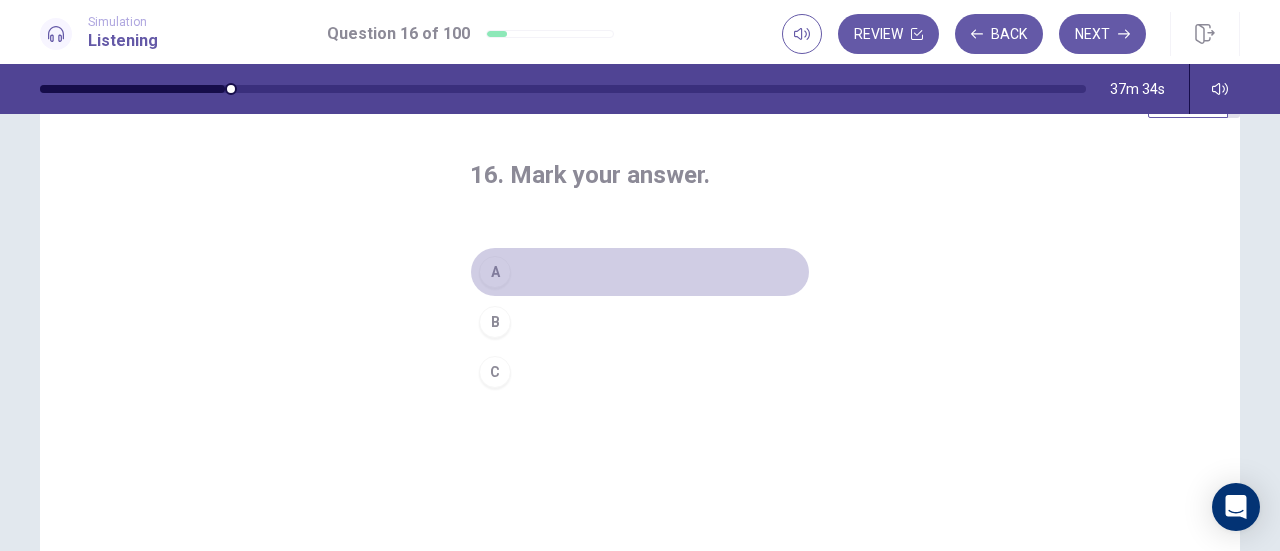 click on "A" at bounding box center (495, 272) 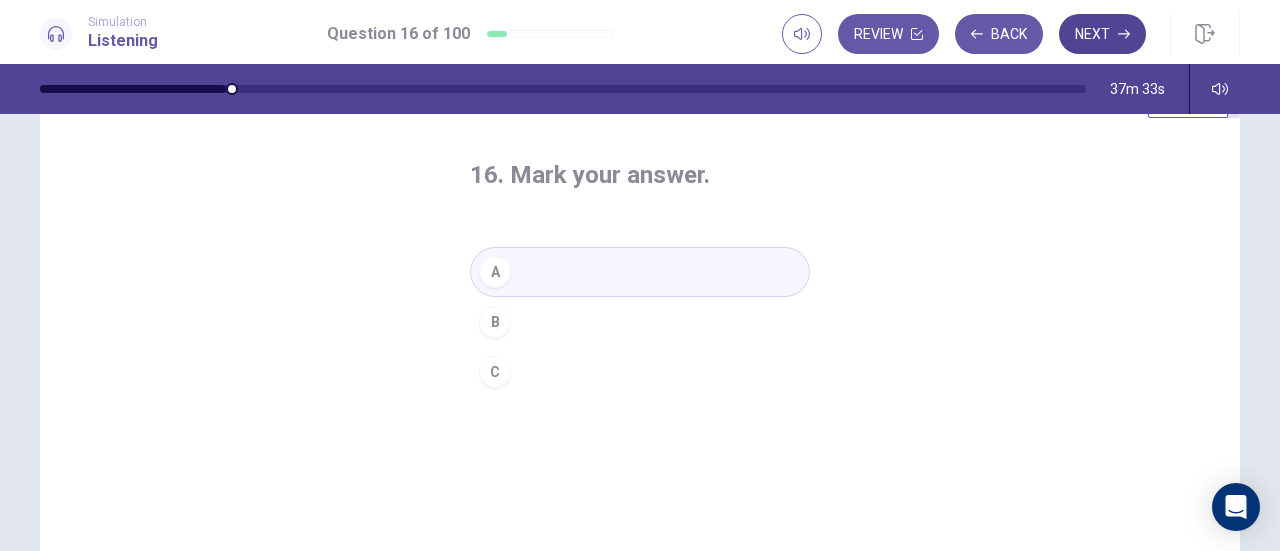 click on "Next" at bounding box center (1102, 34) 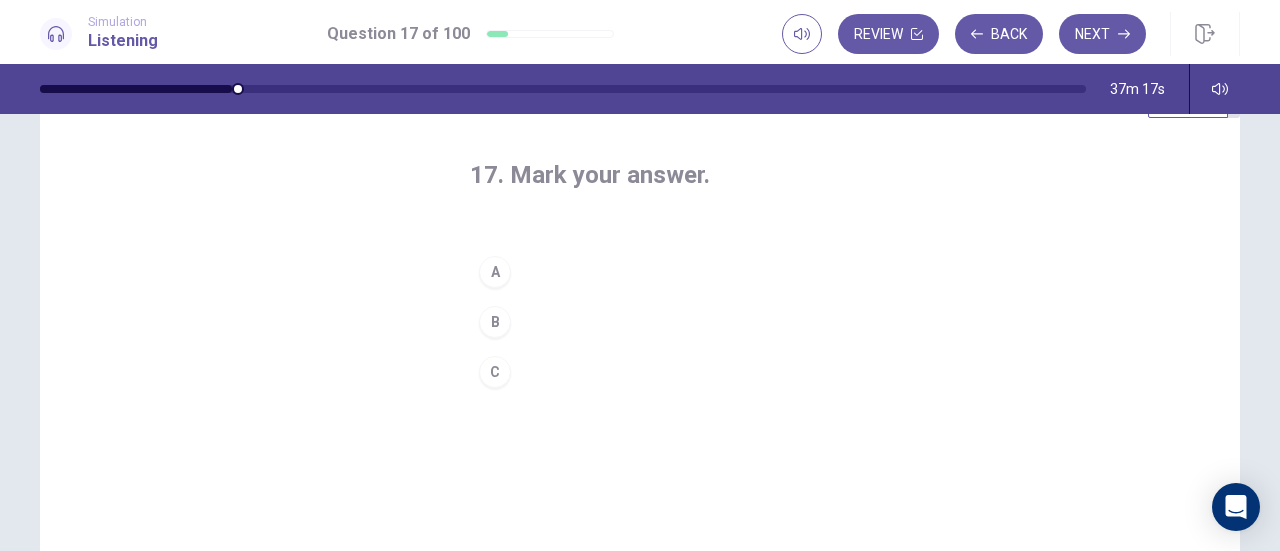 click on "B" at bounding box center (495, 322) 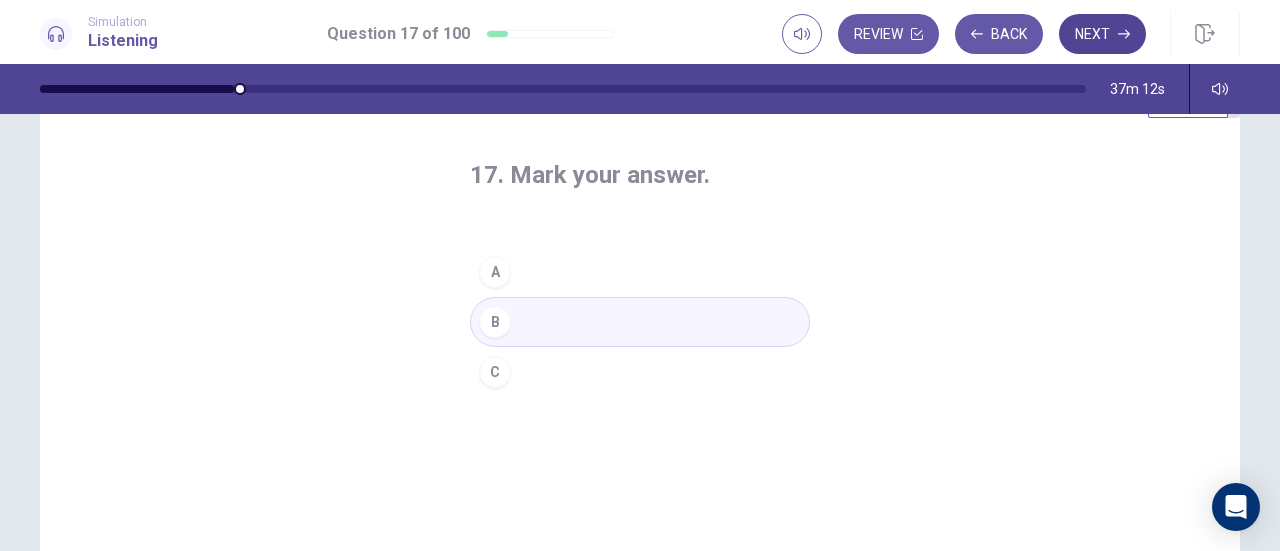 click on "Next" at bounding box center (1102, 34) 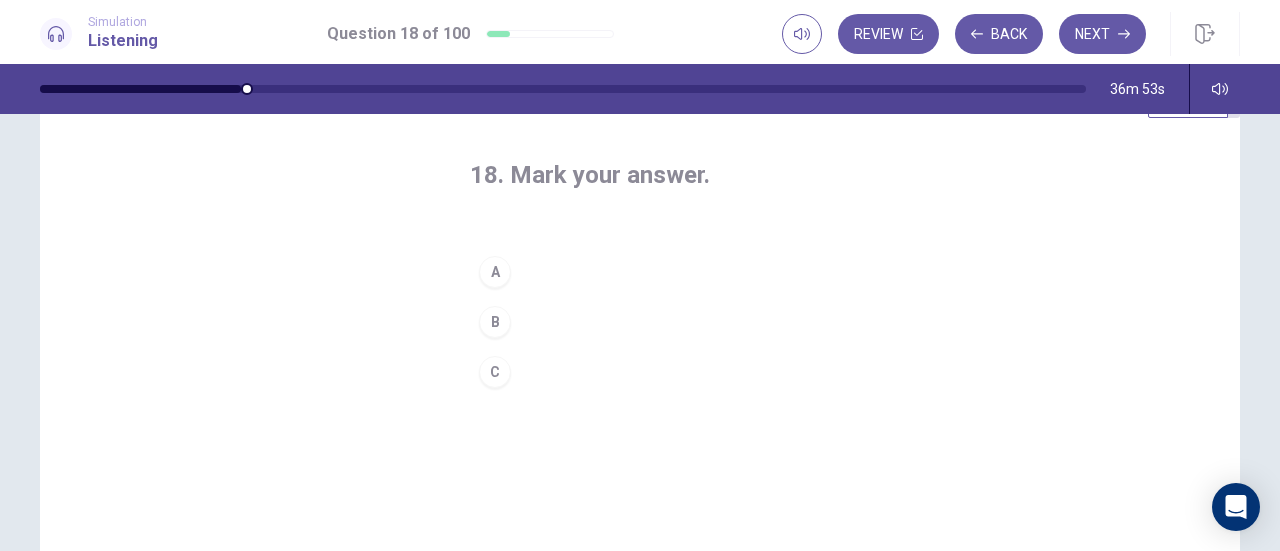 click on "C" at bounding box center (495, 372) 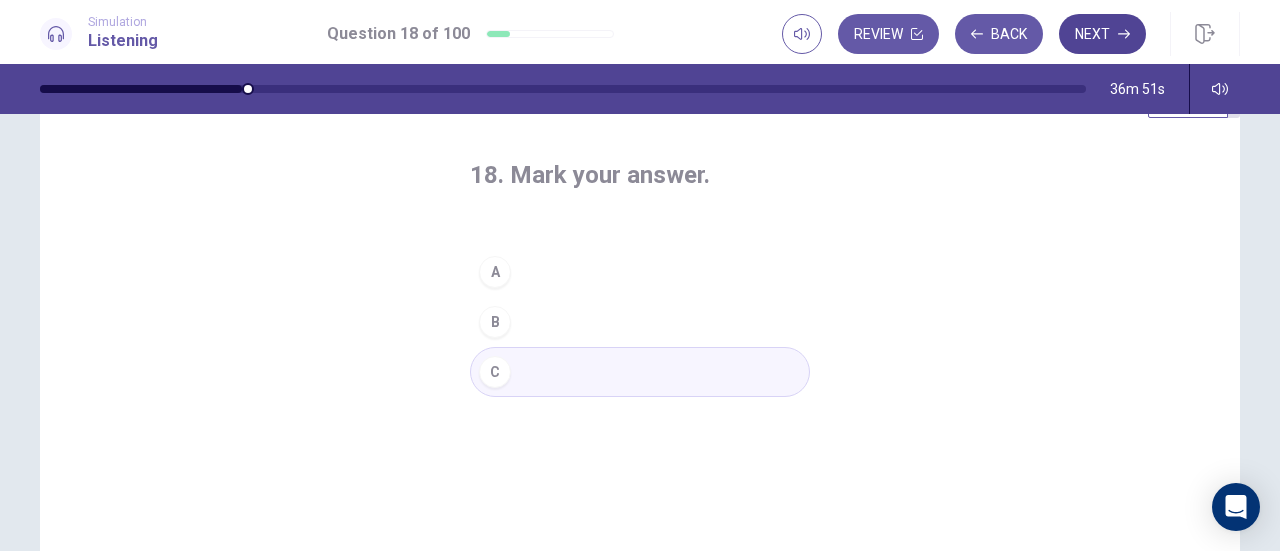 click on "Next" at bounding box center [1102, 34] 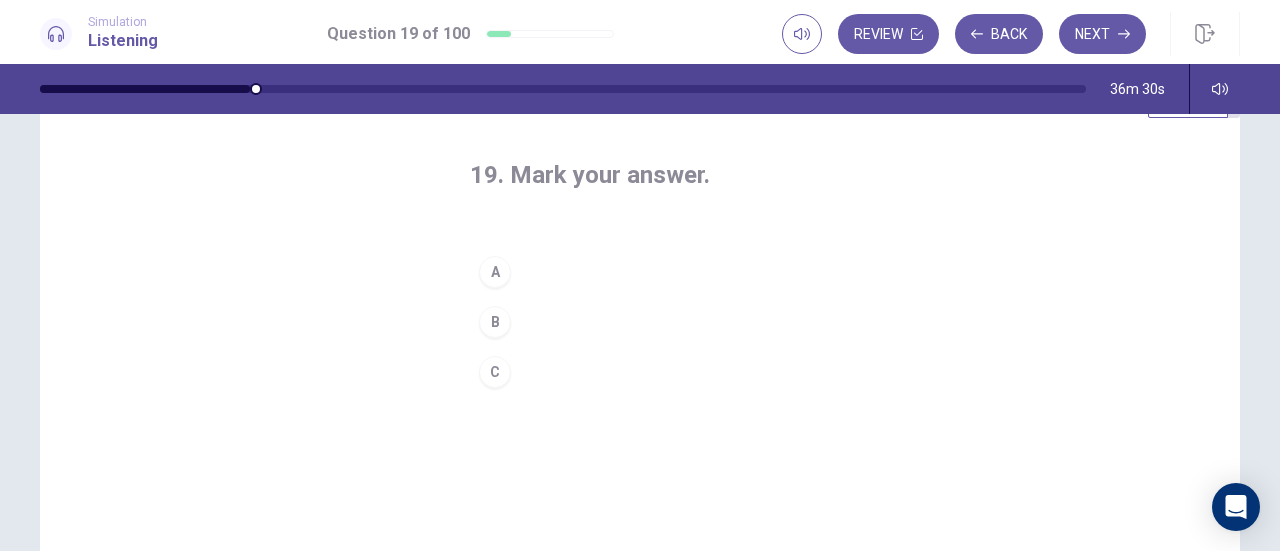 click on "C" at bounding box center (495, 372) 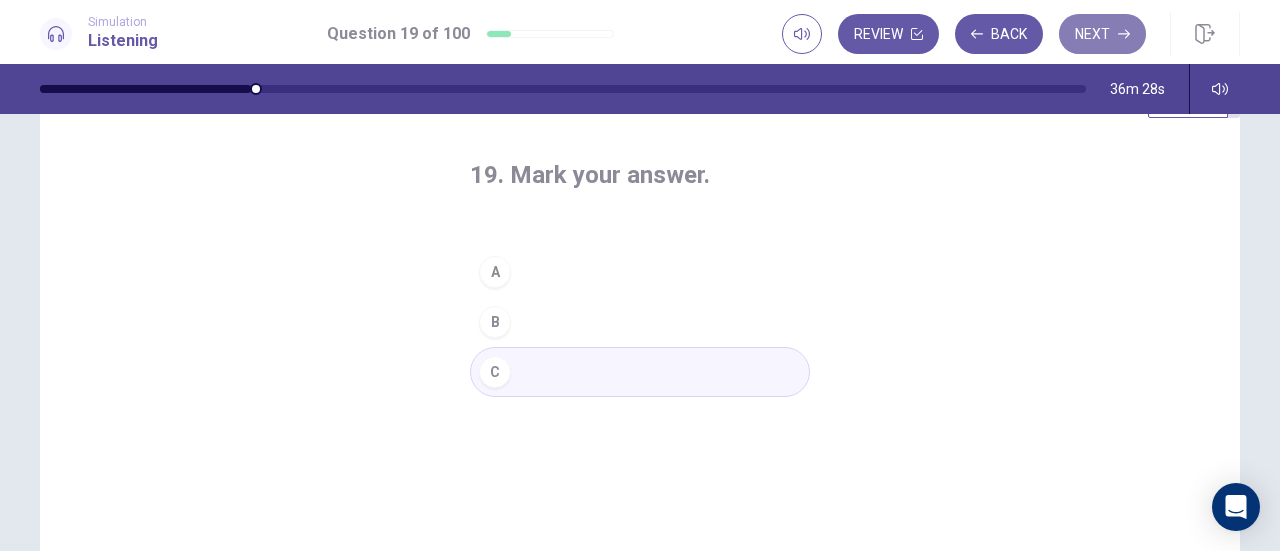 click on "Next" at bounding box center [1102, 34] 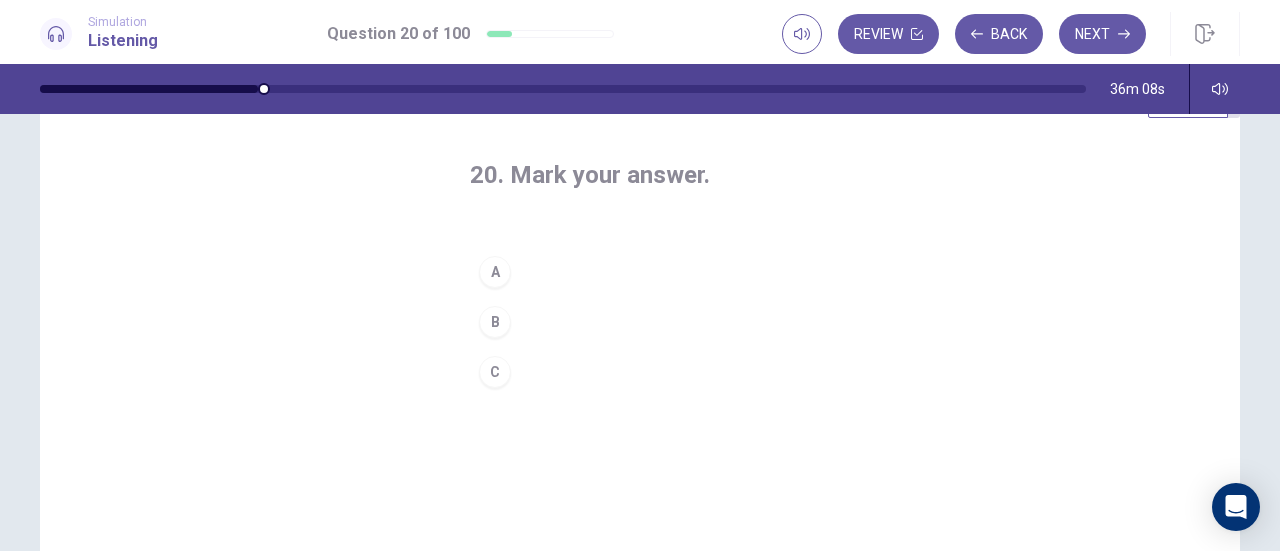 click on "A" at bounding box center [495, 272] 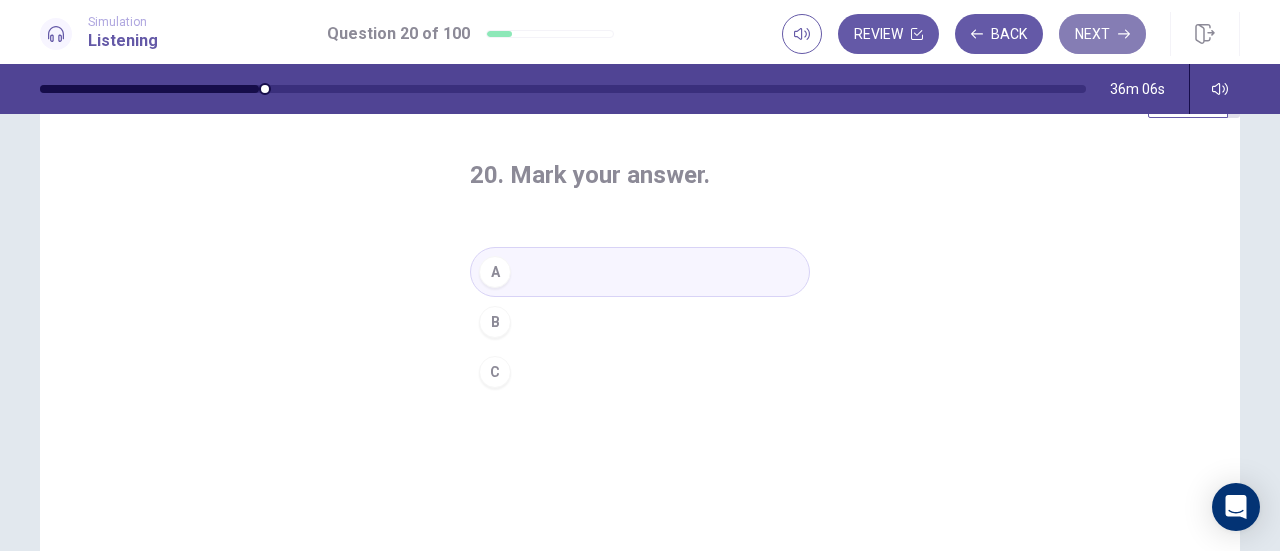 click on "Next" at bounding box center [1102, 34] 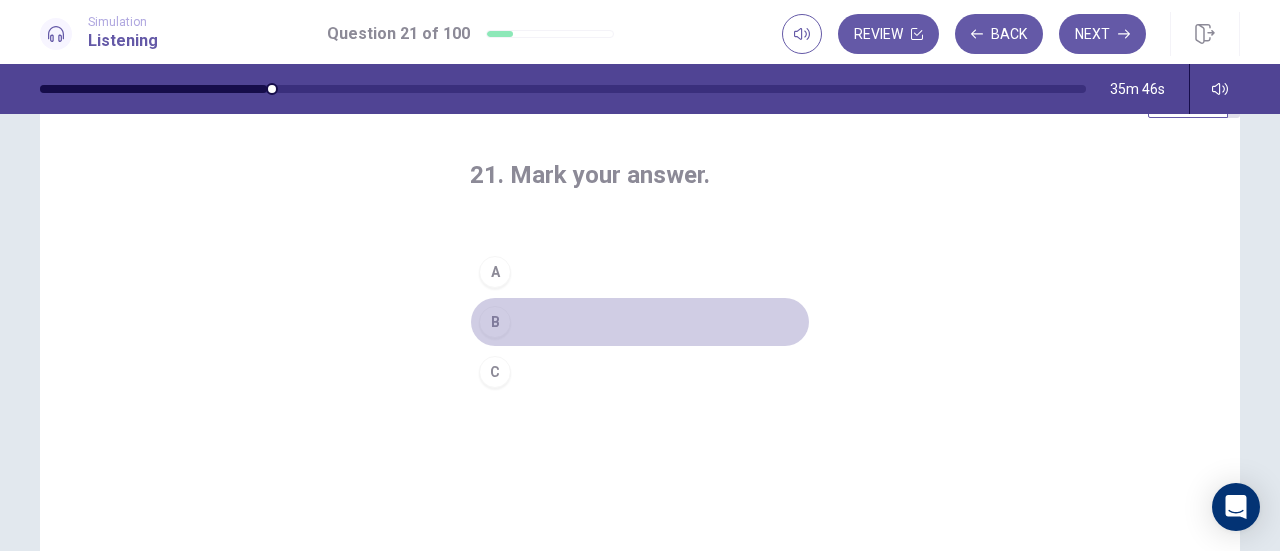 click on "B" at bounding box center [495, 322] 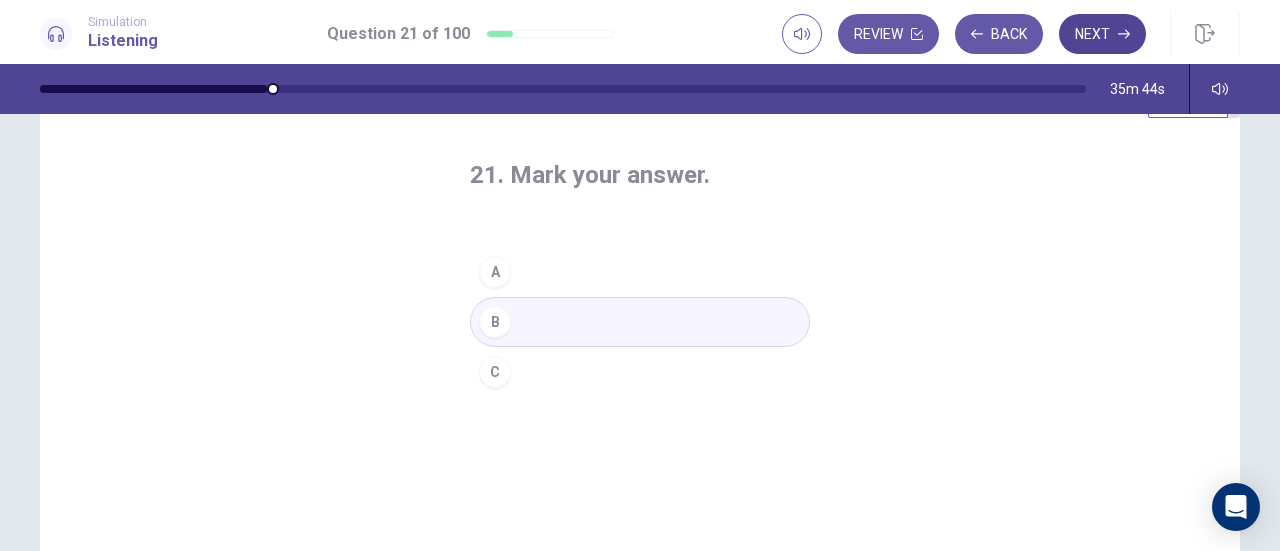 click on "Next" at bounding box center [1102, 34] 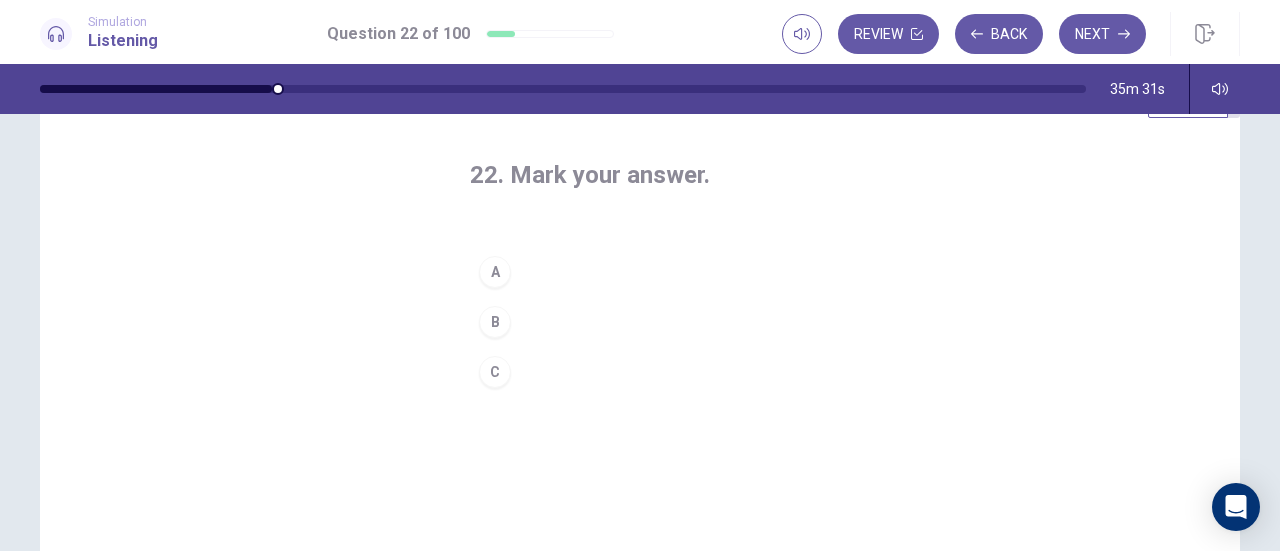 click on "B" at bounding box center [495, 322] 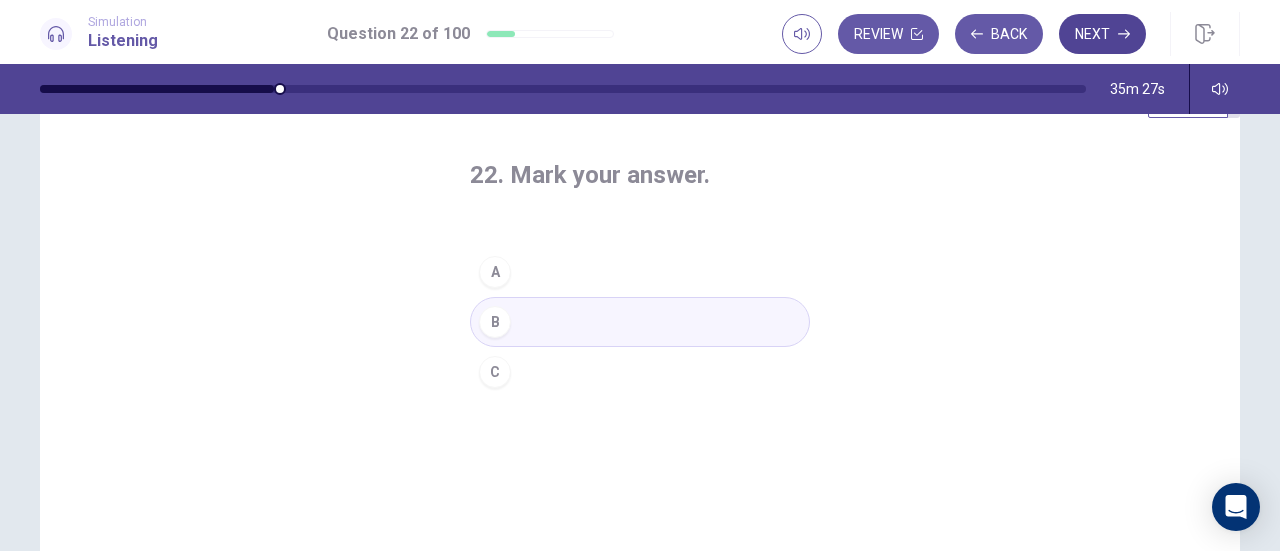 click on "Next" at bounding box center (1102, 34) 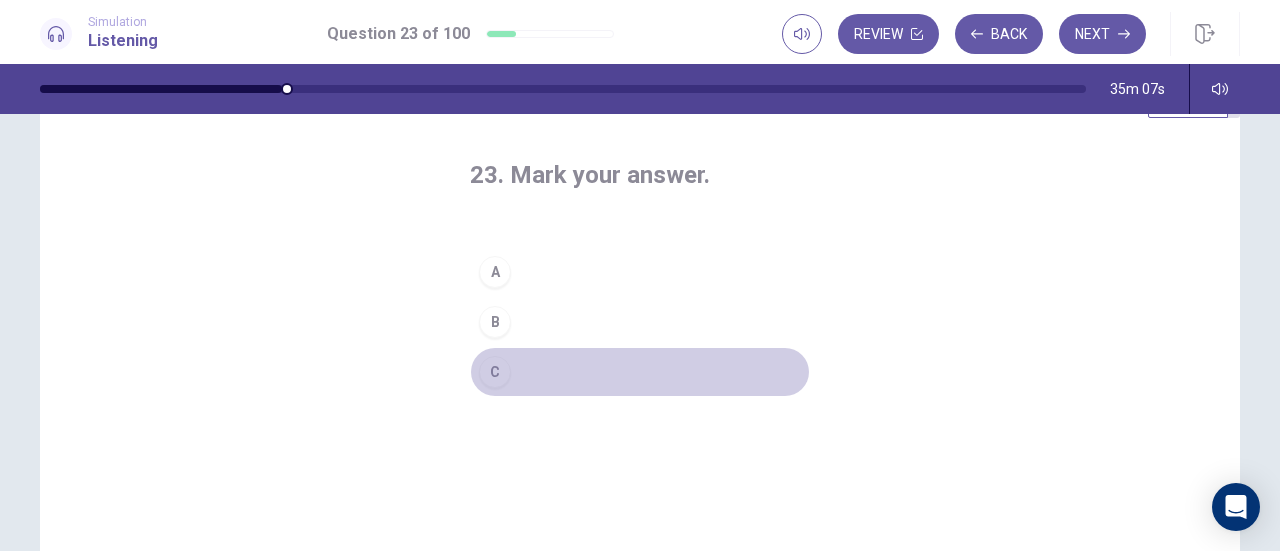 click on "C" at bounding box center [495, 372] 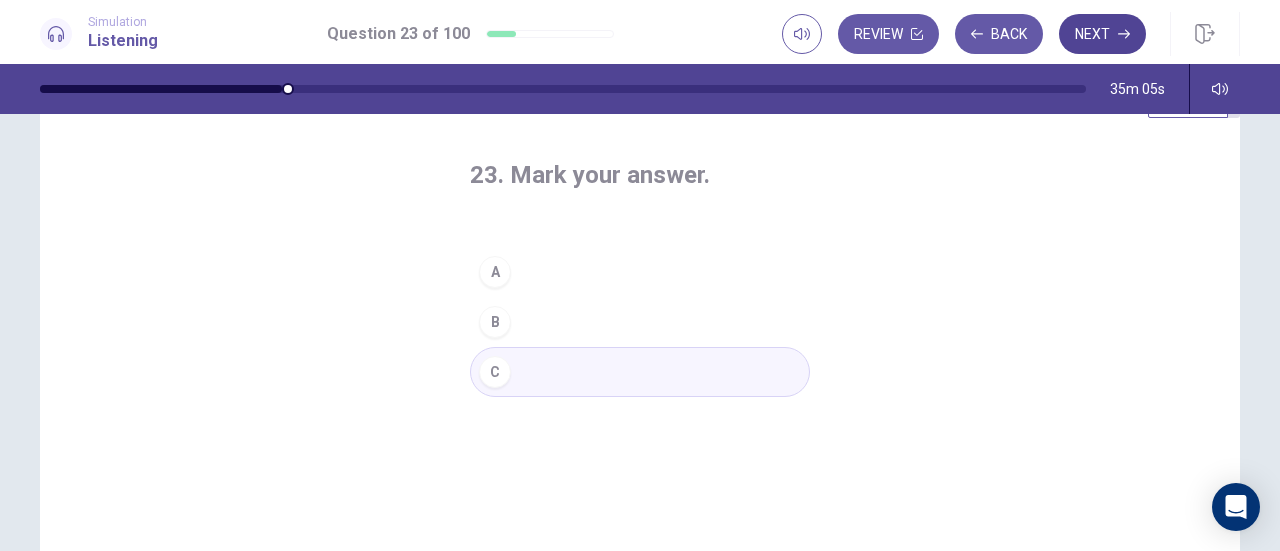 click on "Next" at bounding box center (1102, 34) 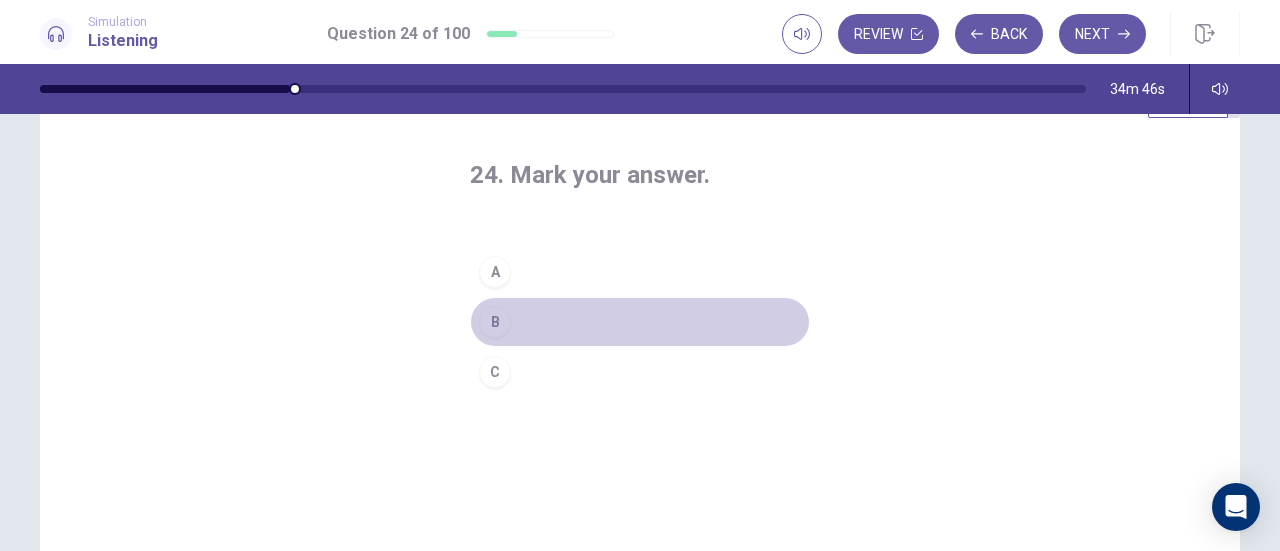 click on "B" at bounding box center (495, 322) 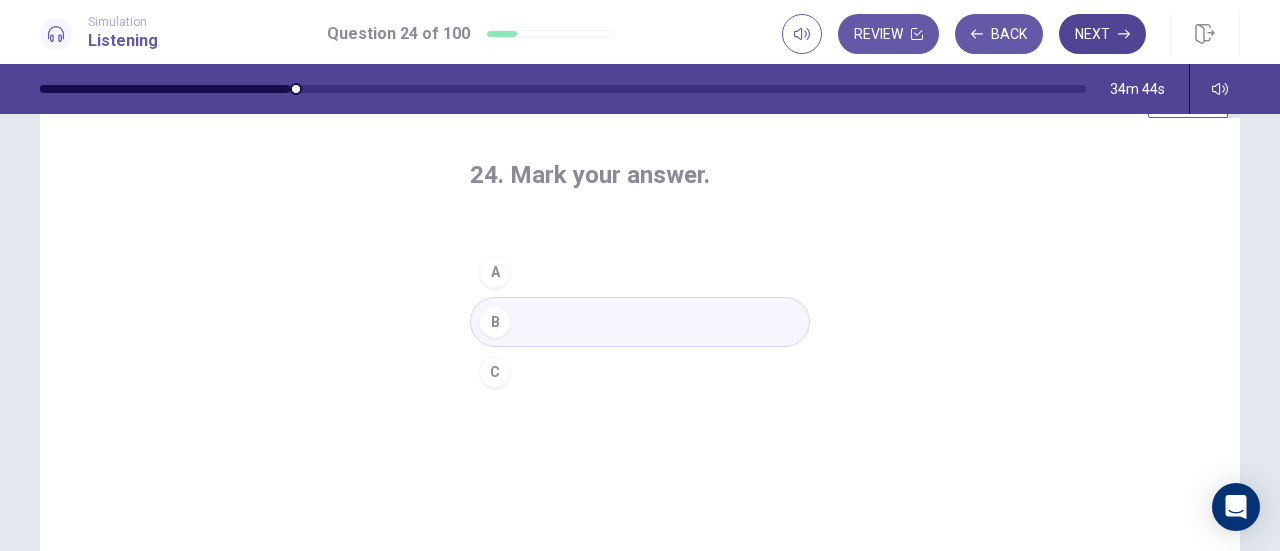 click on "Next" at bounding box center (1102, 34) 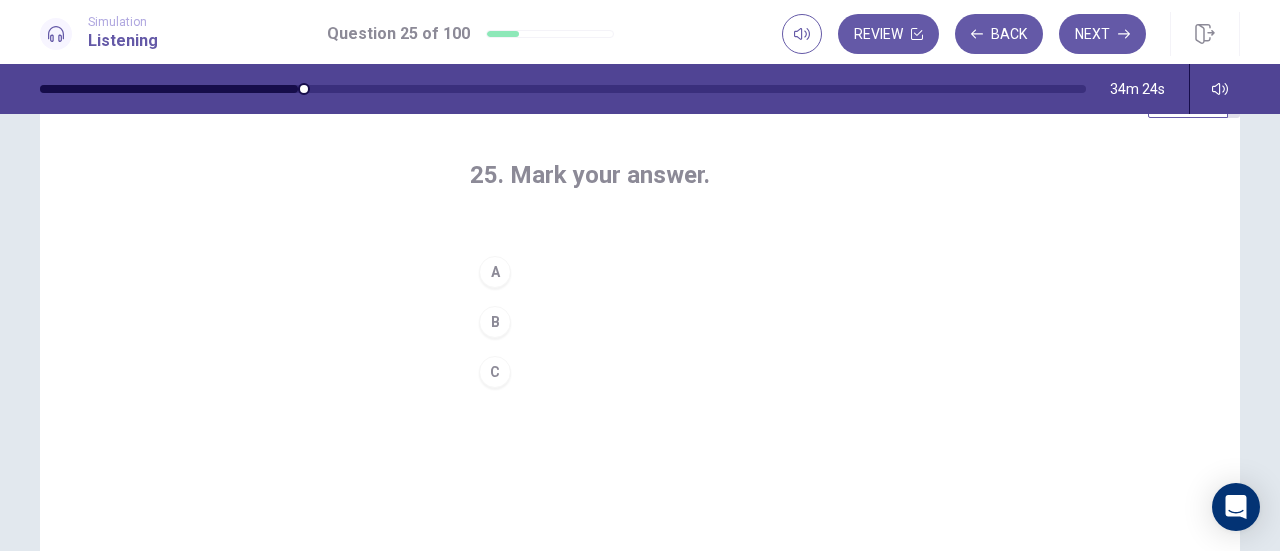 click on "C" at bounding box center (495, 372) 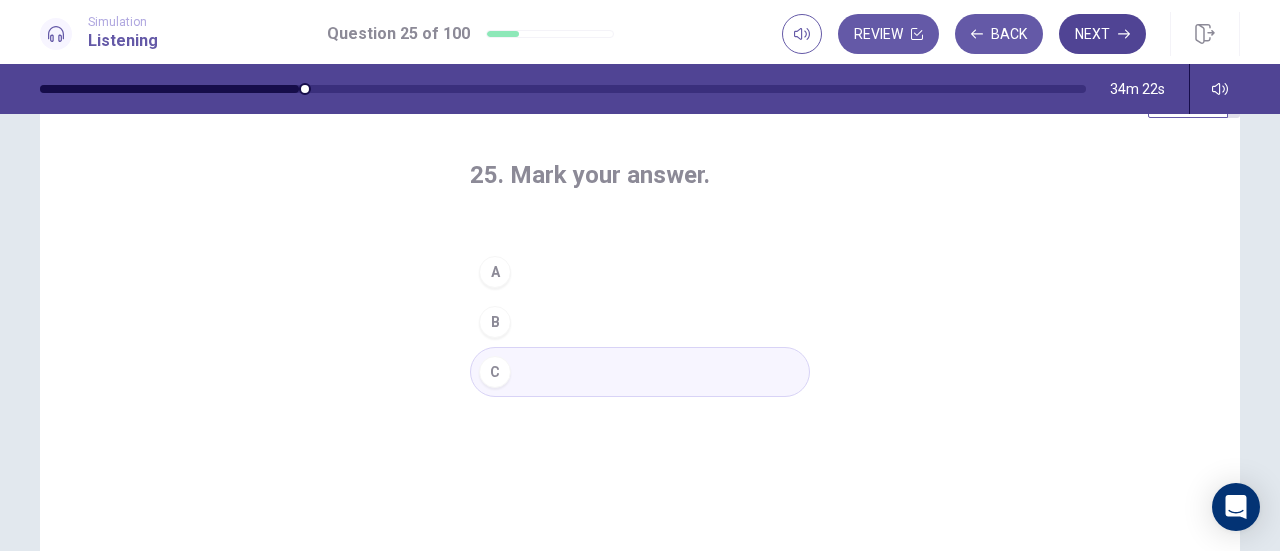 click on "Next" at bounding box center [1102, 34] 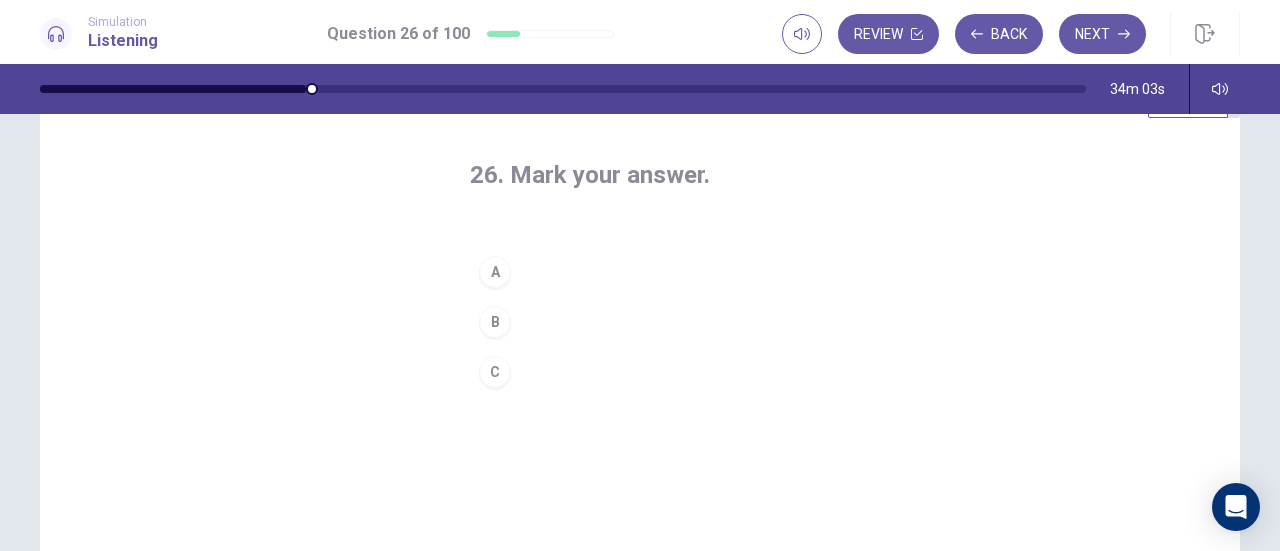 click on "C" at bounding box center (495, 372) 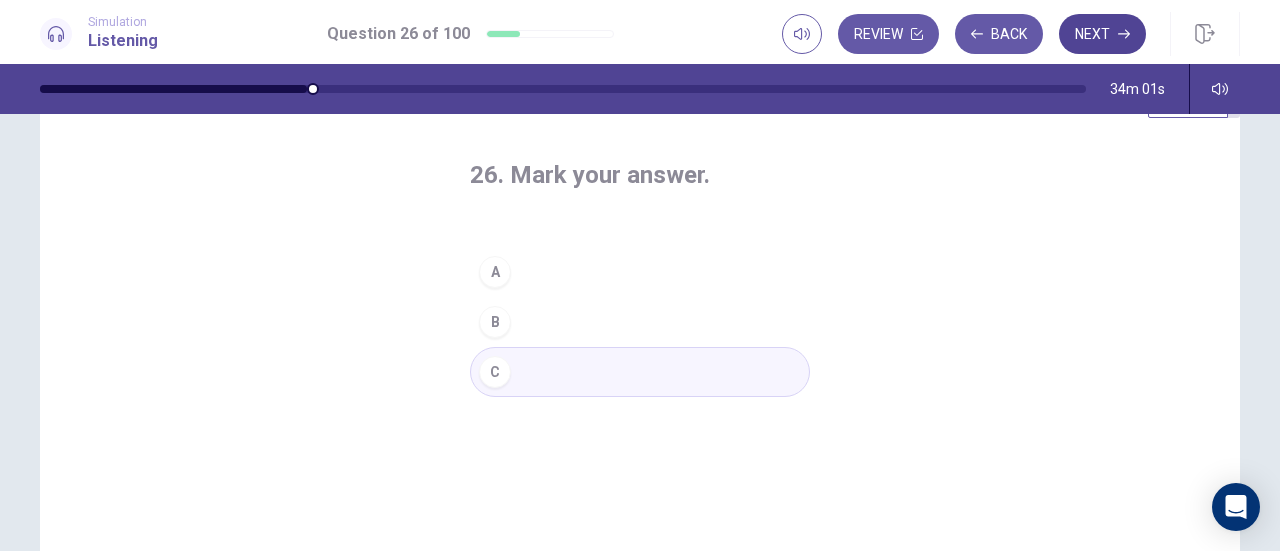 click on "Next" at bounding box center [1102, 34] 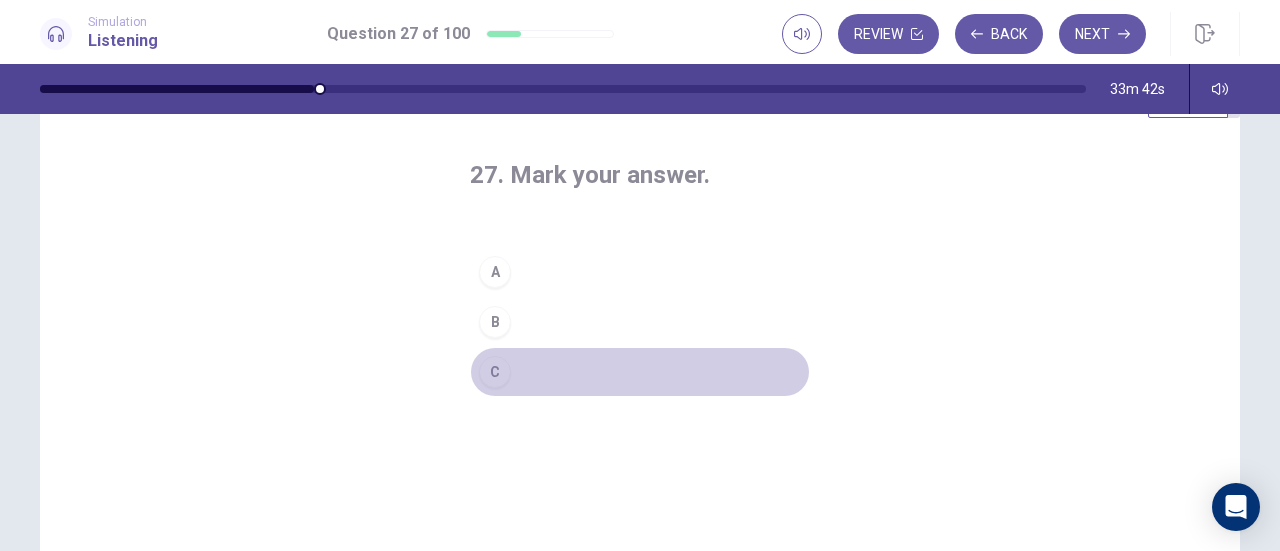 click on "C" at bounding box center [495, 372] 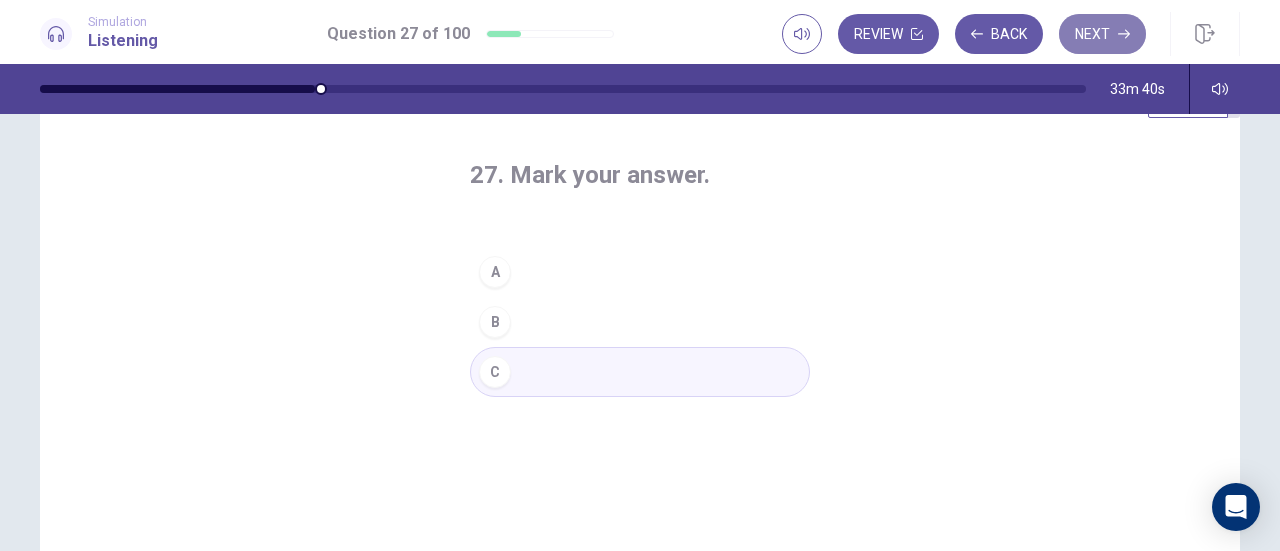 click on "Next" at bounding box center [1102, 34] 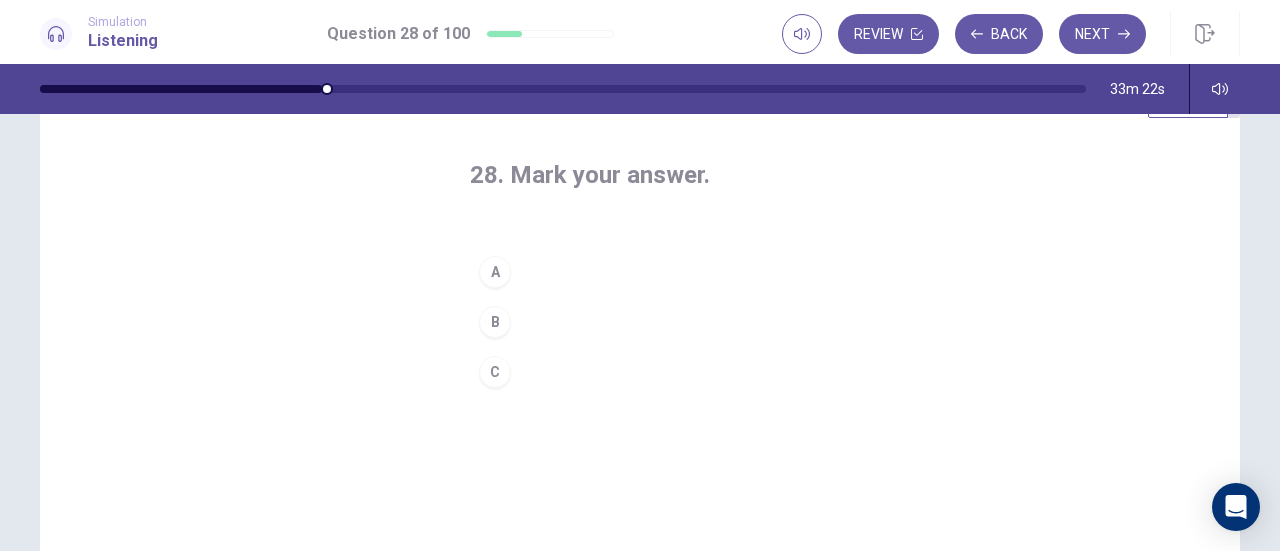 click on "A" at bounding box center [495, 272] 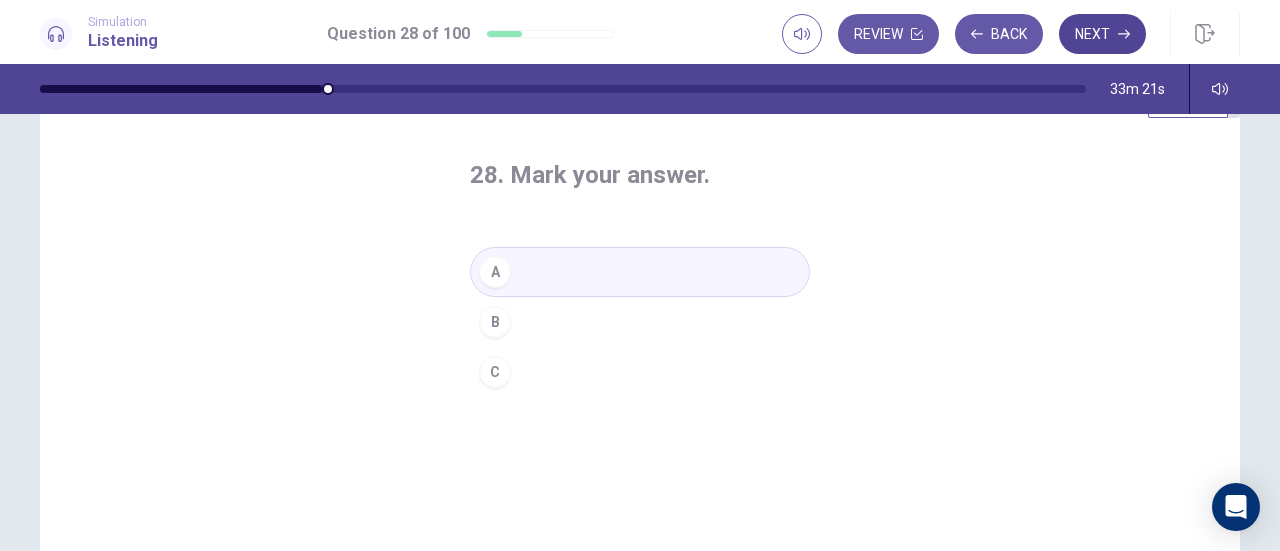 click on "Next" at bounding box center [1102, 34] 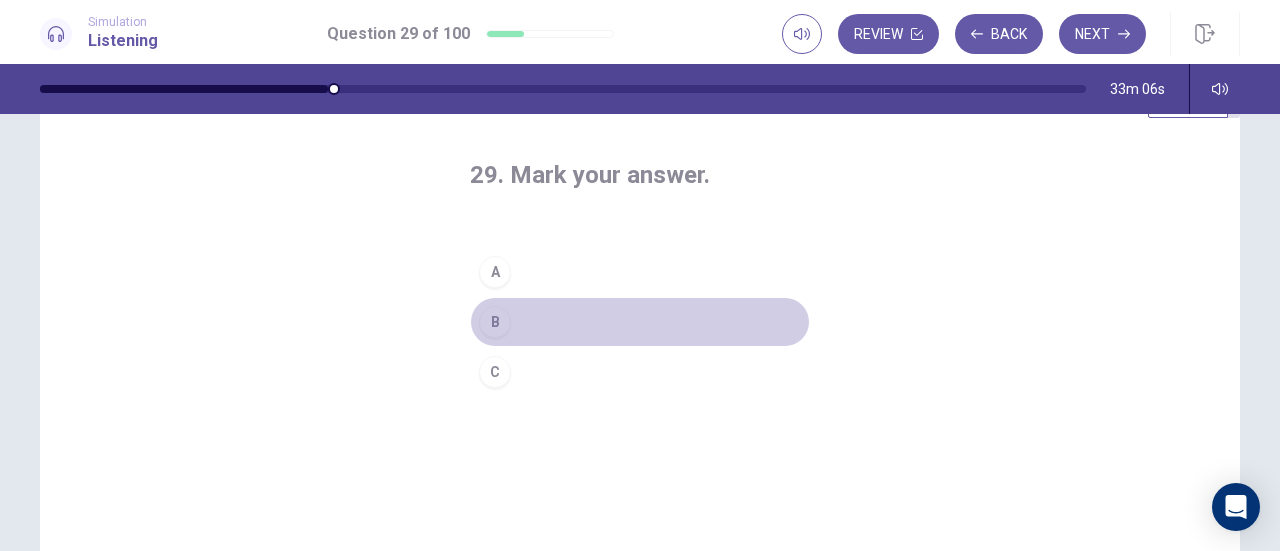 click on "B" at bounding box center (495, 322) 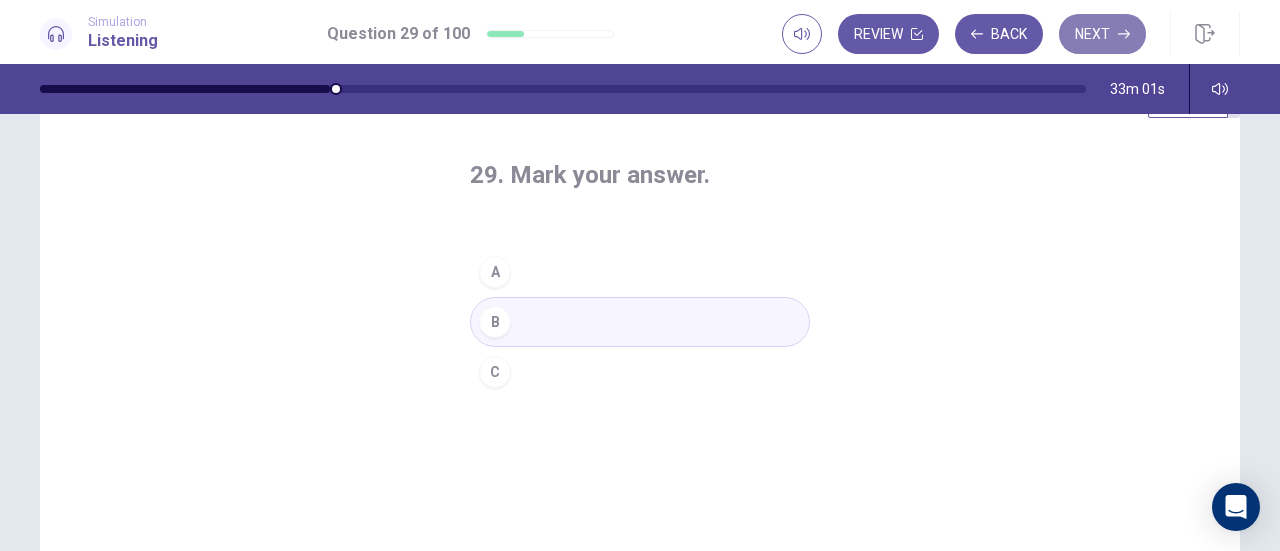 click on "Next" at bounding box center (1102, 34) 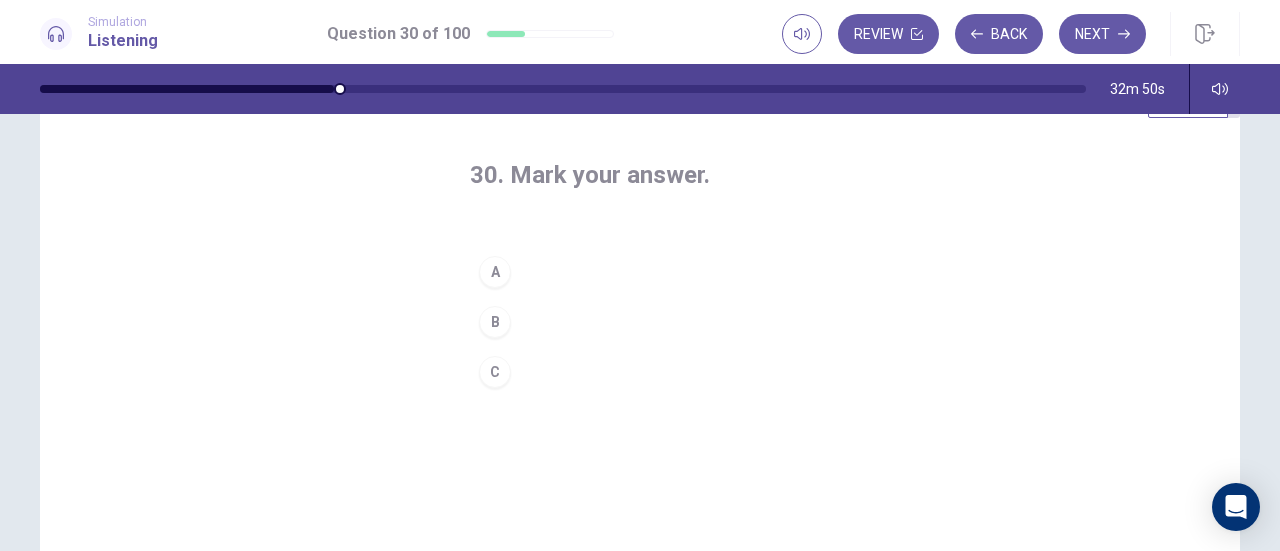 click on "A" at bounding box center (495, 272) 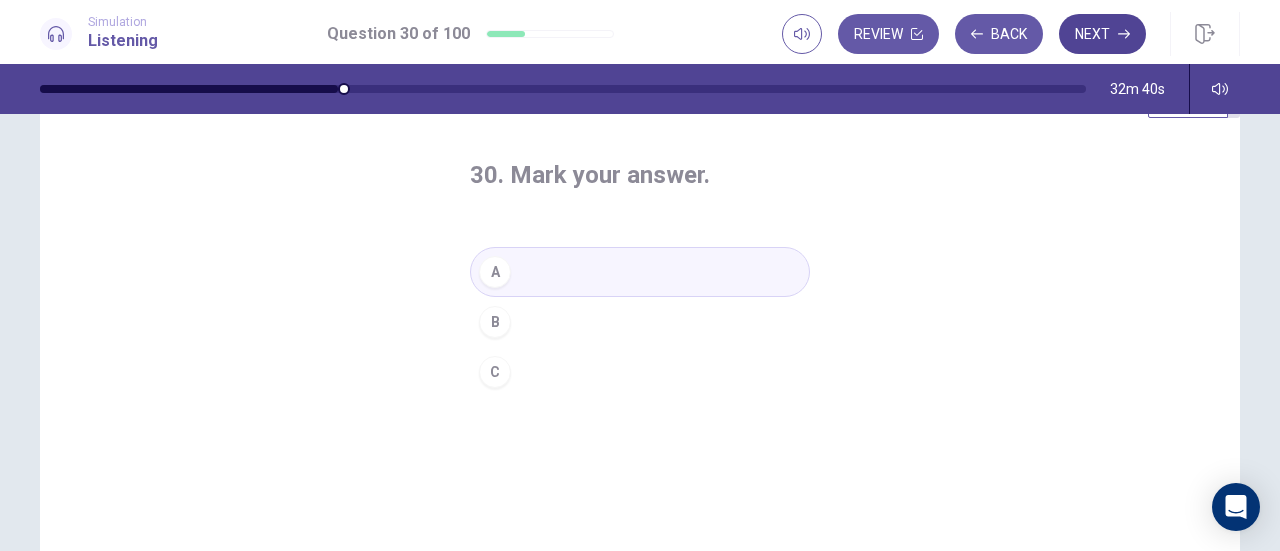 click on "Next" at bounding box center [1102, 34] 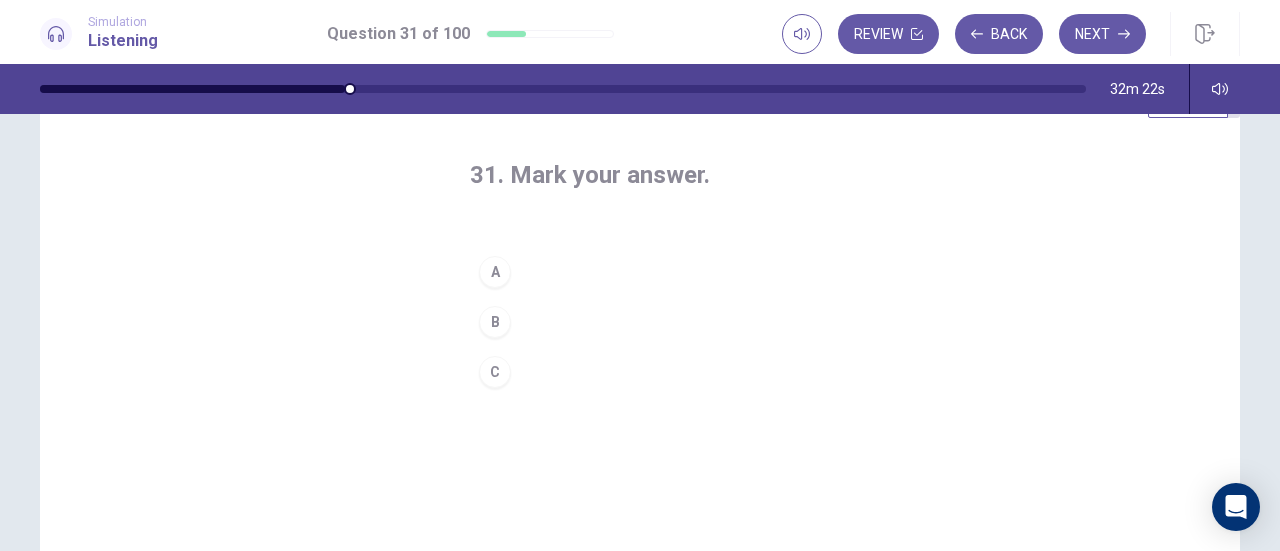 click on "C" at bounding box center [495, 372] 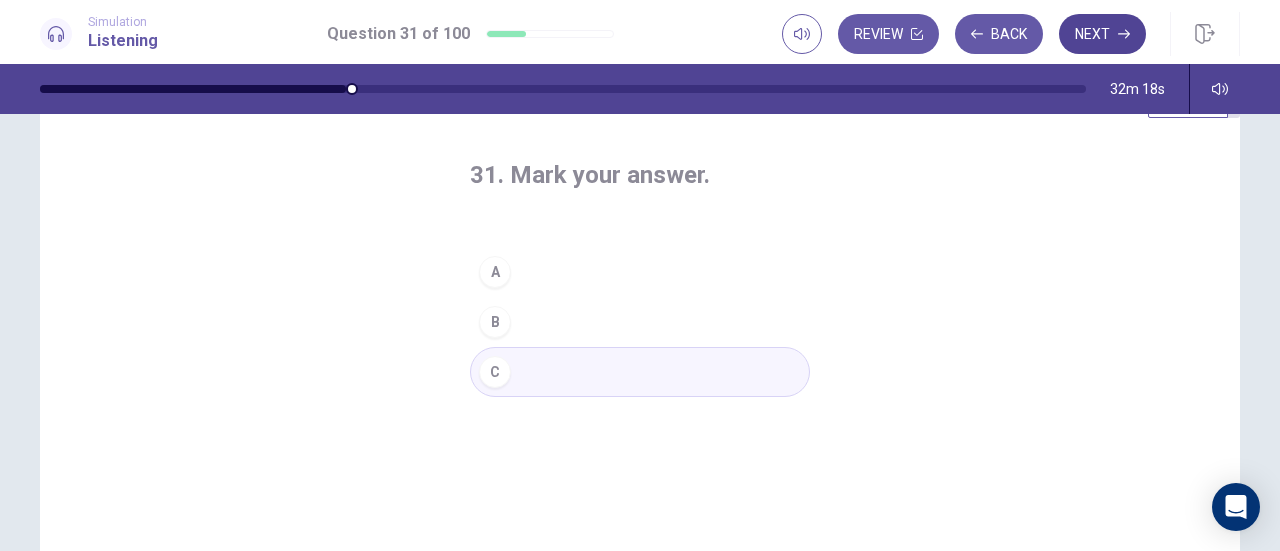 click on "Next" at bounding box center [1102, 34] 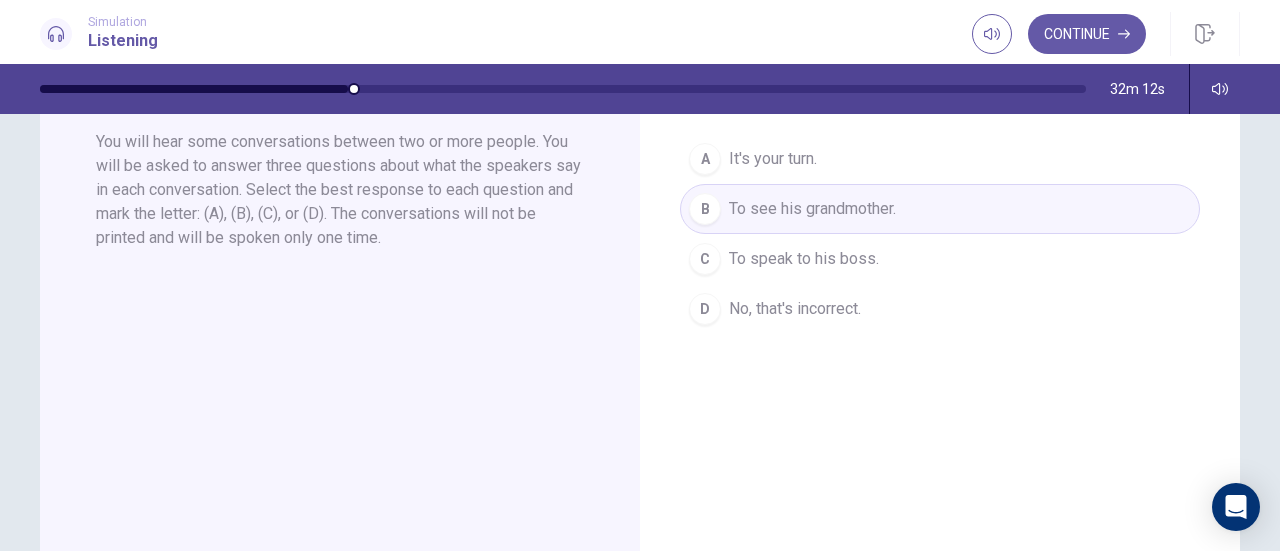 scroll, scrollTop: 50, scrollLeft: 0, axis: vertical 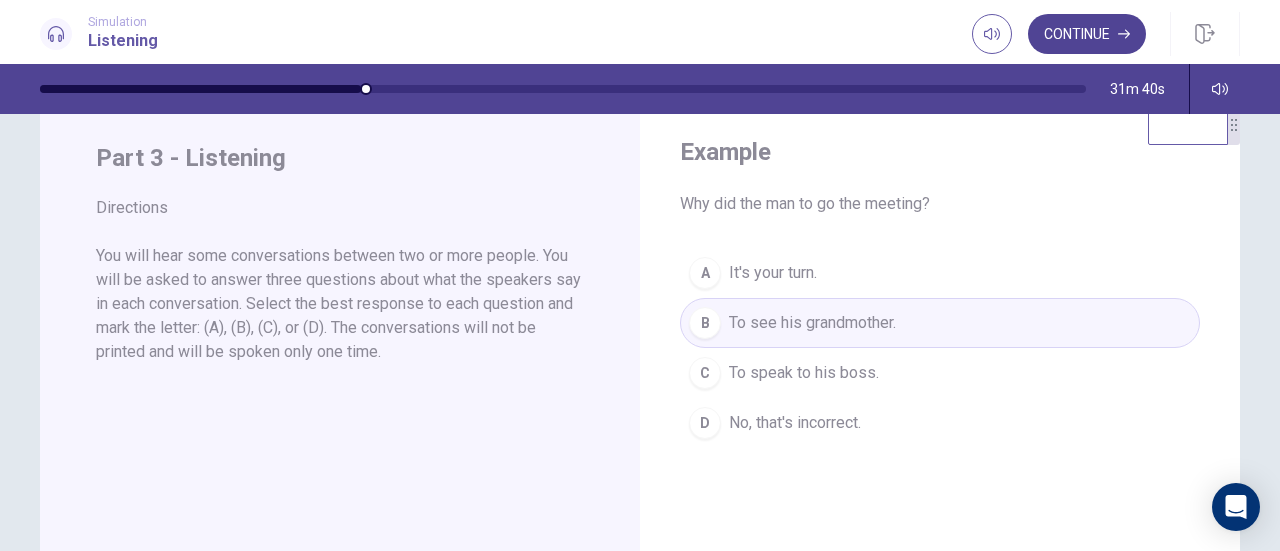 click on "Continue" at bounding box center [1087, 34] 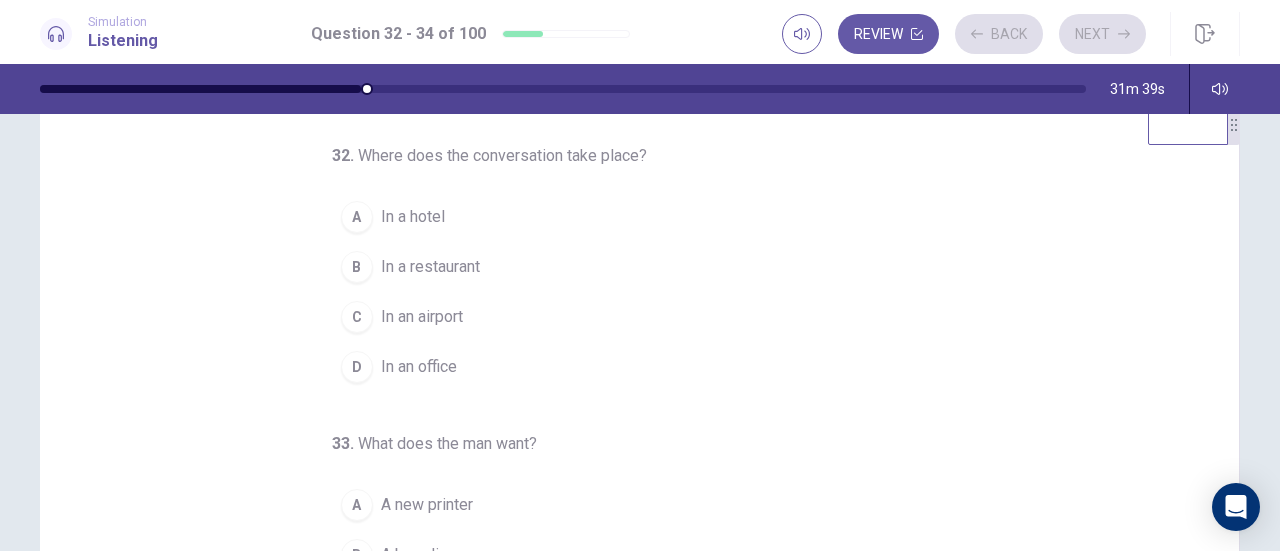 scroll, scrollTop: 0, scrollLeft: 0, axis: both 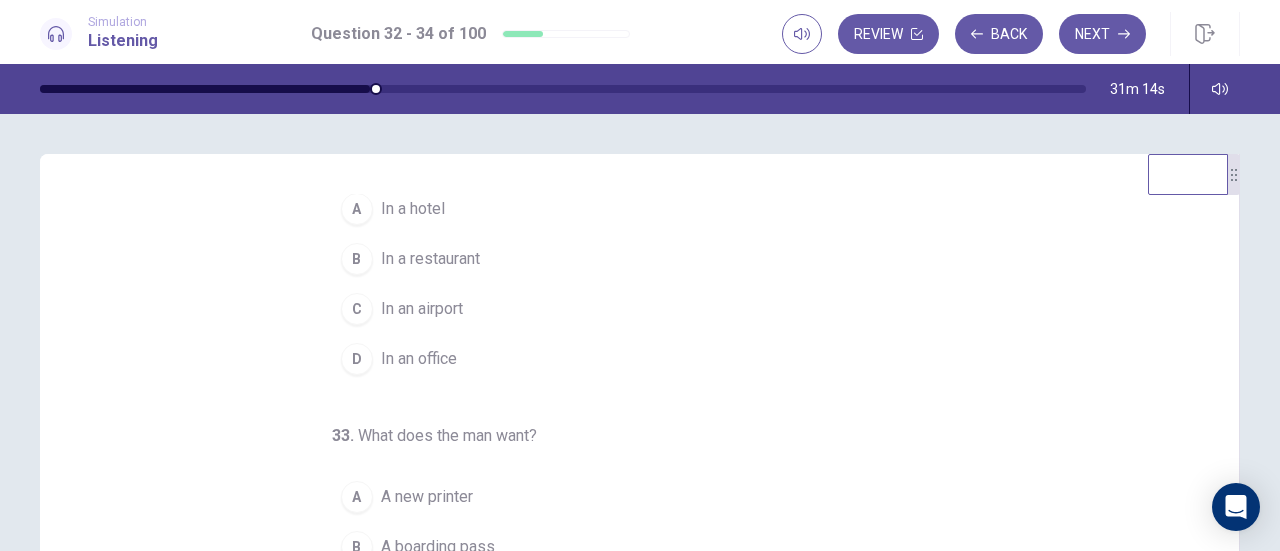click on "C" at bounding box center (357, 309) 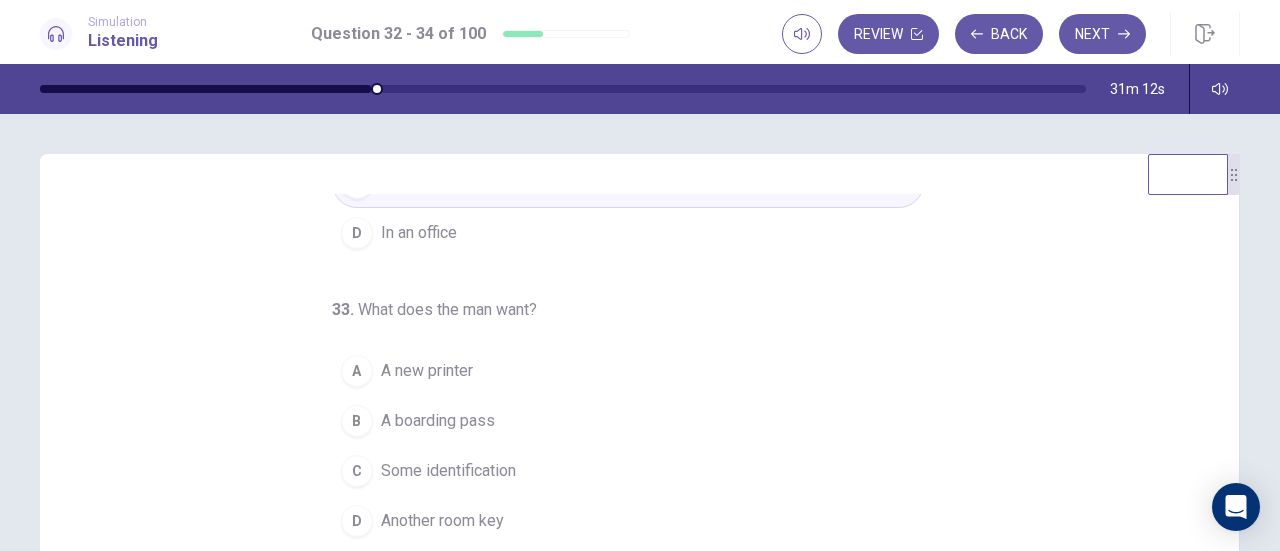 scroll, scrollTop: 200, scrollLeft: 0, axis: vertical 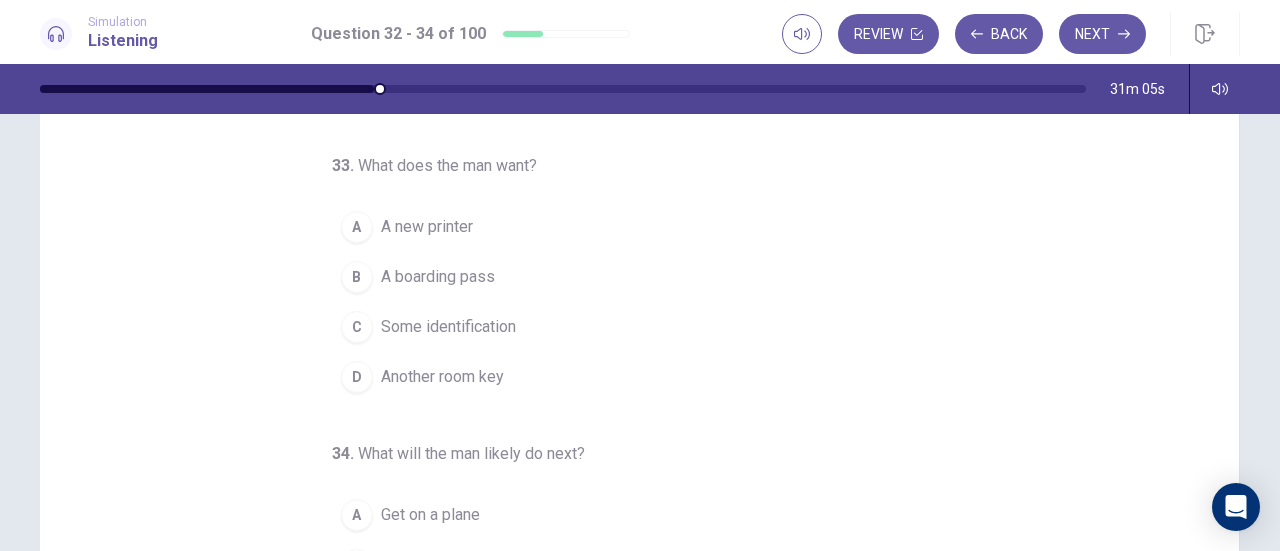 click on "B" at bounding box center [357, 277] 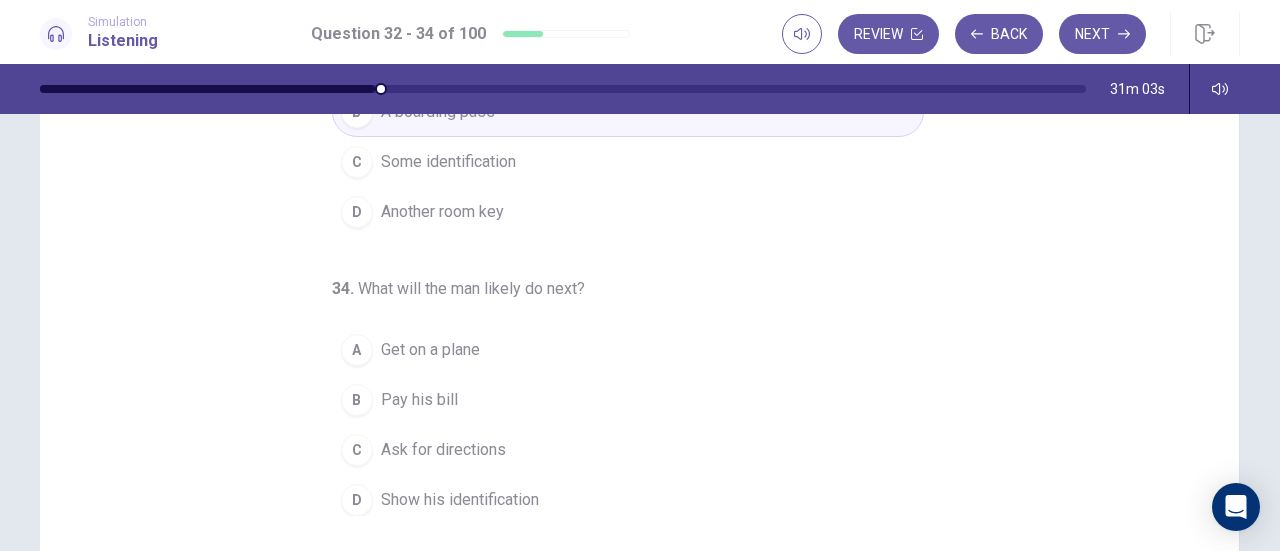 scroll, scrollTop: 0, scrollLeft: 0, axis: both 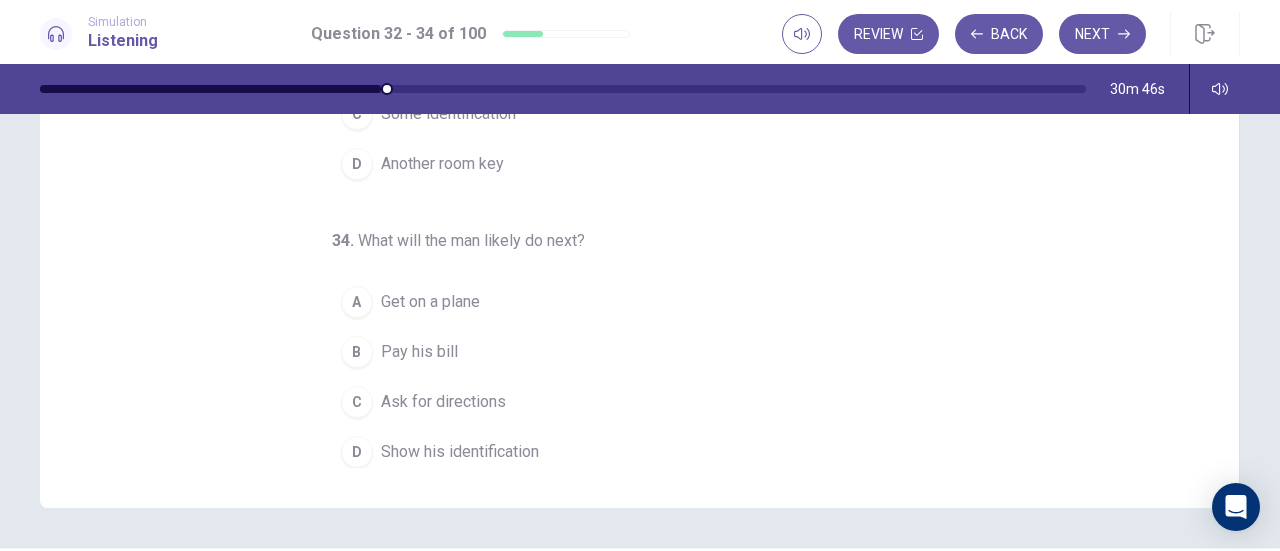 click on "D" at bounding box center (357, 452) 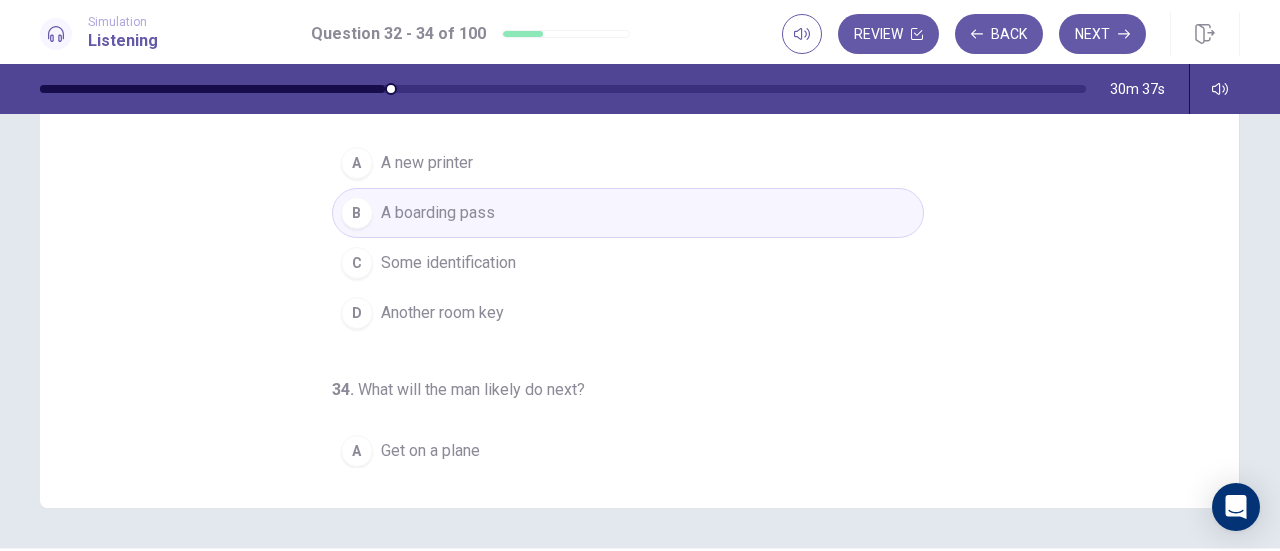 scroll, scrollTop: 200, scrollLeft: 0, axis: vertical 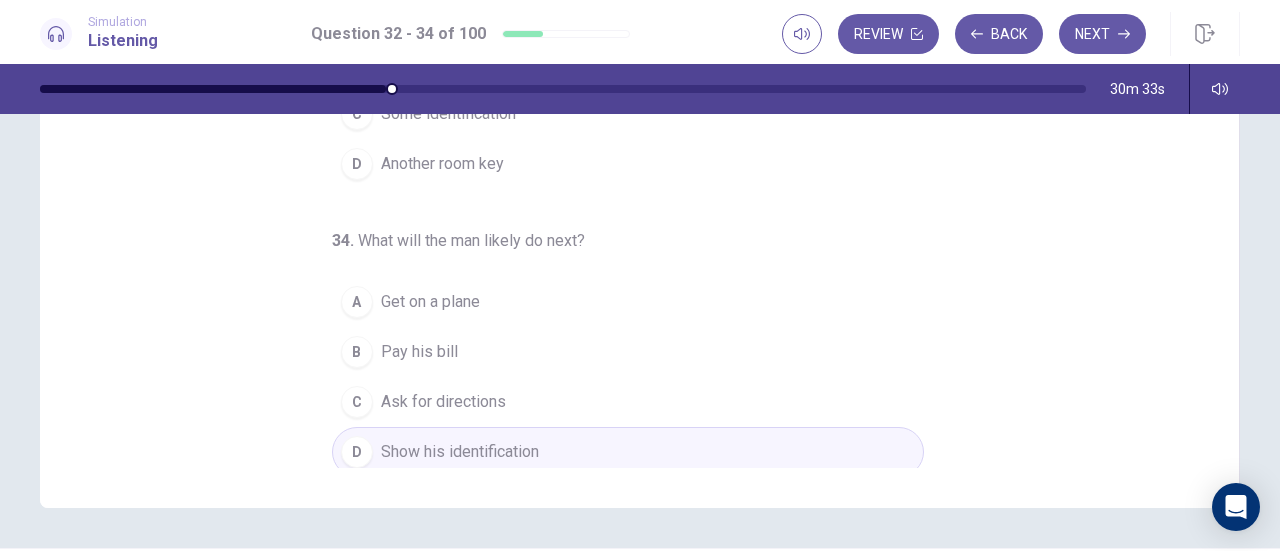click on "A" at bounding box center [357, 302] 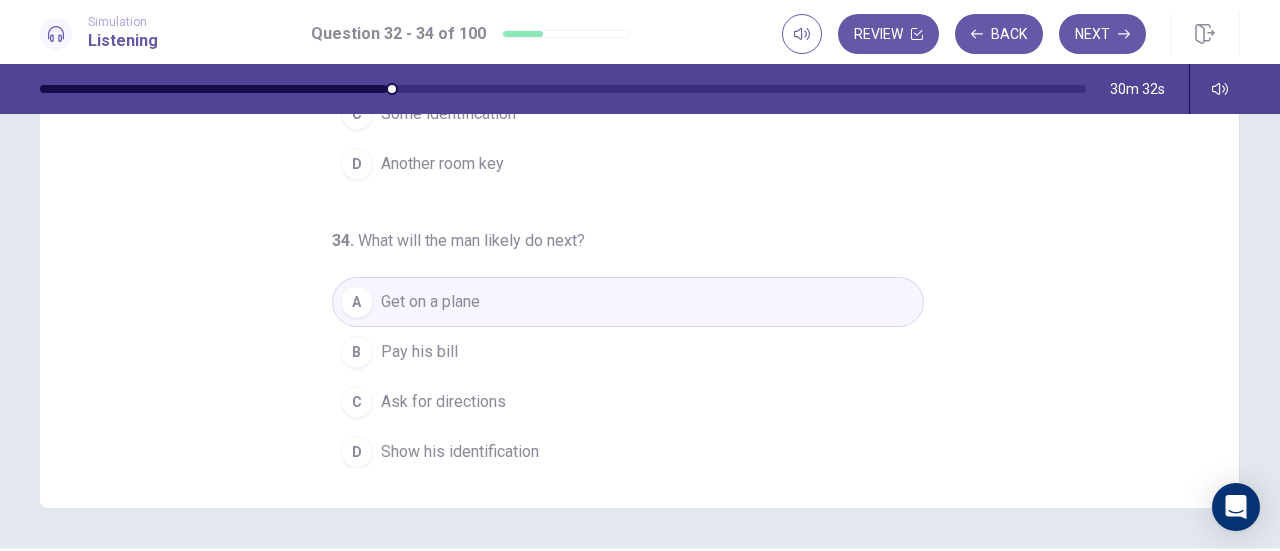 scroll, scrollTop: 0, scrollLeft: 0, axis: both 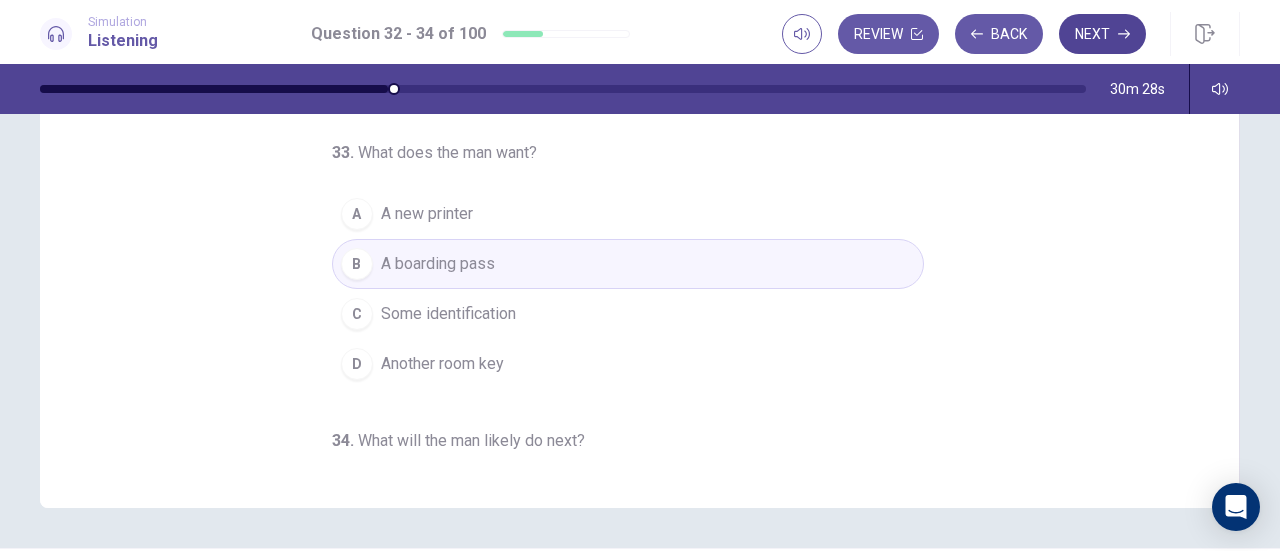 click on "Next" at bounding box center [1102, 34] 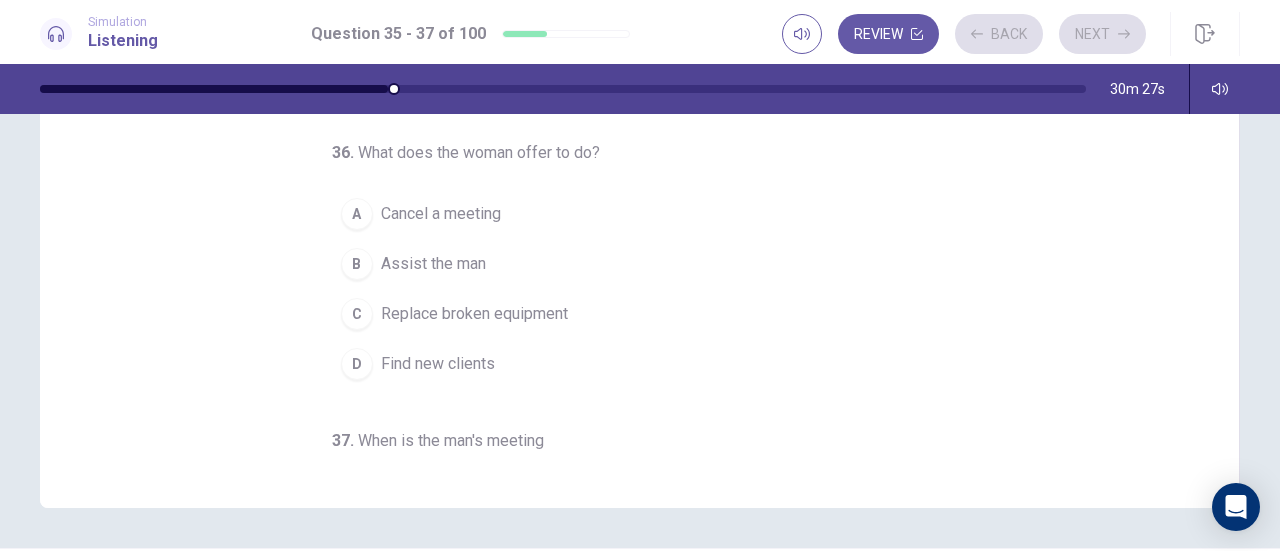 scroll, scrollTop: 0, scrollLeft: 0, axis: both 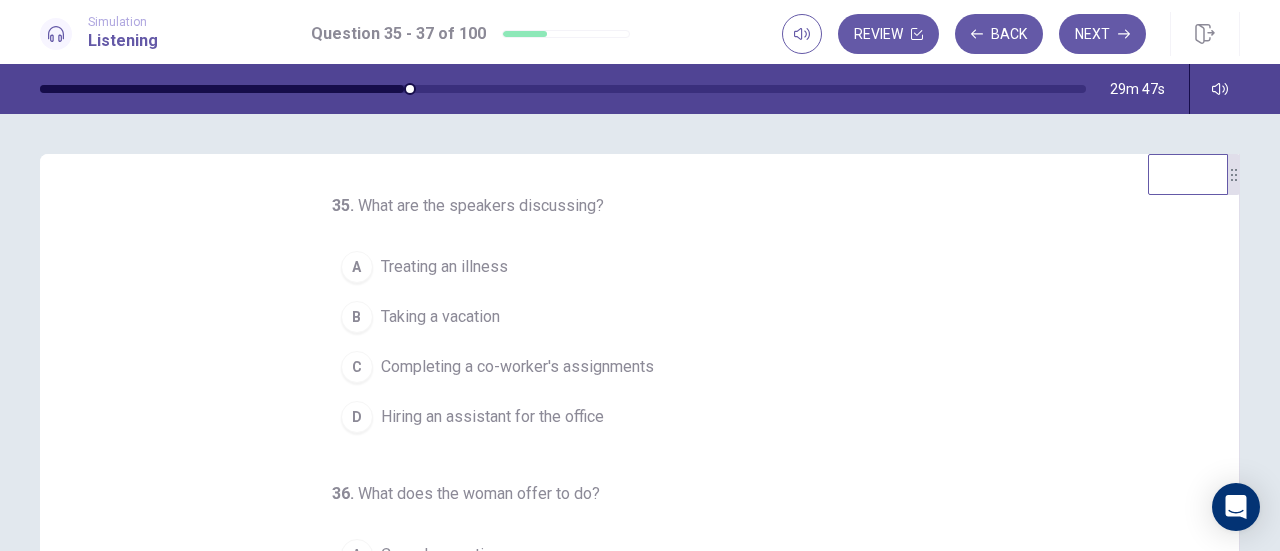 click on "C" at bounding box center [357, 367] 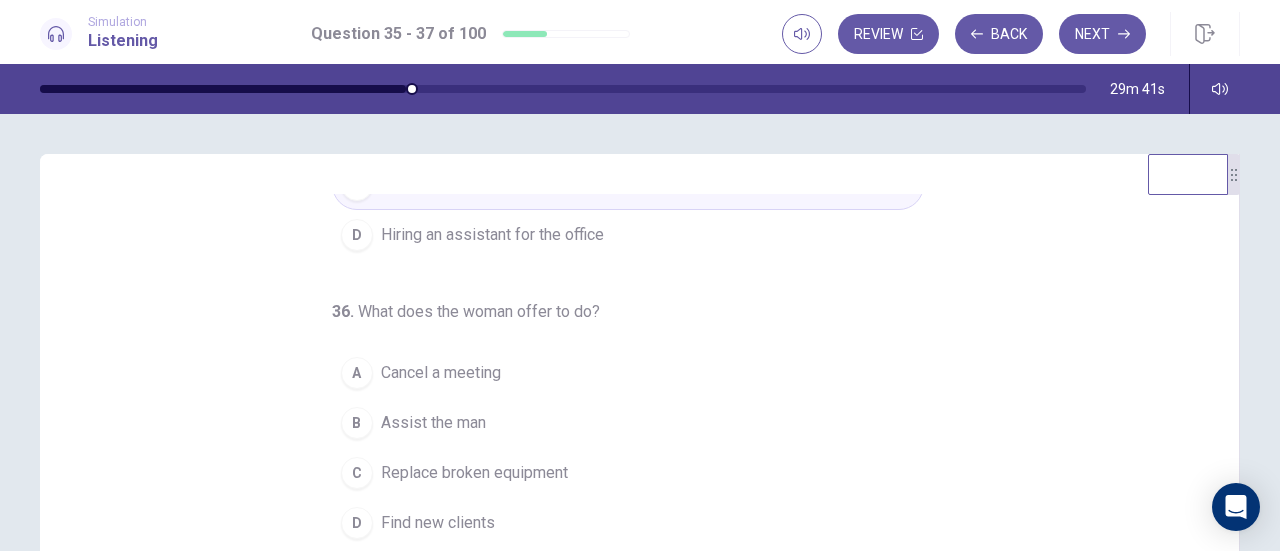 scroll, scrollTop: 200, scrollLeft: 0, axis: vertical 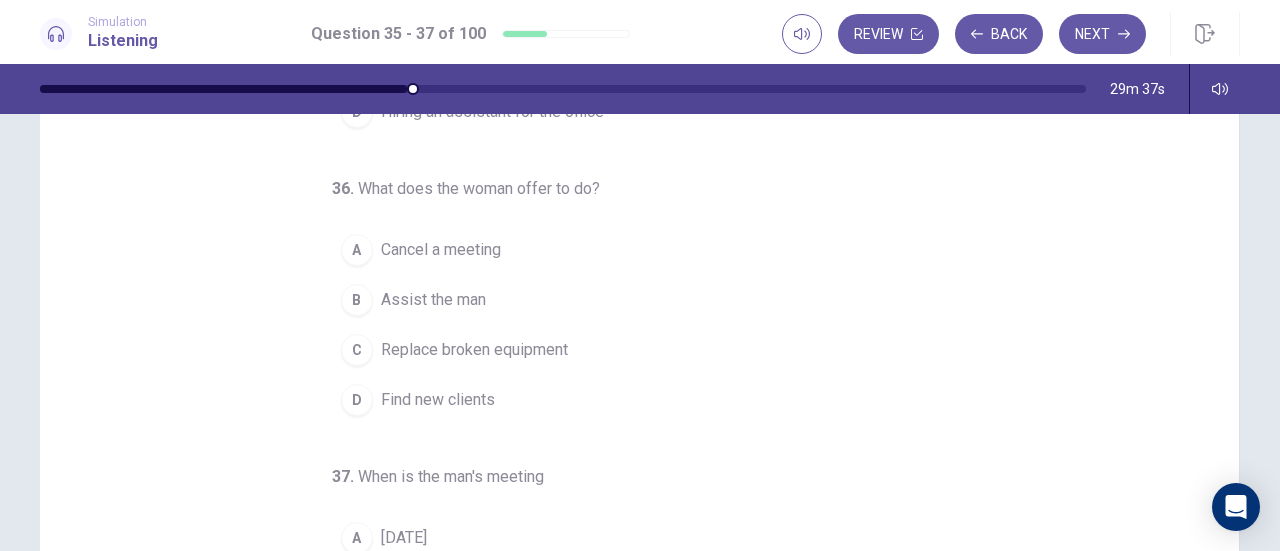 click on "B" at bounding box center [357, 300] 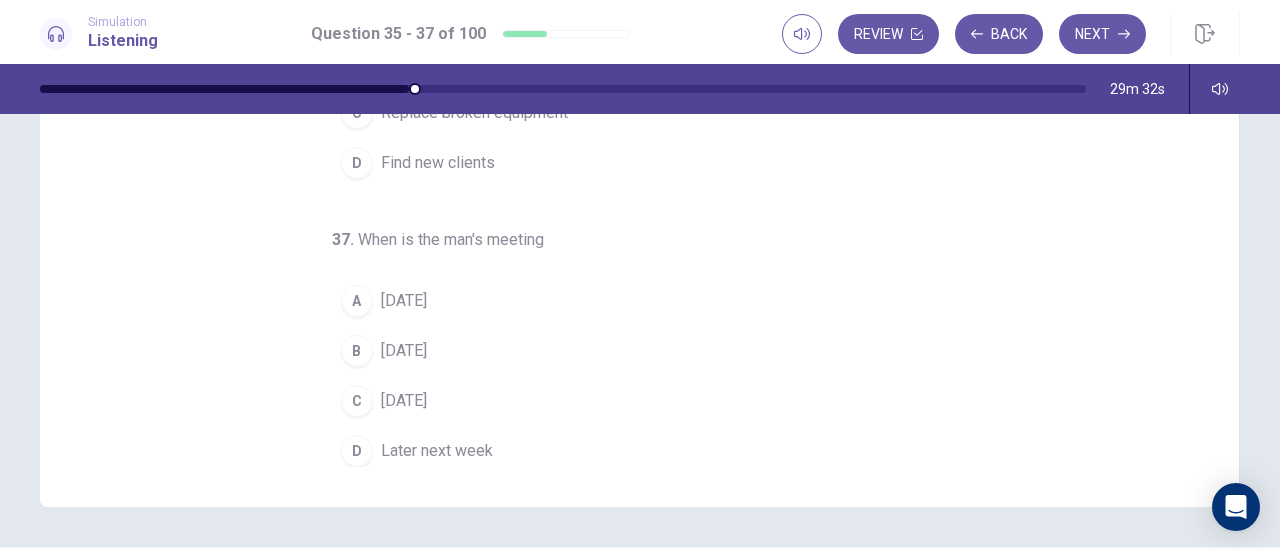 scroll, scrollTop: 344, scrollLeft: 0, axis: vertical 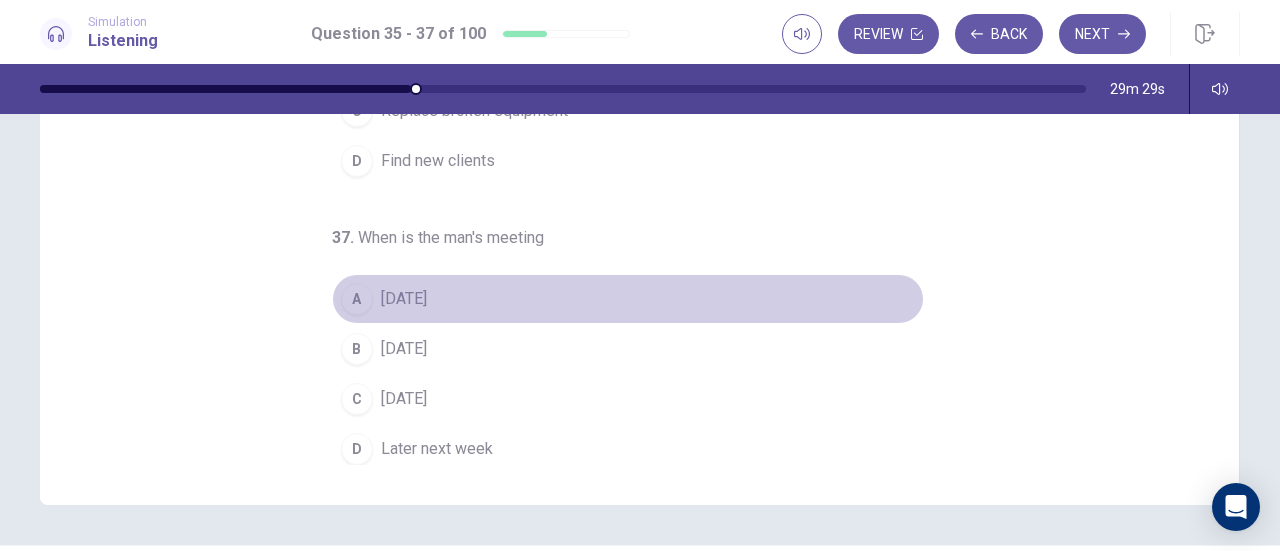 click on "A" at bounding box center [357, 299] 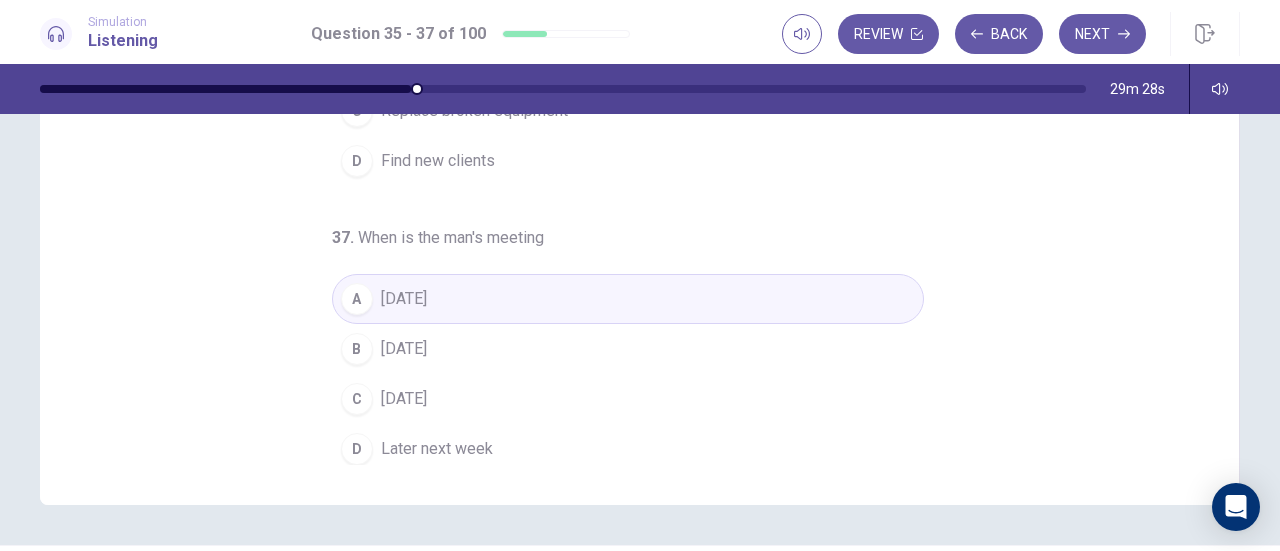 scroll, scrollTop: 0, scrollLeft: 0, axis: both 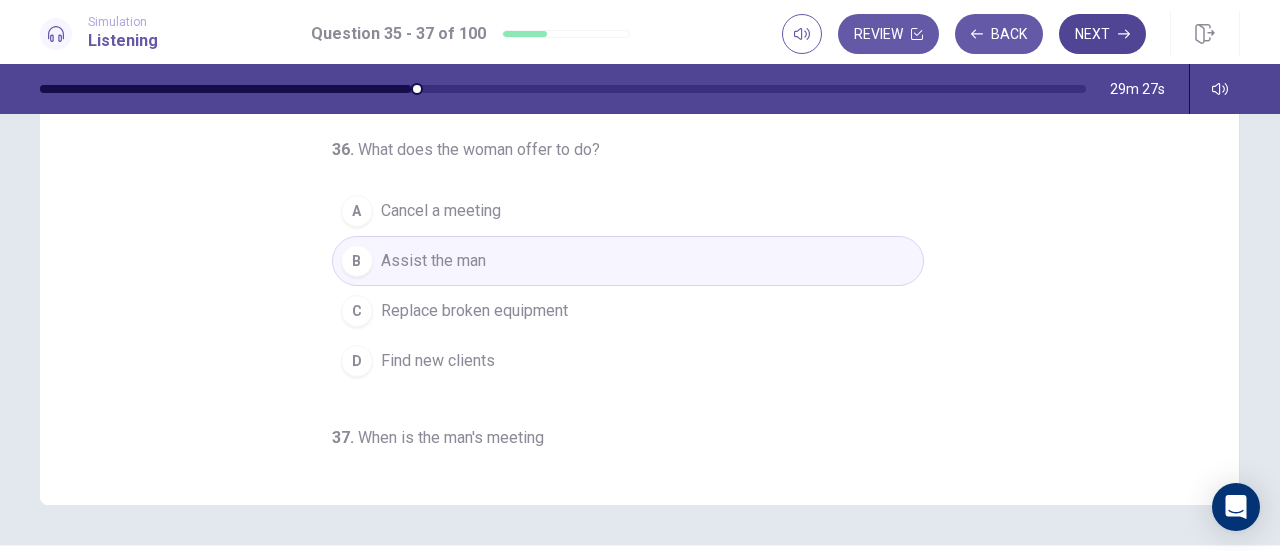 click on "Next" at bounding box center (1102, 34) 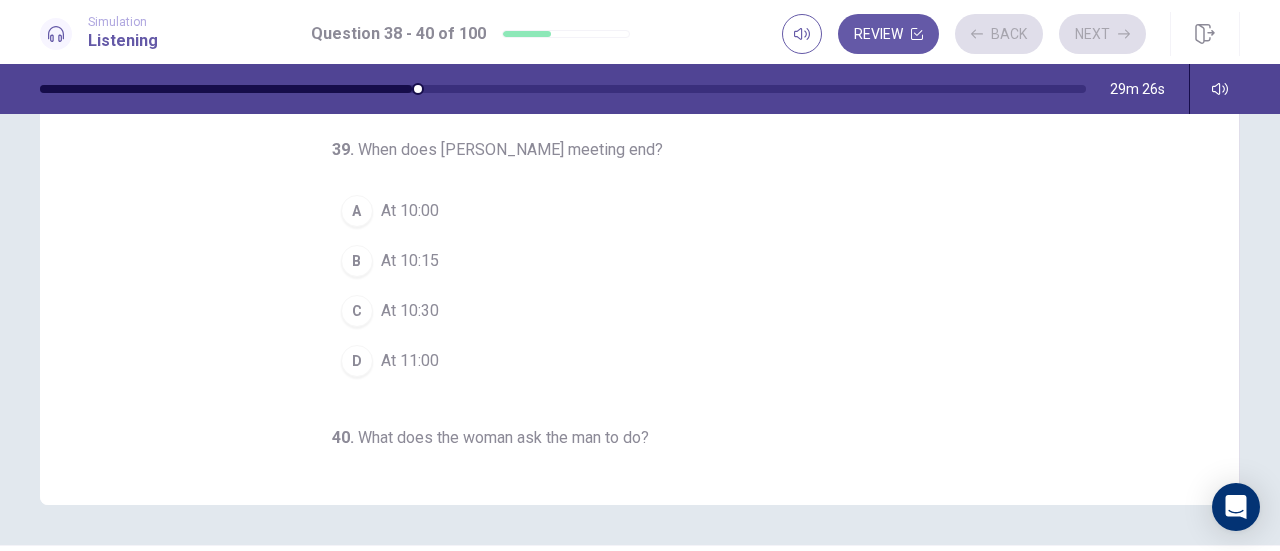 scroll, scrollTop: 0, scrollLeft: 0, axis: both 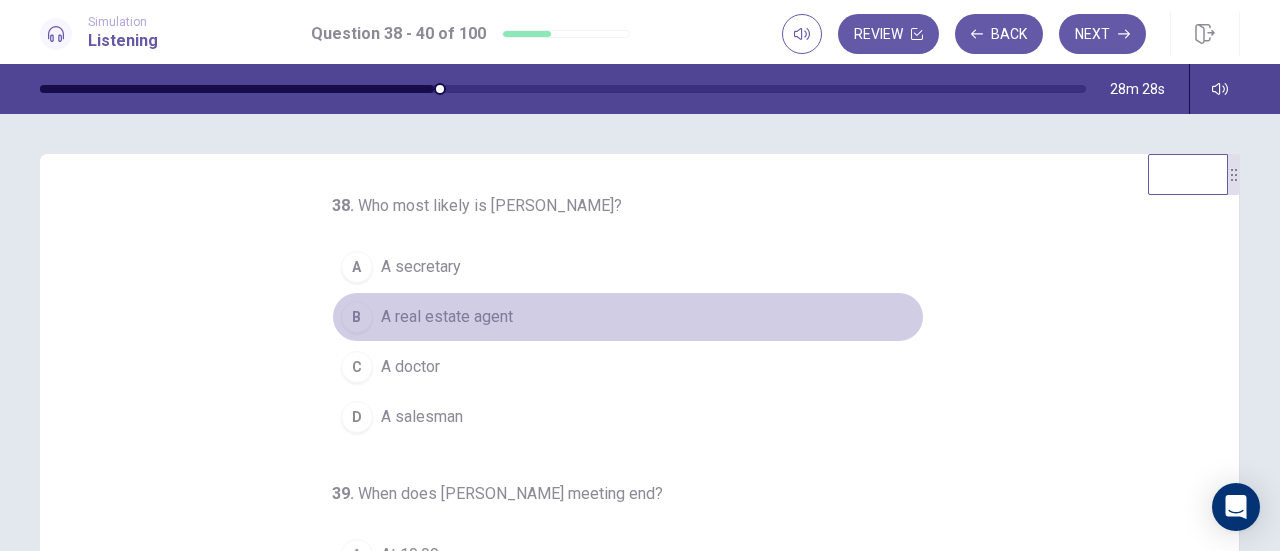 click on "B" at bounding box center (357, 317) 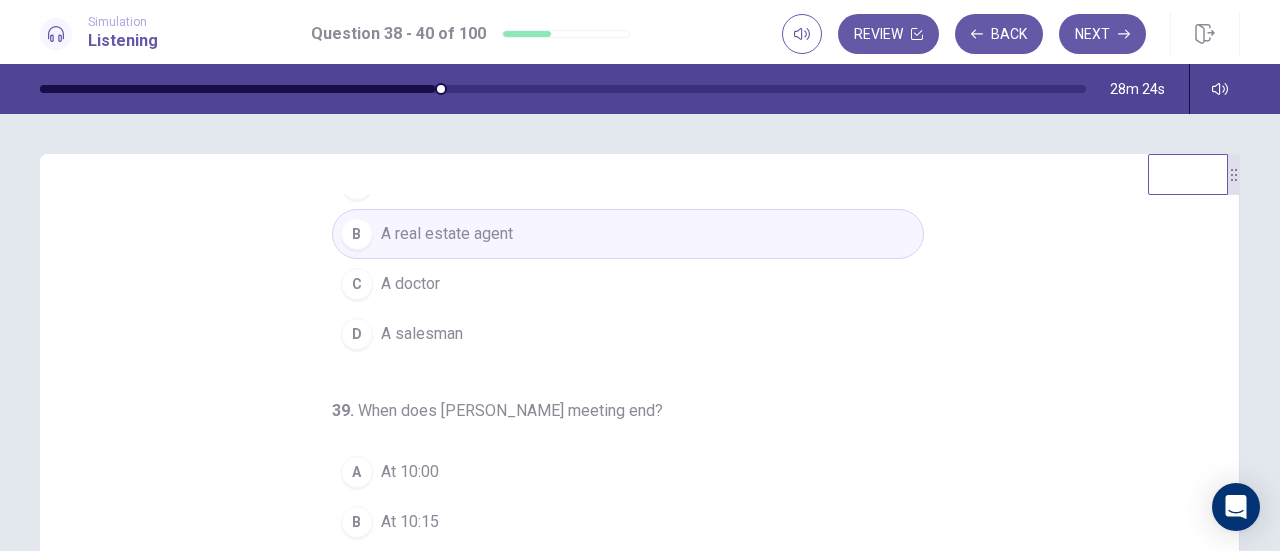scroll, scrollTop: 84, scrollLeft: 0, axis: vertical 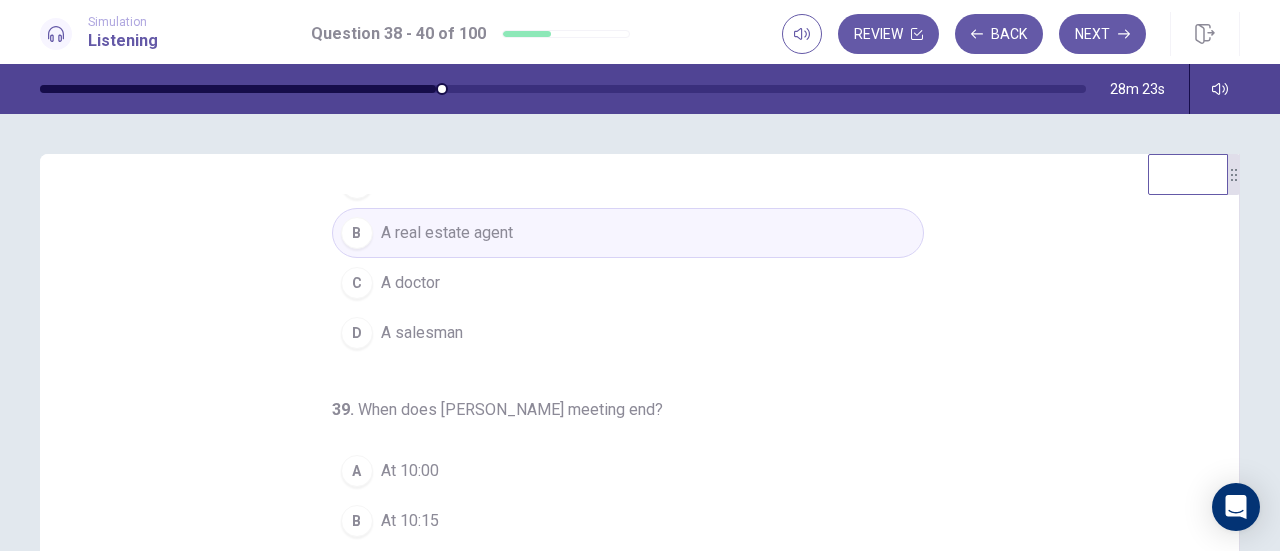 click on "D" at bounding box center [357, 333] 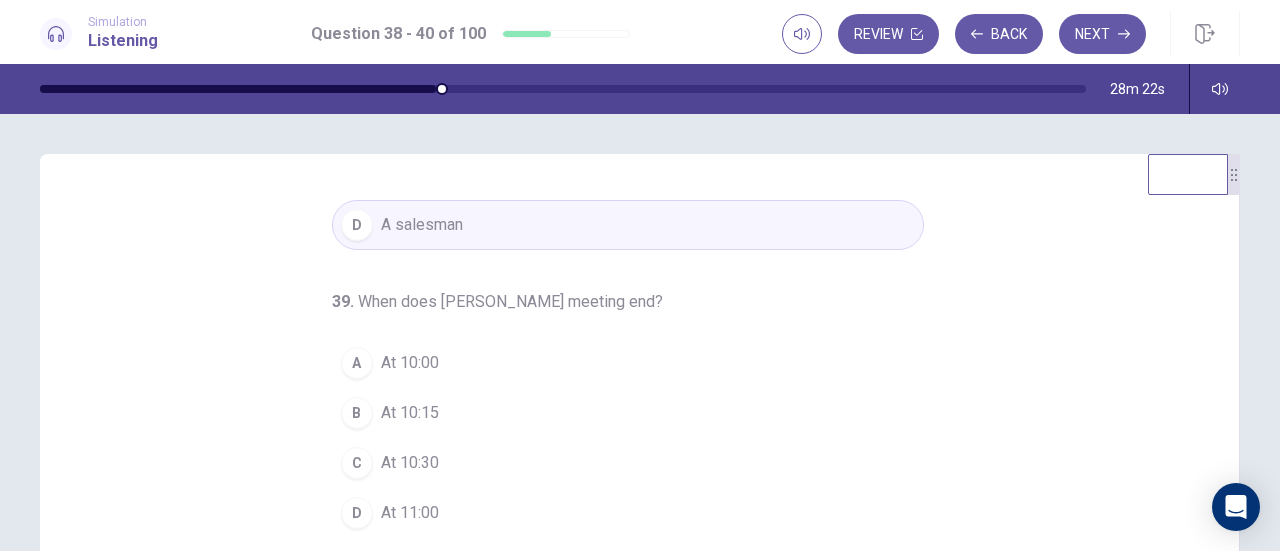 scroll, scrollTop: 200, scrollLeft: 0, axis: vertical 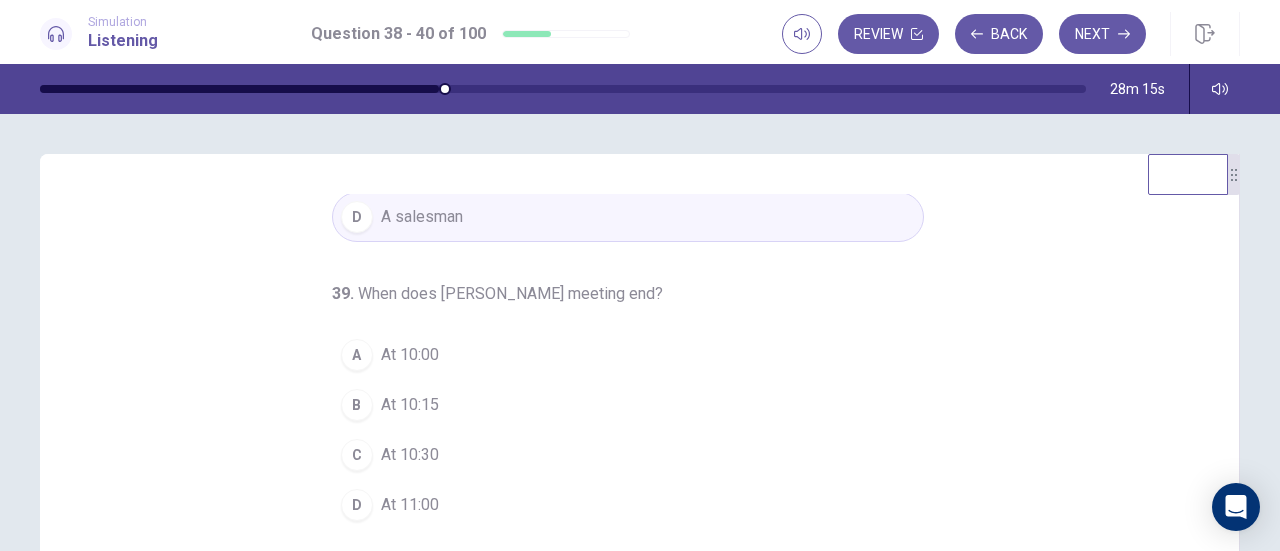 click on "C" at bounding box center (357, 455) 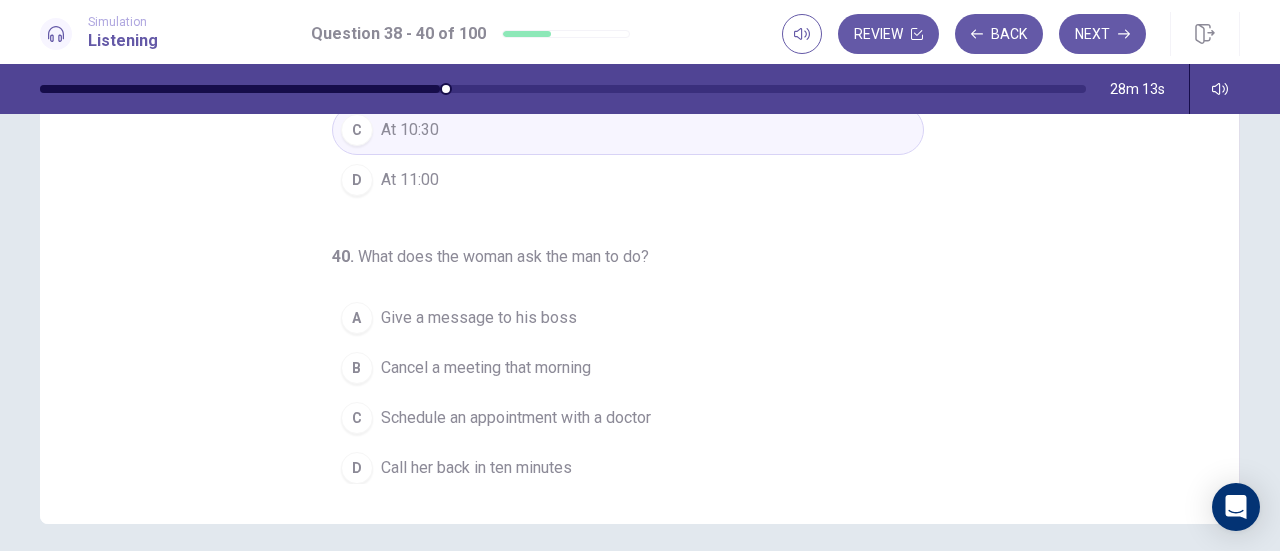 scroll, scrollTop: 326, scrollLeft: 0, axis: vertical 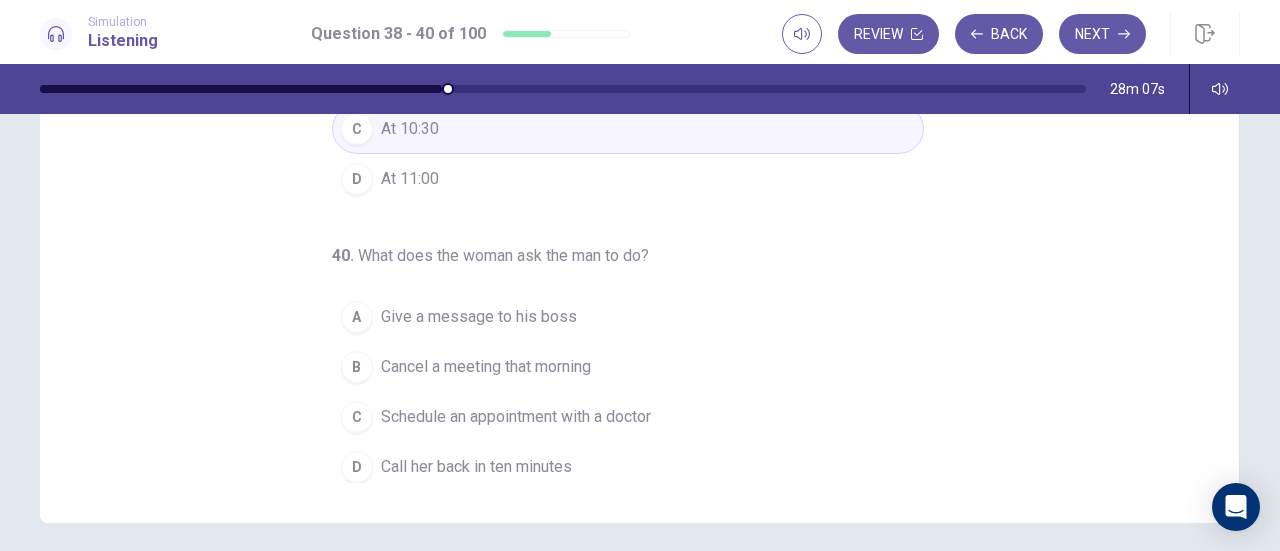 click on "C" at bounding box center (357, 417) 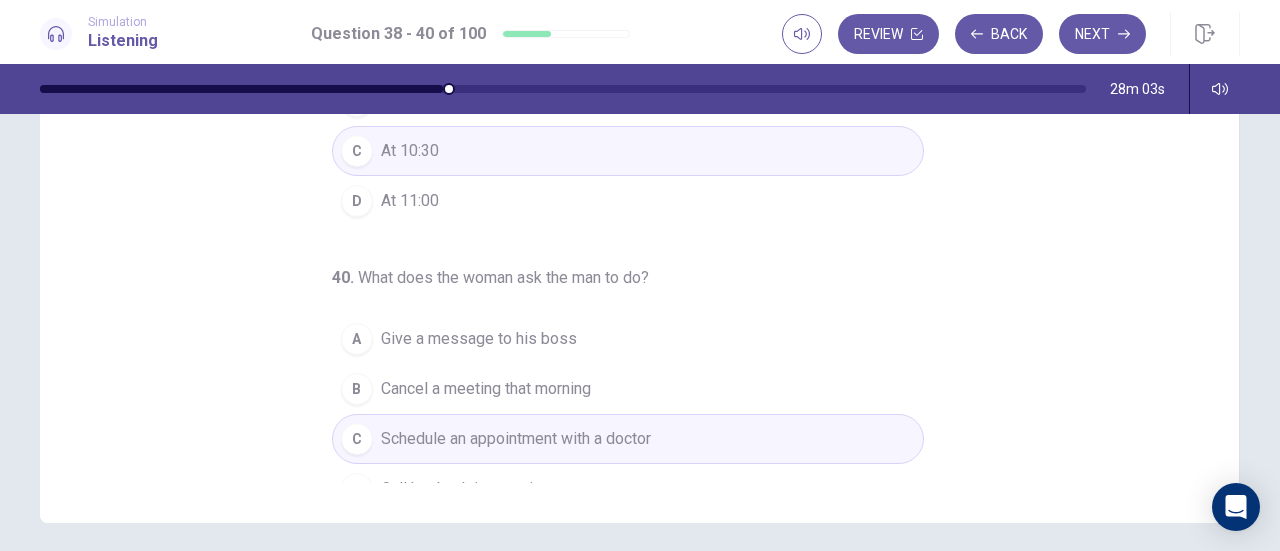 scroll, scrollTop: 0, scrollLeft: 0, axis: both 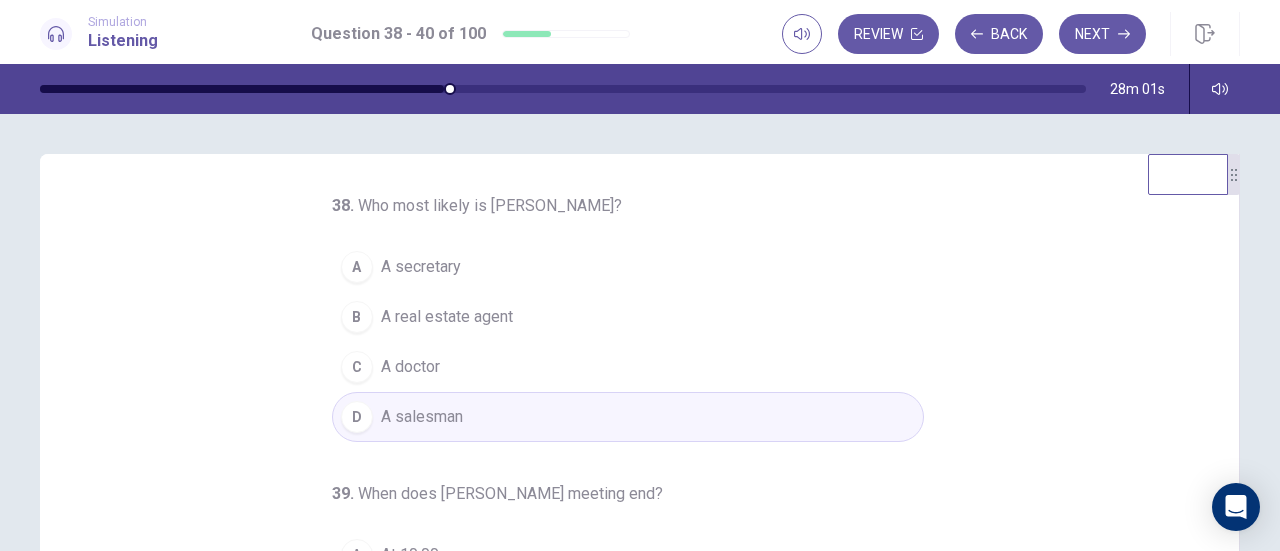 click on "C" at bounding box center [357, 367] 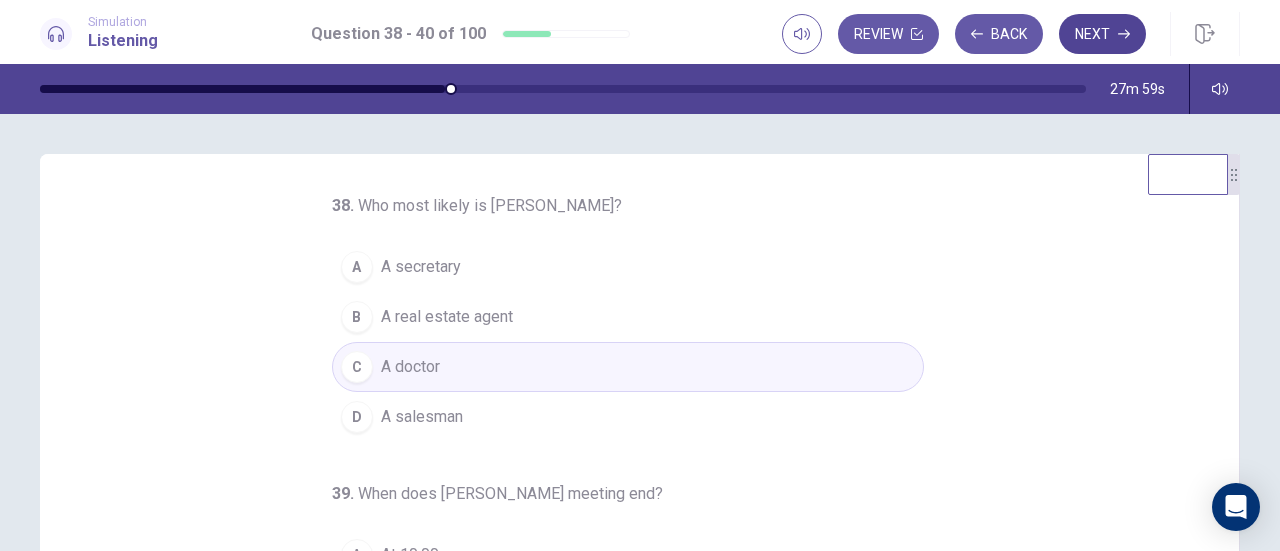 click on "Next" at bounding box center (1102, 34) 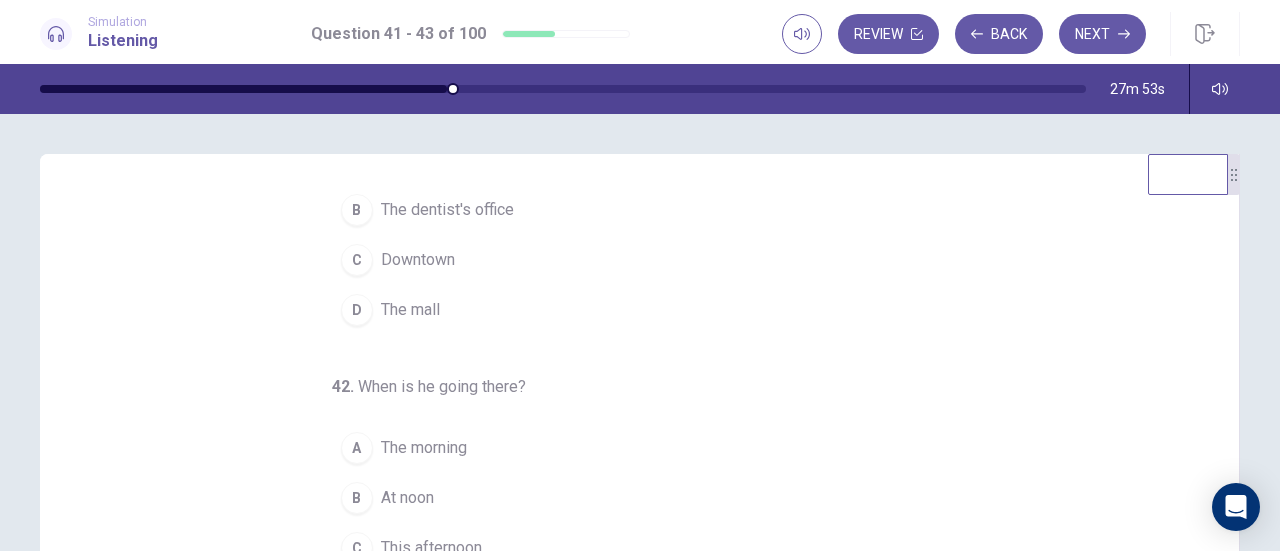 scroll, scrollTop: 200, scrollLeft: 0, axis: vertical 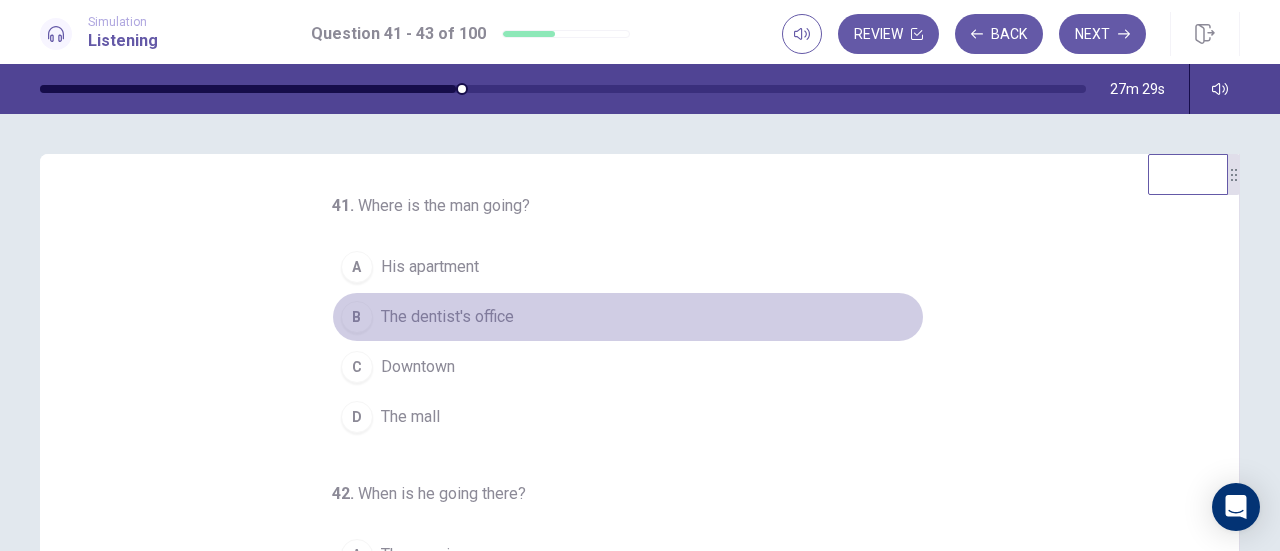 click on "B" at bounding box center [357, 317] 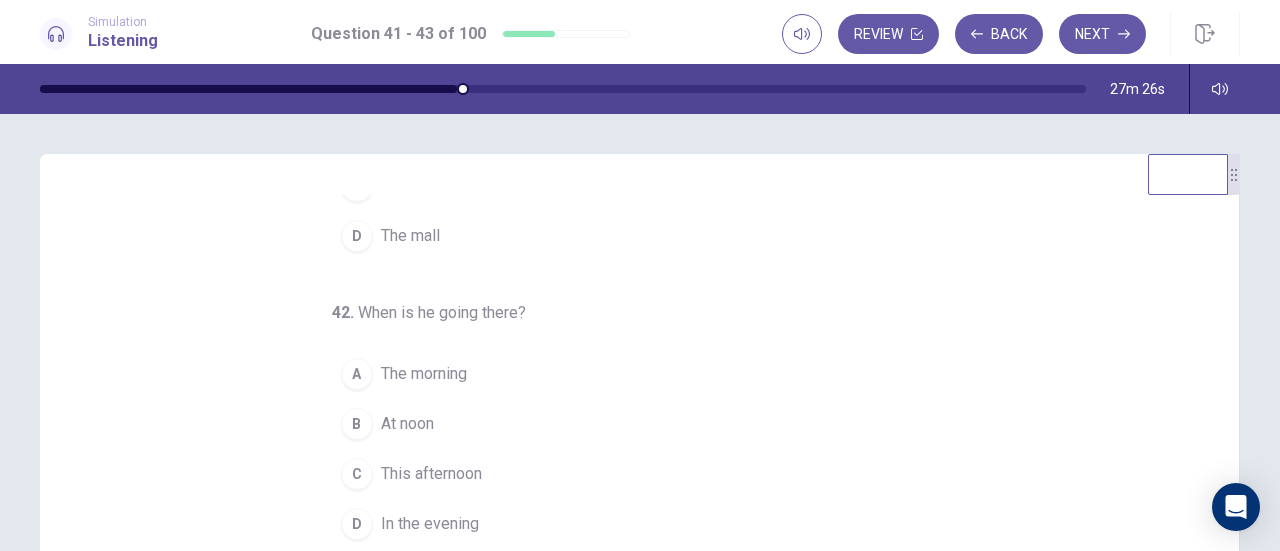 scroll, scrollTop: 200, scrollLeft: 0, axis: vertical 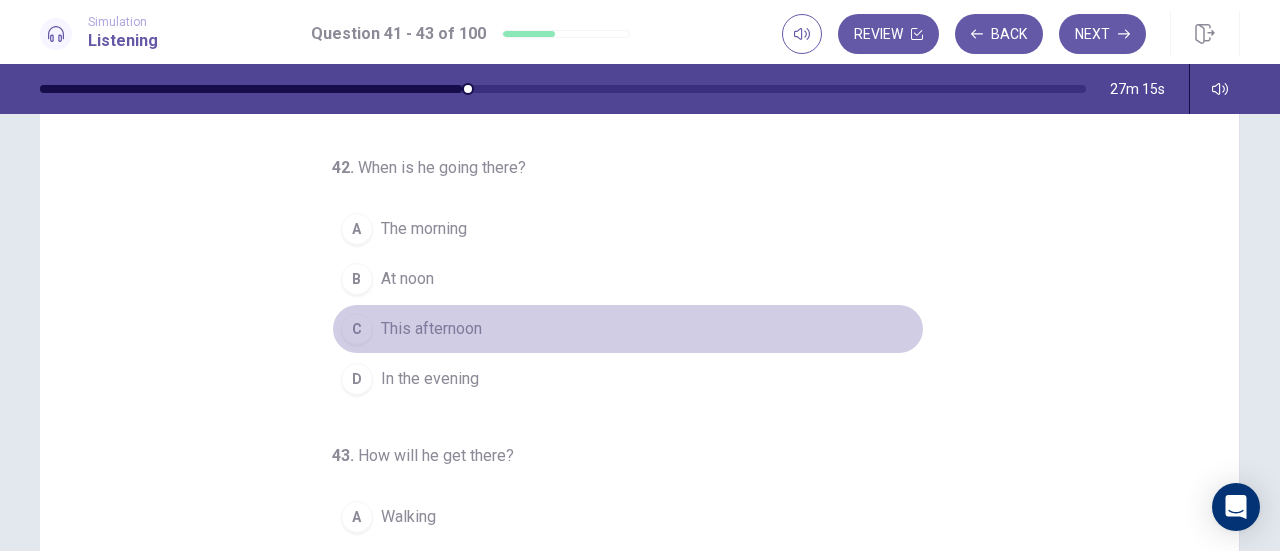 click on "C" at bounding box center (357, 329) 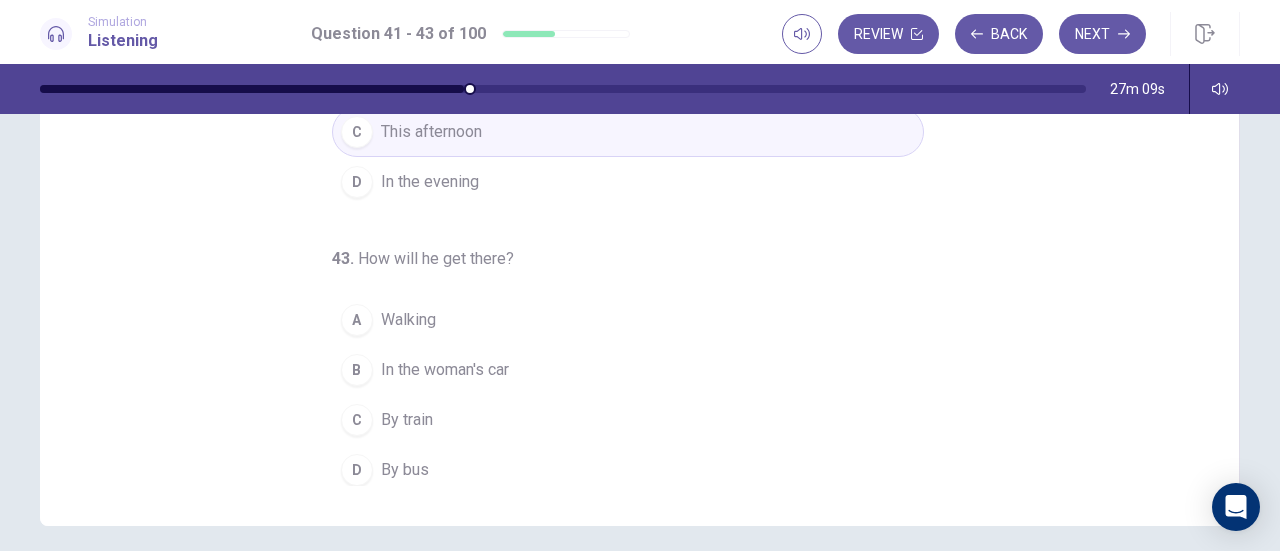 scroll, scrollTop: 324, scrollLeft: 0, axis: vertical 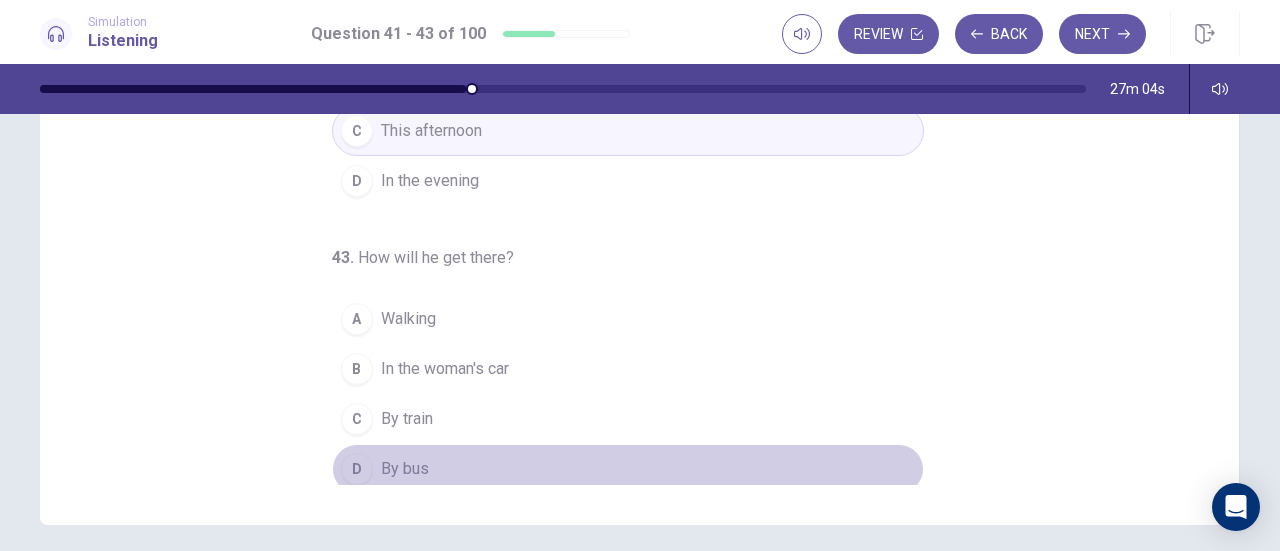 click on "D" at bounding box center (357, 469) 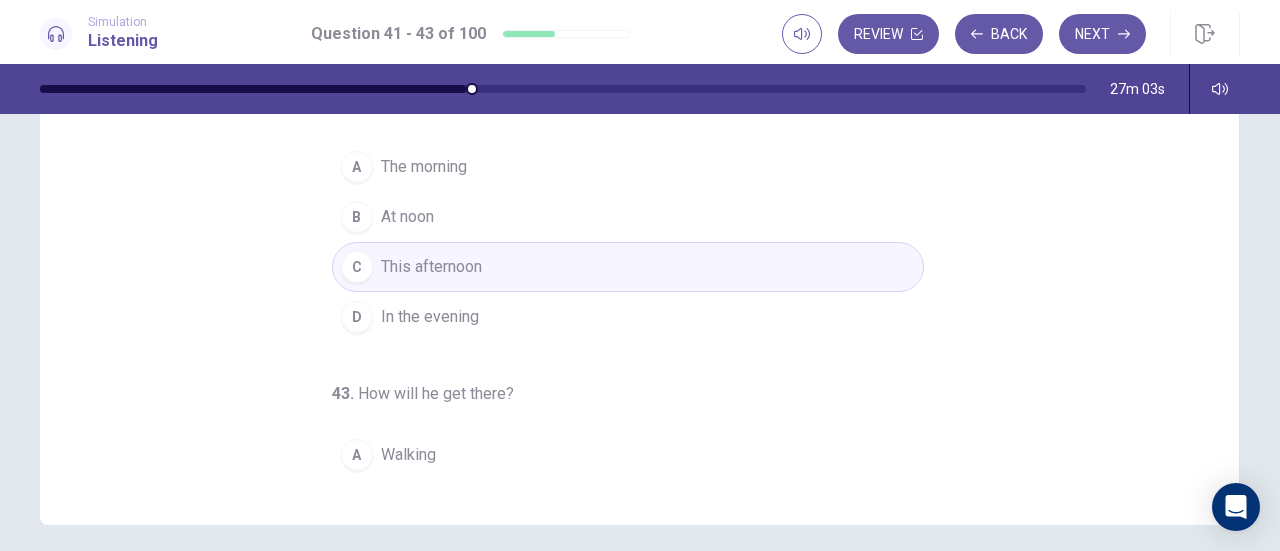 scroll, scrollTop: 0, scrollLeft: 0, axis: both 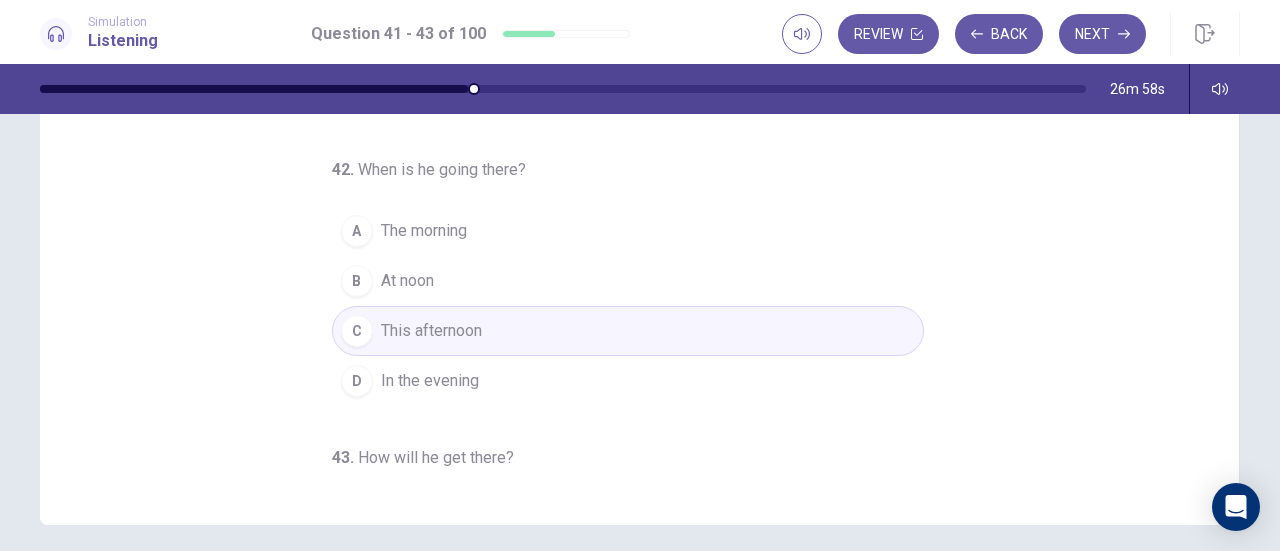 click on "B At noon" at bounding box center [628, 281] 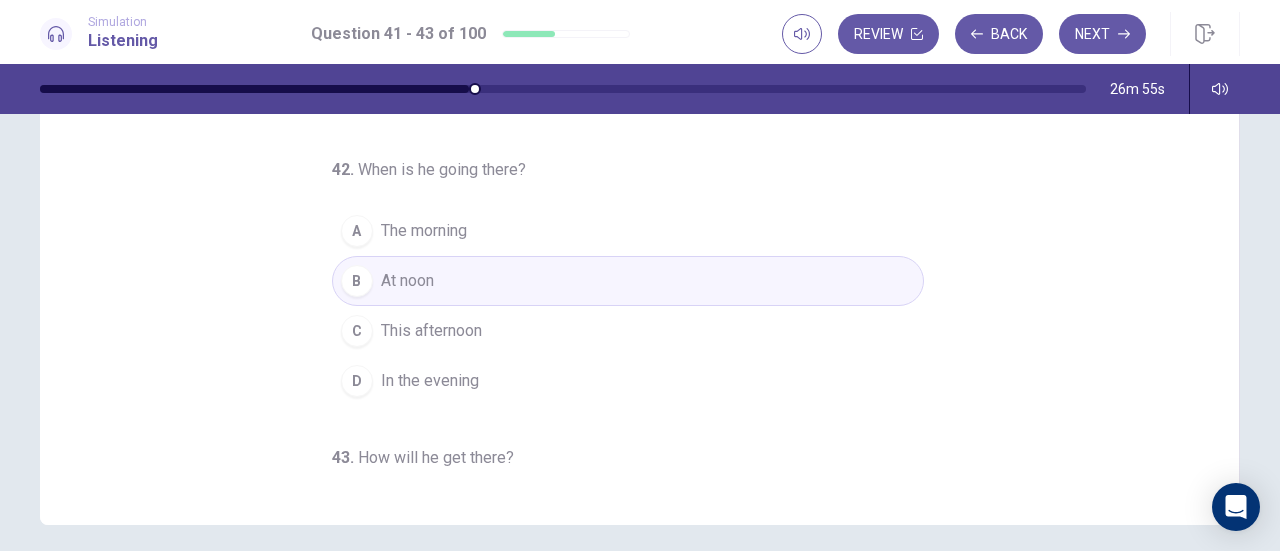click on "C" at bounding box center [357, 331] 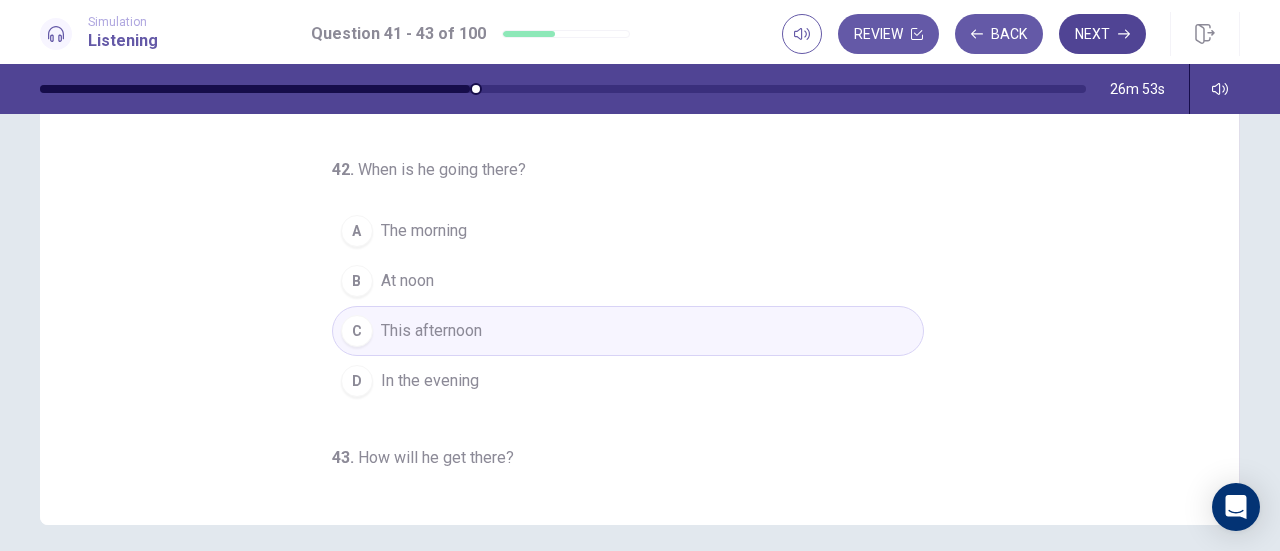 click on "Next" at bounding box center (1102, 34) 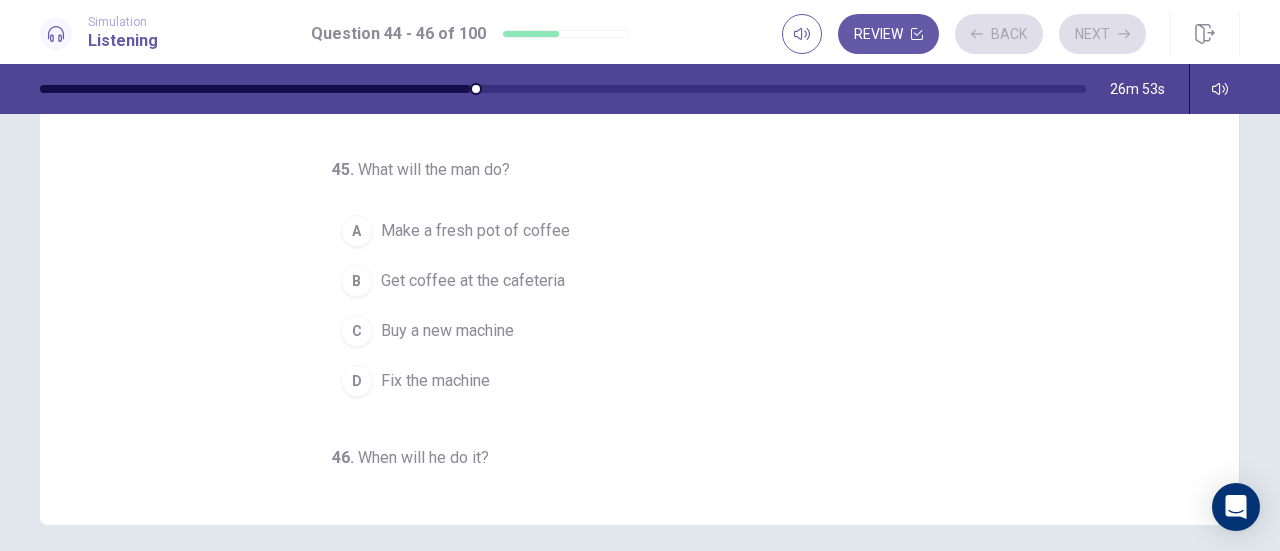 scroll, scrollTop: 0, scrollLeft: 0, axis: both 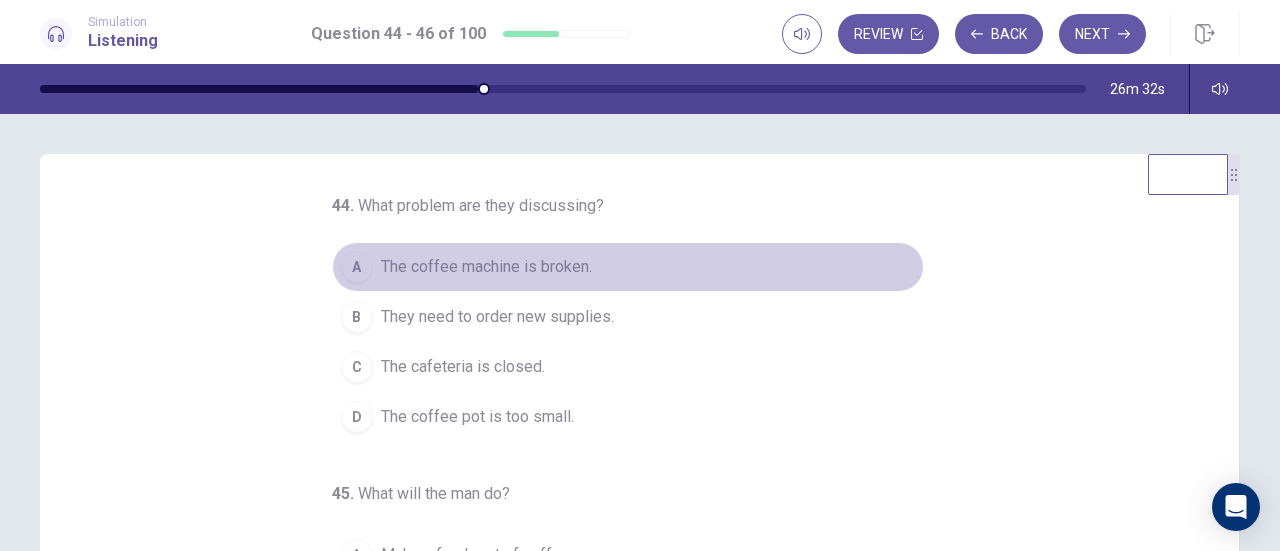click on "A" at bounding box center [357, 267] 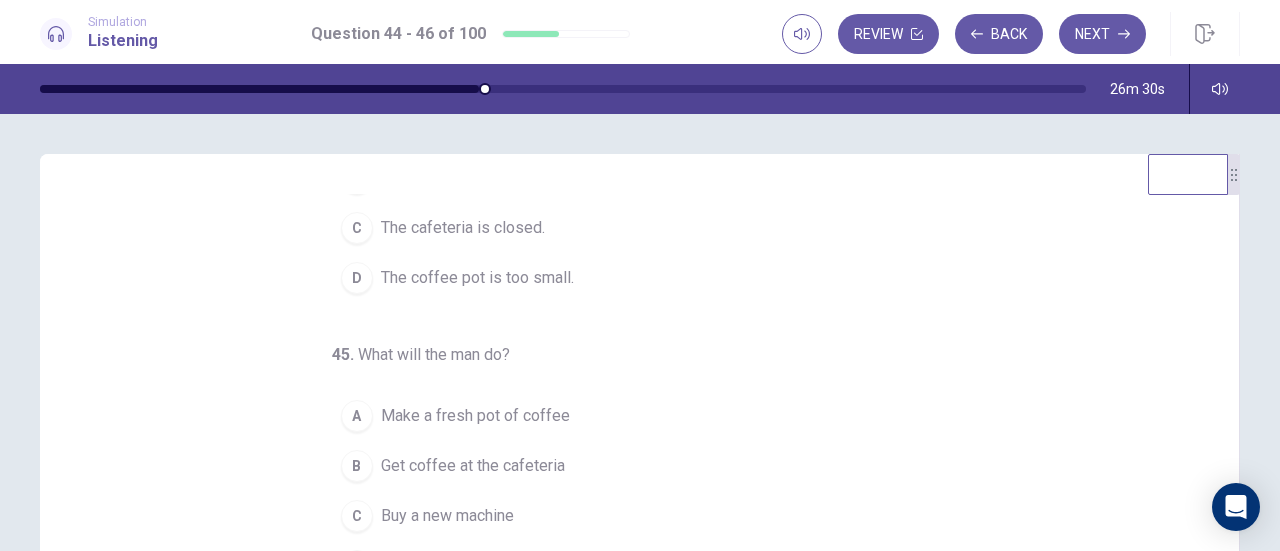 scroll, scrollTop: 200, scrollLeft: 0, axis: vertical 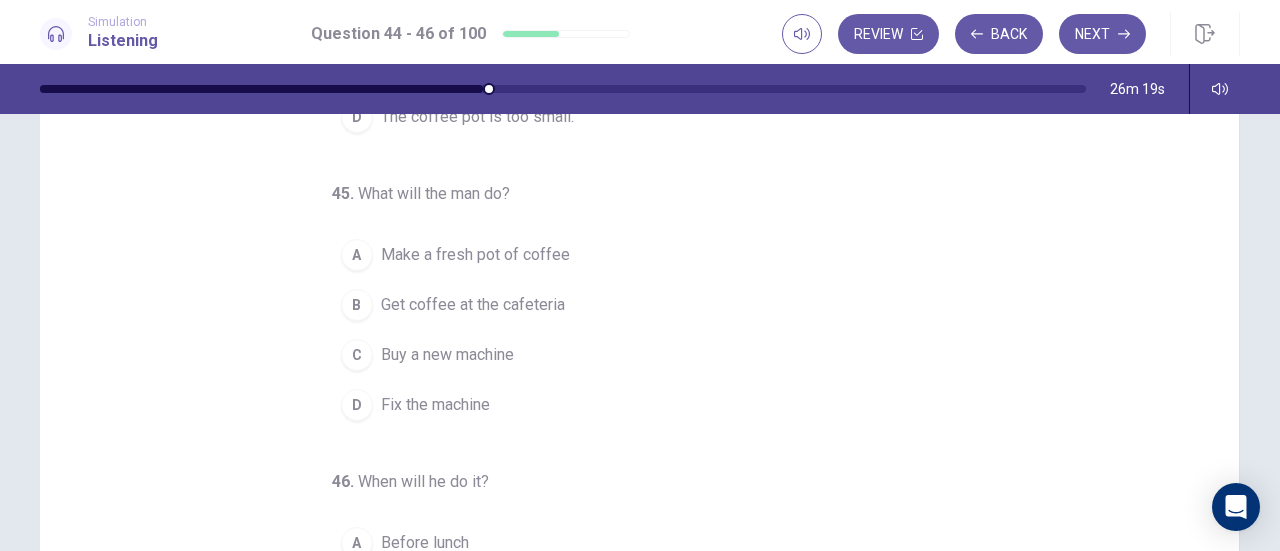 click on "B" at bounding box center [357, 305] 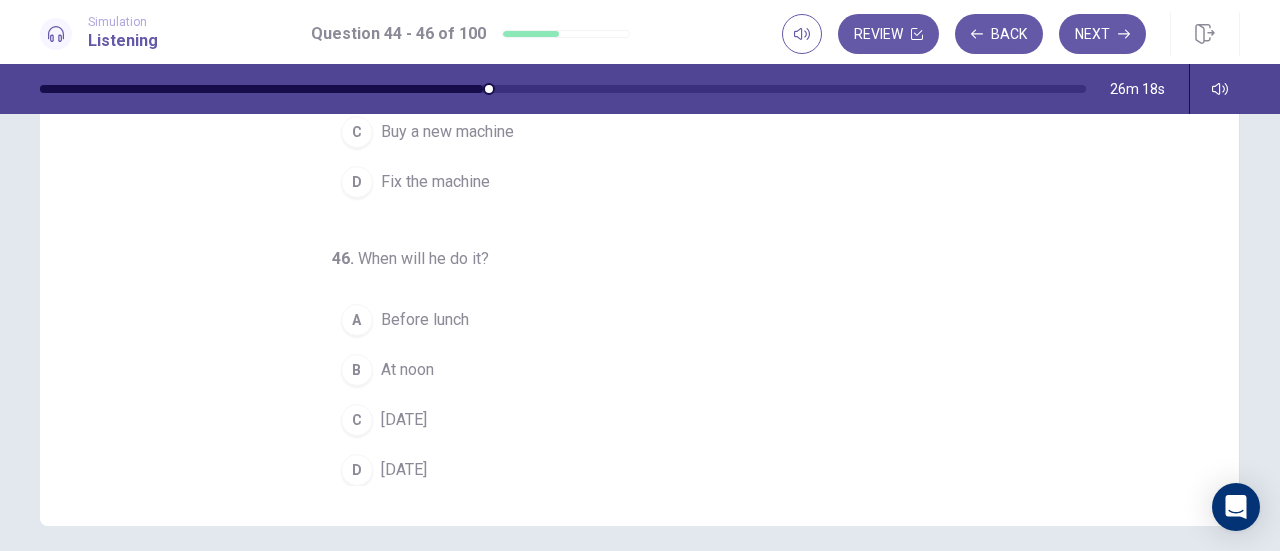 scroll, scrollTop: 347, scrollLeft: 0, axis: vertical 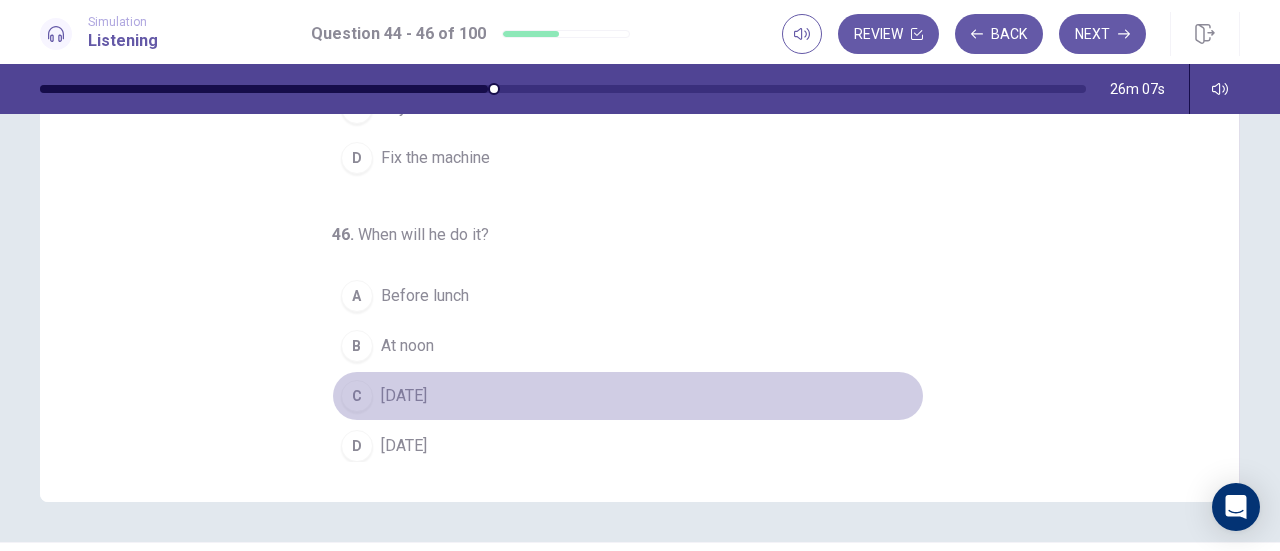 click on "C" at bounding box center [357, 396] 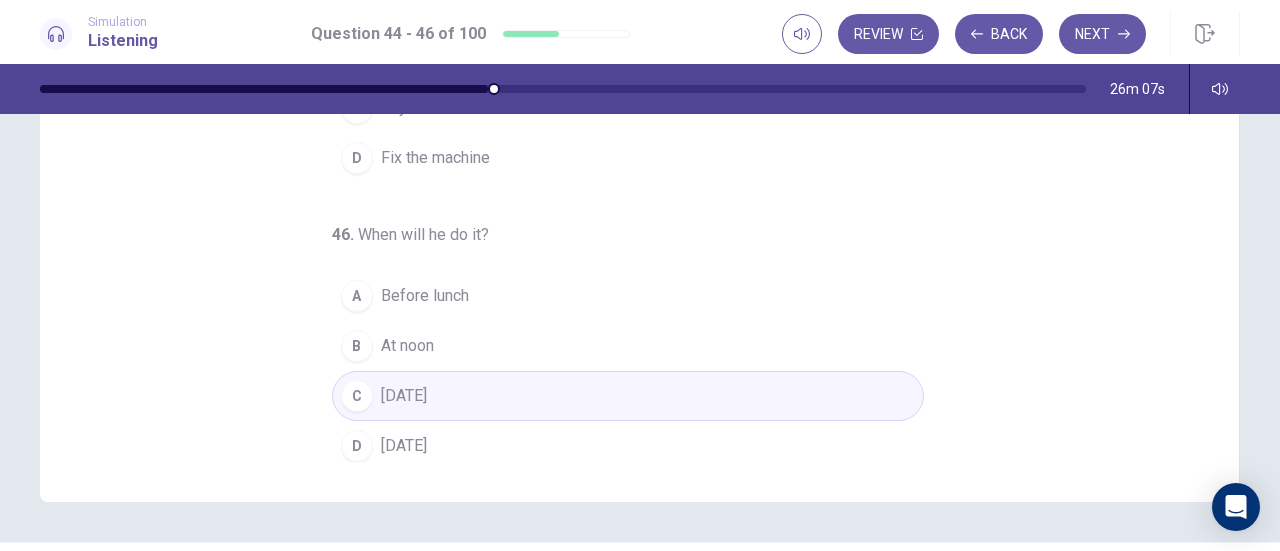 scroll, scrollTop: 0, scrollLeft: 0, axis: both 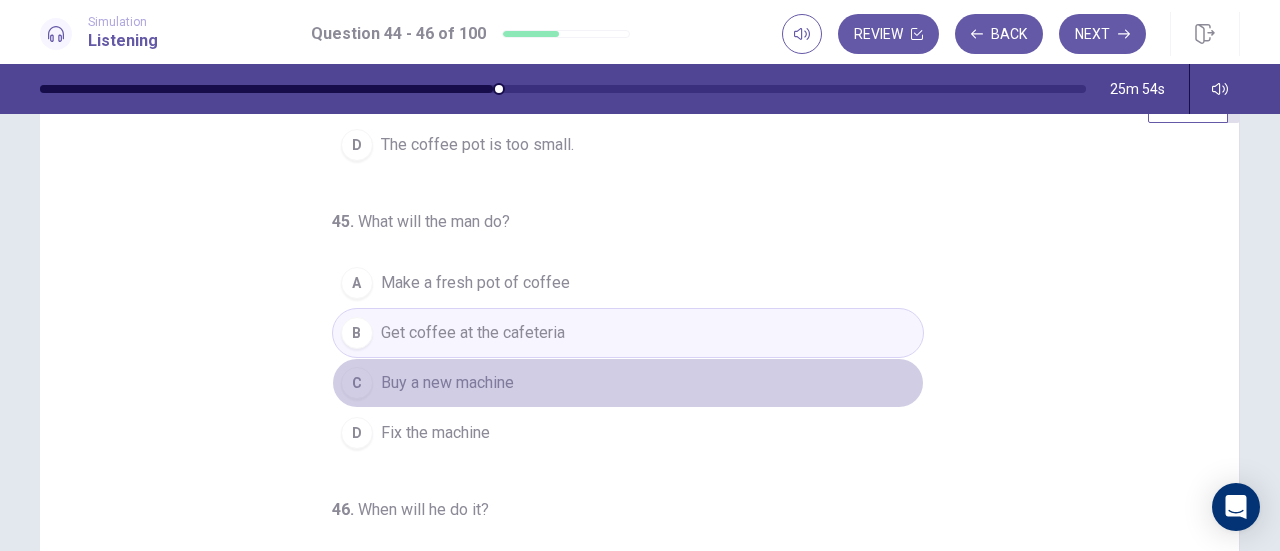 click on "C Buy a new machine" at bounding box center (628, 383) 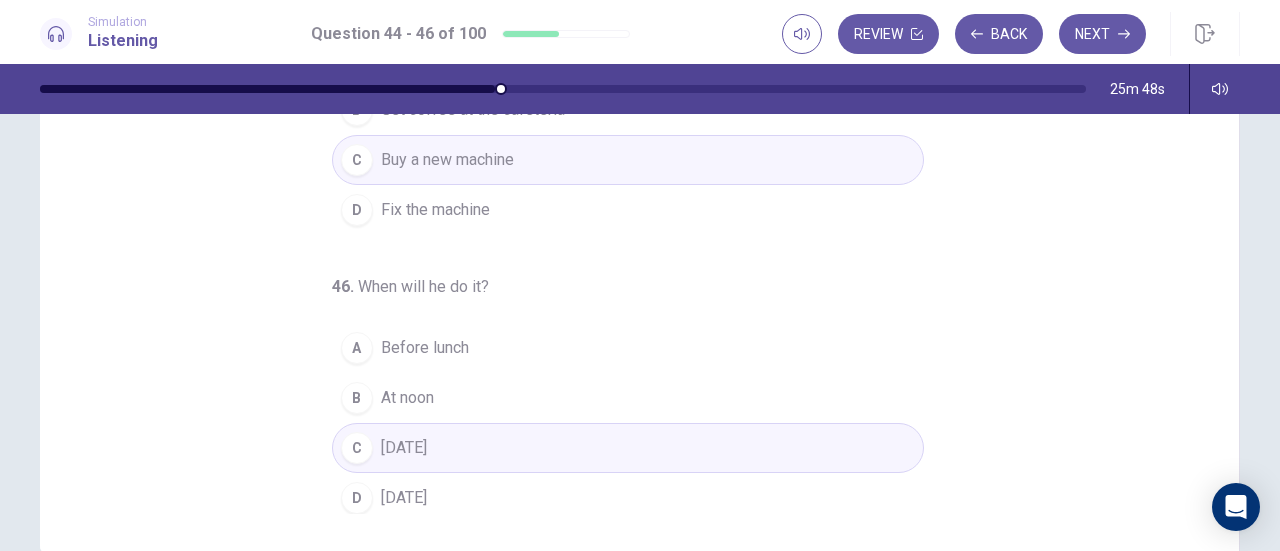 scroll, scrollTop: 296, scrollLeft: 0, axis: vertical 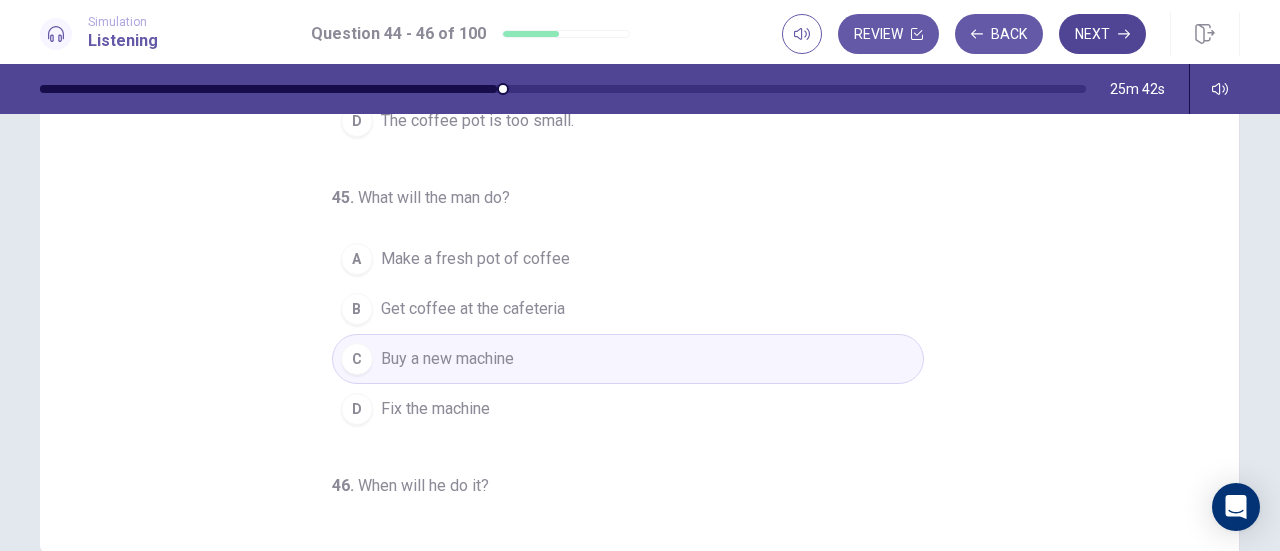 click on "Next" at bounding box center [1102, 34] 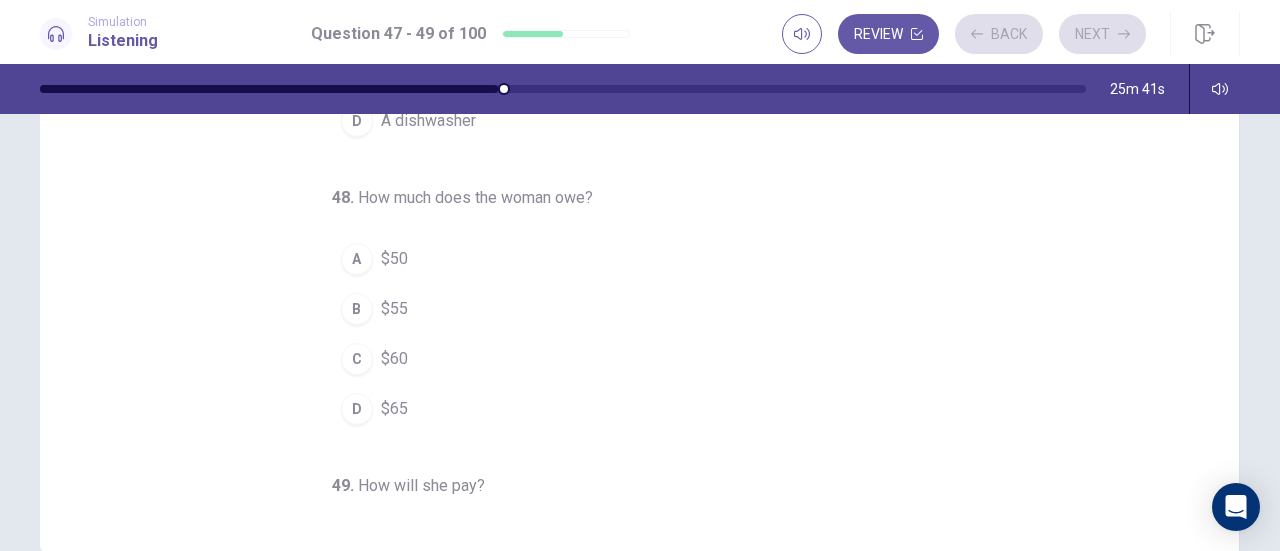 scroll, scrollTop: 0, scrollLeft: 0, axis: both 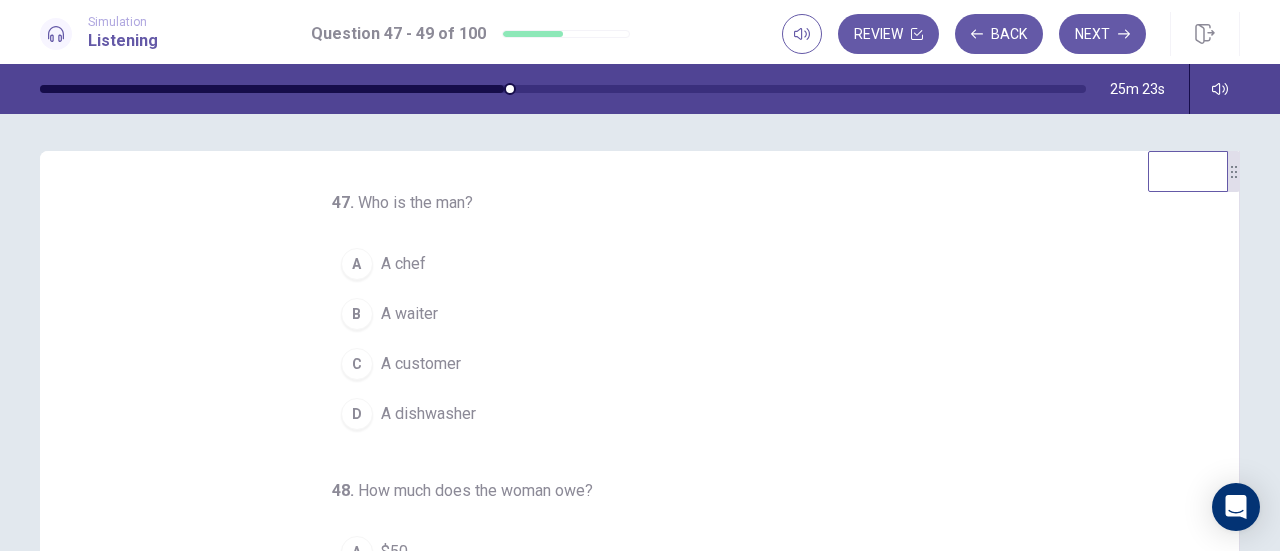 click on "B" at bounding box center (357, 314) 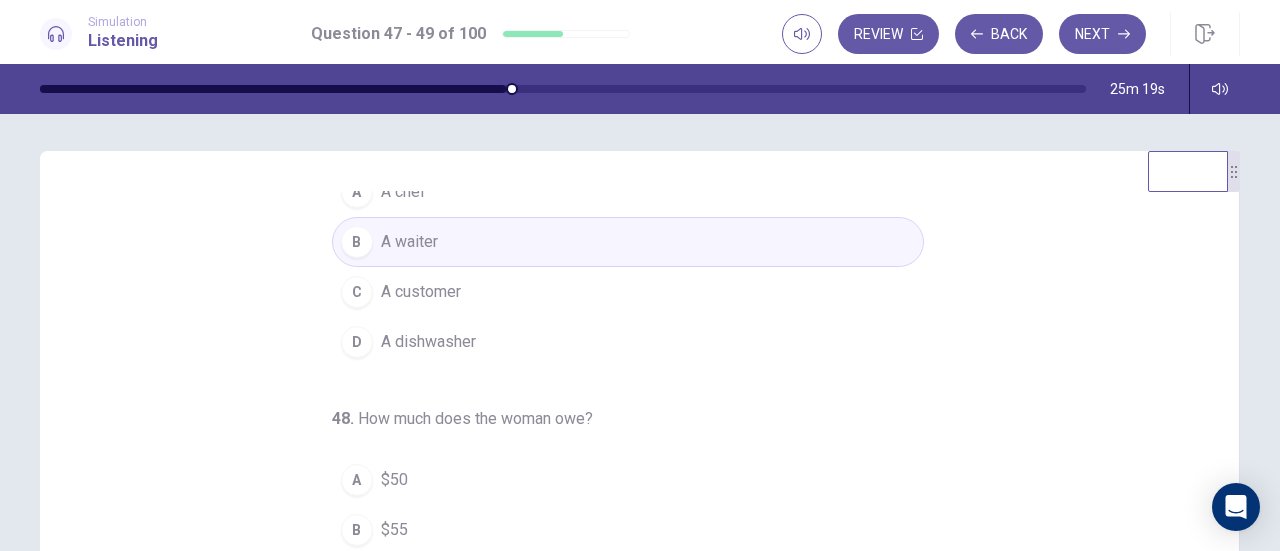 scroll, scrollTop: 200, scrollLeft: 0, axis: vertical 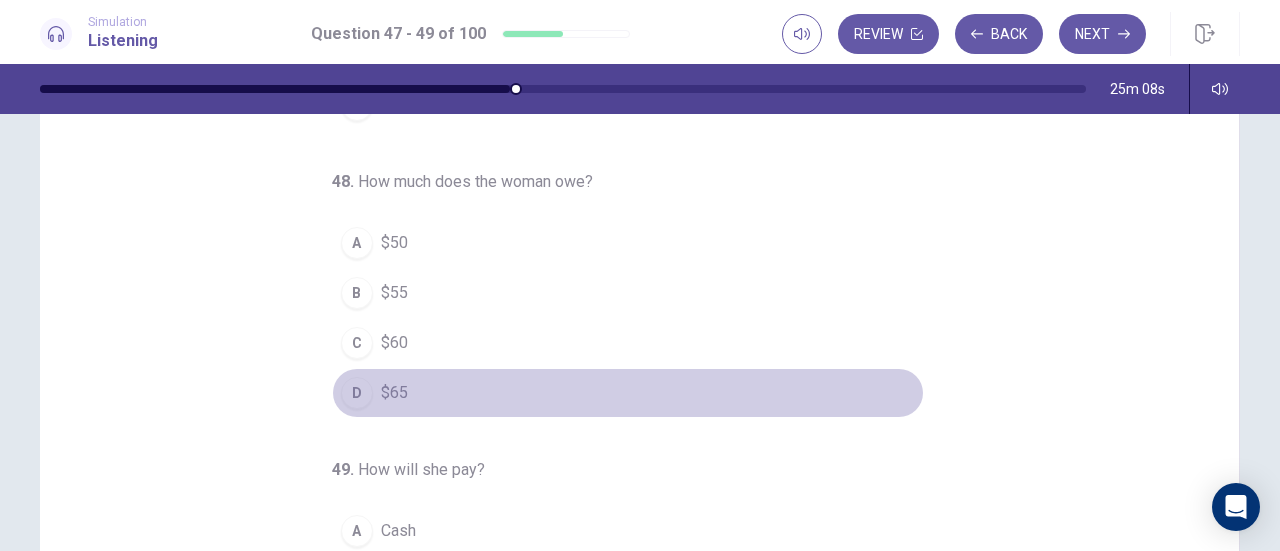 click on "D" at bounding box center [357, 393] 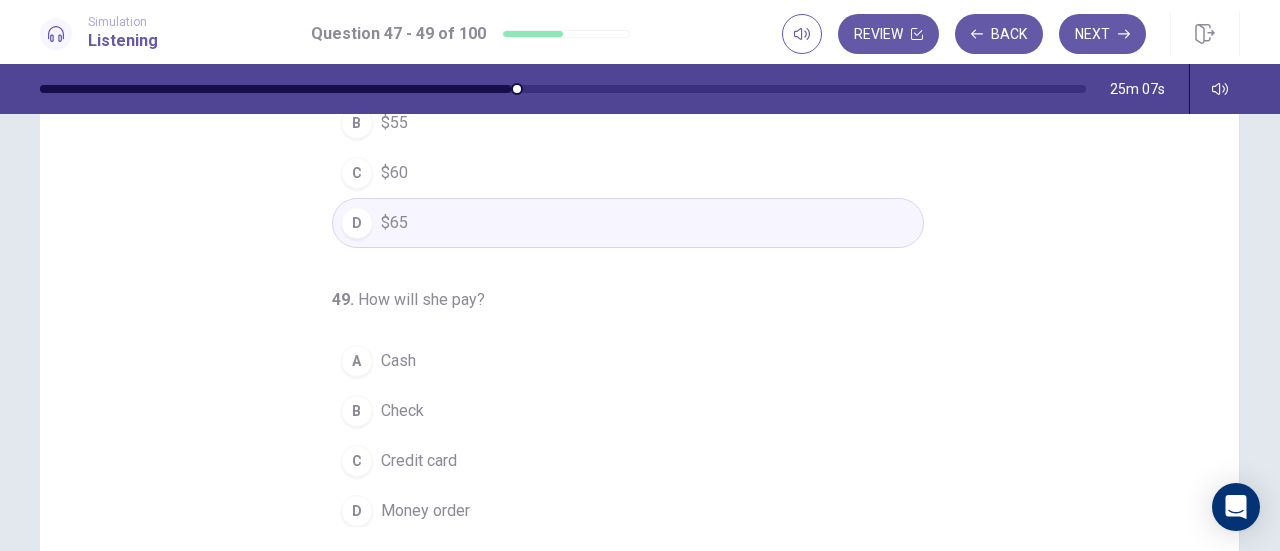 scroll, scrollTop: 347, scrollLeft: 0, axis: vertical 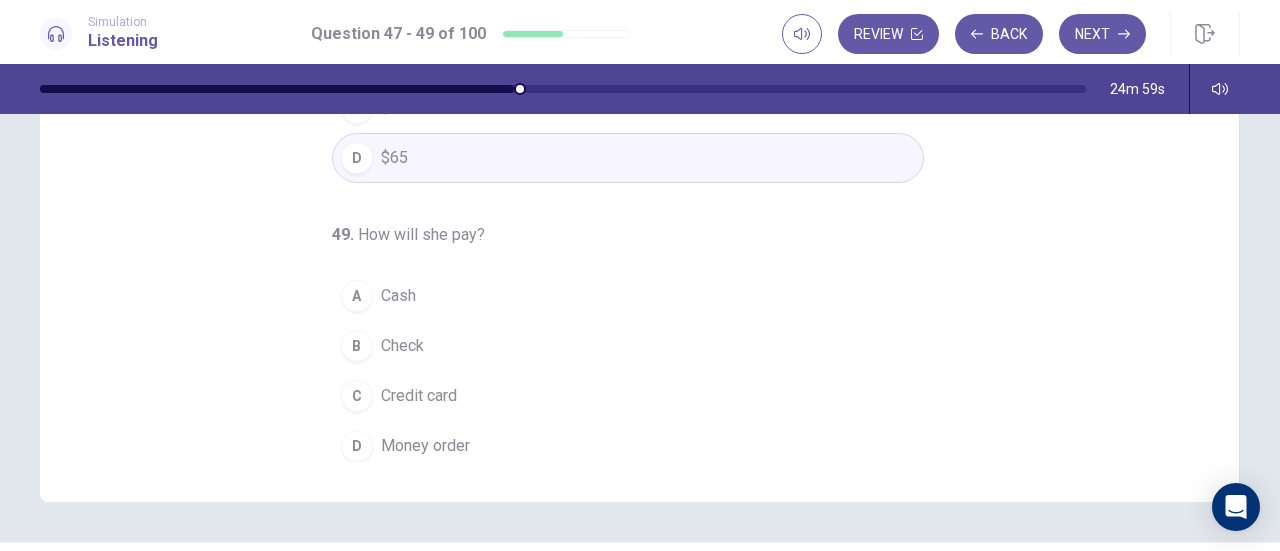click on "A" at bounding box center (357, 296) 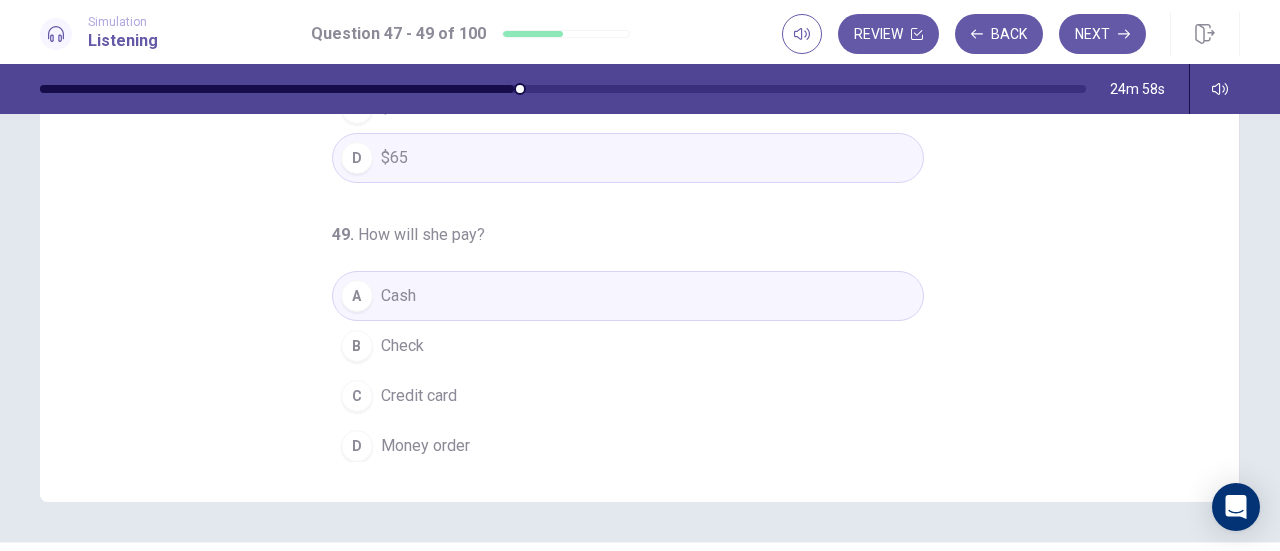 scroll, scrollTop: 0, scrollLeft: 0, axis: both 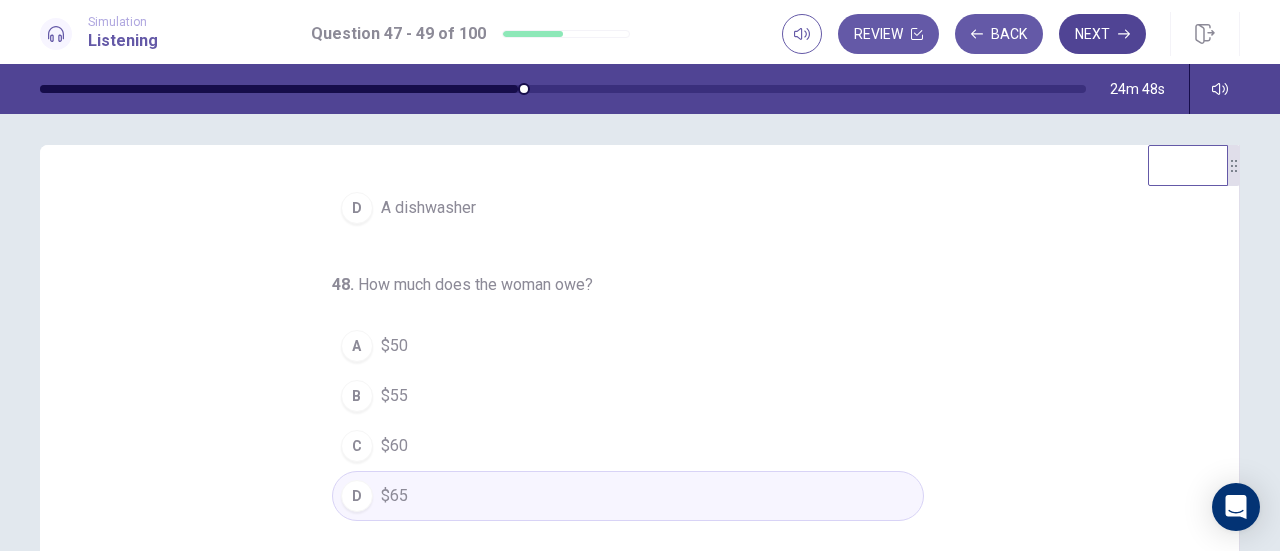 click on "Next" at bounding box center (1102, 34) 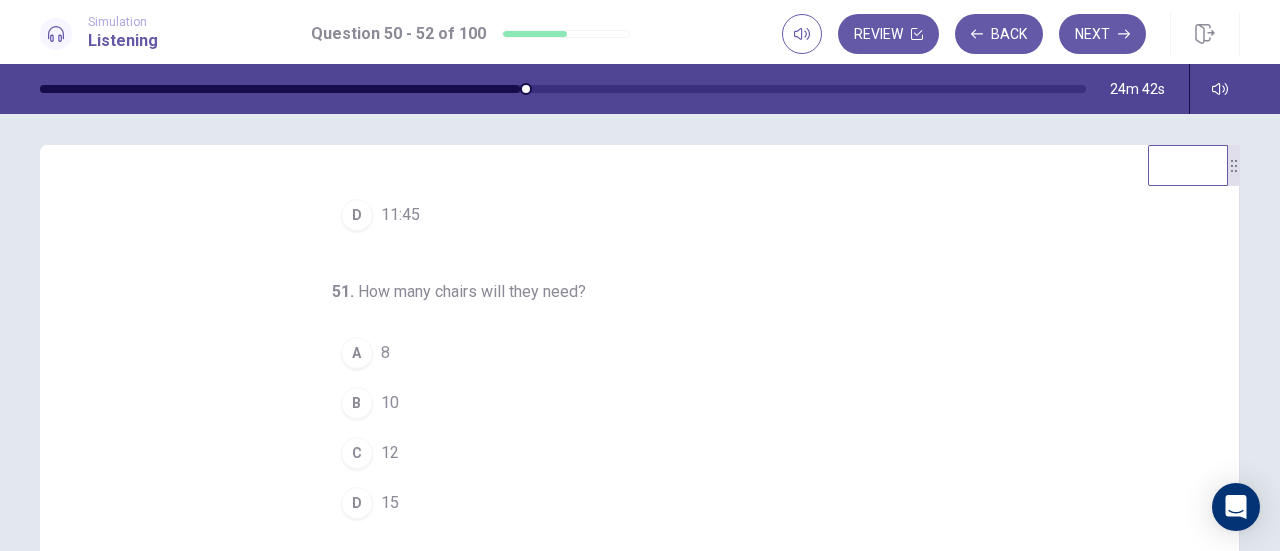 scroll, scrollTop: 200, scrollLeft: 0, axis: vertical 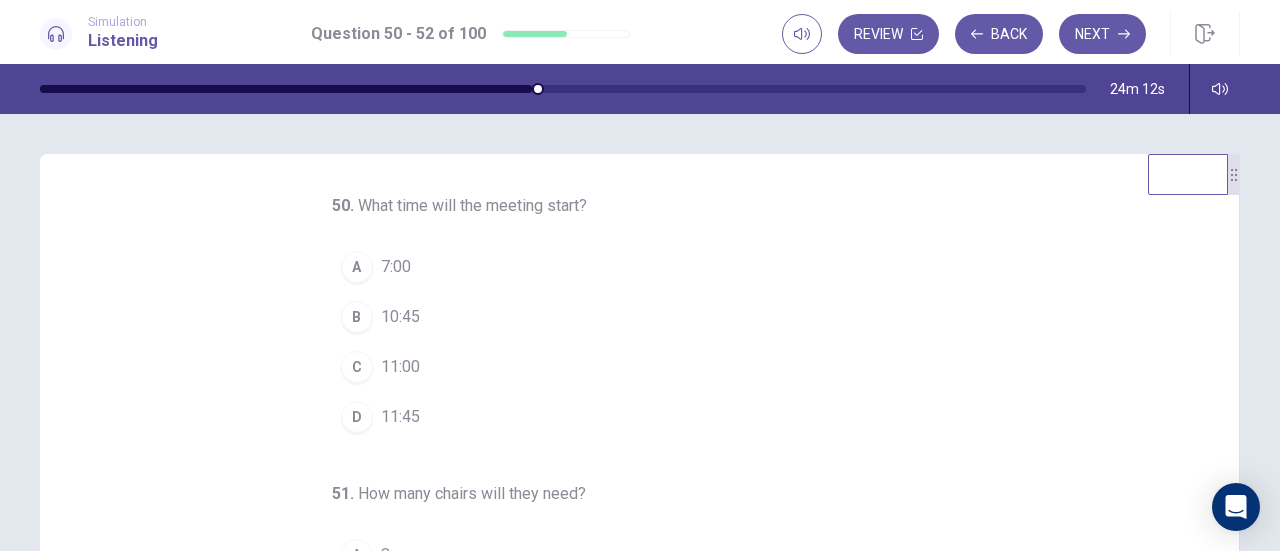 click on "C" at bounding box center (357, 367) 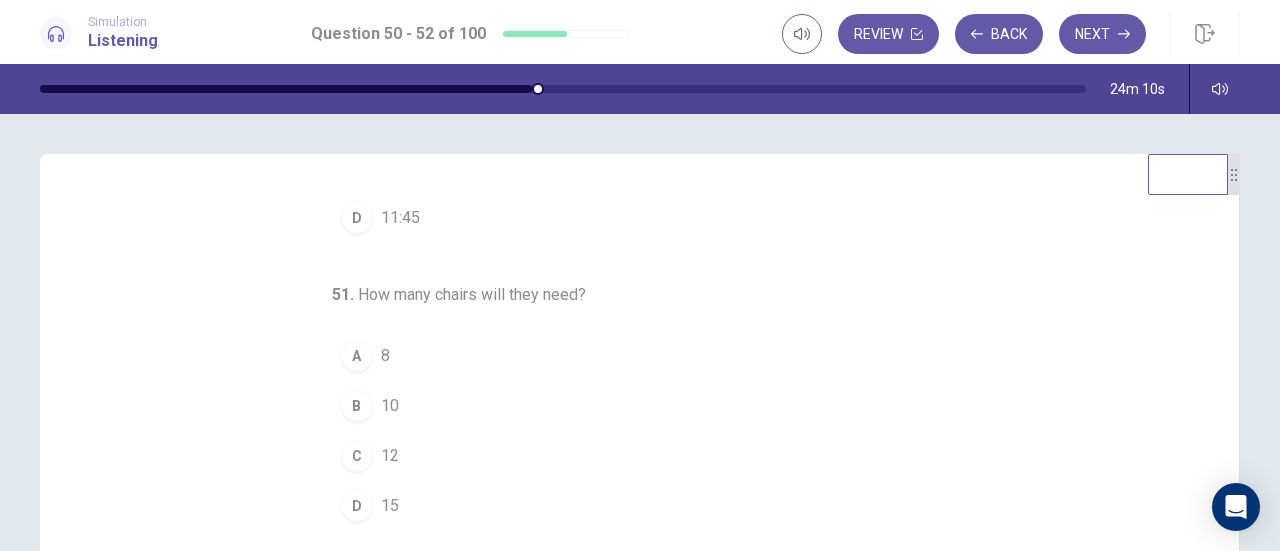 scroll, scrollTop: 200, scrollLeft: 0, axis: vertical 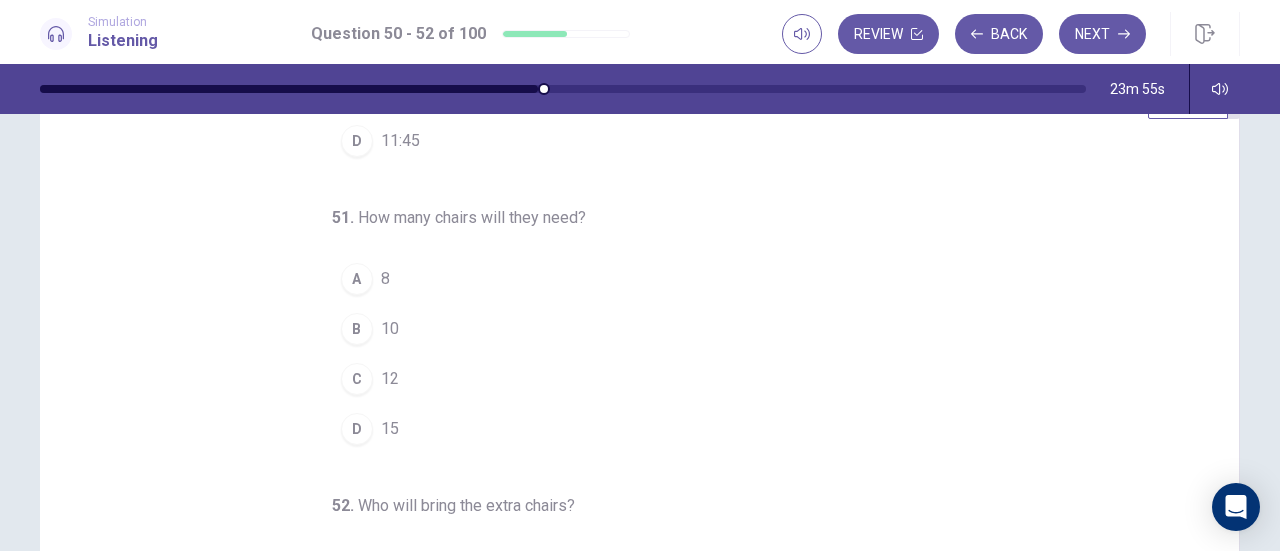 click on "D" at bounding box center [357, 429] 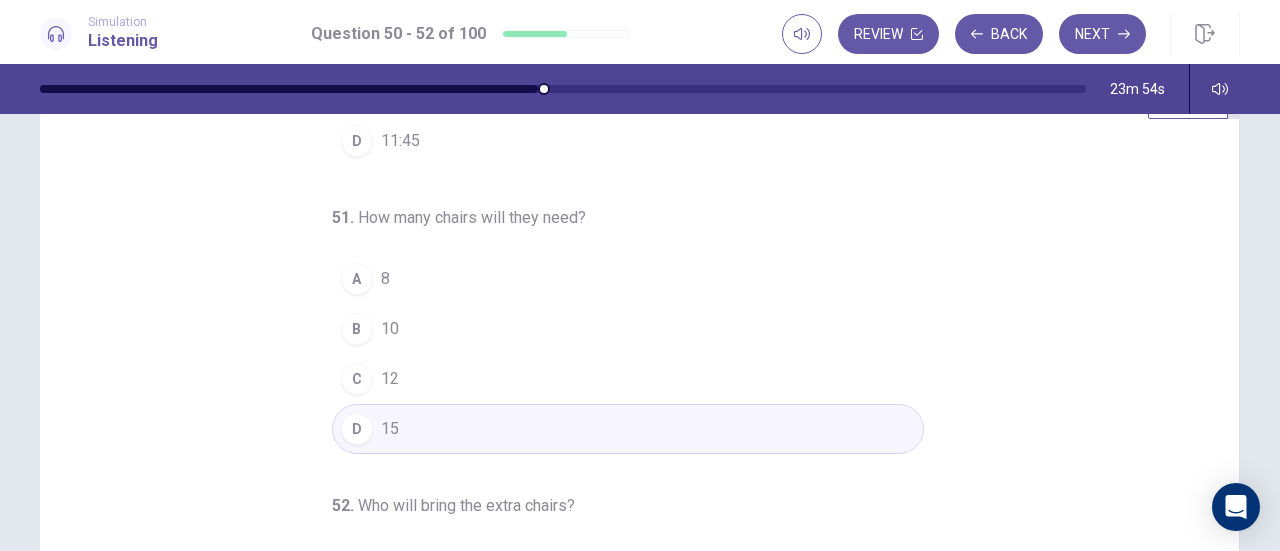 scroll, scrollTop: 200, scrollLeft: 0, axis: vertical 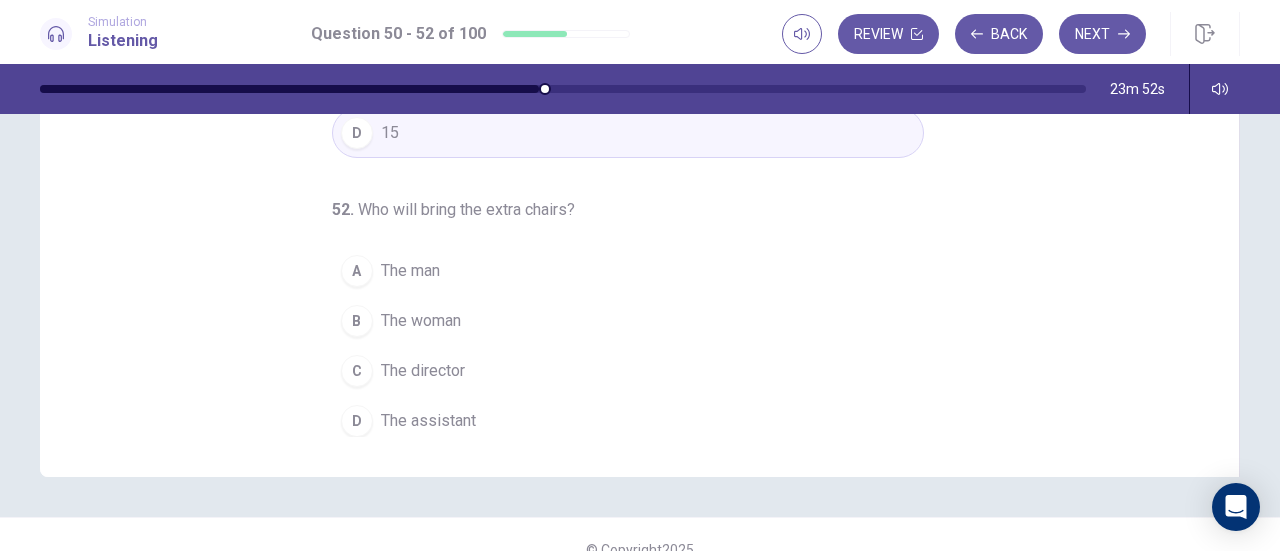 click on "A" at bounding box center (357, 271) 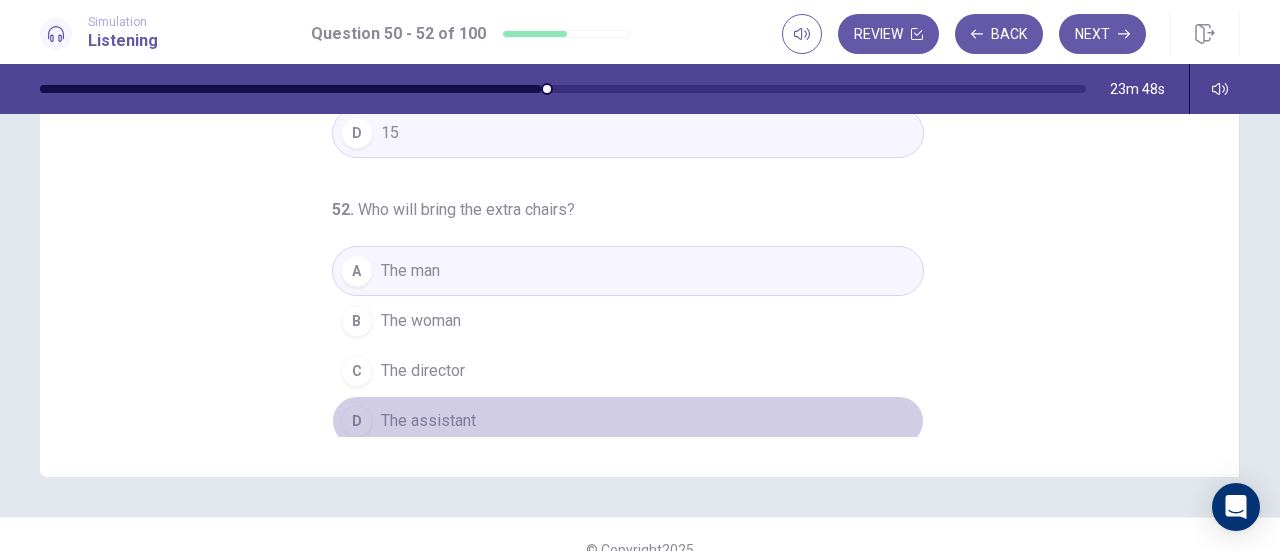 click on "D" at bounding box center [357, 421] 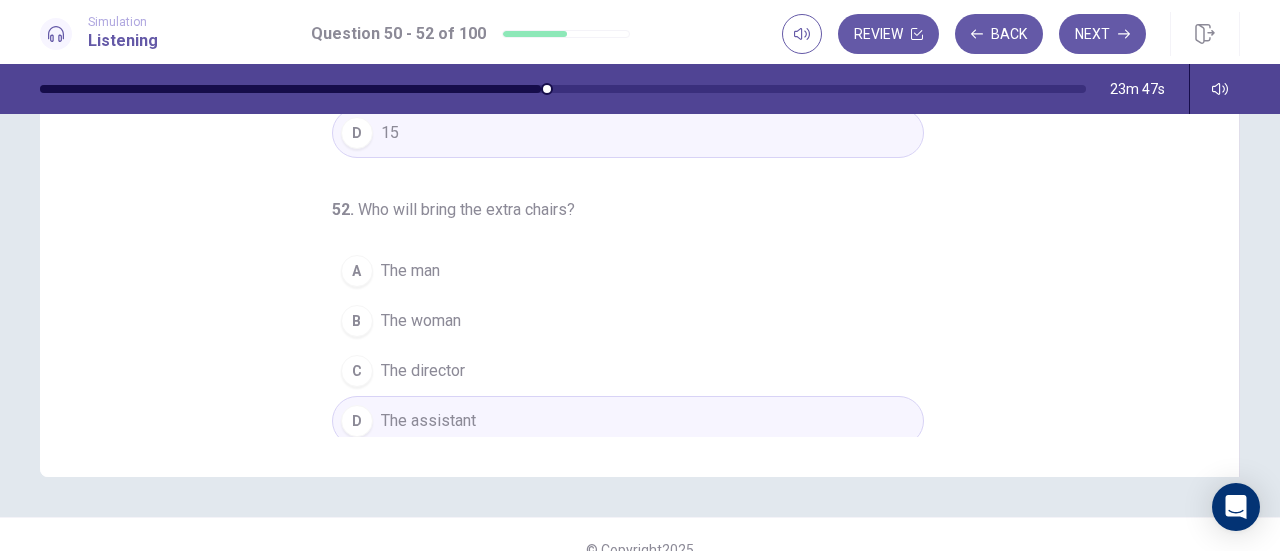 scroll, scrollTop: 0, scrollLeft: 0, axis: both 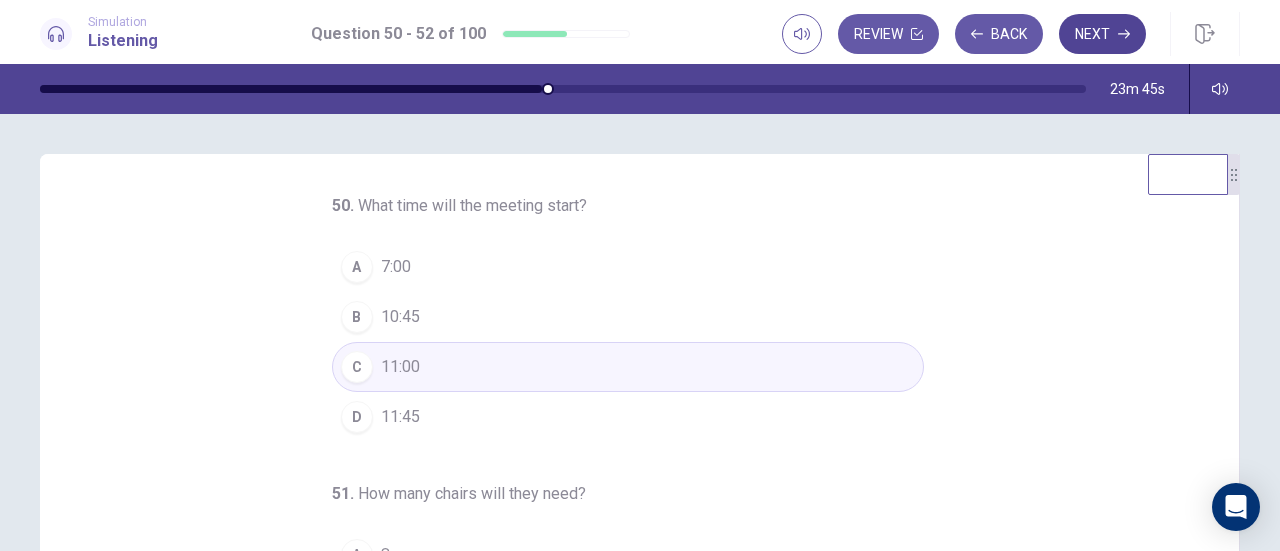 click on "Next" at bounding box center [1102, 34] 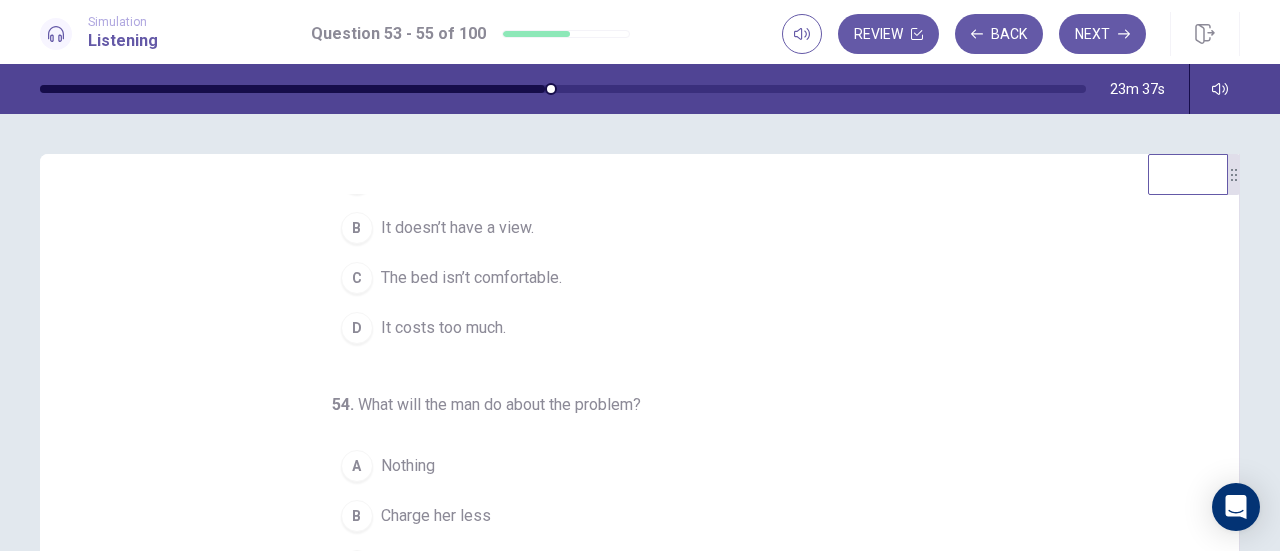scroll, scrollTop: 200, scrollLeft: 0, axis: vertical 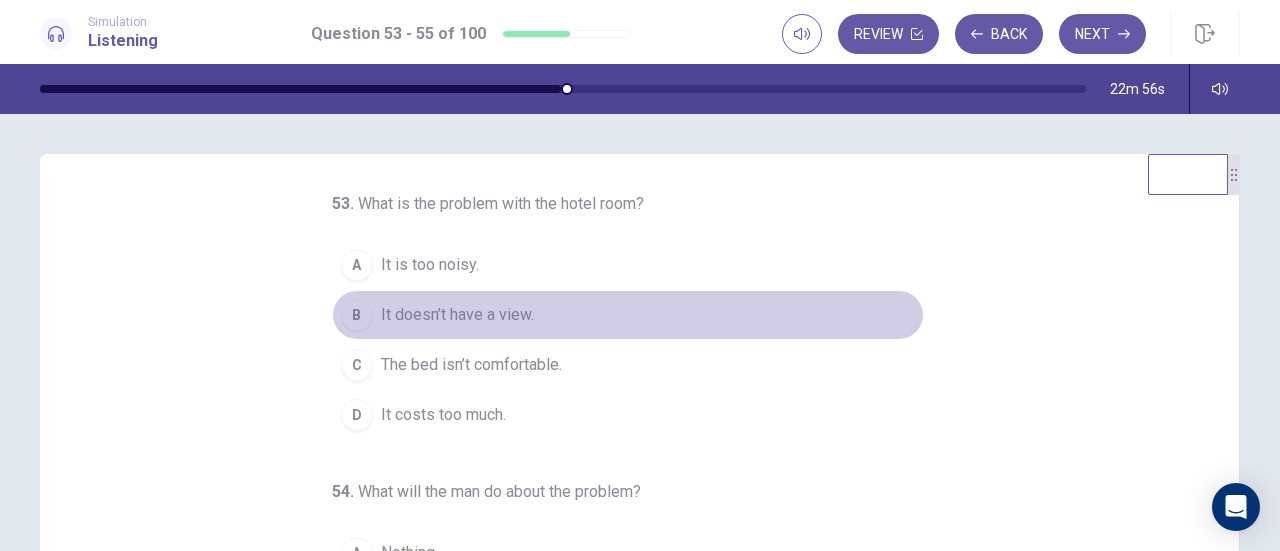 click on "B" at bounding box center [357, 315] 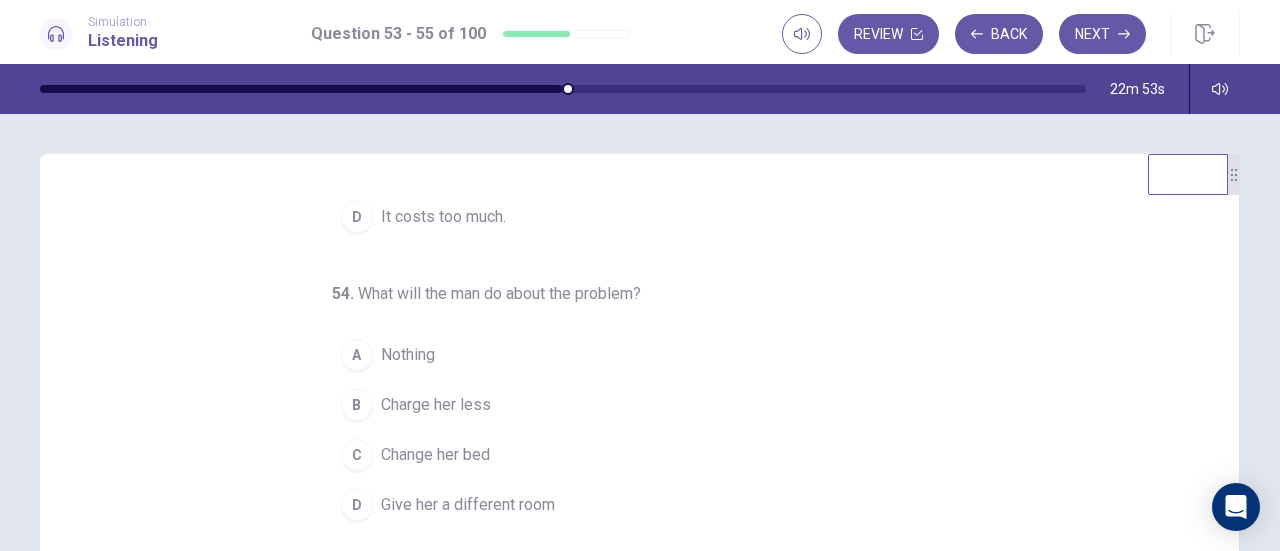 scroll, scrollTop: 0, scrollLeft: 0, axis: both 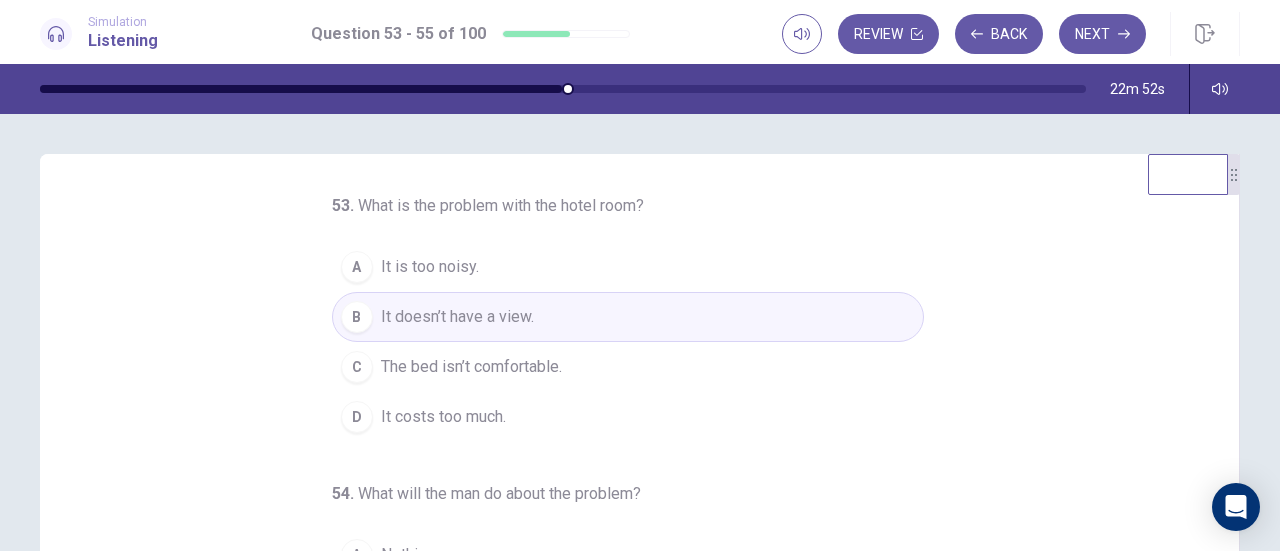 click on "It is too noisy." at bounding box center (430, 267) 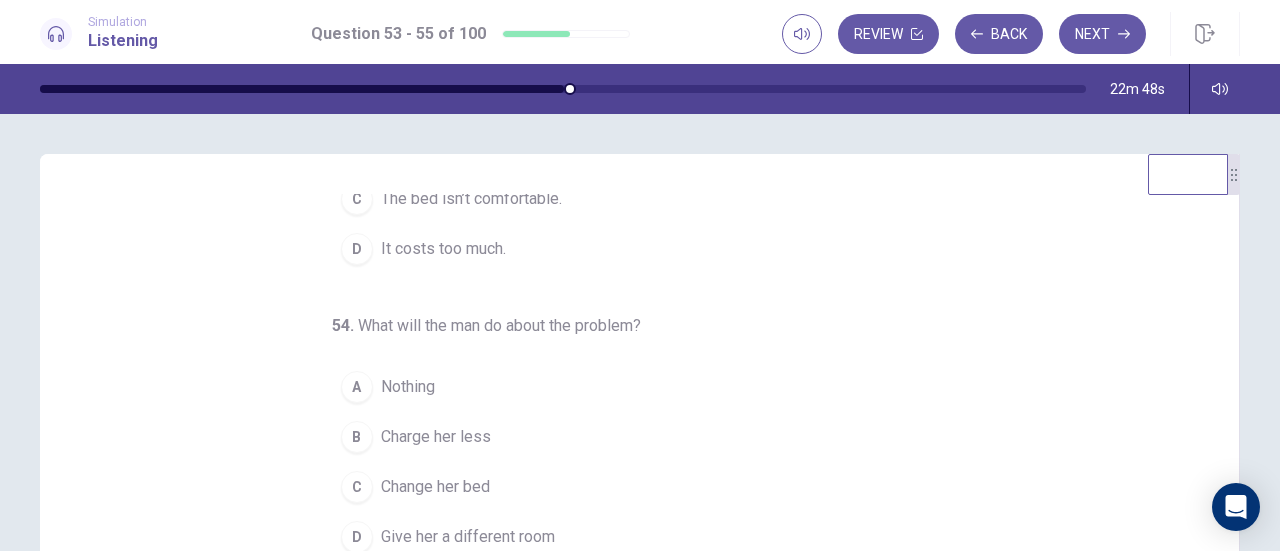 scroll, scrollTop: 200, scrollLeft: 0, axis: vertical 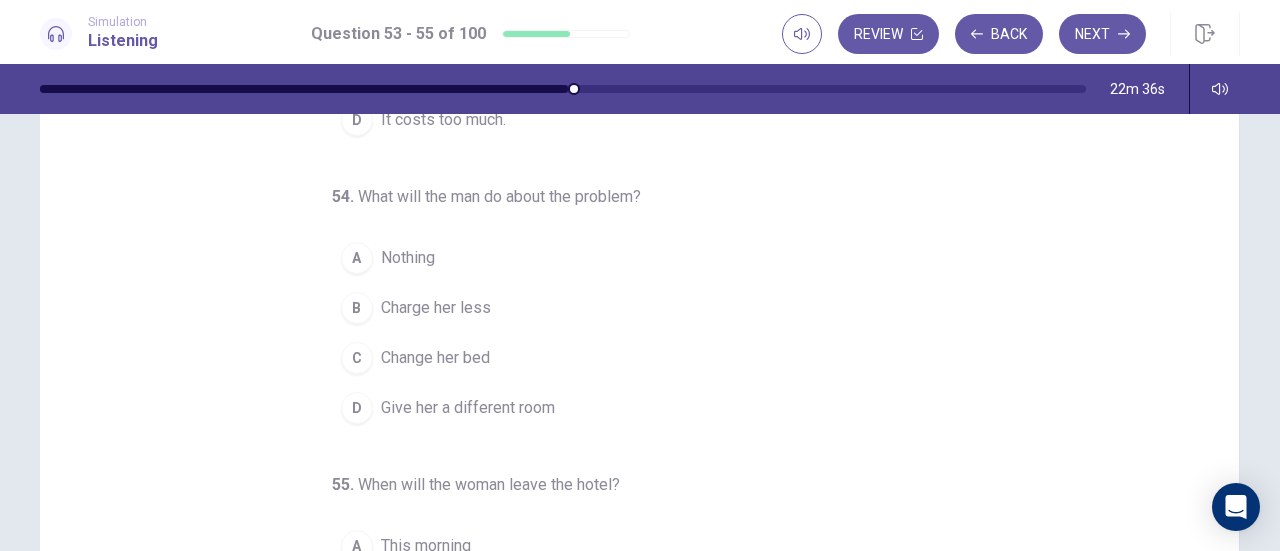 click on "Charge her less" at bounding box center (436, 308) 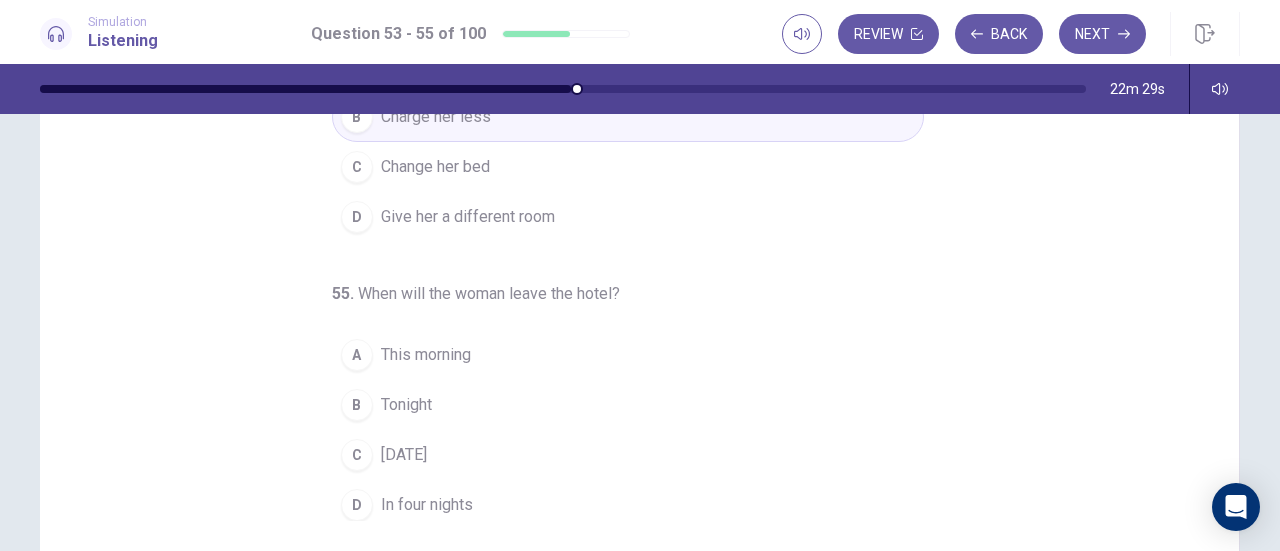 scroll, scrollTop: 332, scrollLeft: 0, axis: vertical 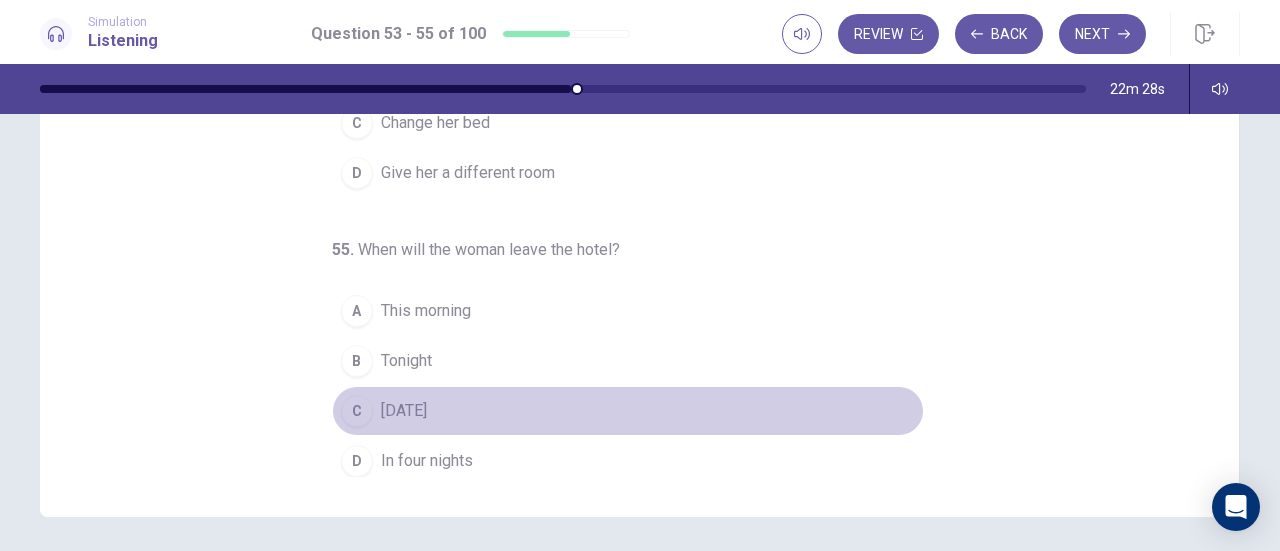 click on "C" at bounding box center (357, 411) 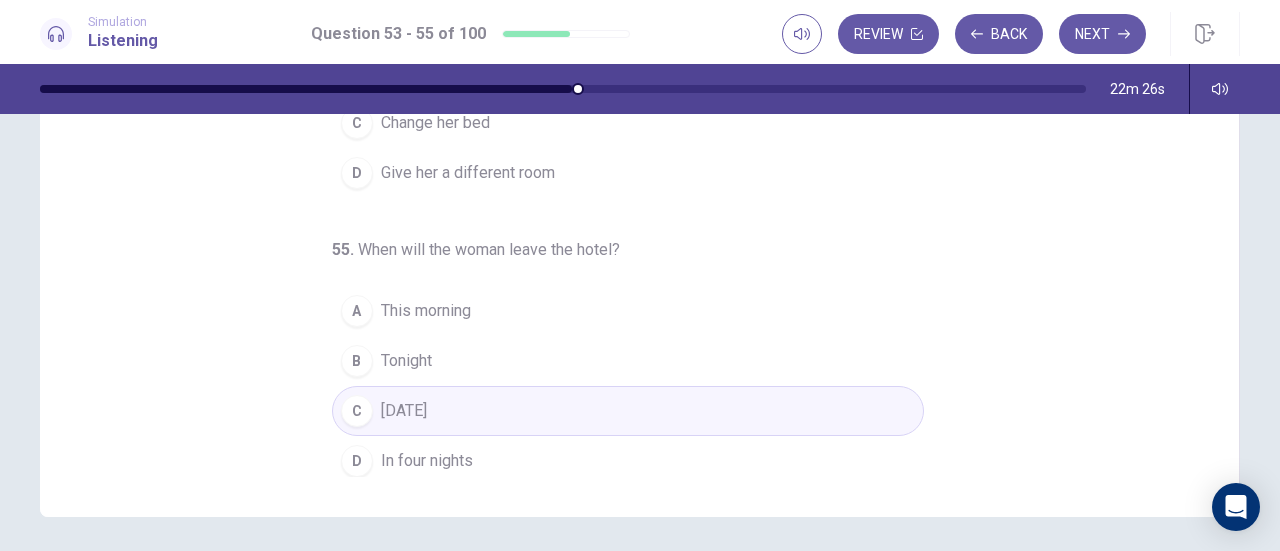 scroll, scrollTop: 0, scrollLeft: 0, axis: both 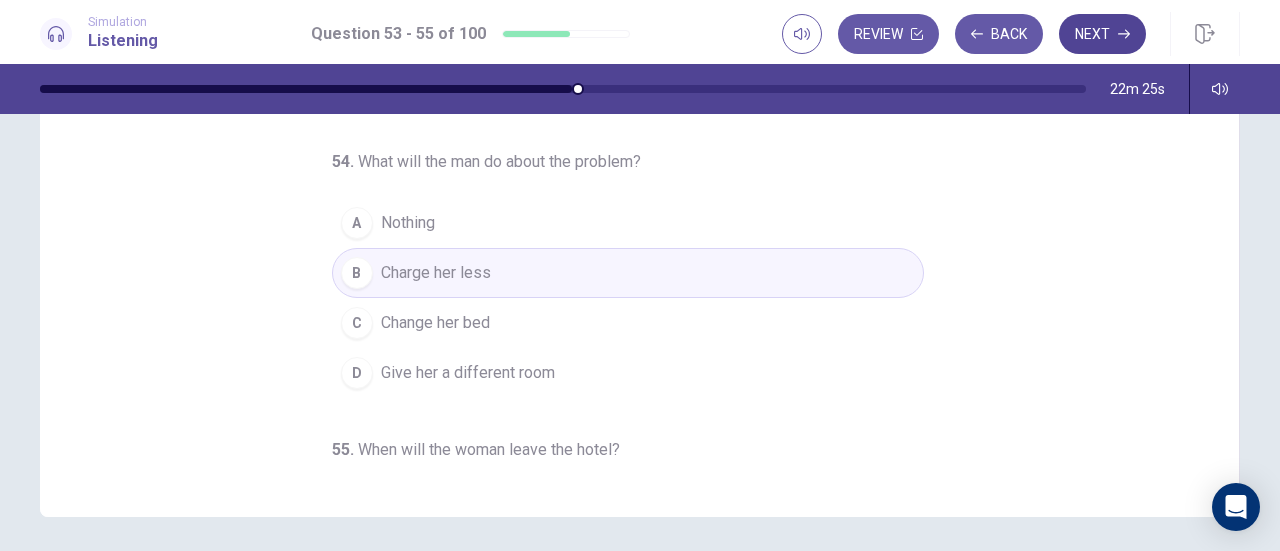 click on "Next" at bounding box center [1102, 34] 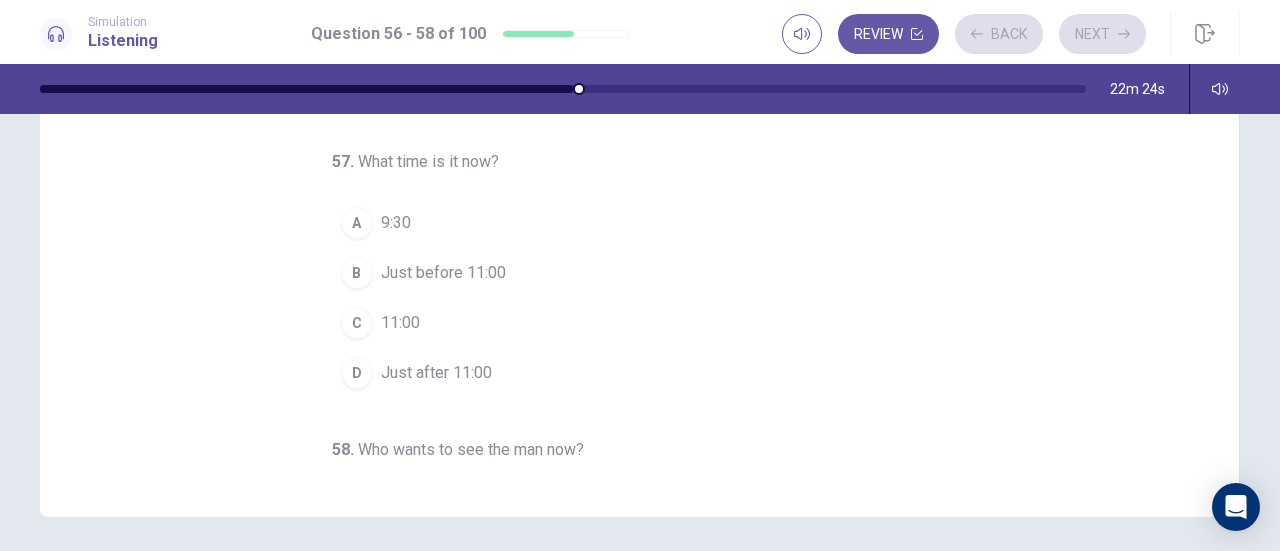 scroll, scrollTop: 0, scrollLeft: 0, axis: both 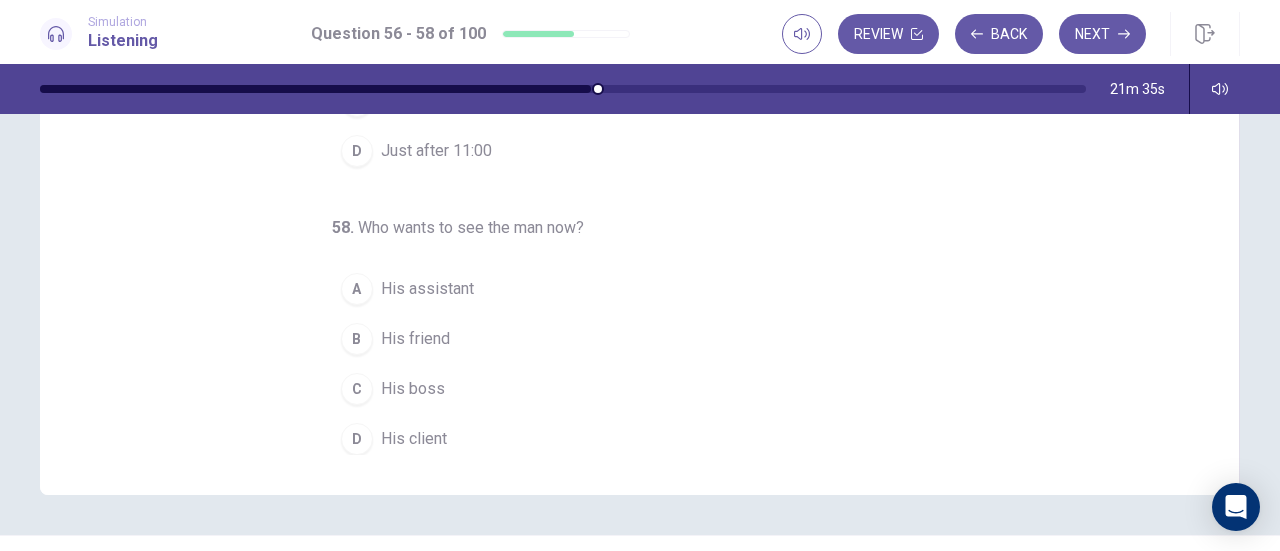 click on "C" at bounding box center (357, 389) 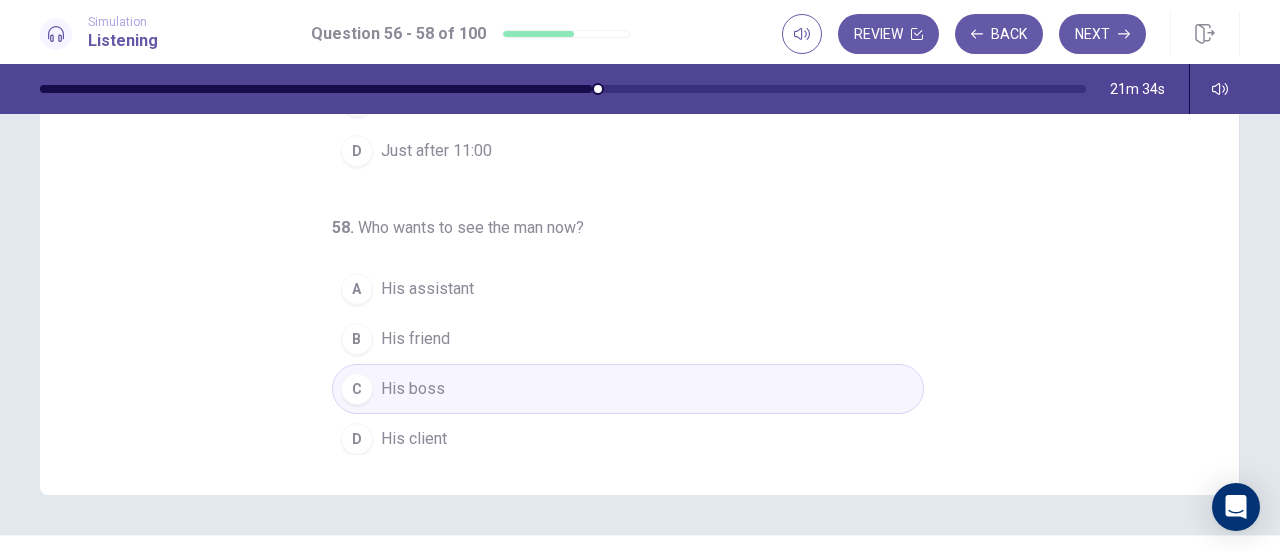 scroll, scrollTop: 0, scrollLeft: 0, axis: both 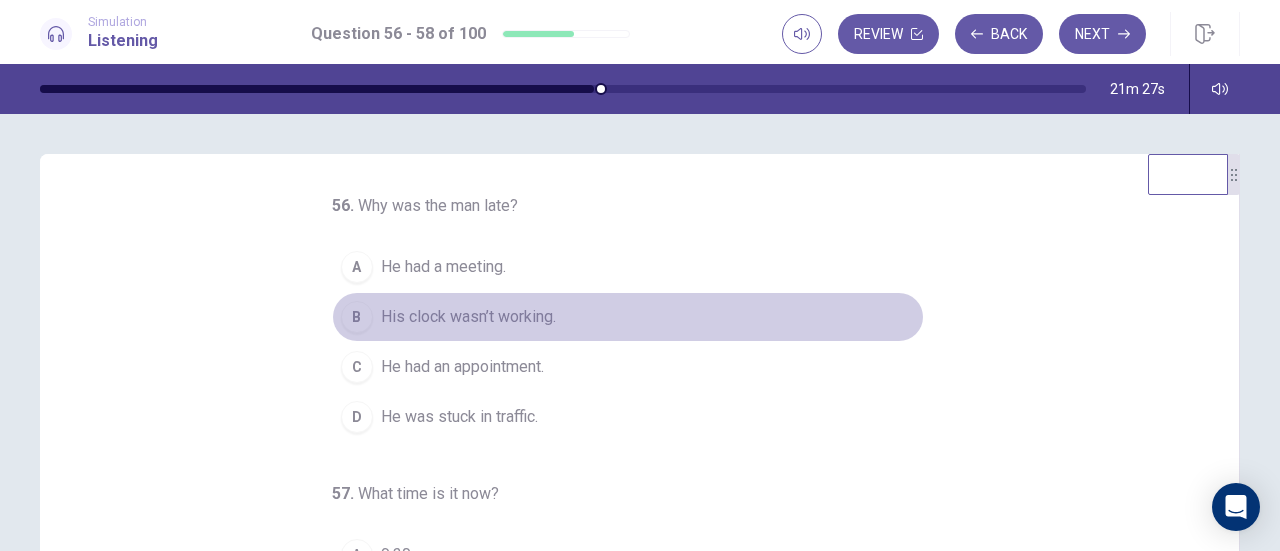 click on "B" at bounding box center [357, 317] 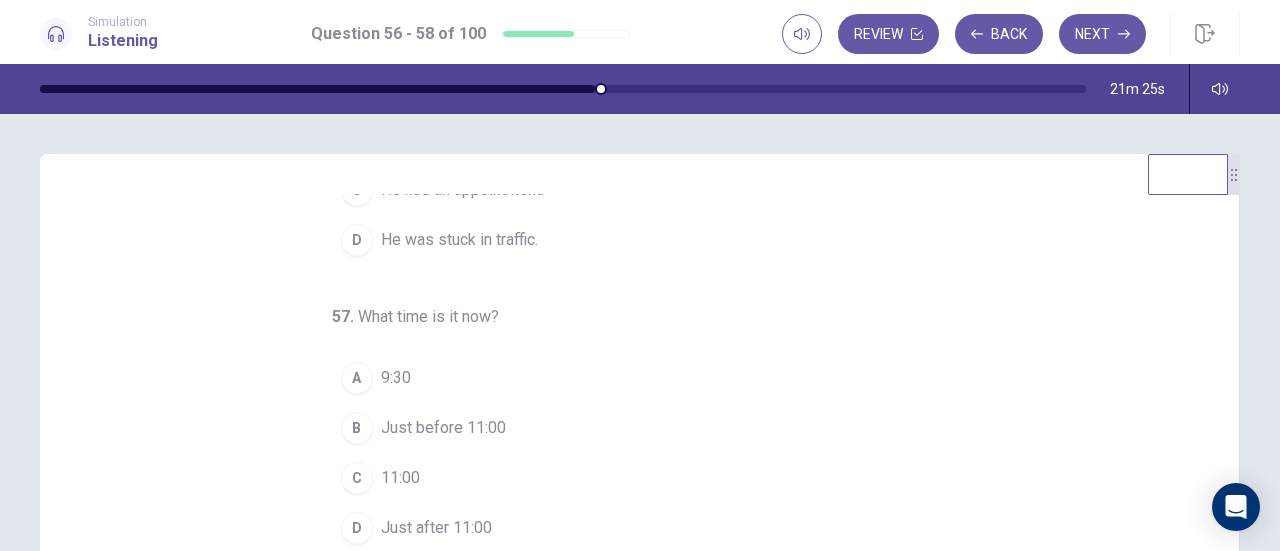 scroll, scrollTop: 200, scrollLeft: 0, axis: vertical 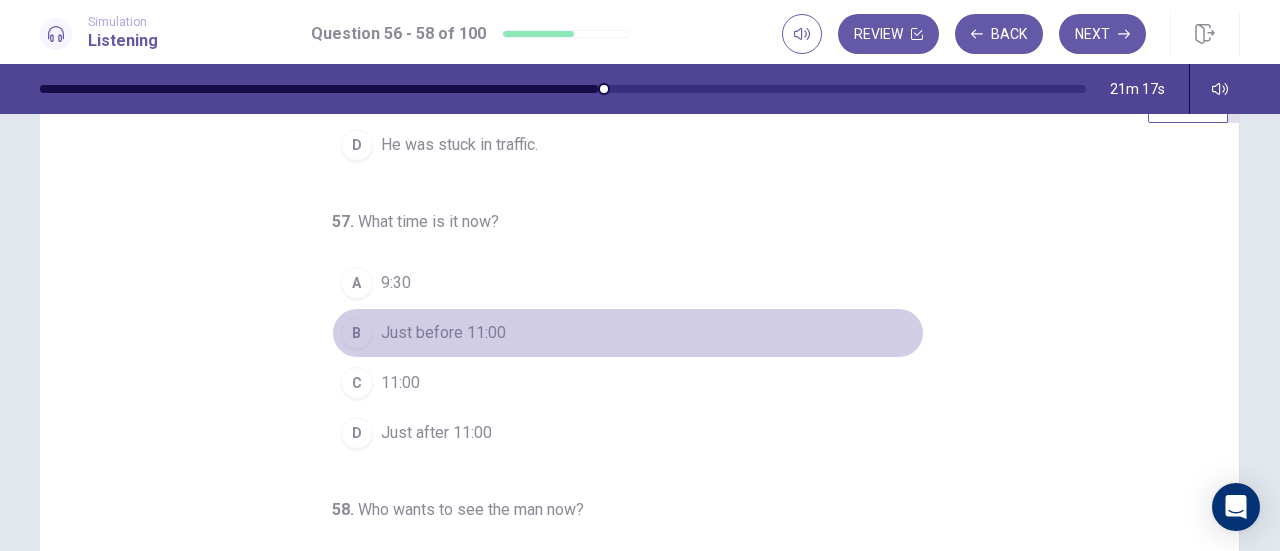 click on "B" at bounding box center (357, 333) 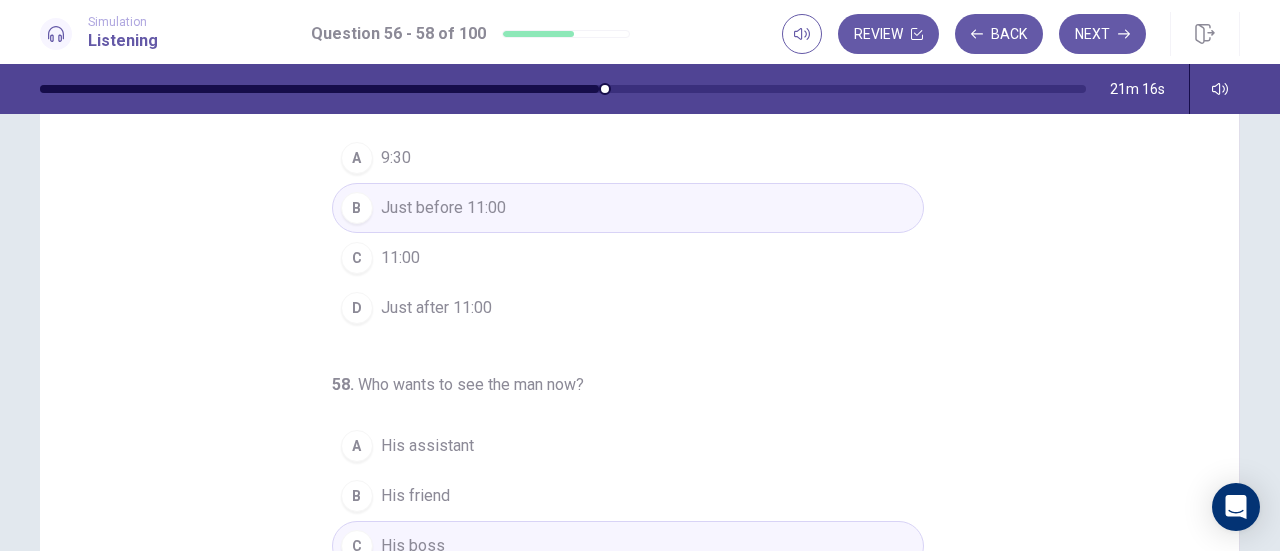 scroll, scrollTop: 308, scrollLeft: 0, axis: vertical 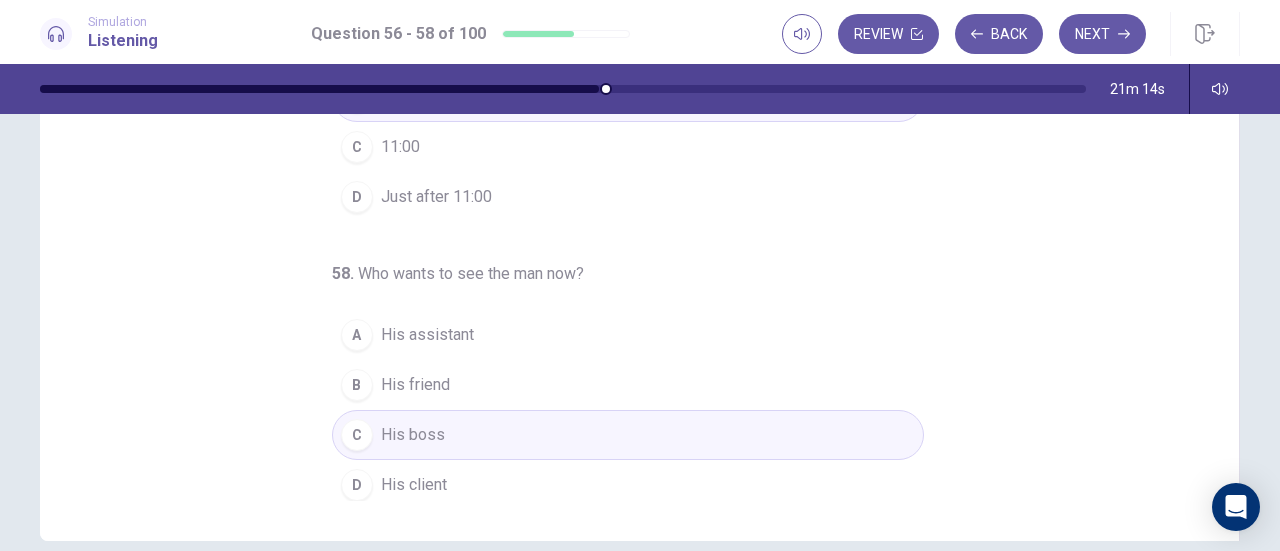 click on "D His client" at bounding box center [628, 485] 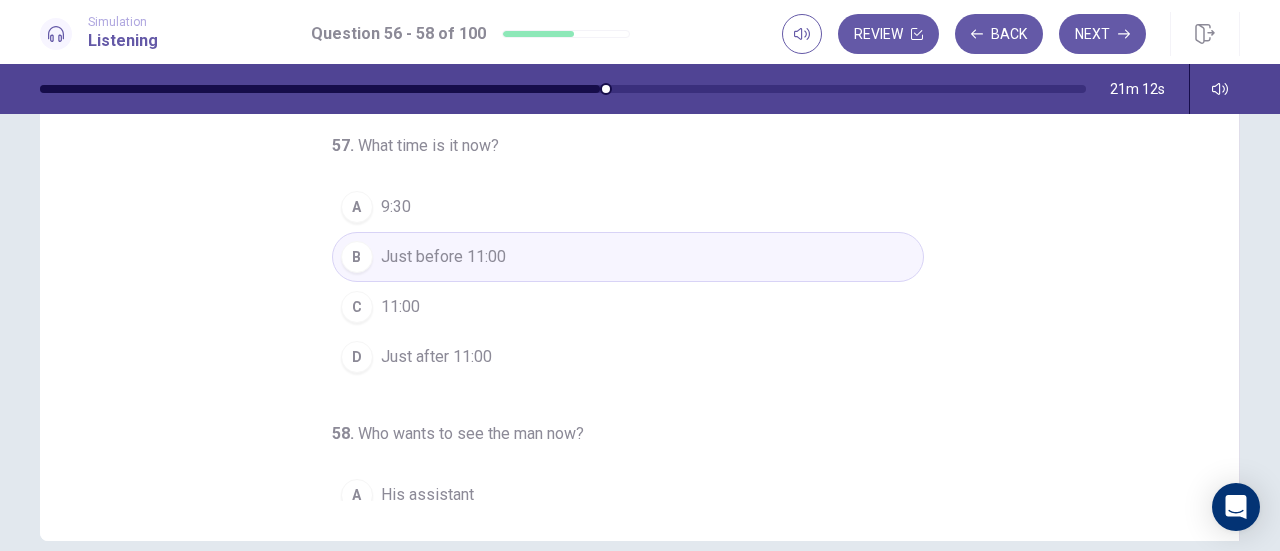 scroll, scrollTop: 0, scrollLeft: 0, axis: both 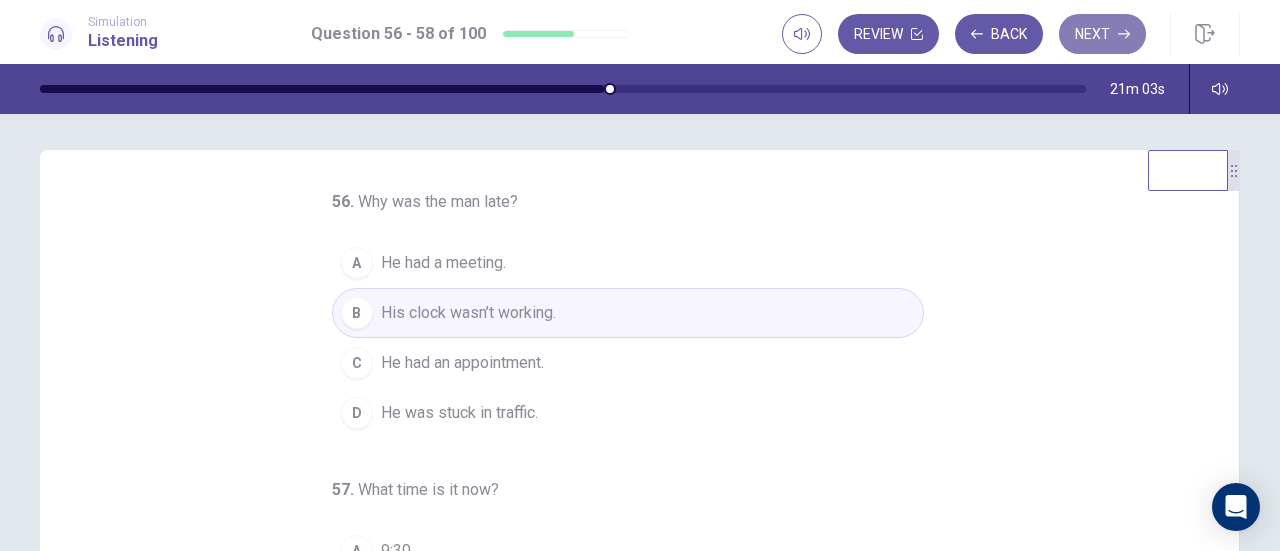 click on "Next" at bounding box center (1102, 34) 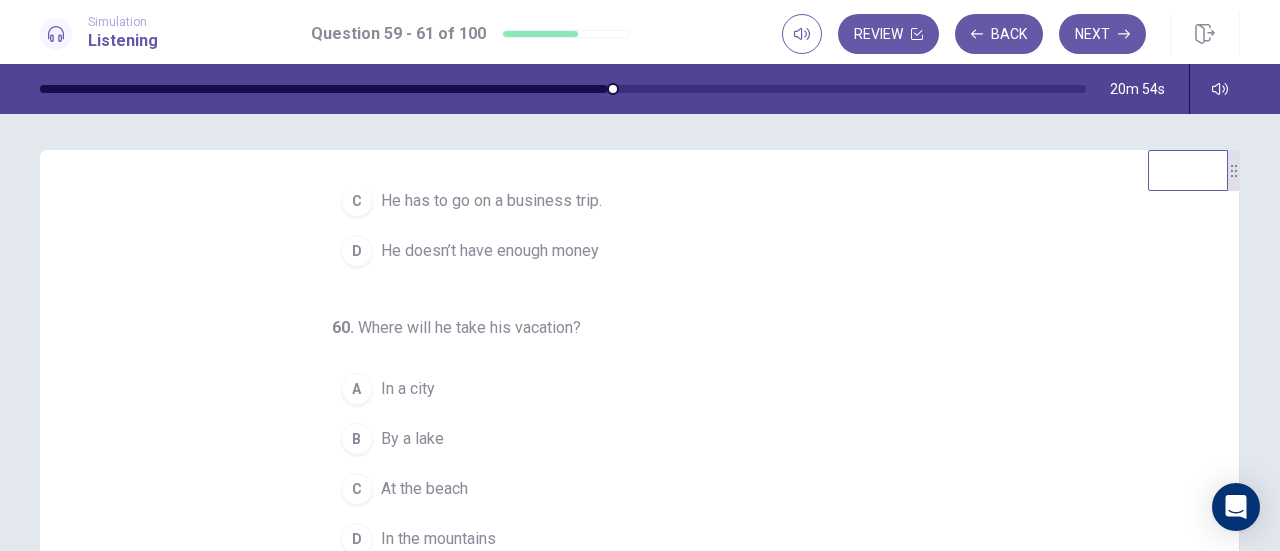 scroll, scrollTop: 224, scrollLeft: 0, axis: vertical 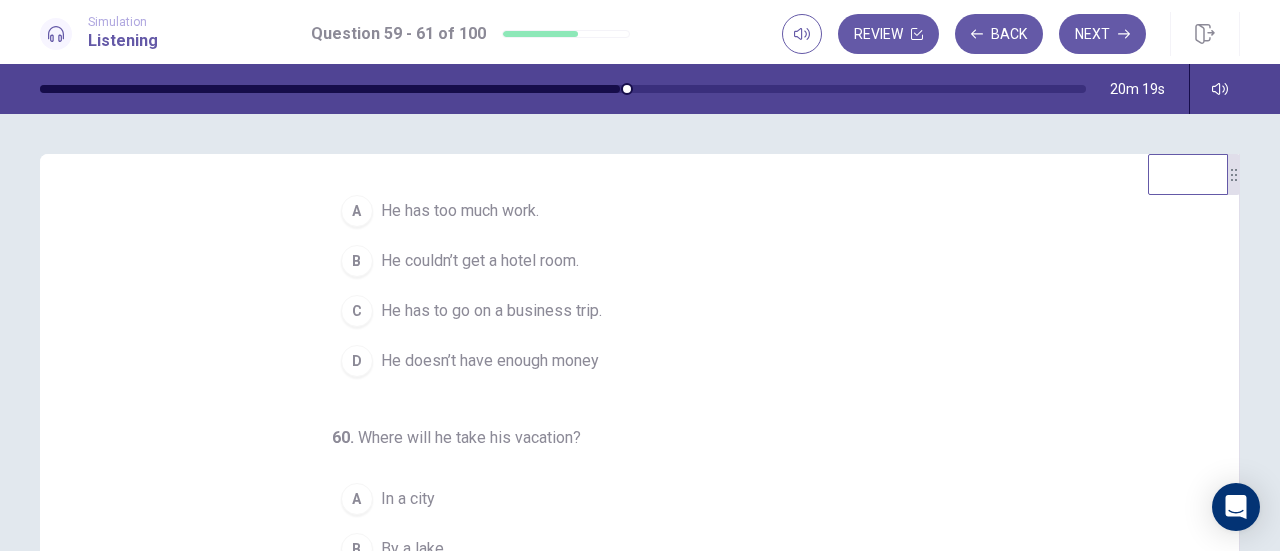 click on "B" at bounding box center [357, 261] 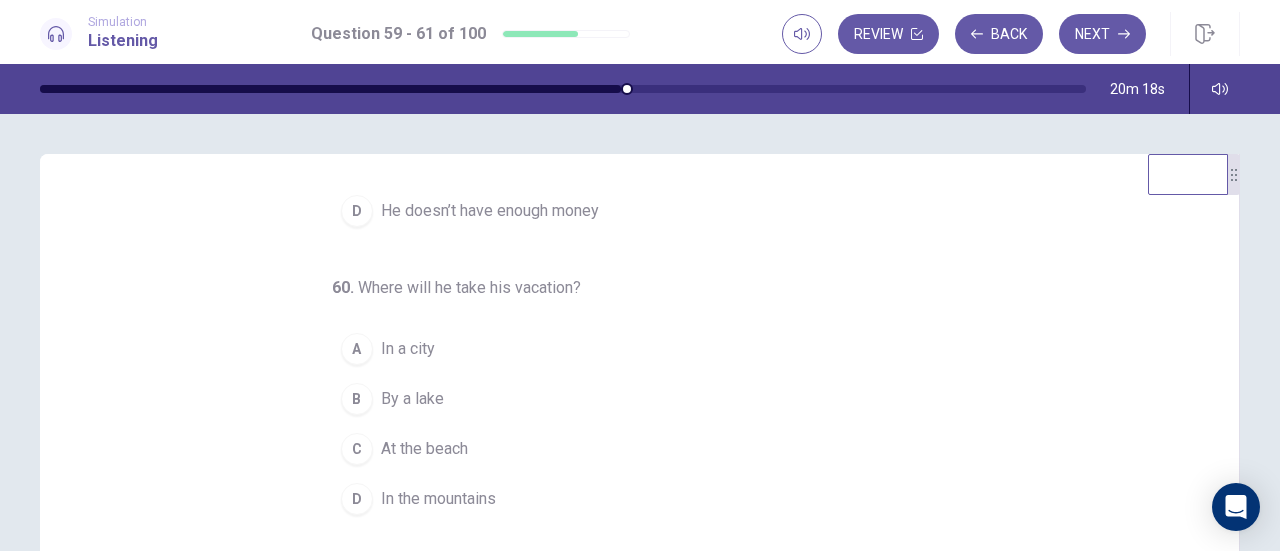 scroll, scrollTop: 224, scrollLeft: 0, axis: vertical 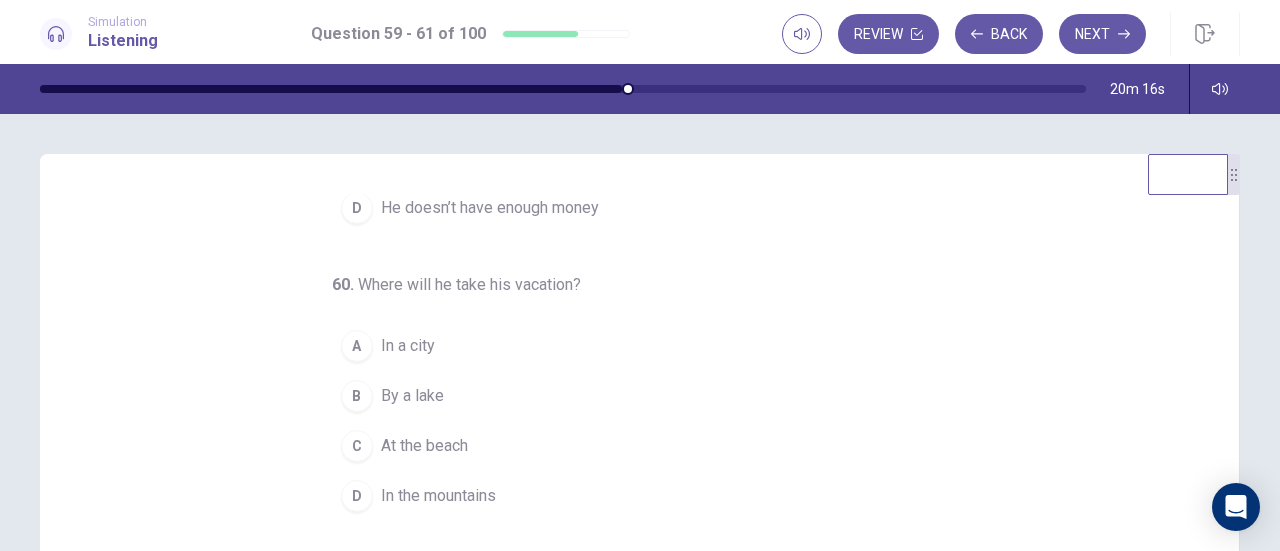 click on "C" at bounding box center [357, 446] 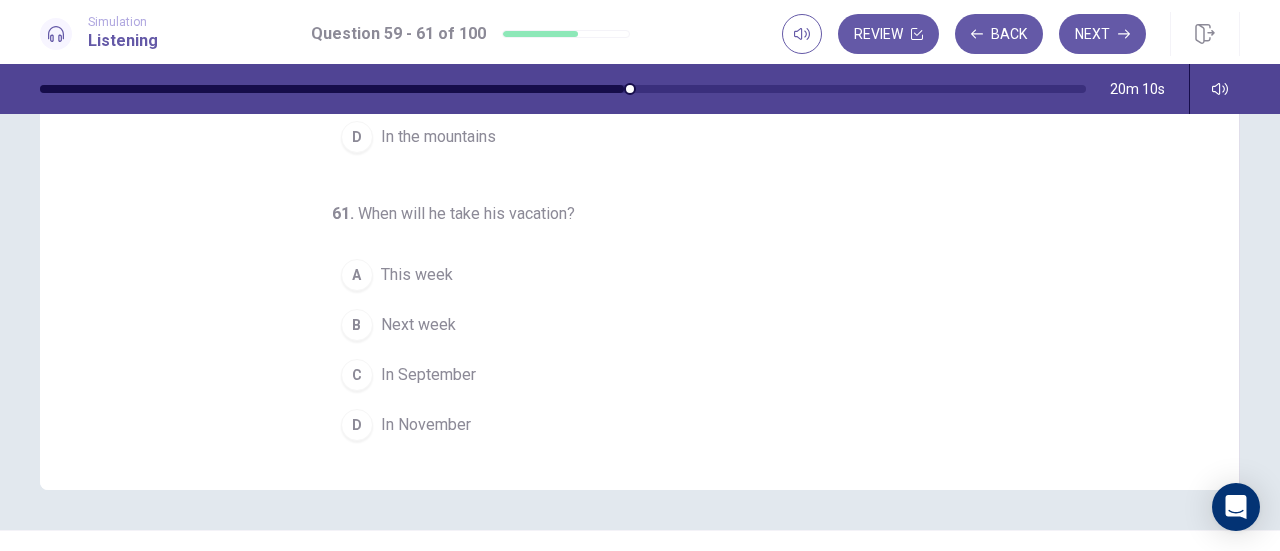 scroll, scrollTop: 360, scrollLeft: 0, axis: vertical 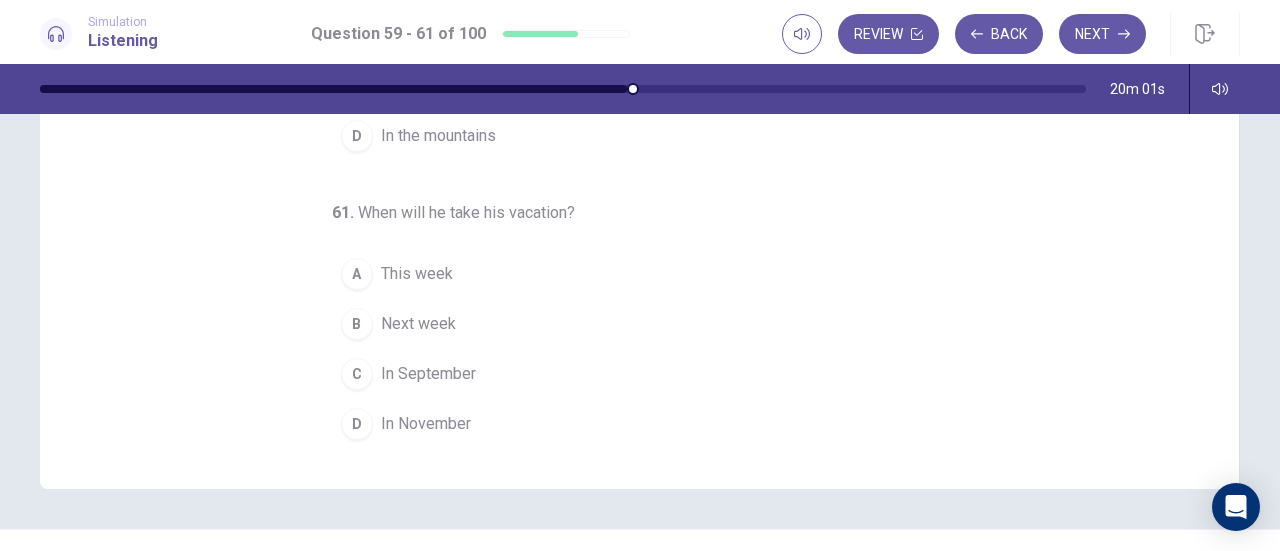 click on "C" at bounding box center [357, 374] 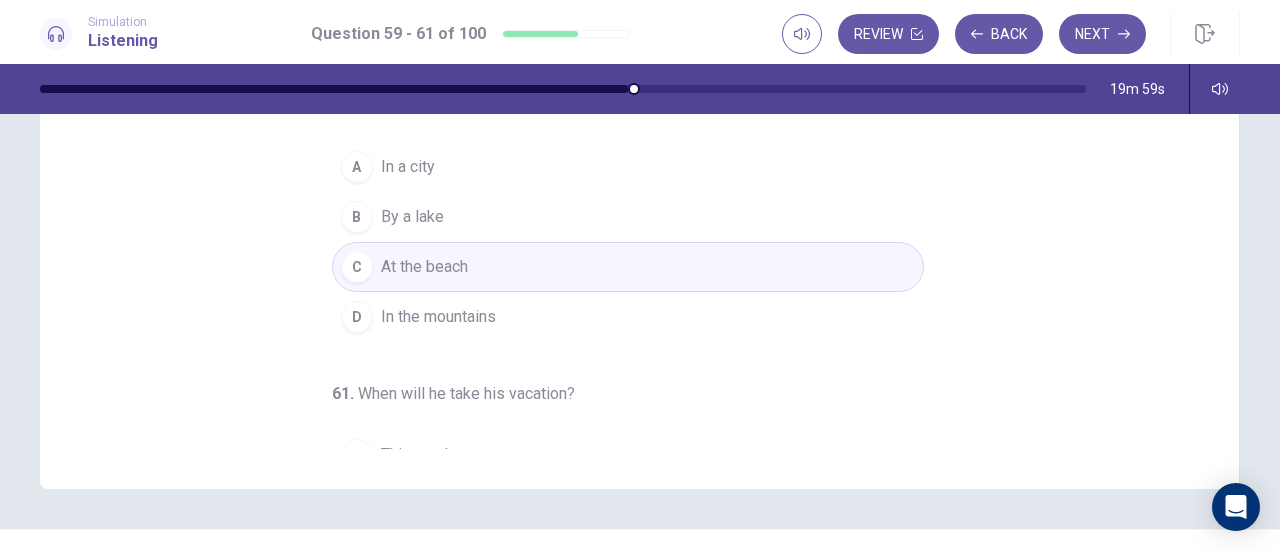 scroll, scrollTop: 0, scrollLeft: 0, axis: both 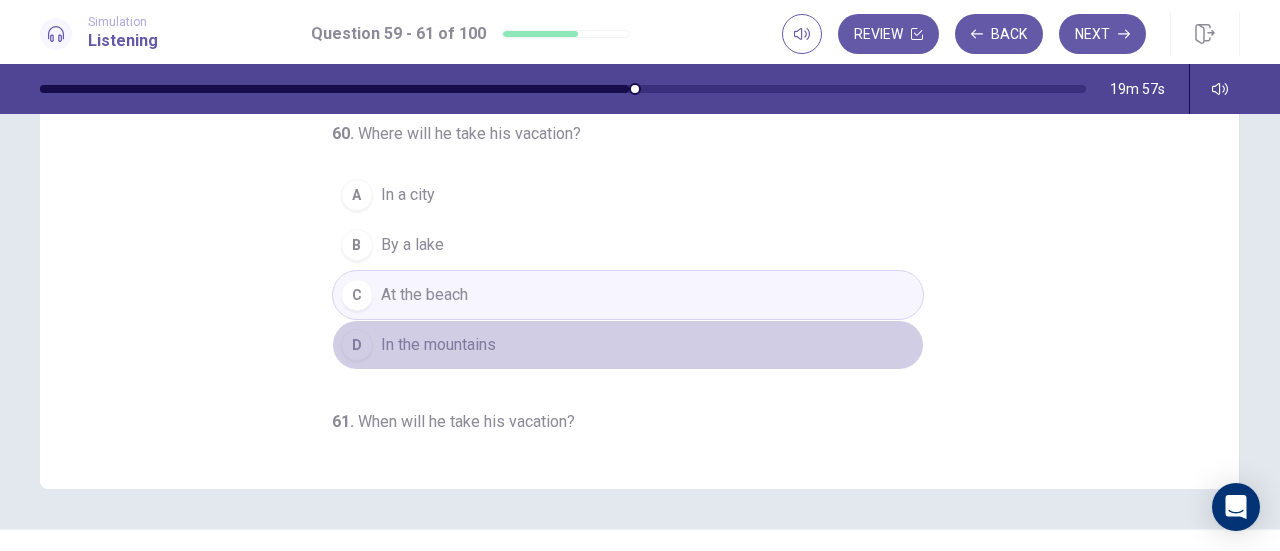 click on "In the mountains" at bounding box center [438, 345] 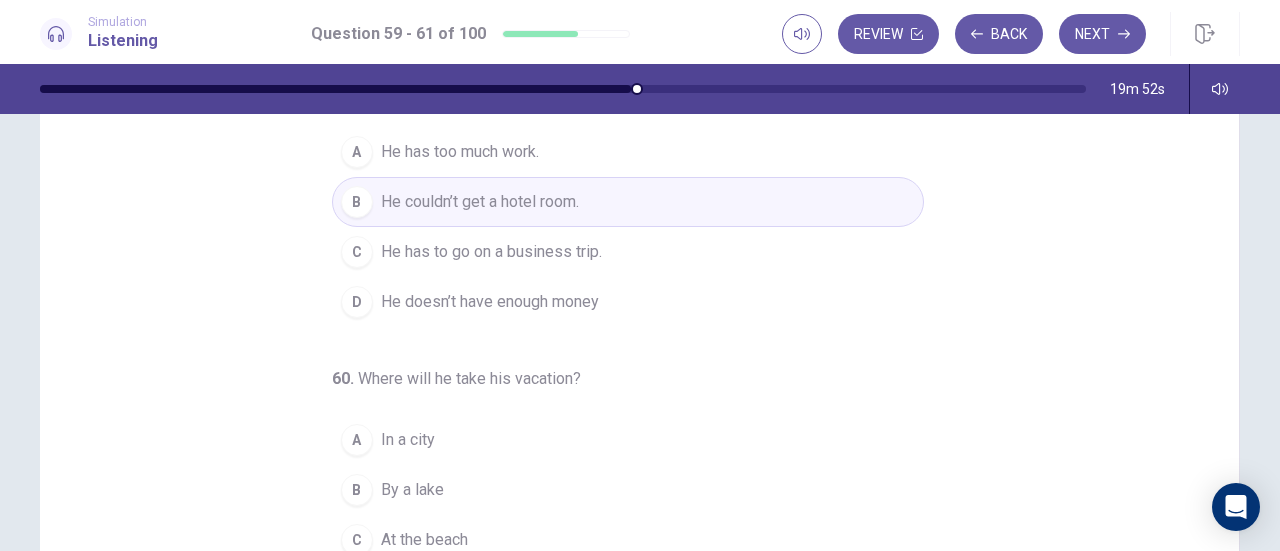 scroll, scrollTop: 0, scrollLeft: 0, axis: both 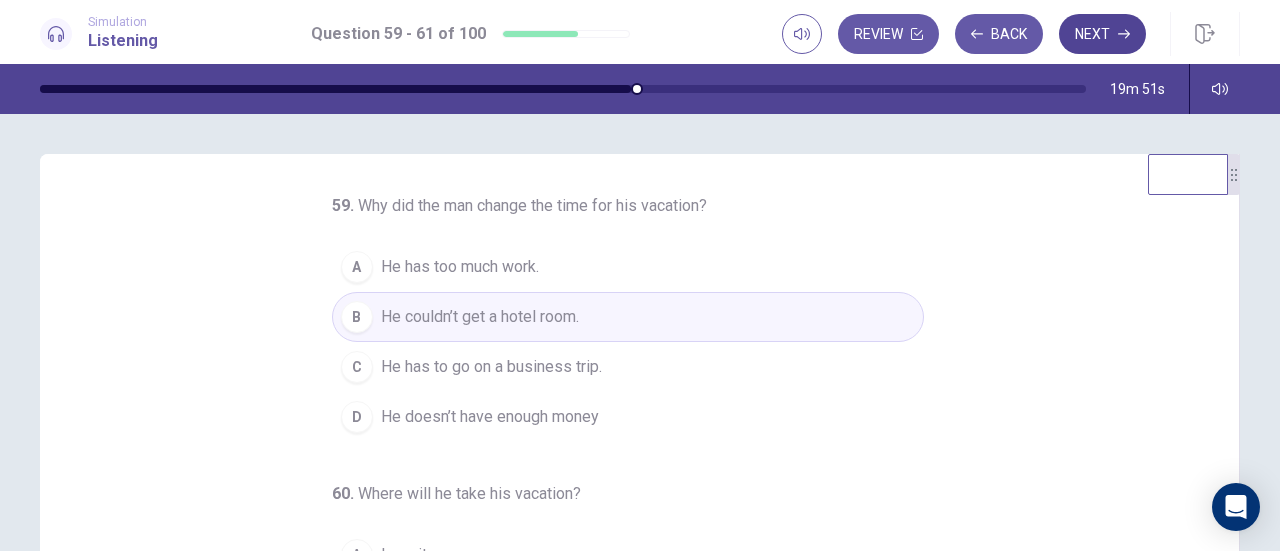 click on "Next" at bounding box center (1102, 34) 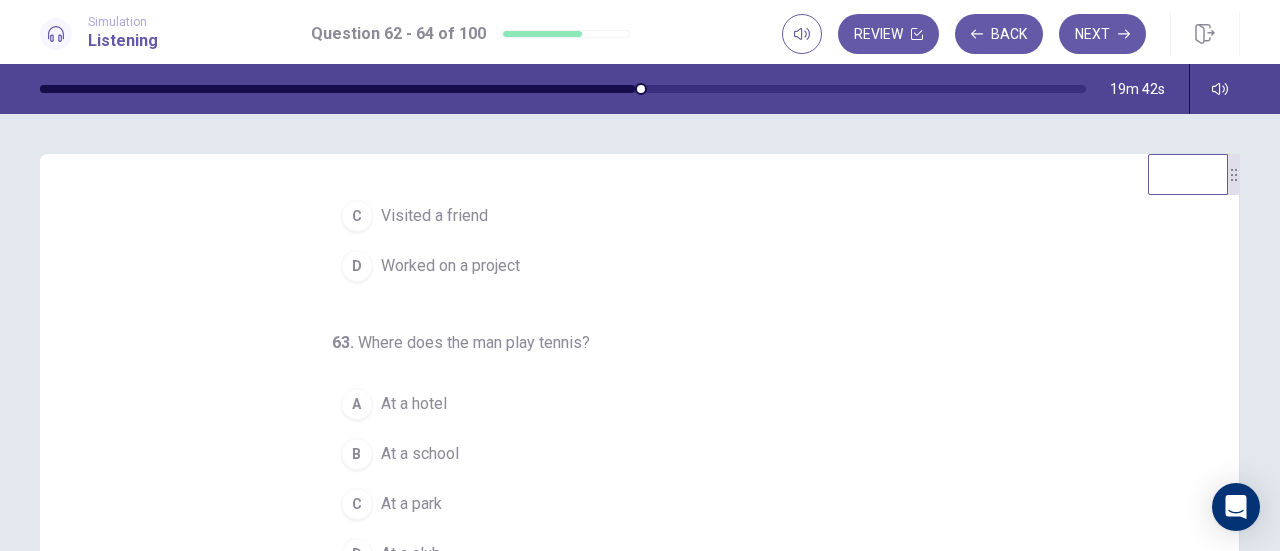 scroll, scrollTop: 200, scrollLeft: 0, axis: vertical 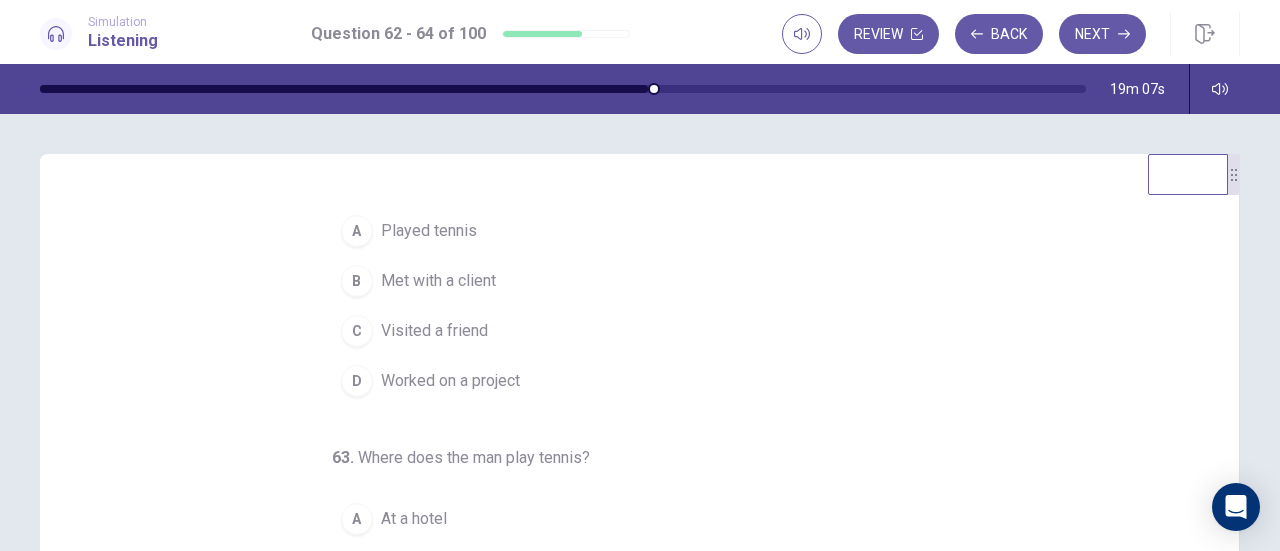 click on "Worked on a project" at bounding box center [450, 381] 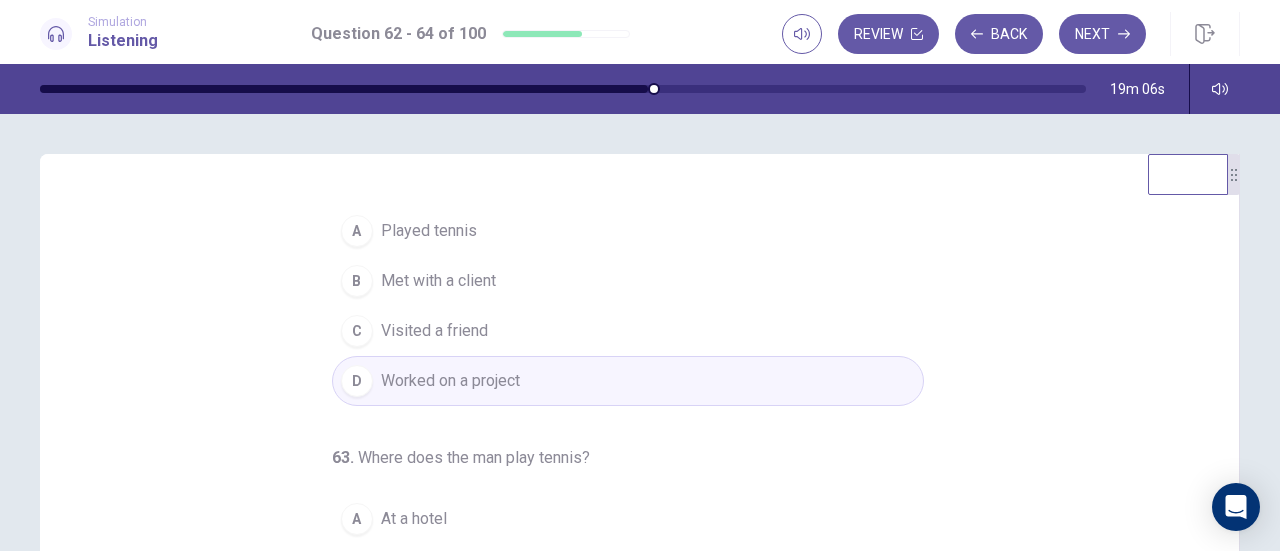 scroll, scrollTop: 200, scrollLeft: 0, axis: vertical 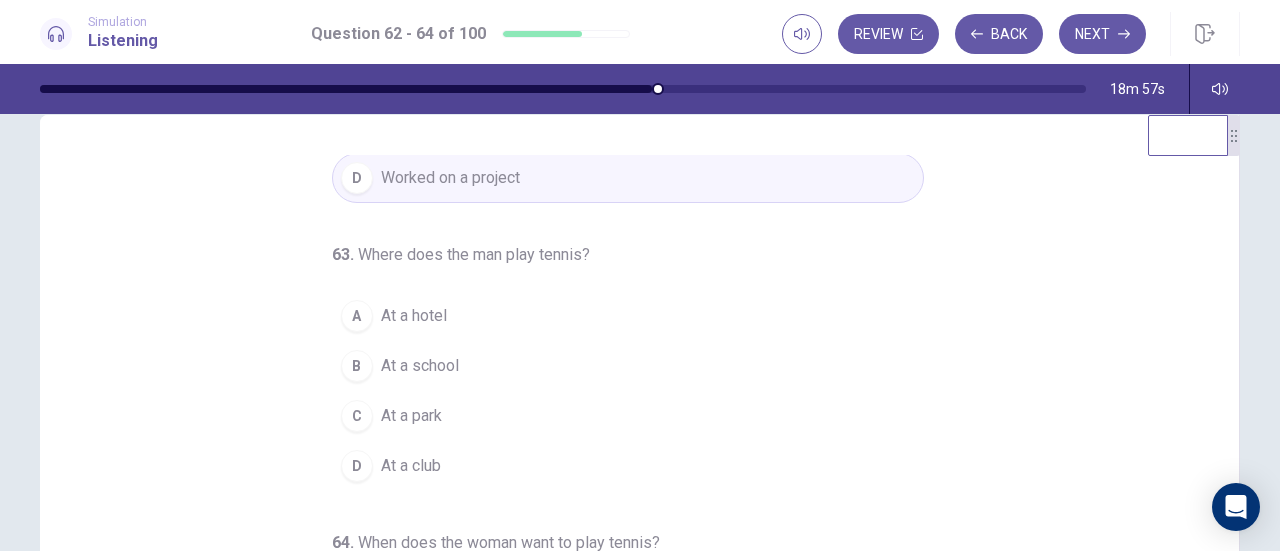 click on "At a hotel" at bounding box center [414, 316] 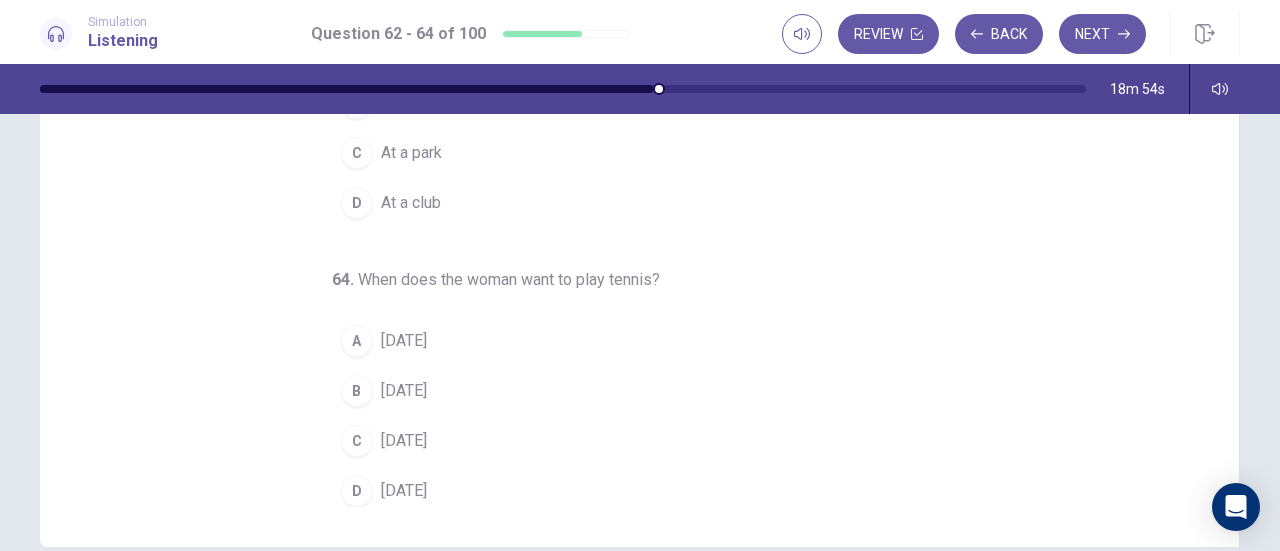 scroll, scrollTop: 303, scrollLeft: 0, axis: vertical 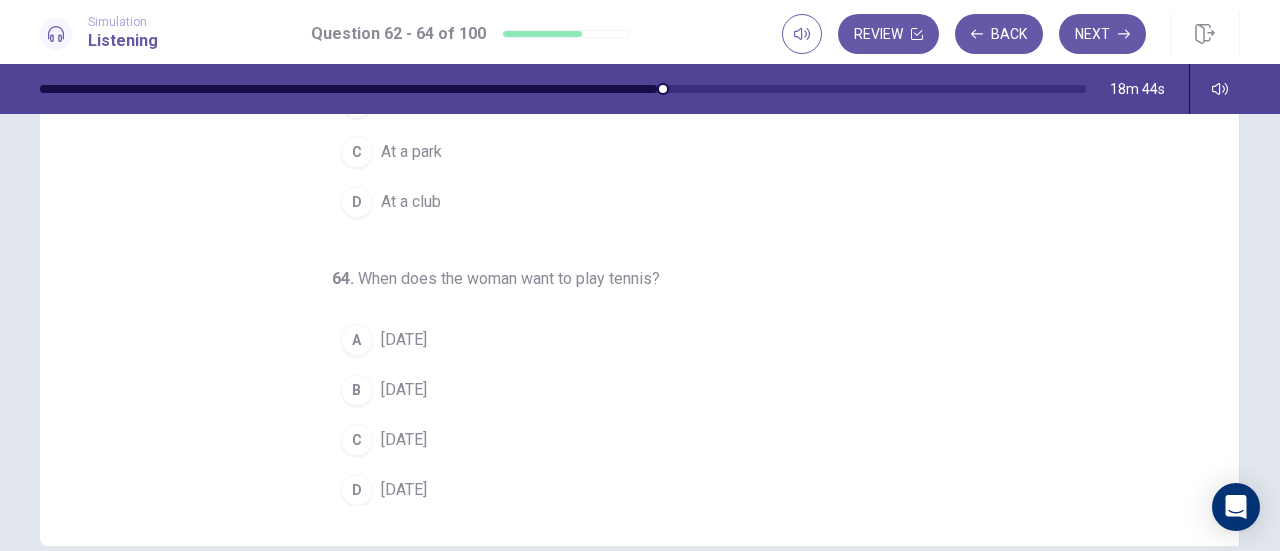 click on "D" at bounding box center (357, 490) 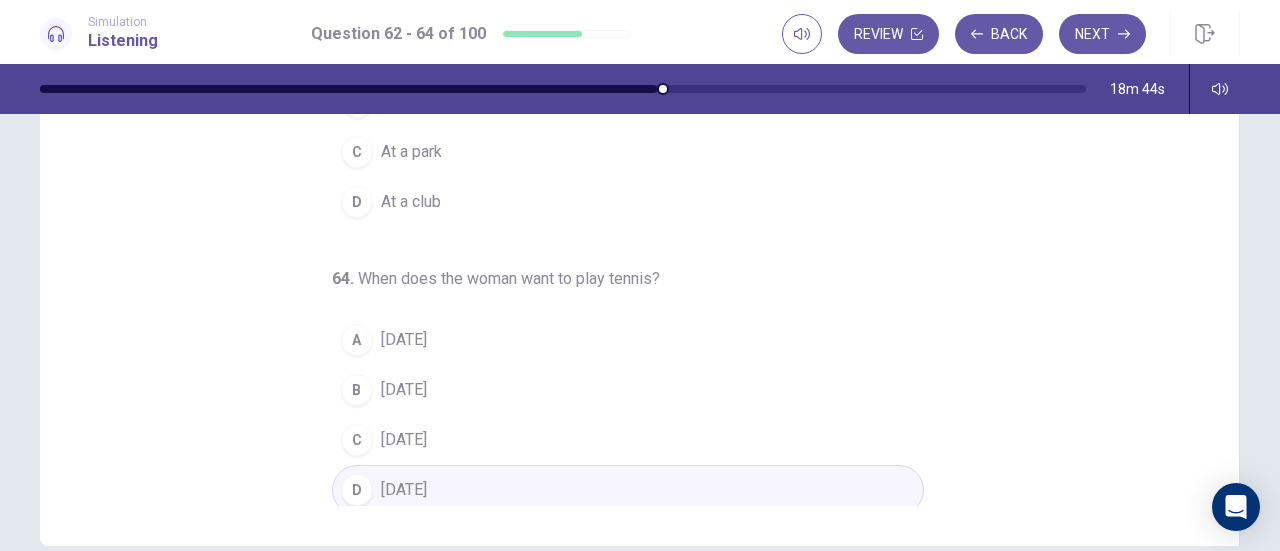 scroll, scrollTop: 0, scrollLeft: 0, axis: both 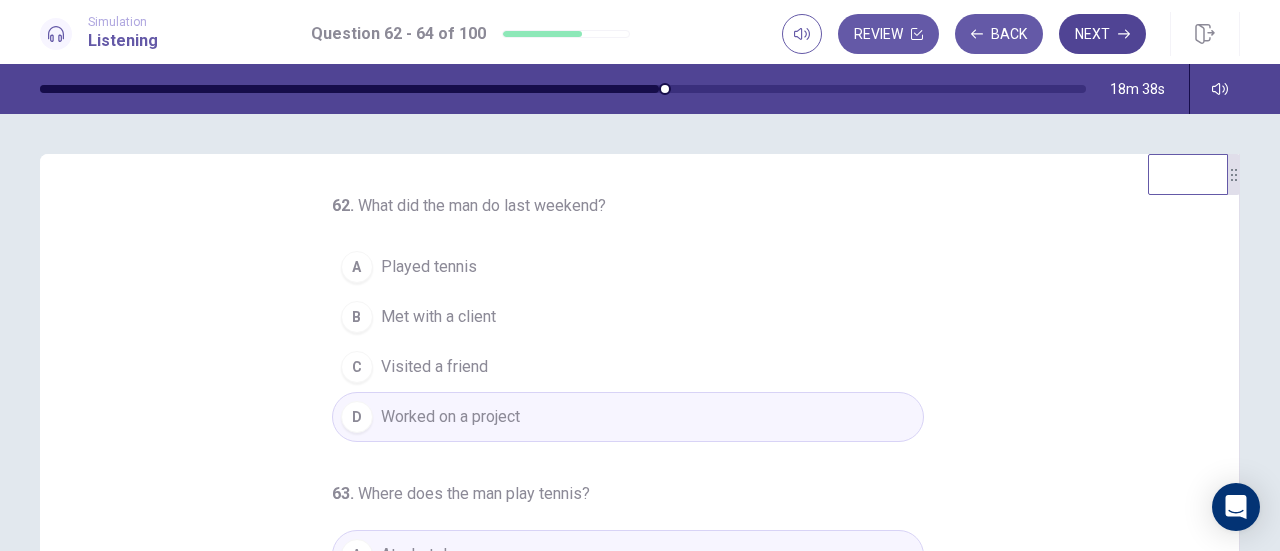 click on "Next" at bounding box center [1102, 34] 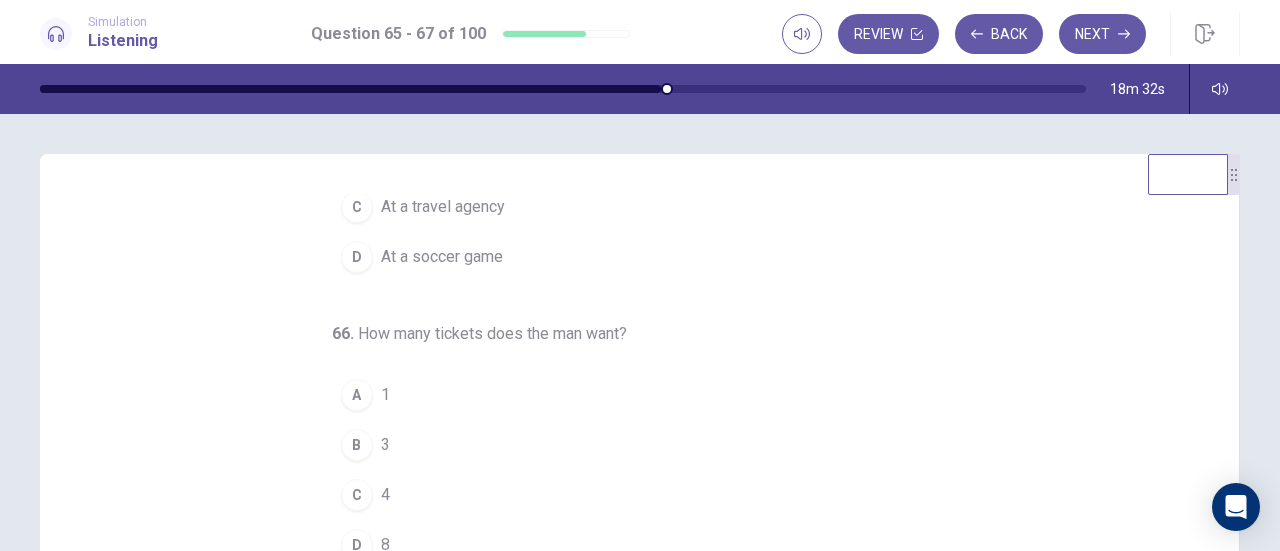 scroll, scrollTop: 200, scrollLeft: 0, axis: vertical 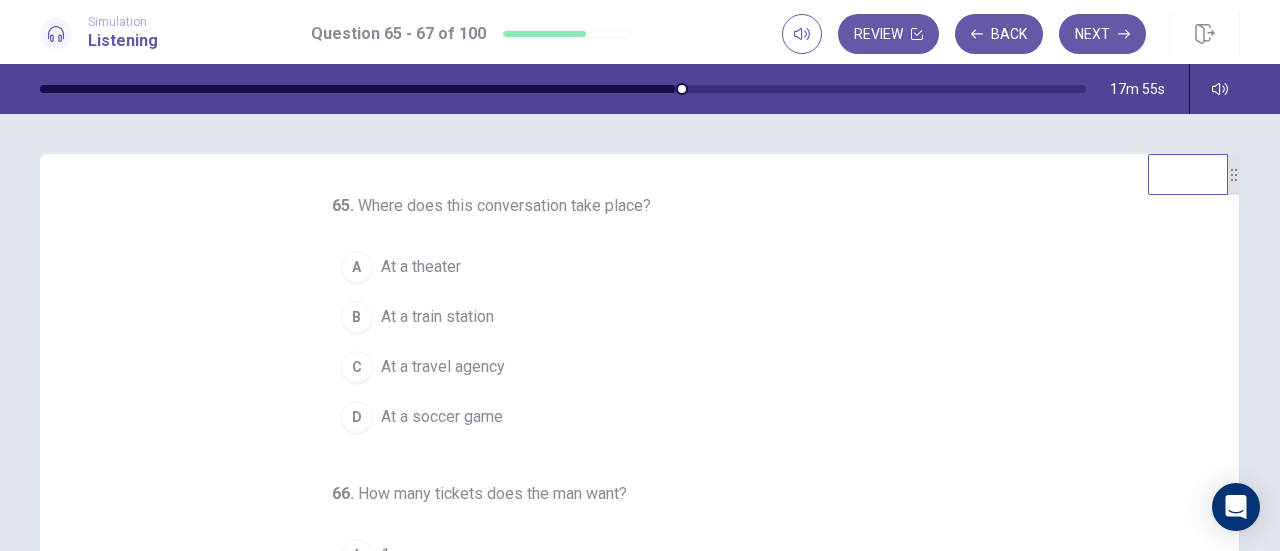 click on "A" at bounding box center [357, 267] 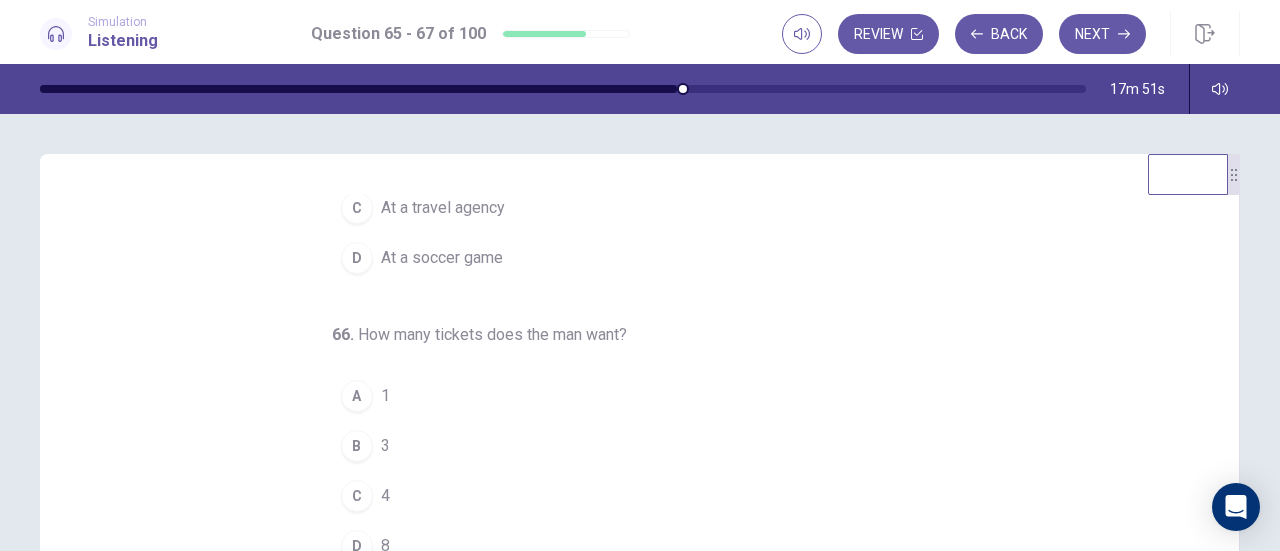 scroll, scrollTop: 200, scrollLeft: 0, axis: vertical 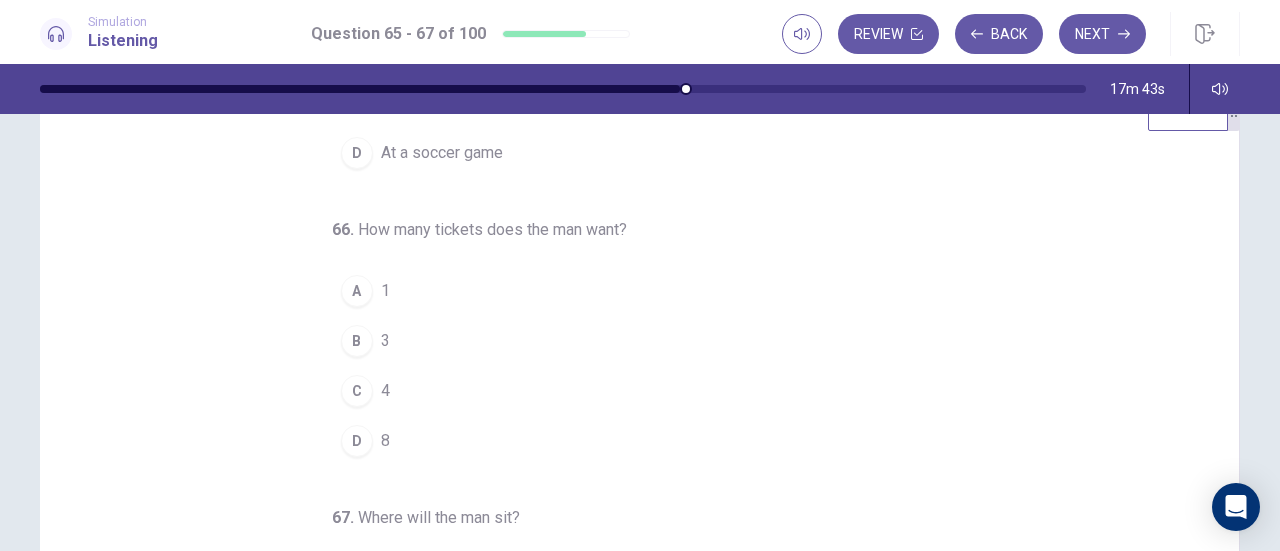 click on "B" at bounding box center (357, 341) 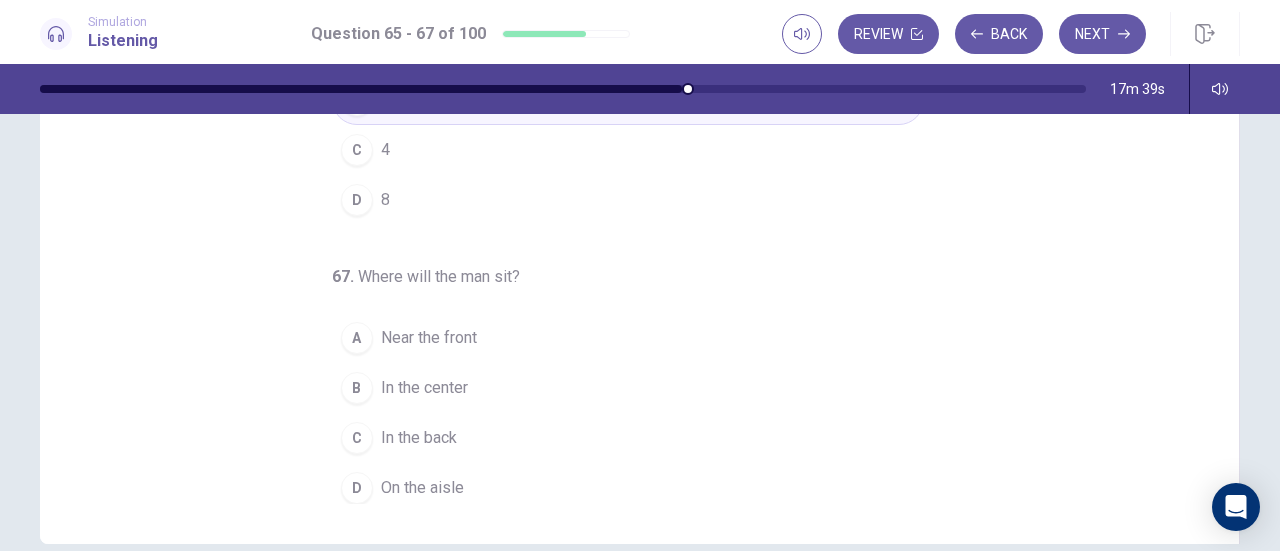 scroll, scrollTop: 303, scrollLeft: 0, axis: vertical 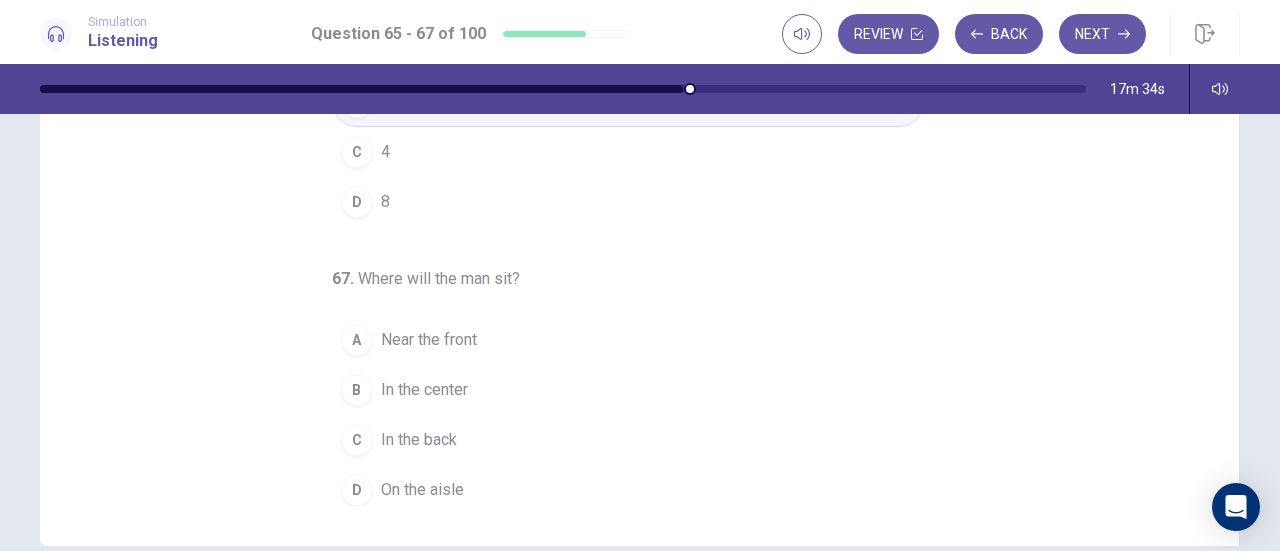 click on "In the center" at bounding box center [424, 390] 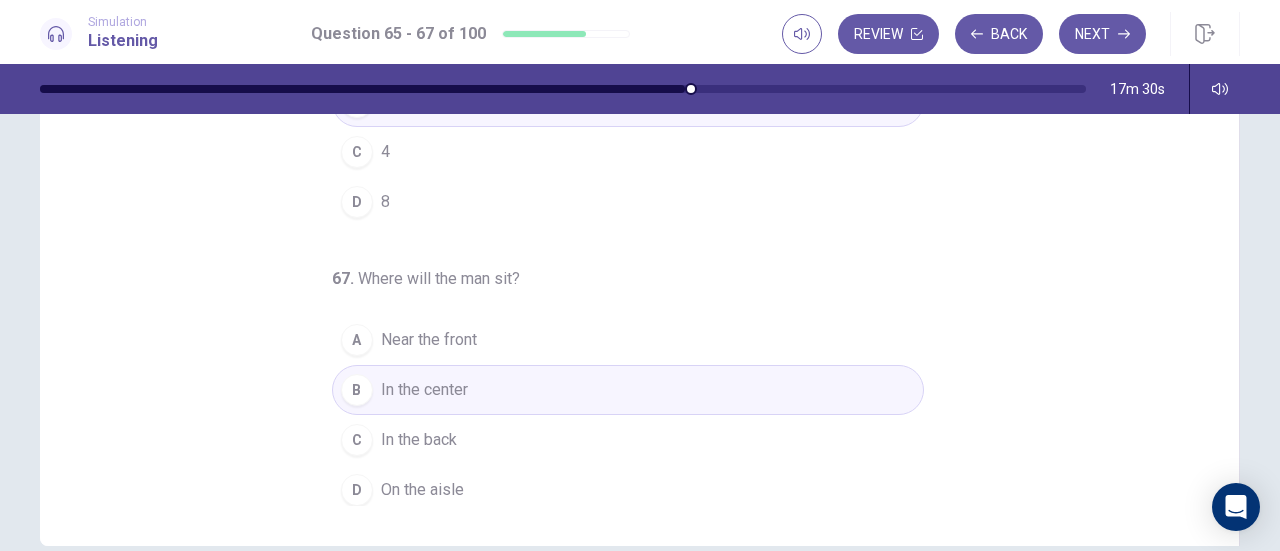 scroll, scrollTop: 0, scrollLeft: 0, axis: both 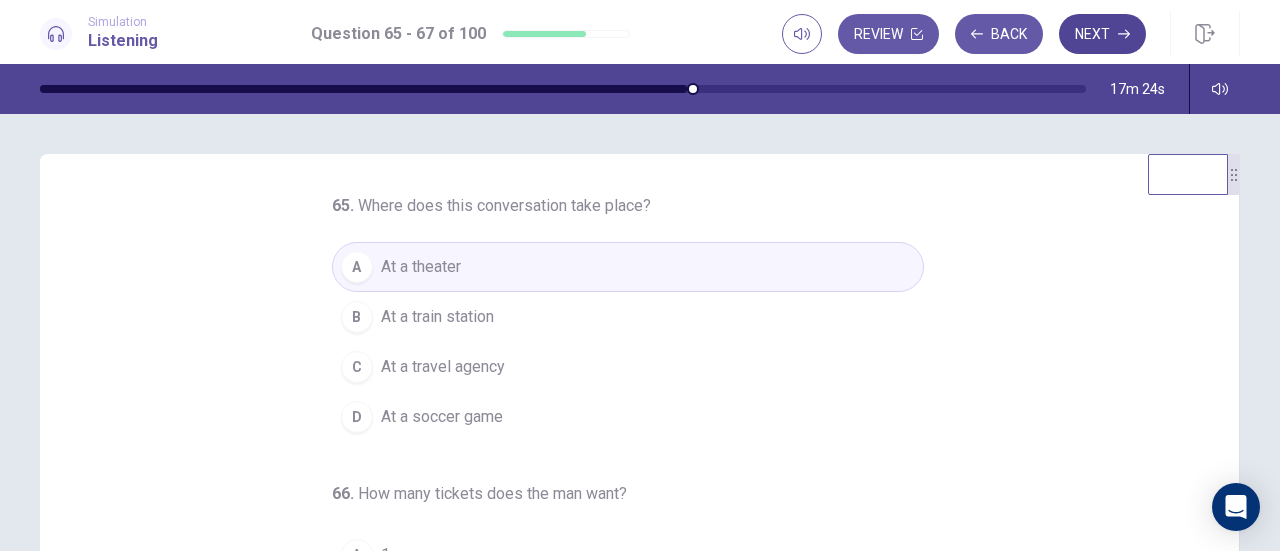 click on "Next" at bounding box center (1102, 34) 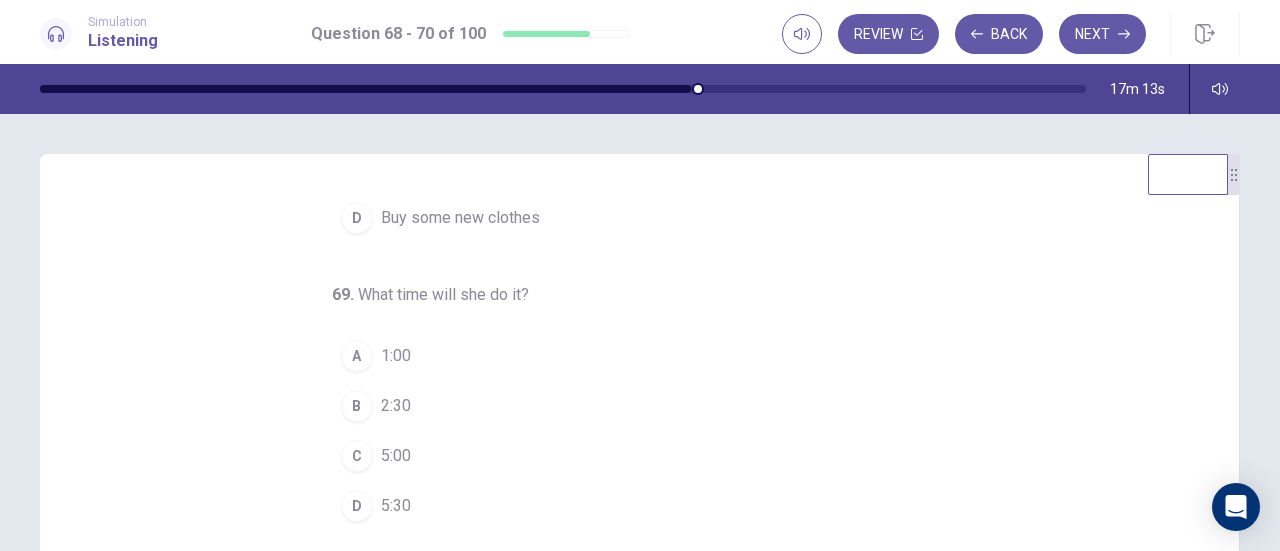 scroll, scrollTop: 200, scrollLeft: 0, axis: vertical 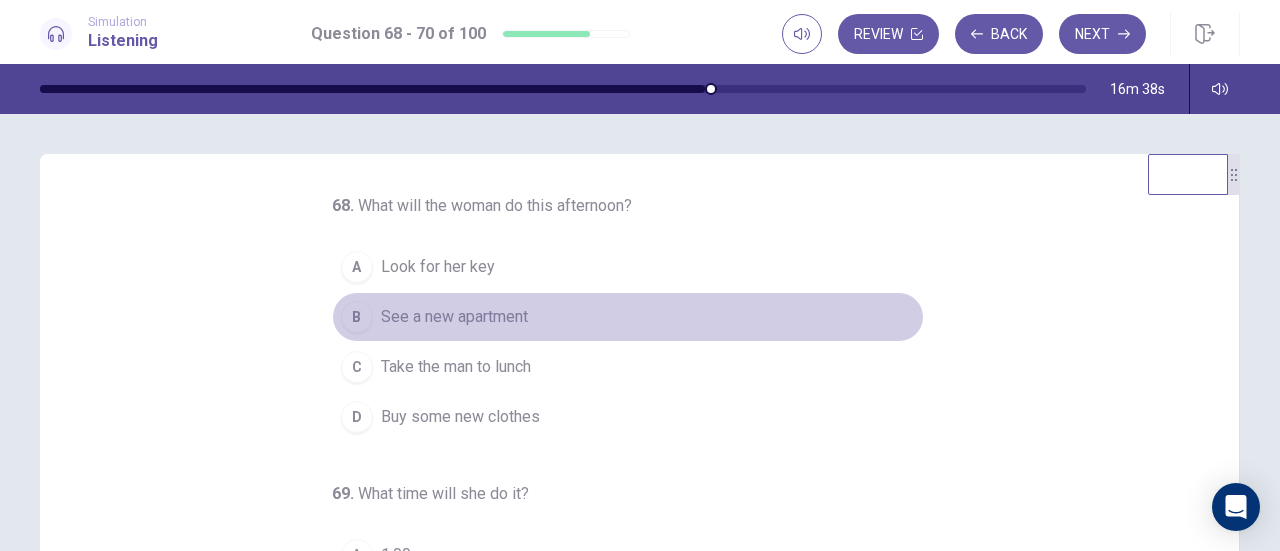 click on "B" at bounding box center (357, 317) 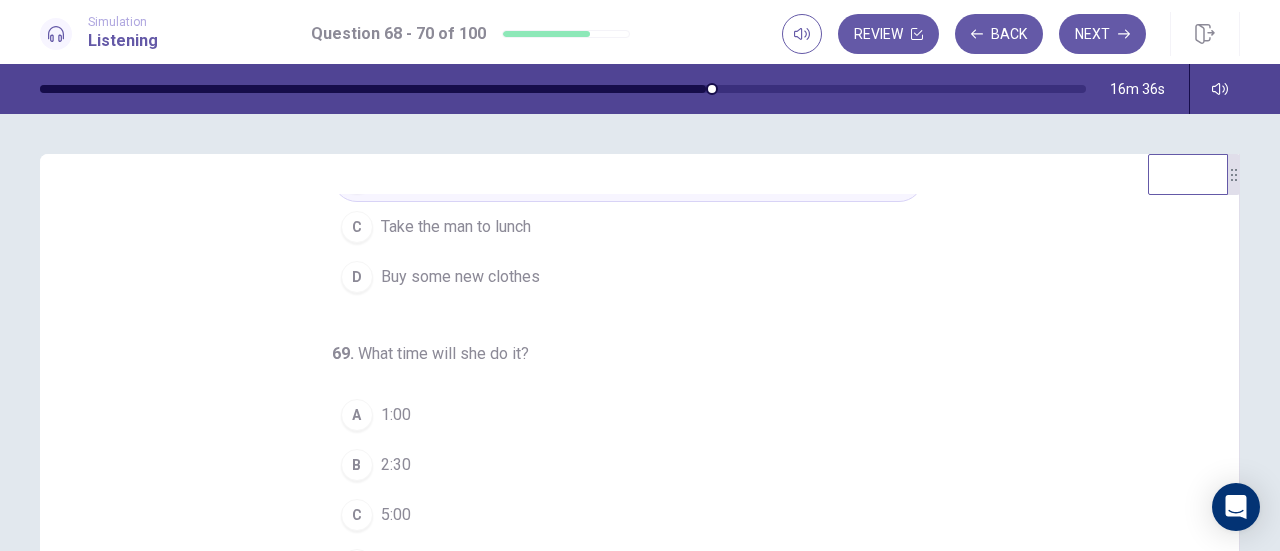 scroll, scrollTop: 200, scrollLeft: 0, axis: vertical 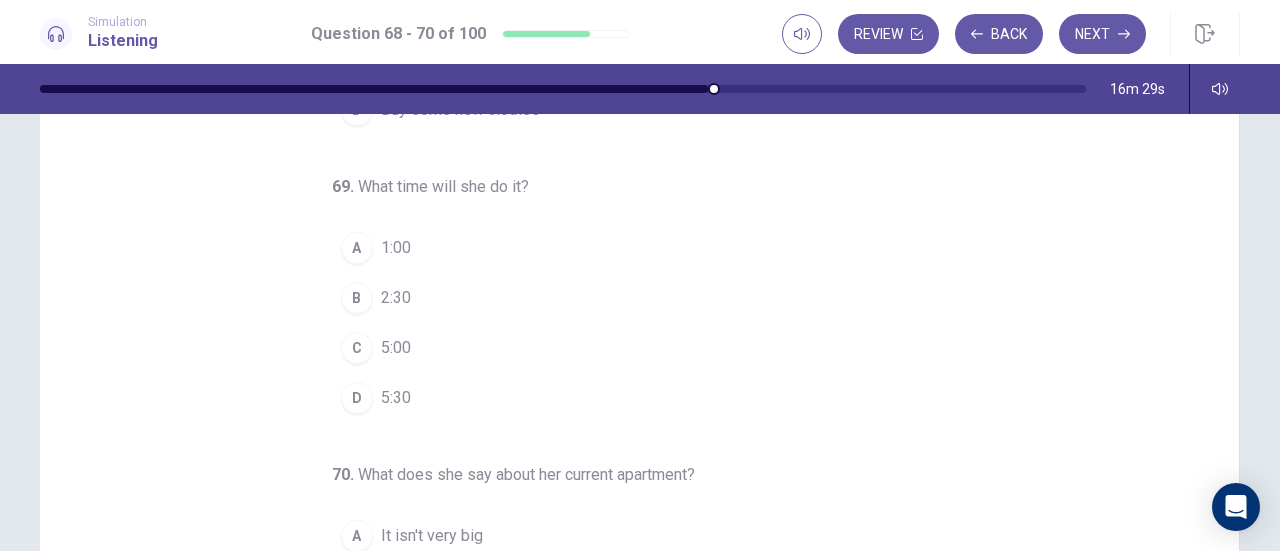 click on "A" at bounding box center [357, 248] 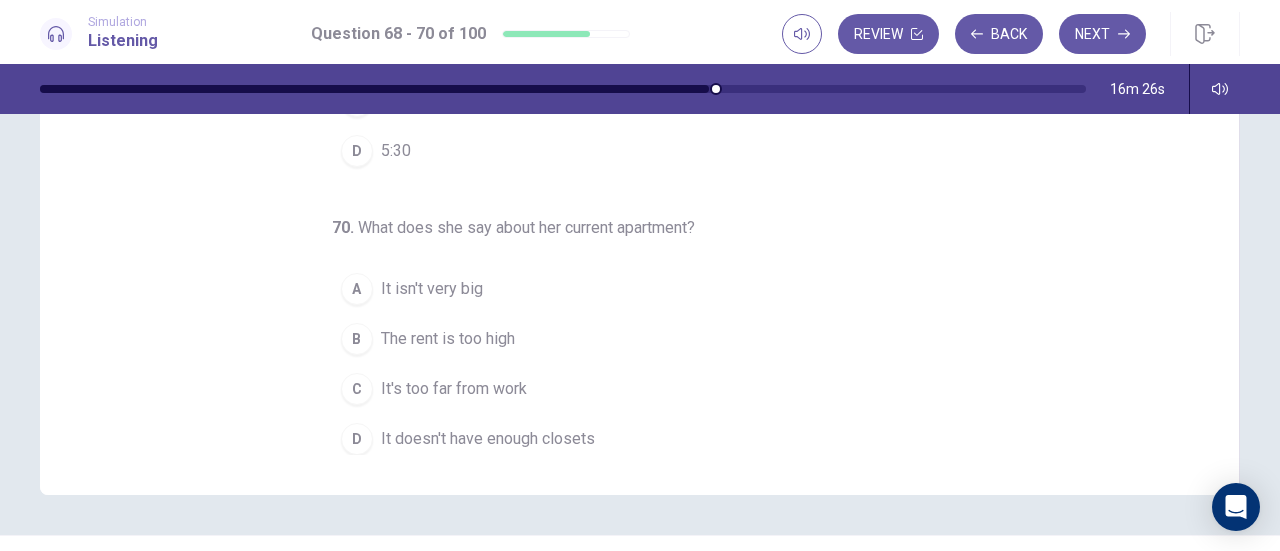 scroll, scrollTop: 355, scrollLeft: 0, axis: vertical 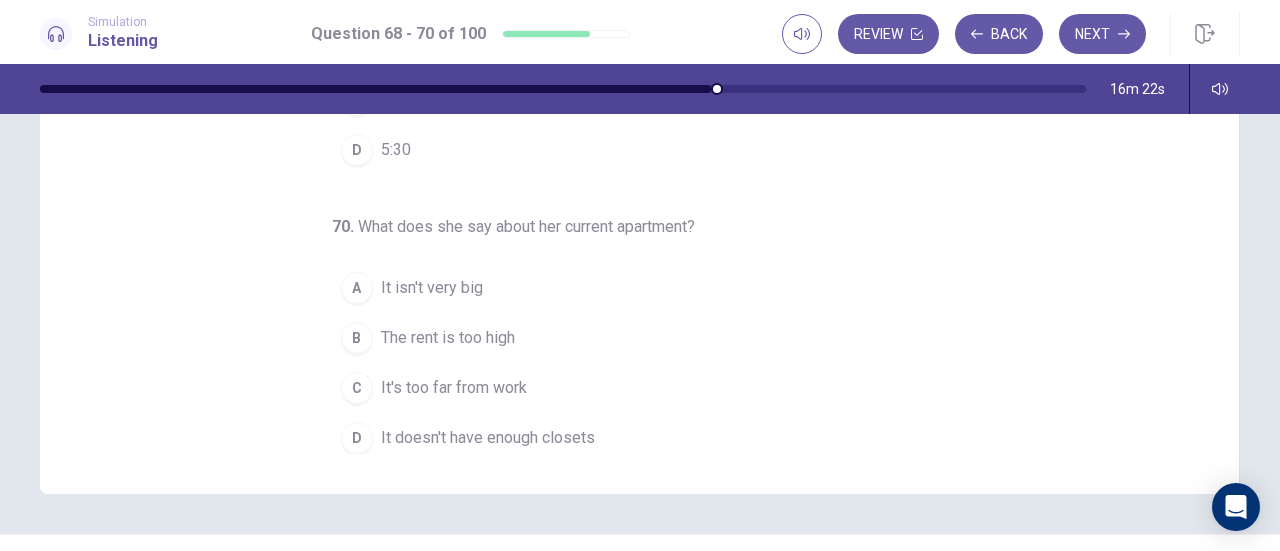 click on "It's too far from work" at bounding box center [454, 388] 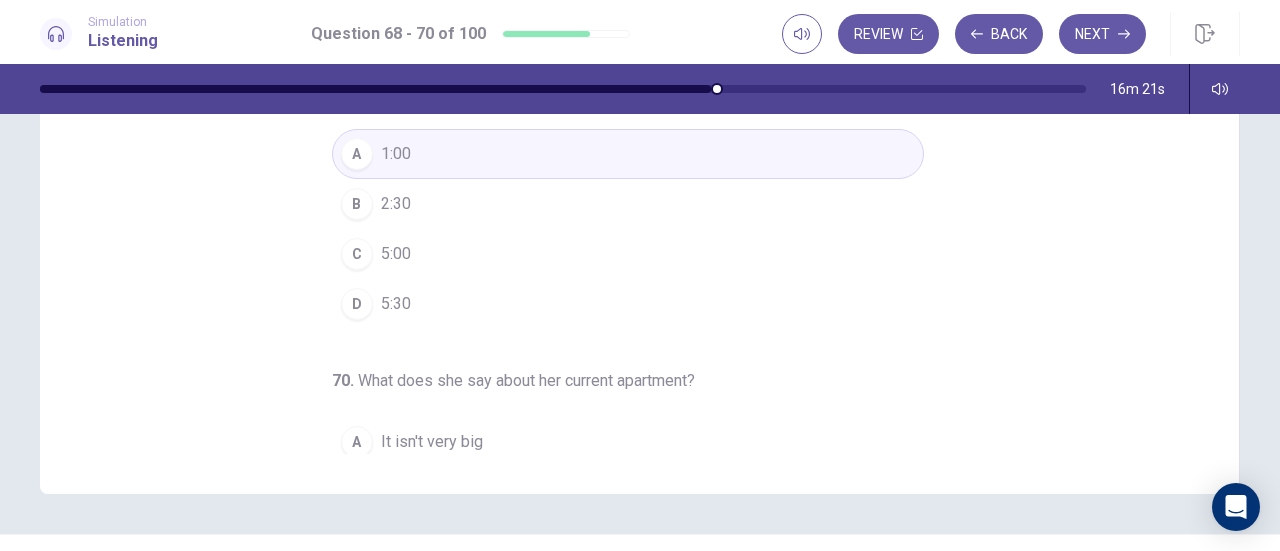 scroll, scrollTop: 0, scrollLeft: 0, axis: both 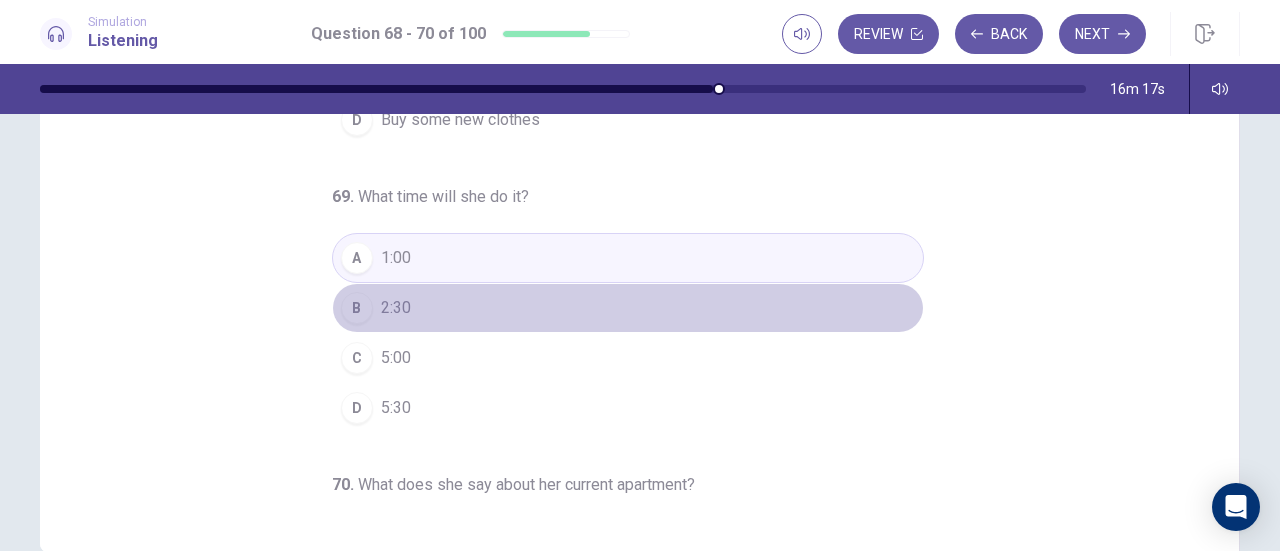 click on "B" at bounding box center [357, 308] 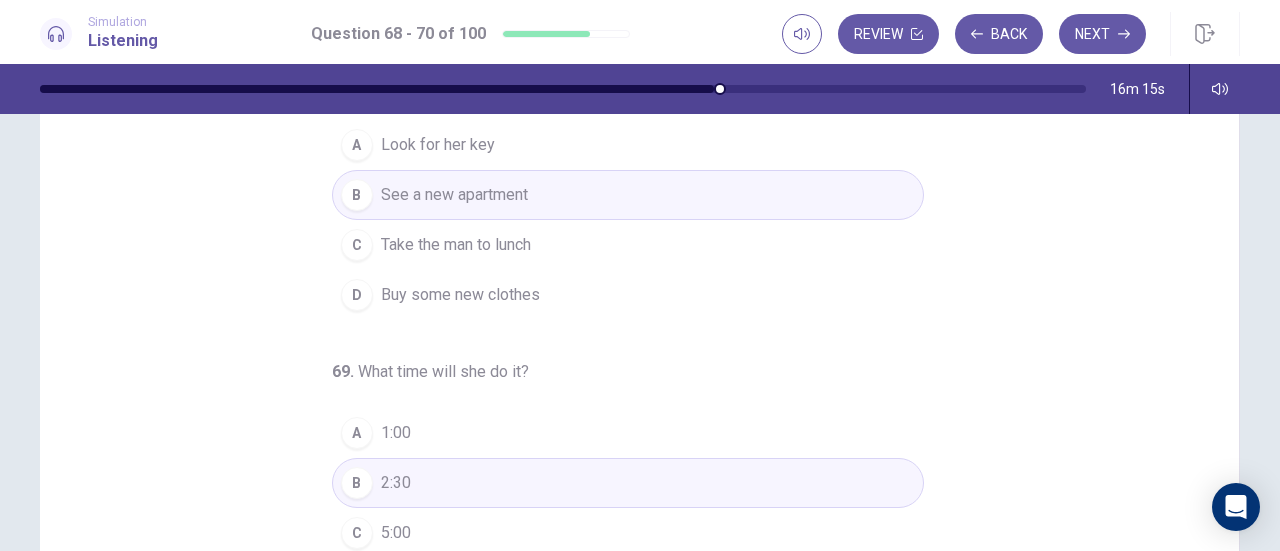 scroll, scrollTop: 92, scrollLeft: 0, axis: vertical 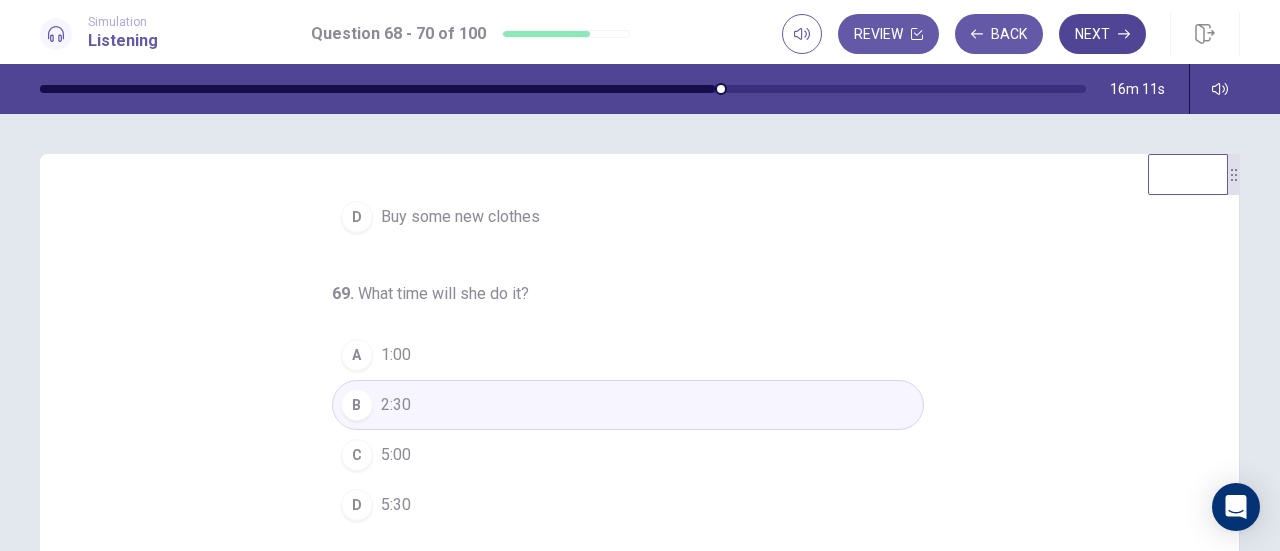 click on "Next" at bounding box center (1102, 34) 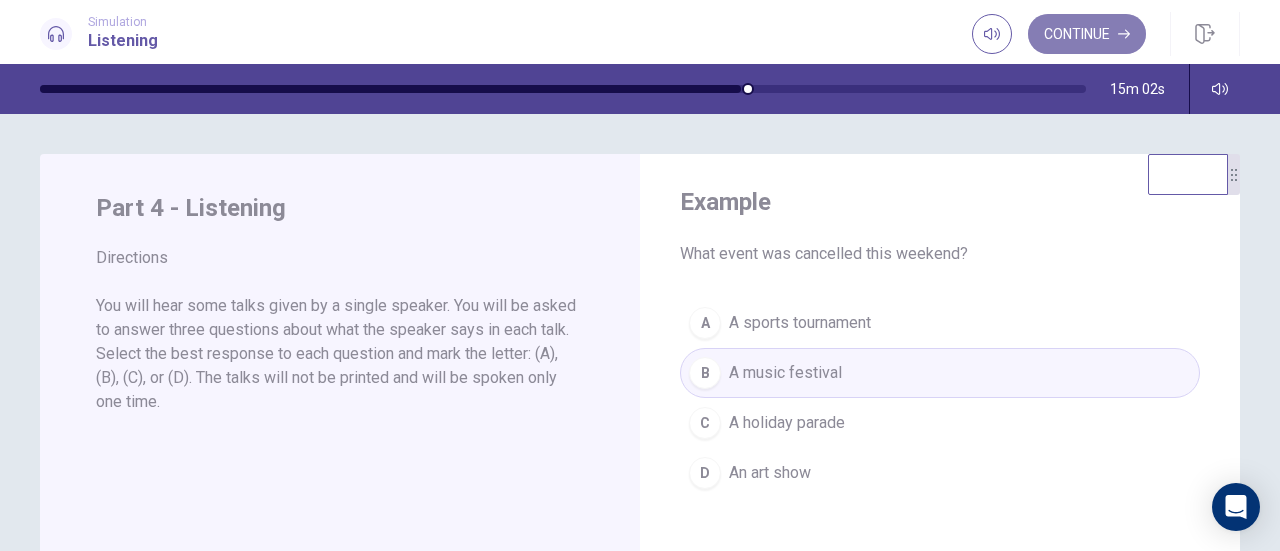 click on "Continue" at bounding box center [1087, 34] 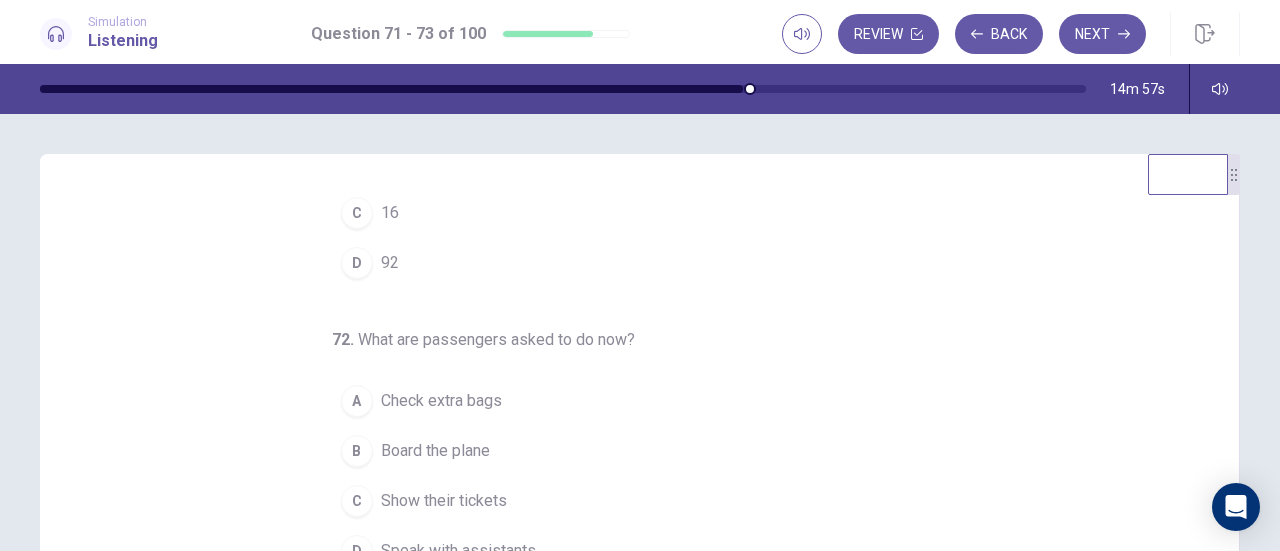 scroll, scrollTop: 200, scrollLeft: 0, axis: vertical 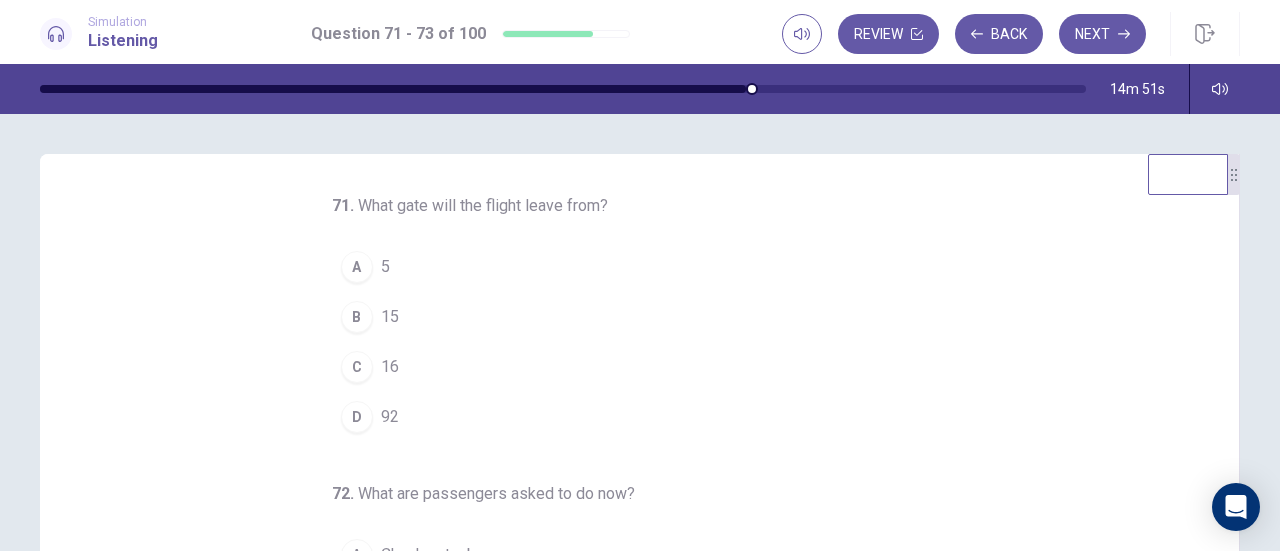 click on "D" at bounding box center [357, 417] 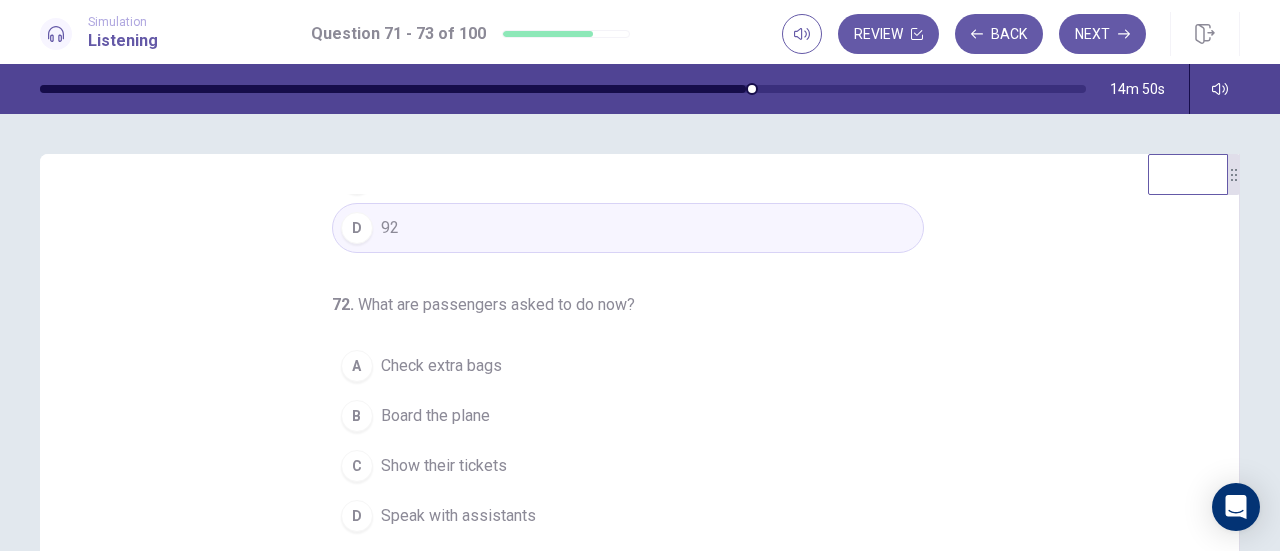 scroll, scrollTop: 200, scrollLeft: 0, axis: vertical 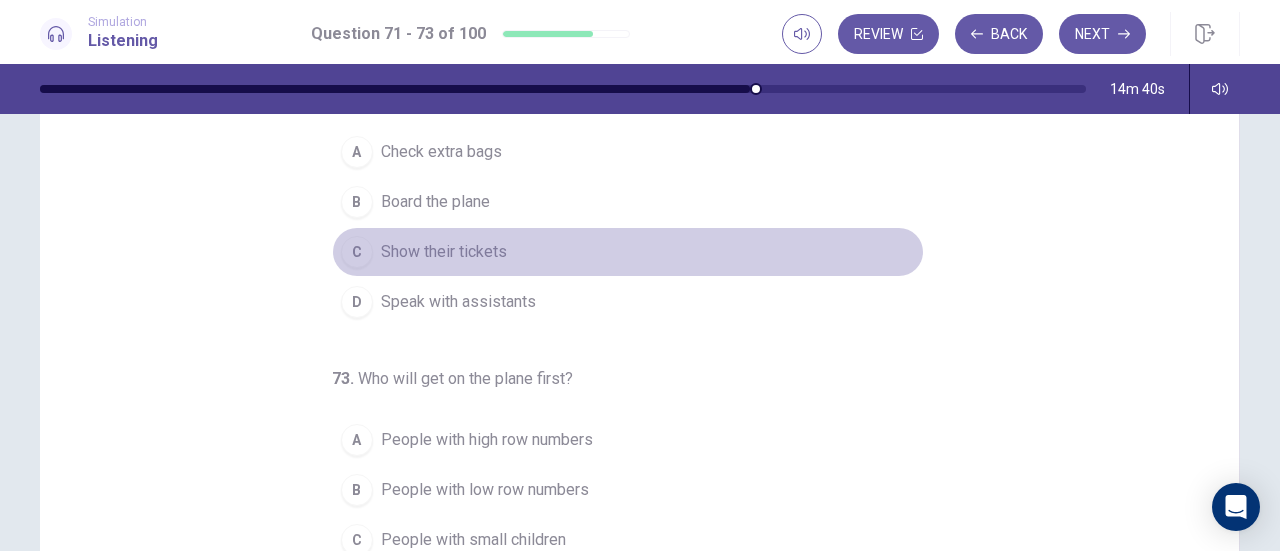 click on "C" at bounding box center [357, 252] 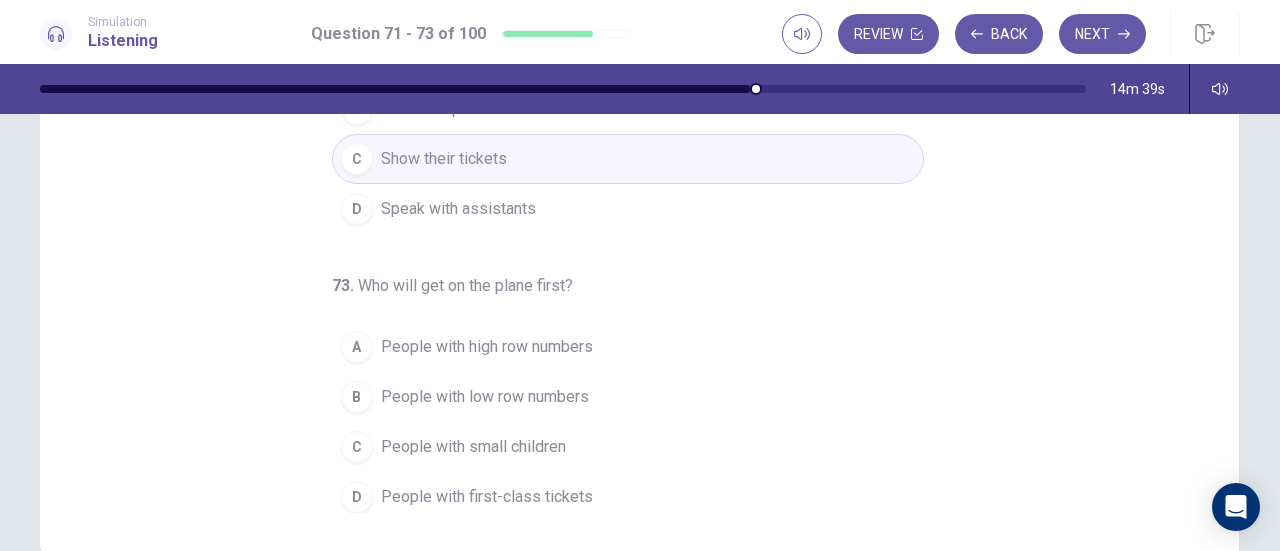 scroll, scrollTop: 322, scrollLeft: 0, axis: vertical 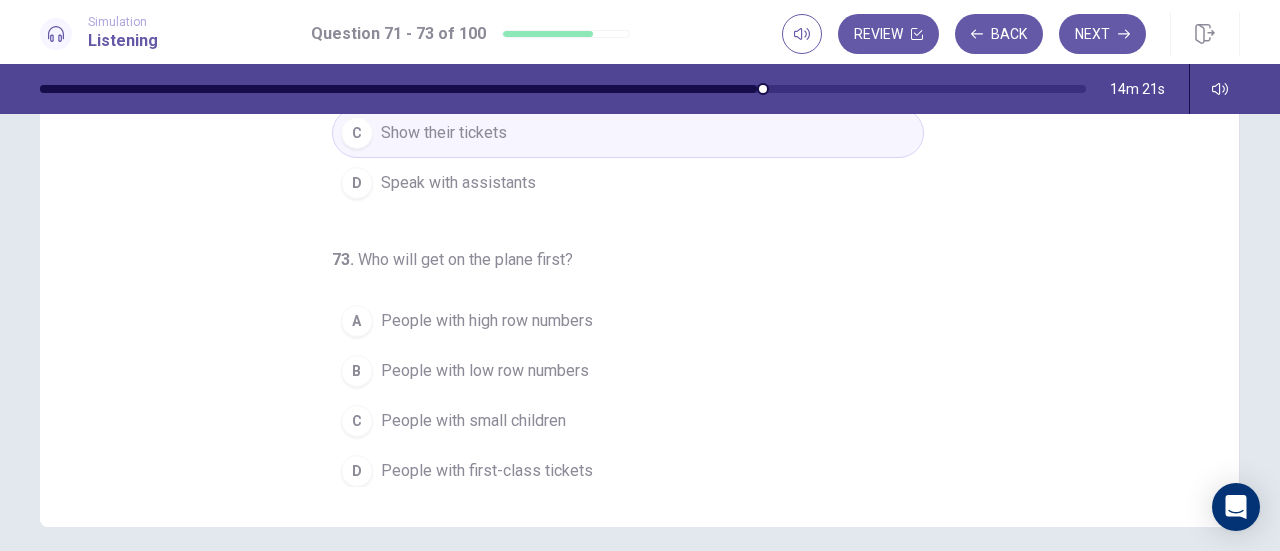 click on "People with low row numbers" at bounding box center (485, 371) 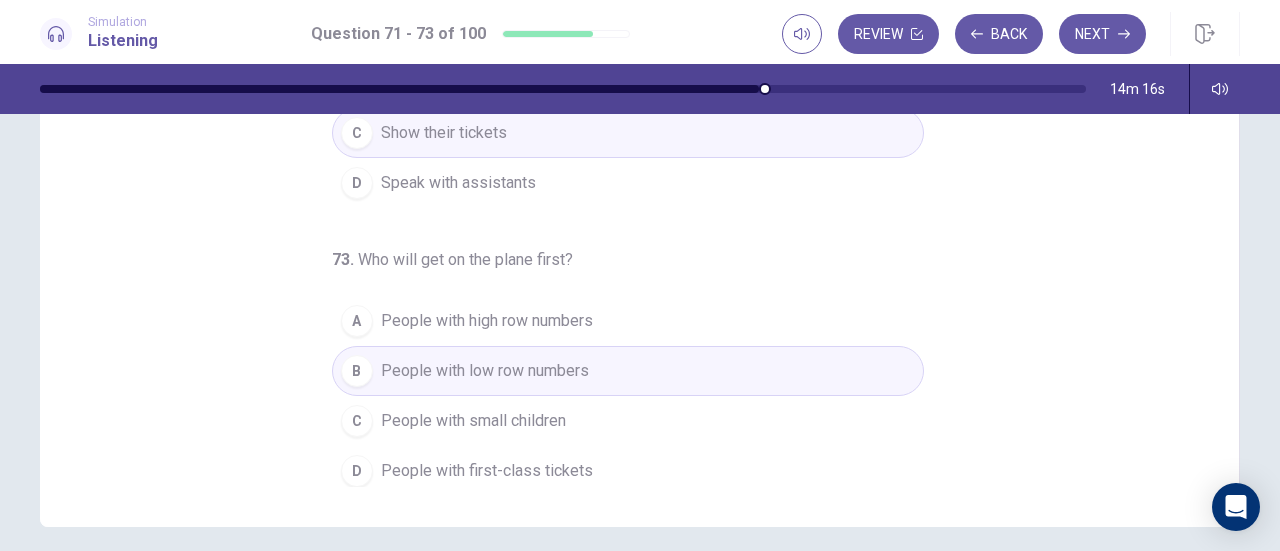click on "People with small children" at bounding box center [473, 421] 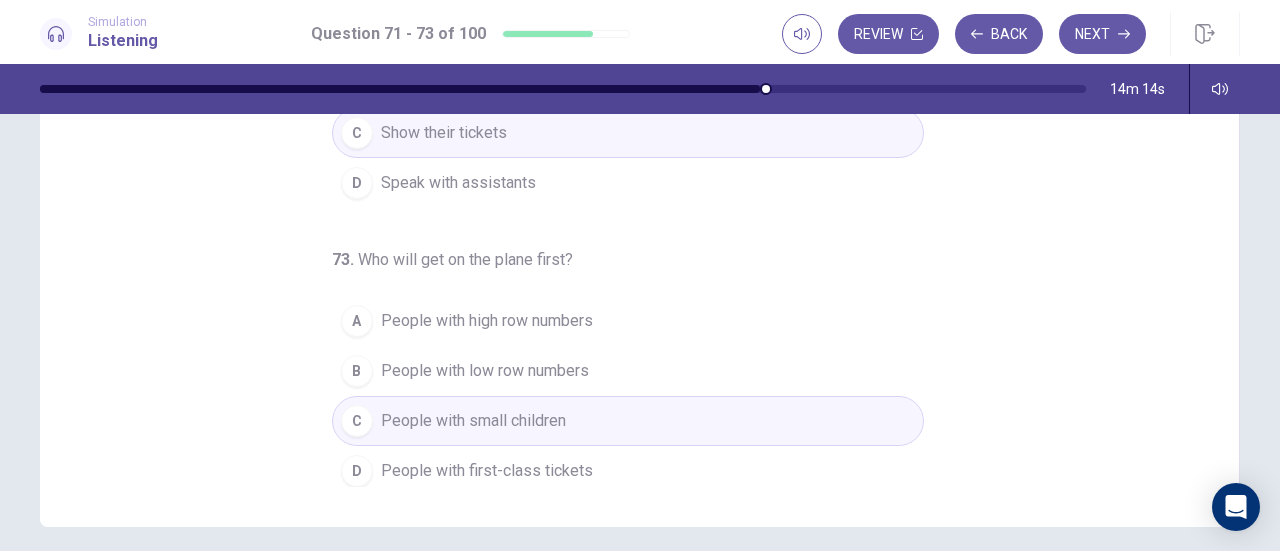 scroll, scrollTop: 0, scrollLeft: 0, axis: both 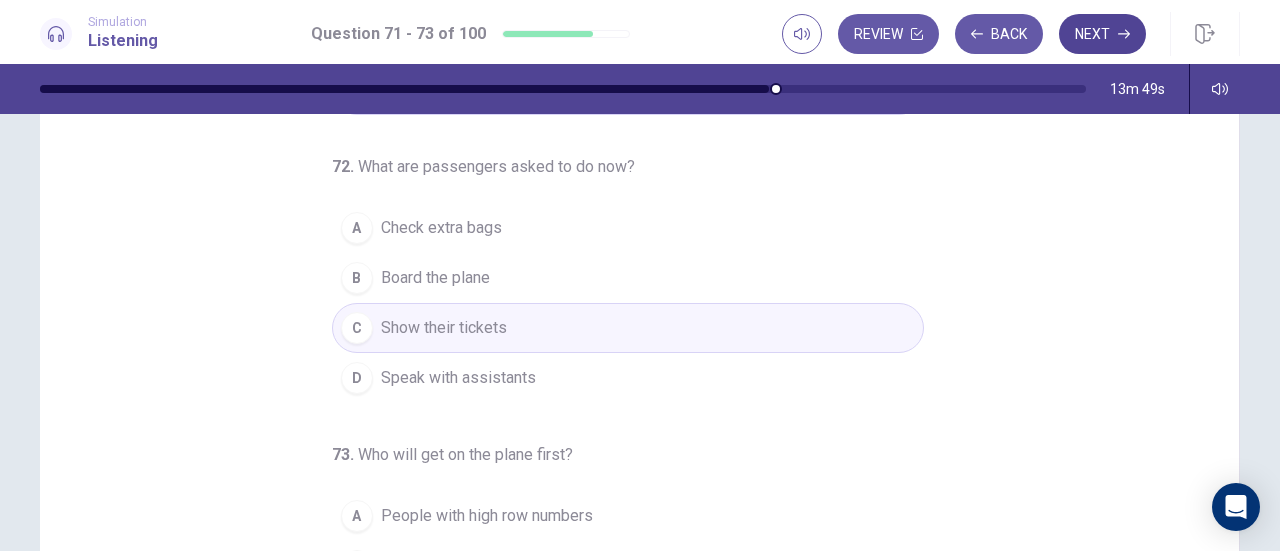 click on "Next" at bounding box center (1102, 34) 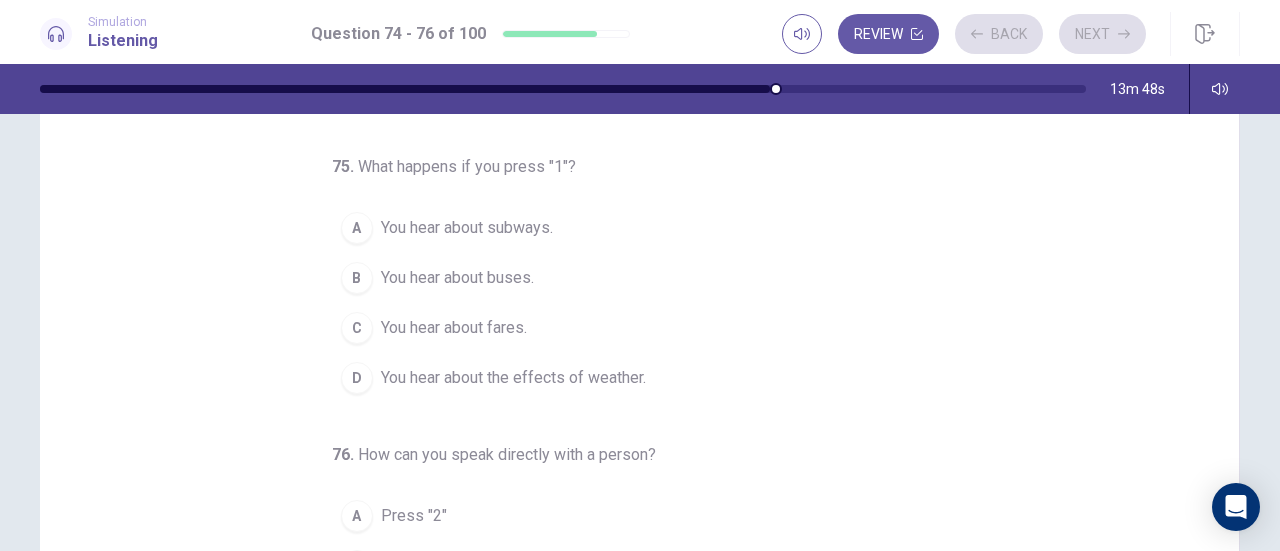 scroll, scrollTop: 0, scrollLeft: 0, axis: both 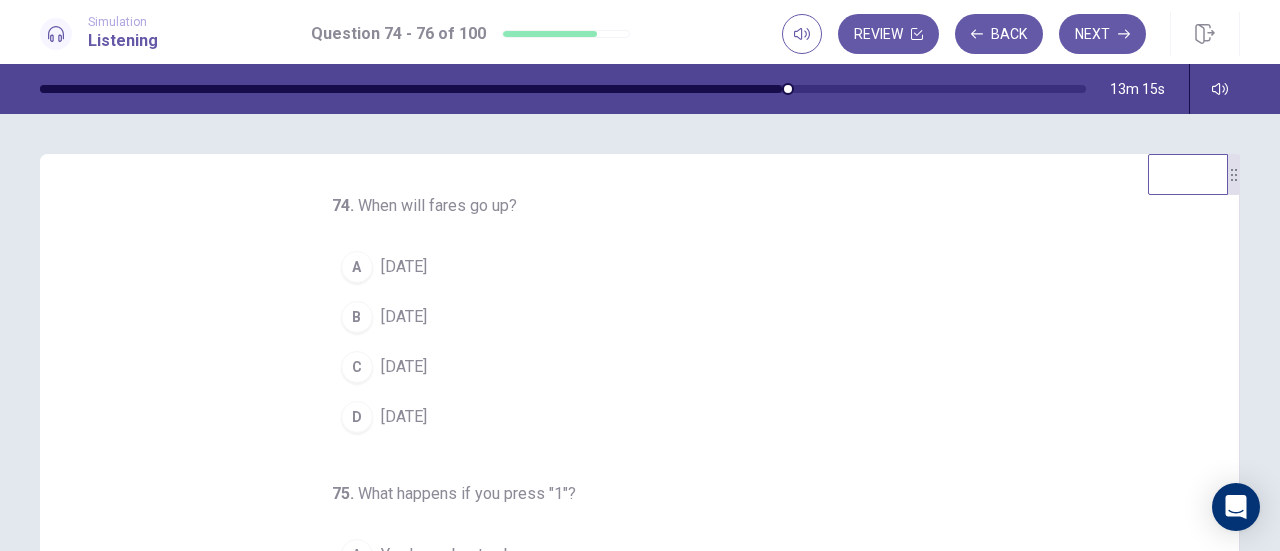 click on "A" at bounding box center [357, 267] 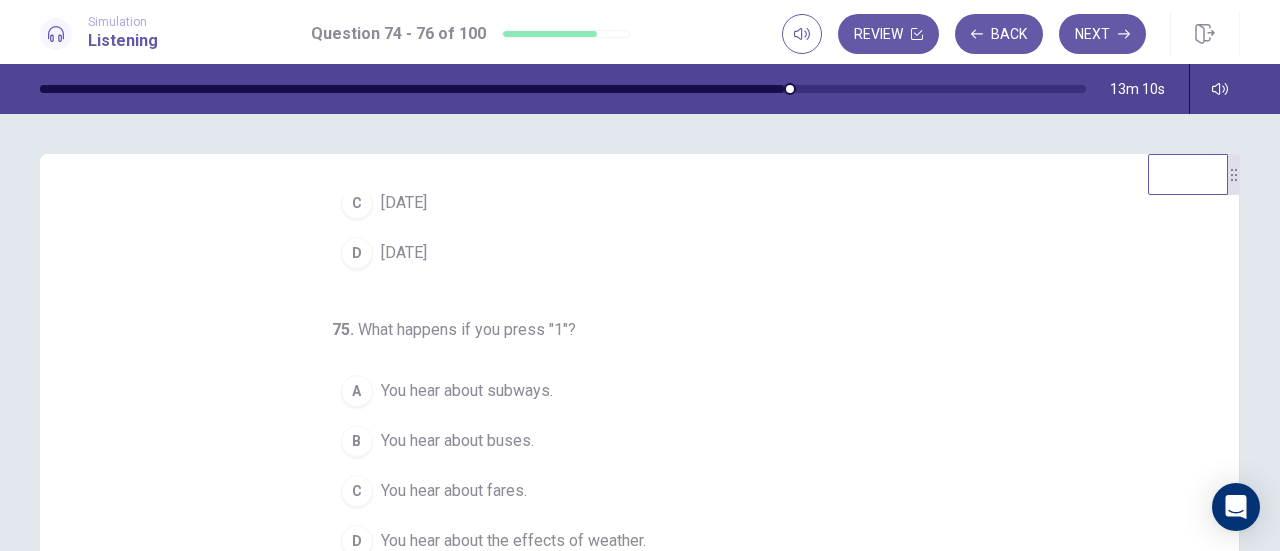 scroll, scrollTop: 200, scrollLeft: 0, axis: vertical 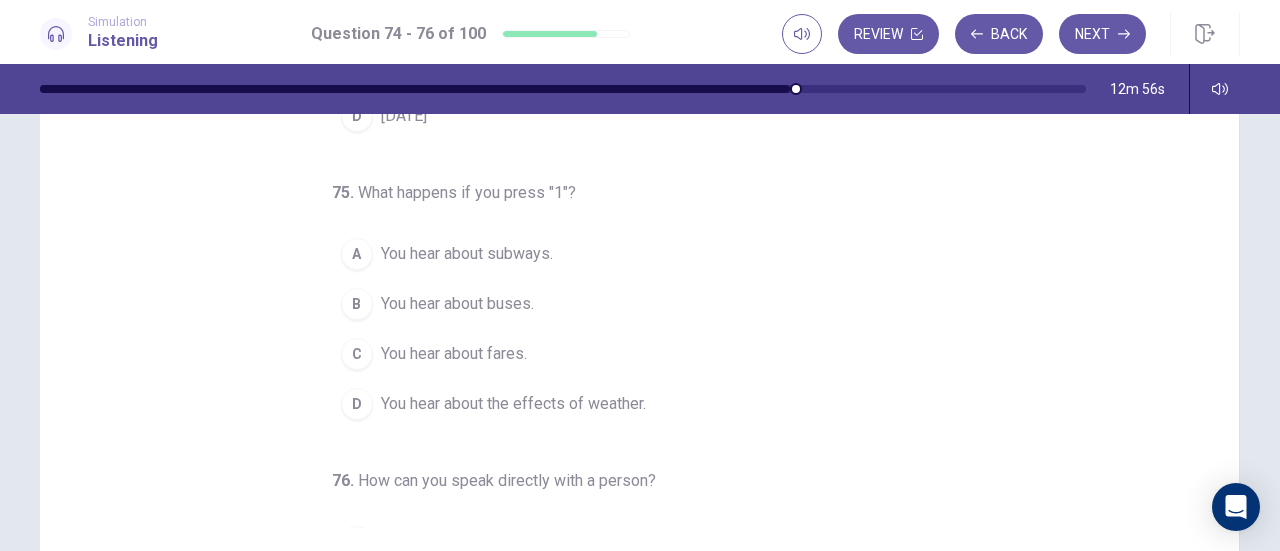 click on "B You hear about buses." at bounding box center (628, 304) 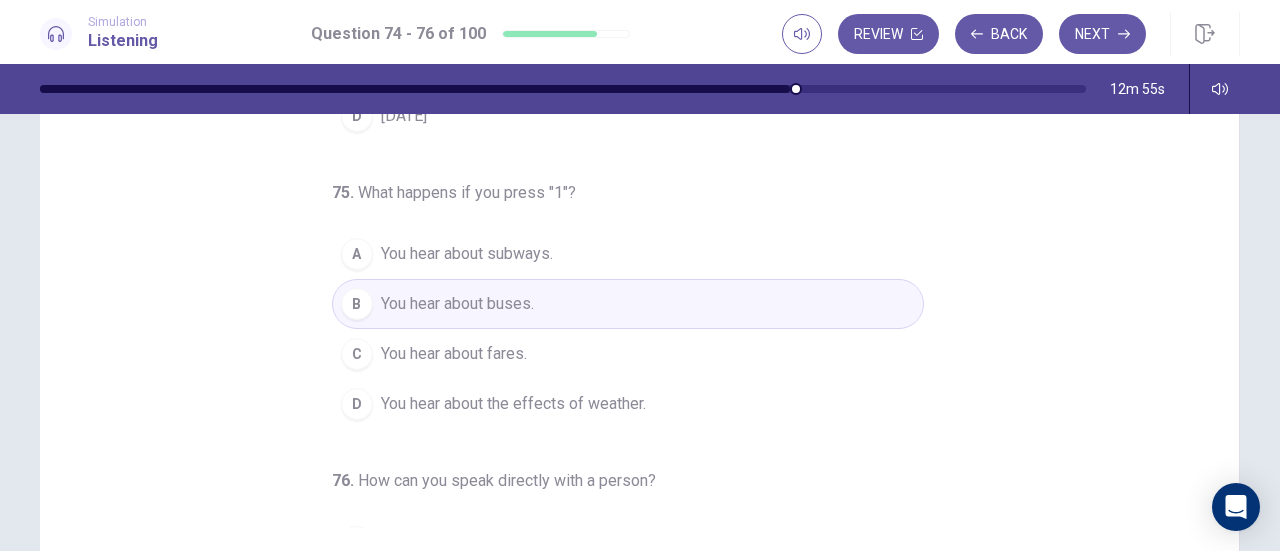 scroll, scrollTop: 200, scrollLeft: 0, axis: vertical 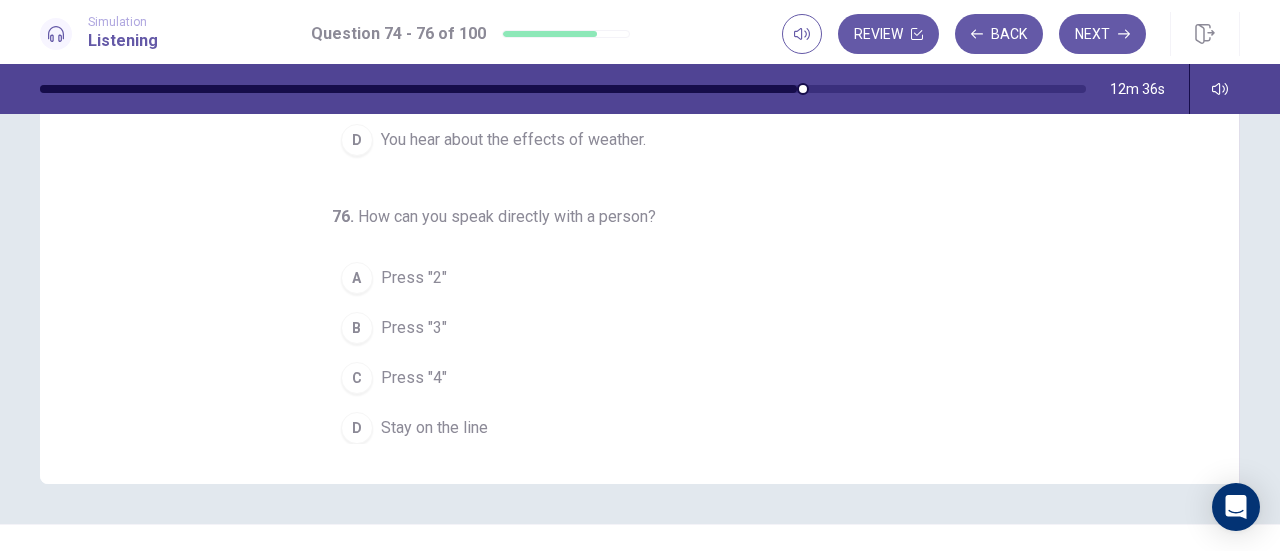 click on "D" at bounding box center [357, 428] 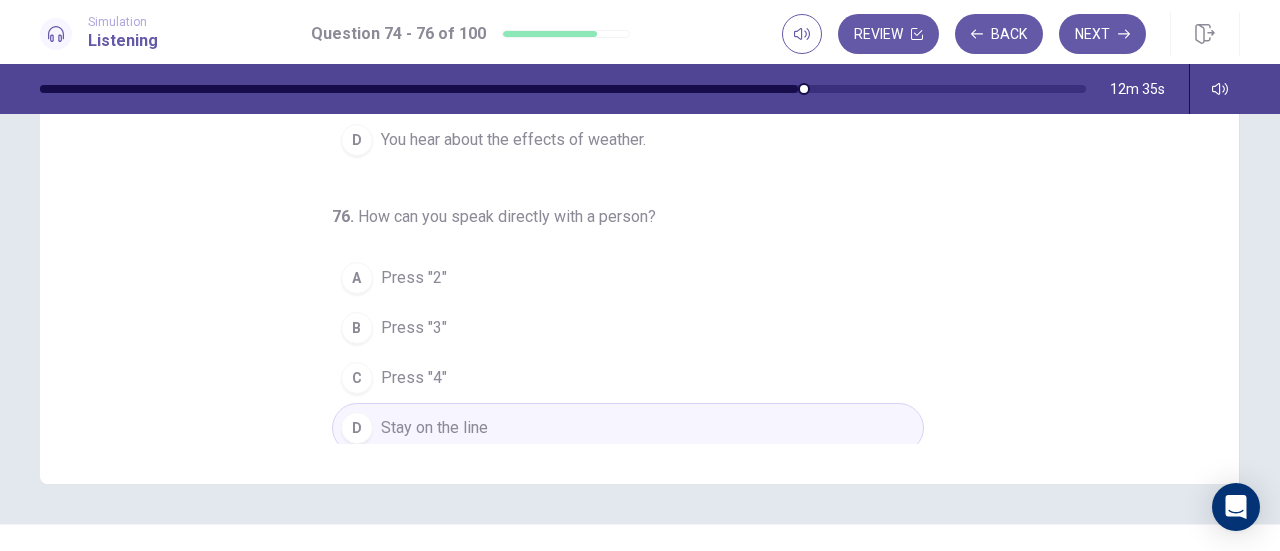 scroll, scrollTop: 0, scrollLeft: 0, axis: both 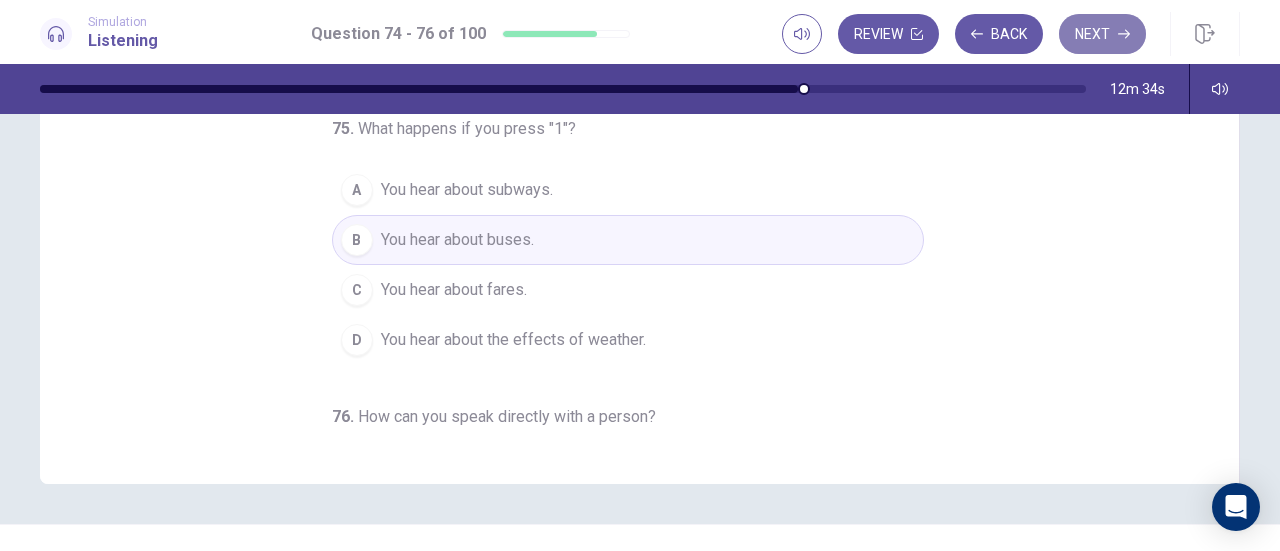 click on "Next" at bounding box center [1102, 34] 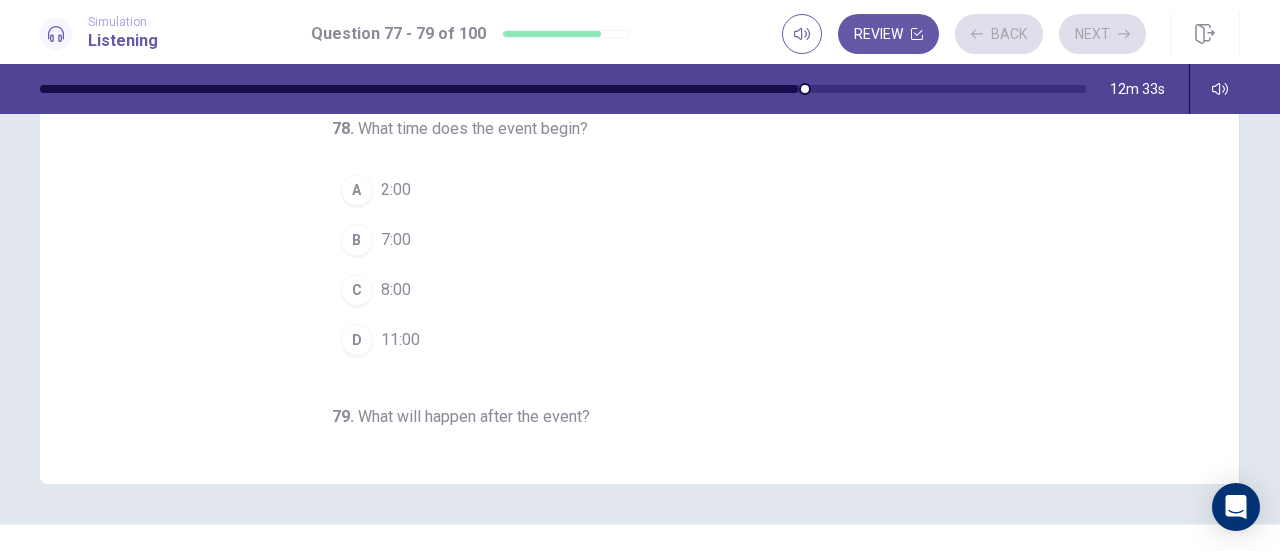 scroll, scrollTop: 0, scrollLeft: 0, axis: both 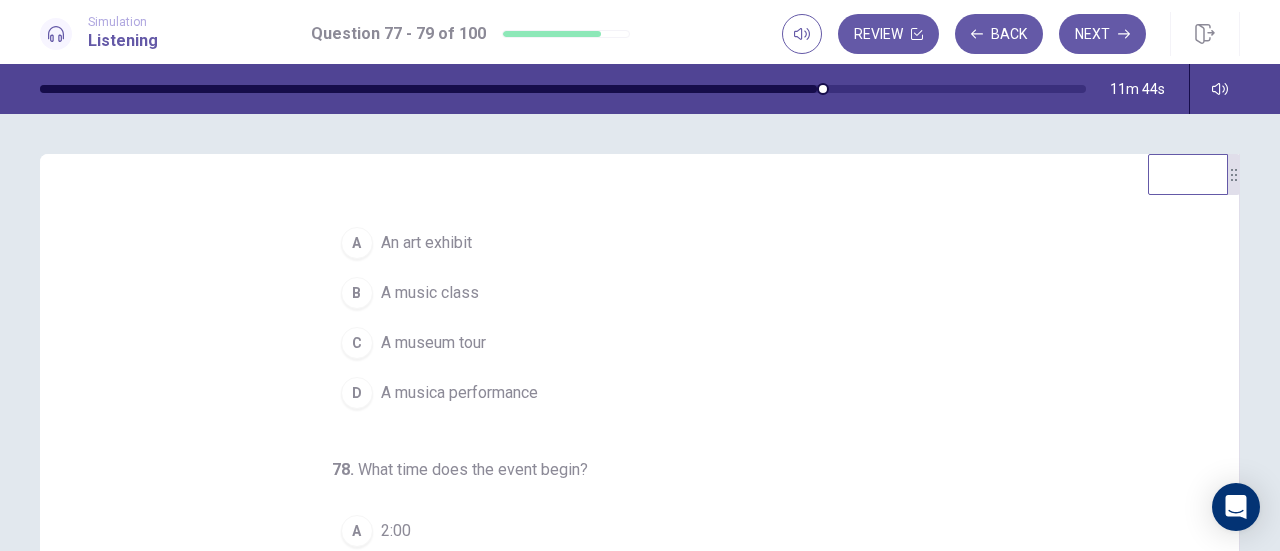 click on "C" at bounding box center (357, 343) 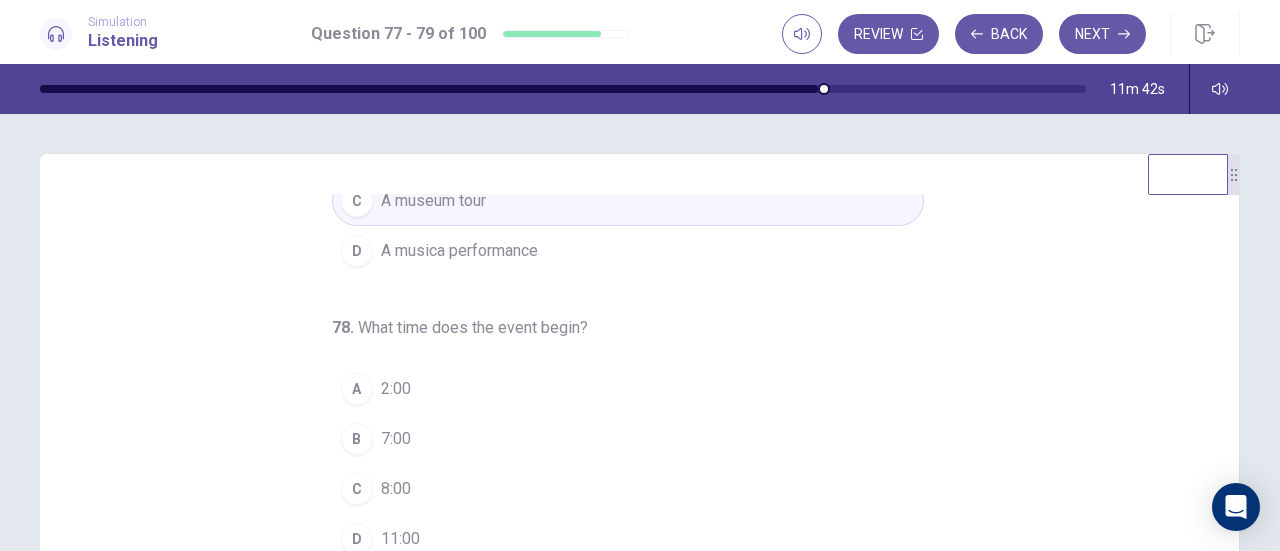 scroll, scrollTop: 200, scrollLeft: 0, axis: vertical 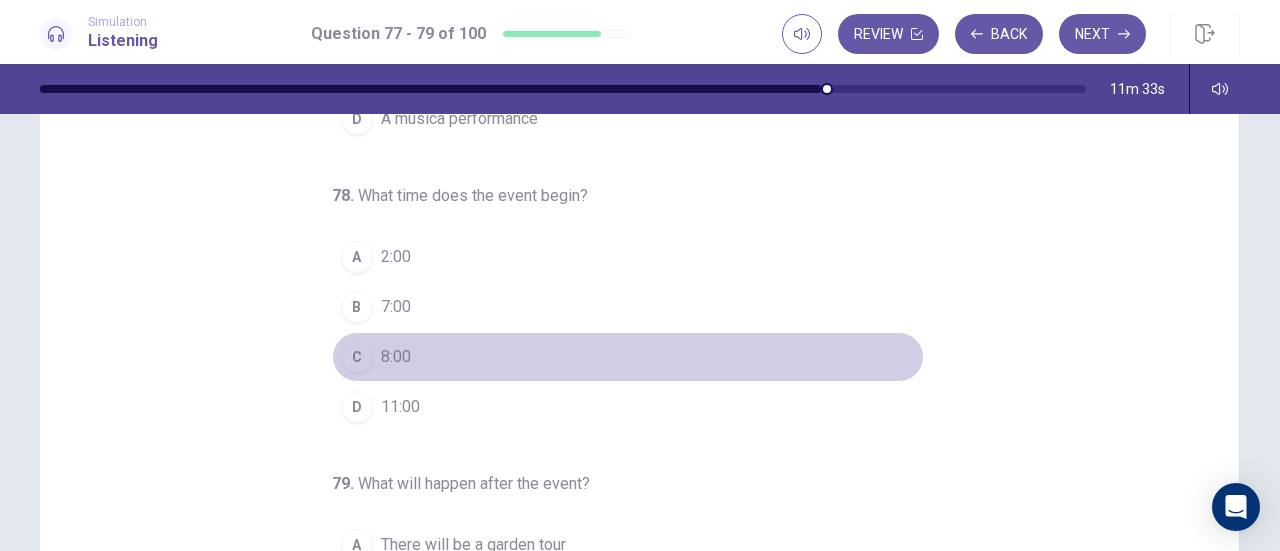 click on "C" at bounding box center [357, 357] 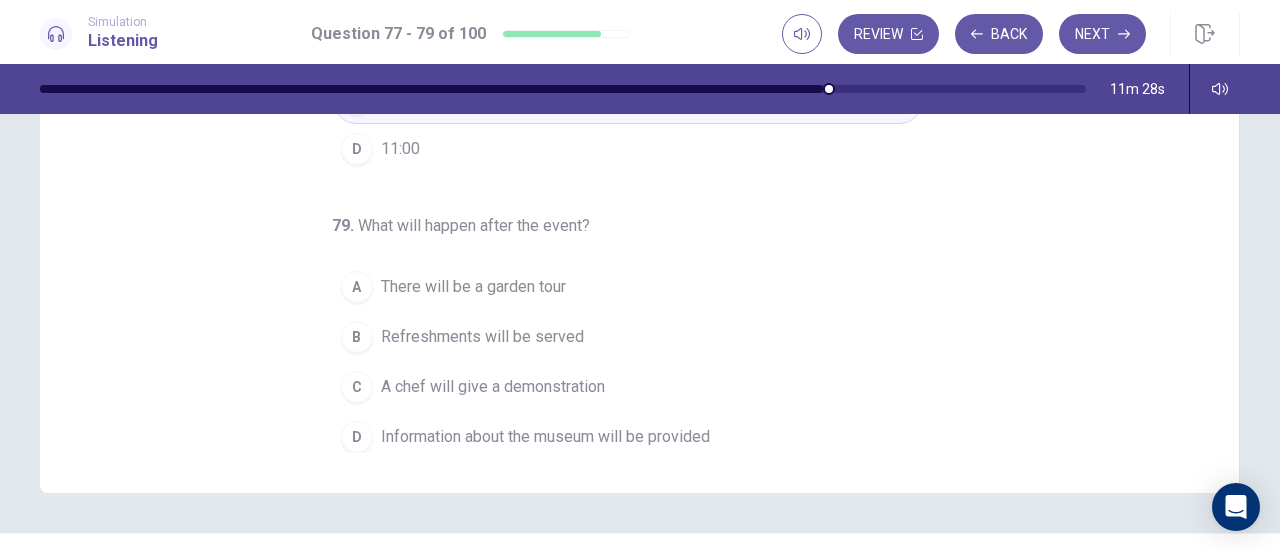 scroll, scrollTop: 357, scrollLeft: 0, axis: vertical 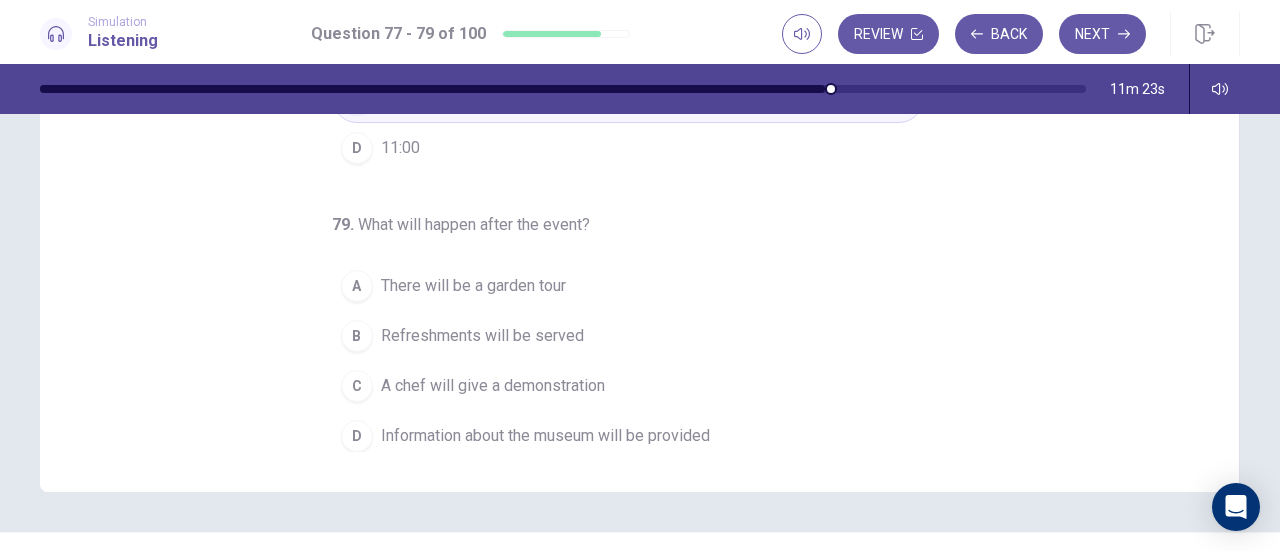 click on "C" at bounding box center (357, 386) 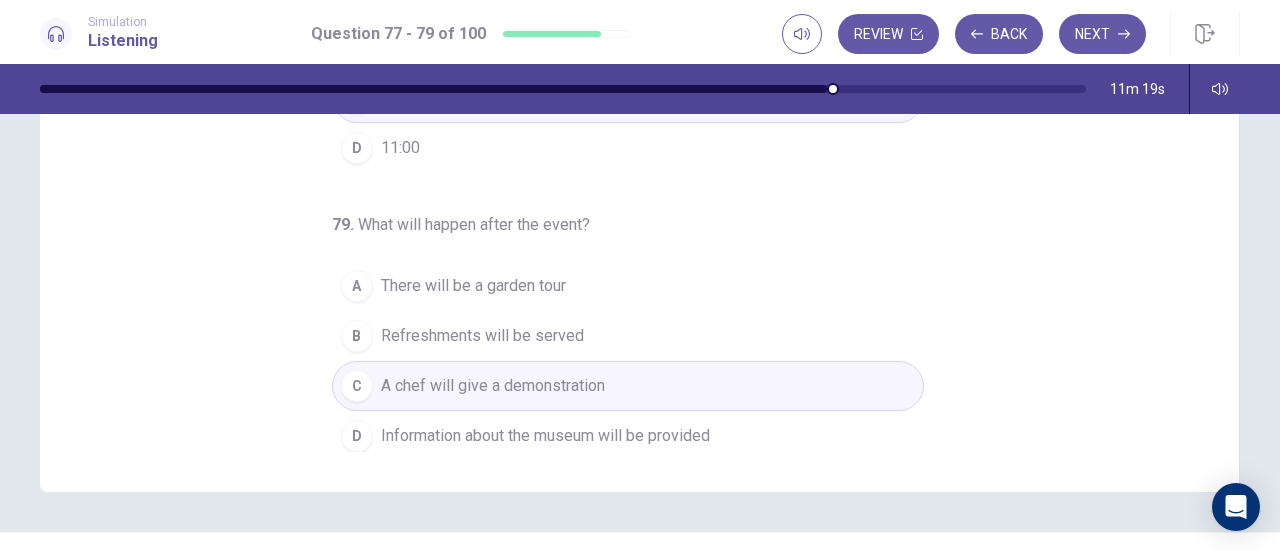 scroll, scrollTop: 0, scrollLeft: 0, axis: both 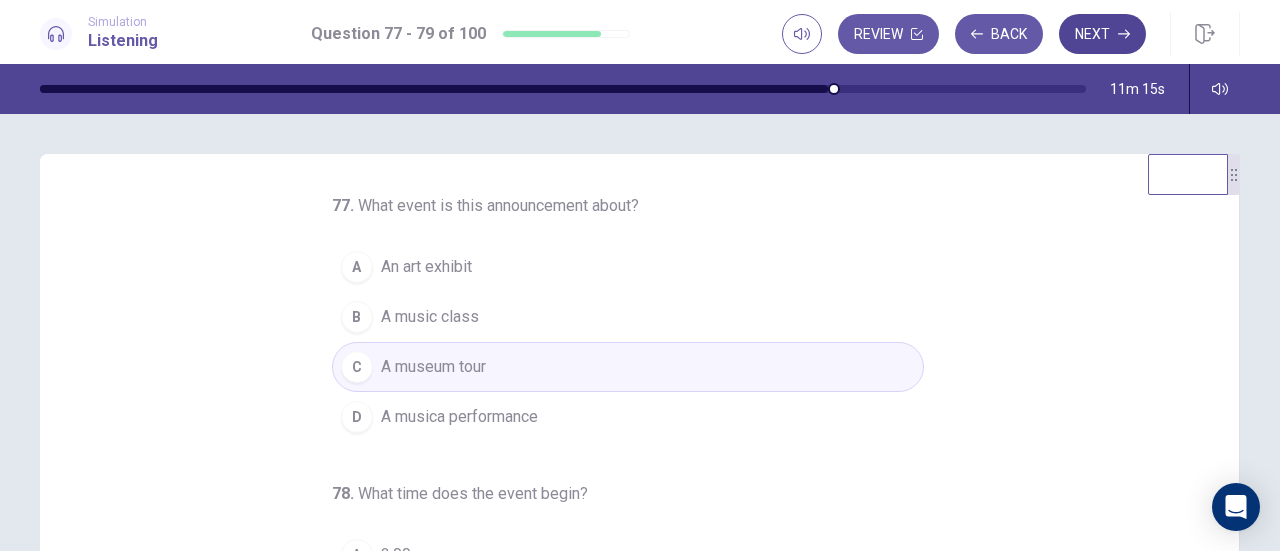click on "Next" at bounding box center [1102, 34] 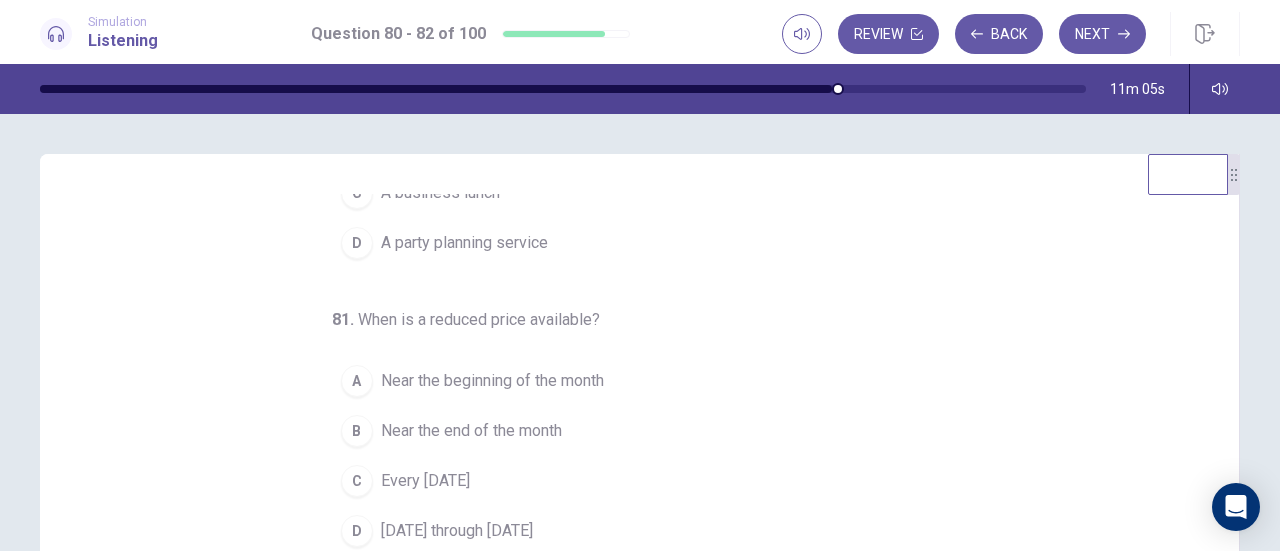 scroll, scrollTop: 200, scrollLeft: 0, axis: vertical 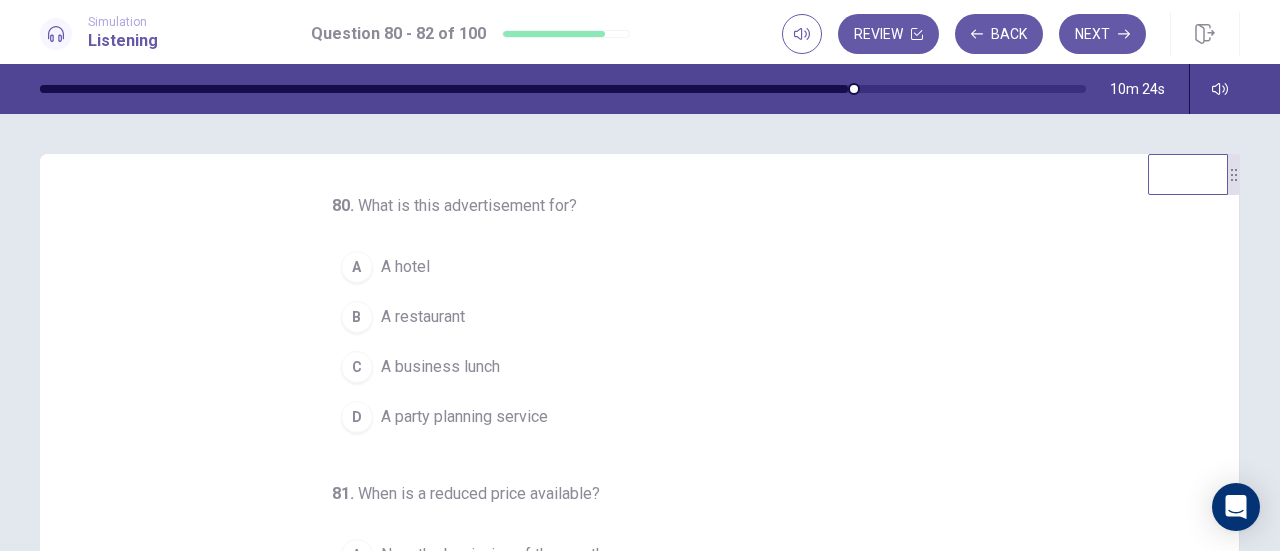 click on "A" at bounding box center [357, 267] 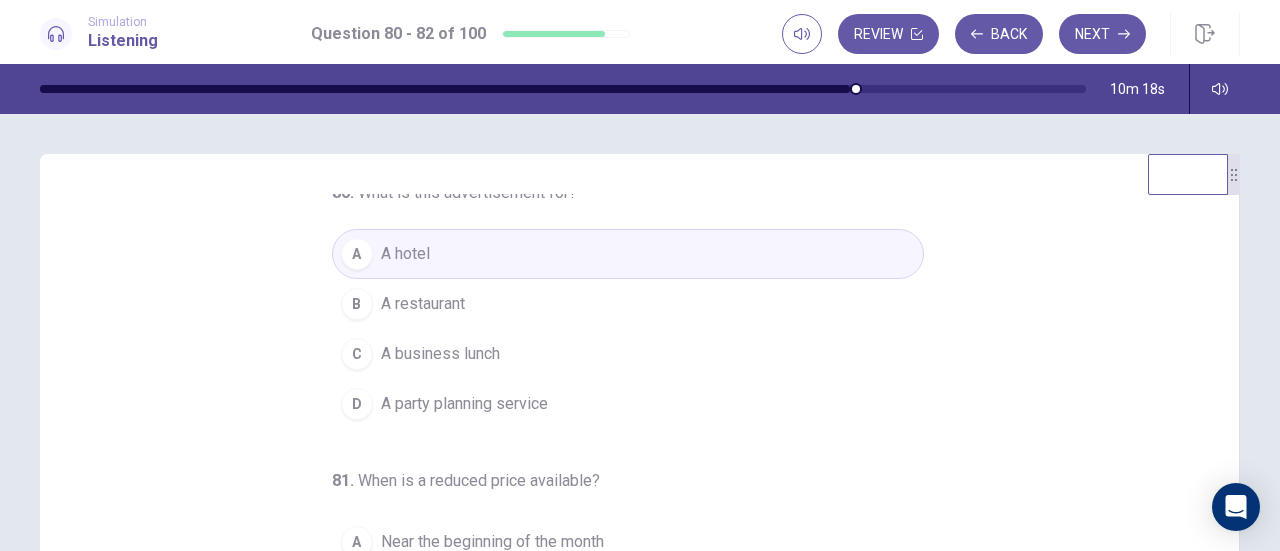 scroll, scrollTop: 14, scrollLeft: 0, axis: vertical 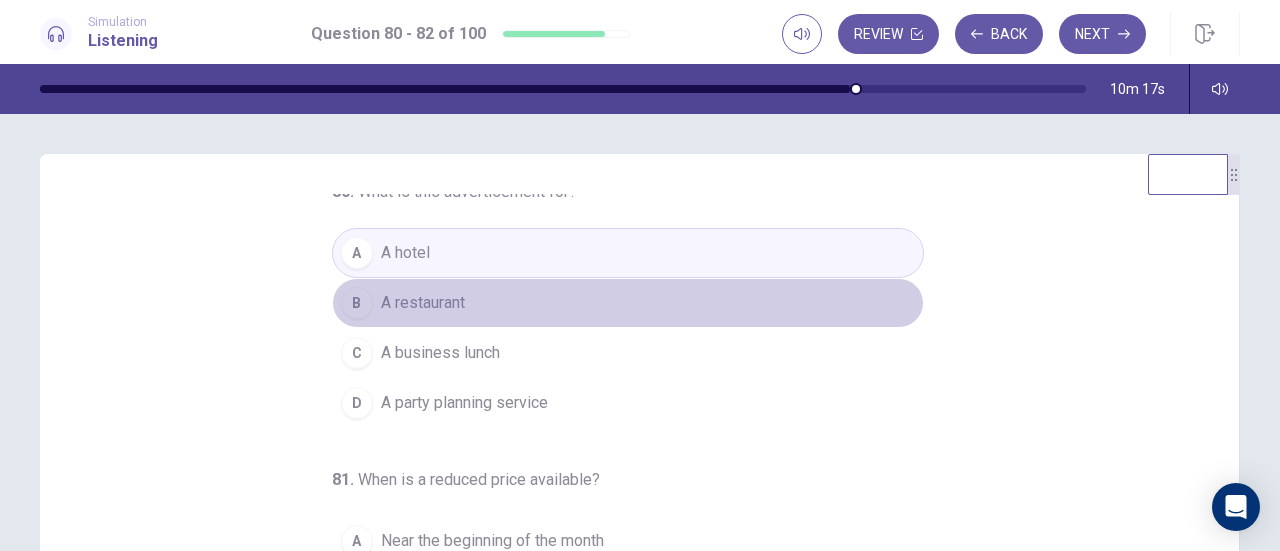 click on "A restaurant" at bounding box center (423, 303) 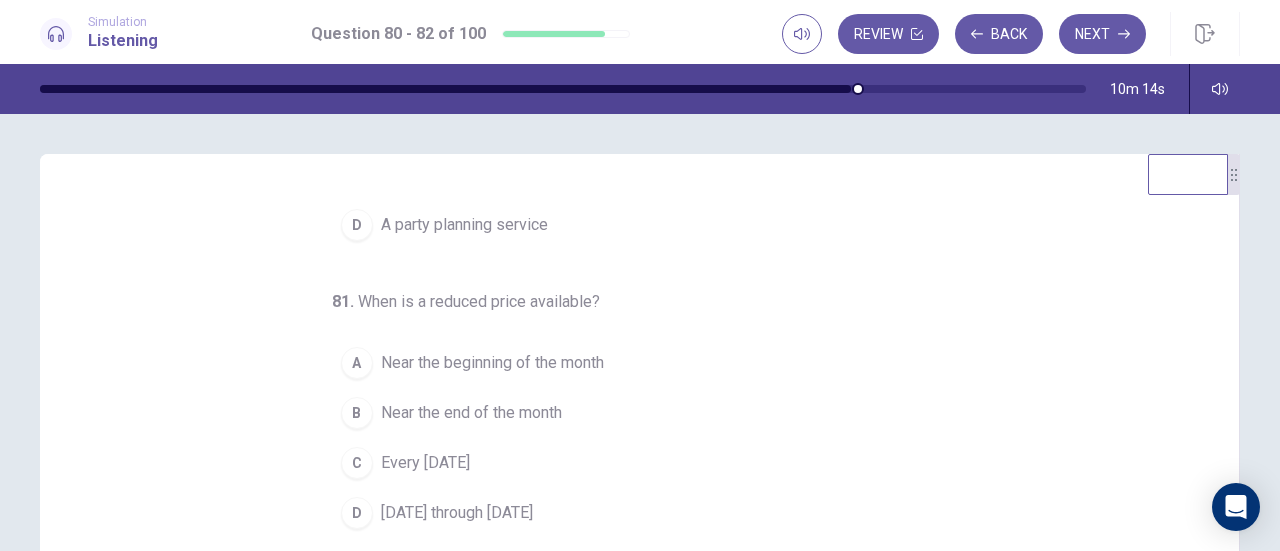 scroll, scrollTop: 200, scrollLeft: 0, axis: vertical 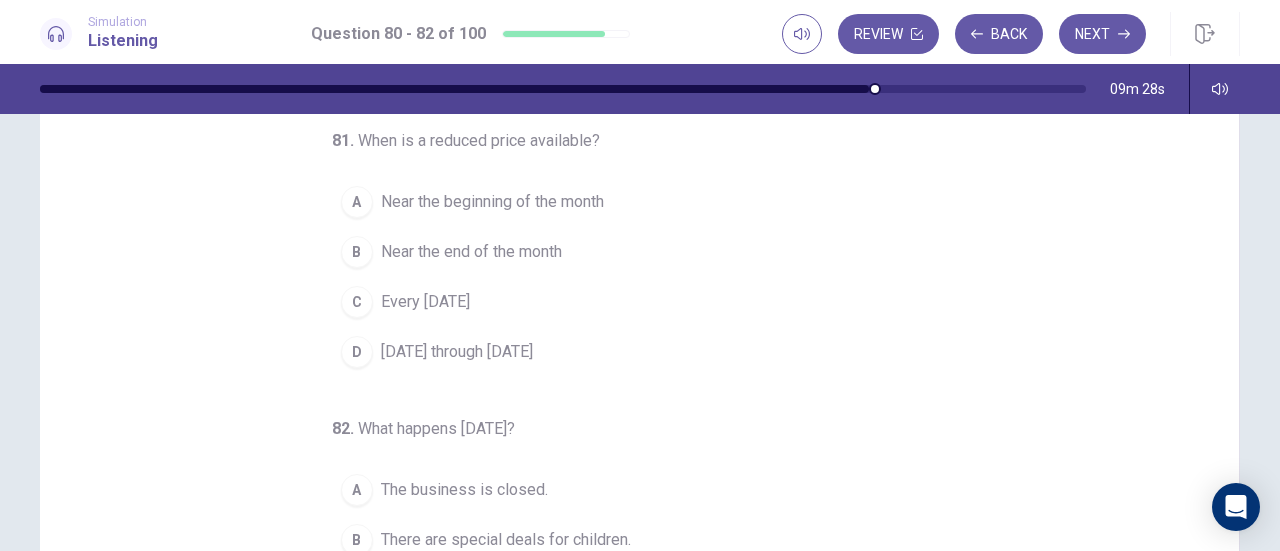 click on "D" at bounding box center (357, 352) 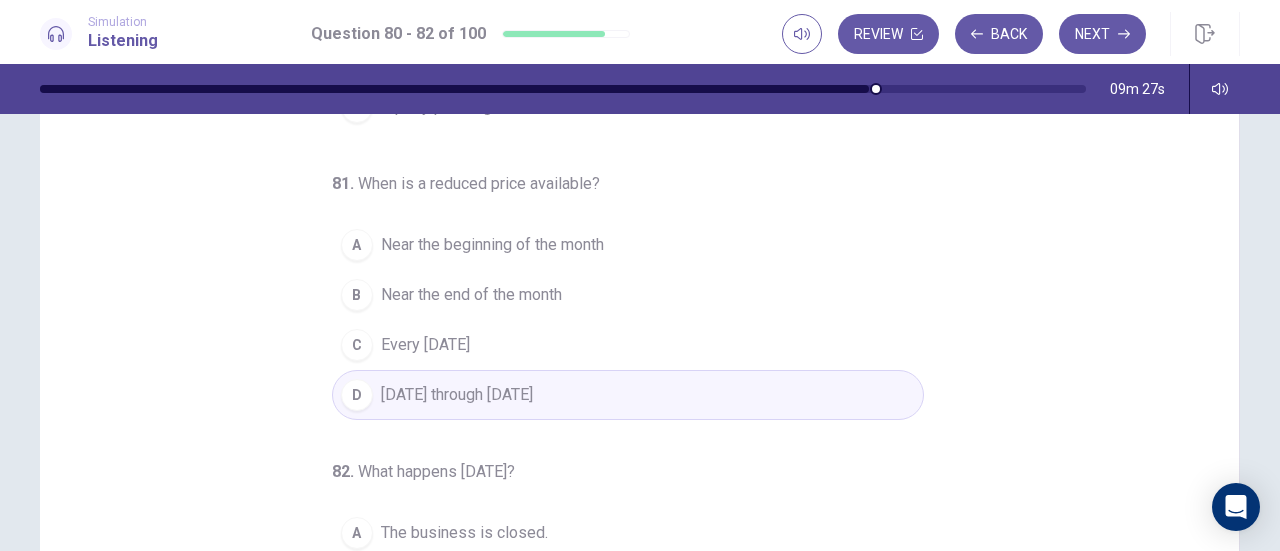 scroll, scrollTop: 86, scrollLeft: 0, axis: vertical 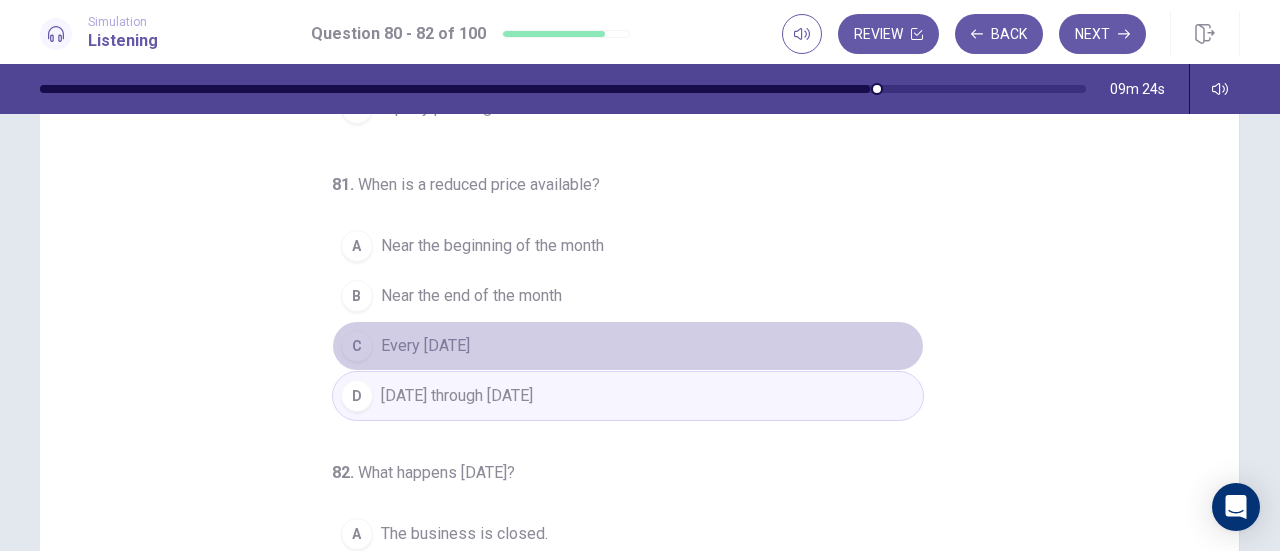 click on "C Every Wednesday" at bounding box center [628, 346] 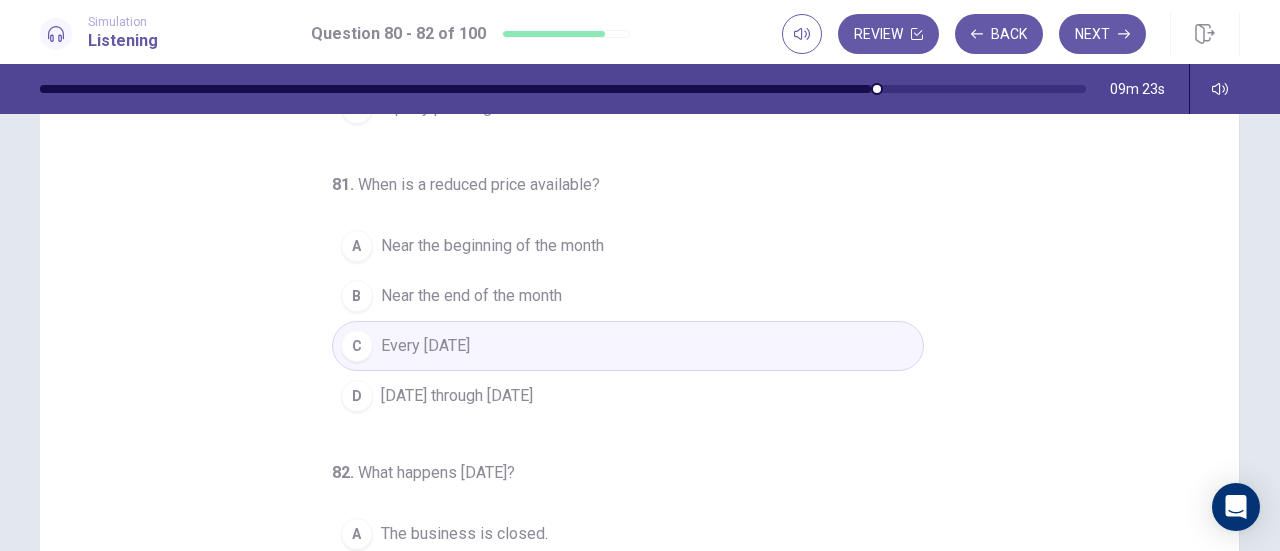 scroll, scrollTop: 200, scrollLeft: 0, axis: vertical 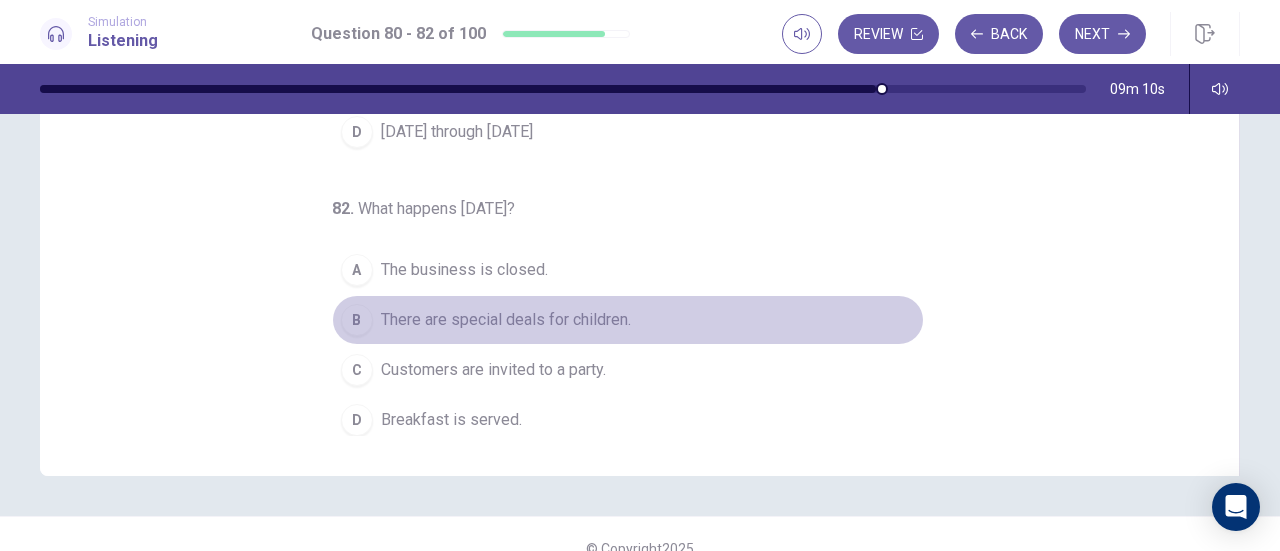 click on "B" at bounding box center (357, 320) 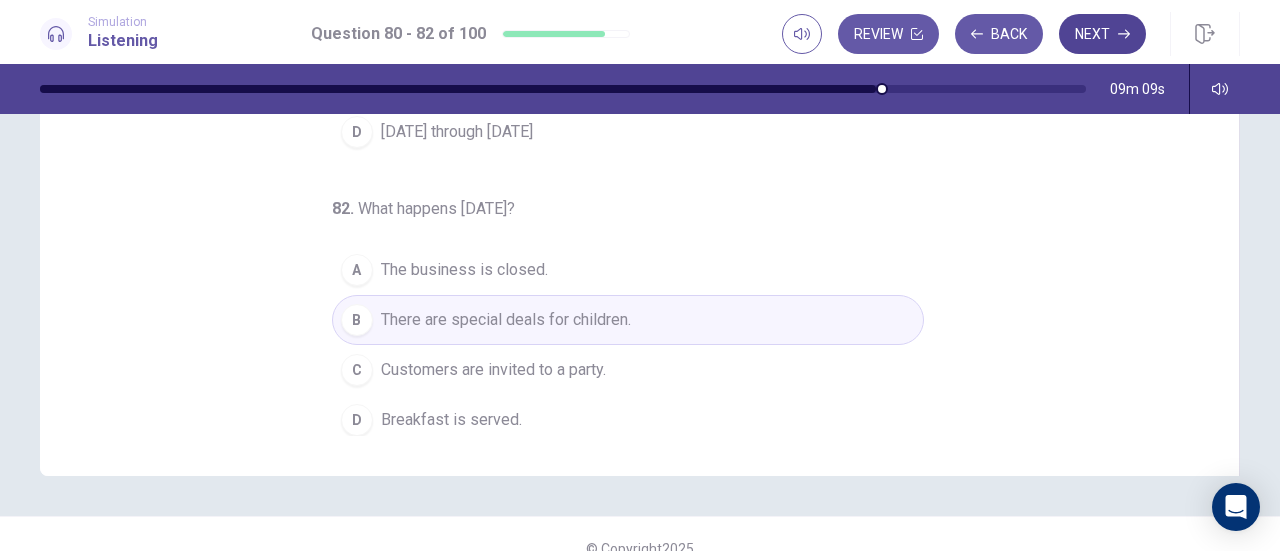 click on "Next" at bounding box center [1102, 34] 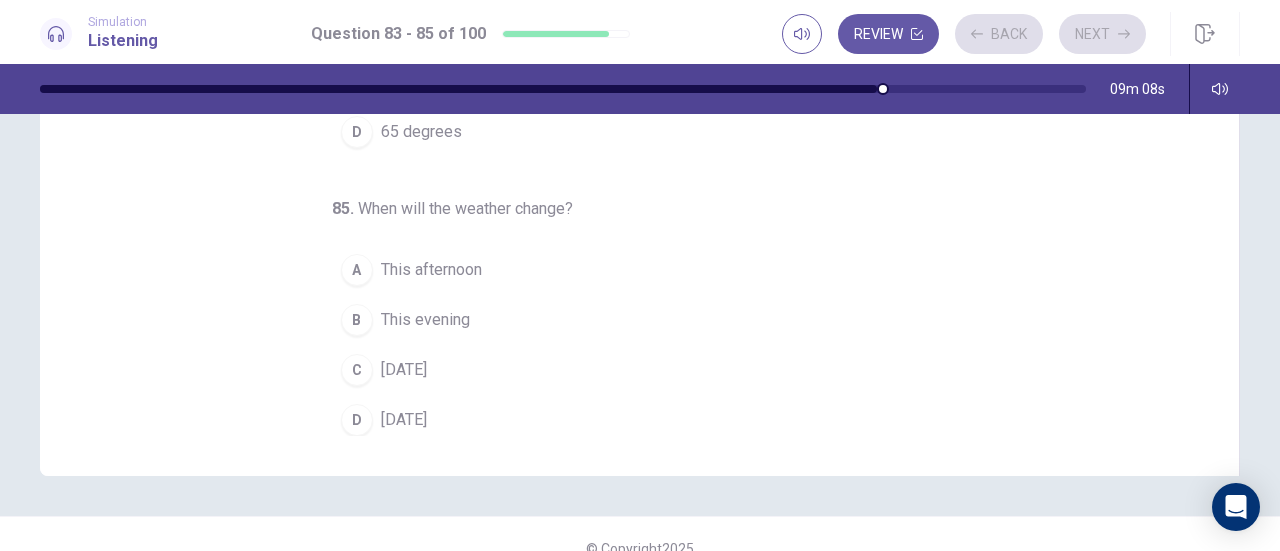 scroll, scrollTop: 0, scrollLeft: 0, axis: both 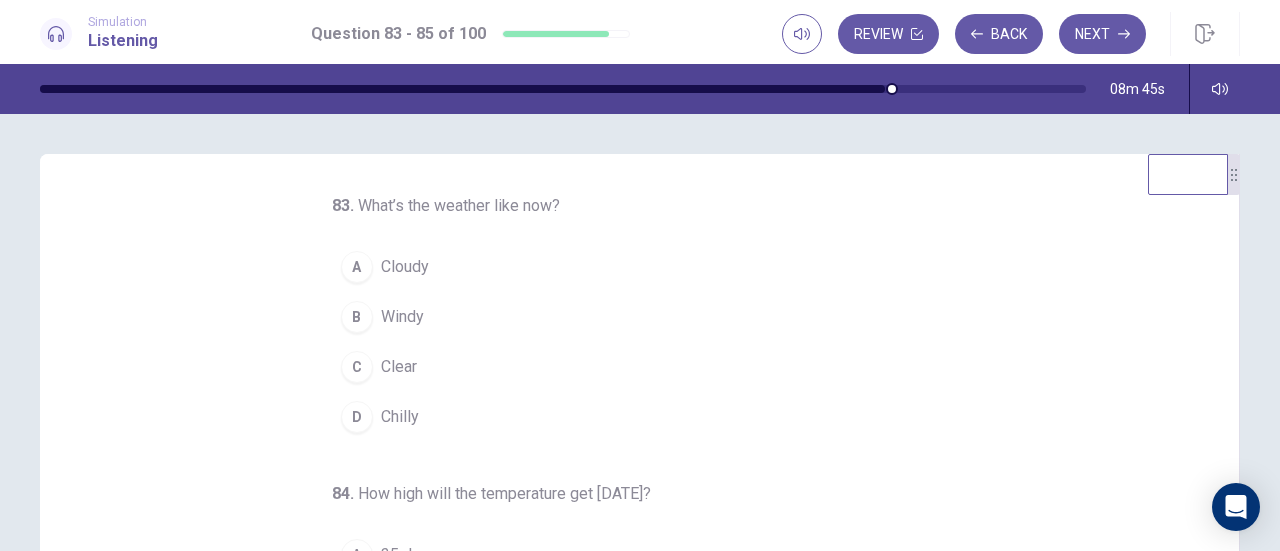 click on "C" at bounding box center (357, 367) 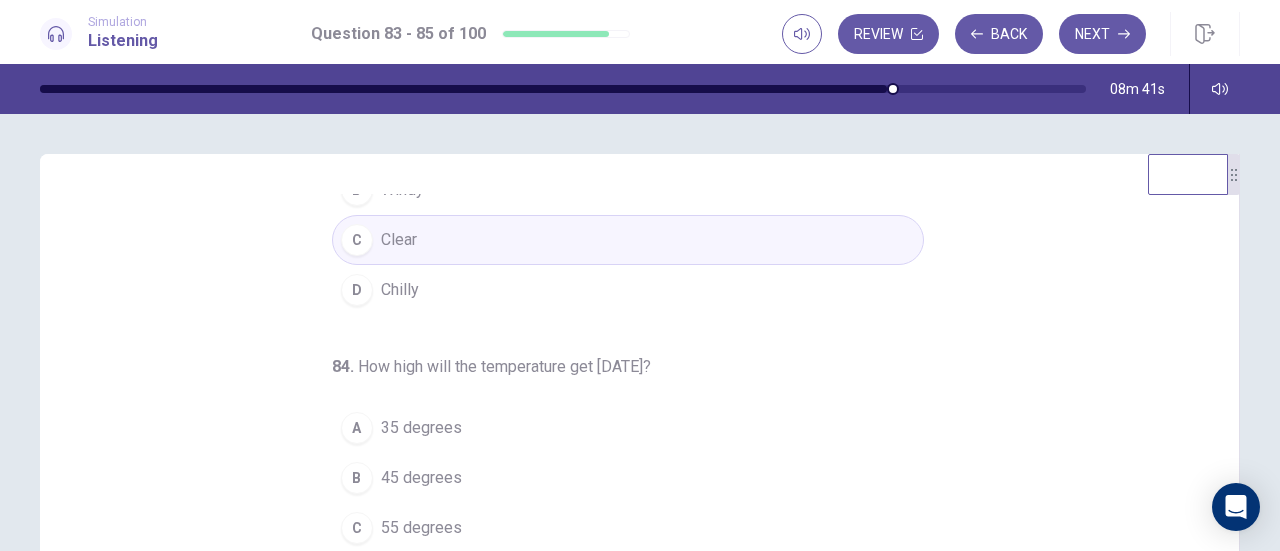 scroll, scrollTop: 200, scrollLeft: 0, axis: vertical 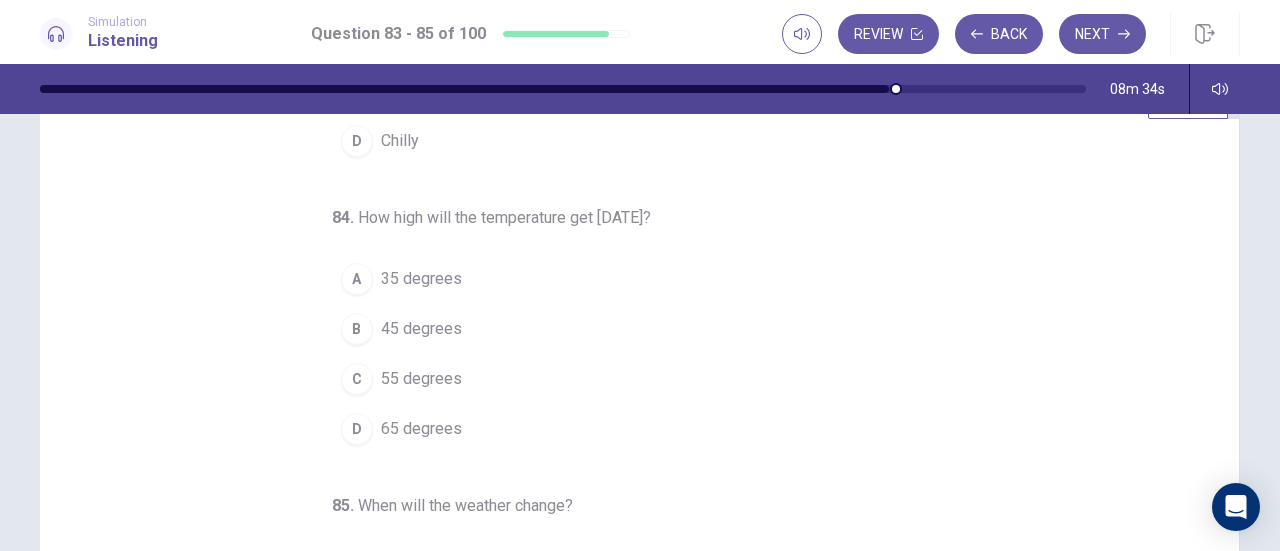 click on "C" at bounding box center [357, 379] 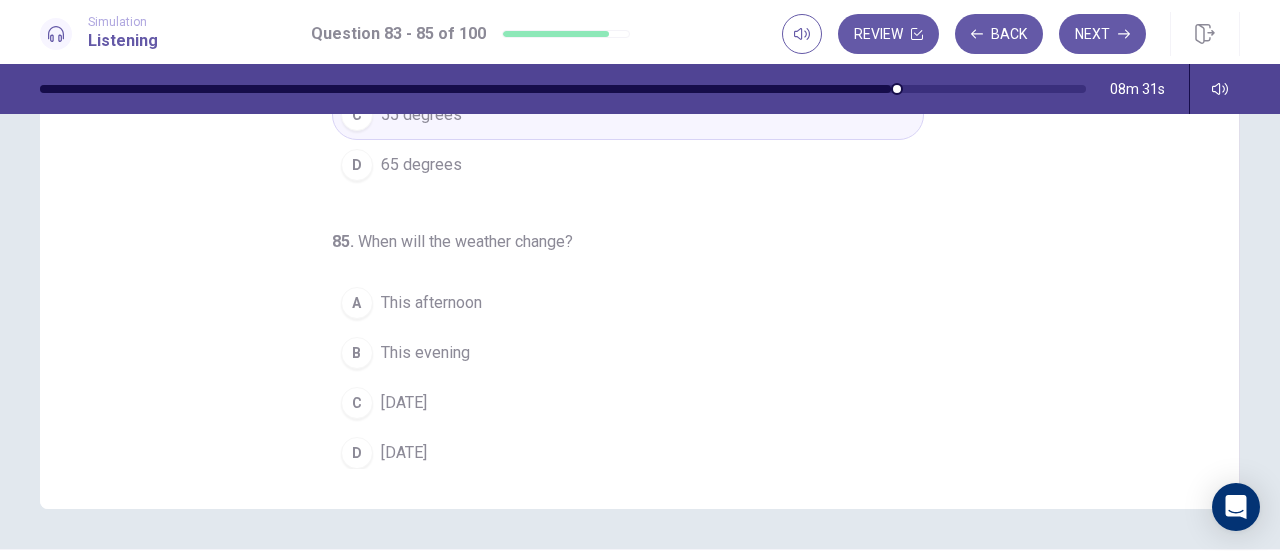 scroll, scrollTop: 341, scrollLeft: 0, axis: vertical 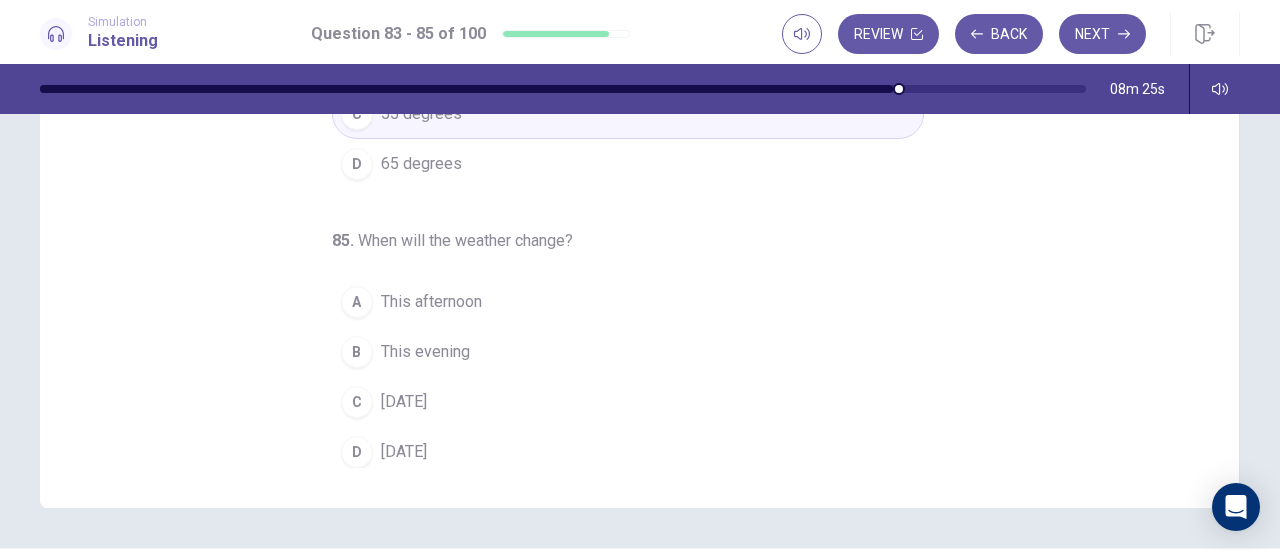 click on "B" at bounding box center [357, 352] 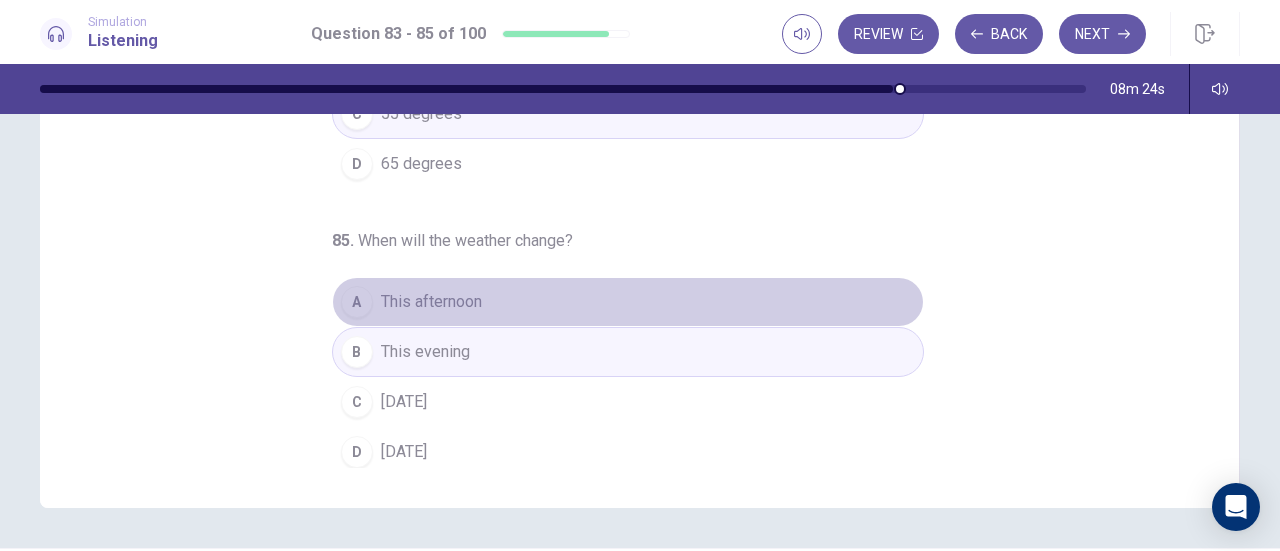 click on "A" at bounding box center [357, 302] 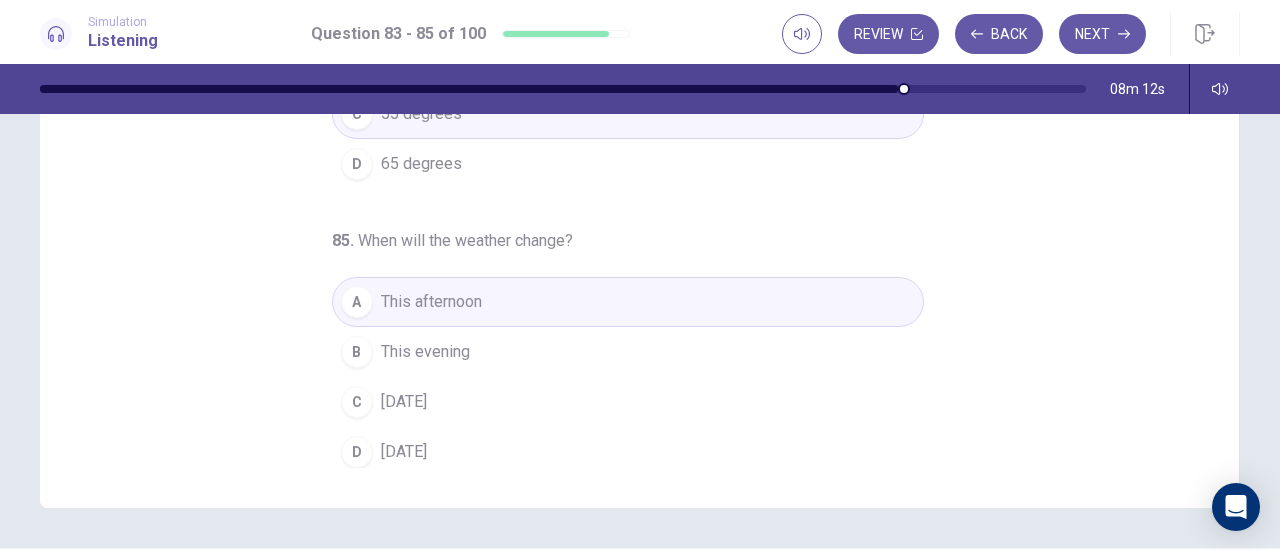 click on "D" at bounding box center [357, 452] 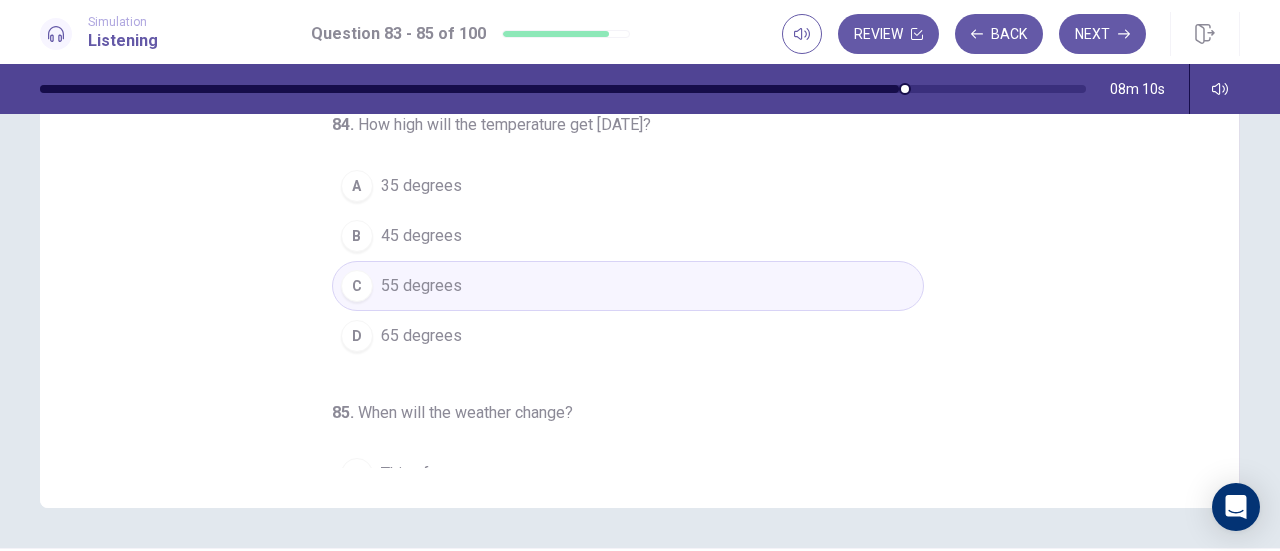 scroll, scrollTop: 0, scrollLeft: 0, axis: both 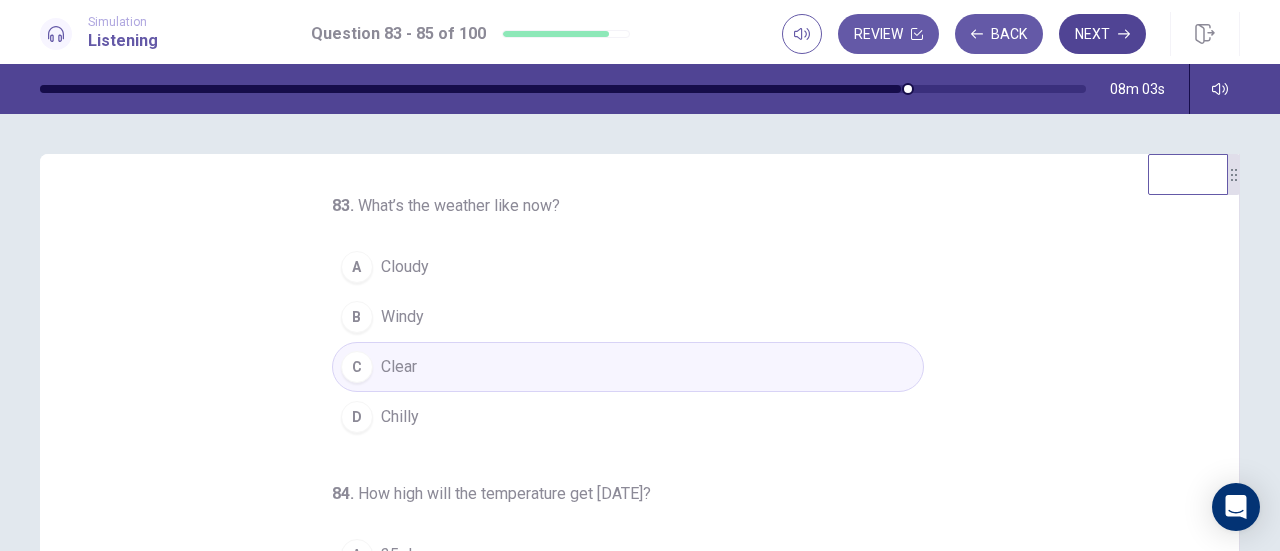 click on "Next" at bounding box center (1102, 34) 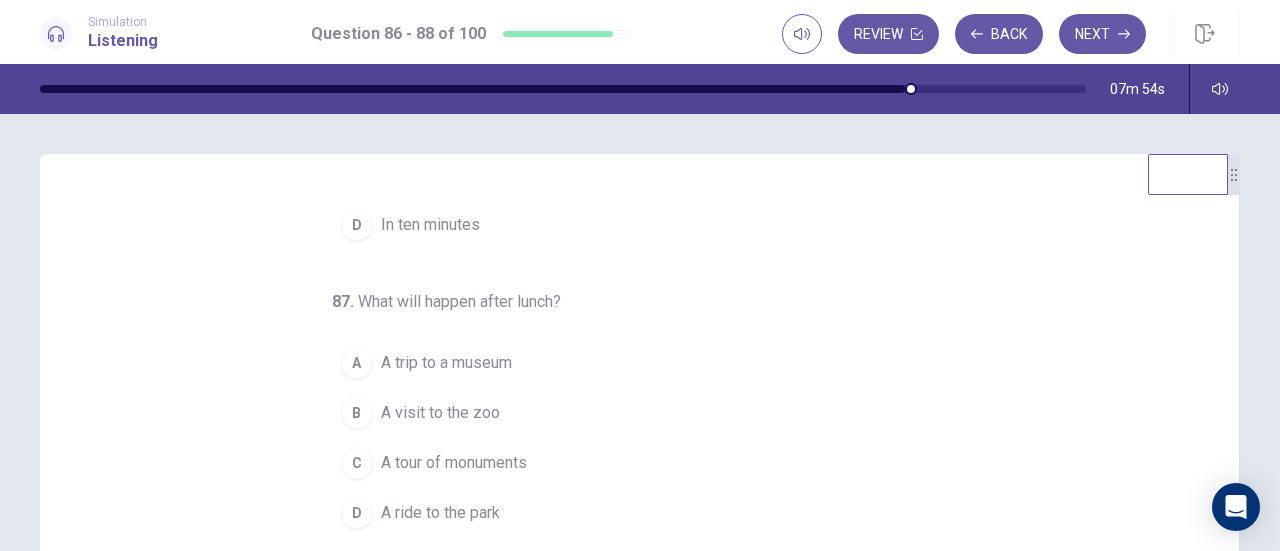 scroll, scrollTop: 200, scrollLeft: 0, axis: vertical 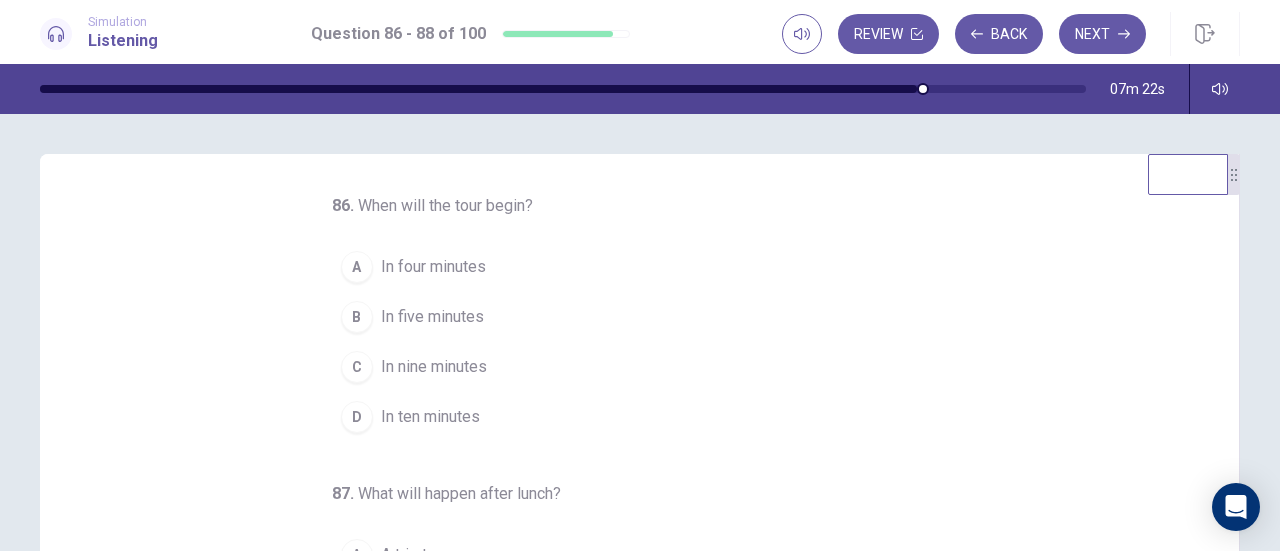click on "D" at bounding box center [357, 417] 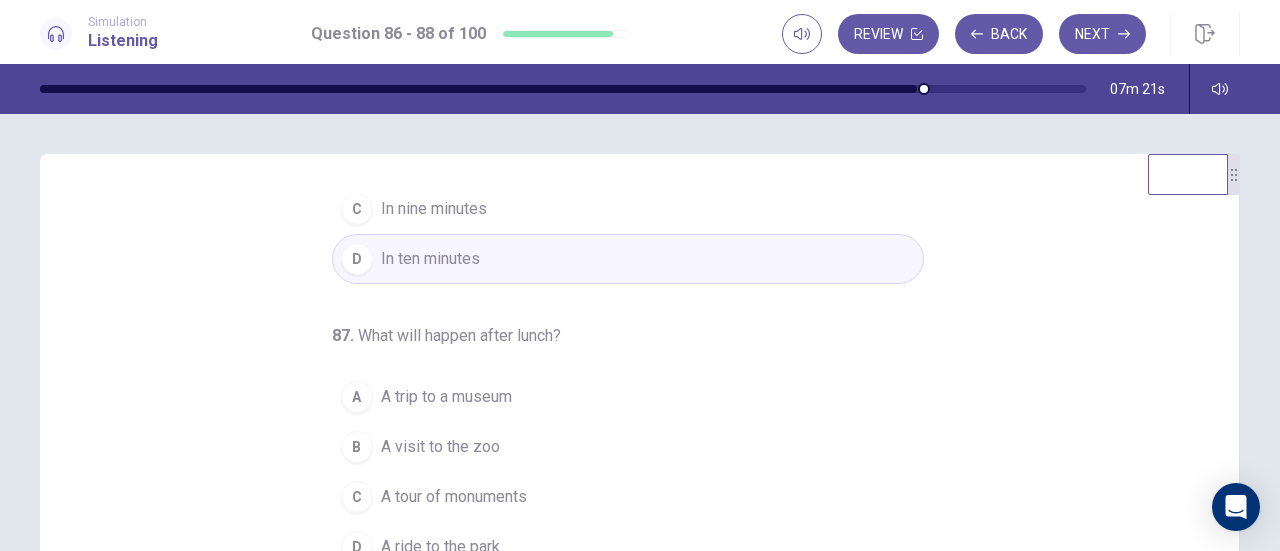 scroll, scrollTop: 200, scrollLeft: 0, axis: vertical 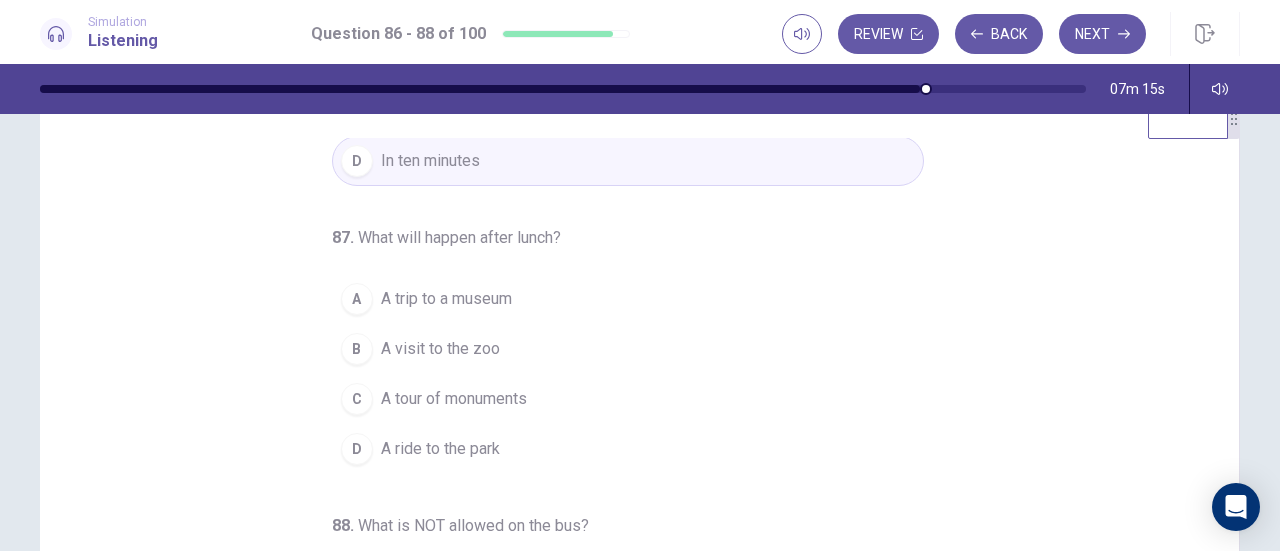 click on "D" at bounding box center [357, 449] 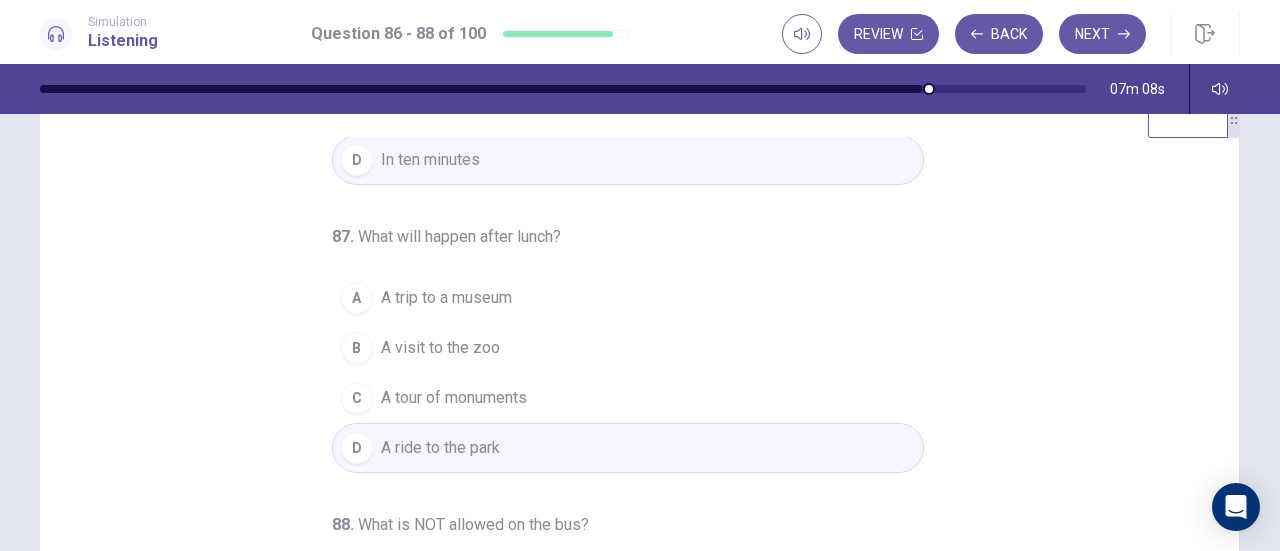 scroll, scrollTop: 58, scrollLeft: 0, axis: vertical 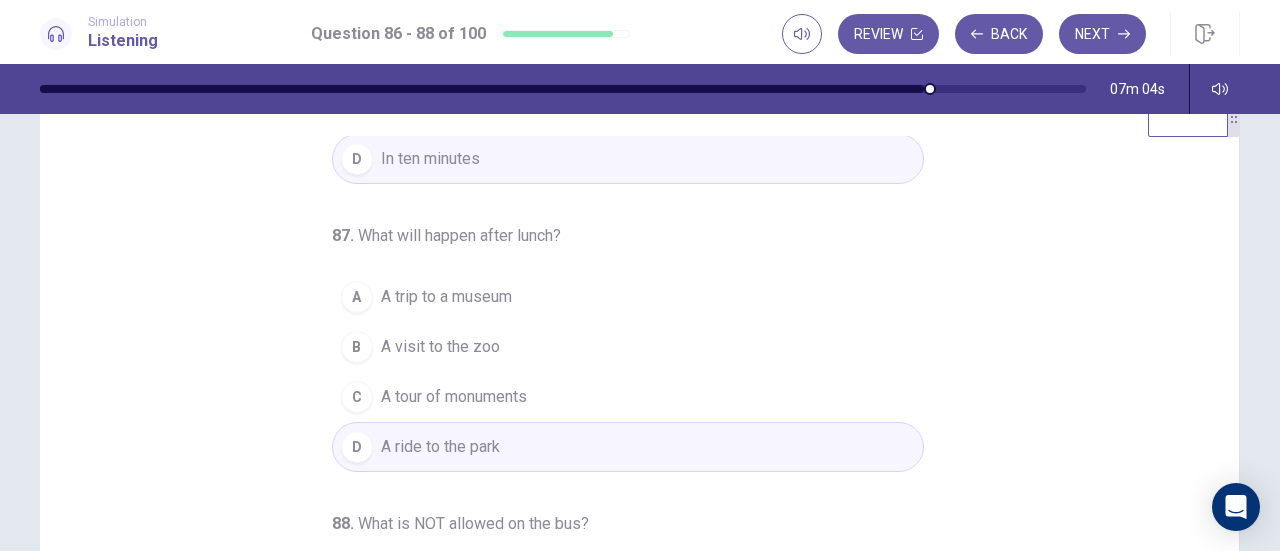 click on "A" at bounding box center [357, 297] 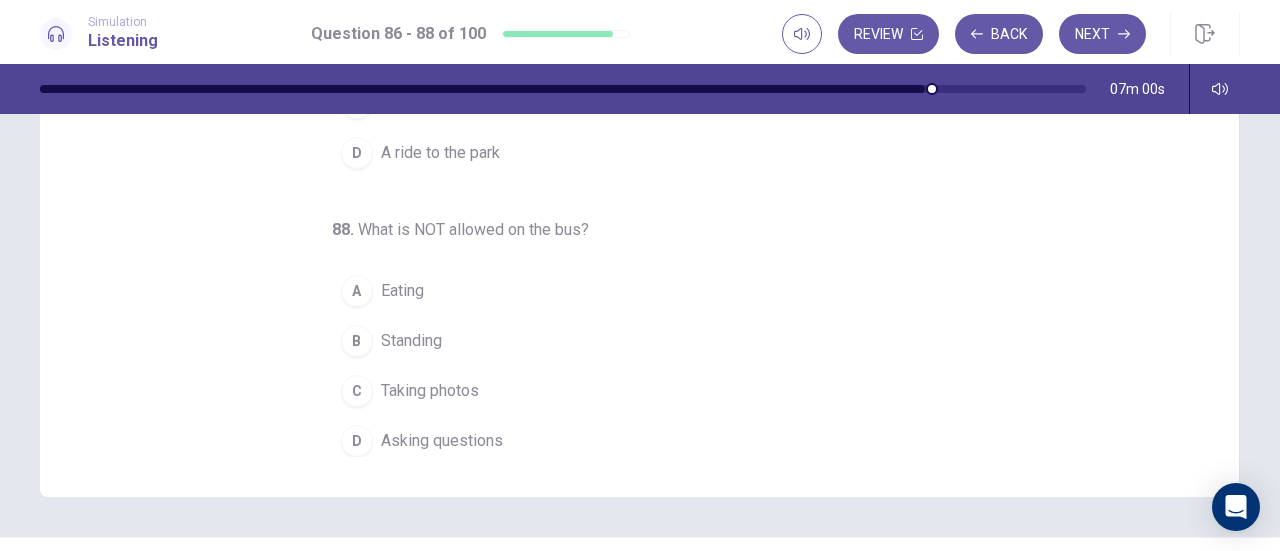 scroll, scrollTop: 354, scrollLeft: 0, axis: vertical 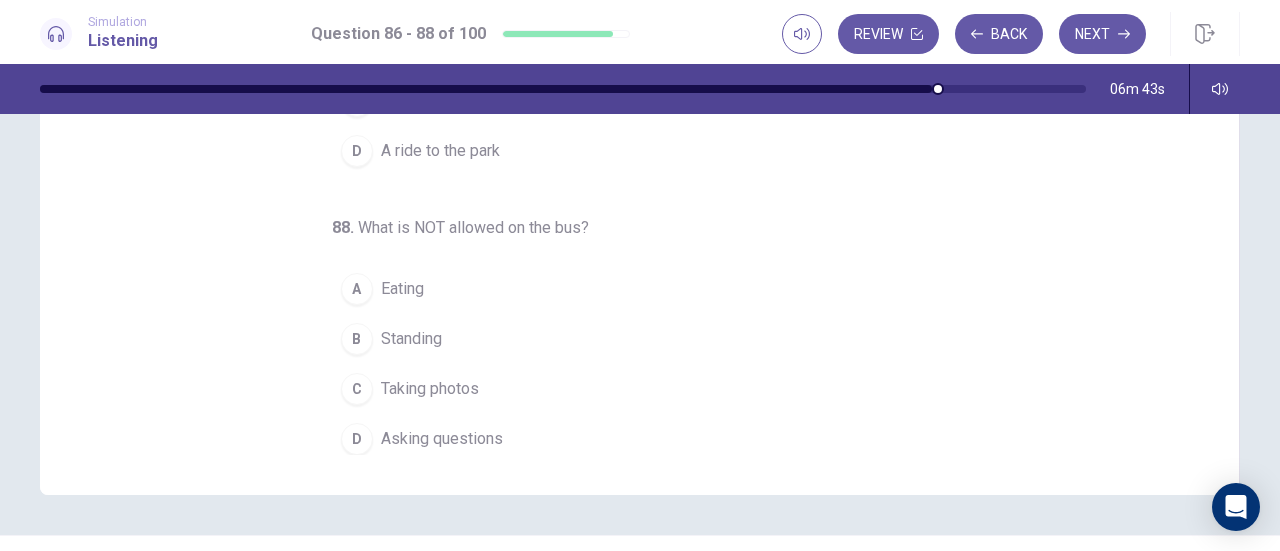 click on "B" at bounding box center [357, 339] 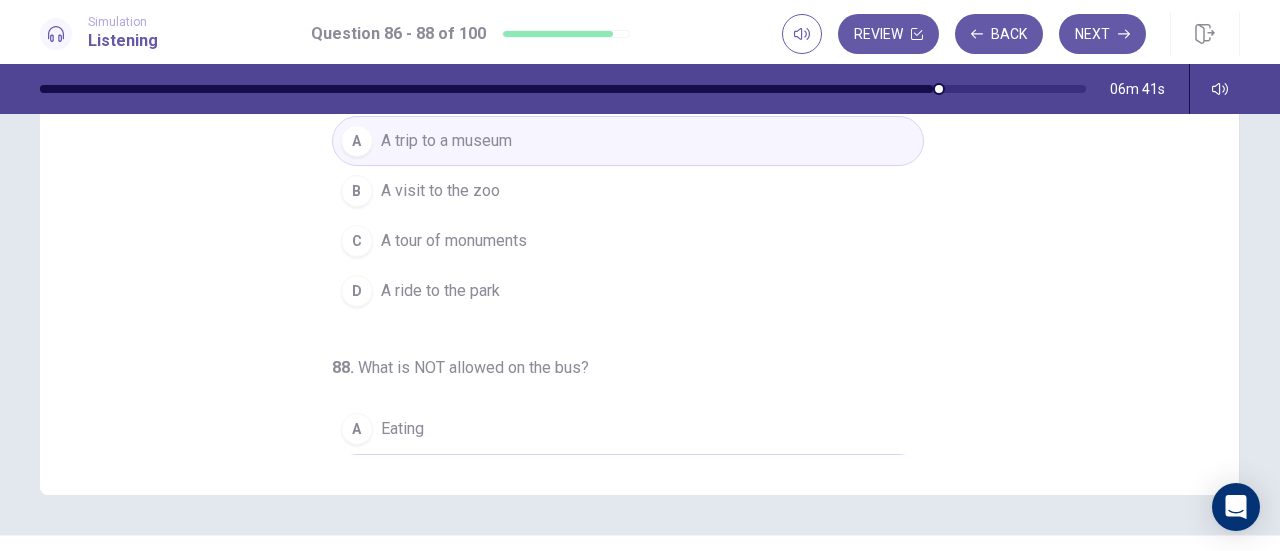 scroll, scrollTop: 0, scrollLeft: 0, axis: both 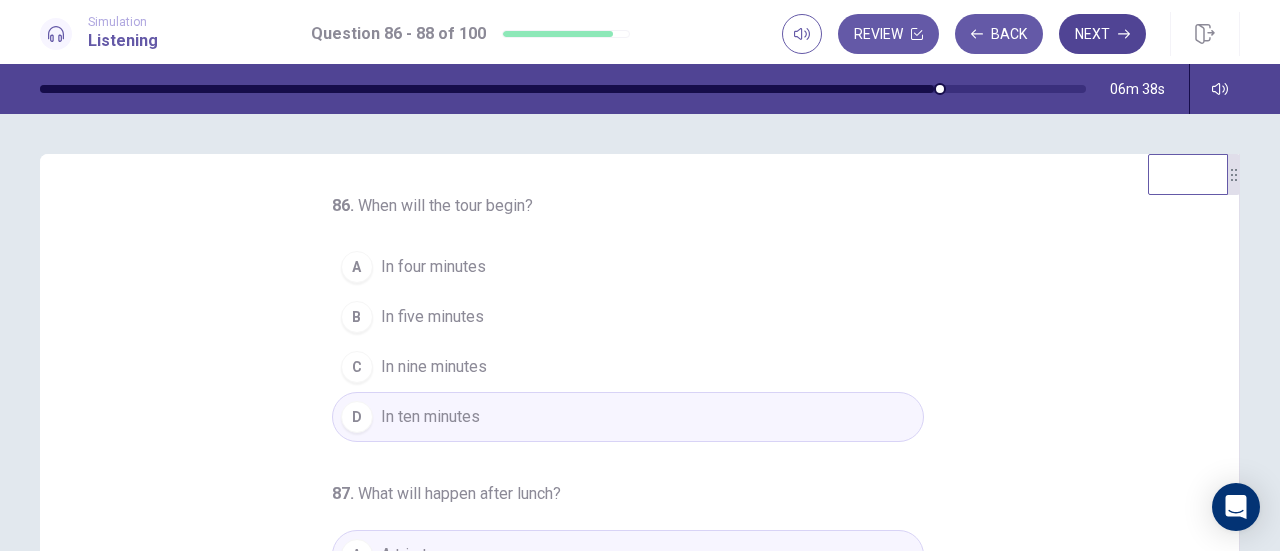 click on "Next" at bounding box center [1102, 34] 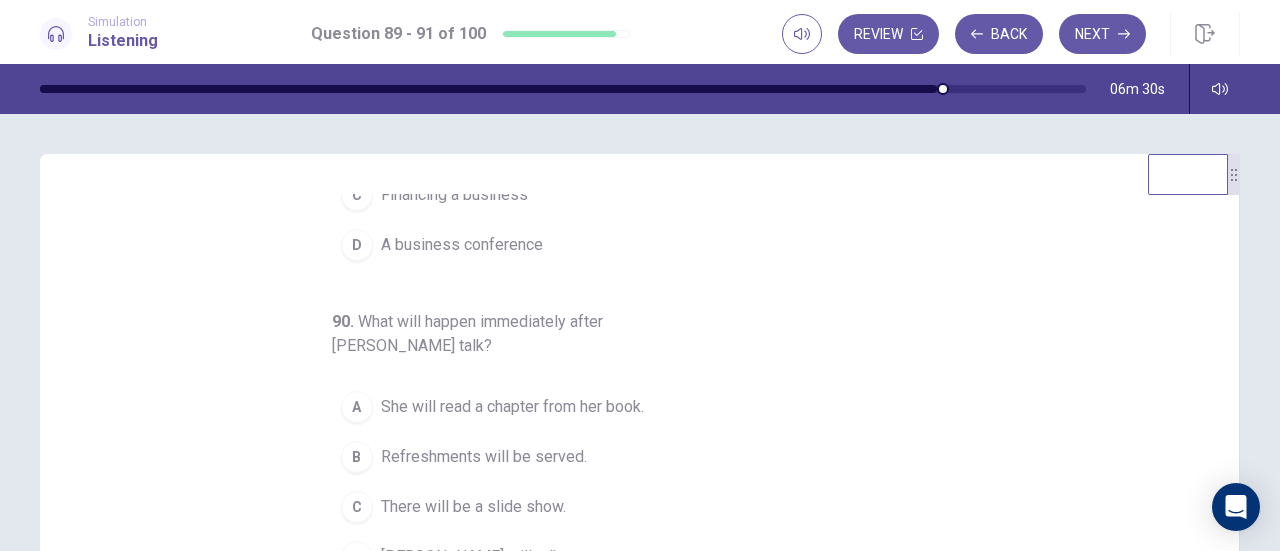 scroll, scrollTop: 224, scrollLeft: 0, axis: vertical 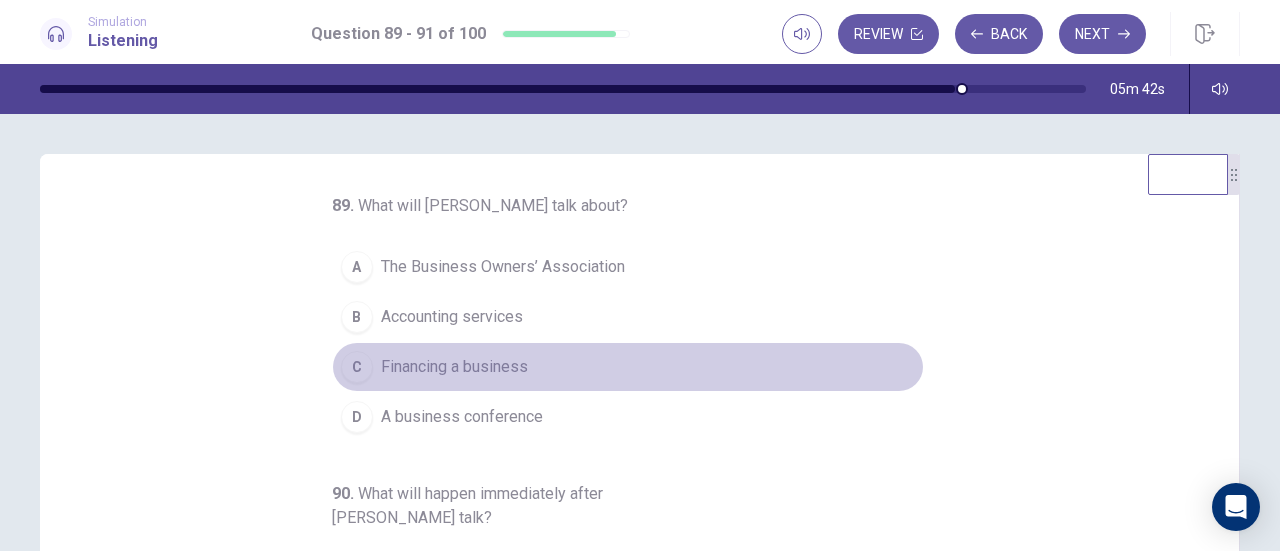 click on "Financing a business" at bounding box center (454, 367) 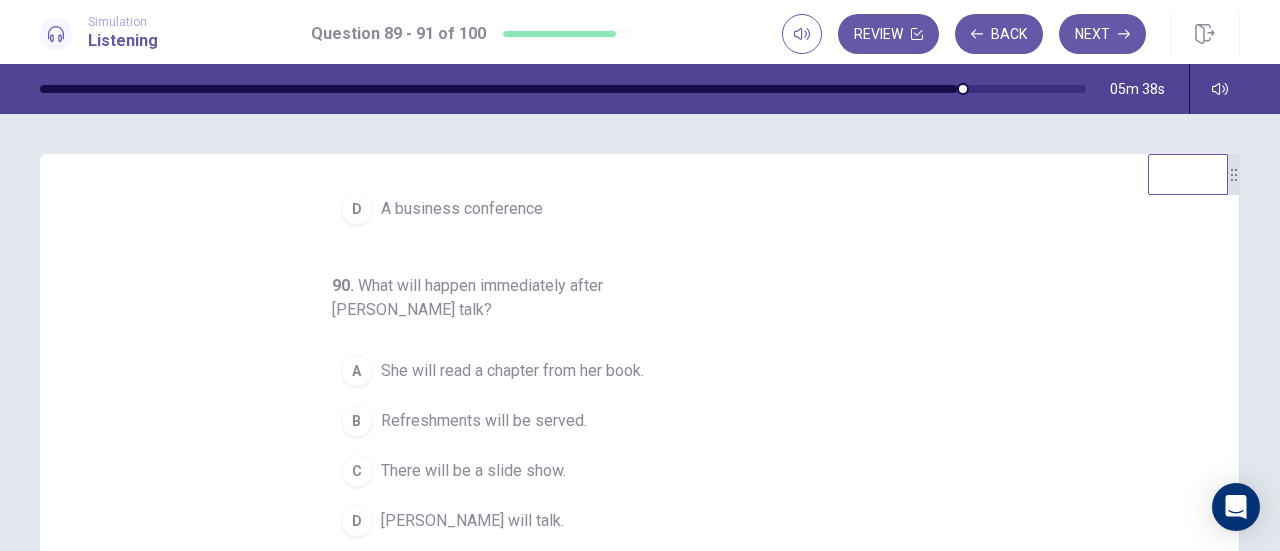 scroll, scrollTop: 224, scrollLeft: 0, axis: vertical 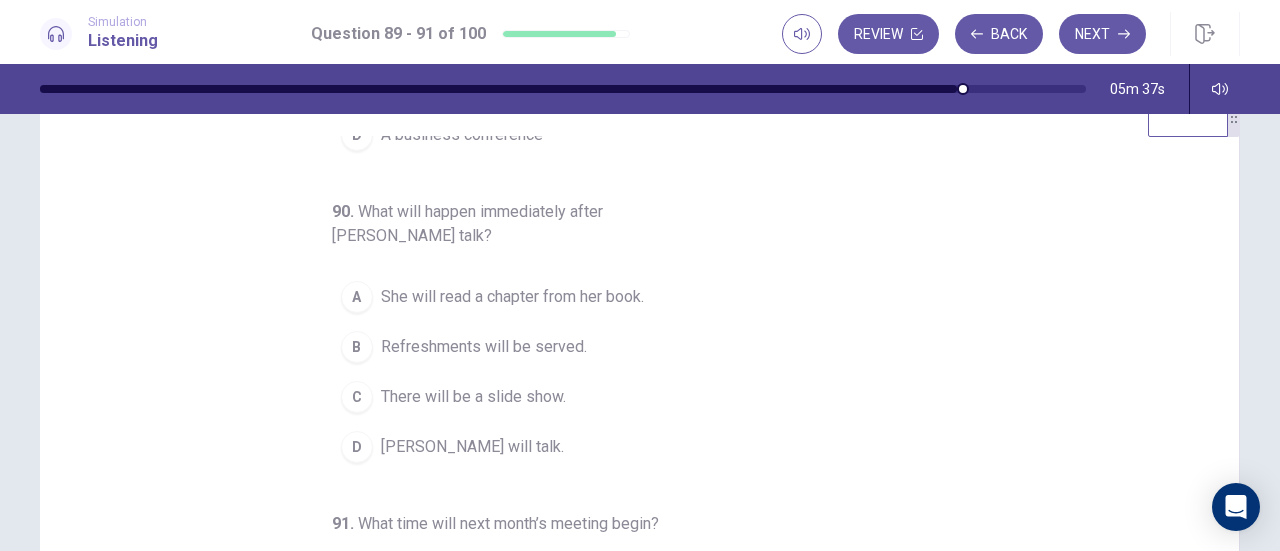 click on "Refreshments will be served." at bounding box center [484, 347] 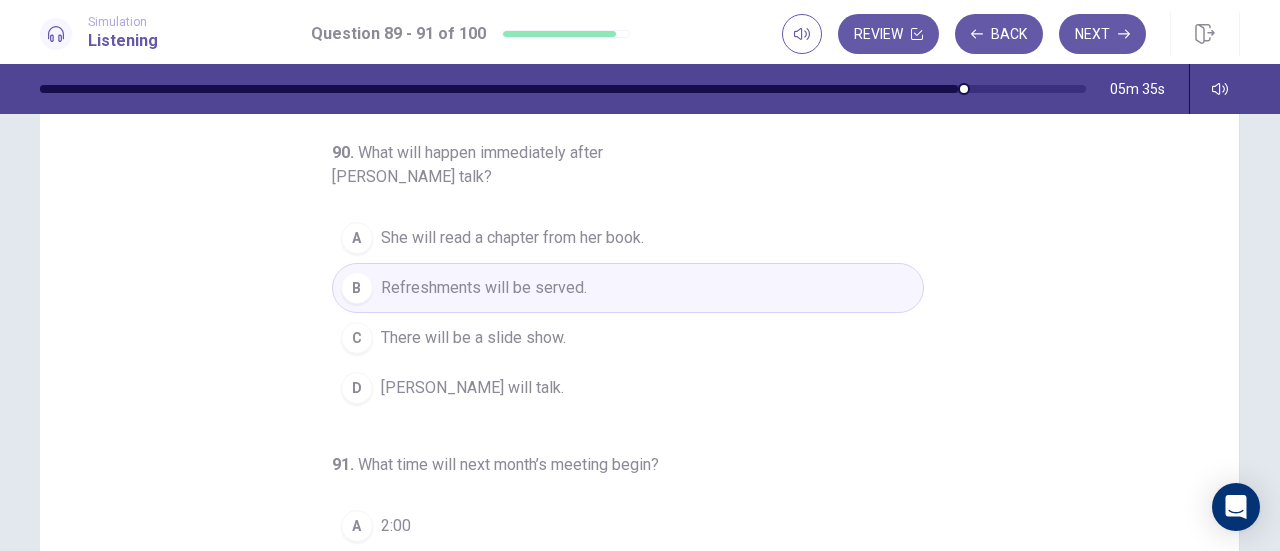 scroll, scrollTop: 113, scrollLeft: 0, axis: vertical 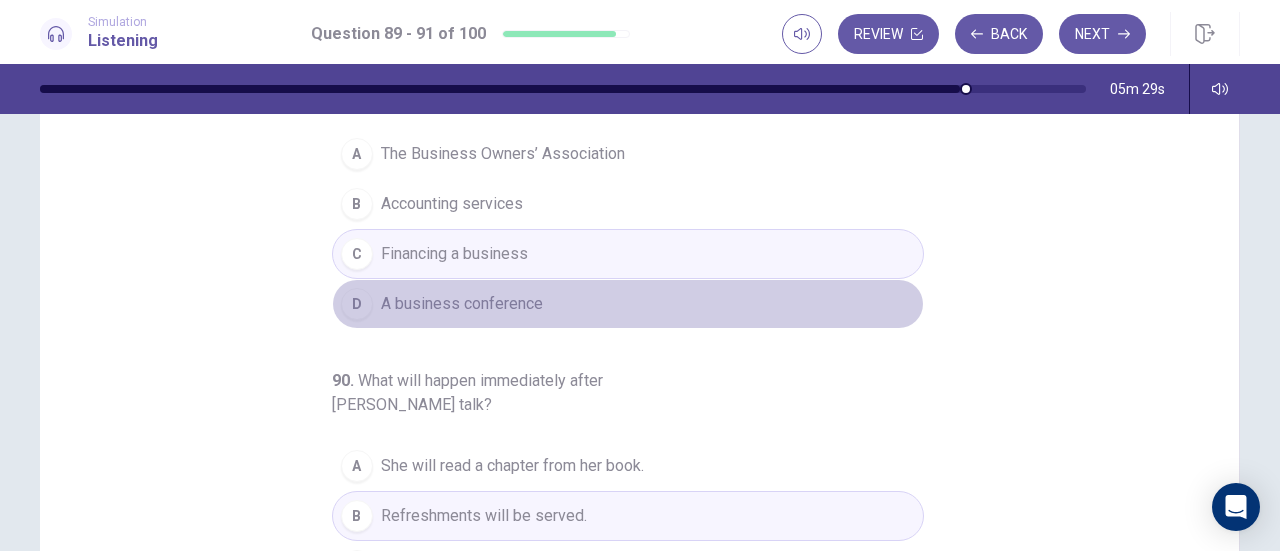 click on "A business conference" at bounding box center (462, 304) 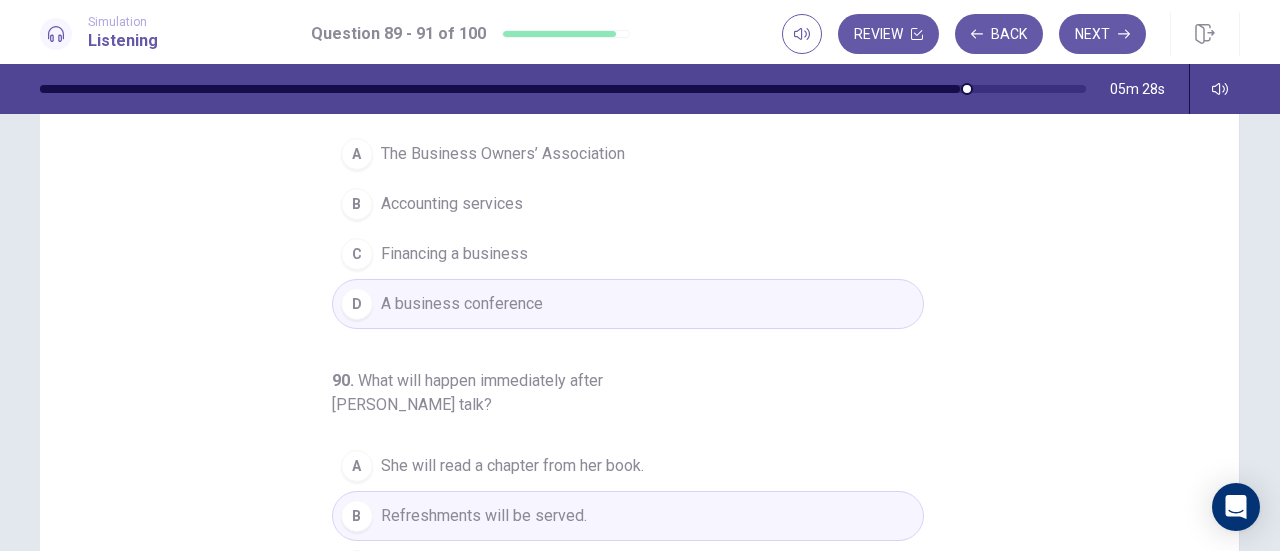 scroll, scrollTop: 224, scrollLeft: 0, axis: vertical 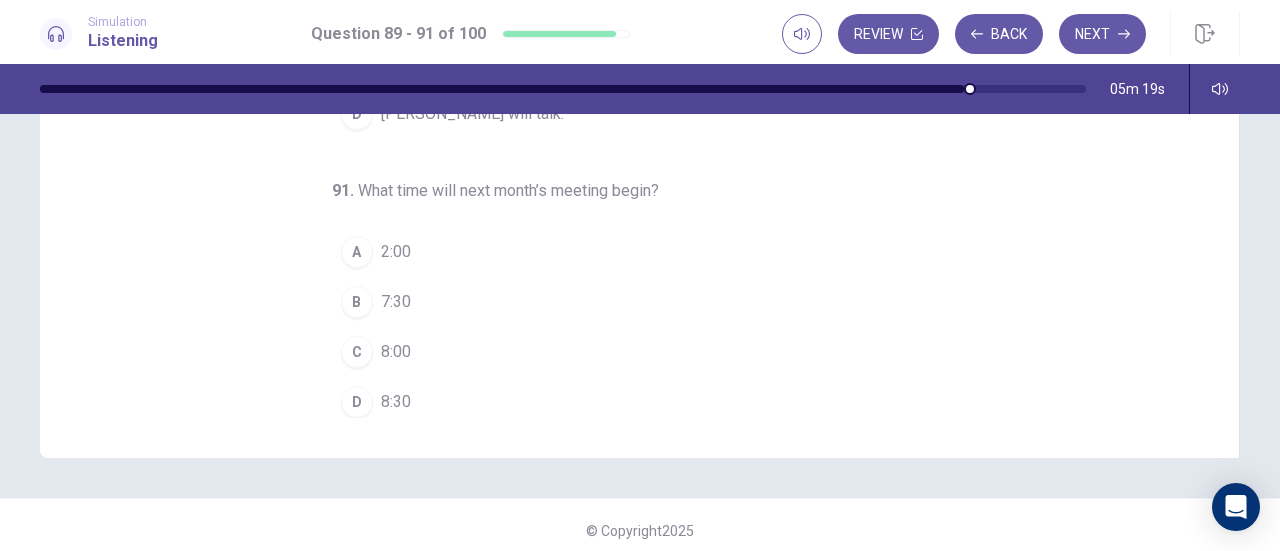 click on "B" at bounding box center (357, 302) 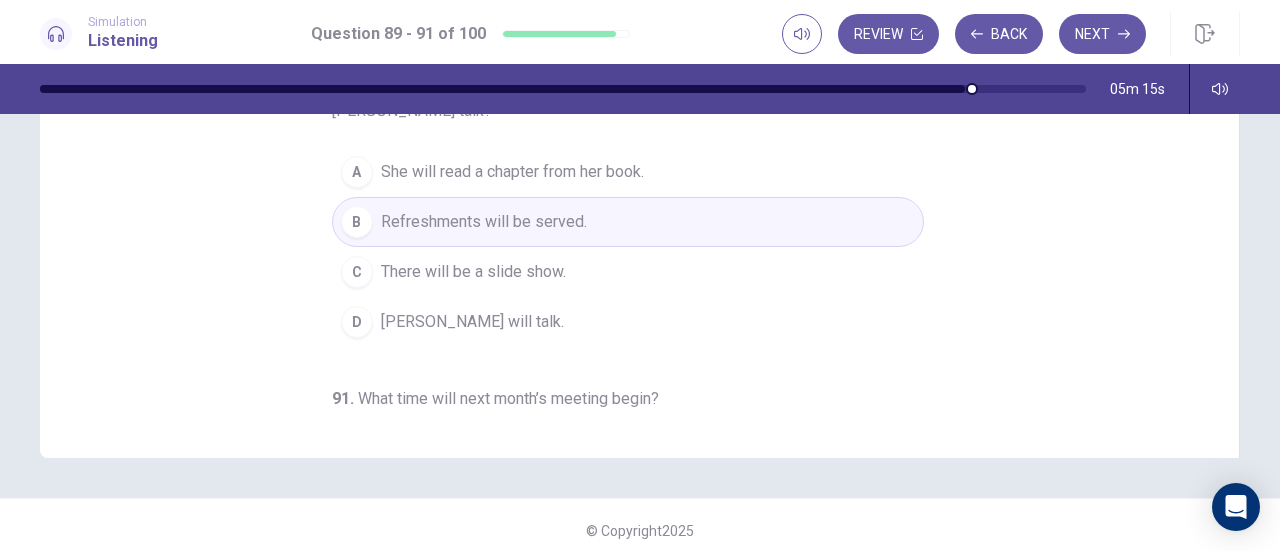 scroll, scrollTop: 0, scrollLeft: 0, axis: both 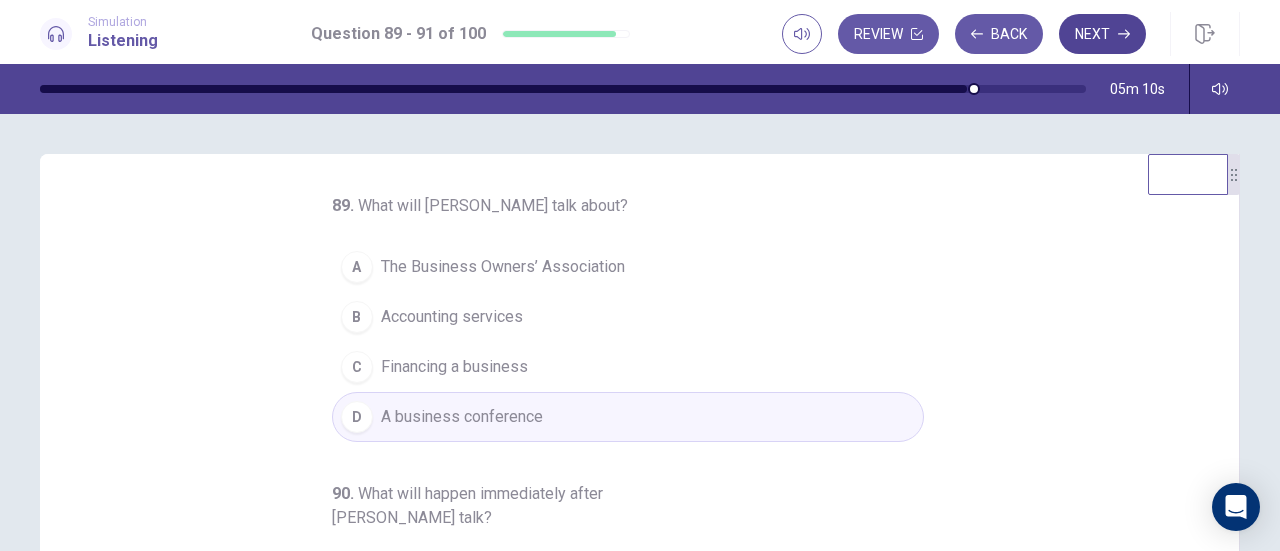 click on "Next" at bounding box center [1102, 34] 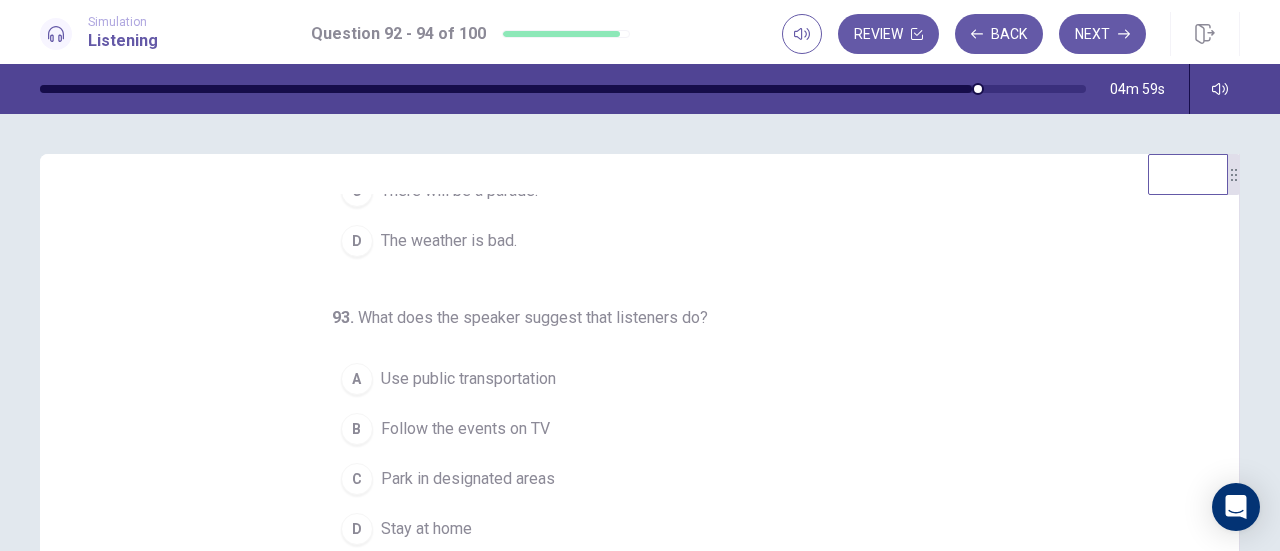 scroll, scrollTop: 200, scrollLeft: 0, axis: vertical 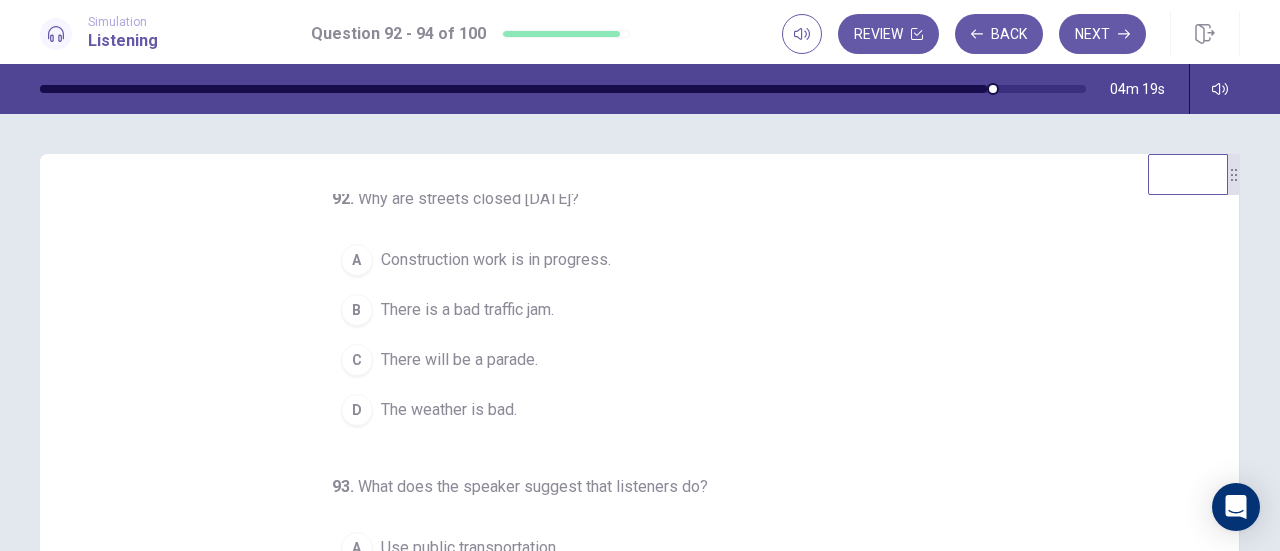 click on "There will be a parade." at bounding box center [459, 360] 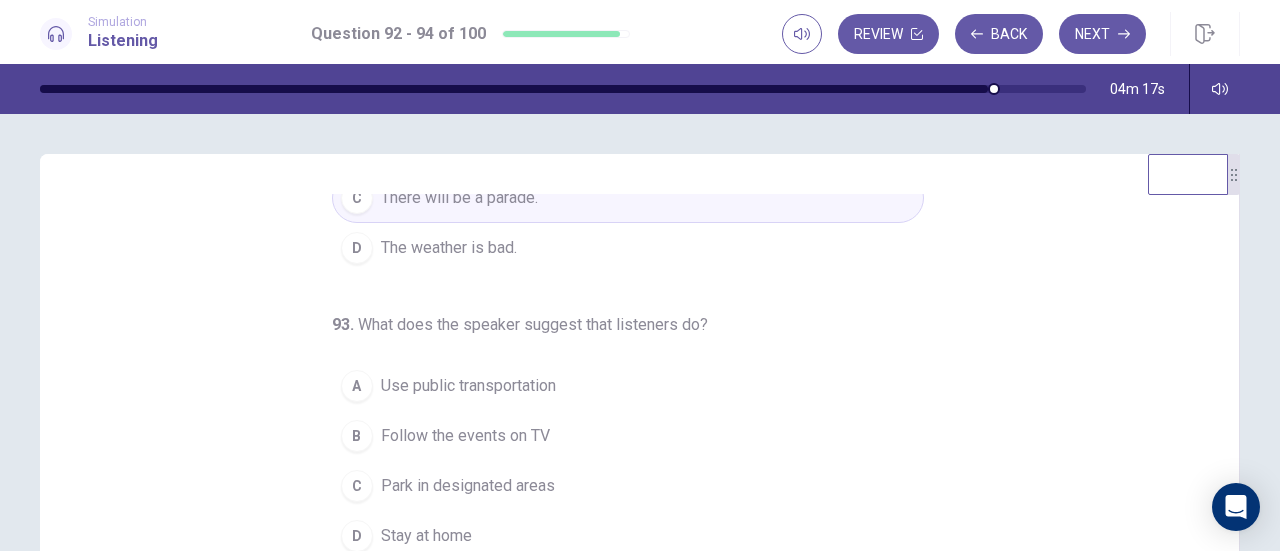 scroll, scrollTop: 200, scrollLeft: 0, axis: vertical 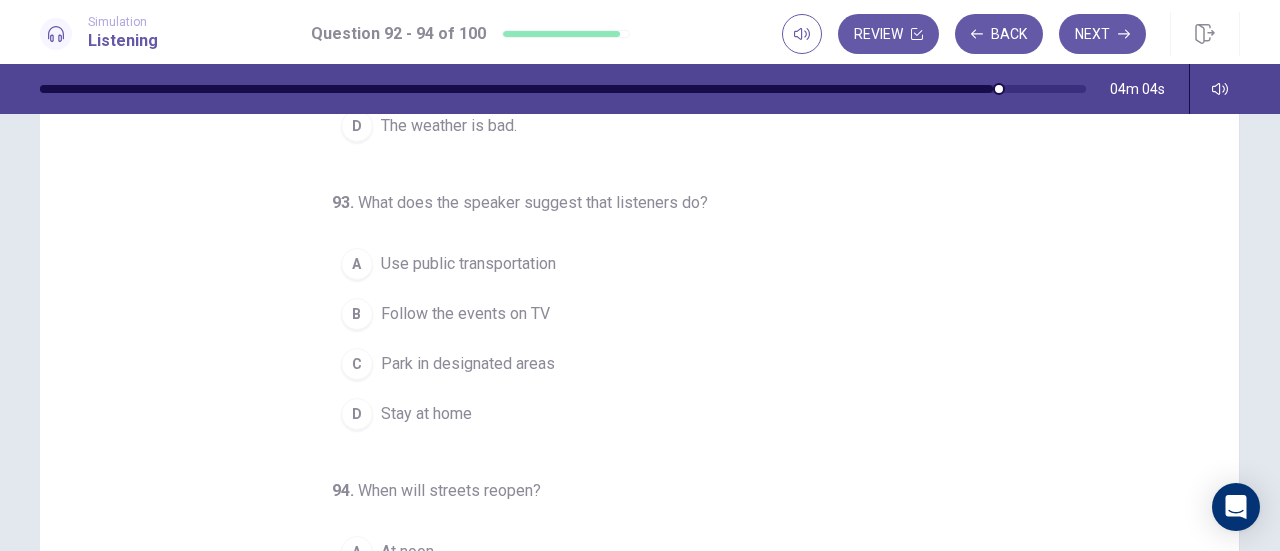 click on "Use public transportation" at bounding box center [468, 264] 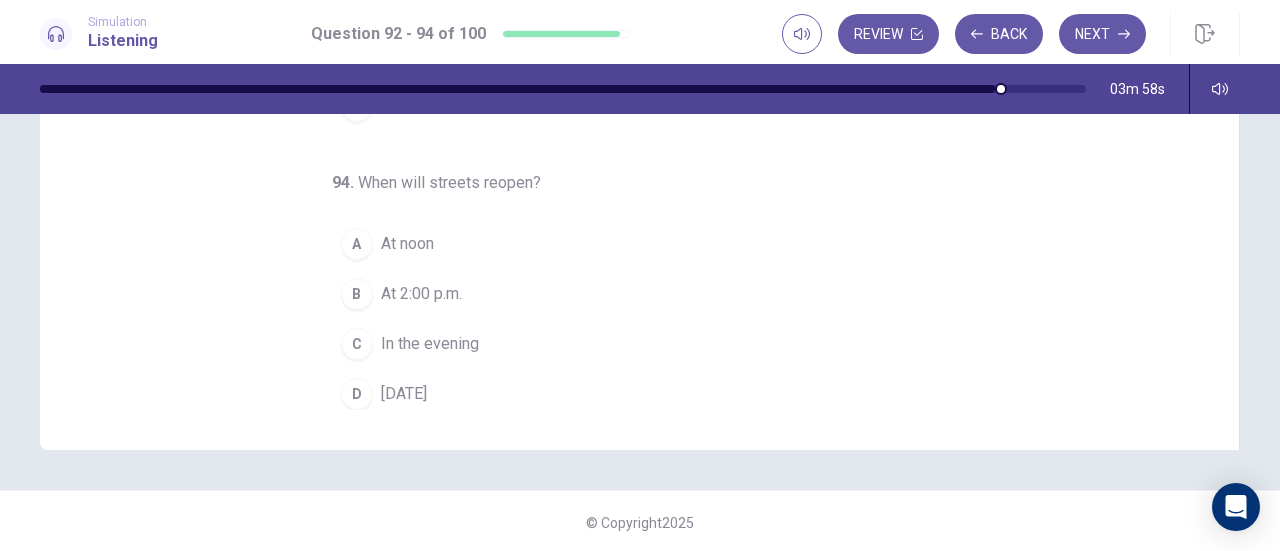 scroll, scrollTop: 402, scrollLeft: 0, axis: vertical 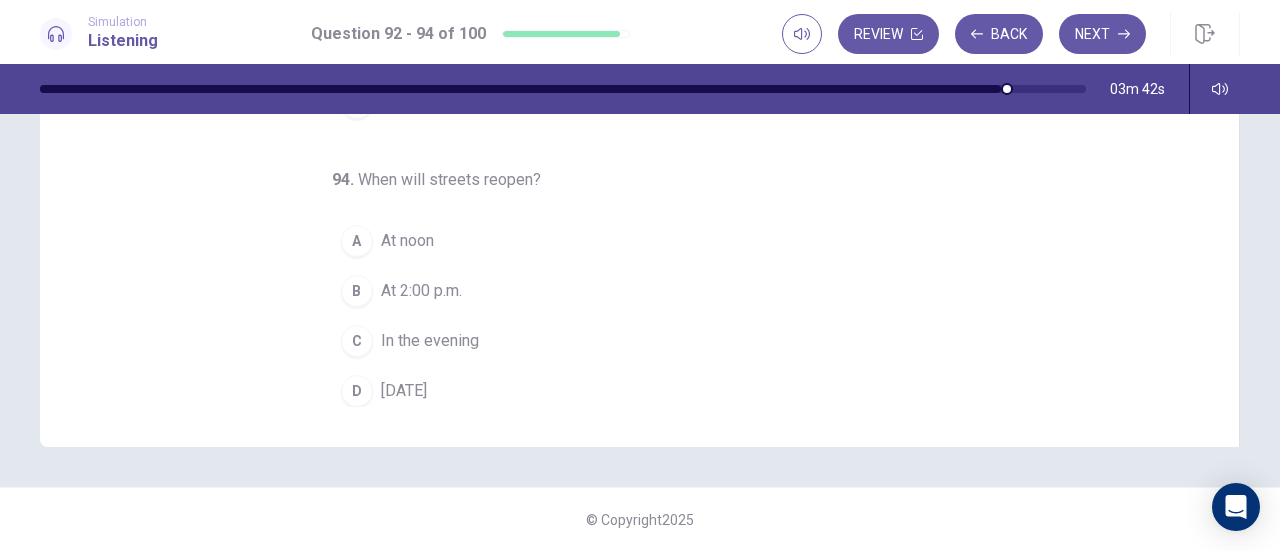 click on "Tomorrow" at bounding box center [404, 391] 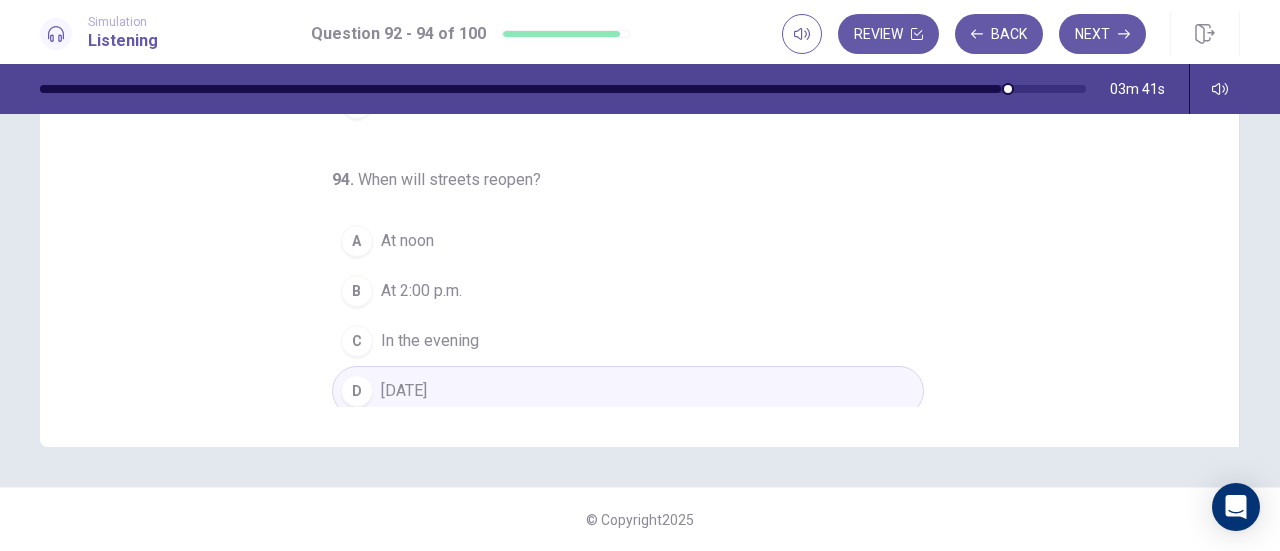 scroll, scrollTop: 0, scrollLeft: 0, axis: both 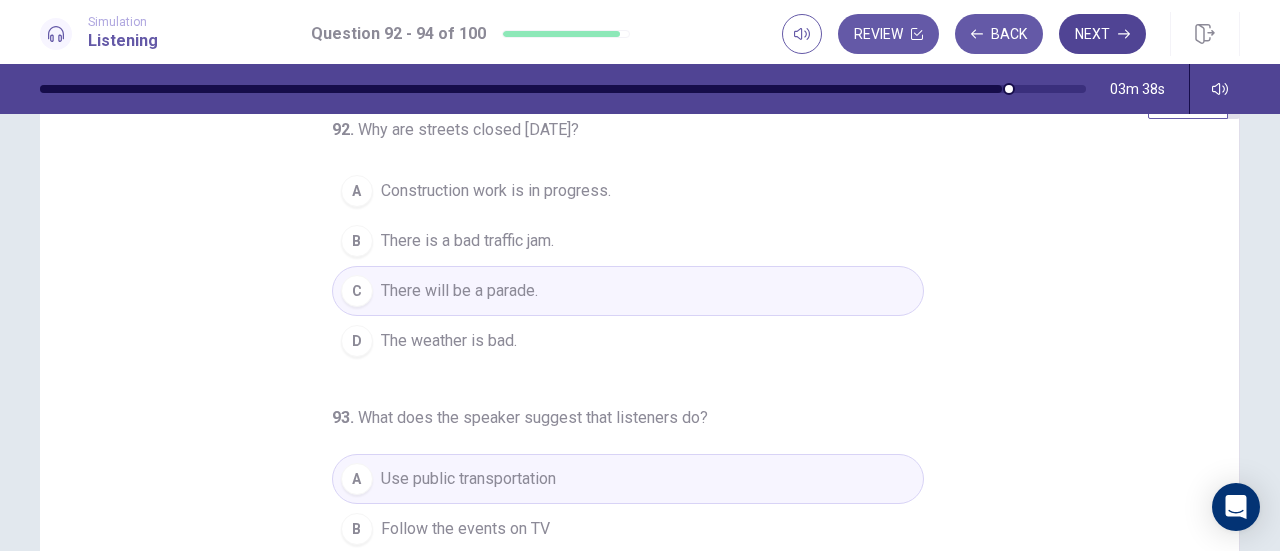 click on "Next" at bounding box center (1102, 34) 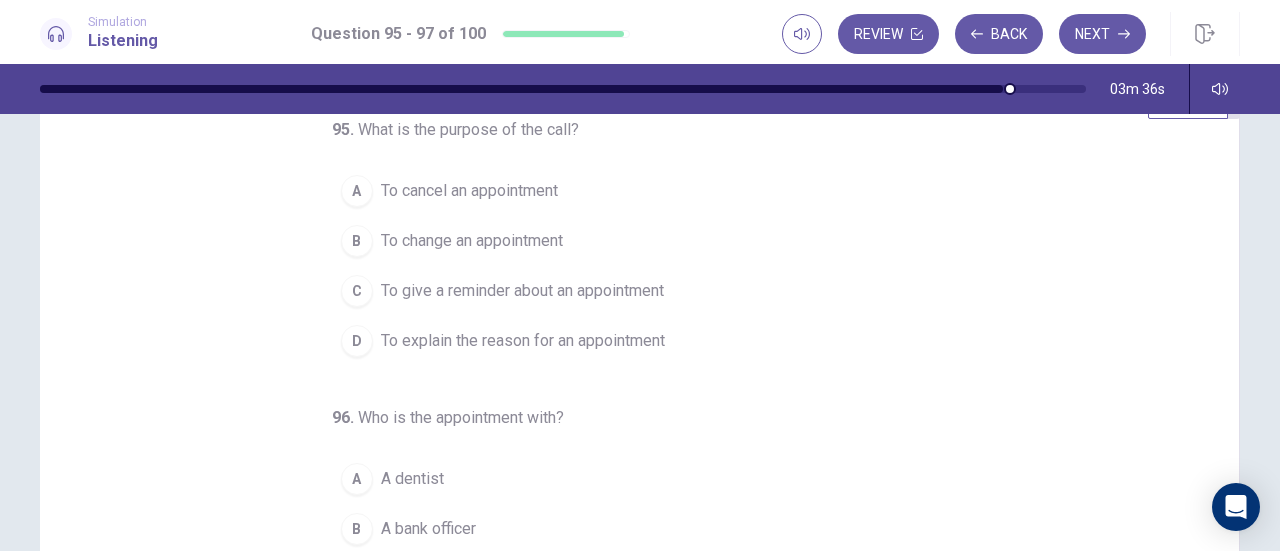 scroll, scrollTop: 0, scrollLeft: 0, axis: both 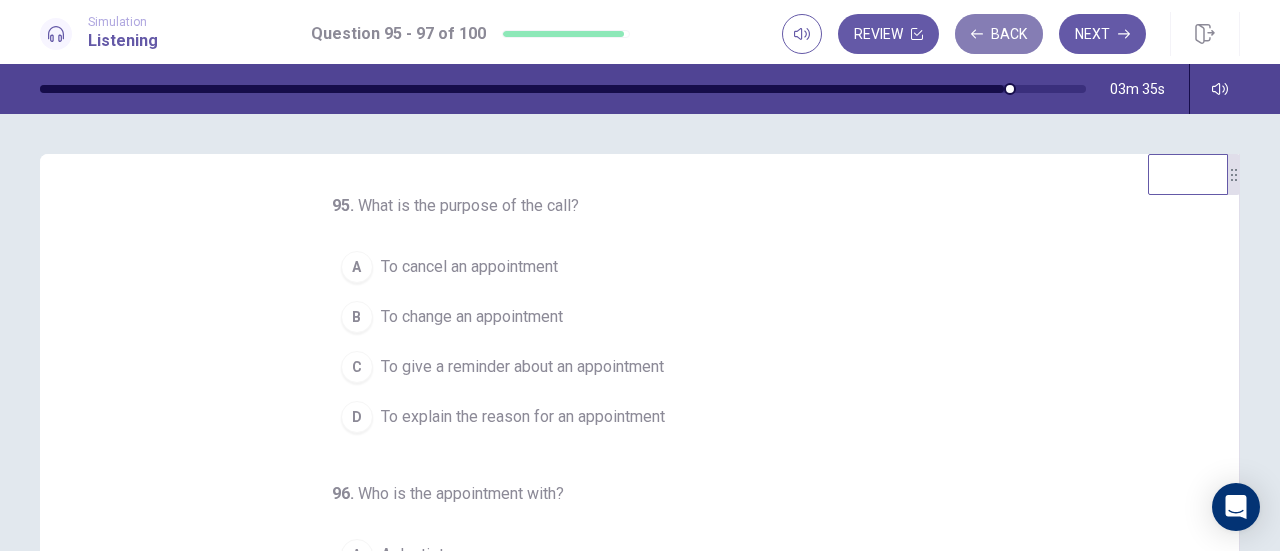 click on "Back" at bounding box center (999, 34) 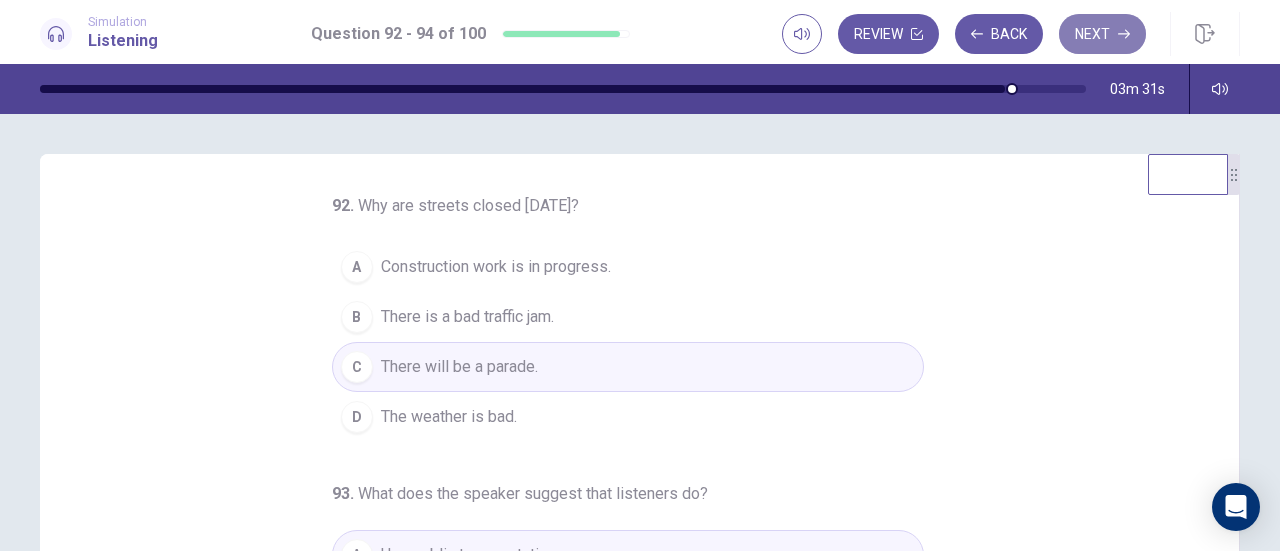 click on "Next" at bounding box center [1102, 34] 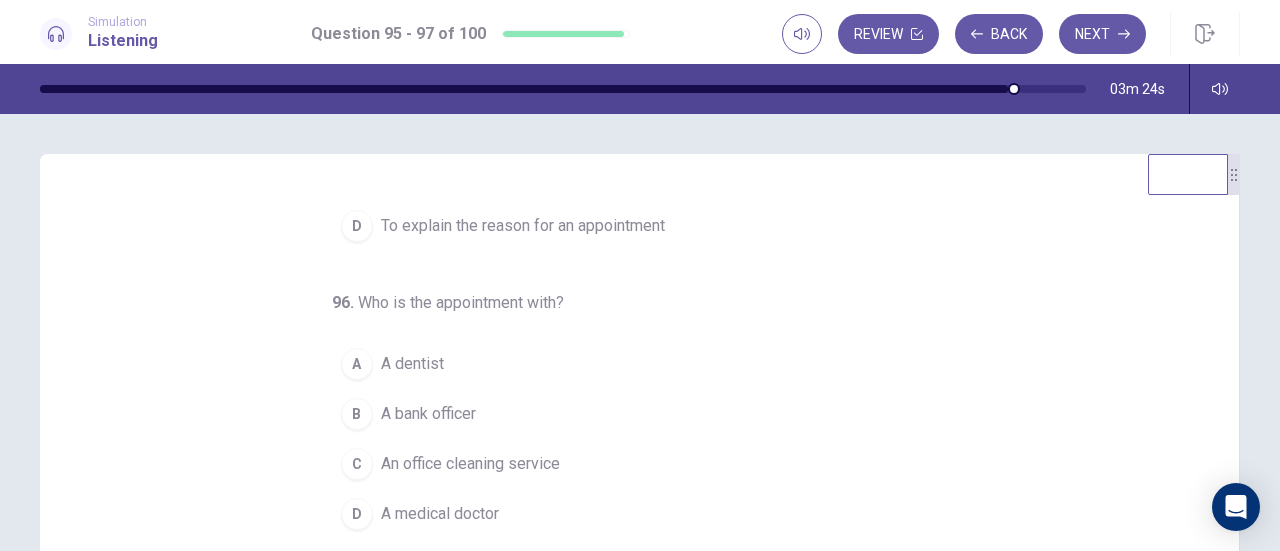 scroll, scrollTop: 200, scrollLeft: 0, axis: vertical 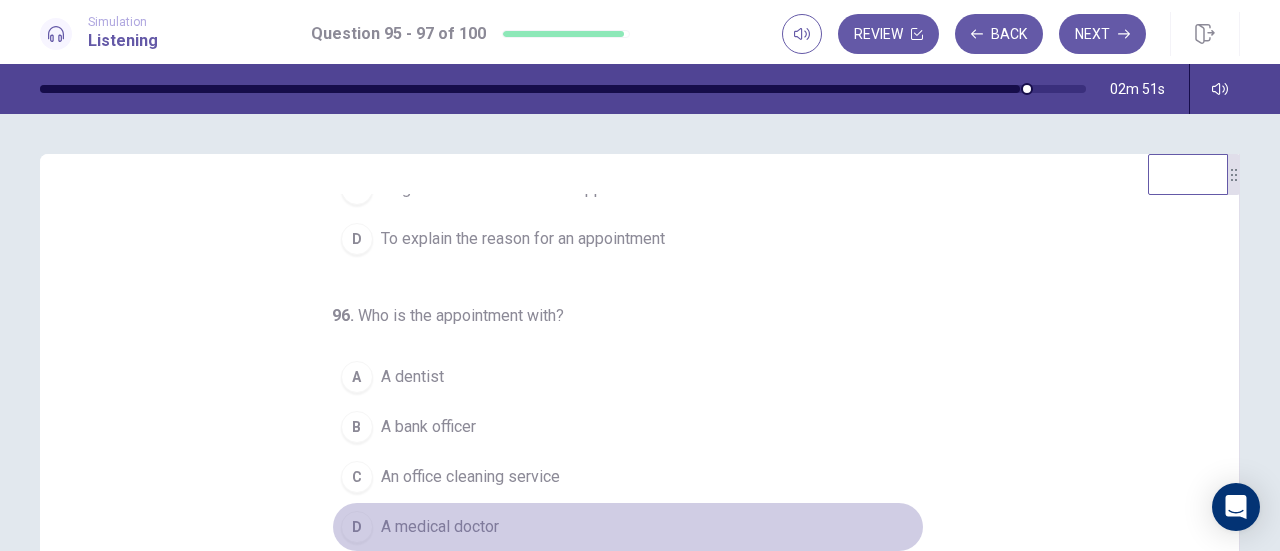 click on "D" at bounding box center [357, 527] 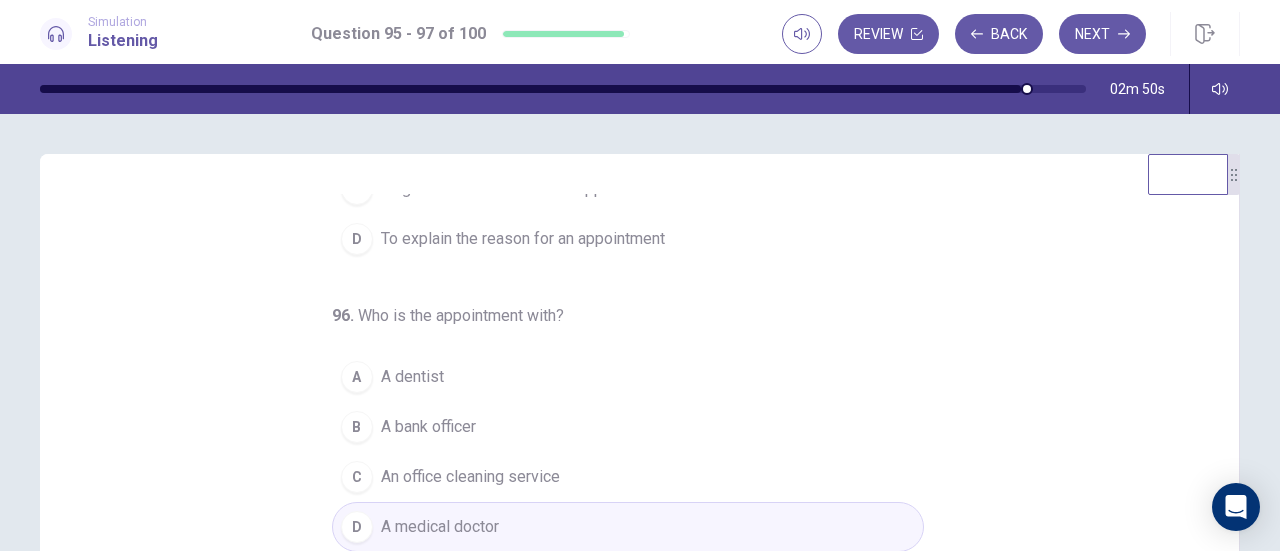 scroll, scrollTop: 0, scrollLeft: 0, axis: both 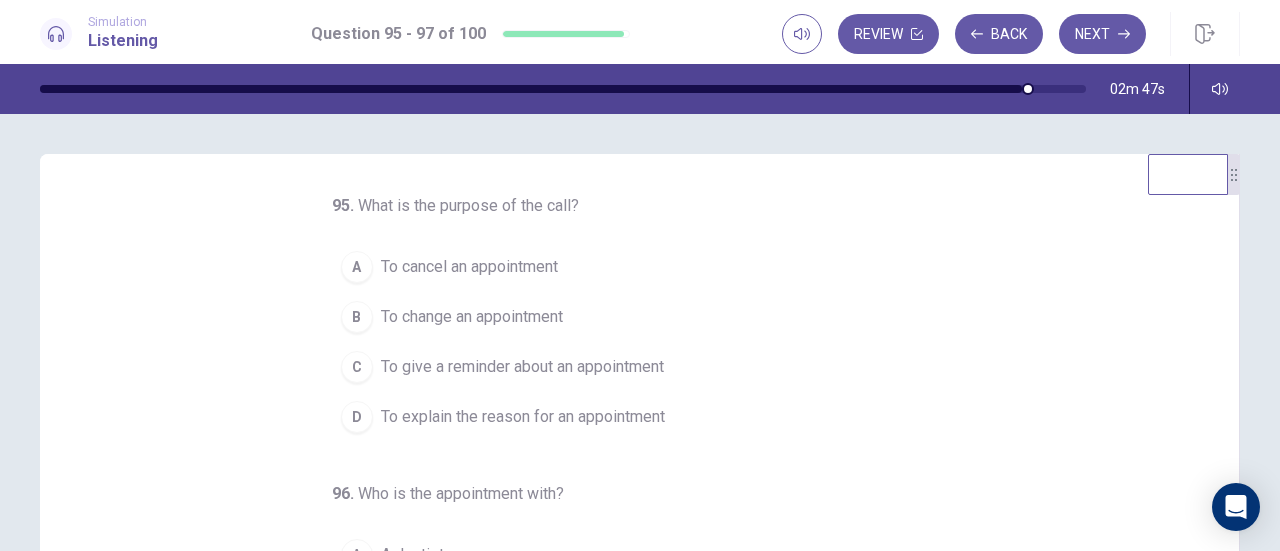 click on "To give a reminder about an appointment" at bounding box center [522, 367] 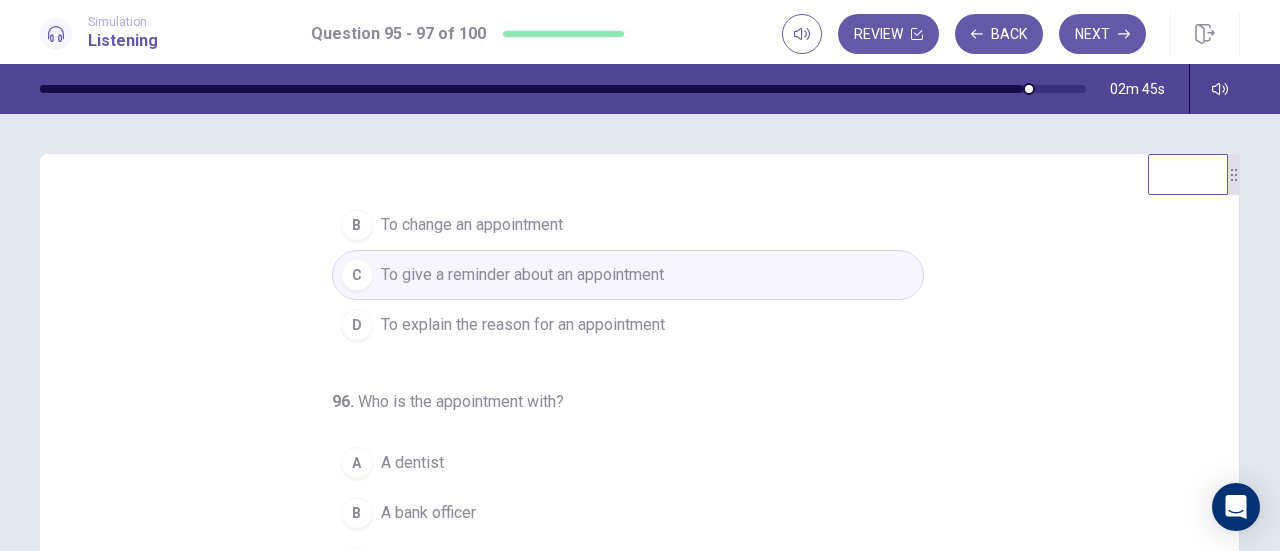 scroll, scrollTop: 200, scrollLeft: 0, axis: vertical 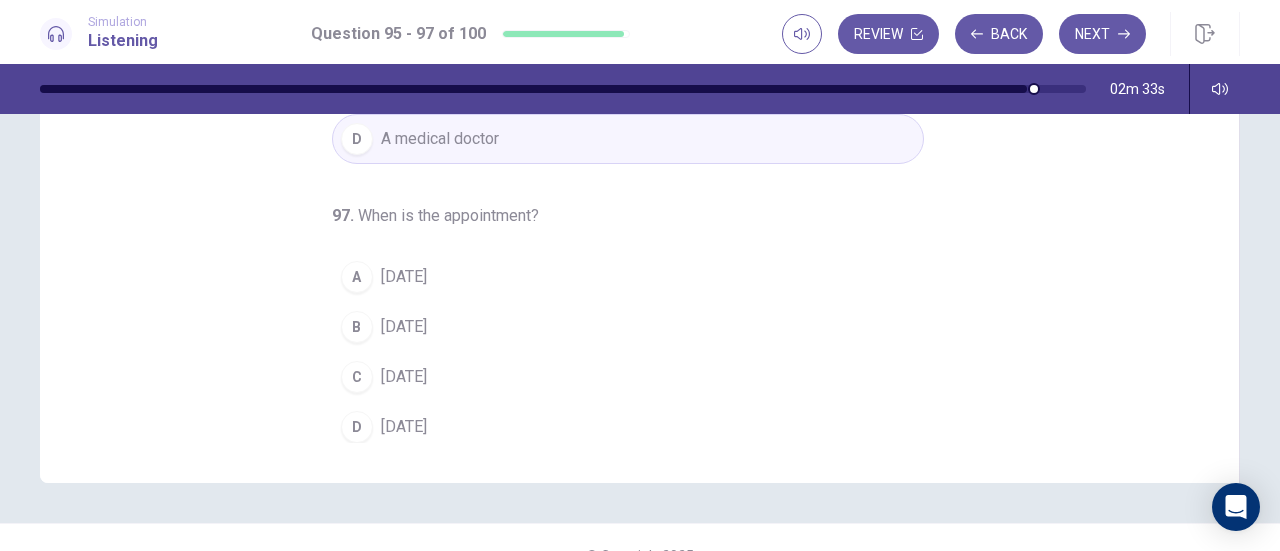 click on "B" at bounding box center [357, 327] 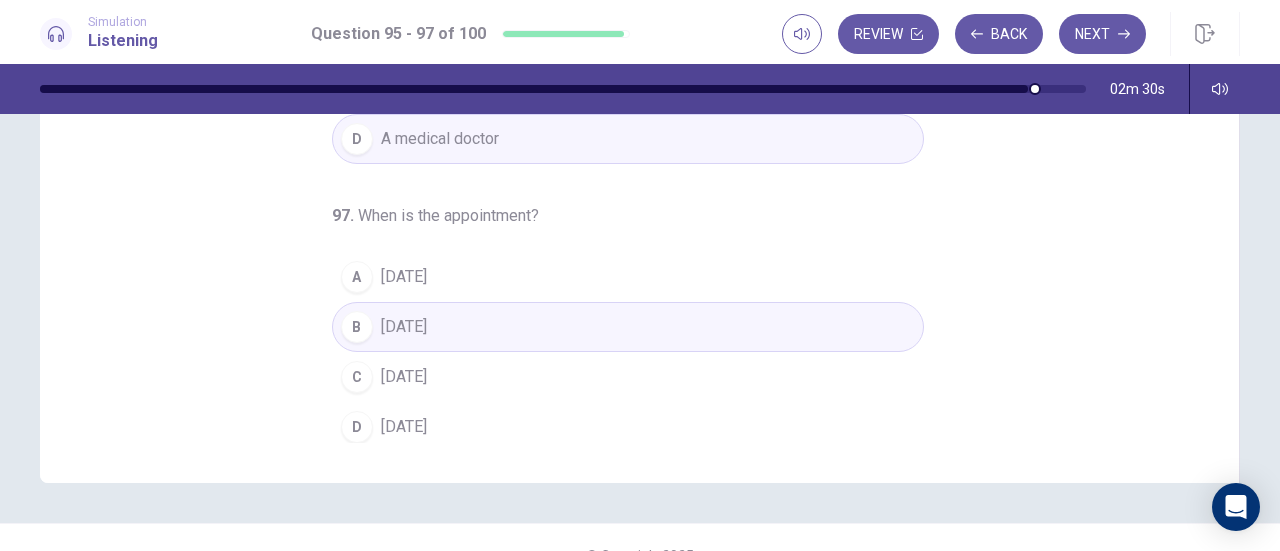 scroll, scrollTop: 0, scrollLeft: 0, axis: both 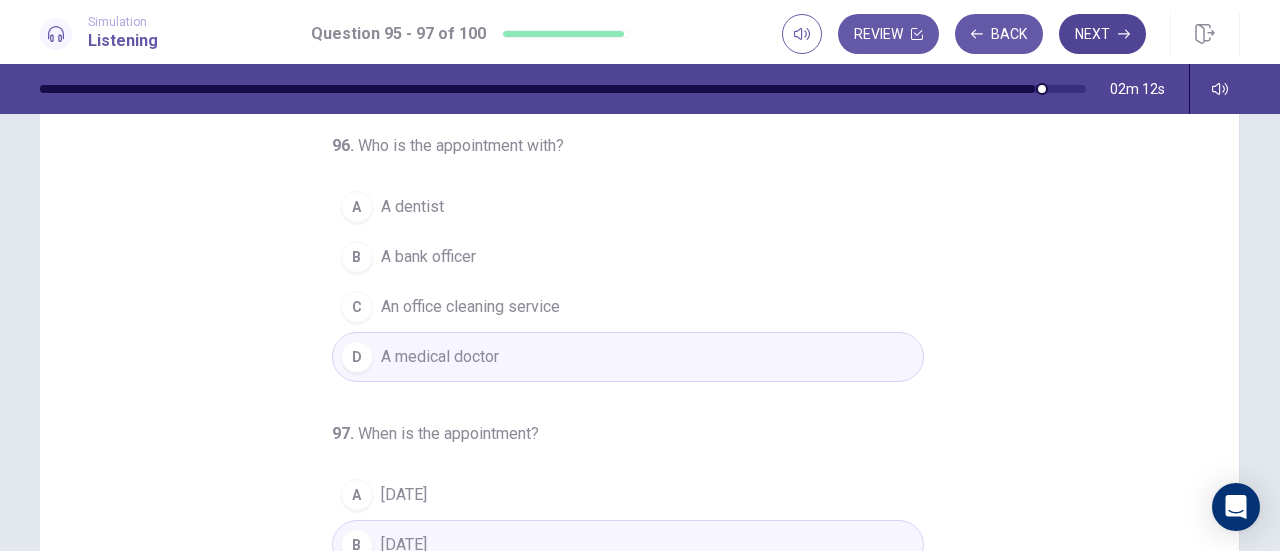 click on "Next" at bounding box center (1102, 34) 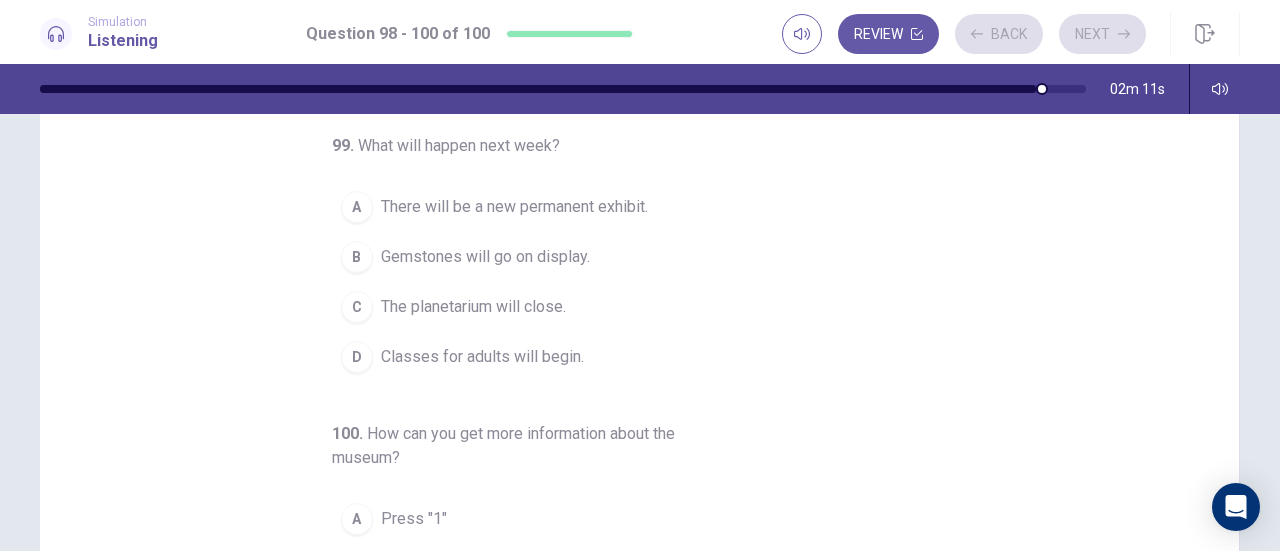 scroll, scrollTop: 0, scrollLeft: 0, axis: both 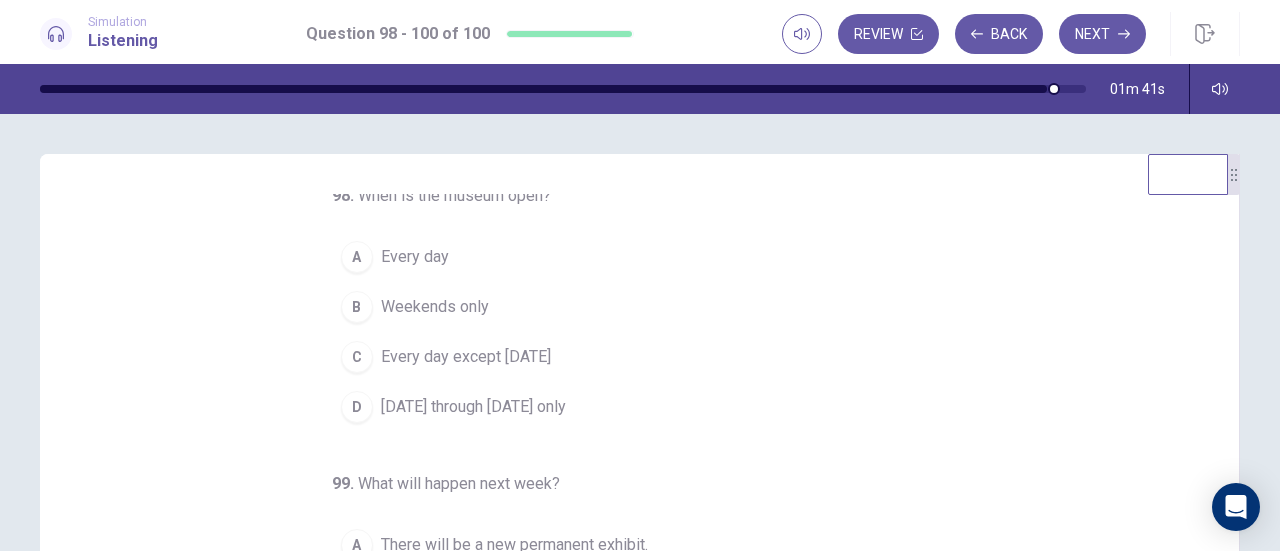 click on "D" at bounding box center [357, 407] 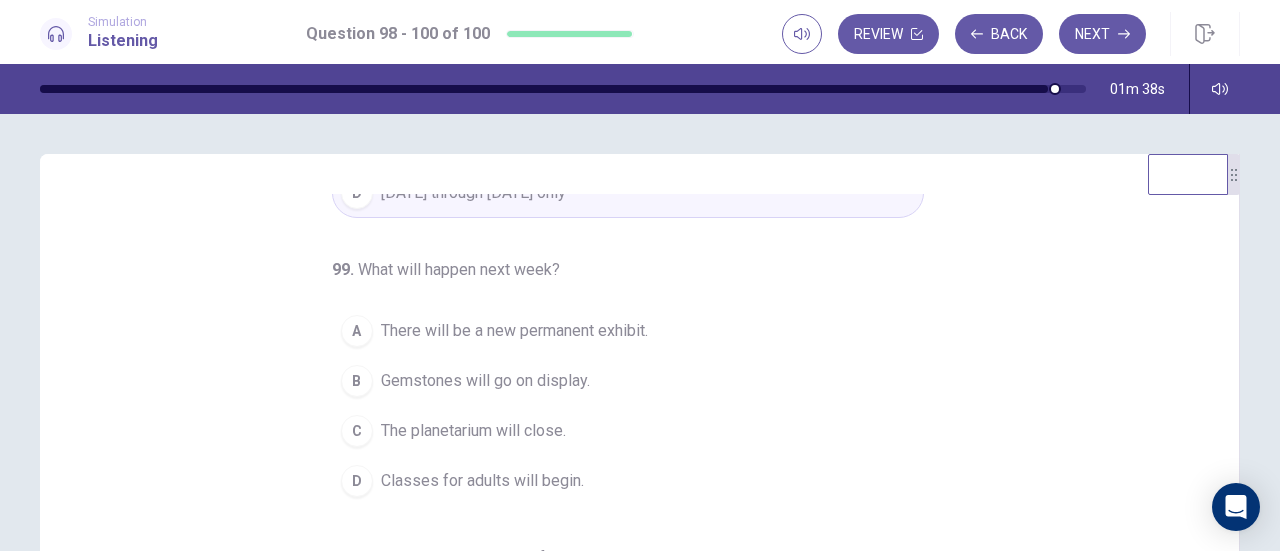 scroll, scrollTop: 0, scrollLeft: 0, axis: both 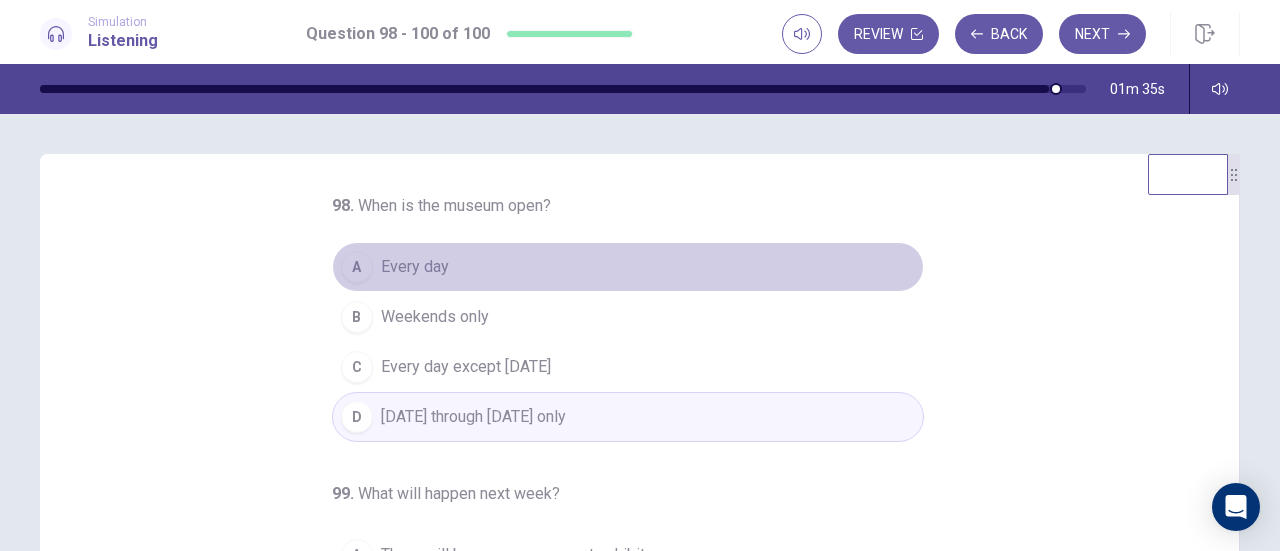 click on "A Every day" at bounding box center [628, 267] 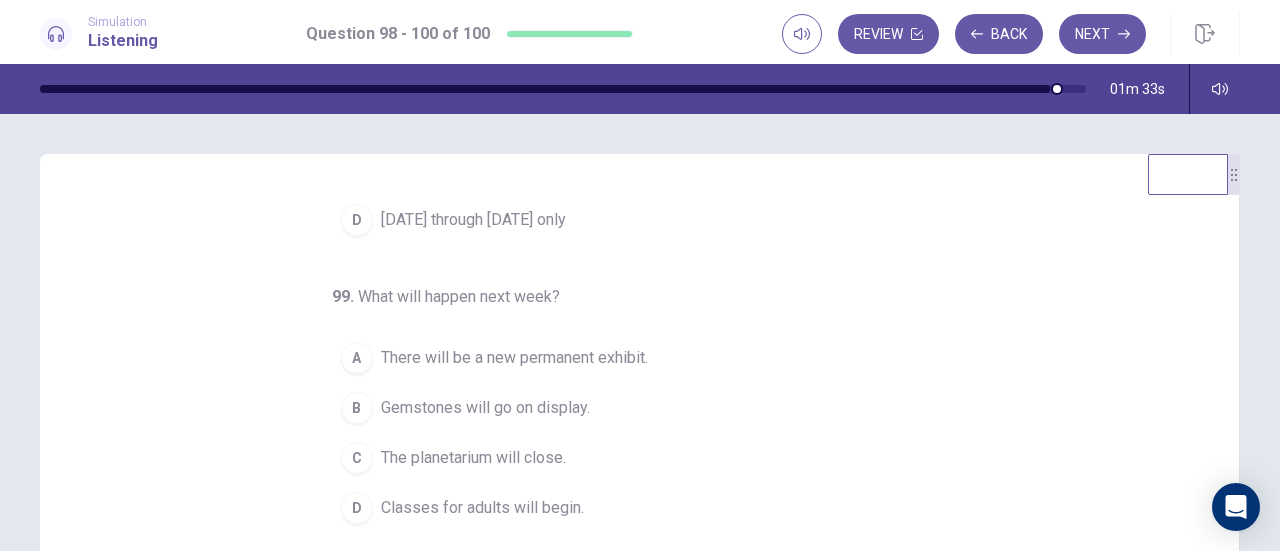 scroll, scrollTop: 224, scrollLeft: 0, axis: vertical 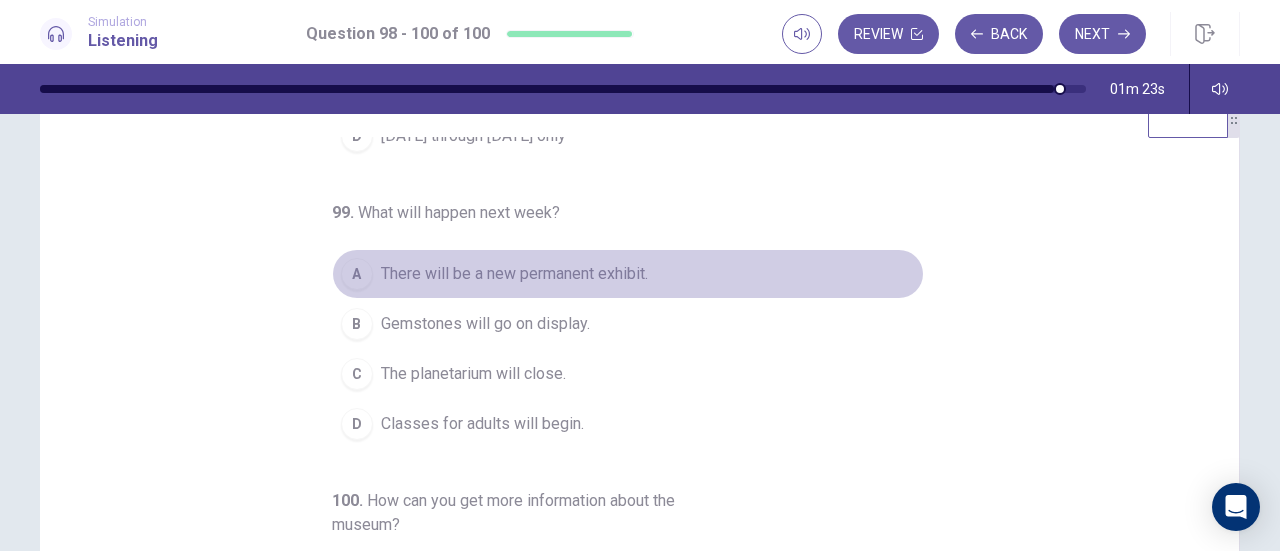 click on "There will be a new permanent exhibit." at bounding box center (514, 274) 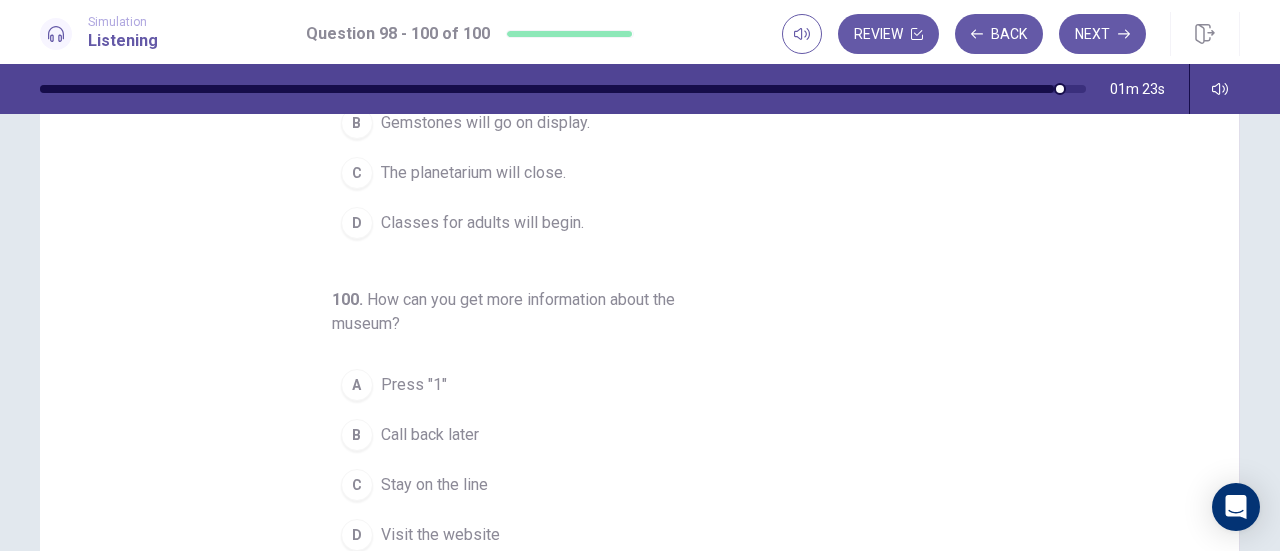 scroll, scrollTop: 272, scrollLeft: 0, axis: vertical 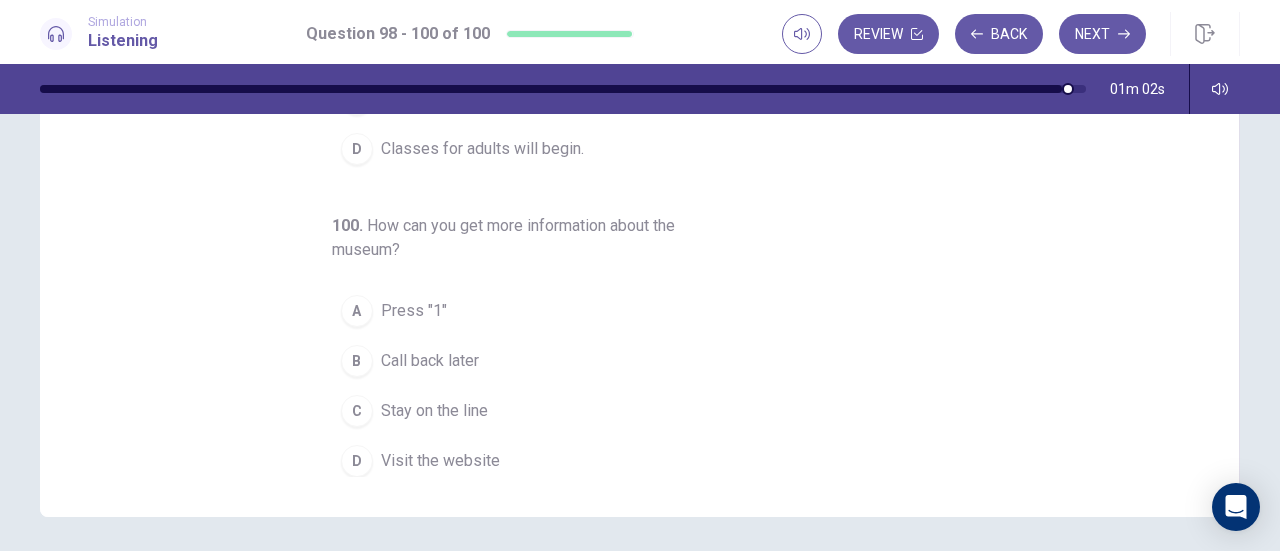 click on "Stay on the line" at bounding box center (434, 411) 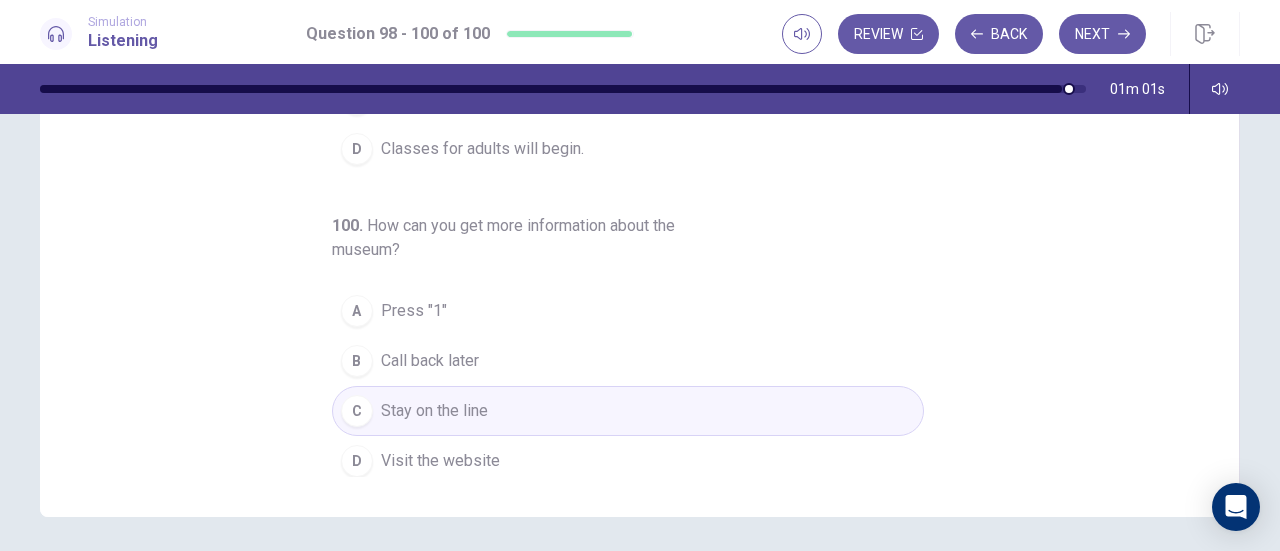 scroll, scrollTop: 0, scrollLeft: 0, axis: both 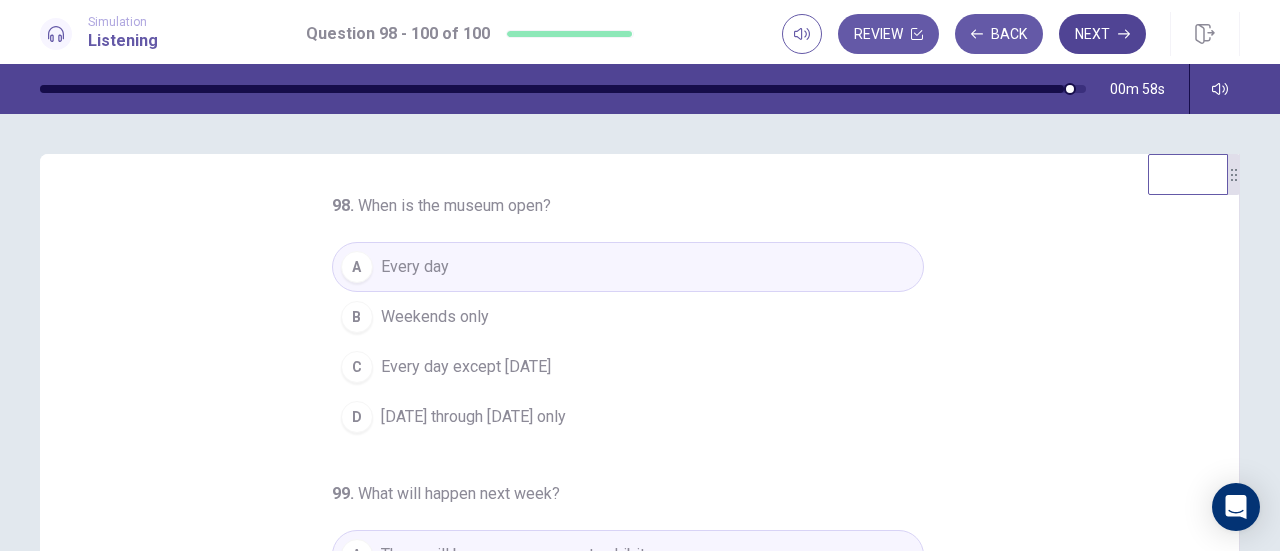 click on "Next" at bounding box center (1102, 34) 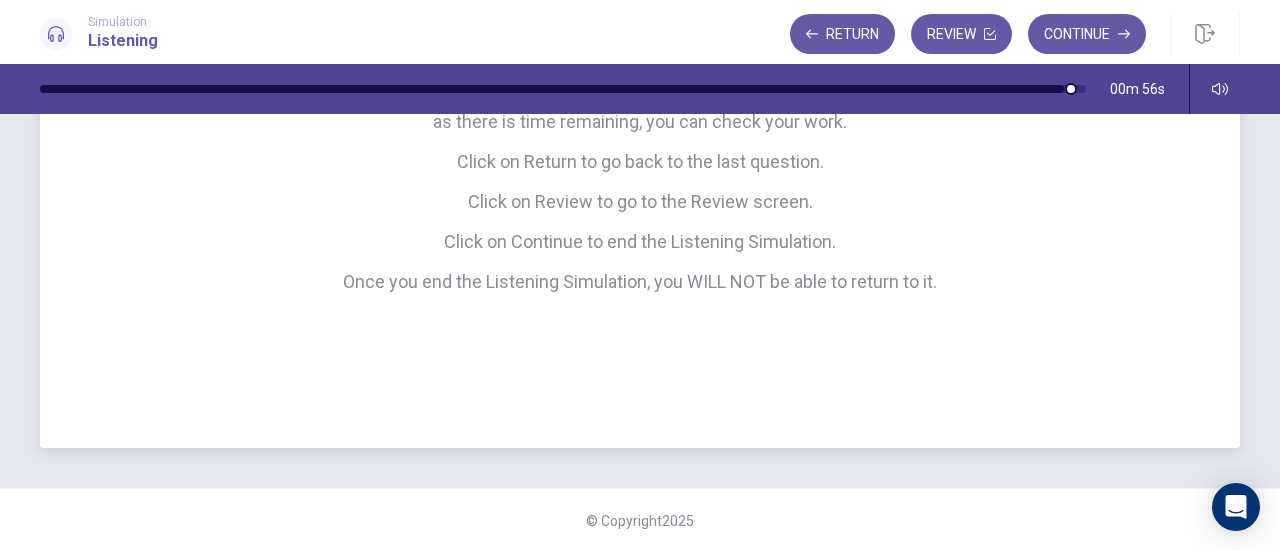 scroll, scrollTop: 0, scrollLeft: 0, axis: both 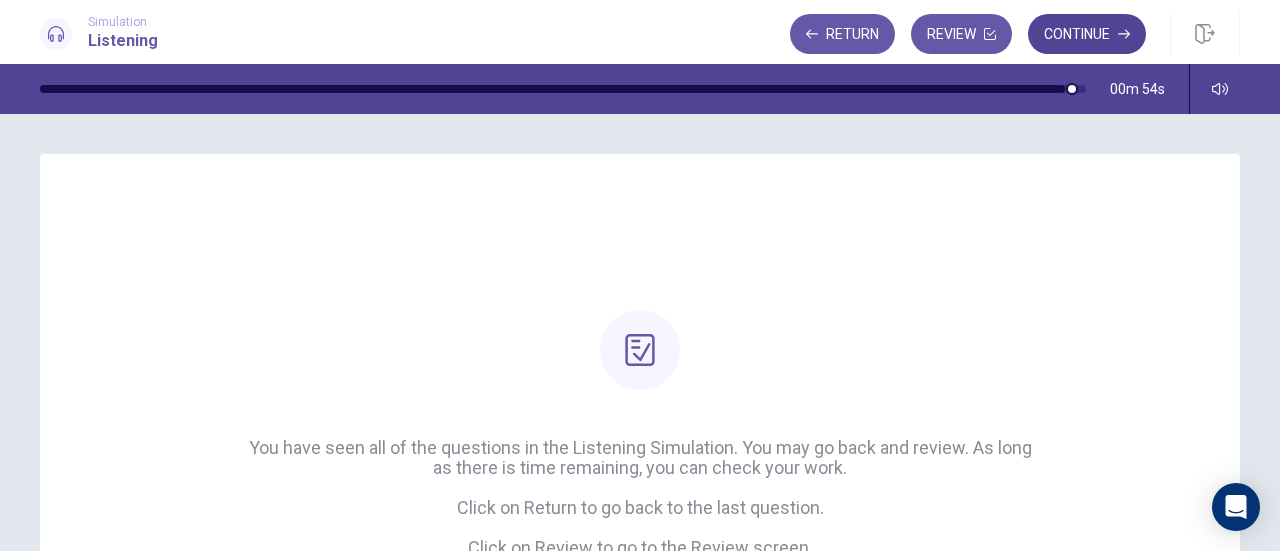 click on "Continue" at bounding box center [1087, 34] 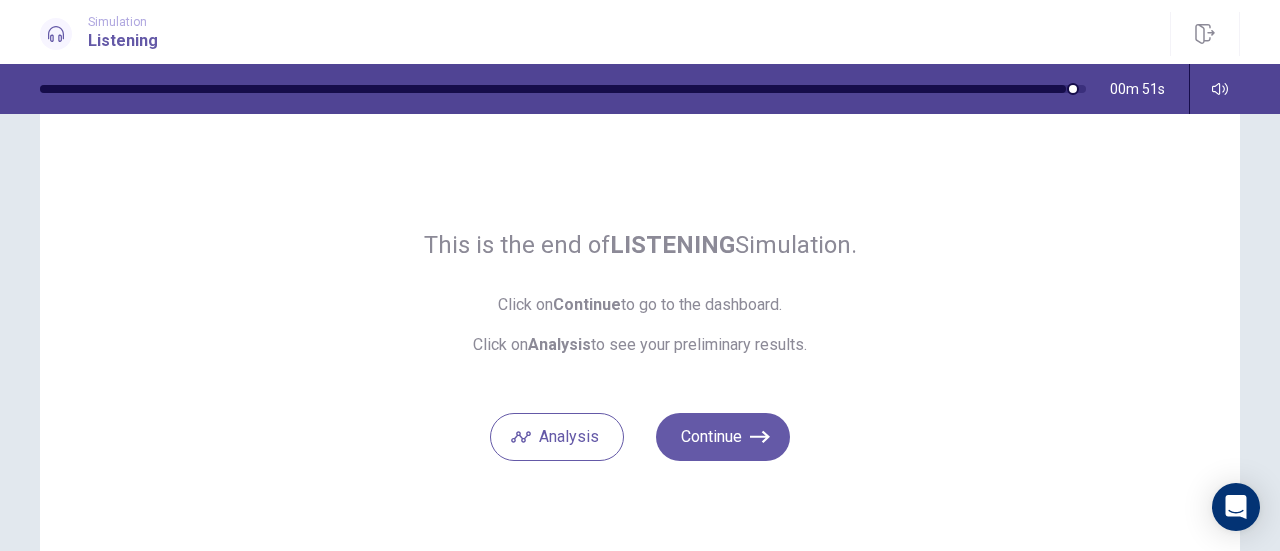 scroll, scrollTop: 70, scrollLeft: 0, axis: vertical 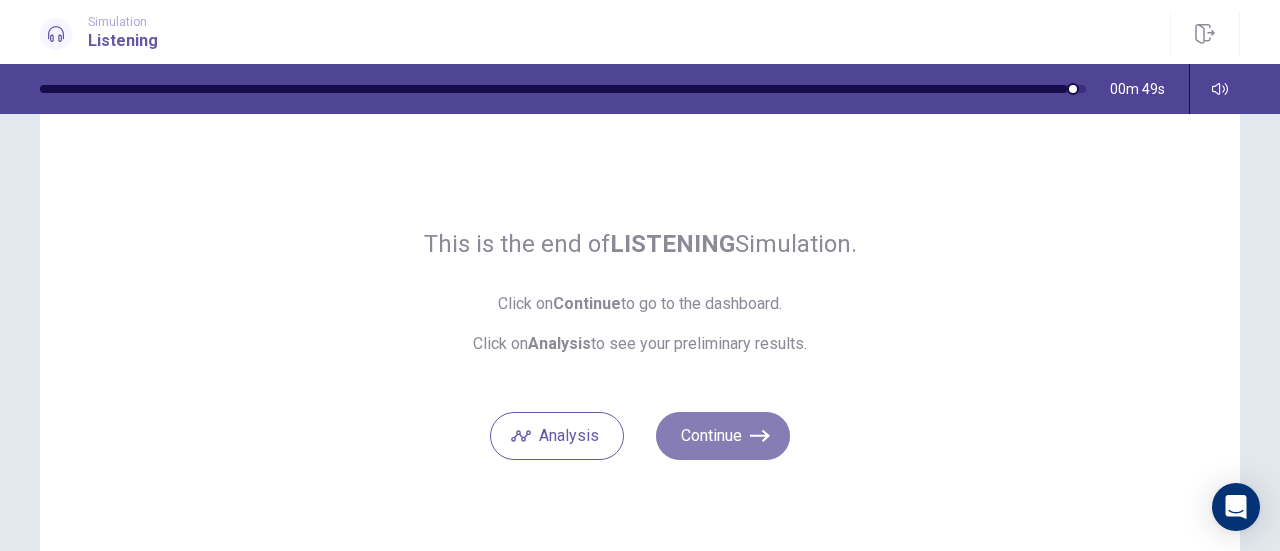 click on "Continue" at bounding box center (723, 436) 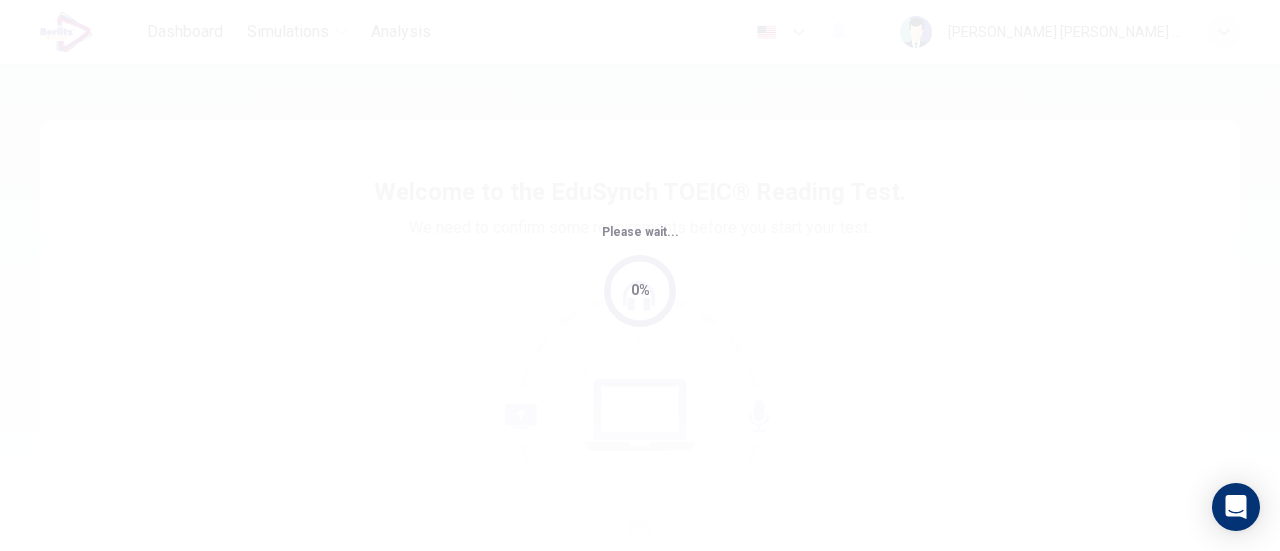 scroll, scrollTop: 0, scrollLeft: 0, axis: both 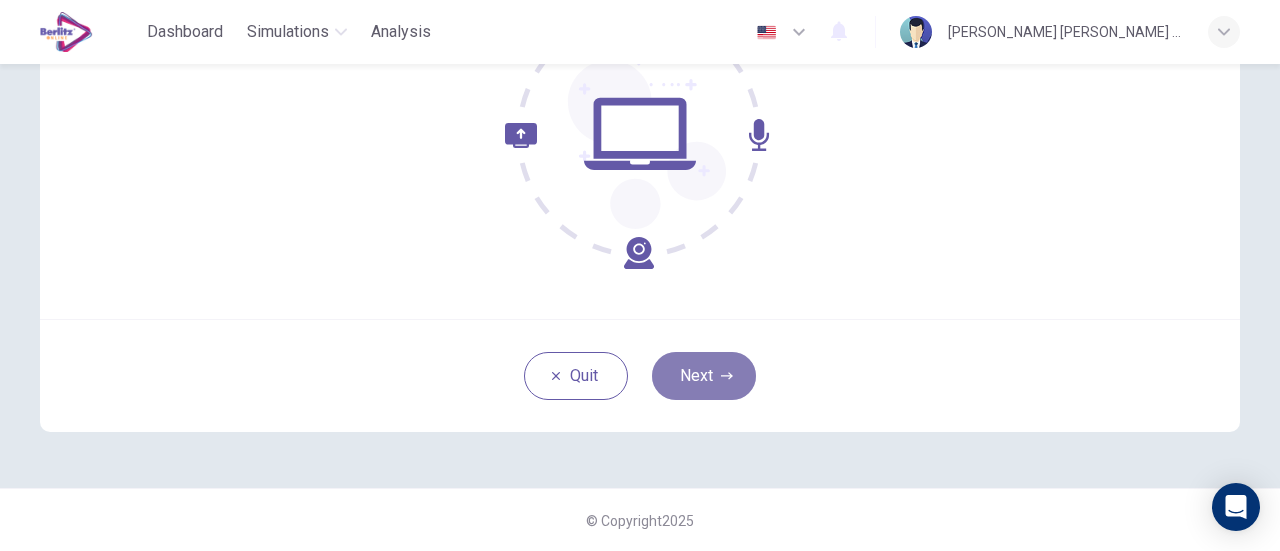 click on "Next" at bounding box center [704, 376] 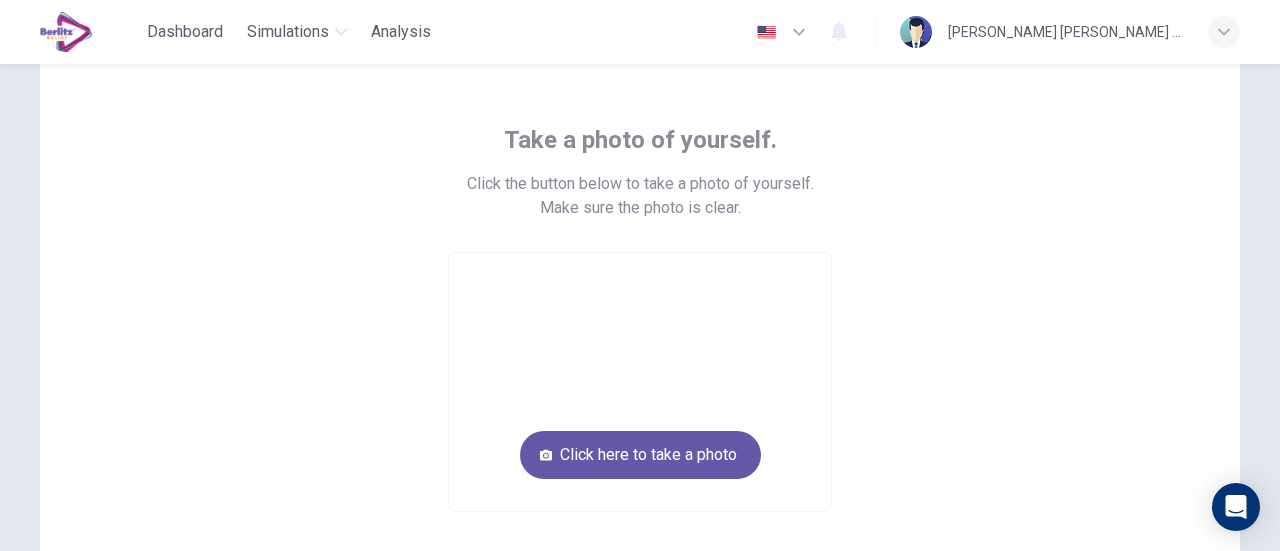 scroll, scrollTop: 78, scrollLeft: 0, axis: vertical 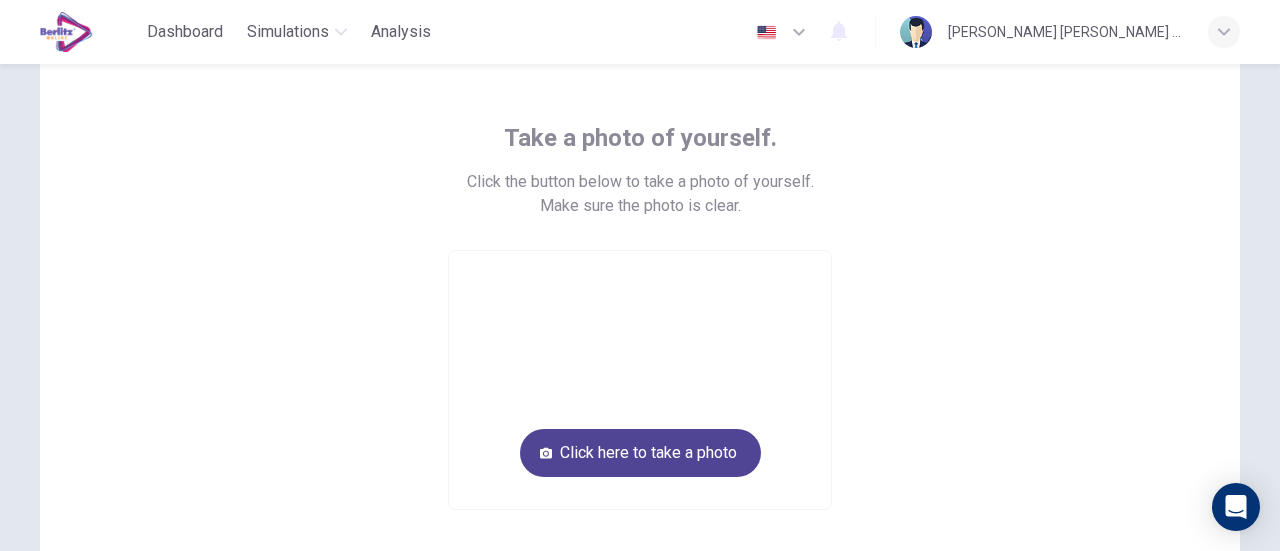 click on "Click here to take a photo" at bounding box center [640, 453] 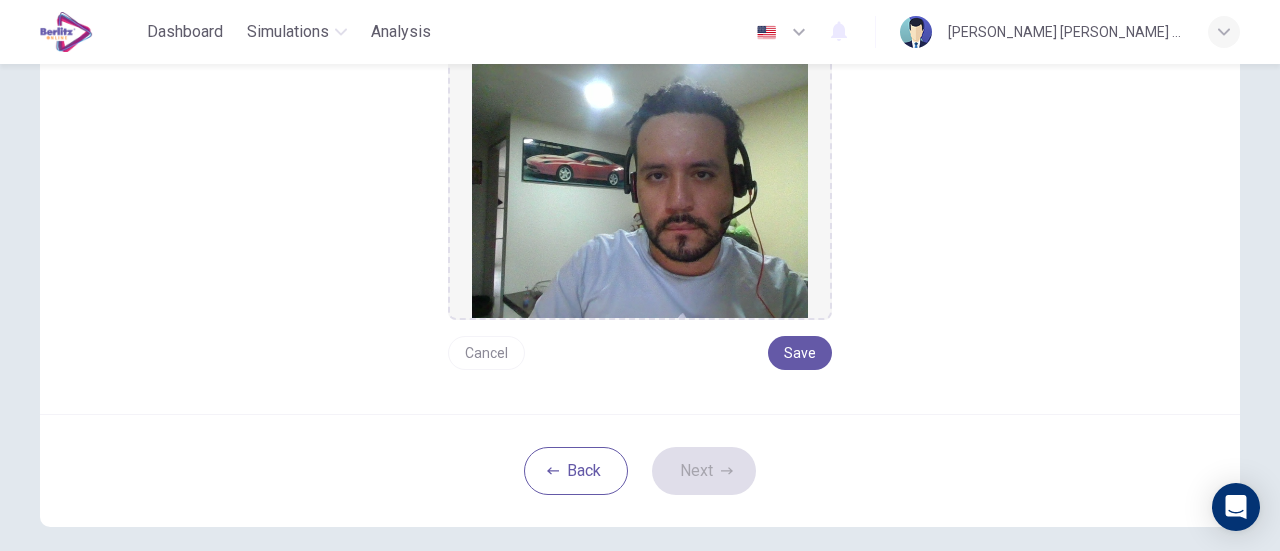 scroll, scrollTop: 273, scrollLeft: 0, axis: vertical 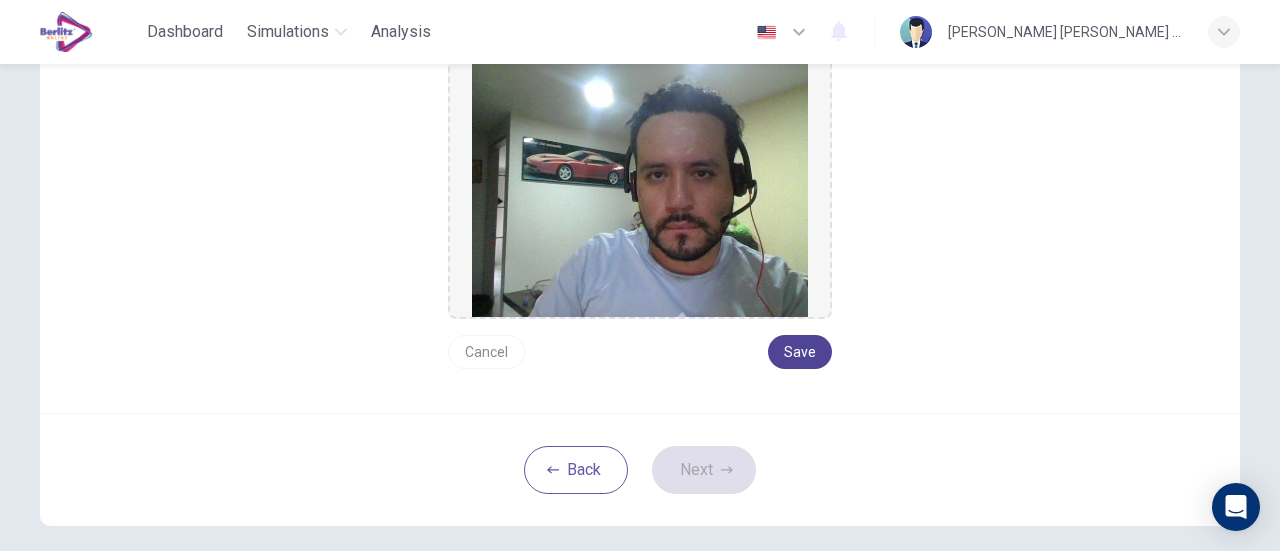 click on "Save" at bounding box center (800, 352) 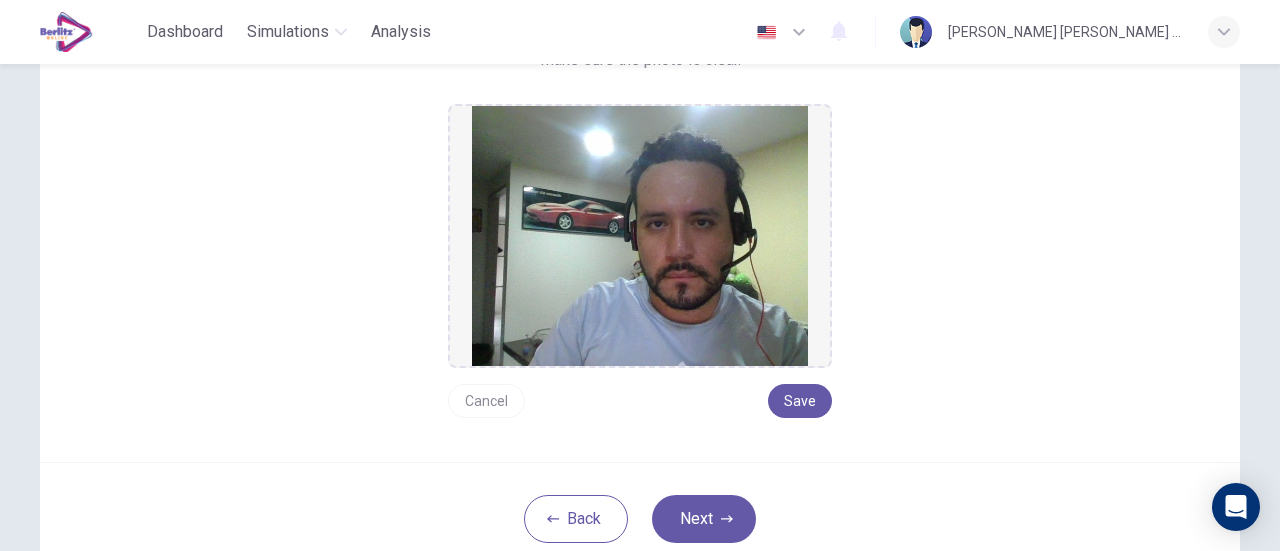 scroll, scrollTop: 225, scrollLeft: 0, axis: vertical 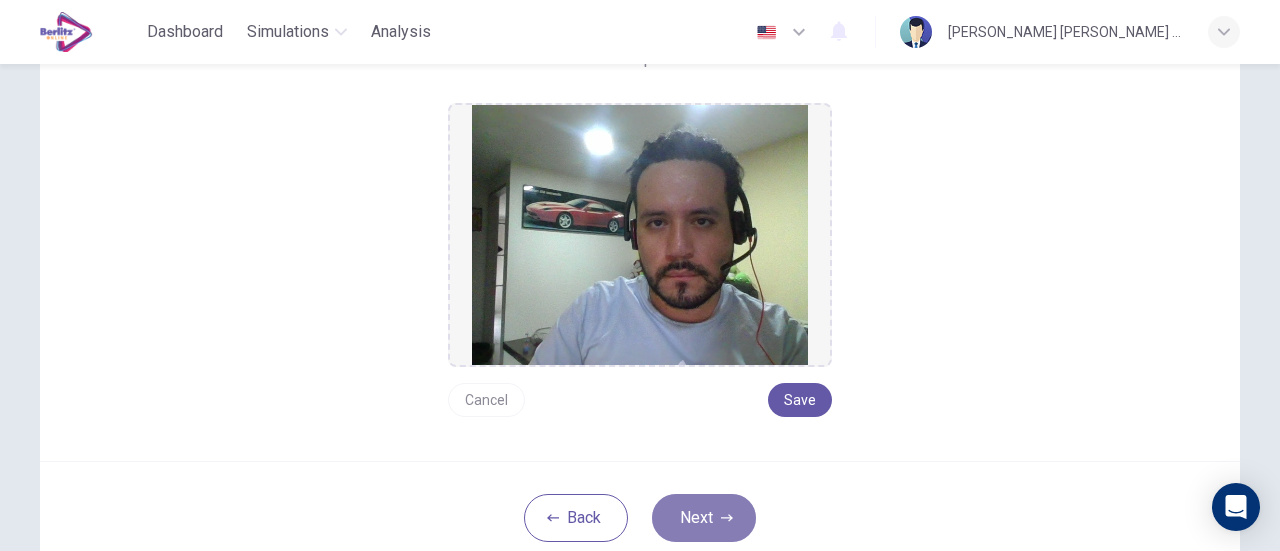 click on "Next" at bounding box center (704, 518) 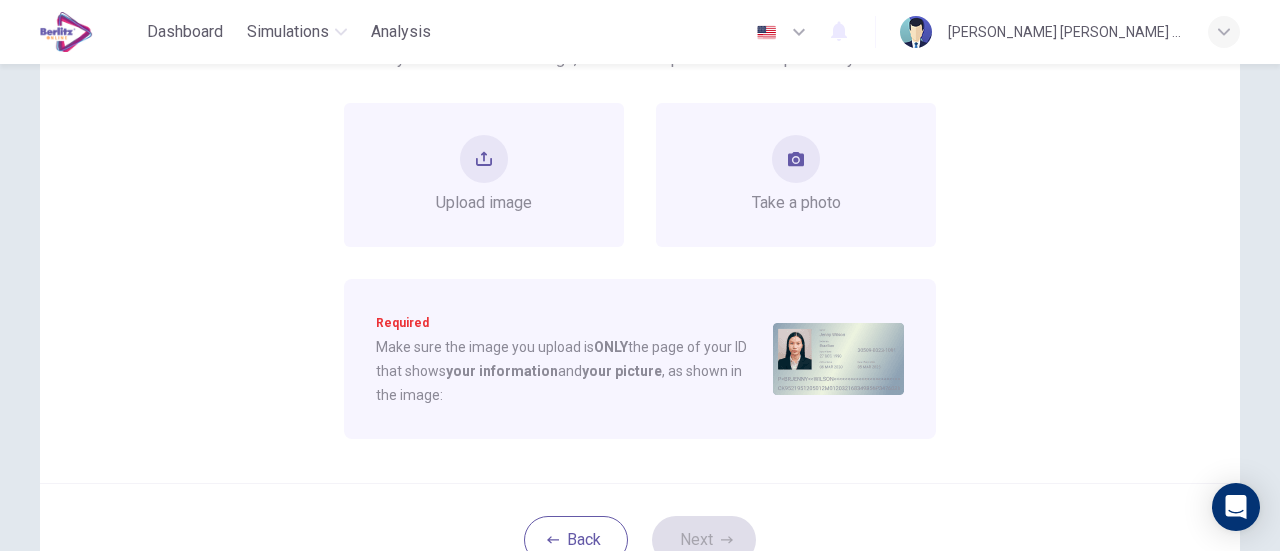 scroll, scrollTop: 77, scrollLeft: 0, axis: vertical 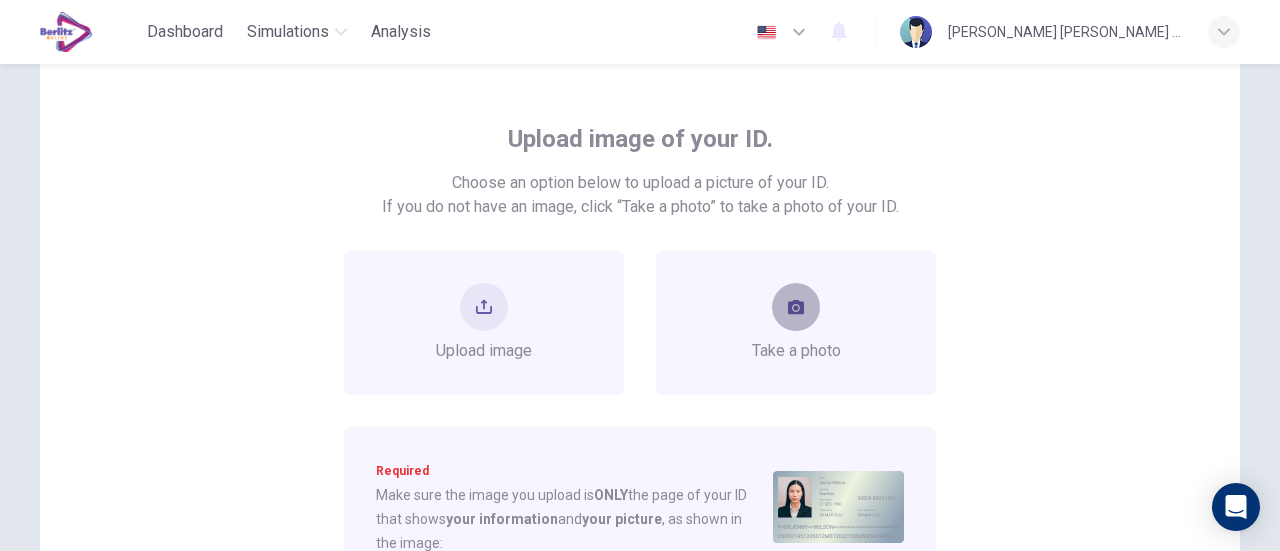 click at bounding box center [796, 307] 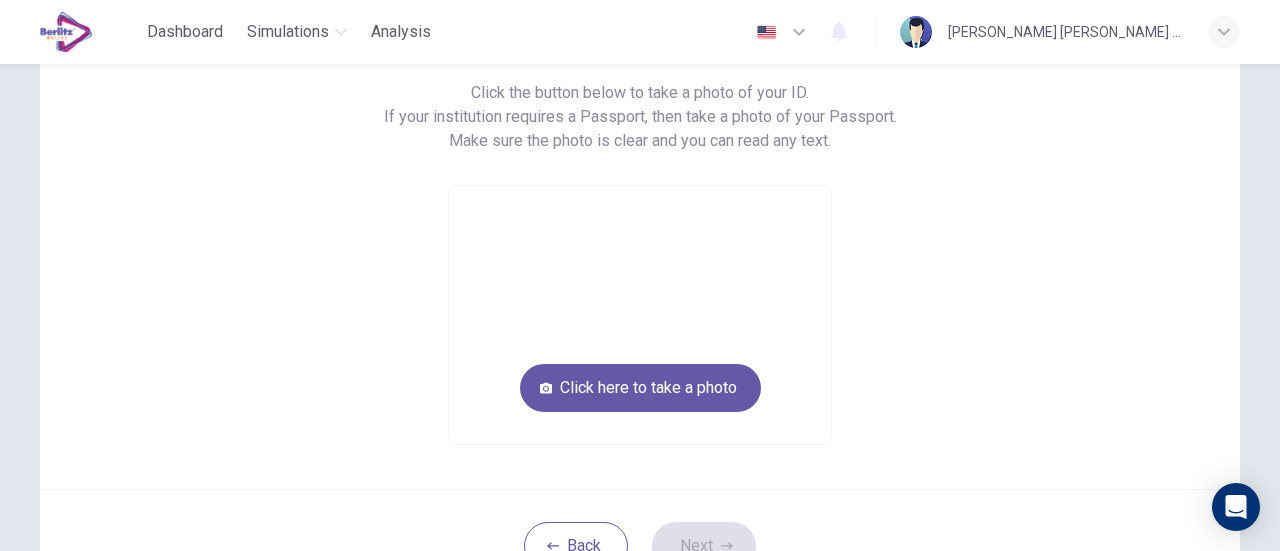 scroll, scrollTop: 254, scrollLeft: 0, axis: vertical 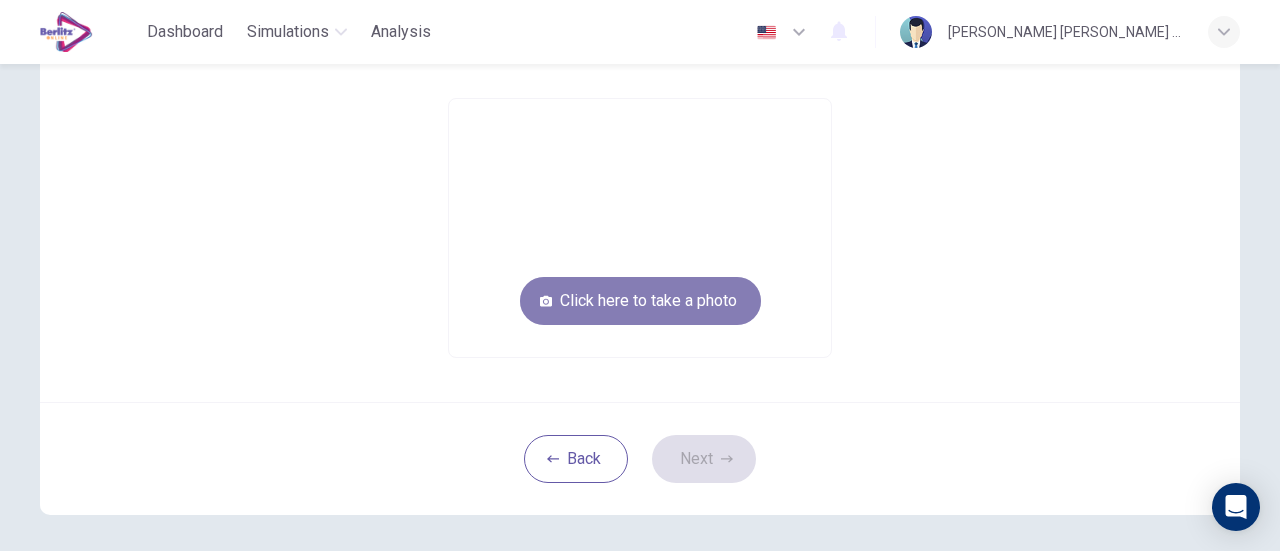 click on "Click here to take a photo" at bounding box center (640, 301) 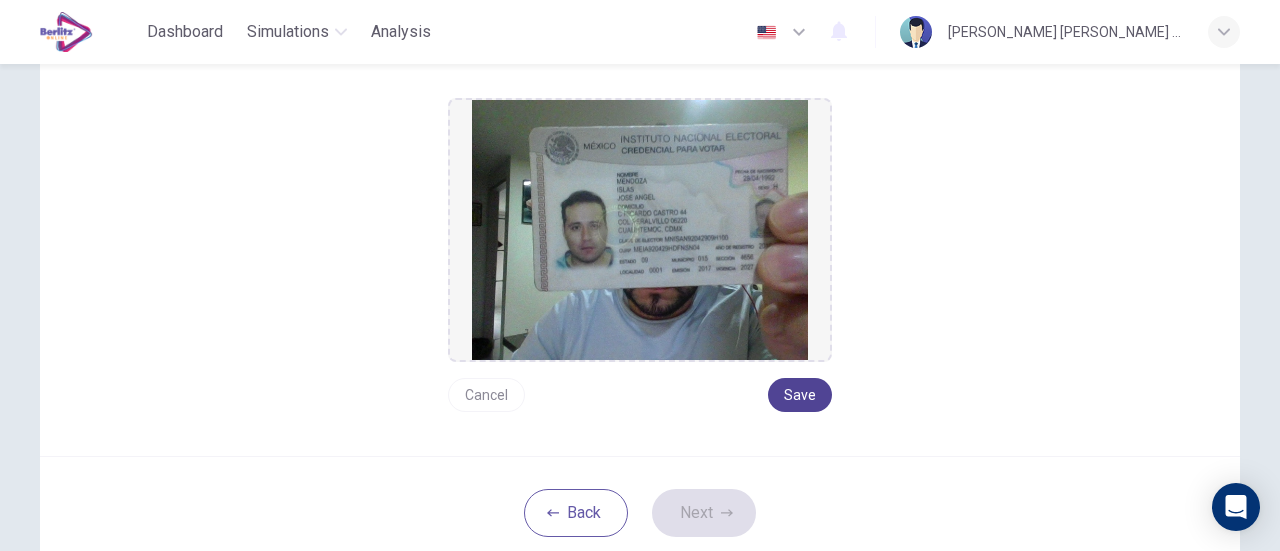 click on "Save" at bounding box center [800, 395] 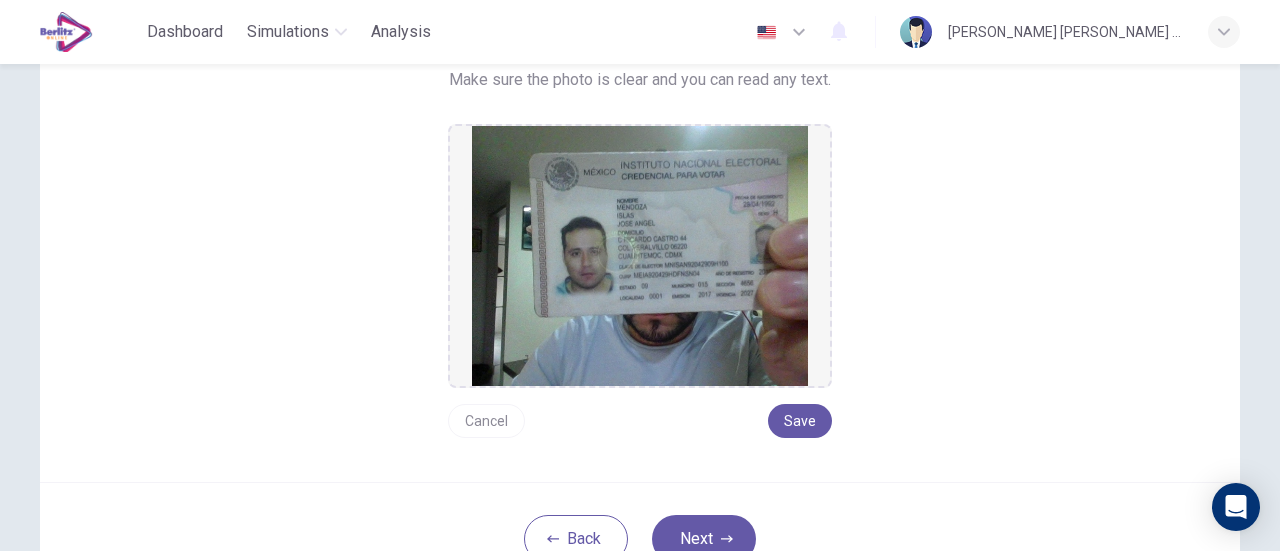 scroll, scrollTop: 243, scrollLeft: 0, axis: vertical 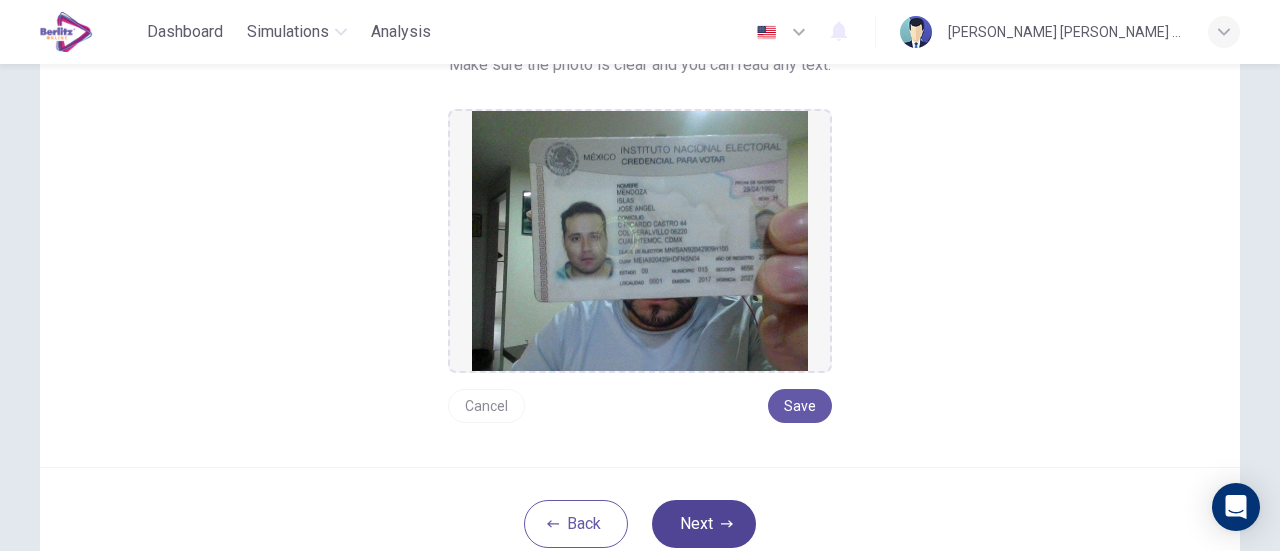 click 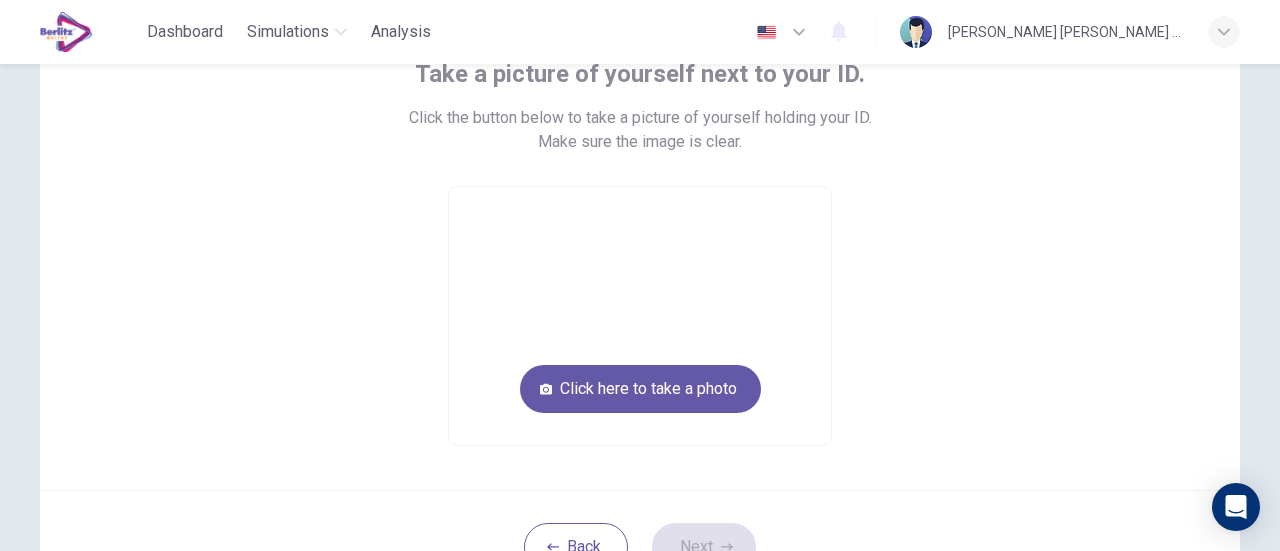 scroll, scrollTop: 140, scrollLeft: 0, axis: vertical 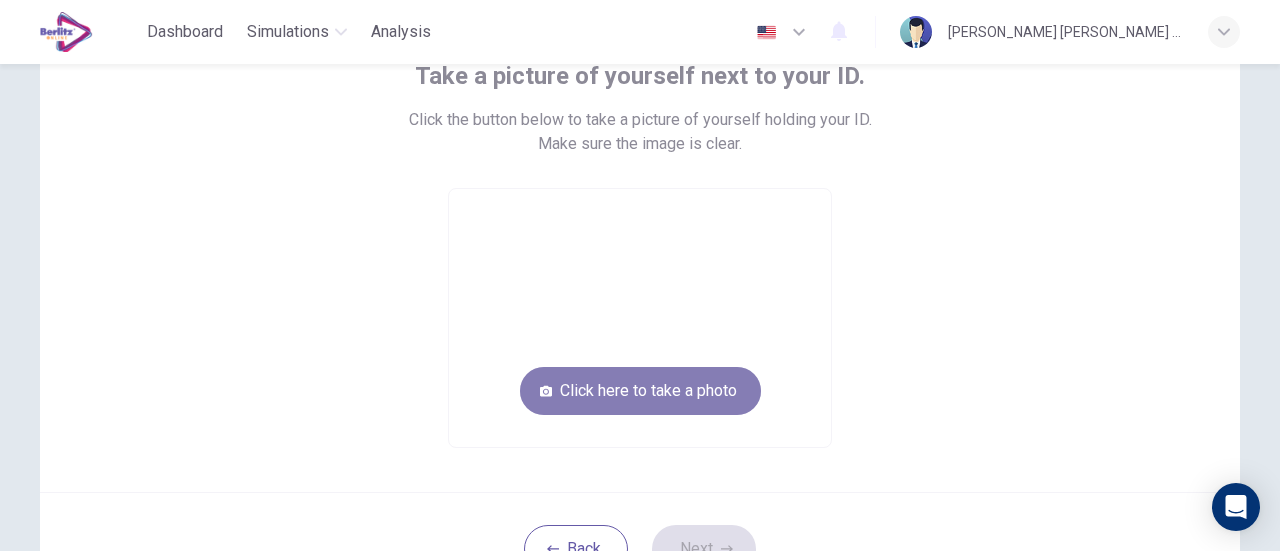 click on "Click here to take a photo" at bounding box center (640, 391) 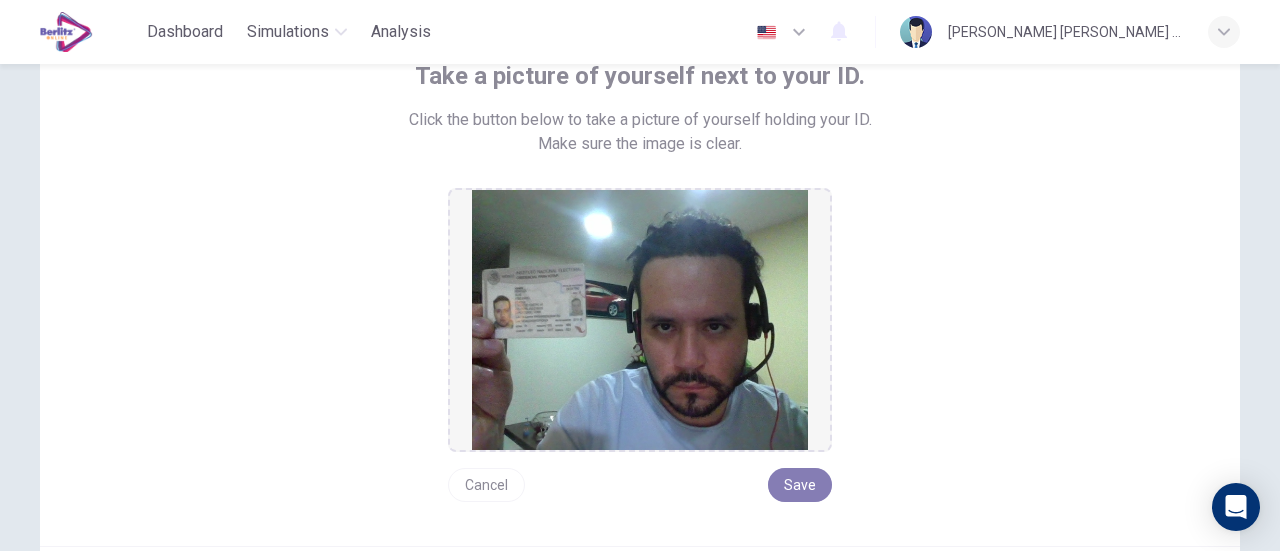 click on "Save" at bounding box center (800, 485) 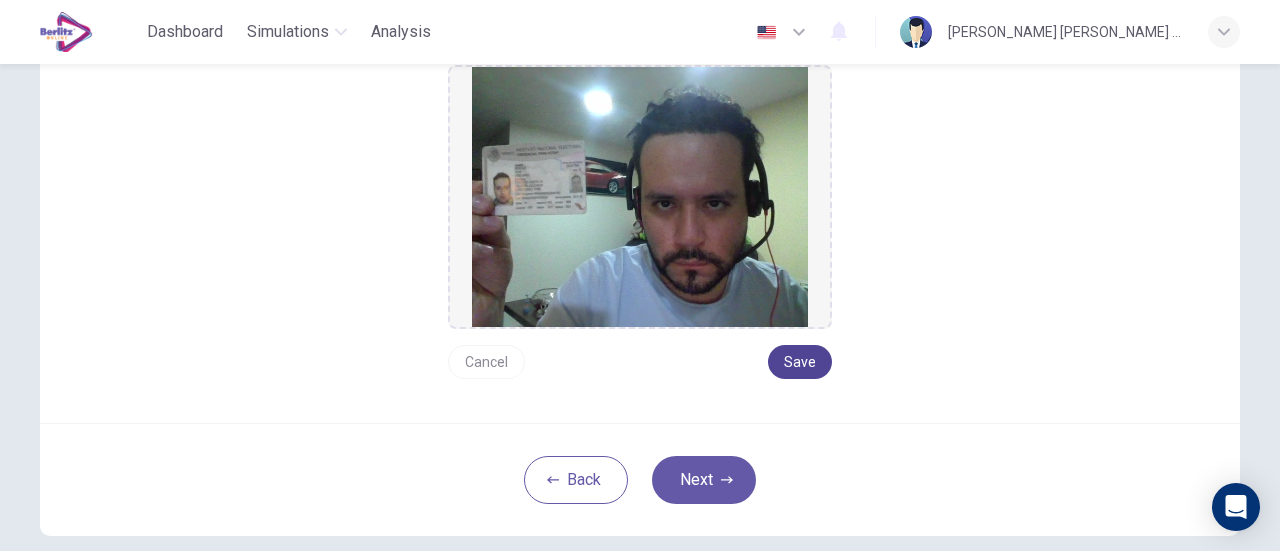 scroll, scrollTop: 262, scrollLeft: 0, axis: vertical 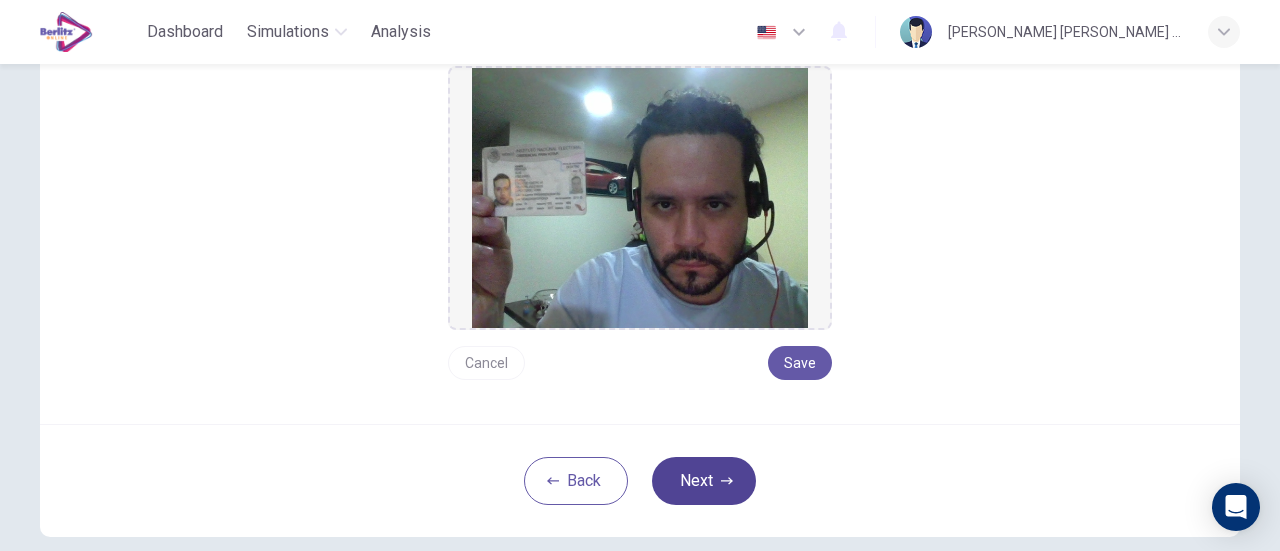 click on "Next" at bounding box center (704, 481) 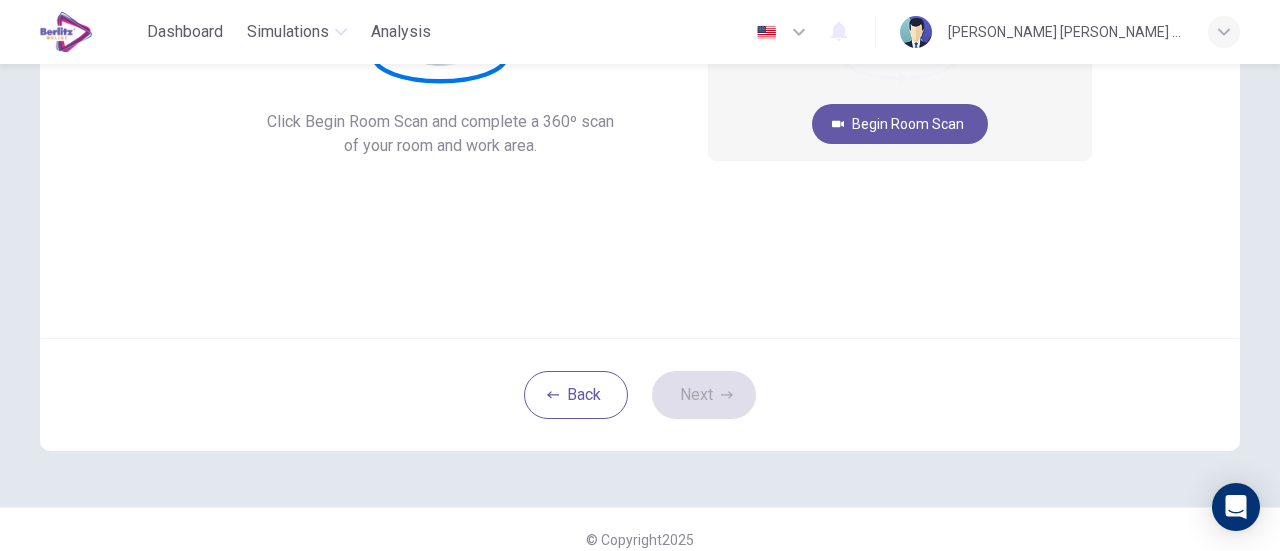 scroll, scrollTop: 0, scrollLeft: 0, axis: both 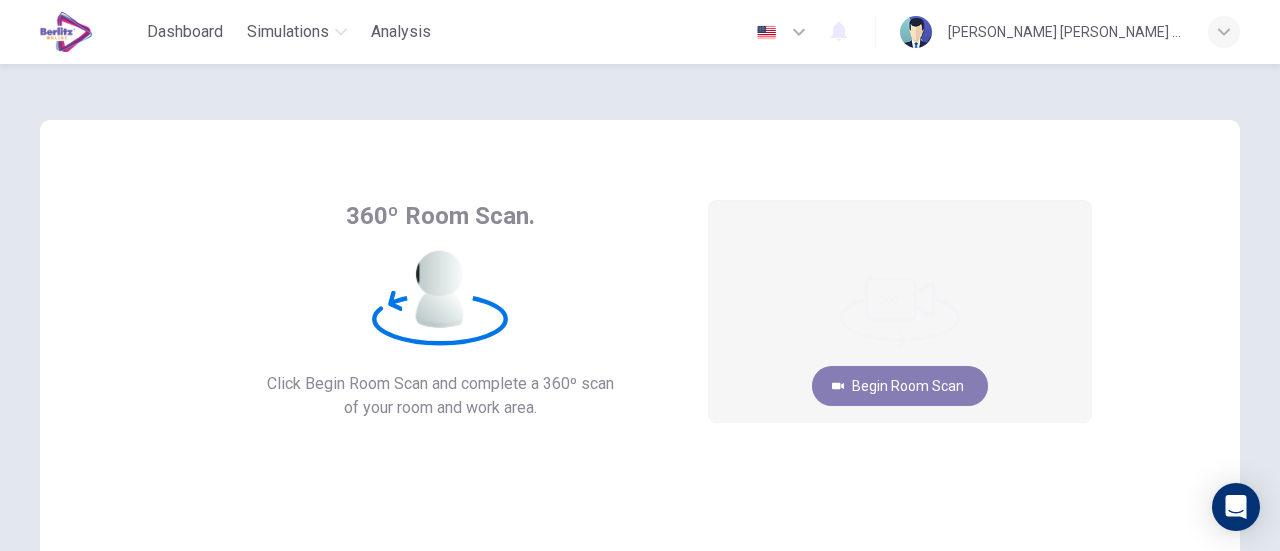 click on "Begin Room Scan" at bounding box center [900, 386] 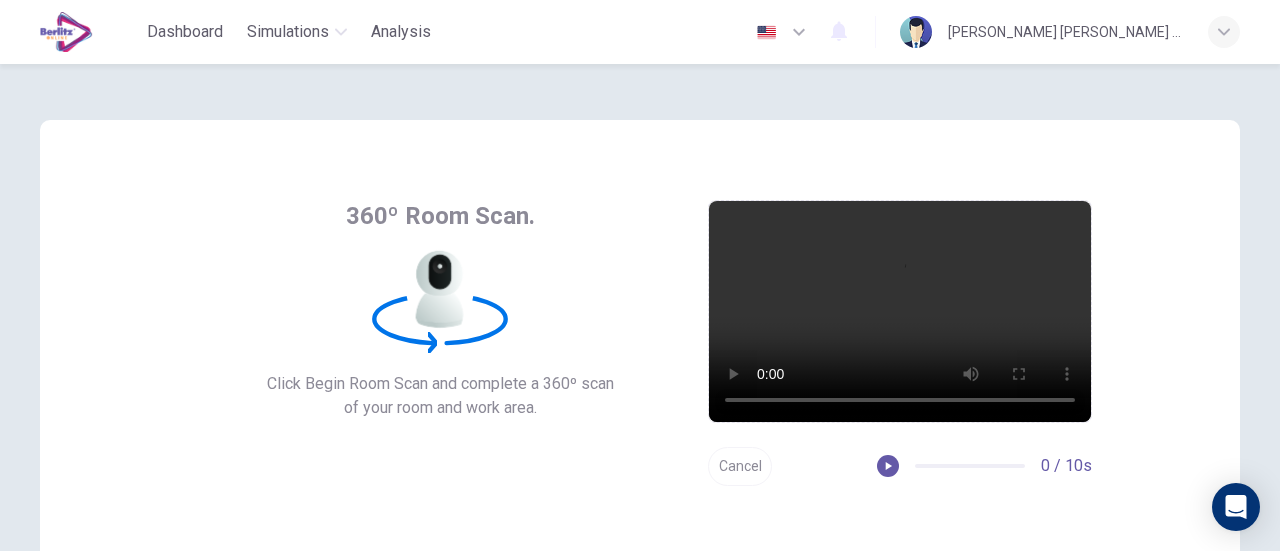 scroll, scrollTop: 281, scrollLeft: 0, axis: vertical 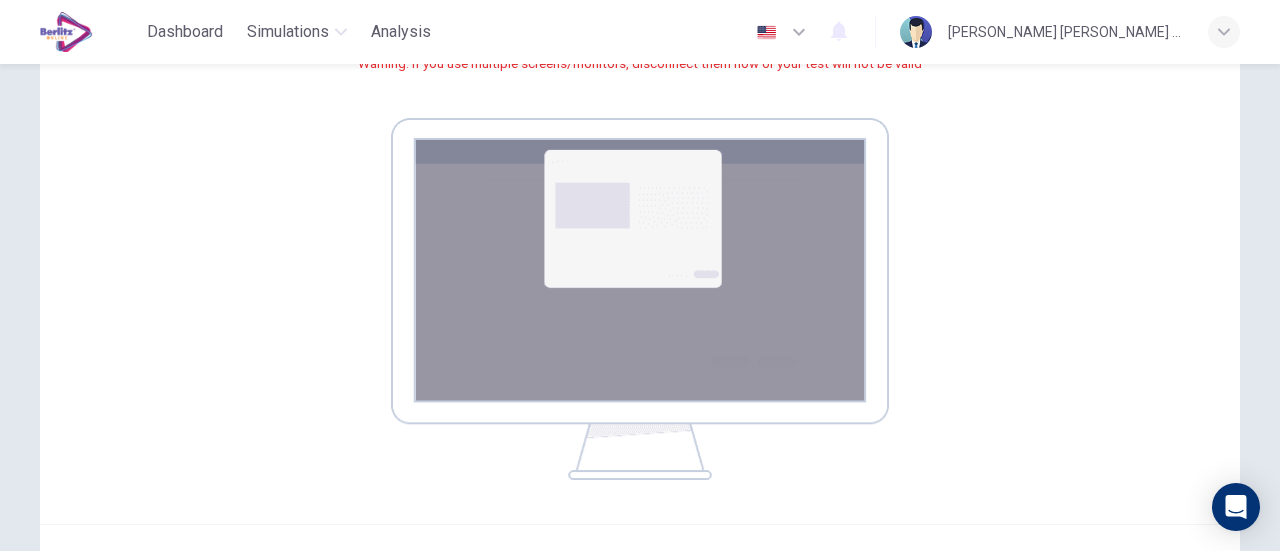 type 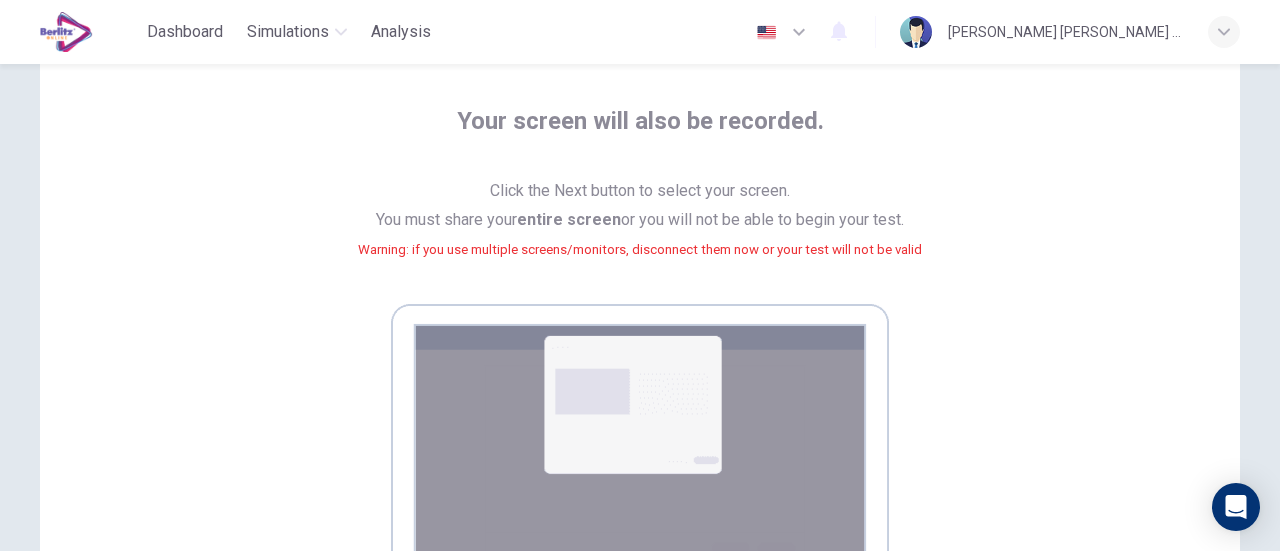 click on "Your screen will also be recorded. Click the Next button to select your screen.  You must share your  entire screen  or you will not be able to begin your test.    Warning: if you use multiple screens/monitors, disconnect them now or your test will not be valid Back Next" at bounding box center (640, 424) 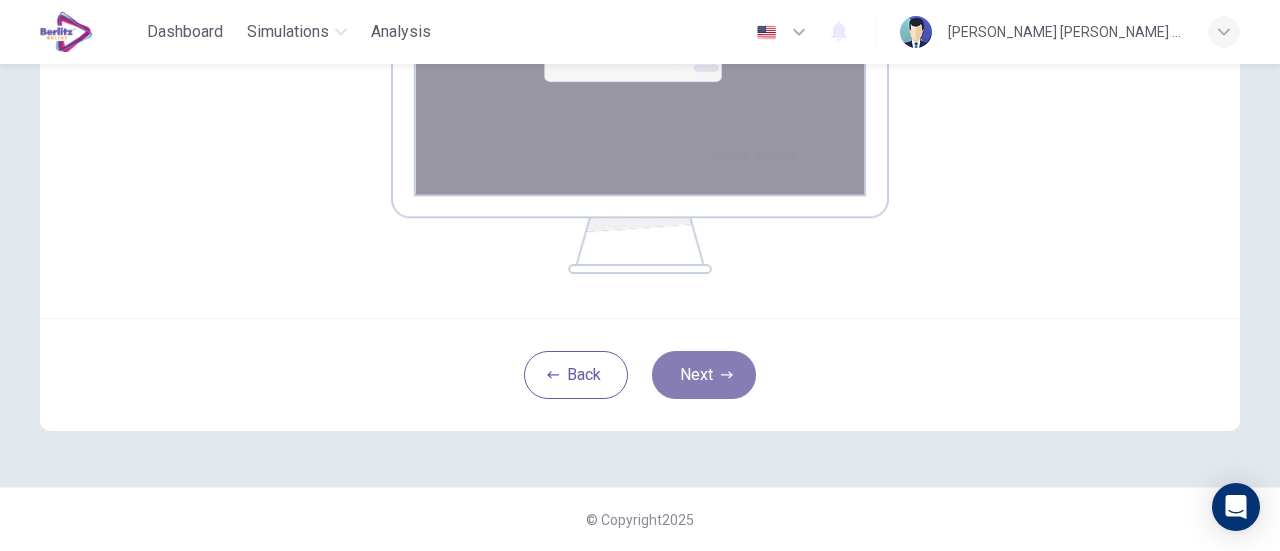 click 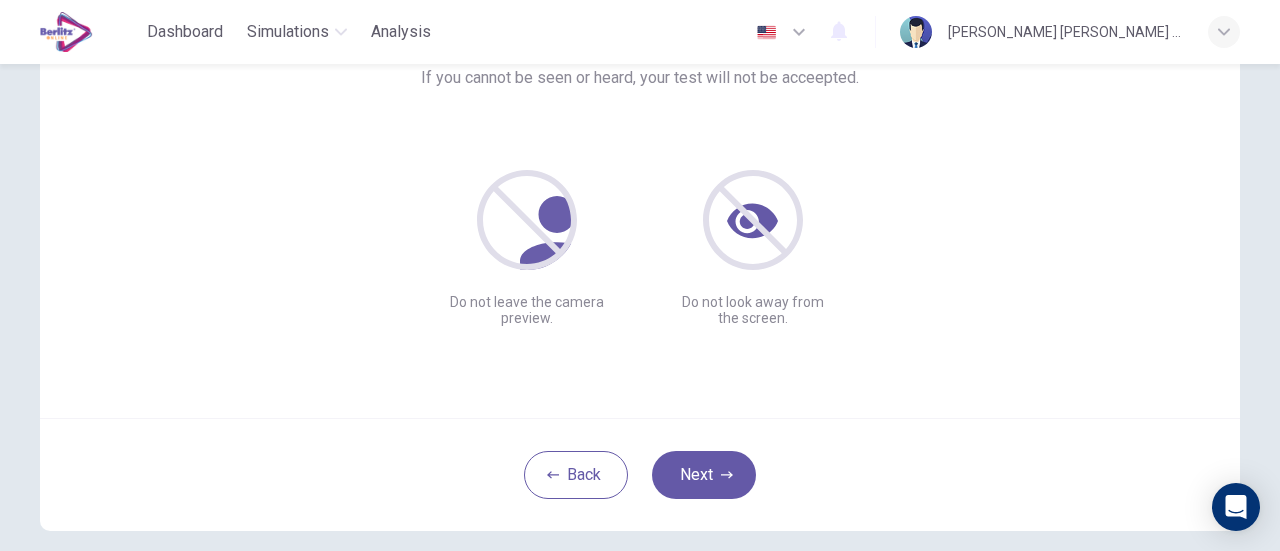 scroll, scrollTop: 226, scrollLeft: 0, axis: vertical 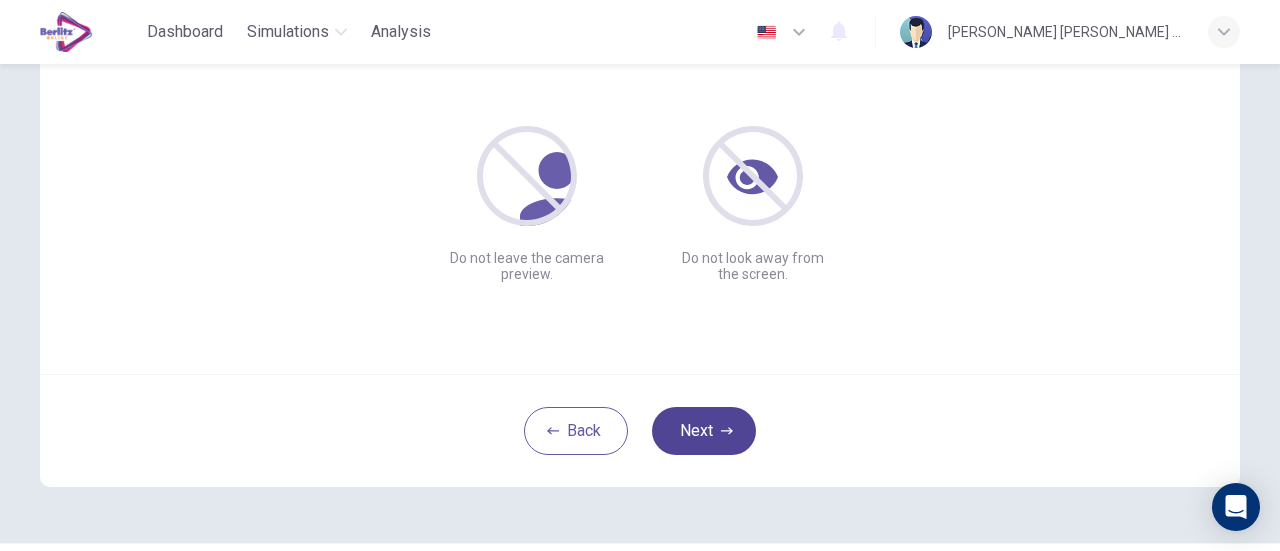 click on "Next" at bounding box center (704, 431) 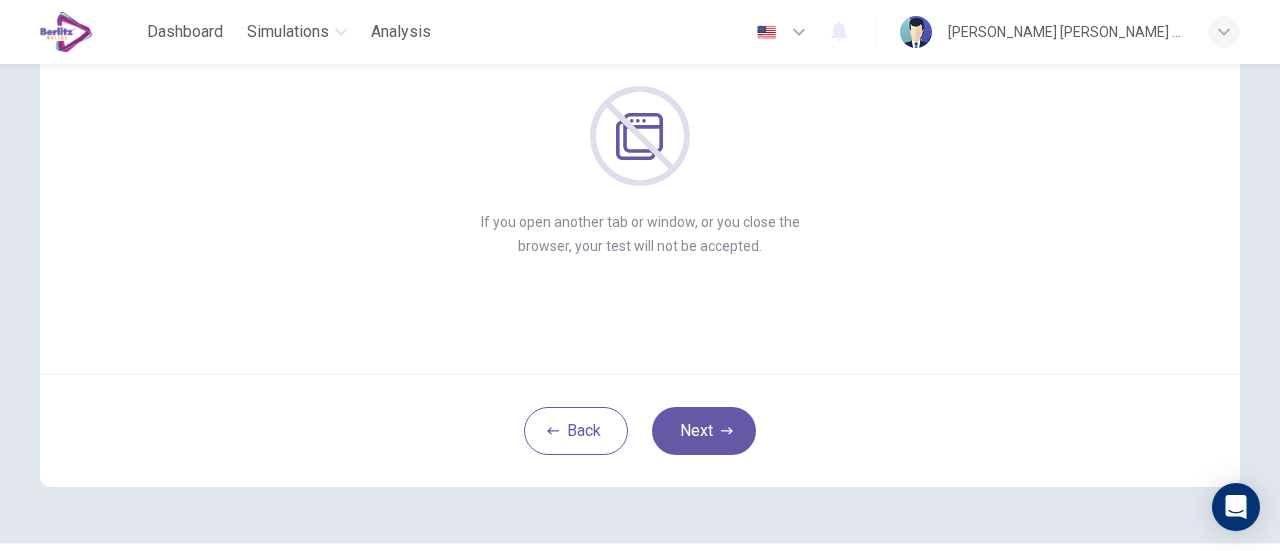 scroll, scrollTop: 225, scrollLeft: 0, axis: vertical 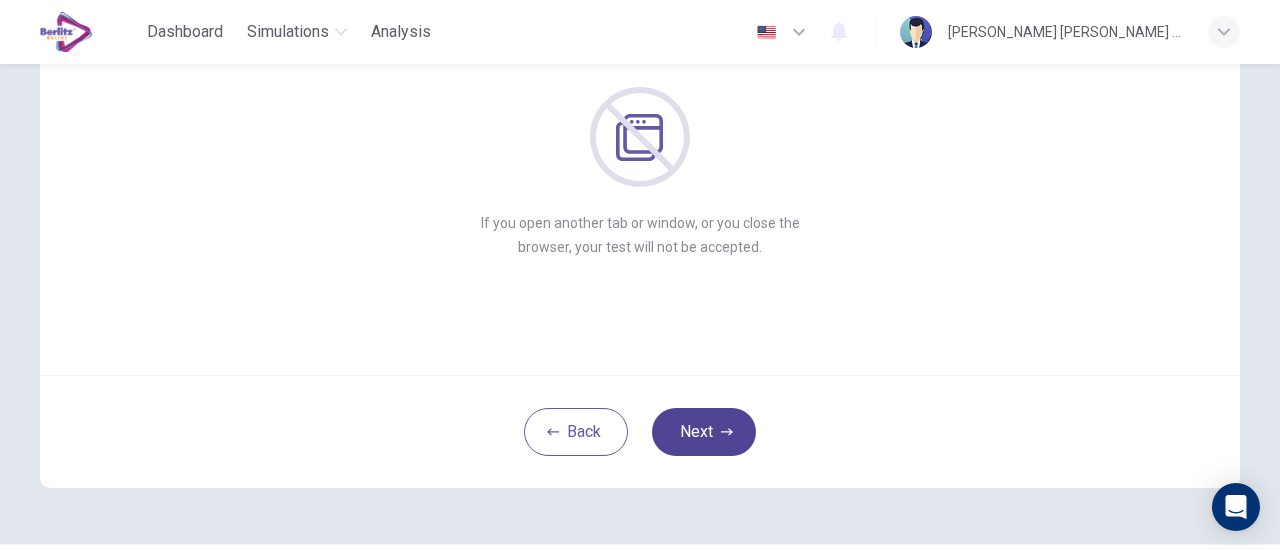 click on "Next" at bounding box center [704, 432] 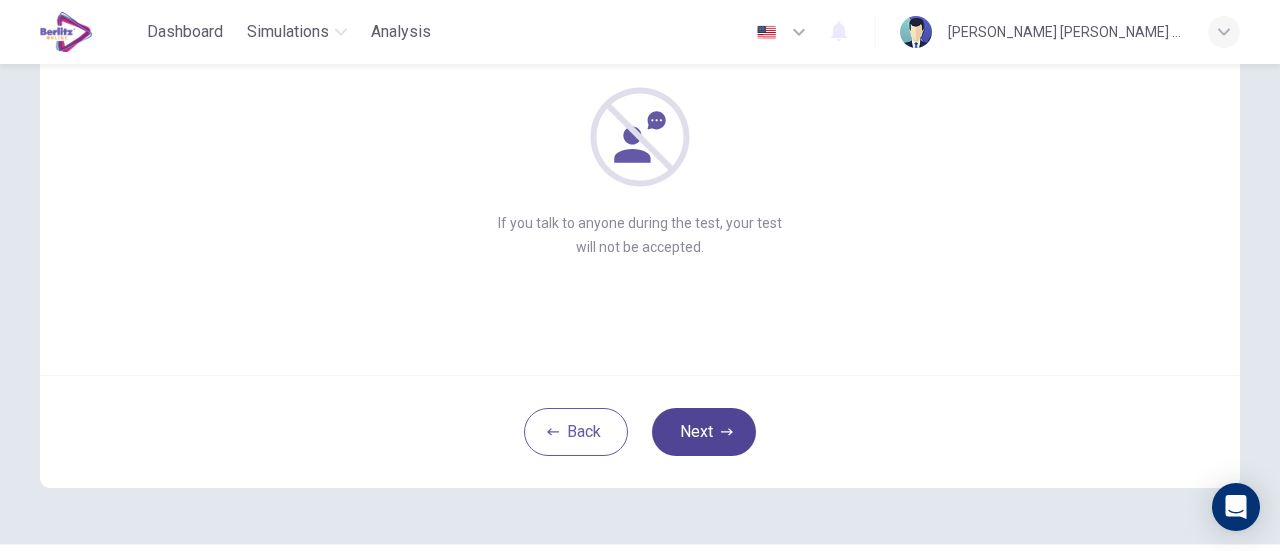 click on "Next" at bounding box center [704, 432] 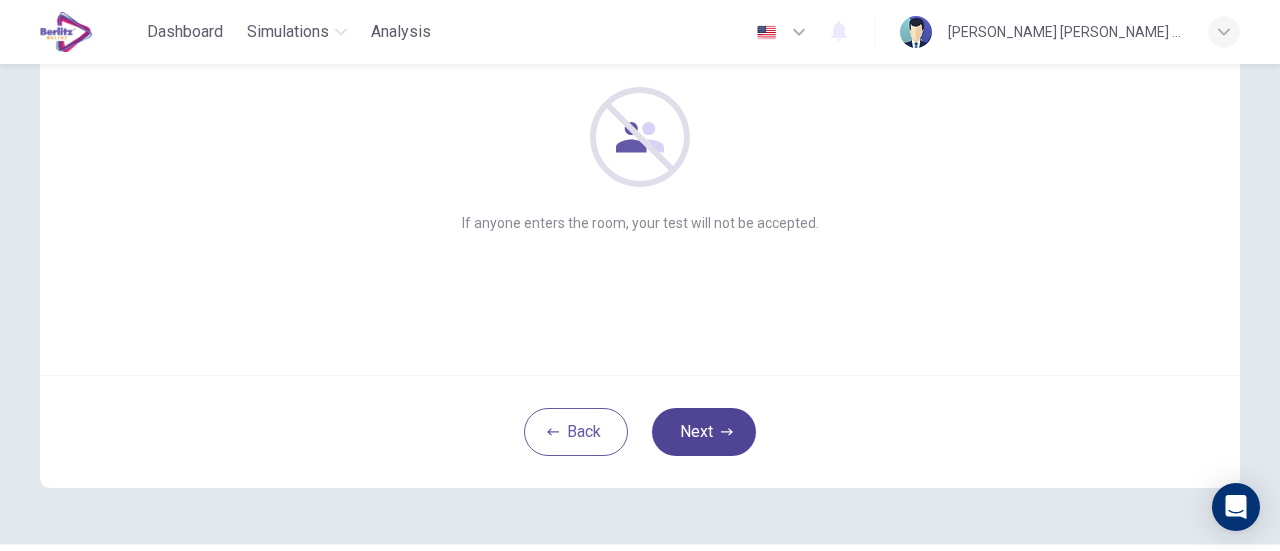 click on "Next" at bounding box center [704, 432] 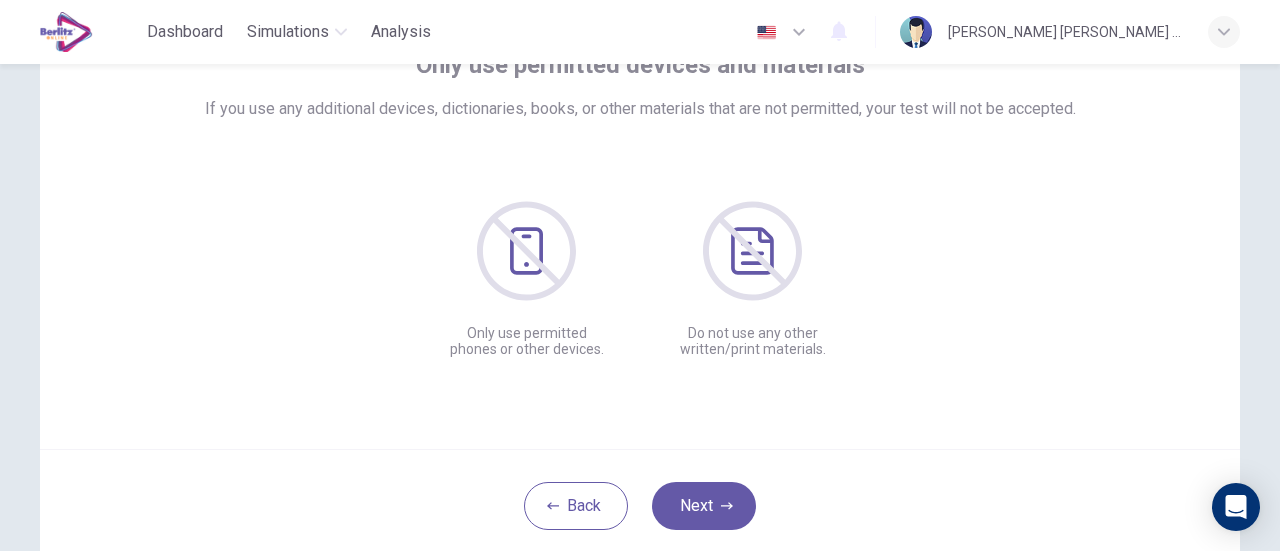 scroll, scrollTop: 153, scrollLeft: 0, axis: vertical 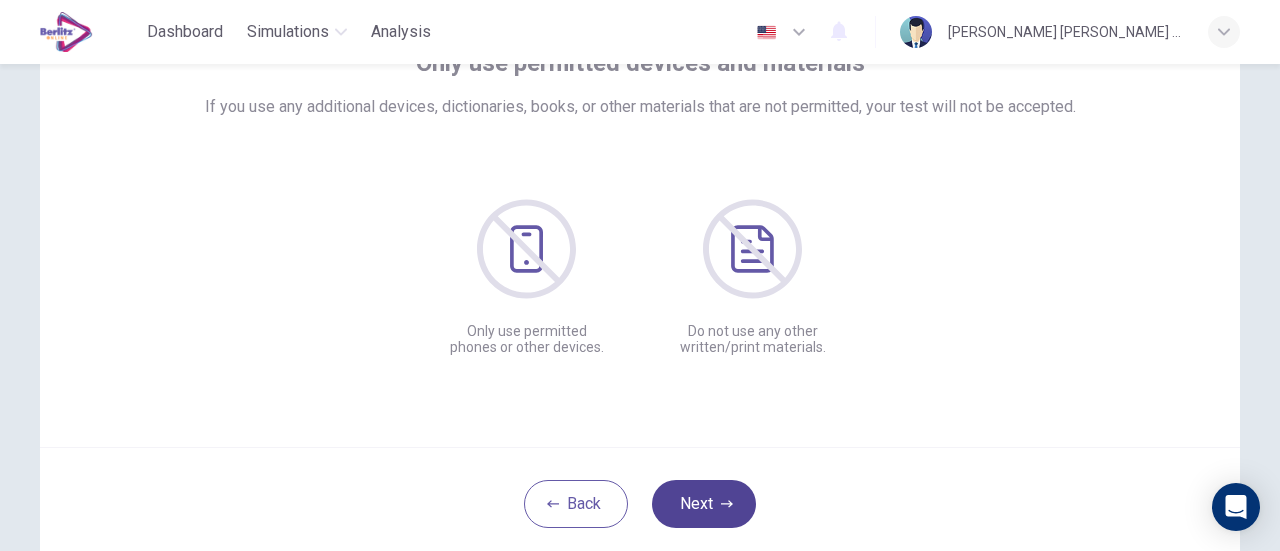click on "Next" at bounding box center (704, 504) 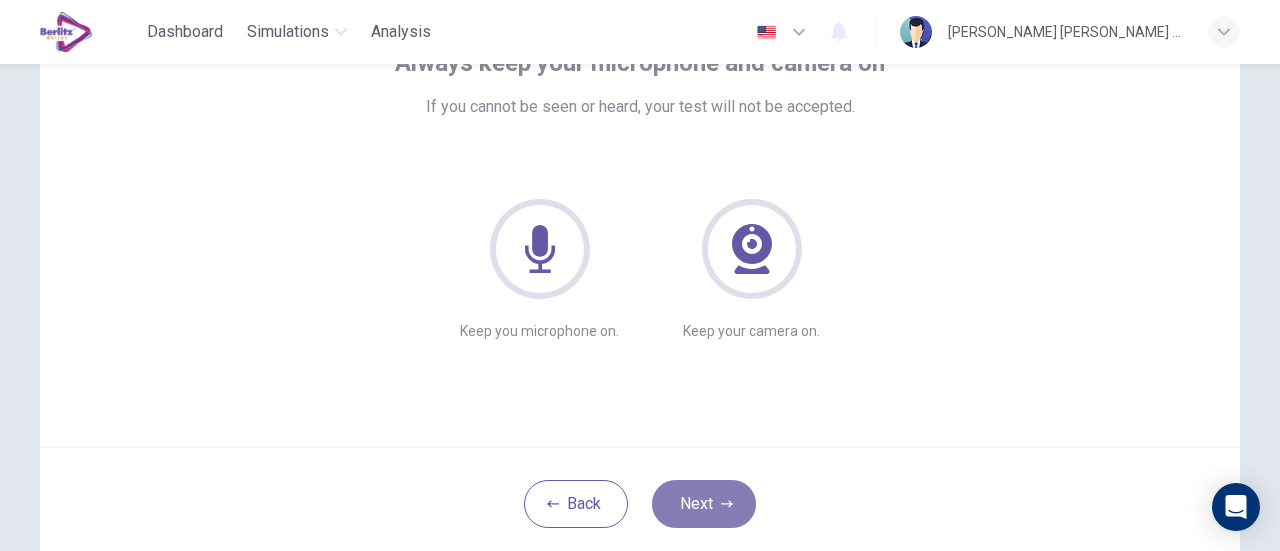 click on "Next" at bounding box center [704, 504] 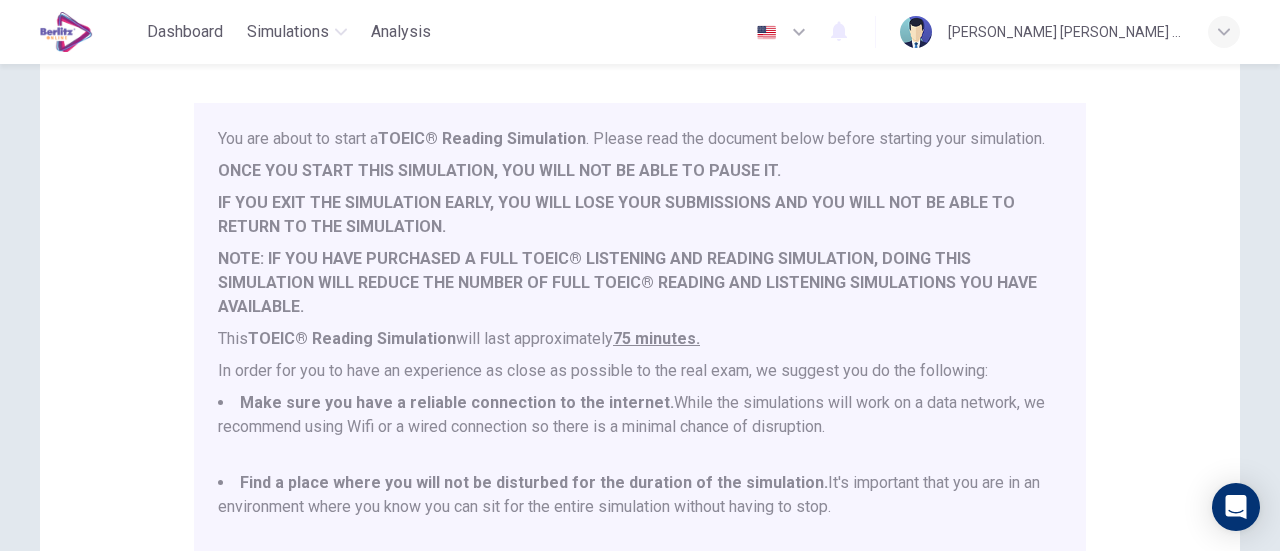 scroll, scrollTop: 52, scrollLeft: 0, axis: vertical 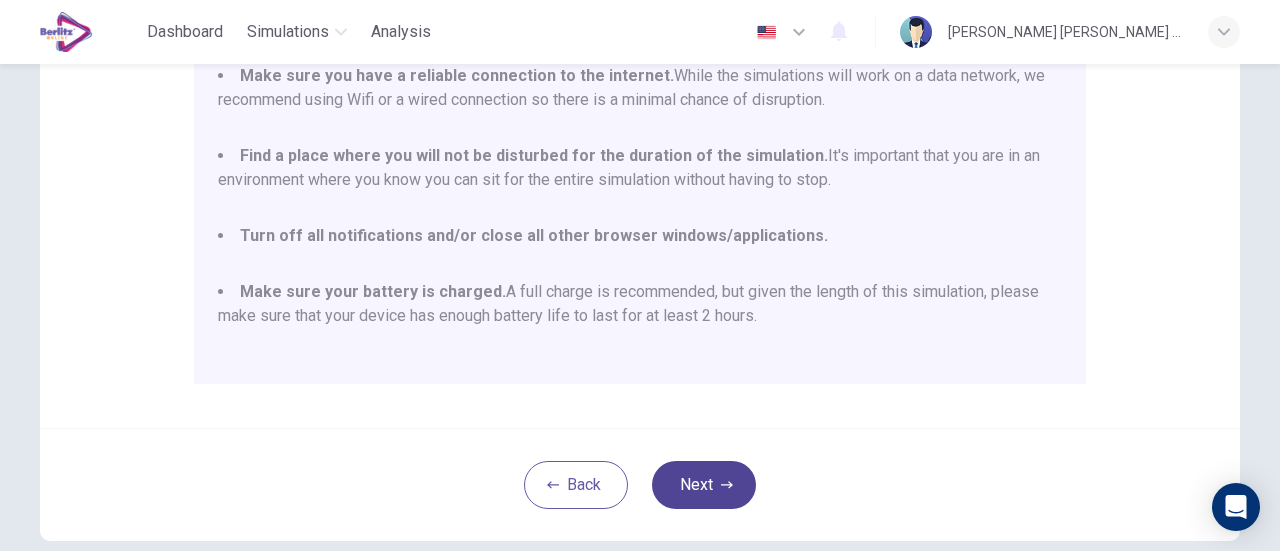 click on "Next" at bounding box center [704, 485] 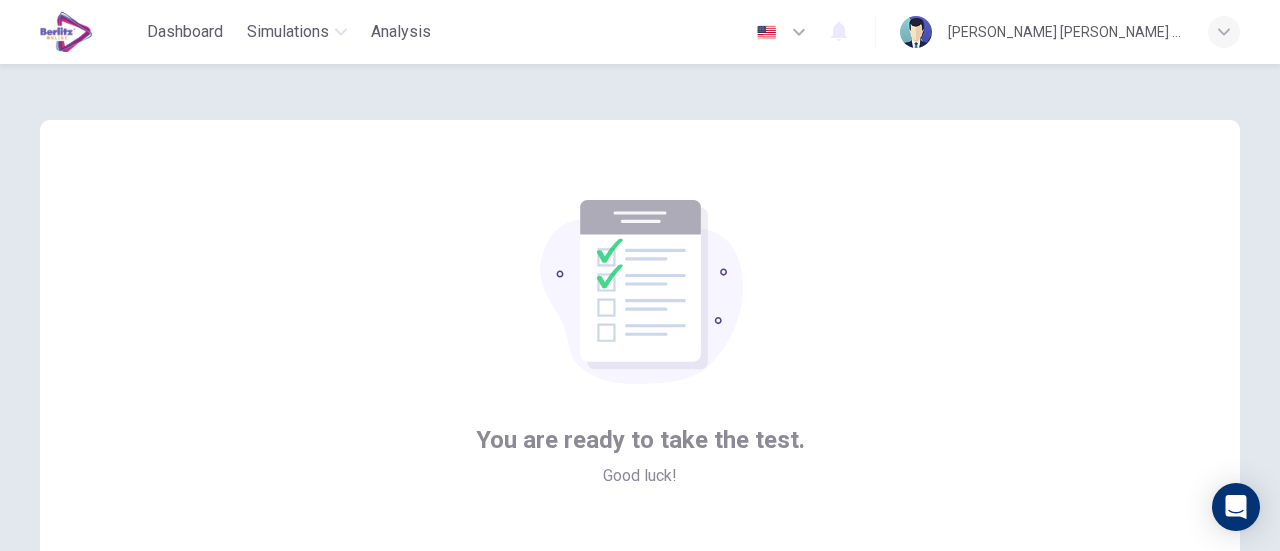 scroll, scrollTop: 224, scrollLeft: 0, axis: vertical 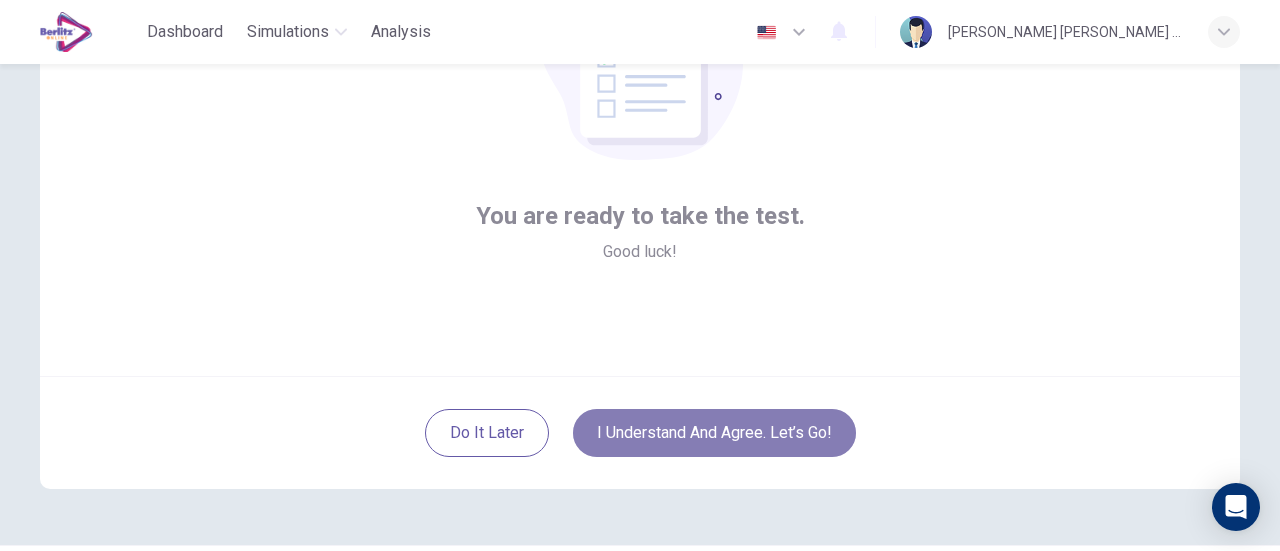 click on "I understand and agree. Let’s go!" at bounding box center [714, 433] 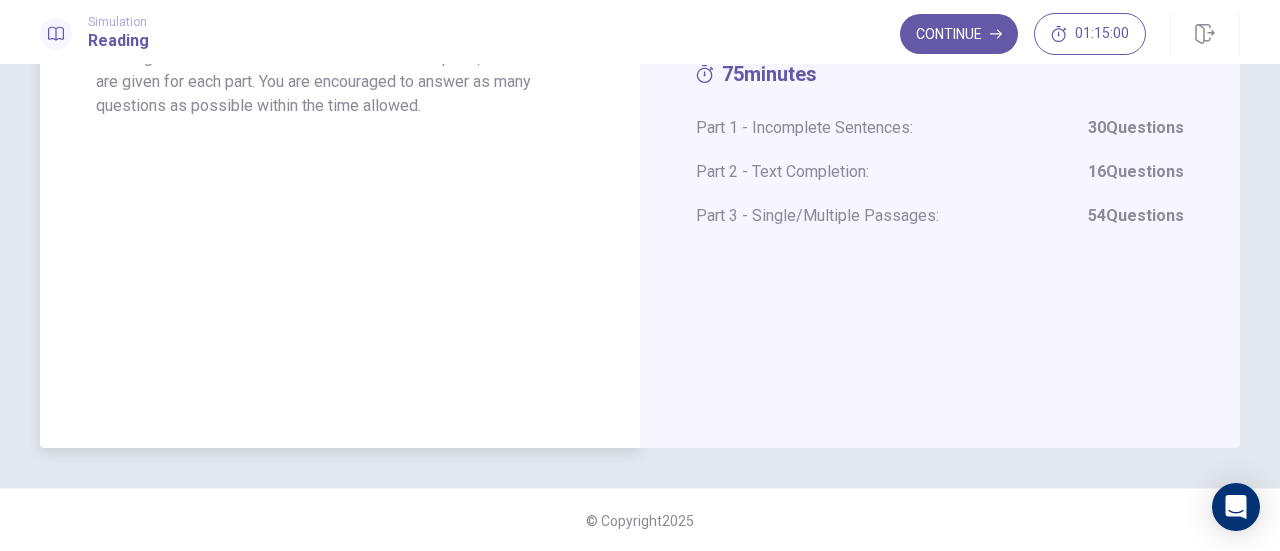 scroll, scrollTop: 0, scrollLeft: 0, axis: both 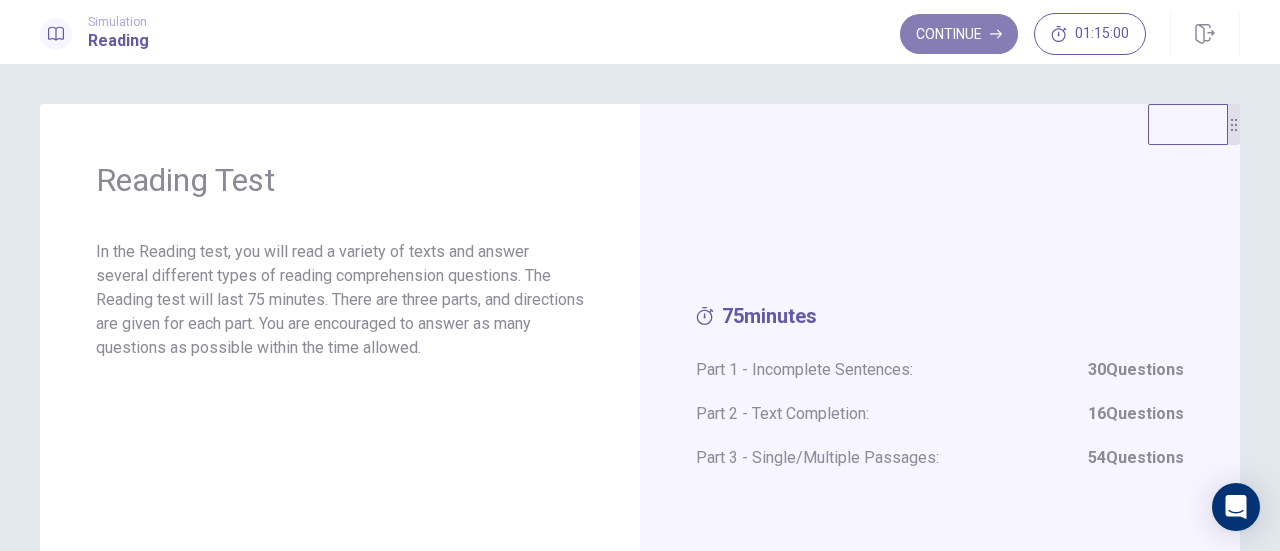click on "Continue" at bounding box center [959, 34] 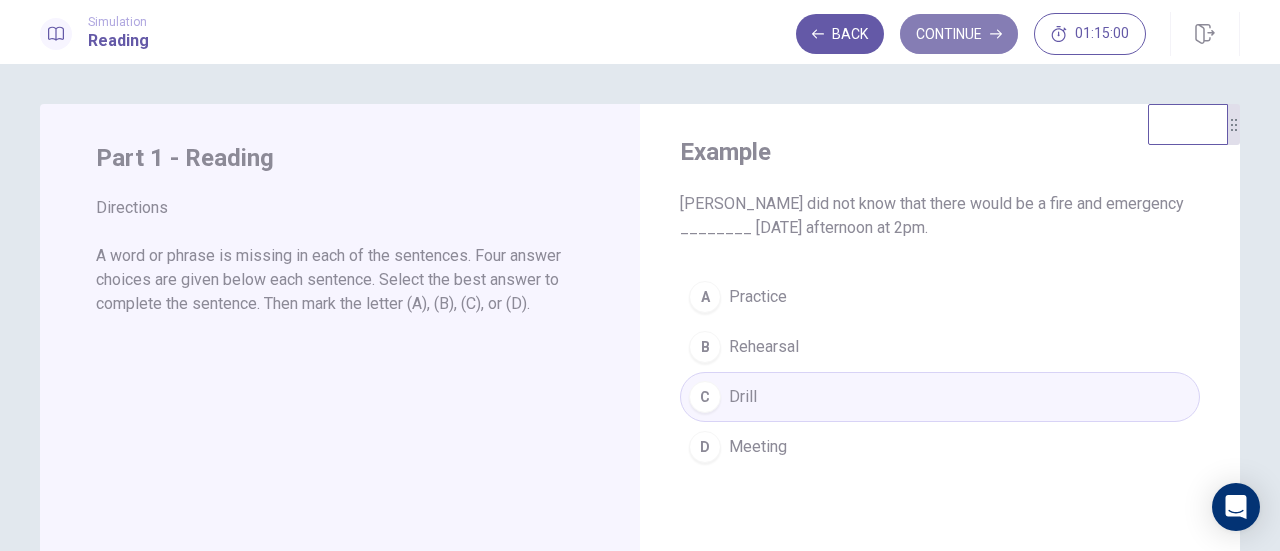 click on "Continue" at bounding box center [959, 34] 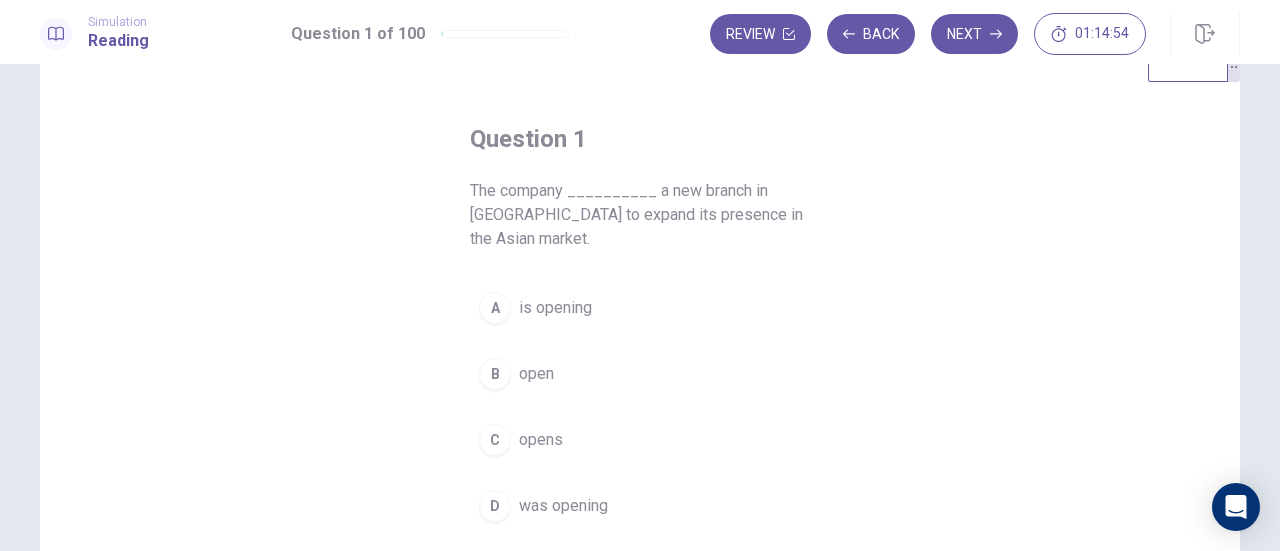 scroll, scrollTop: 62, scrollLeft: 0, axis: vertical 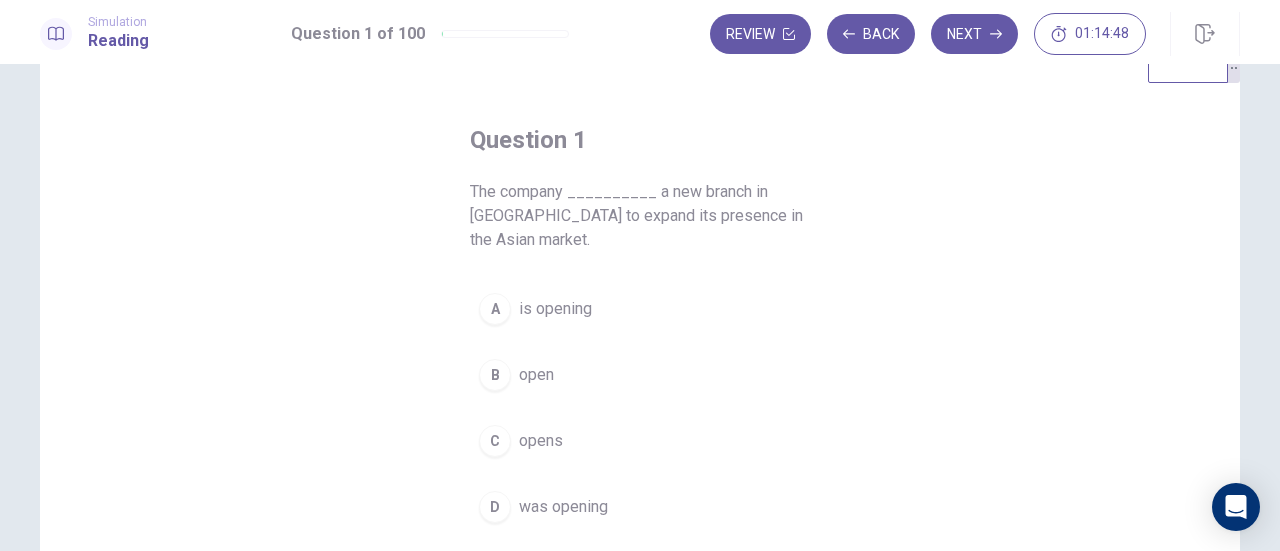 click on "C" at bounding box center (495, 441) 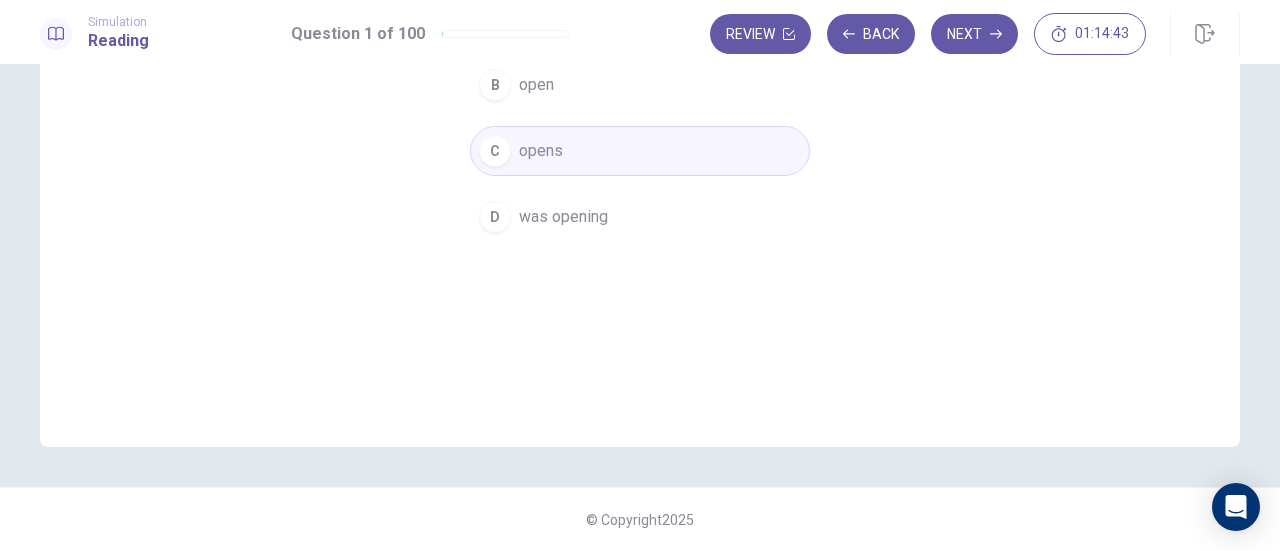 scroll, scrollTop: 0, scrollLeft: 0, axis: both 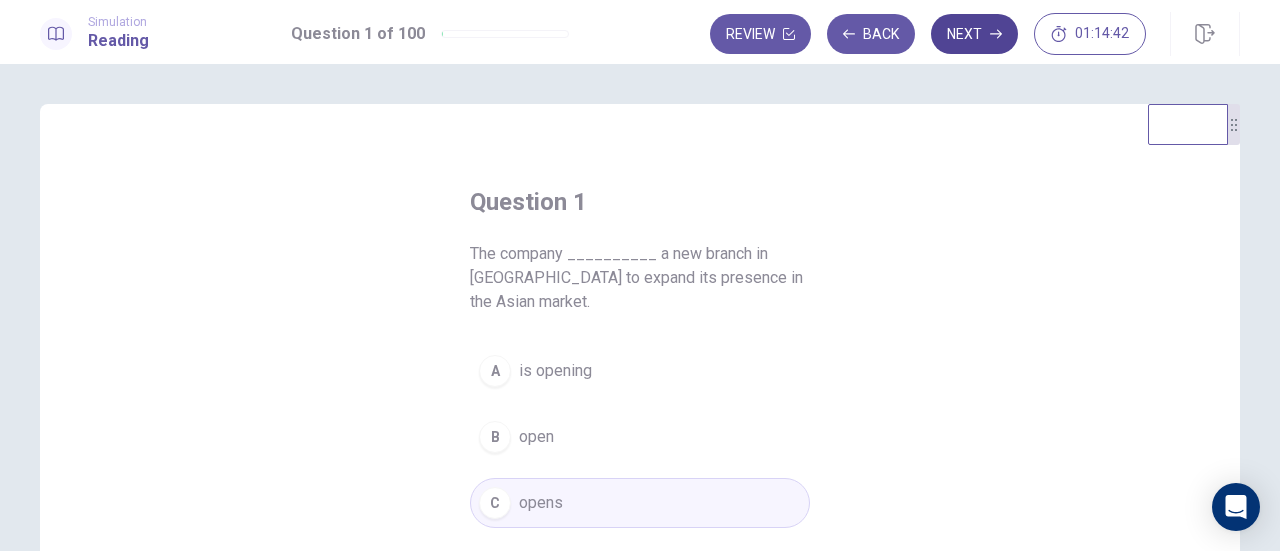 click on "Next" at bounding box center [974, 34] 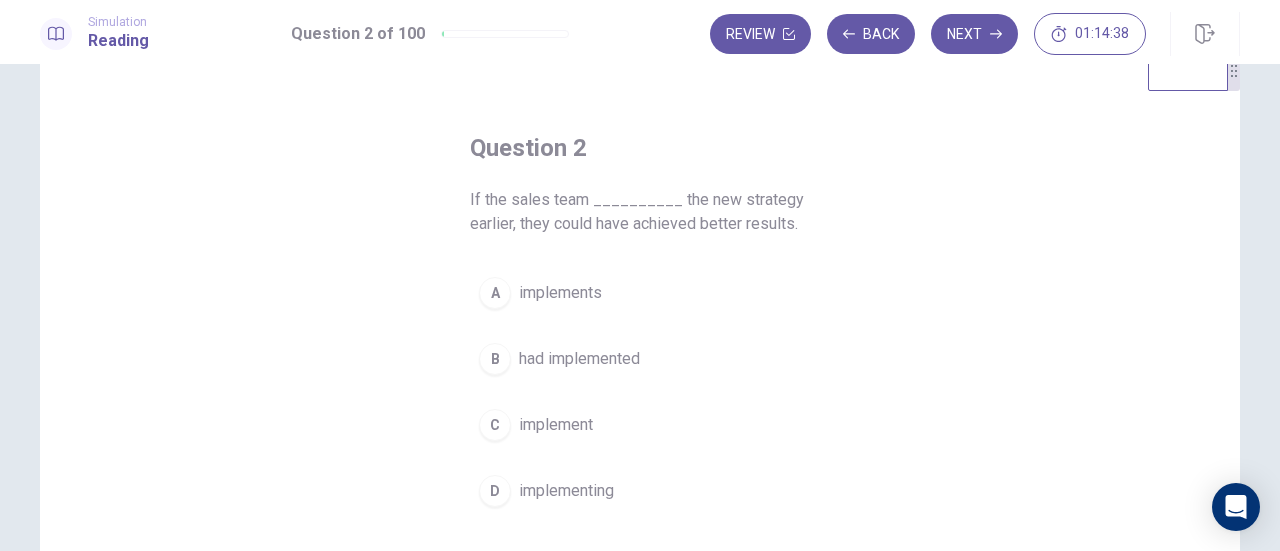 scroll, scrollTop: 55, scrollLeft: 0, axis: vertical 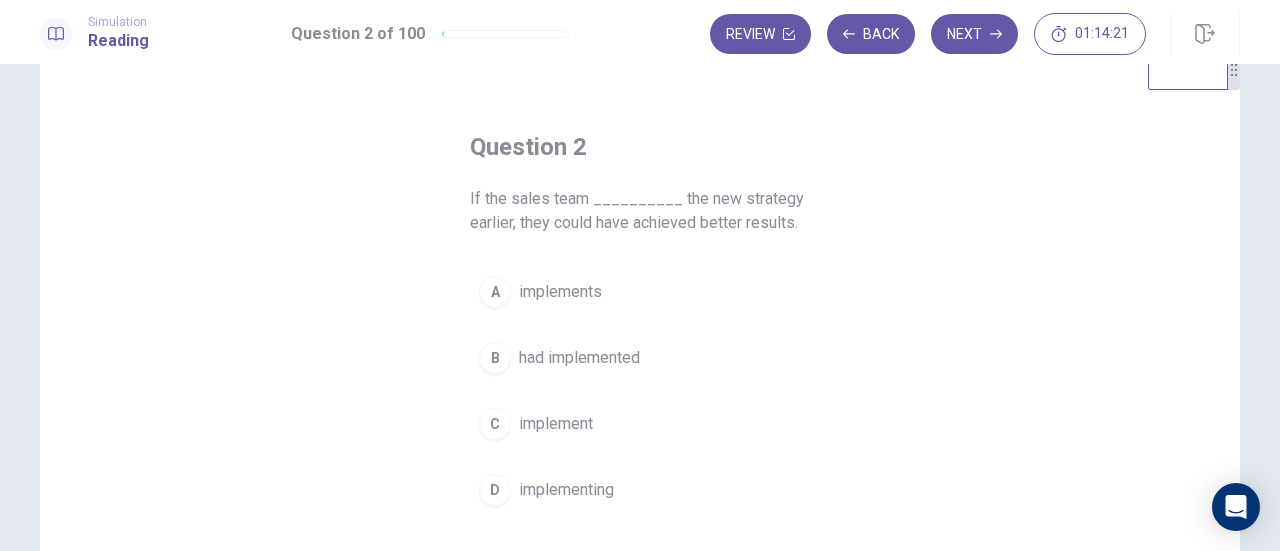 click on "had implemented" at bounding box center [579, 358] 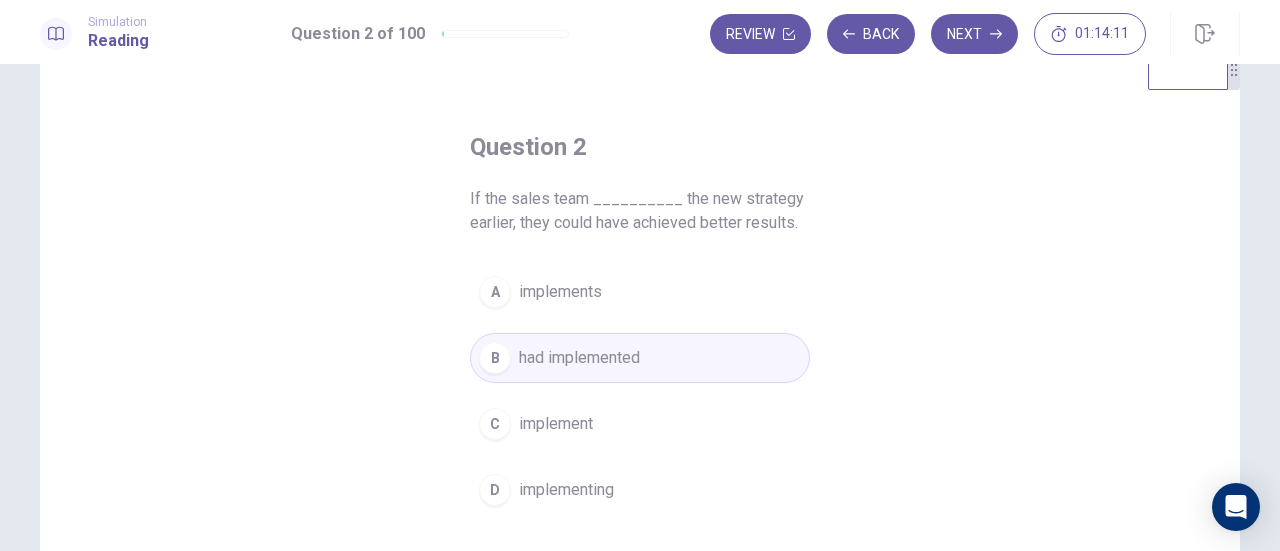 scroll, scrollTop: 0, scrollLeft: 0, axis: both 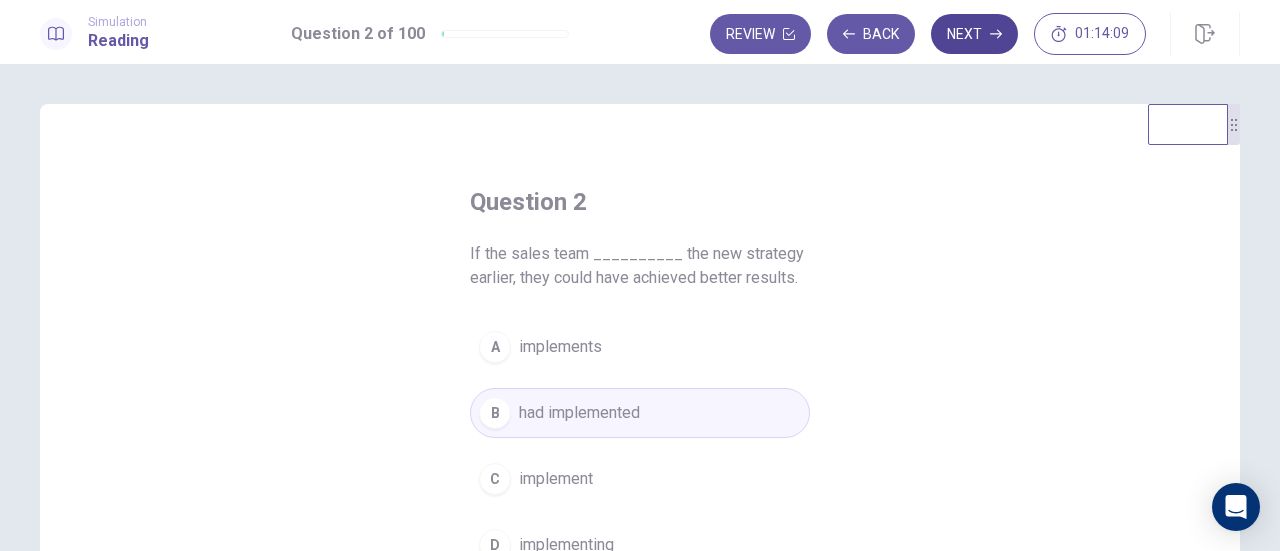 click on "Next" at bounding box center [974, 34] 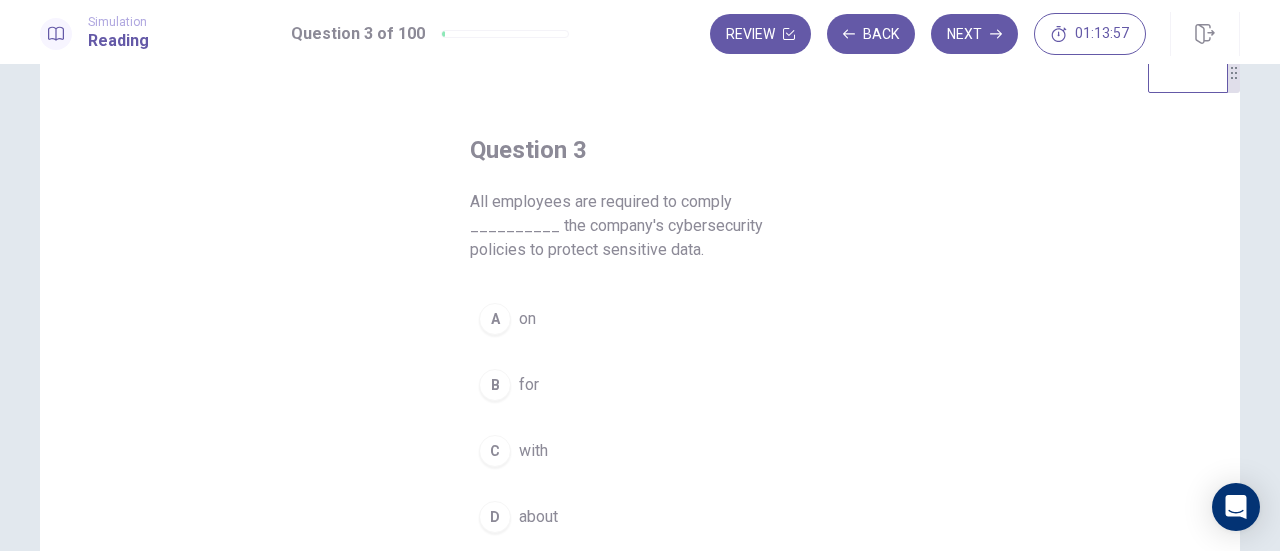 scroll, scrollTop: 49, scrollLeft: 0, axis: vertical 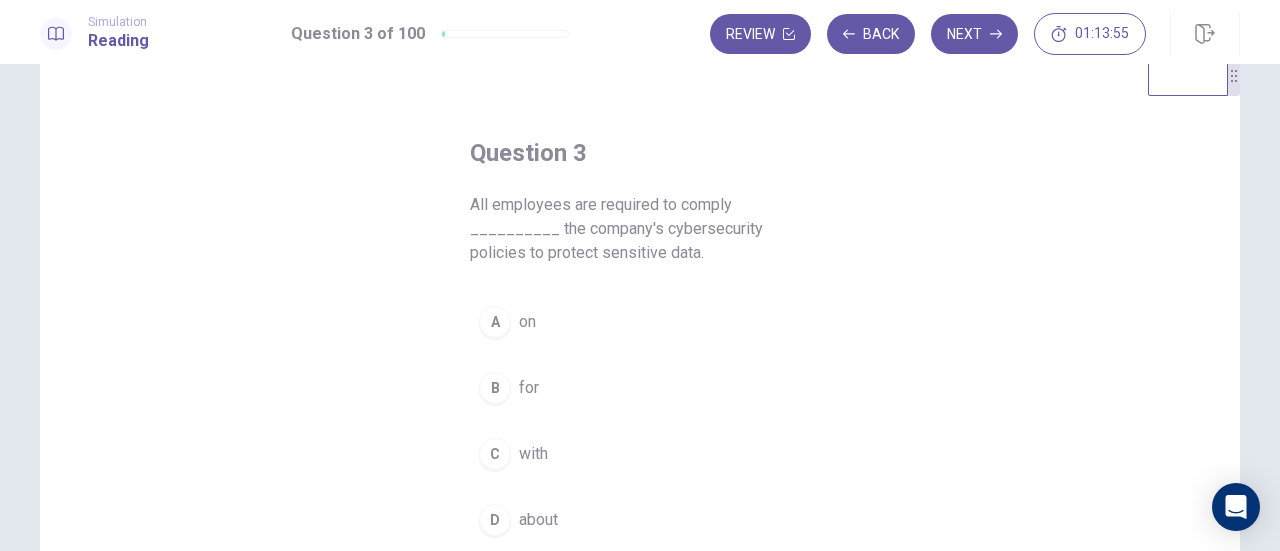 click on "C" at bounding box center [495, 454] 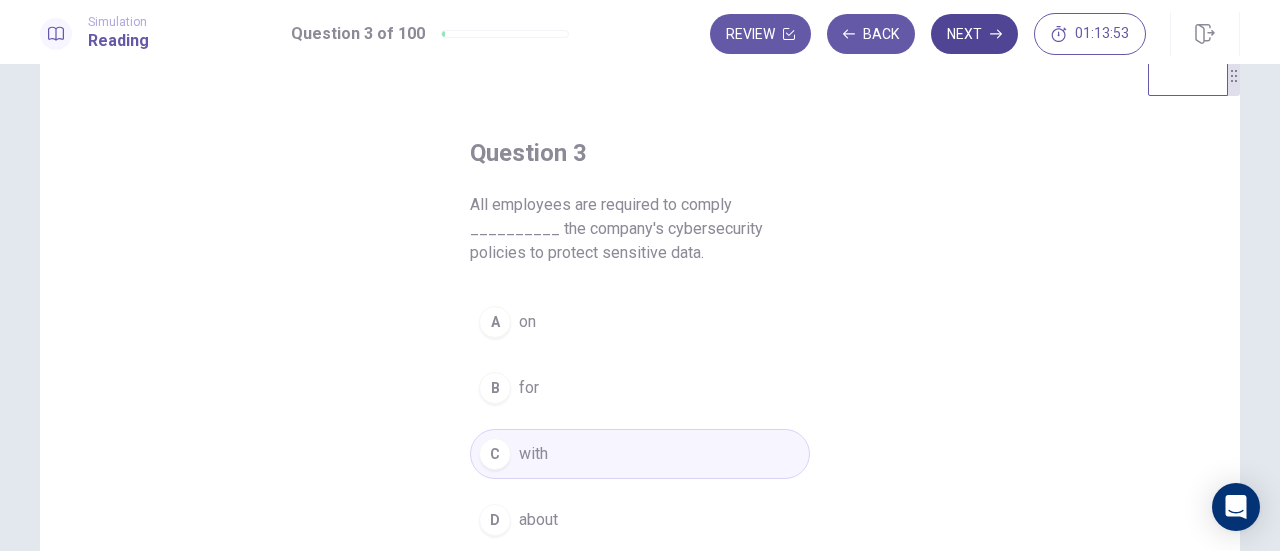 click on "Next" at bounding box center [974, 34] 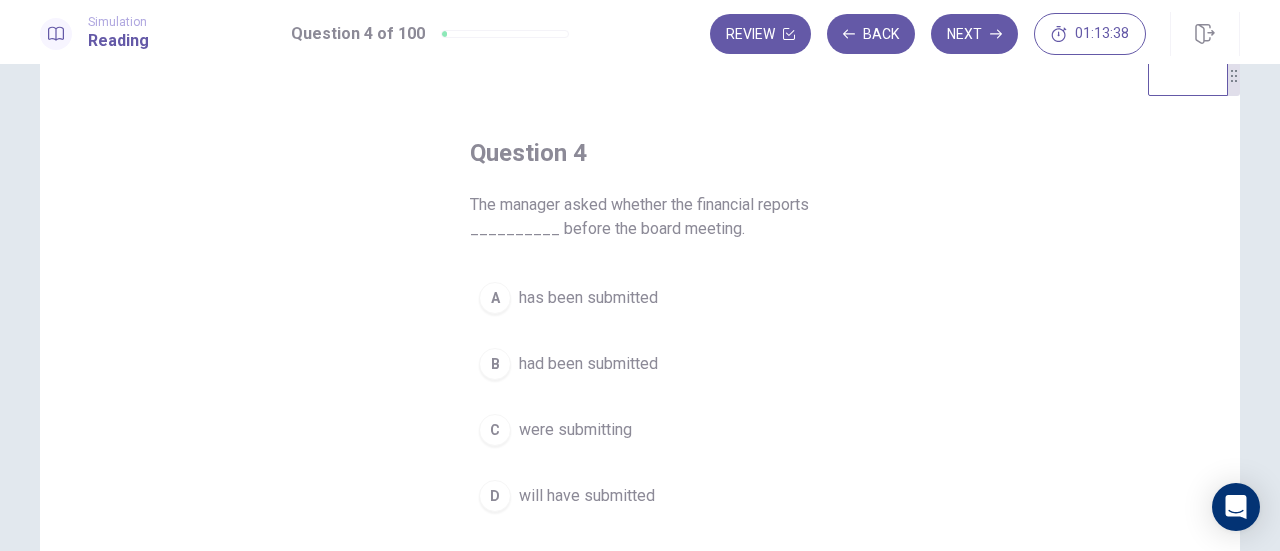 click on "C" at bounding box center [495, 430] 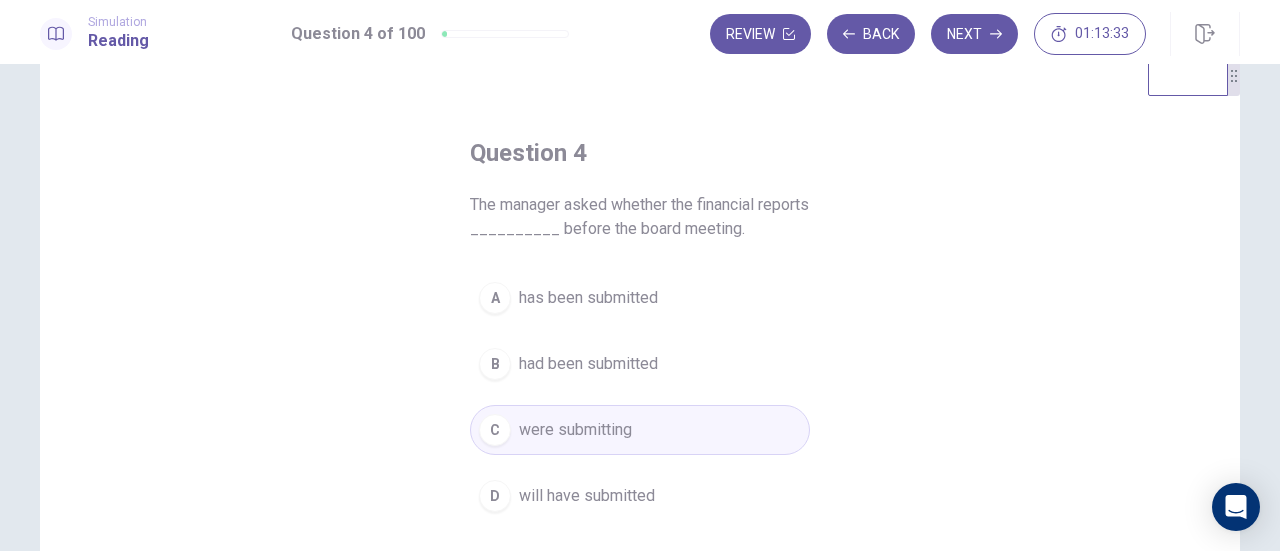 click on "had been submitted" at bounding box center [588, 364] 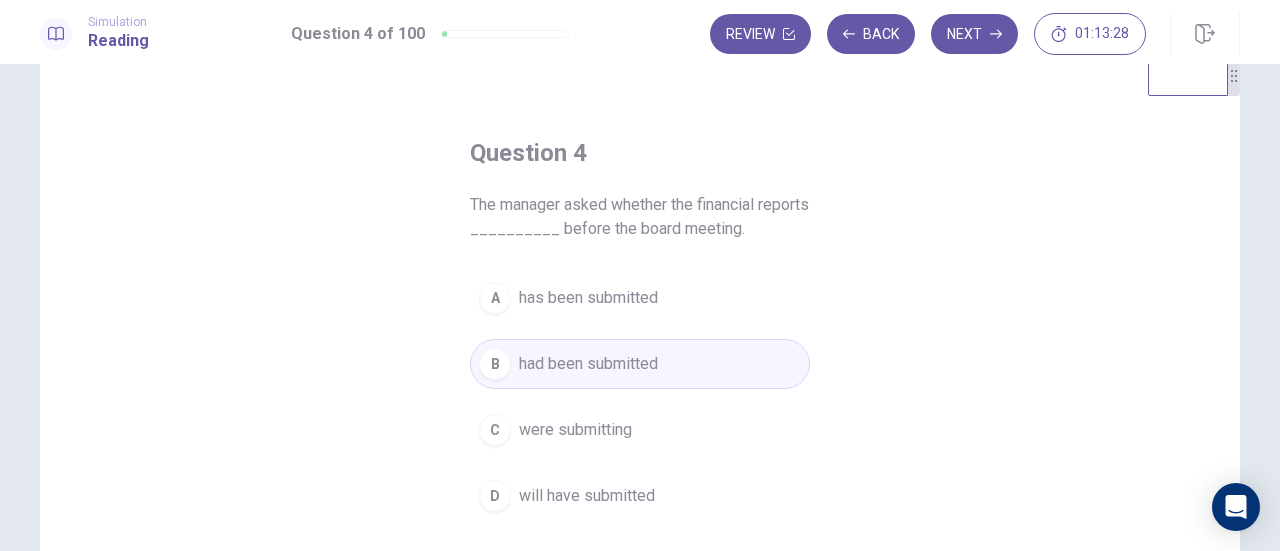 click on "has been submitted" at bounding box center (588, 298) 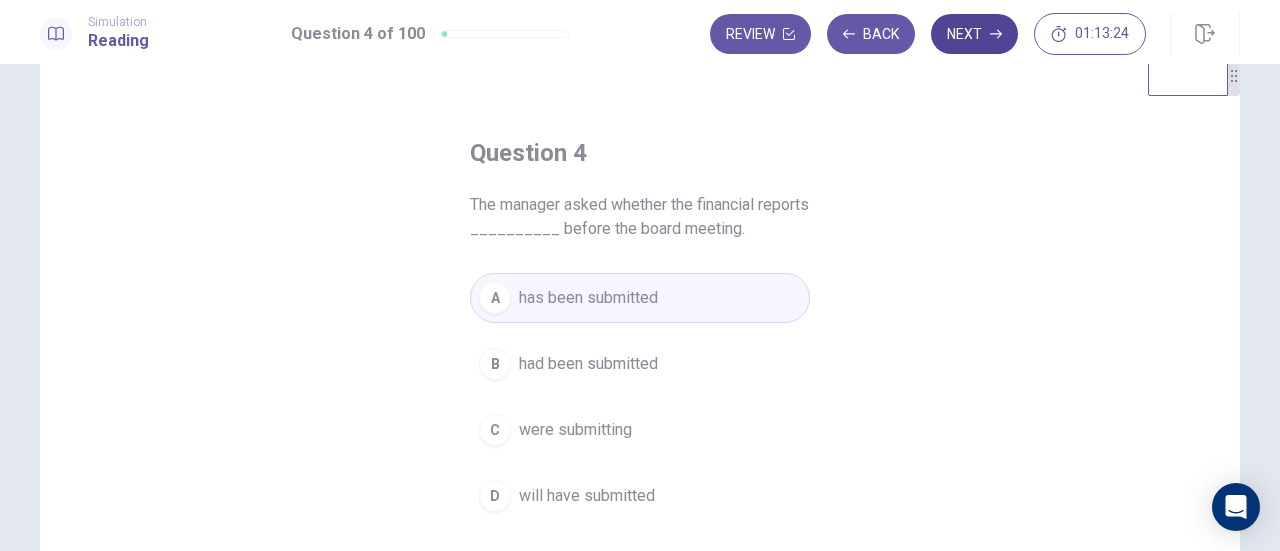 click on "Next" at bounding box center [974, 34] 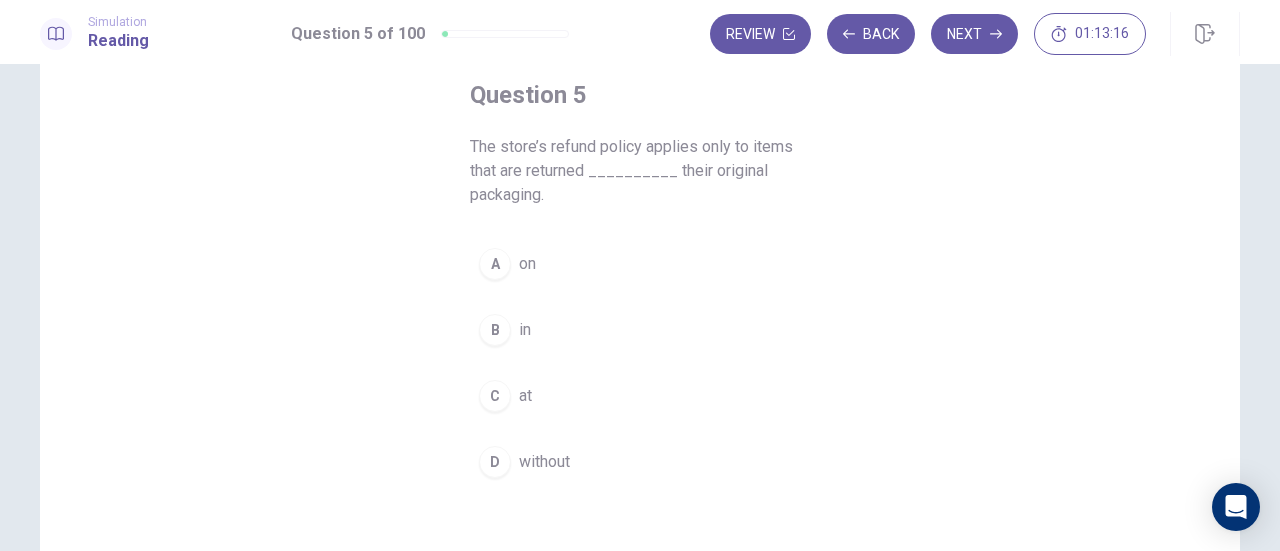 scroll, scrollTop: 108, scrollLeft: 0, axis: vertical 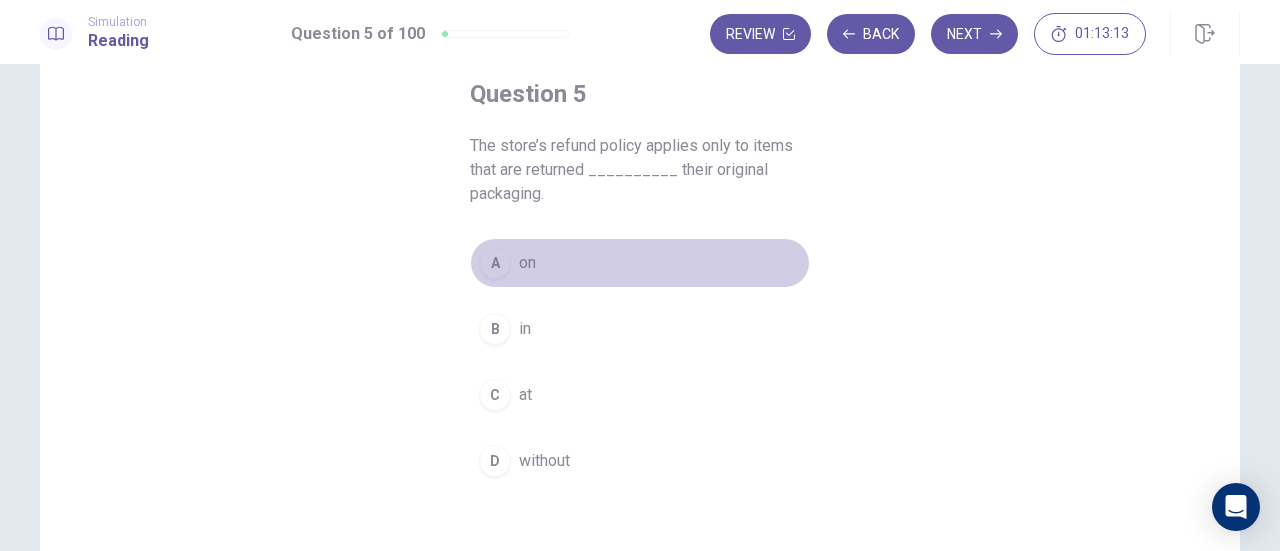 click on "A" at bounding box center (495, 263) 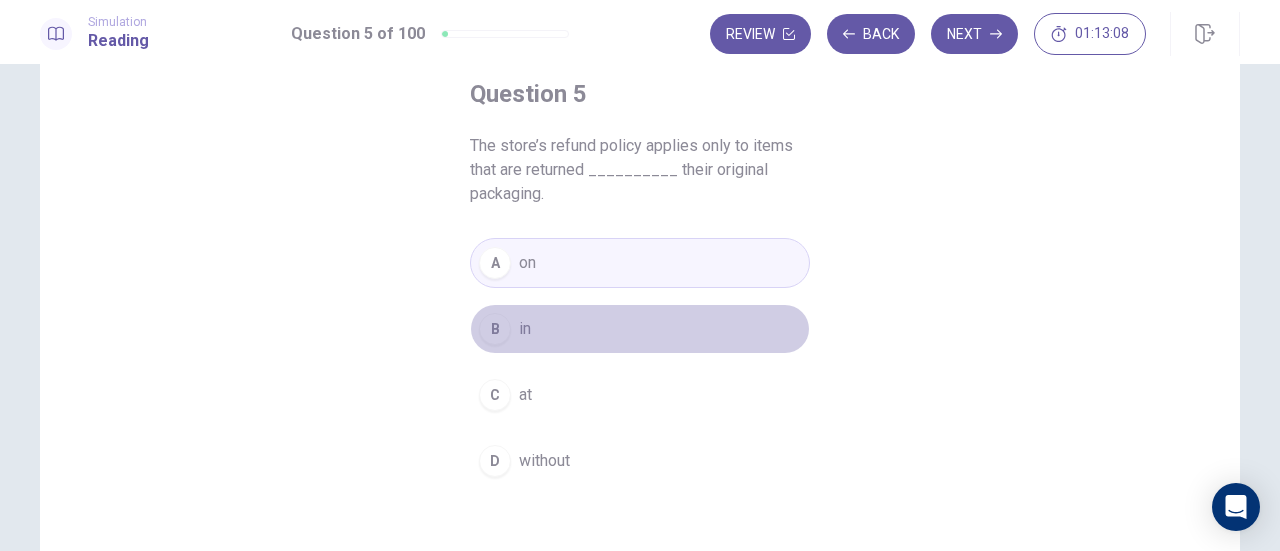 click on "B in" at bounding box center [640, 329] 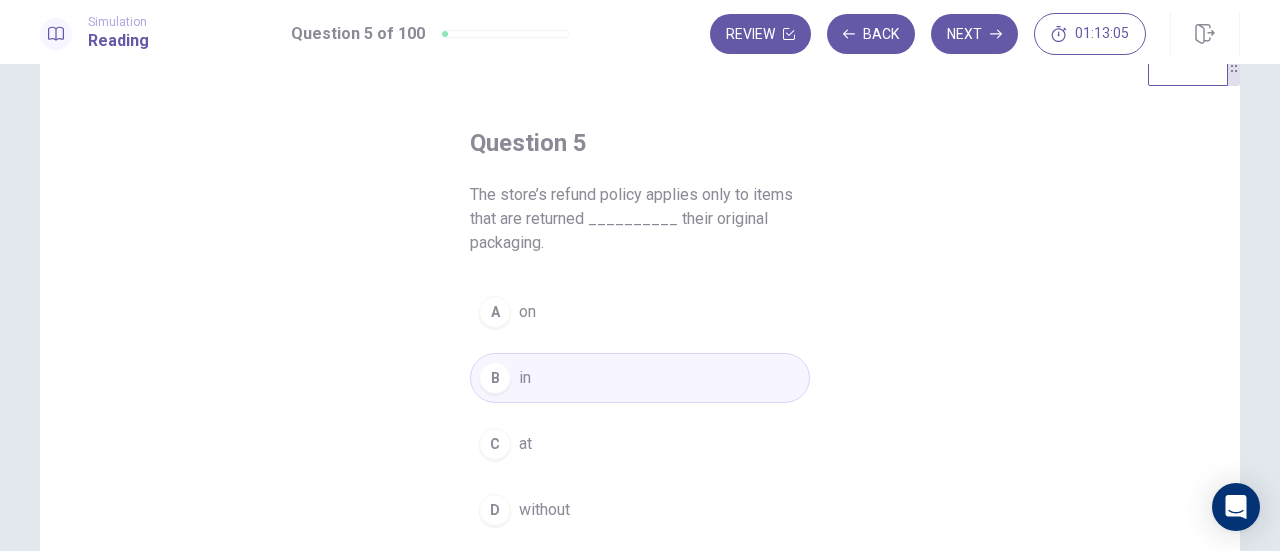 scroll, scrollTop: 58, scrollLeft: 0, axis: vertical 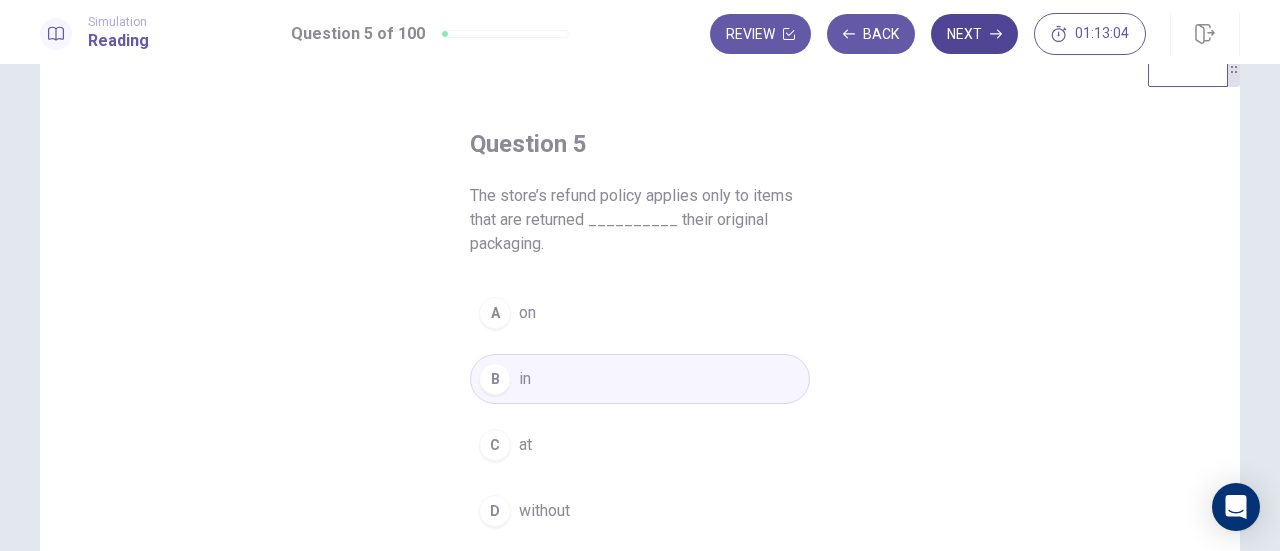 click on "Next" at bounding box center (974, 34) 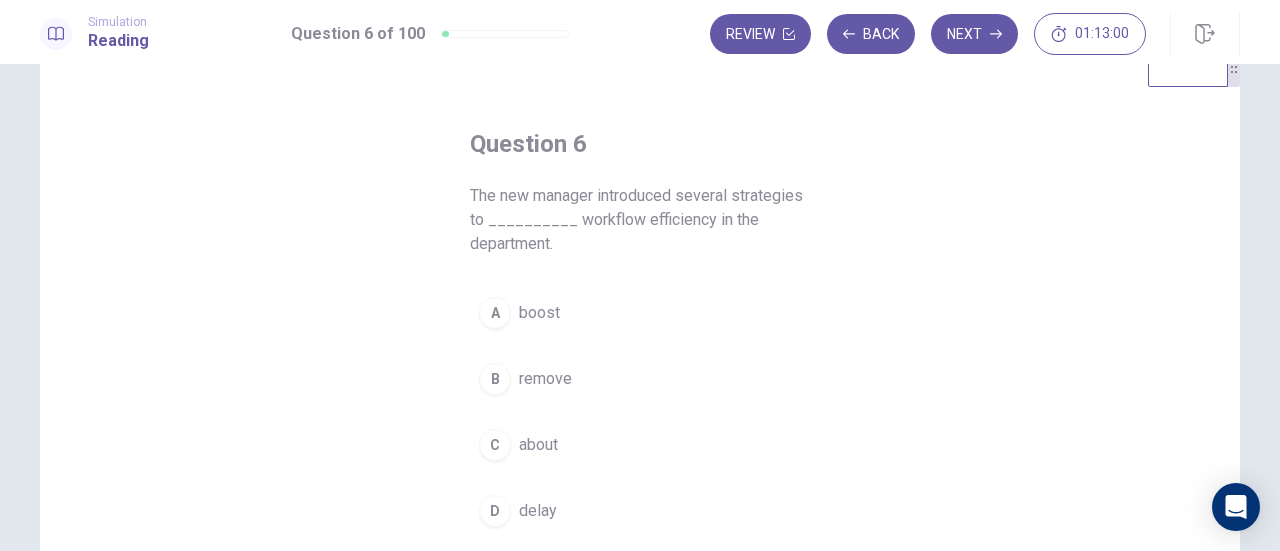 scroll, scrollTop: 86, scrollLeft: 0, axis: vertical 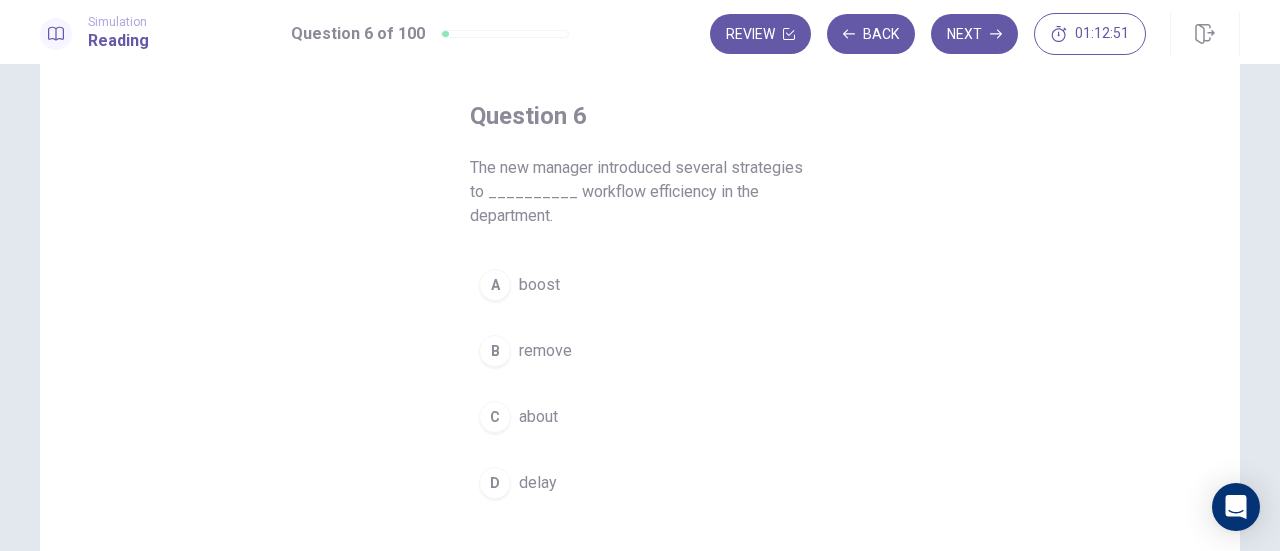 click on "A boost" at bounding box center [640, 285] 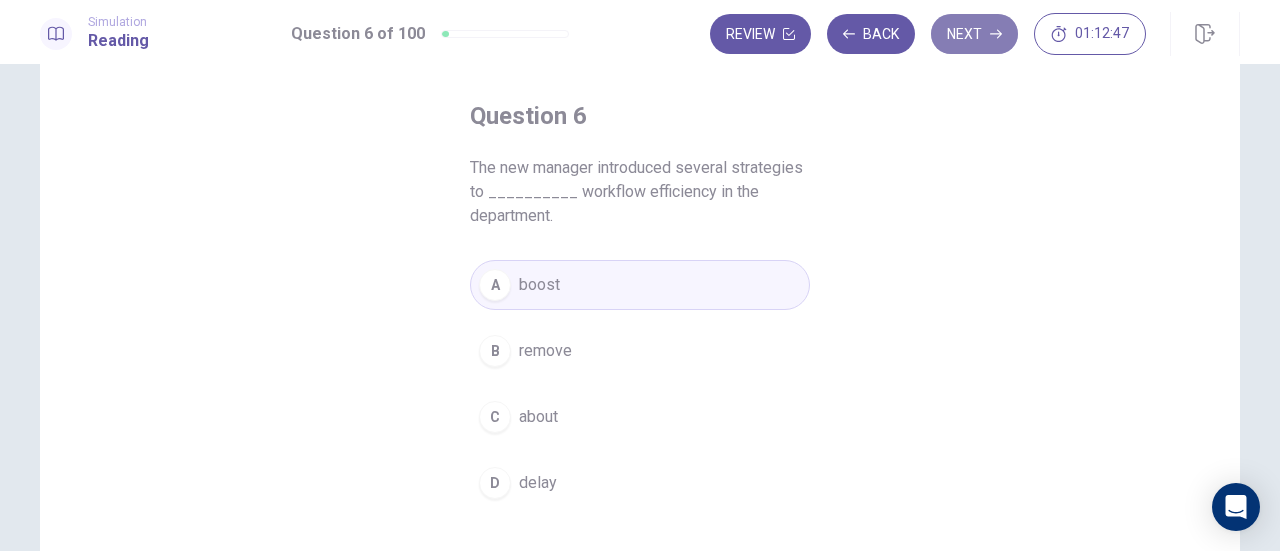 click on "Next" at bounding box center (974, 34) 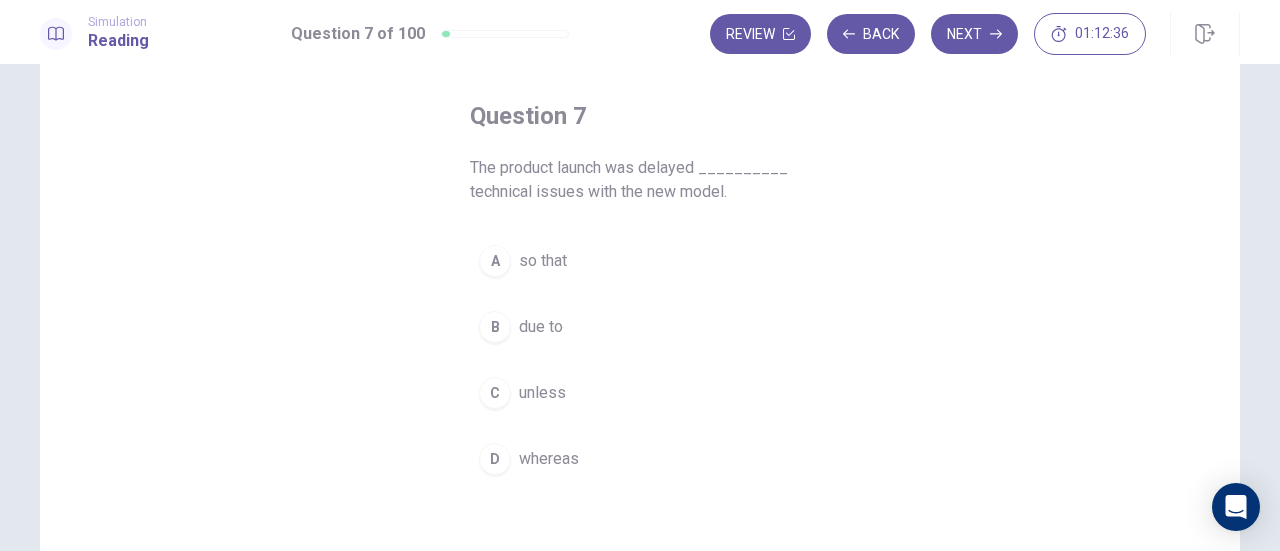 click on "B" at bounding box center (495, 327) 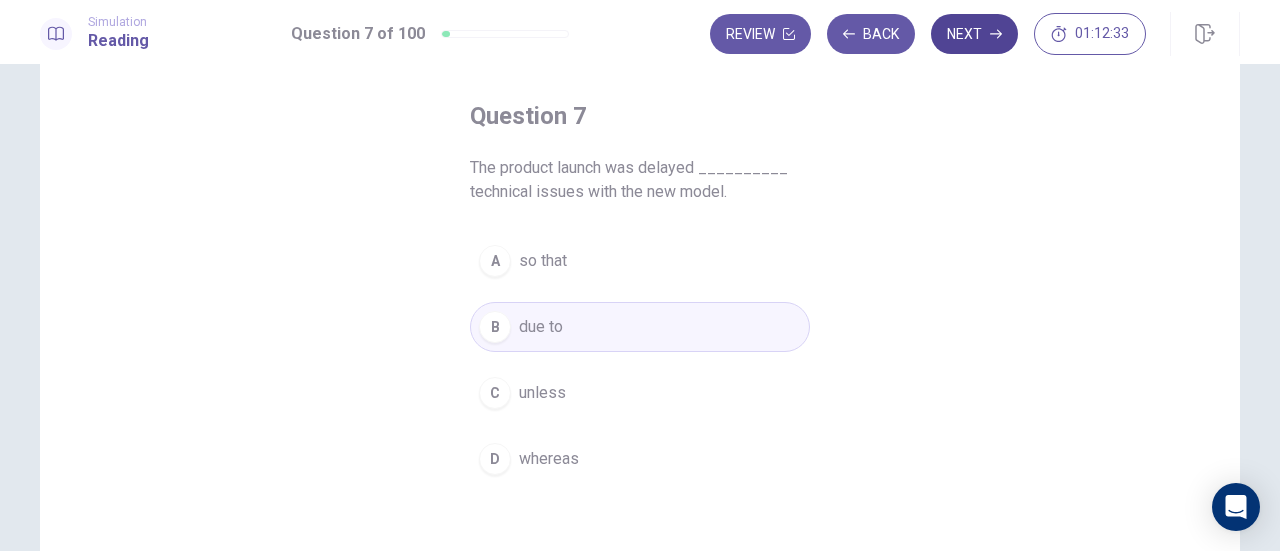 click on "Next" at bounding box center (974, 34) 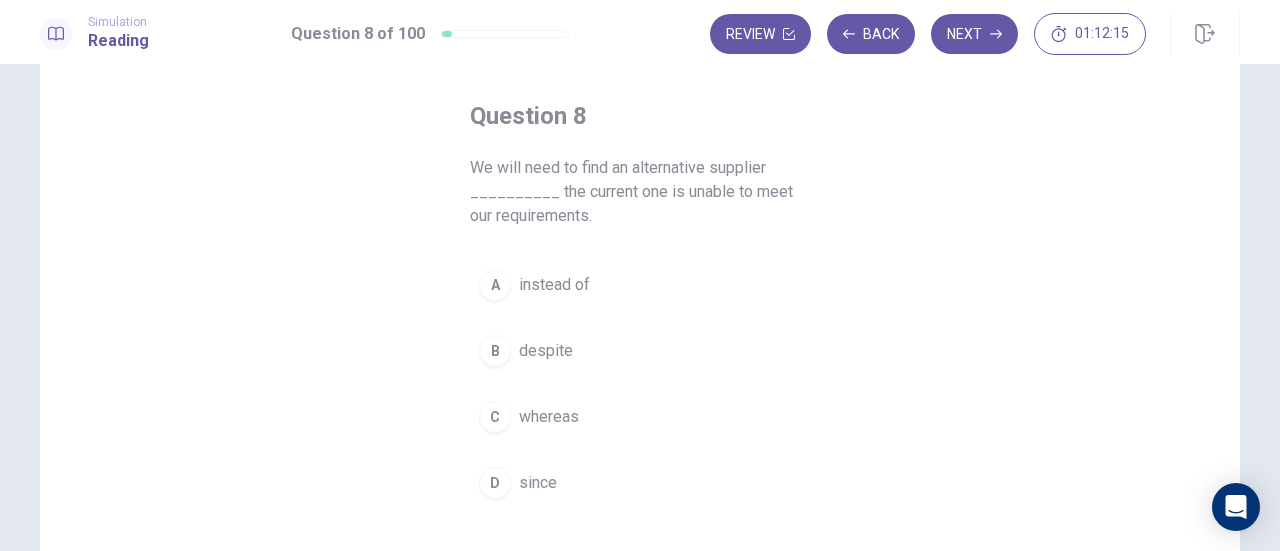 click on "D" at bounding box center (495, 483) 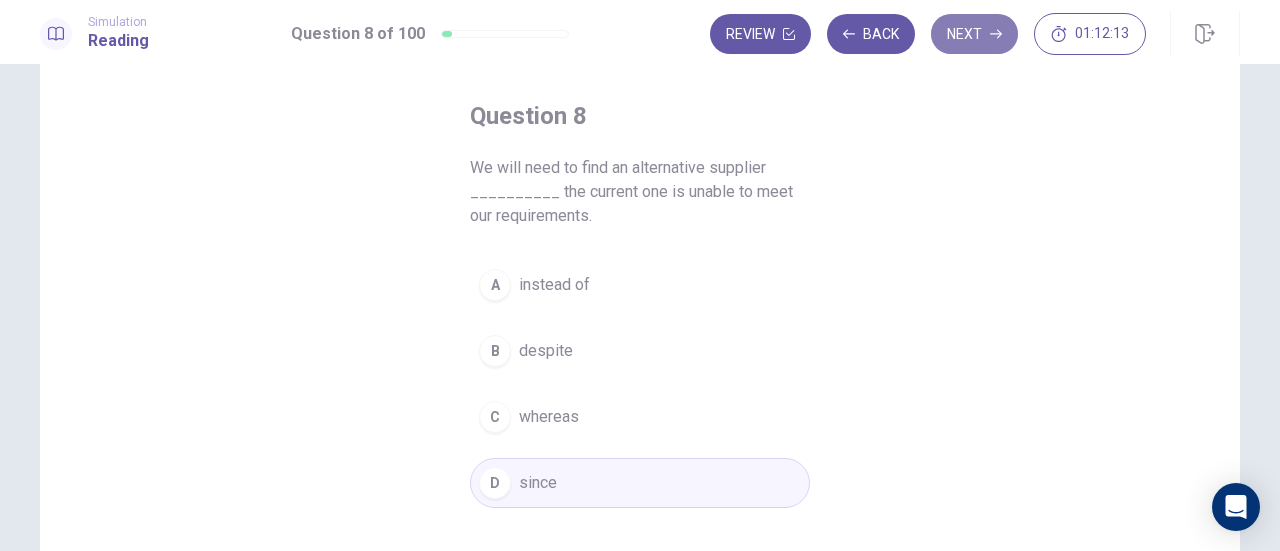 click on "Next" at bounding box center [974, 34] 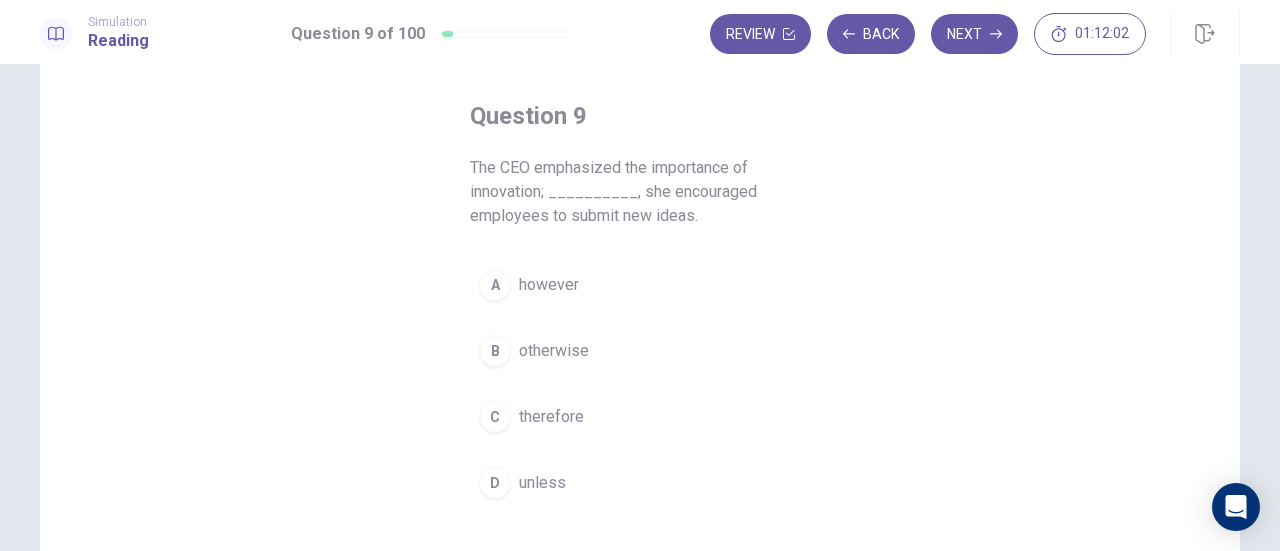 click on "C" at bounding box center [495, 417] 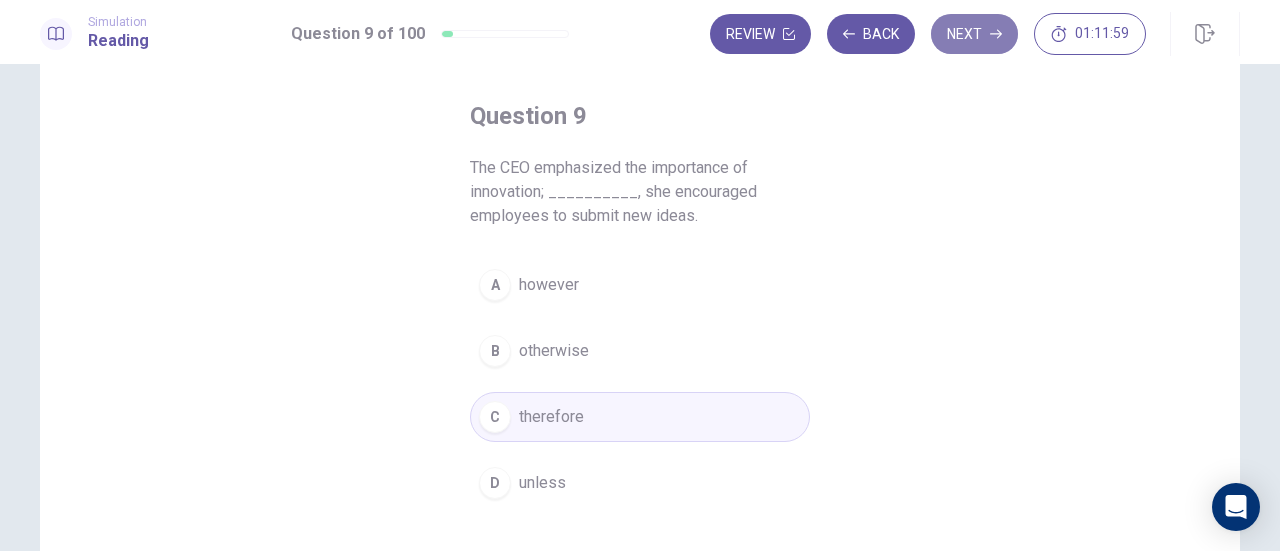 click on "Next" at bounding box center (974, 34) 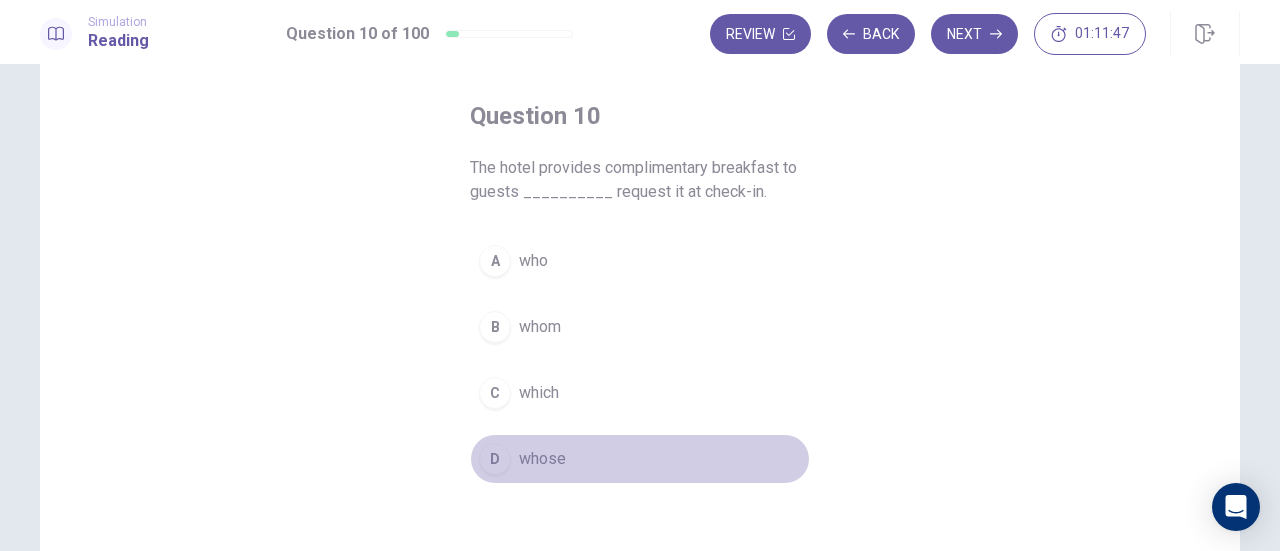click on "D" at bounding box center [495, 459] 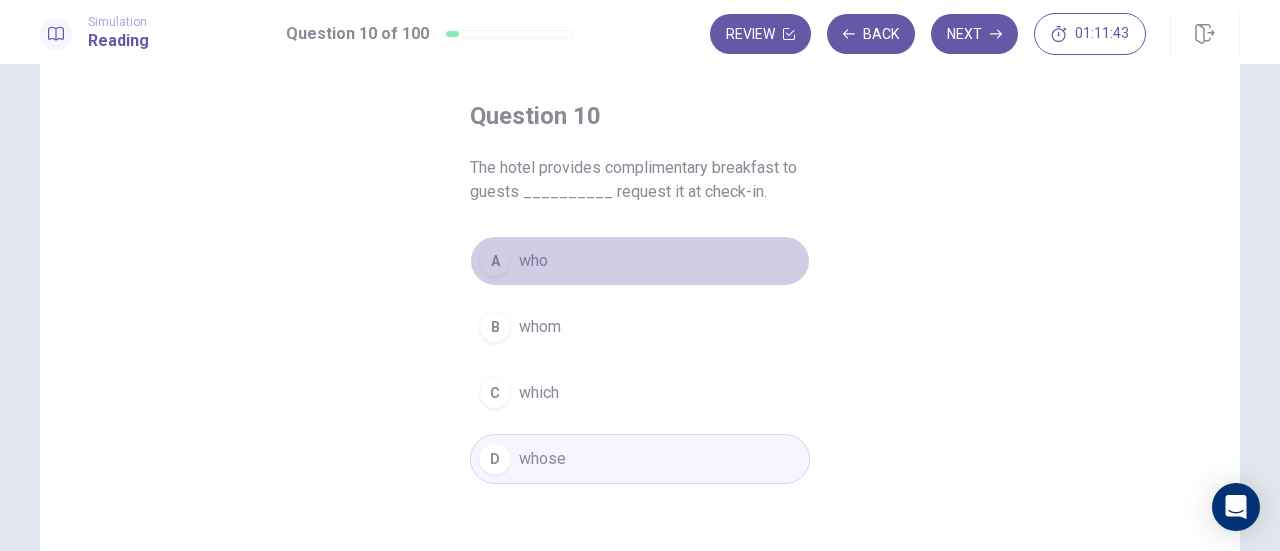 click on "who" at bounding box center (533, 261) 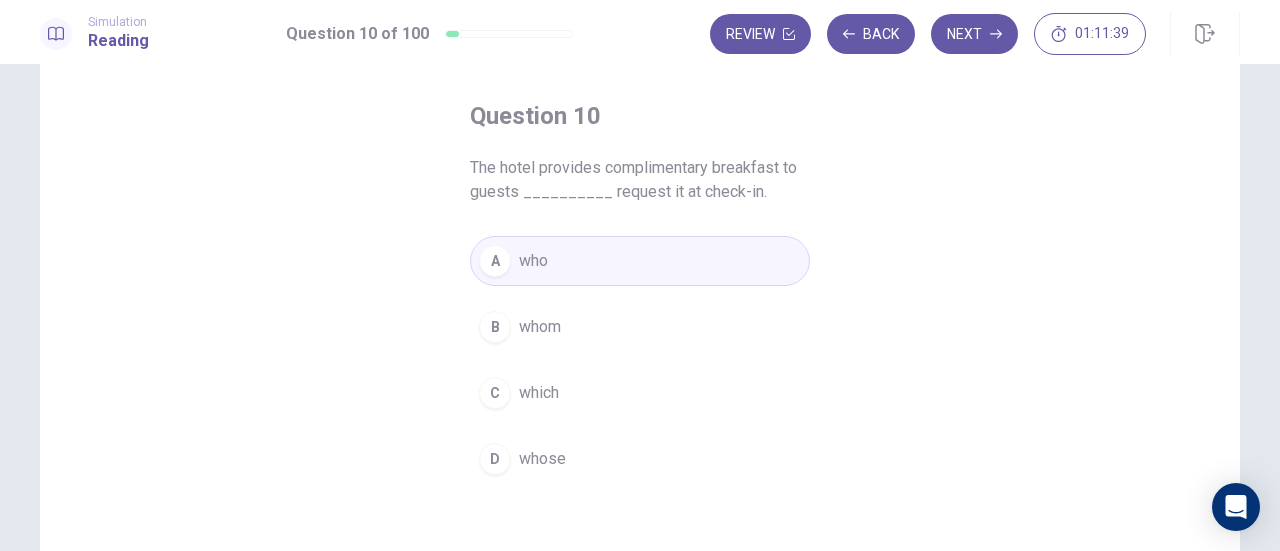 click on "B whom" at bounding box center (640, 327) 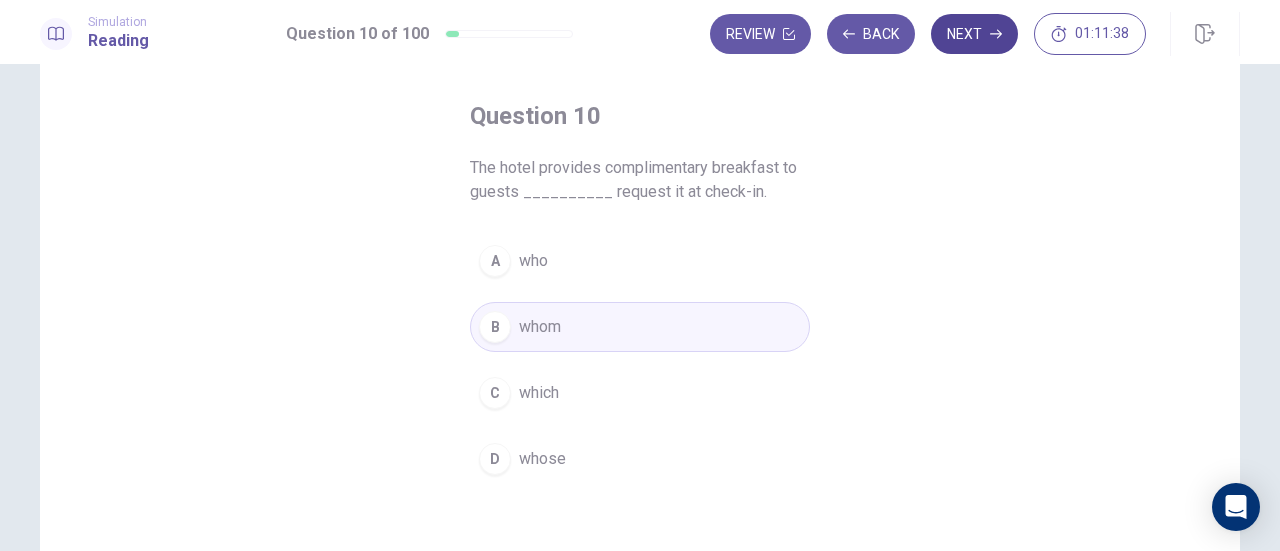 click on "Next" at bounding box center [974, 34] 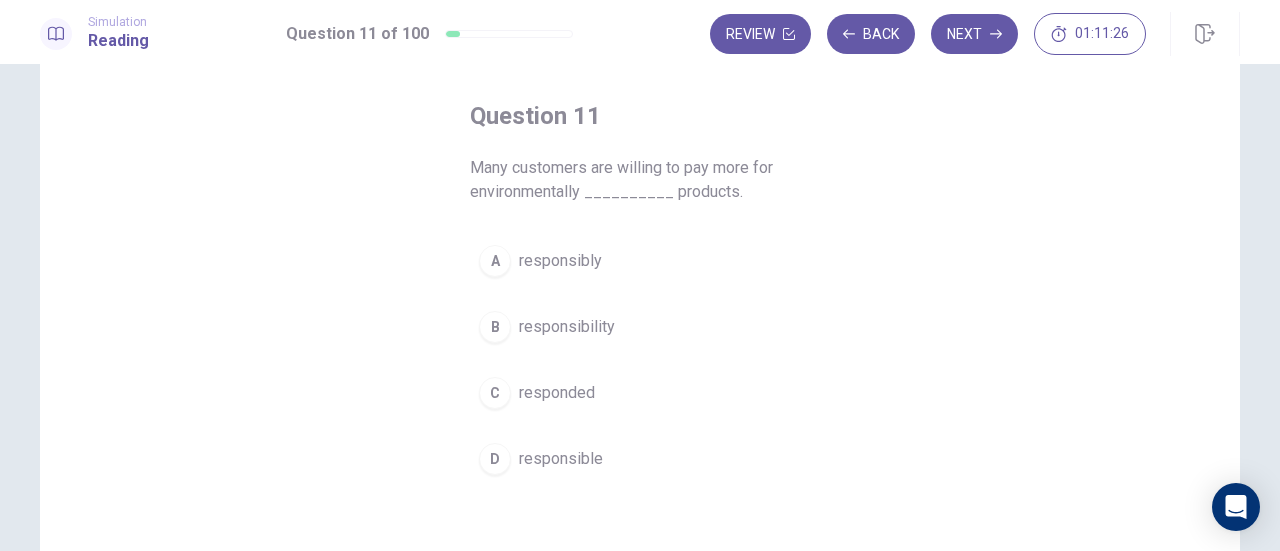 click on "responsibly" at bounding box center [560, 261] 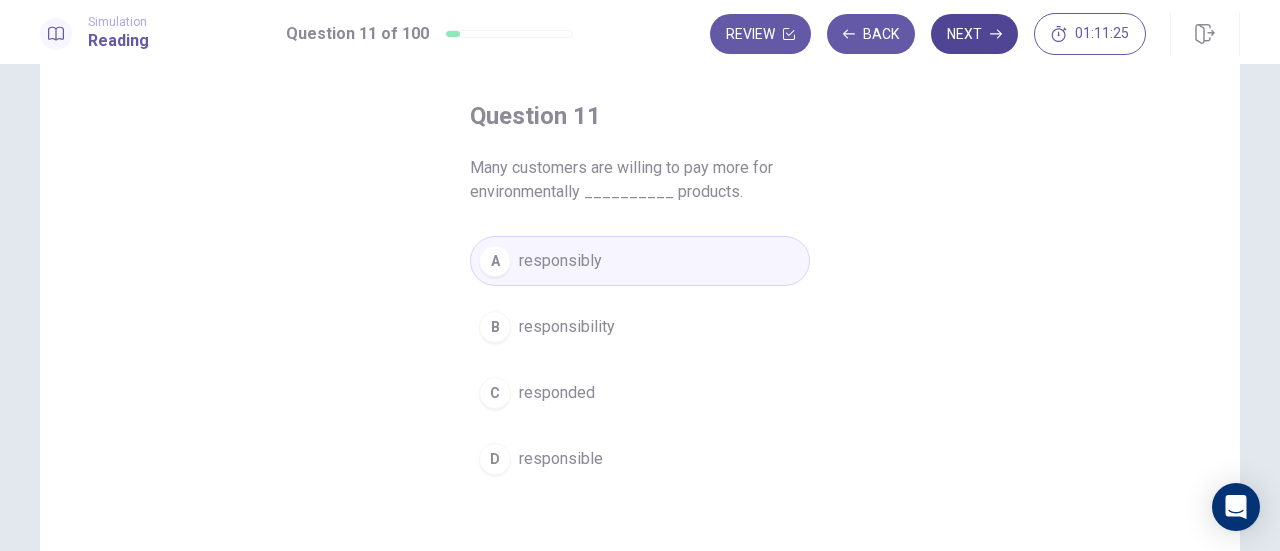 click on "Next" at bounding box center (974, 34) 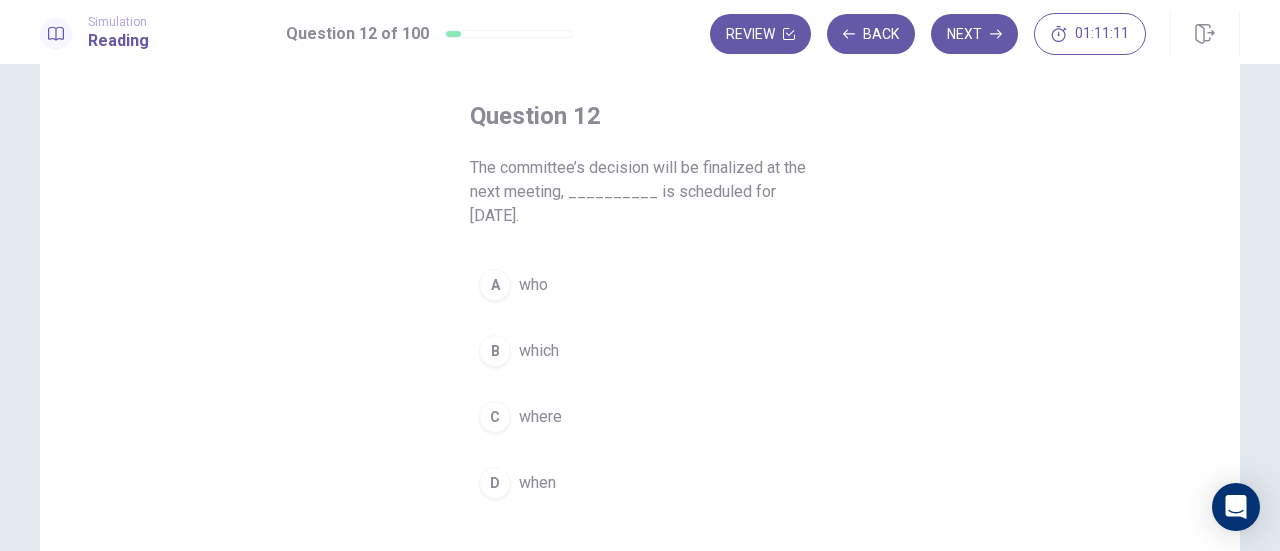 click on "when" at bounding box center (537, 483) 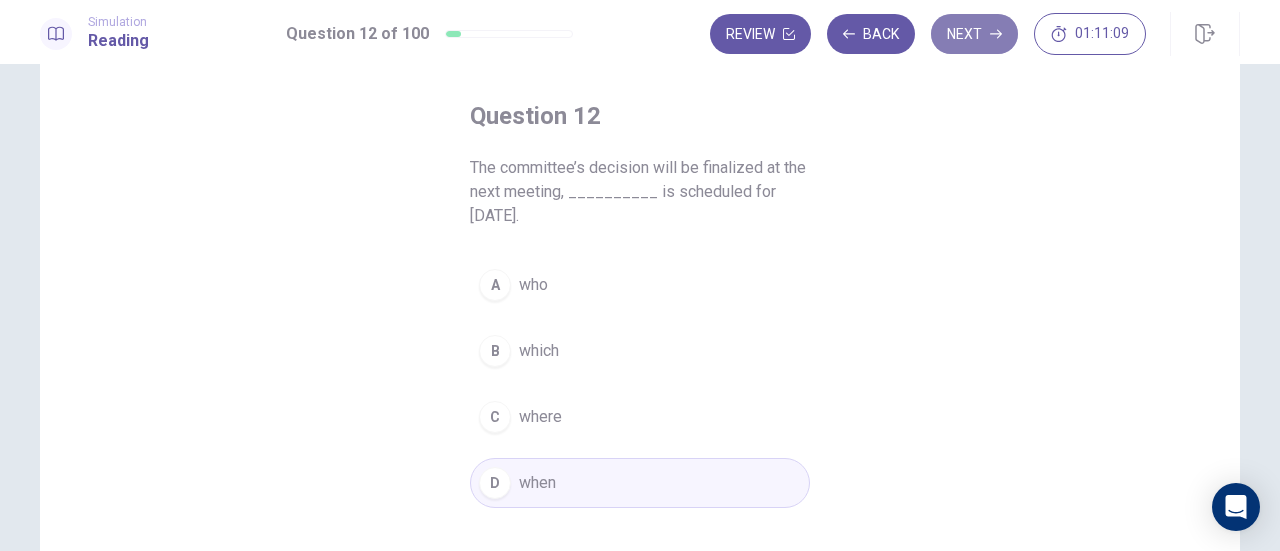 click on "Next" at bounding box center (974, 34) 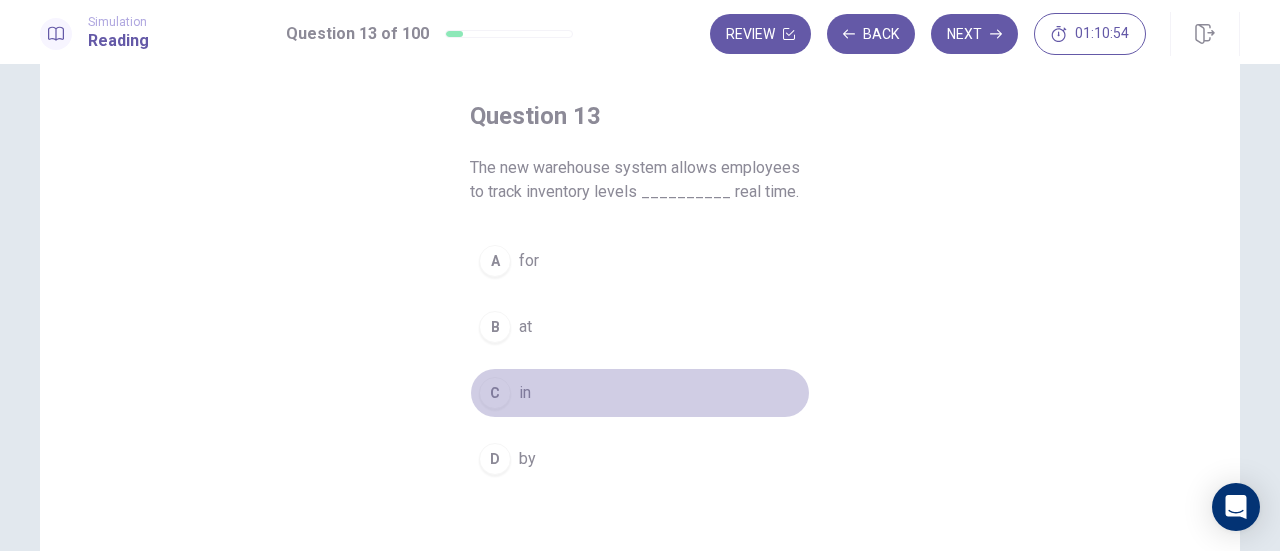 click on "C in" at bounding box center [640, 393] 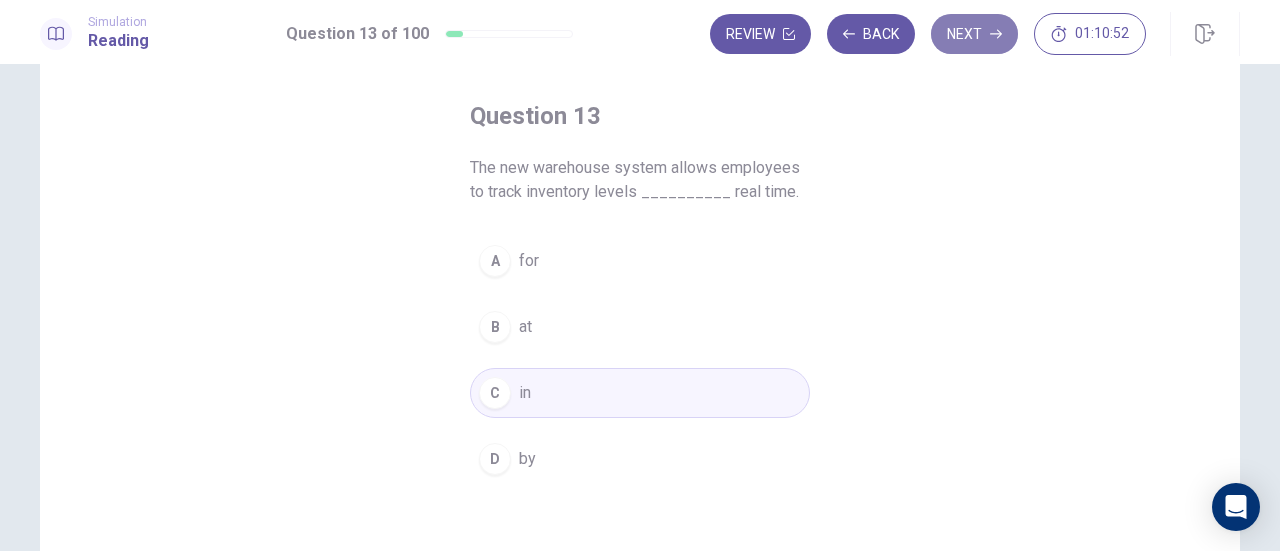 click on "Next" at bounding box center [974, 34] 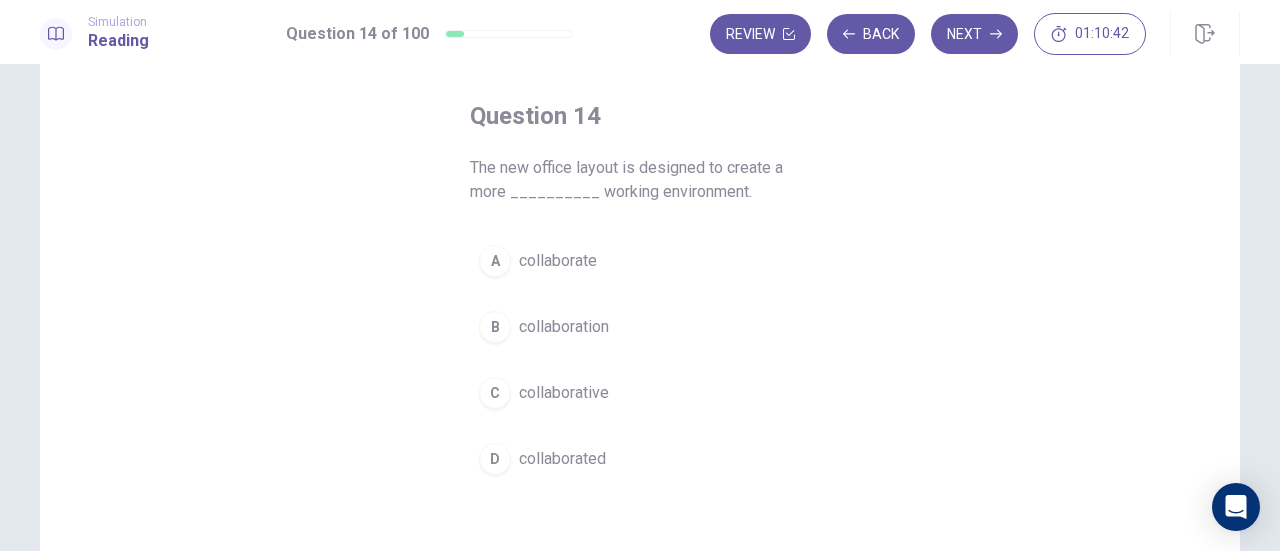 click on "collaborative" at bounding box center [564, 393] 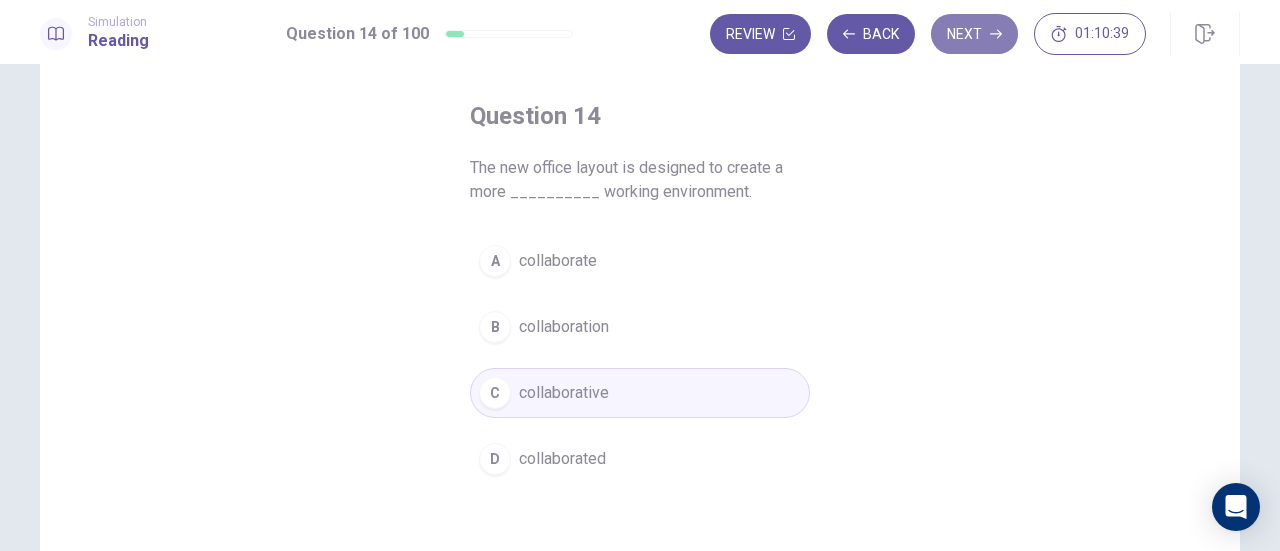 click on "Next" at bounding box center [974, 34] 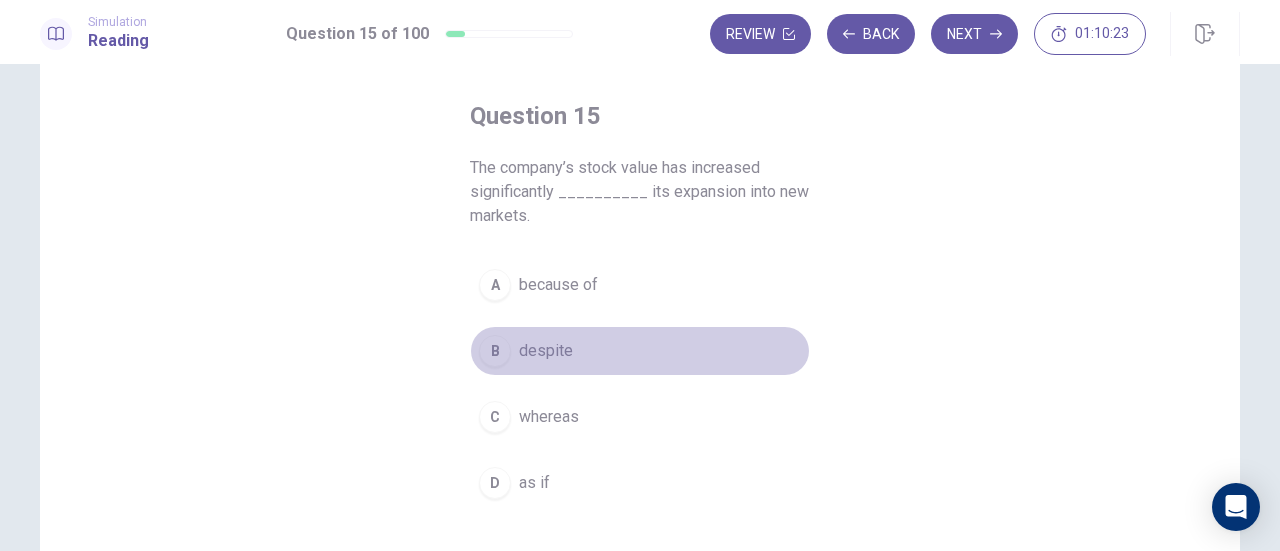 click on "B despite" at bounding box center (640, 351) 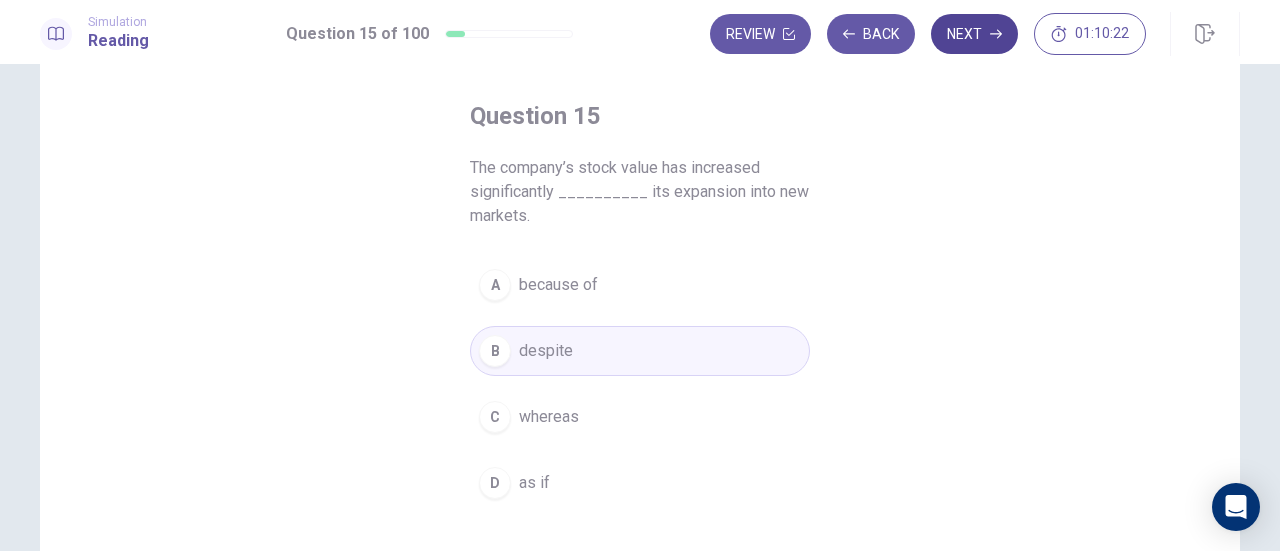 click on "Next" at bounding box center (974, 34) 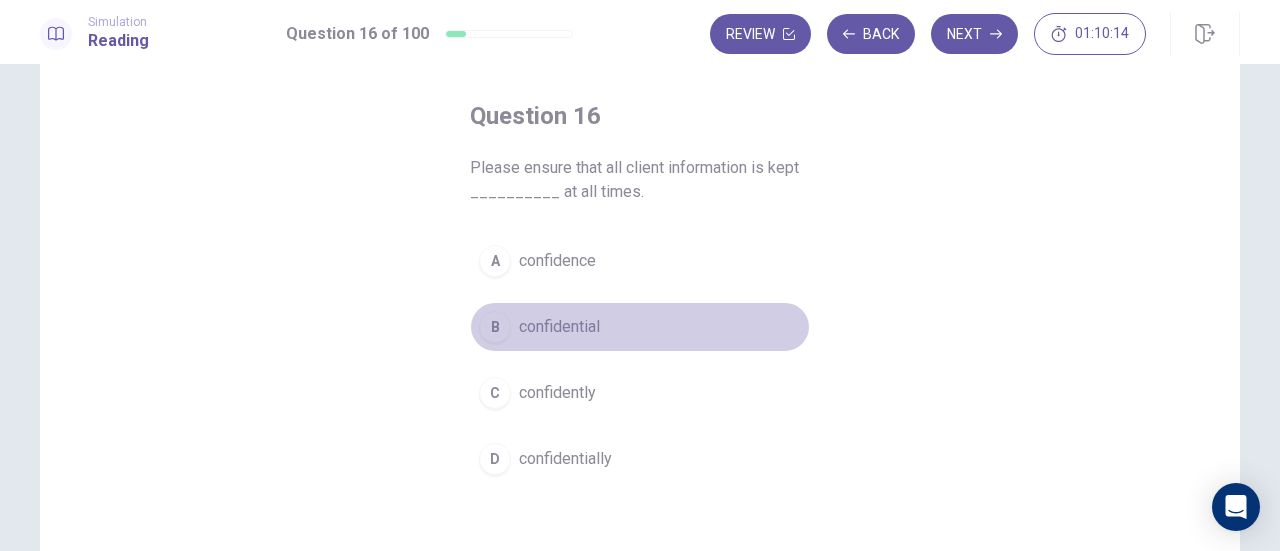 click on "confidential" at bounding box center [559, 327] 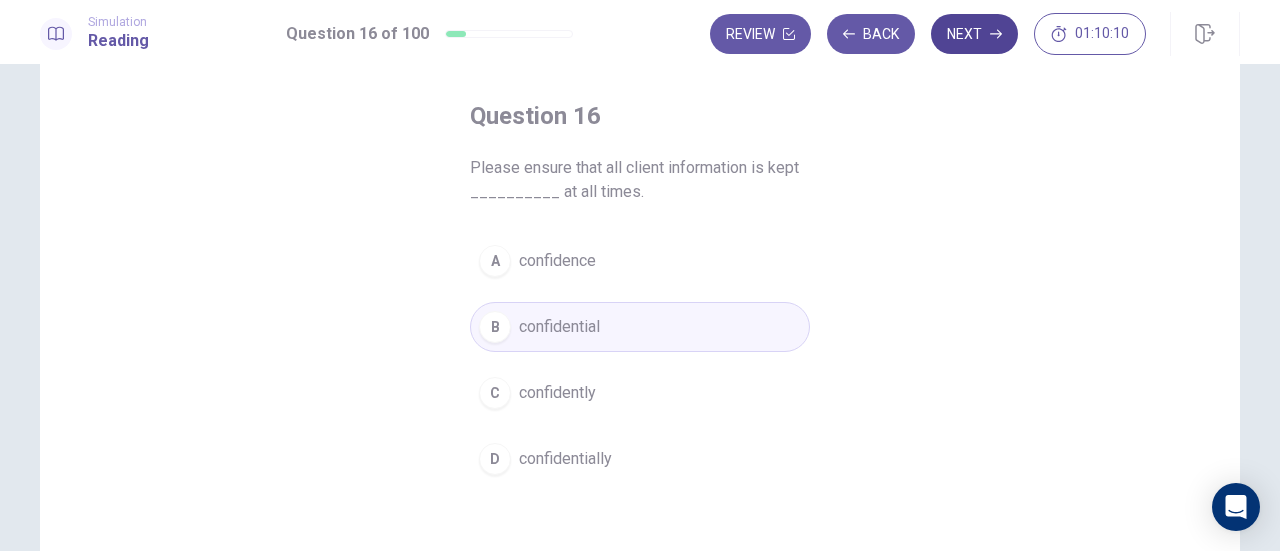 click on "Next" at bounding box center [974, 34] 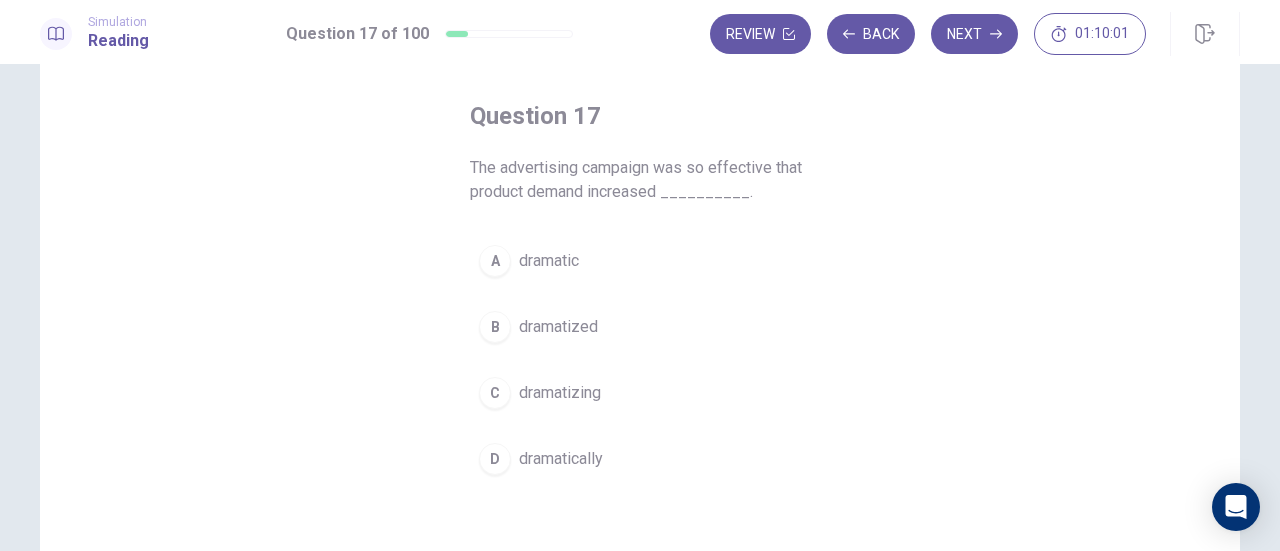 click on "dramatically" at bounding box center (561, 459) 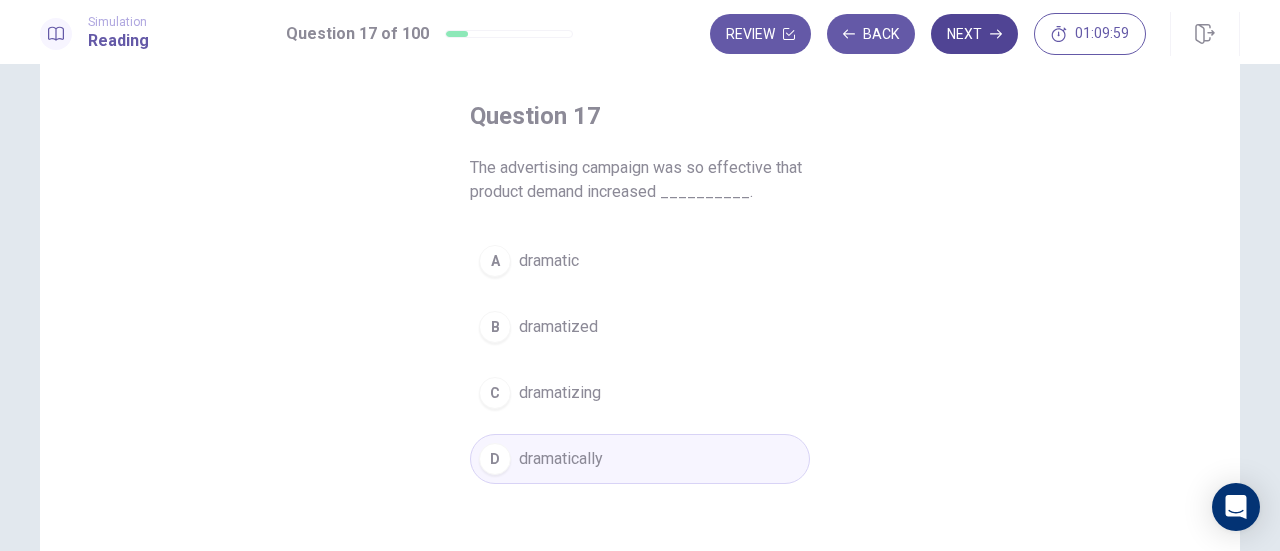 click on "Next" at bounding box center [974, 34] 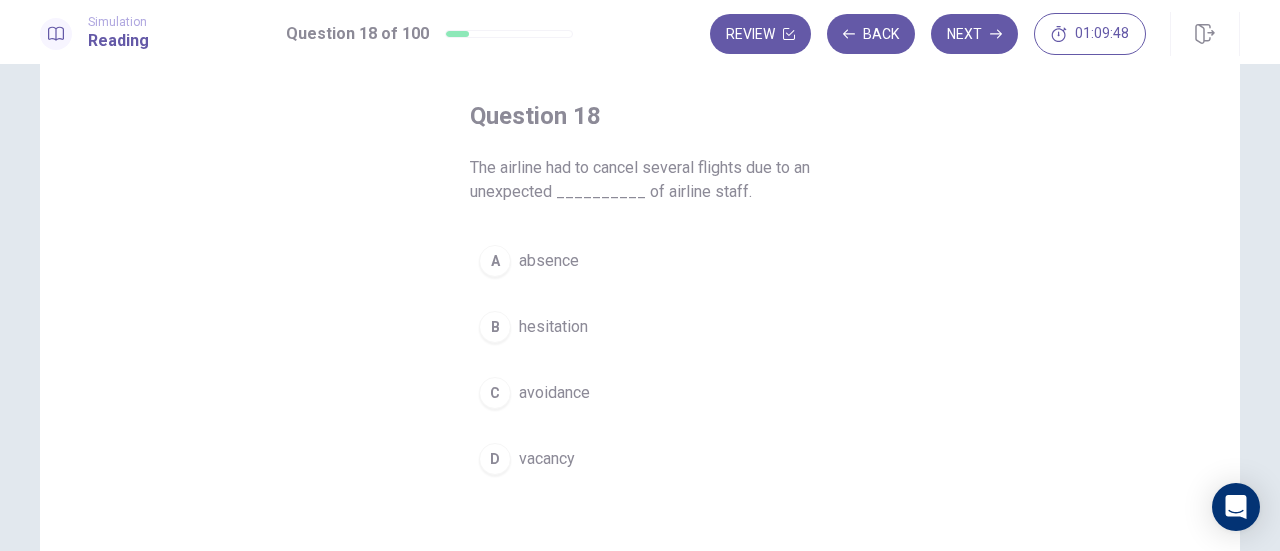 click on "A absence" at bounding box center (640, 261) 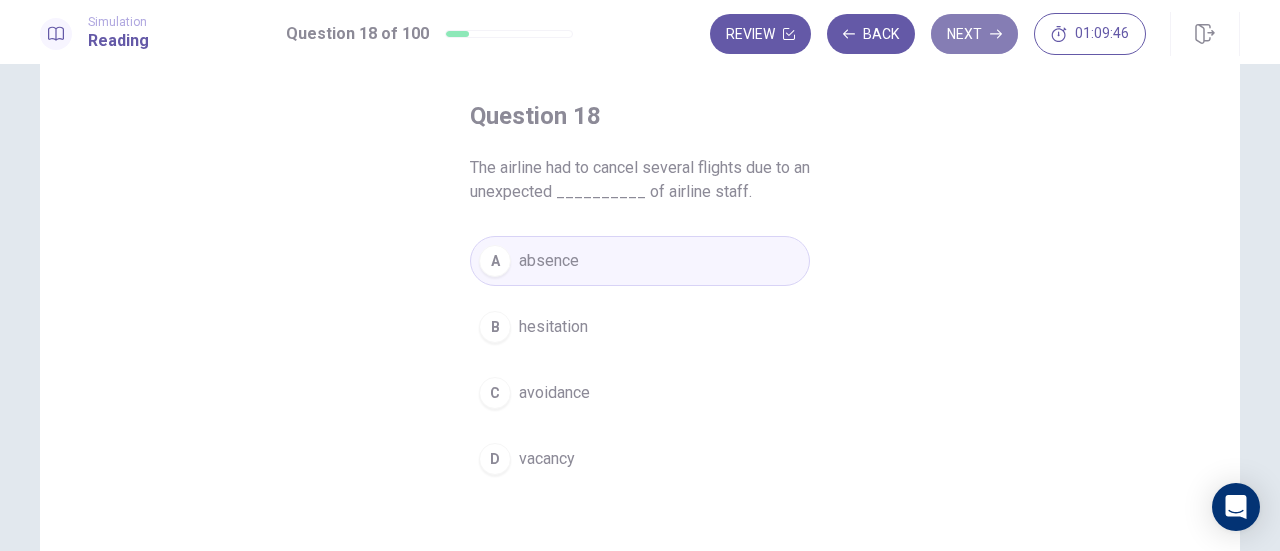 click on "Next" at bounding box center [974, 34] 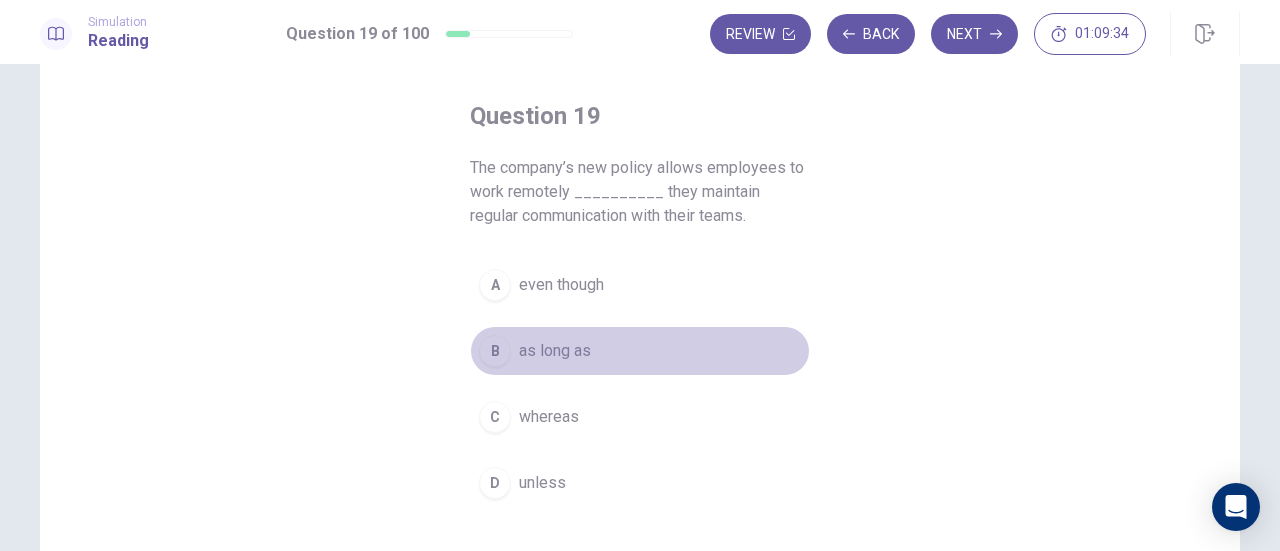 click on "as long as" at bounding box center (555, 351) 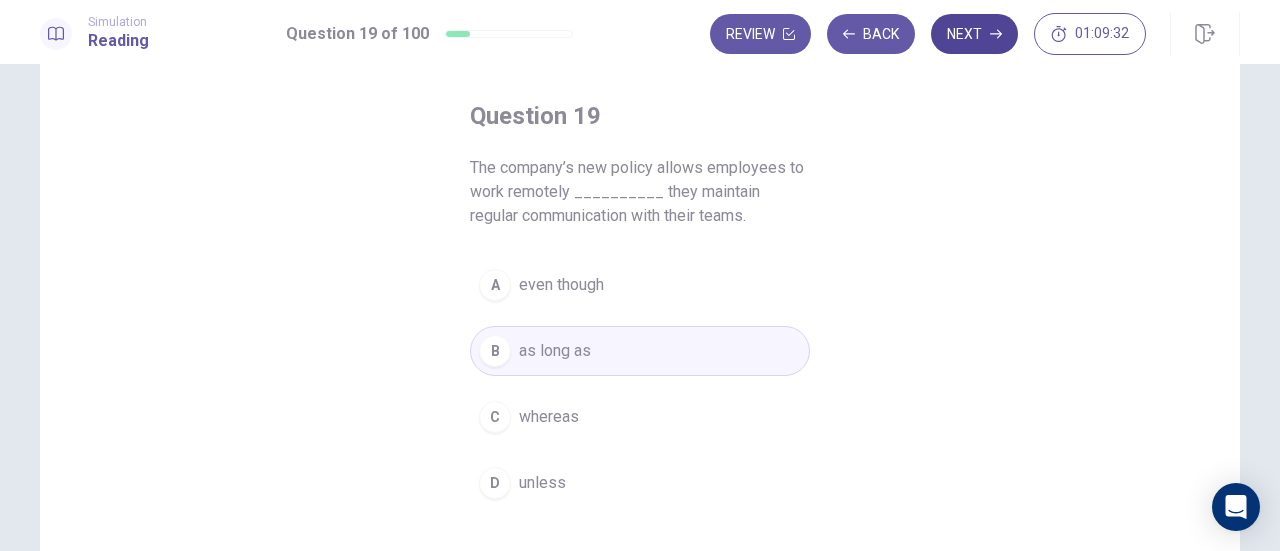 click on "Next" at bounding box center (974, 34) 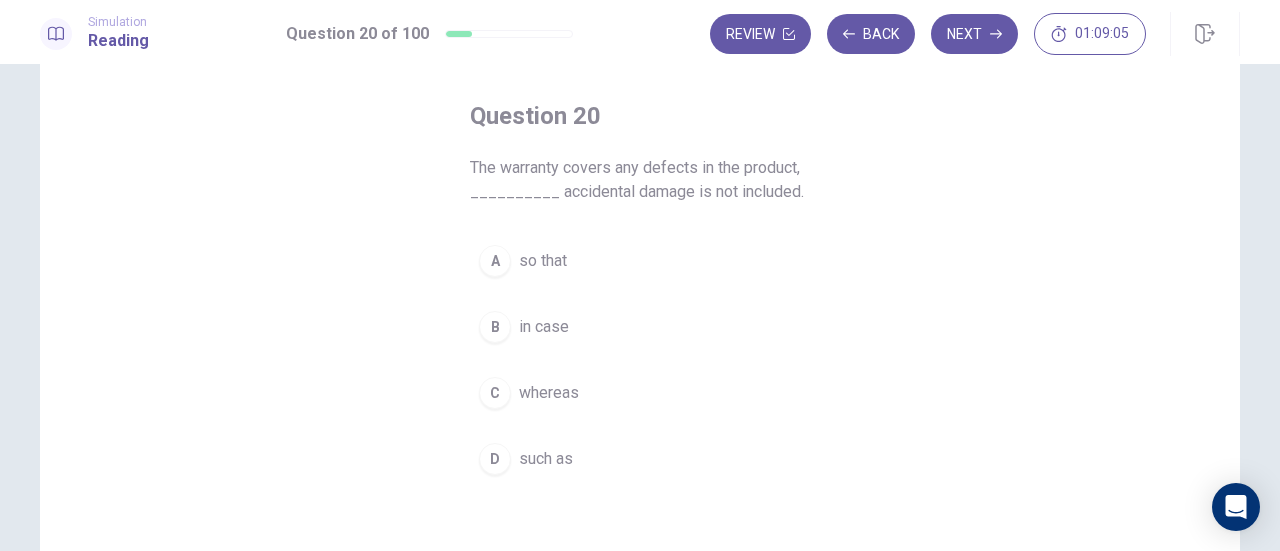 click on "C whereas" at bounding box center [640, 393] 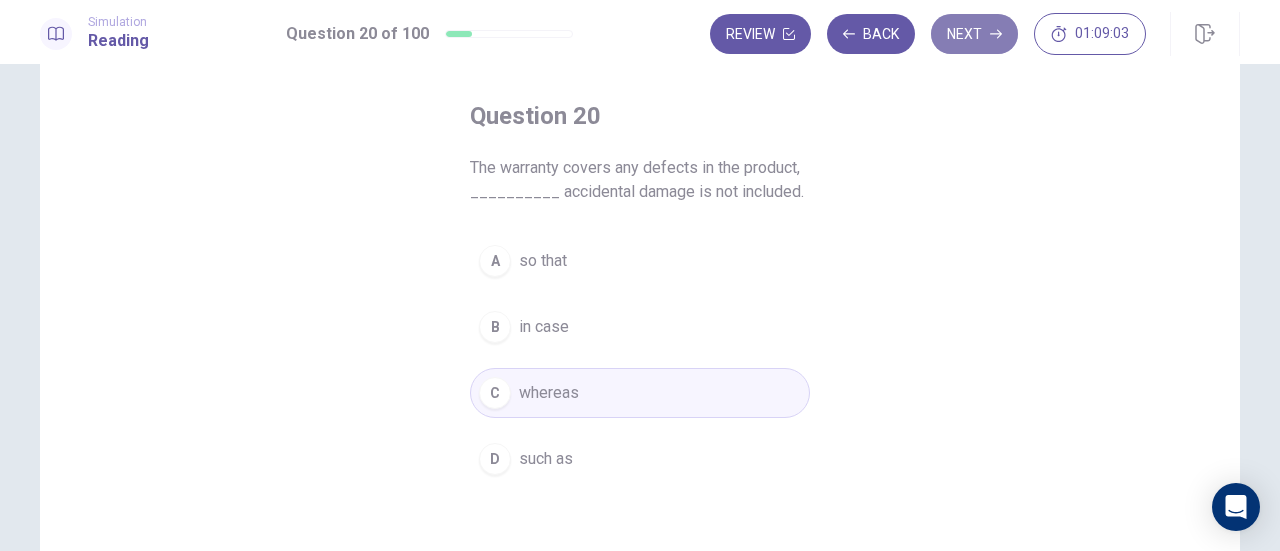 click 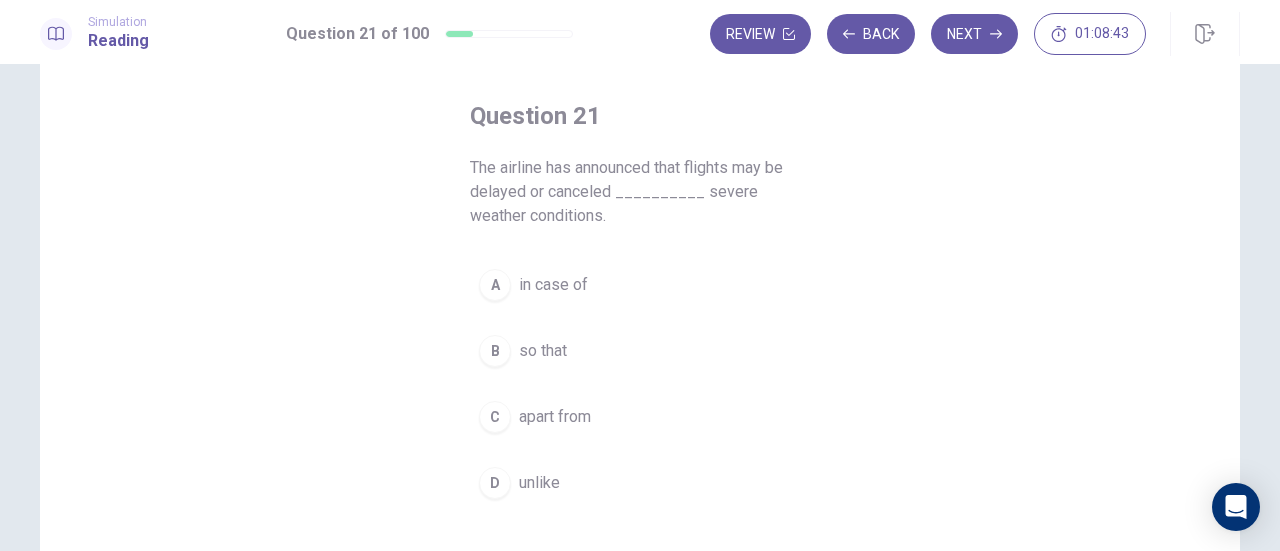click on "in case of" at bounding box center [553, 285] 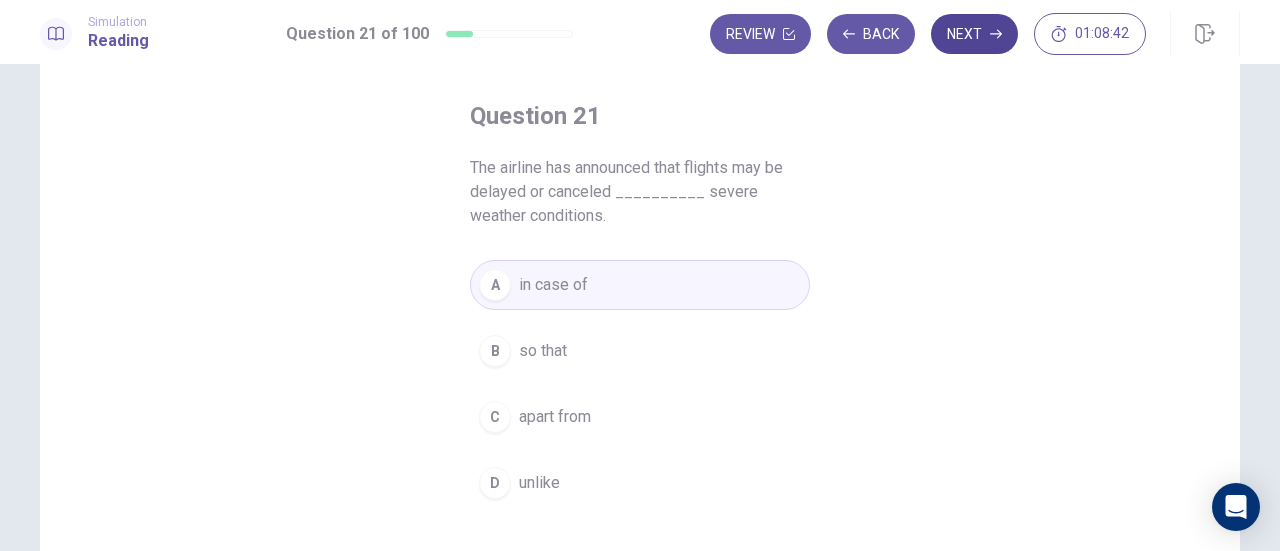 click on "Next" at bounding box center (974, 34) 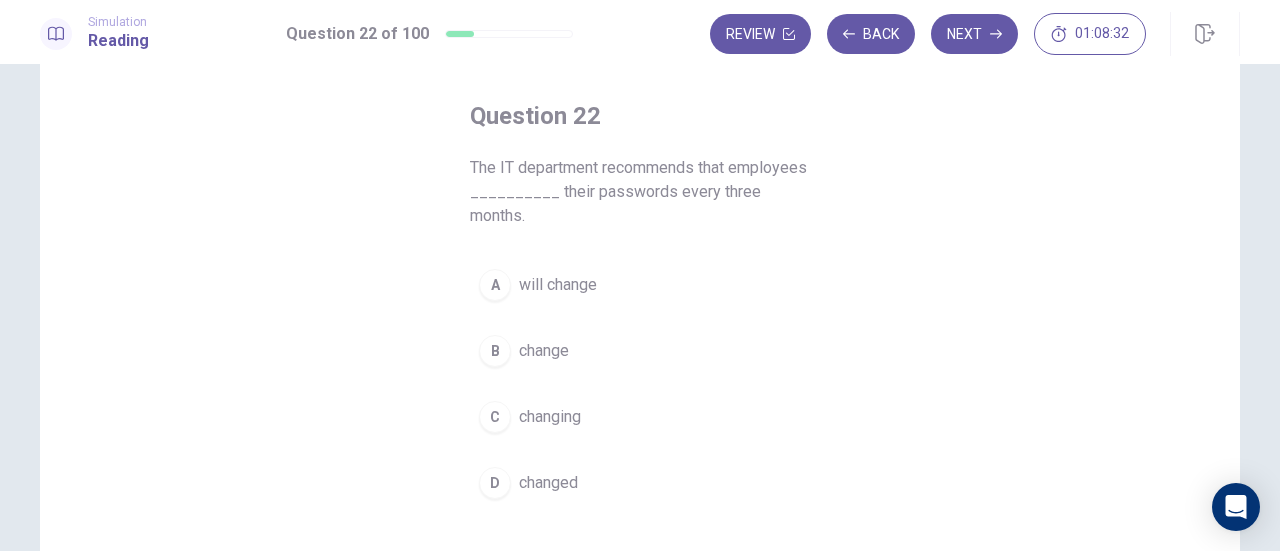 click on "change" at bounding box center [544, 351] 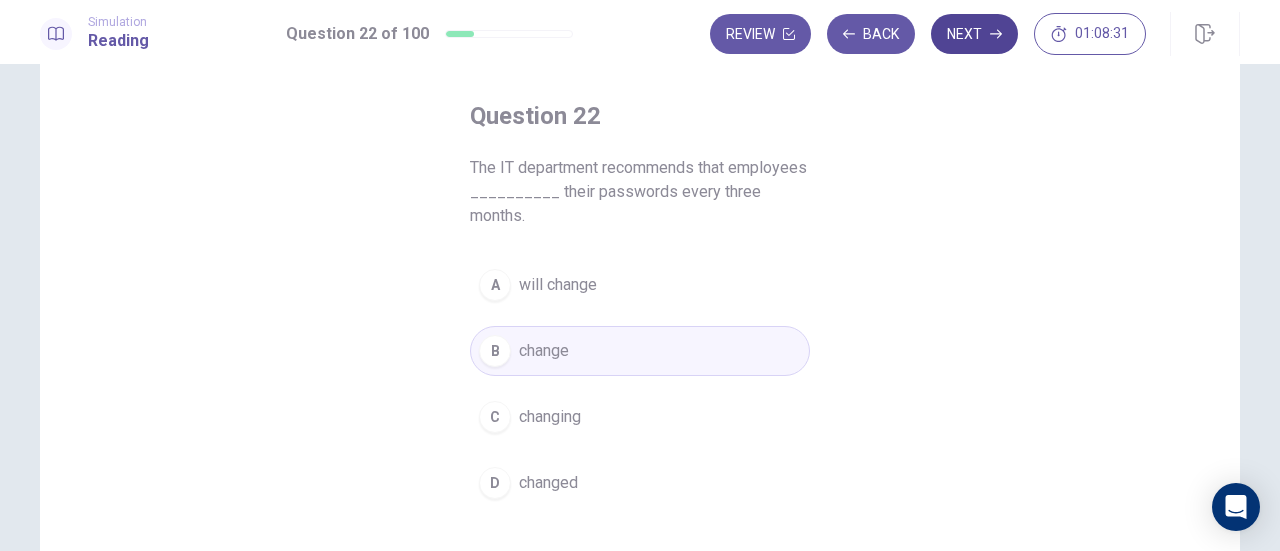 click on "Next" at bounding box center [974, 34] 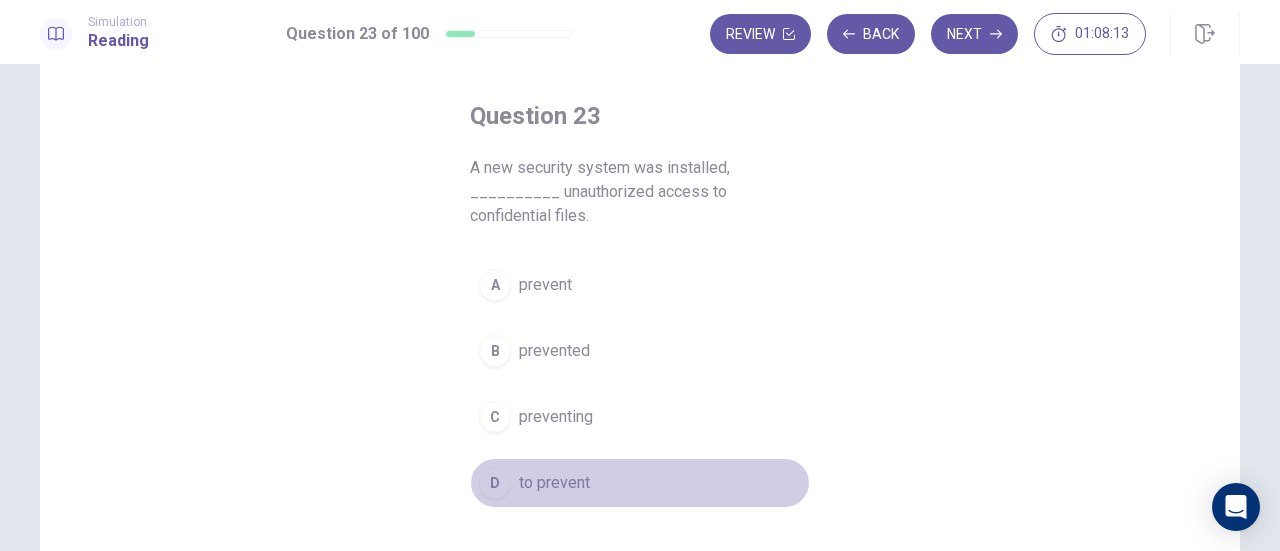 click on "to prevent" at bounding box center (554, 483) 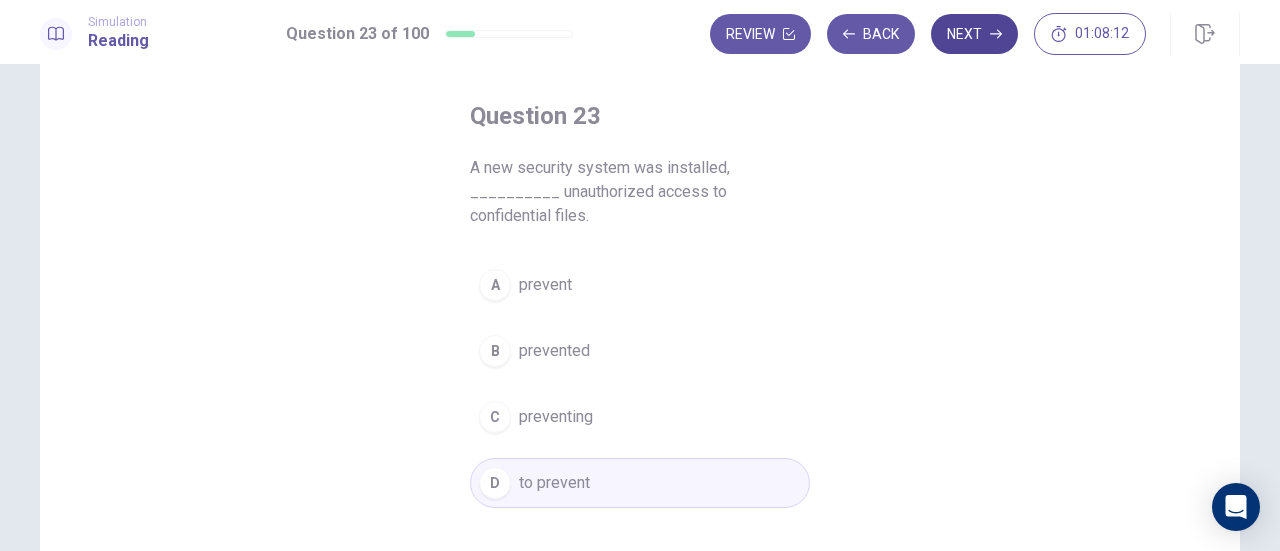click on "Next" at bounding box center [974, 34] 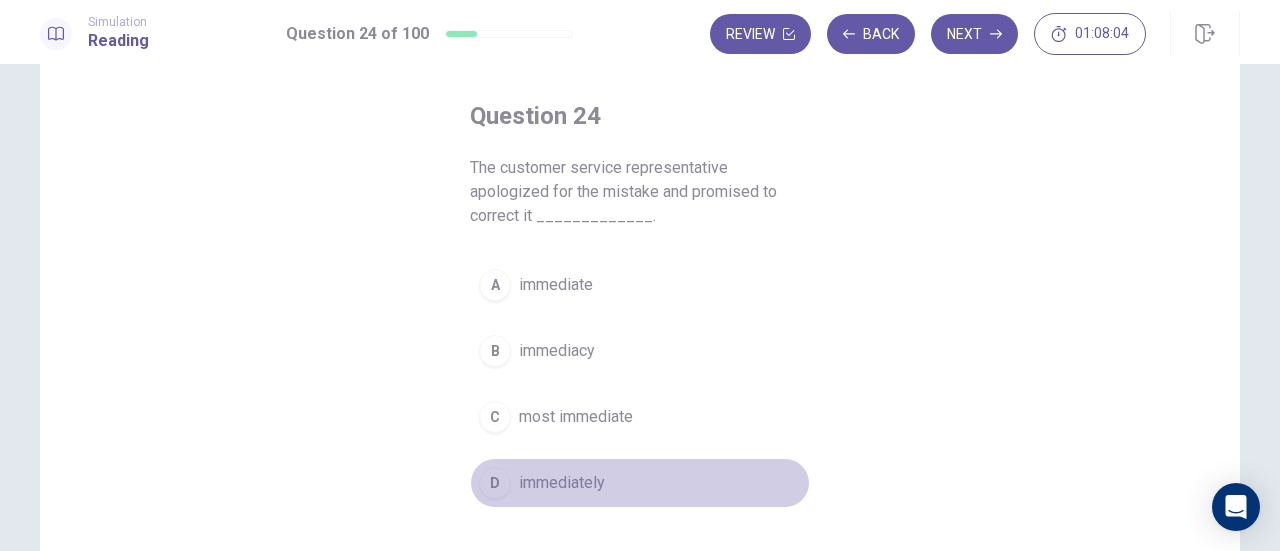 click on "D immediately" at bounding box center [640, 483] 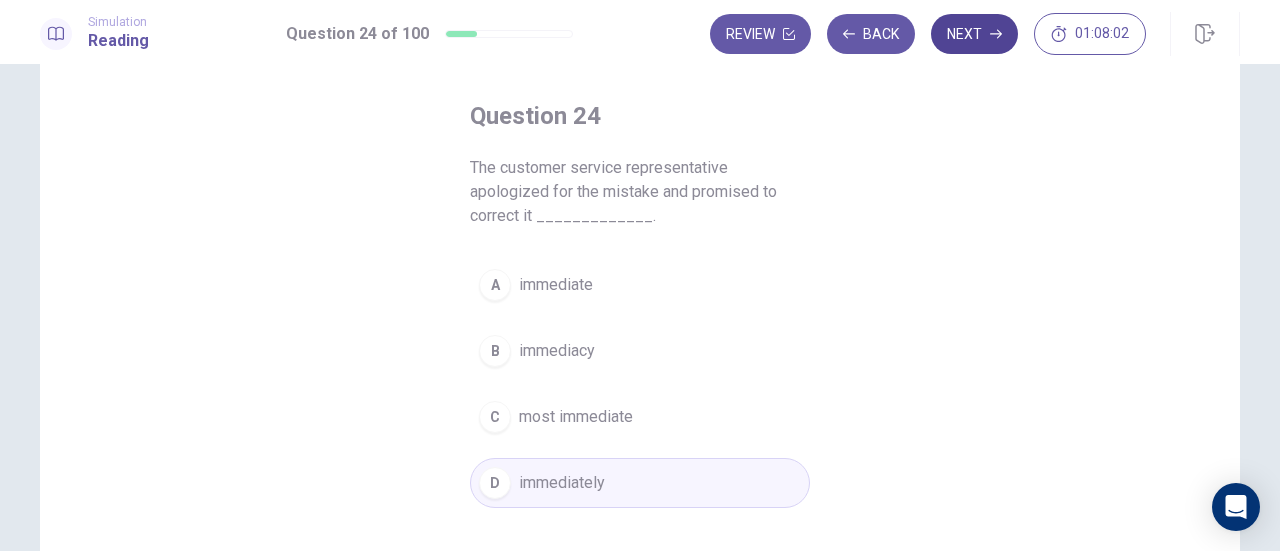 click on "Next" at bounding box center [974, 34] 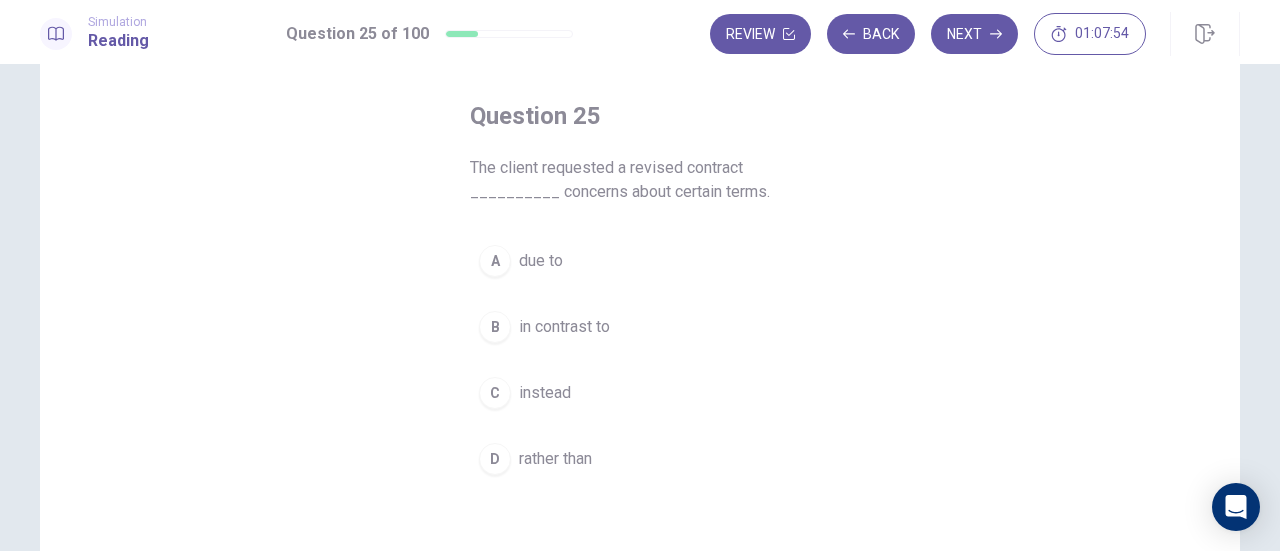 click on "due to" at bounding box center [541, 261] 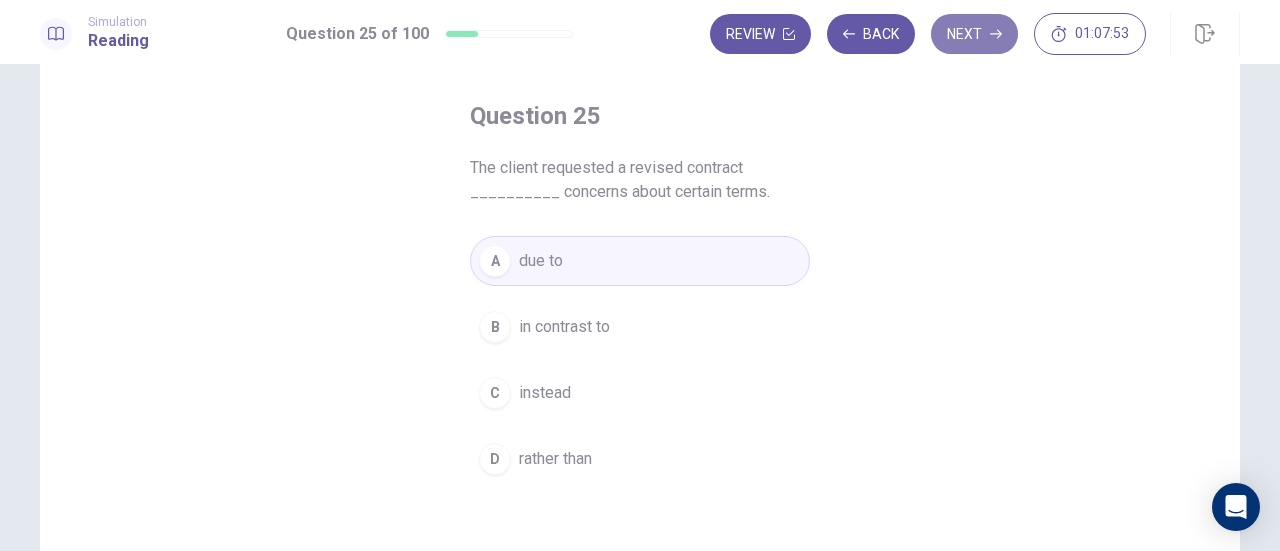 click on "Next" at bounding box center [974, 34] 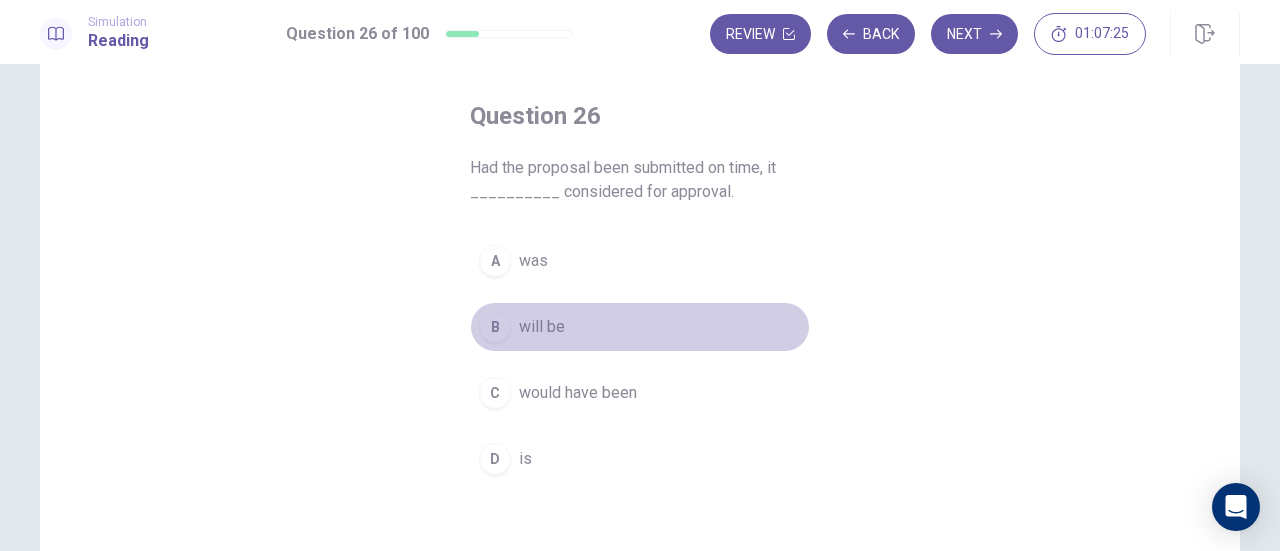 click on "will be" at bounding box center (542, 327) 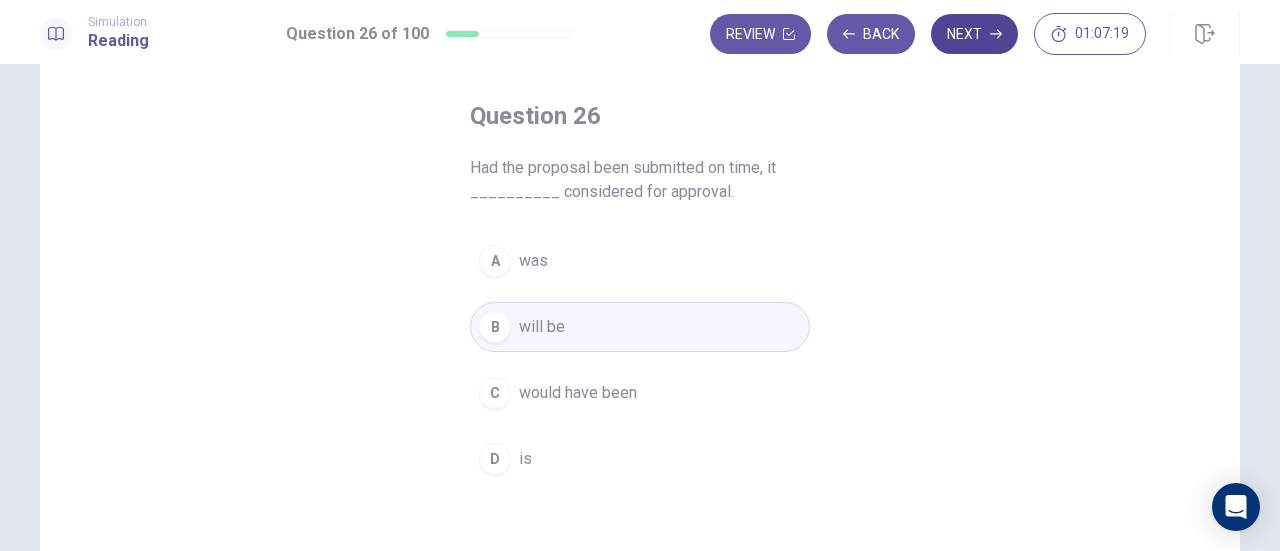 click on "Next" at bounding box center (974, 34) 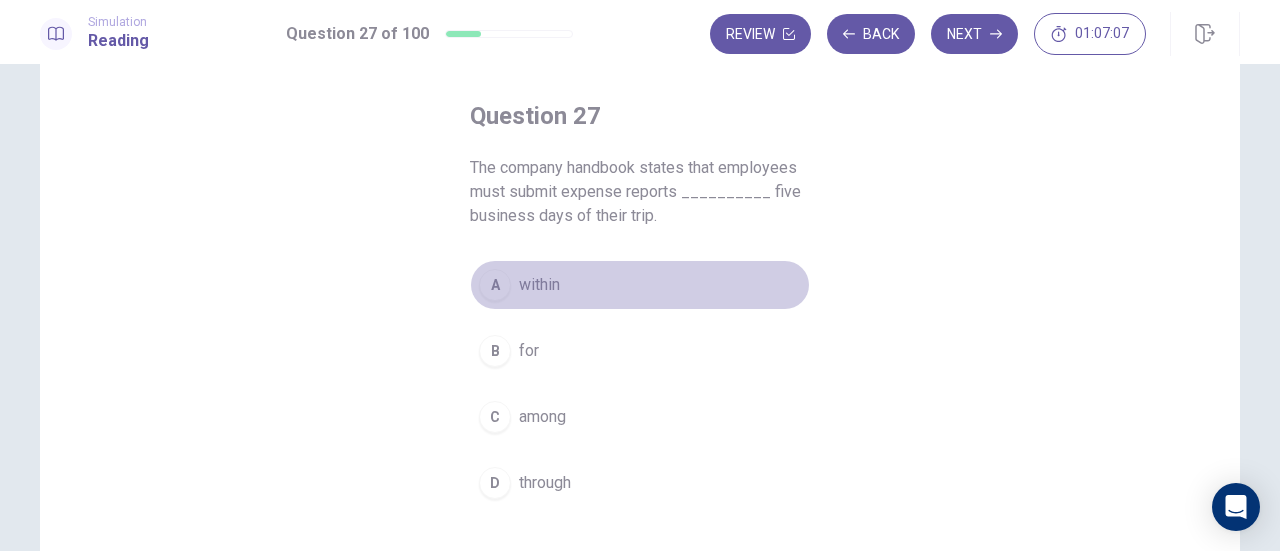 click on "within" at bounding box center [539, 285] 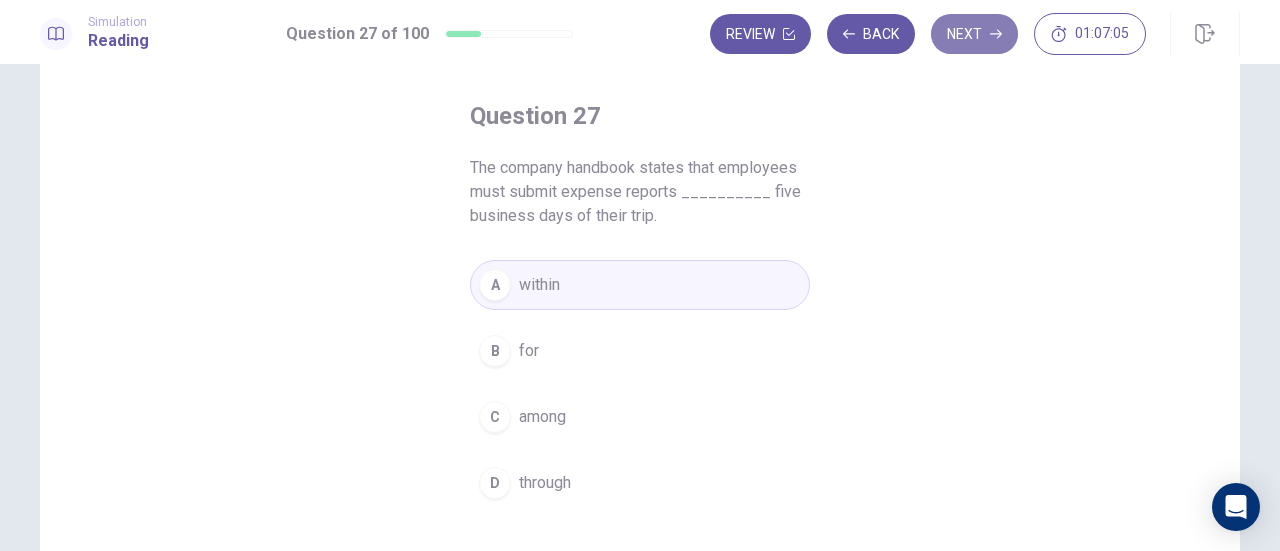 click on "Next" at bounding box center [974, 34] 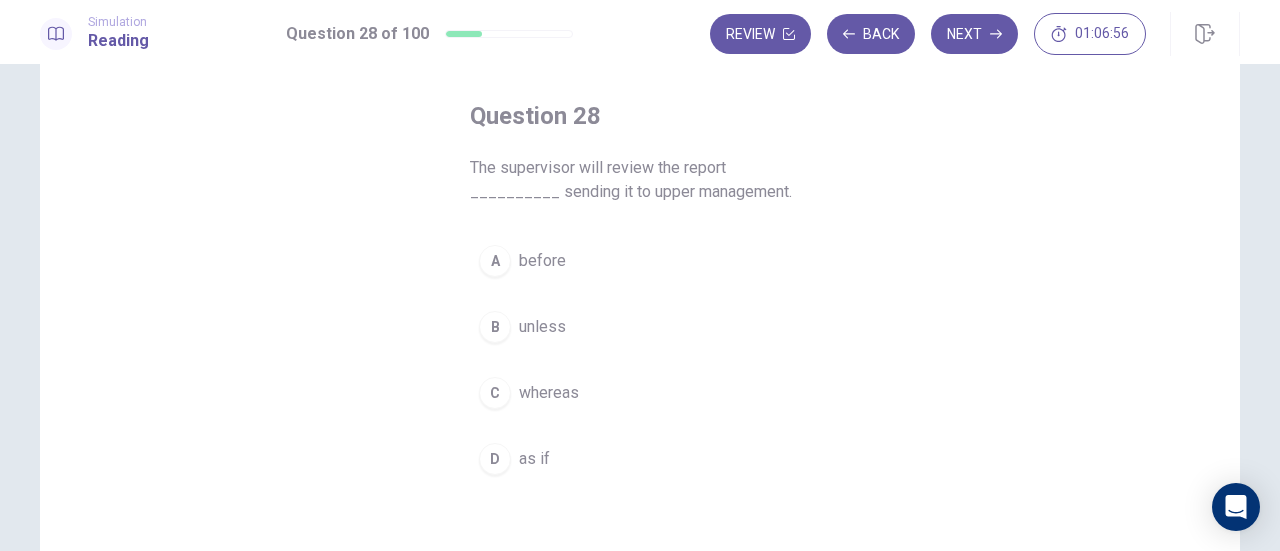 click on "before" at bounding box center [542, 261] 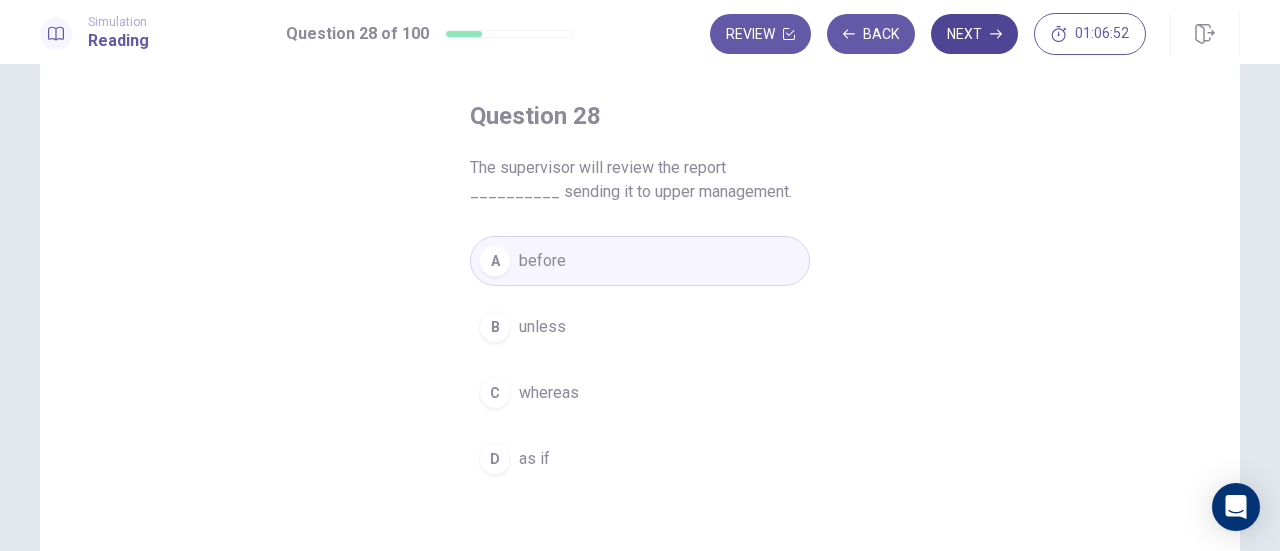 click on "Next" at bounding box center (974, 34) 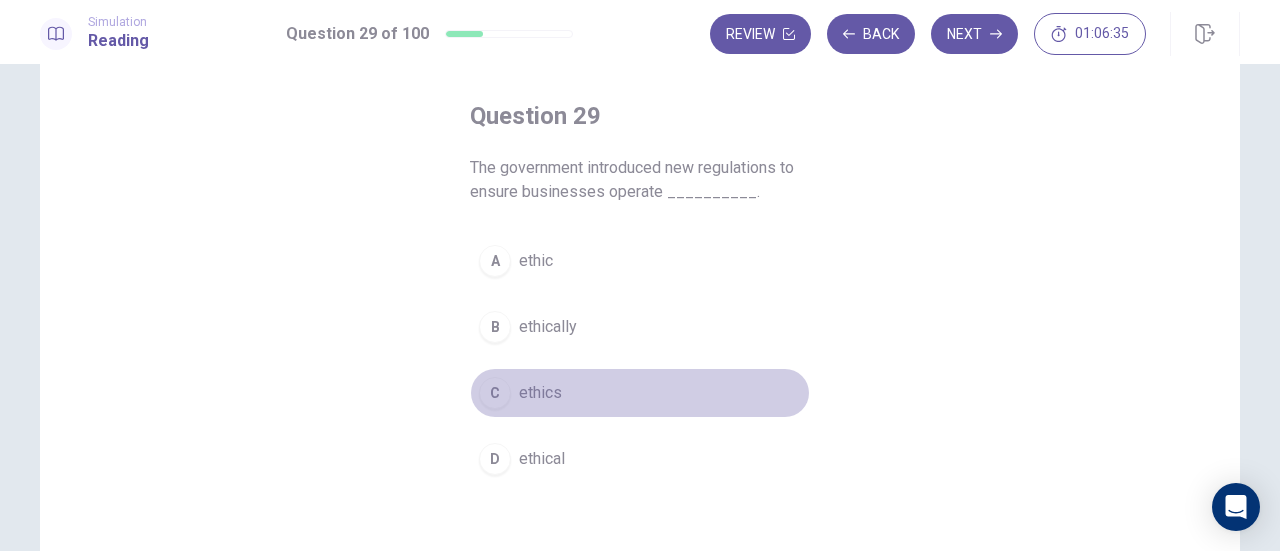 click on "ethics" at bounding box center (540, 393) 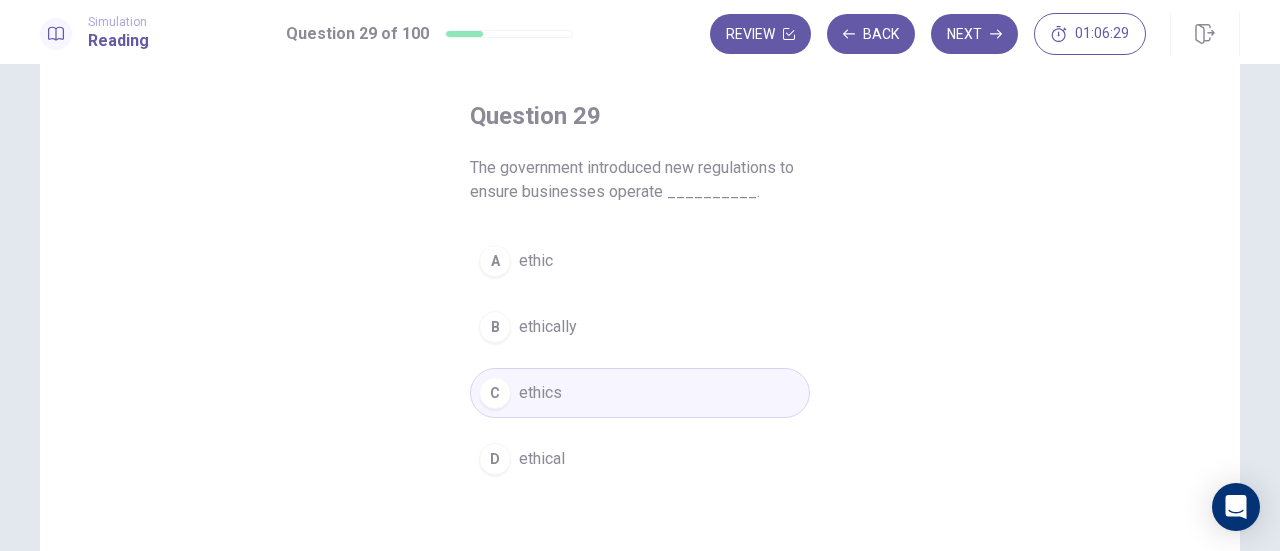 click on "ethic" at bounding box center [536, 261] 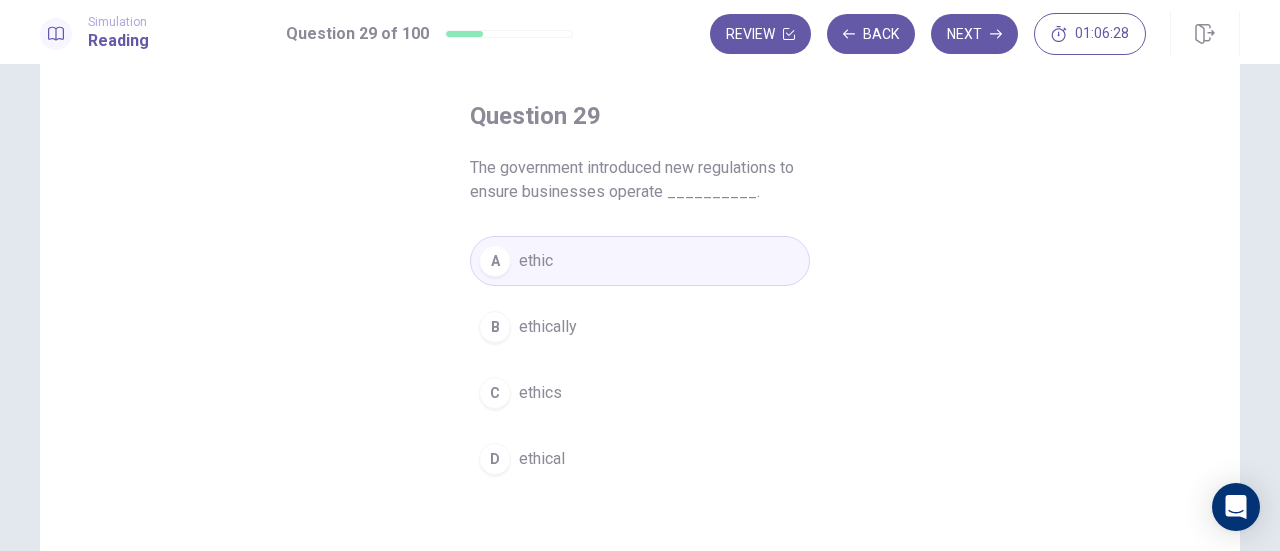 click on "C ethics" at bounding box center (640, 393) 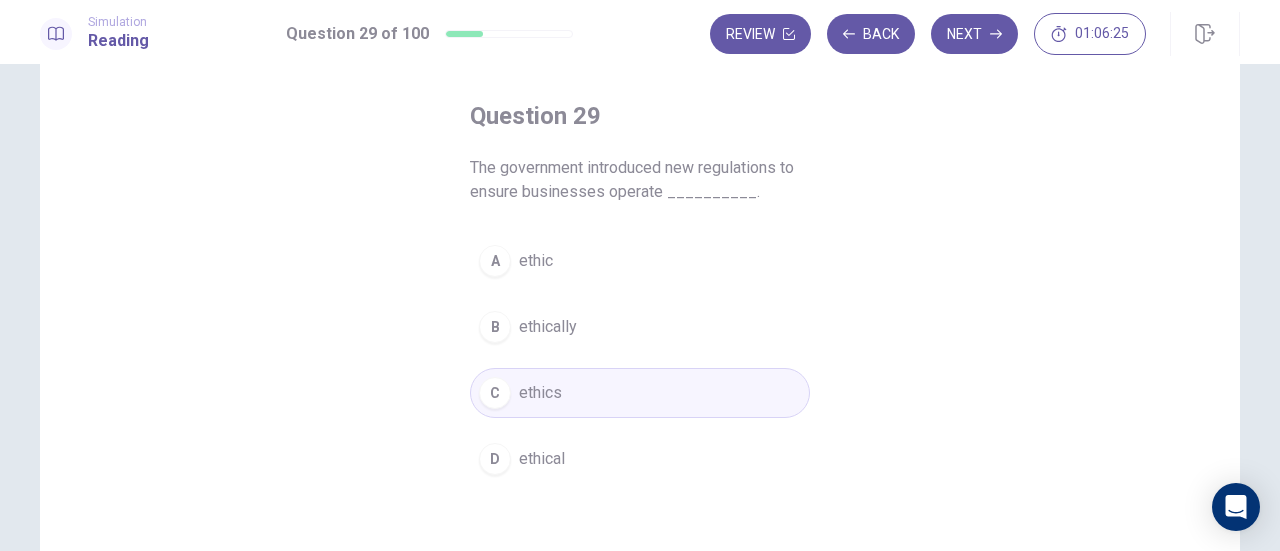 click on "A ethic" at bounding box center [640, 261] 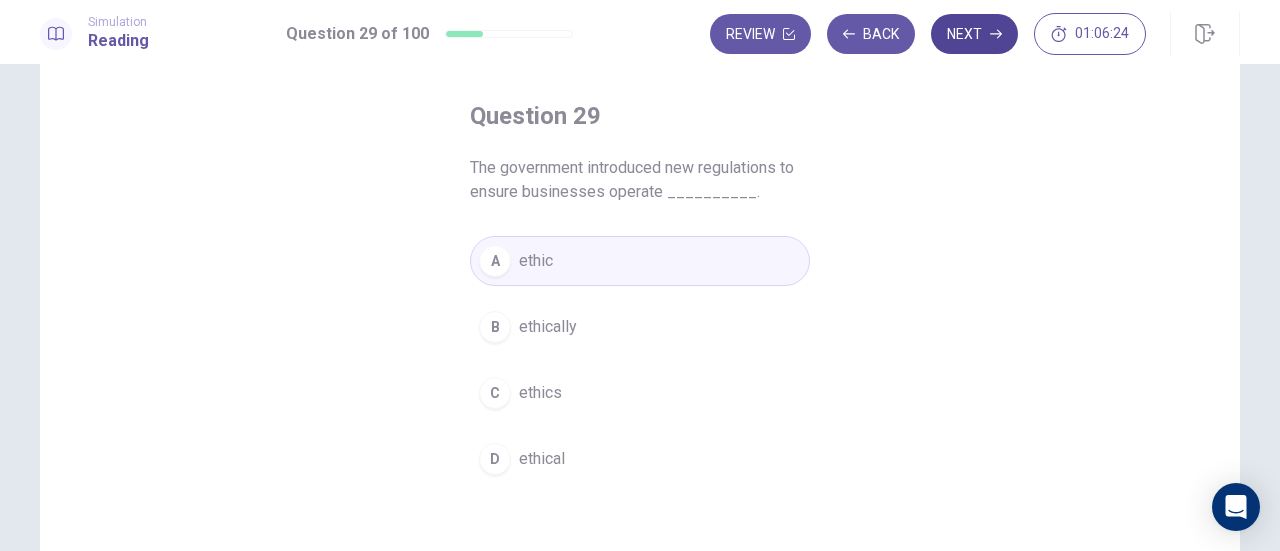 click on "Next" at bounding box center (974, 34) 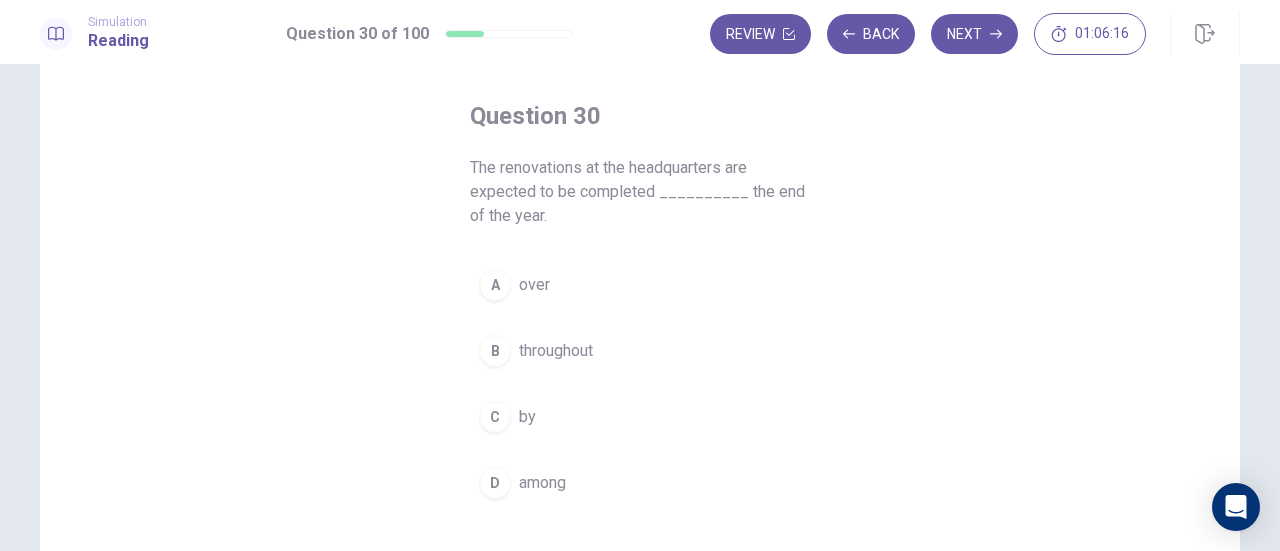 click on "C by" at bounding box center [640, 417] 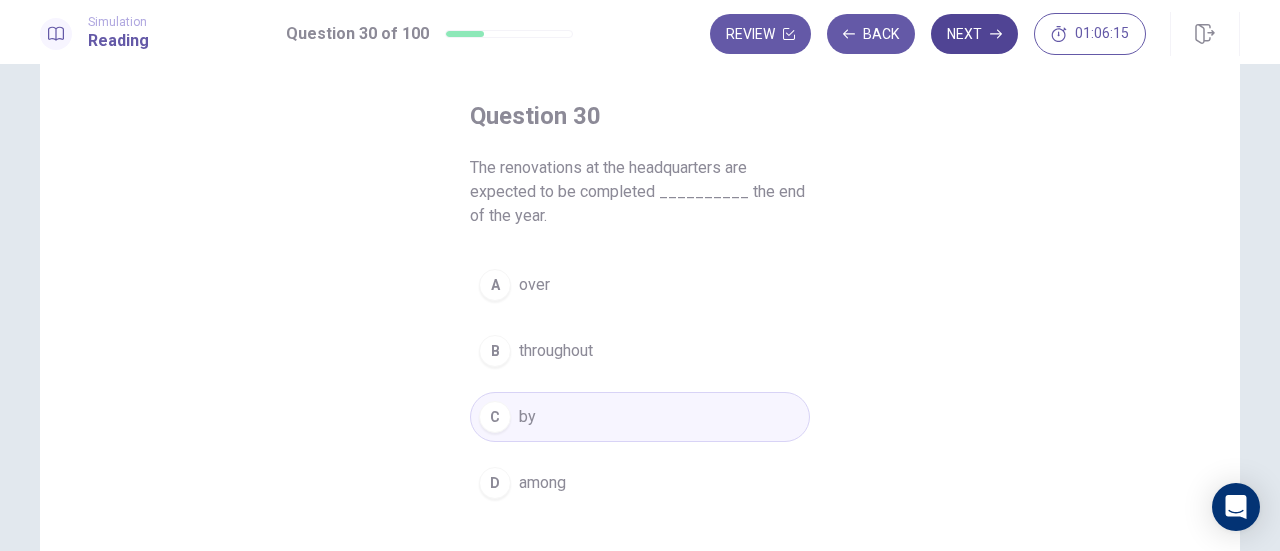 click on "Next" at bounding box center (974, 34) 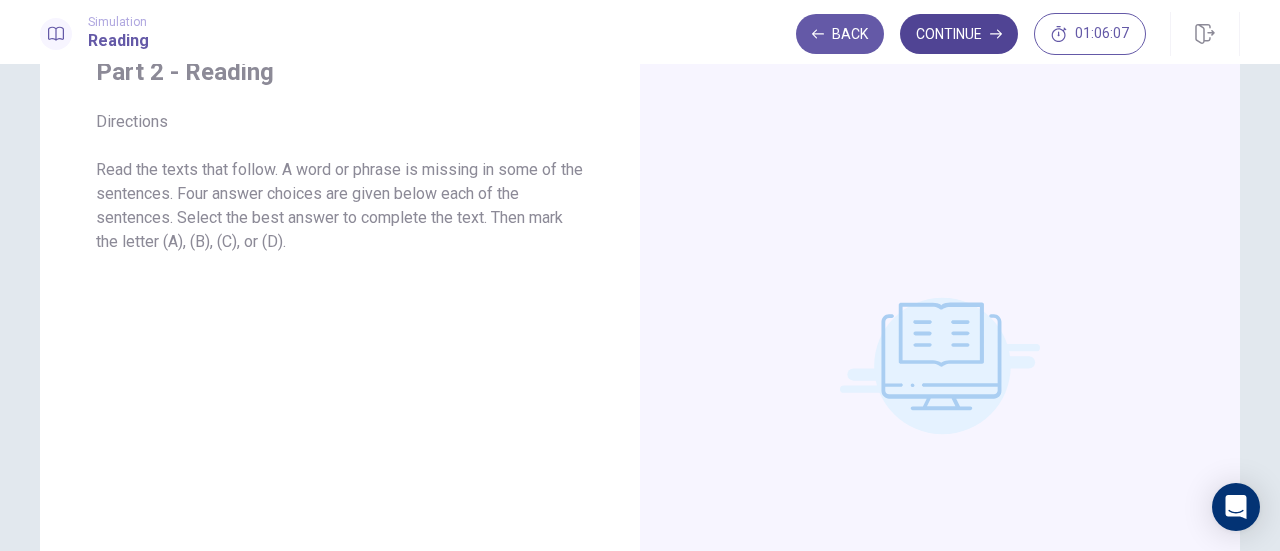 click on "Continue" at bounding box center (959, 34) 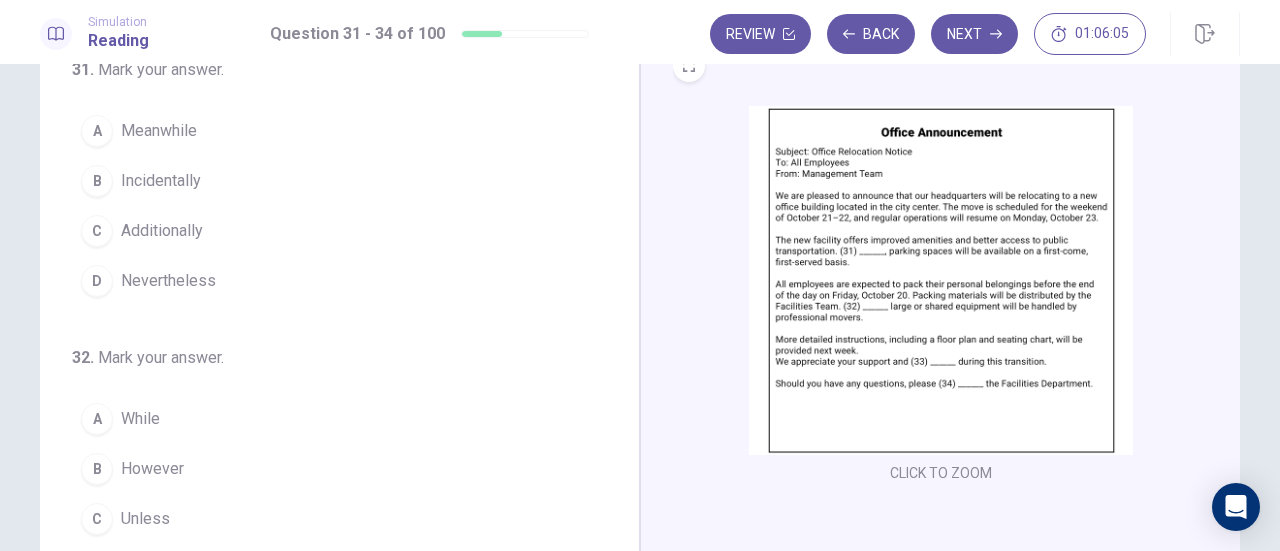scroll, scrollTop: 0, scrollLeft: 0, axis: both 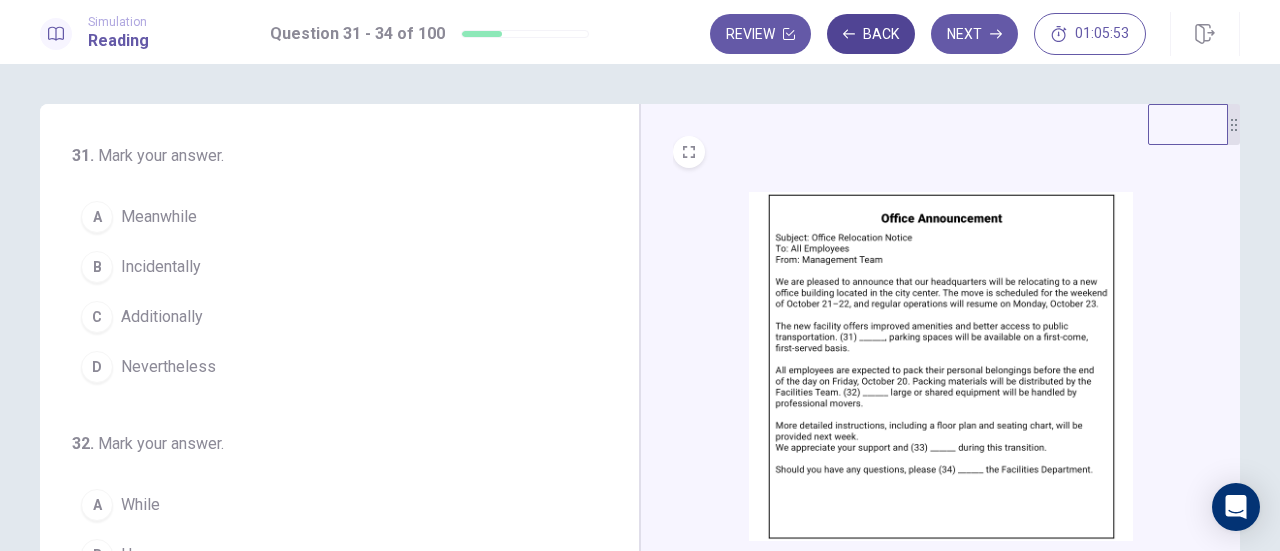 click on "Back" at bounding box center (871, 34) 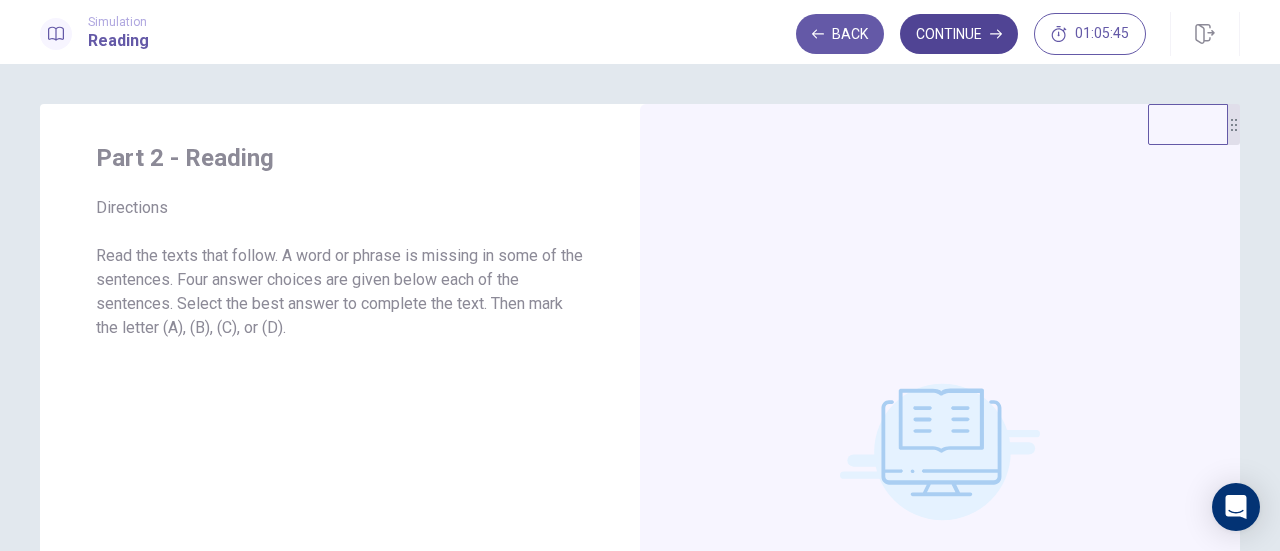 click on "Continue" at bounding box center (959, 34) 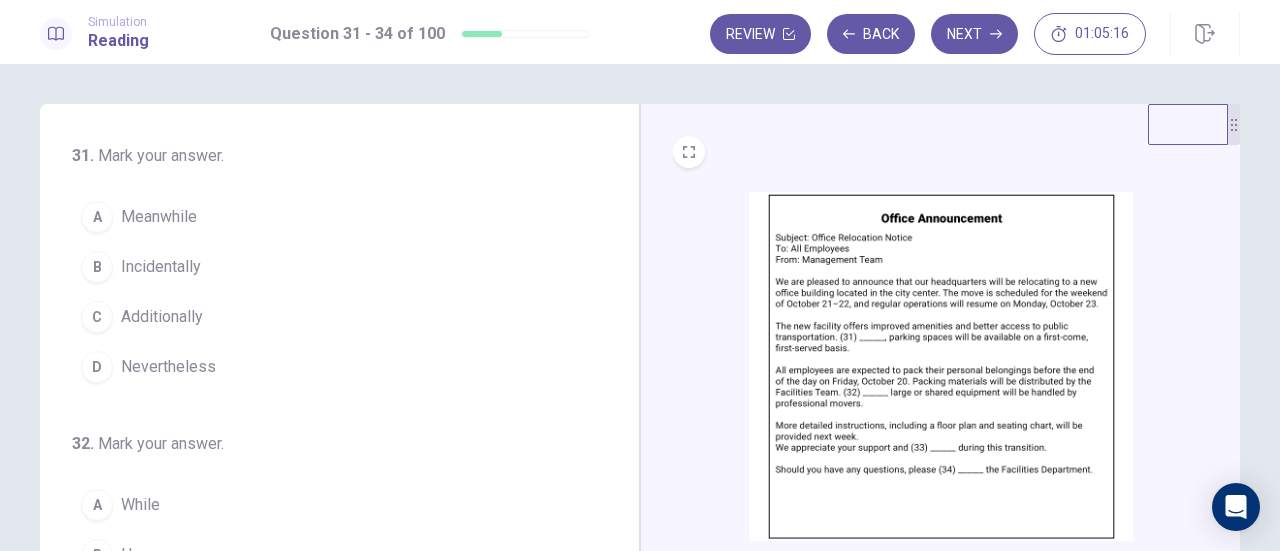 click on "Additionally" at bounding box center (162, 317) 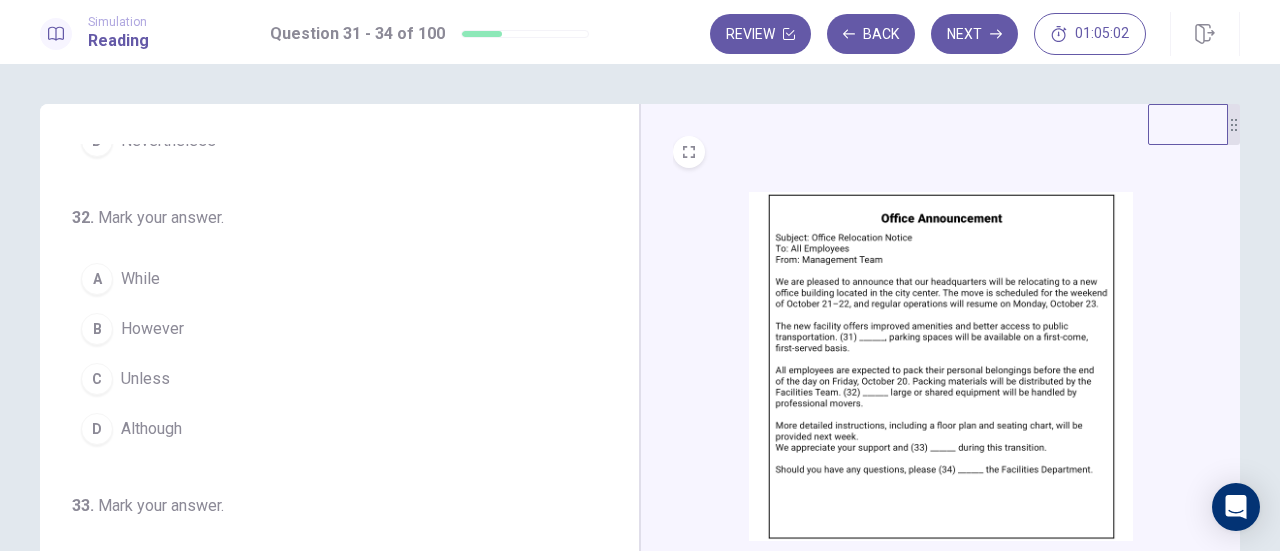 scroll, scrollTop: 225, scrollLeft: 0, axis: vertical 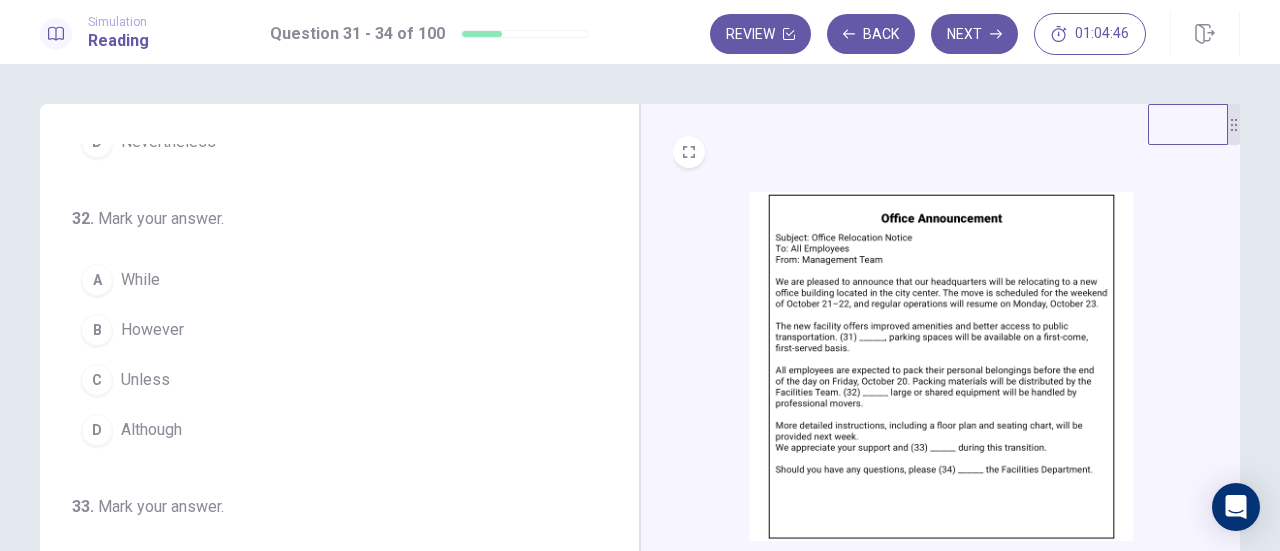 click on "While" at bounding box center [140, 280] 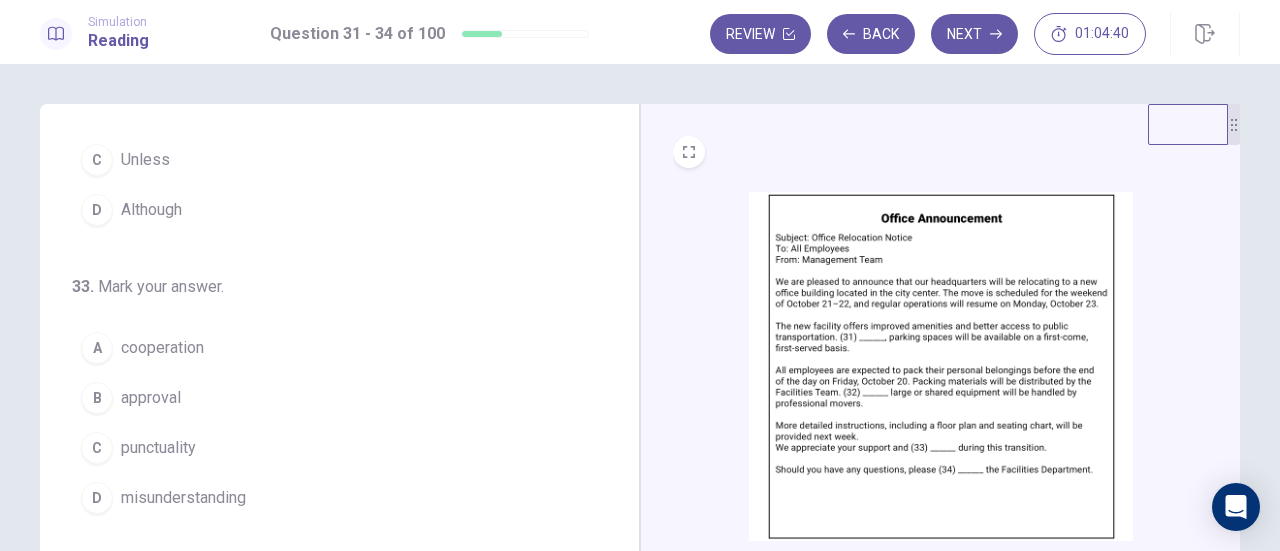 scroll, scrollTop: 486, scrollLeft: 0, axis: vertical 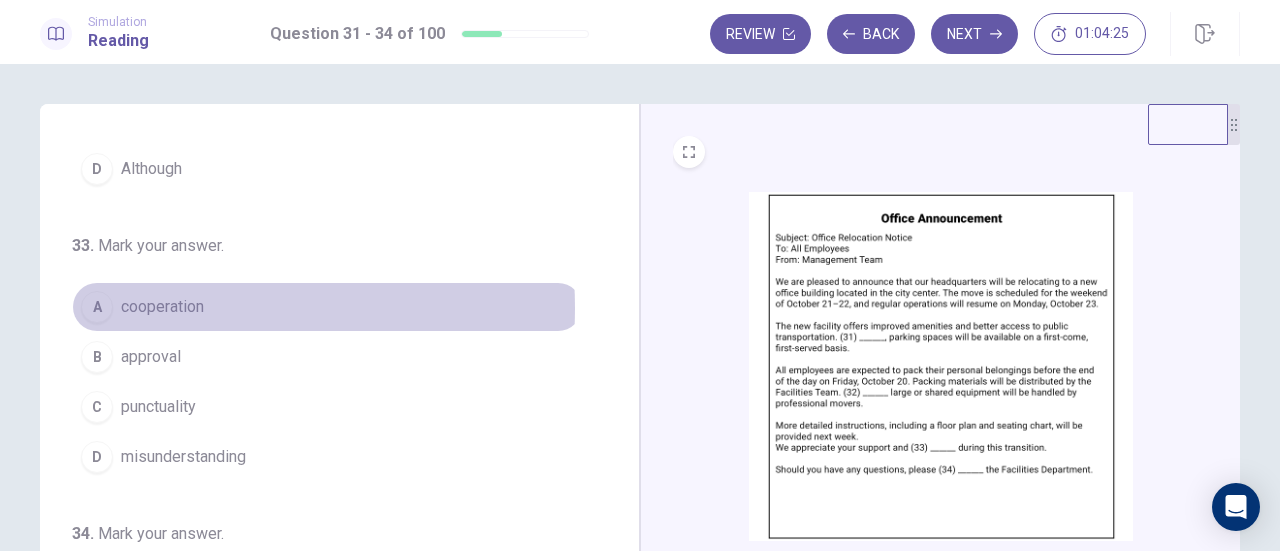 click on "cooperation" at bounding box center (162, 307) 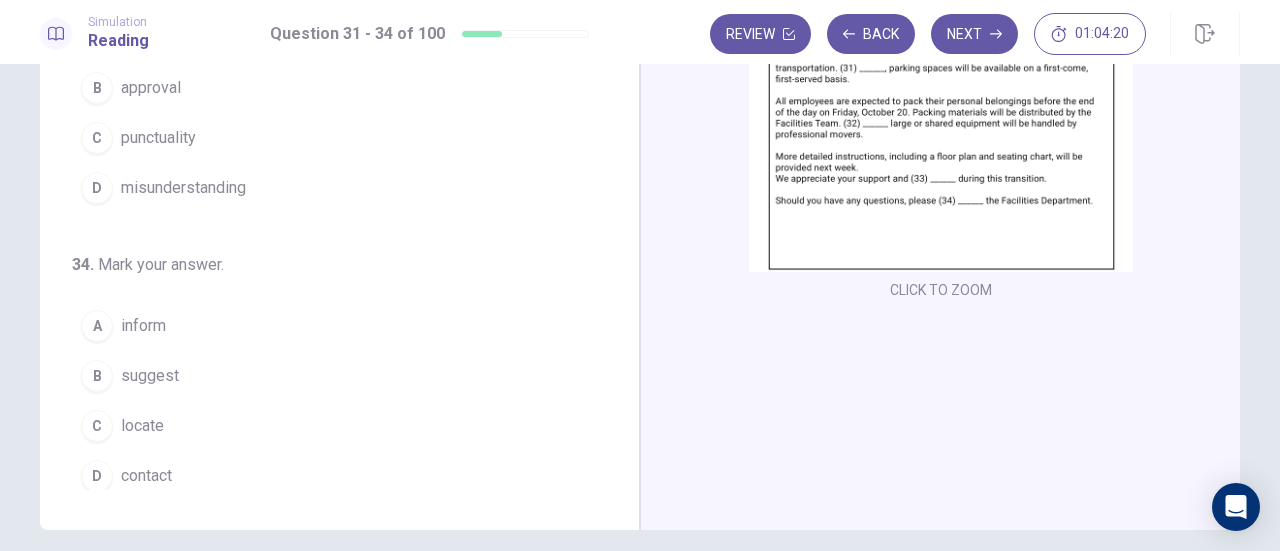 scroll, scrollTop: 271, scrollLeft: 0, axis: vertical 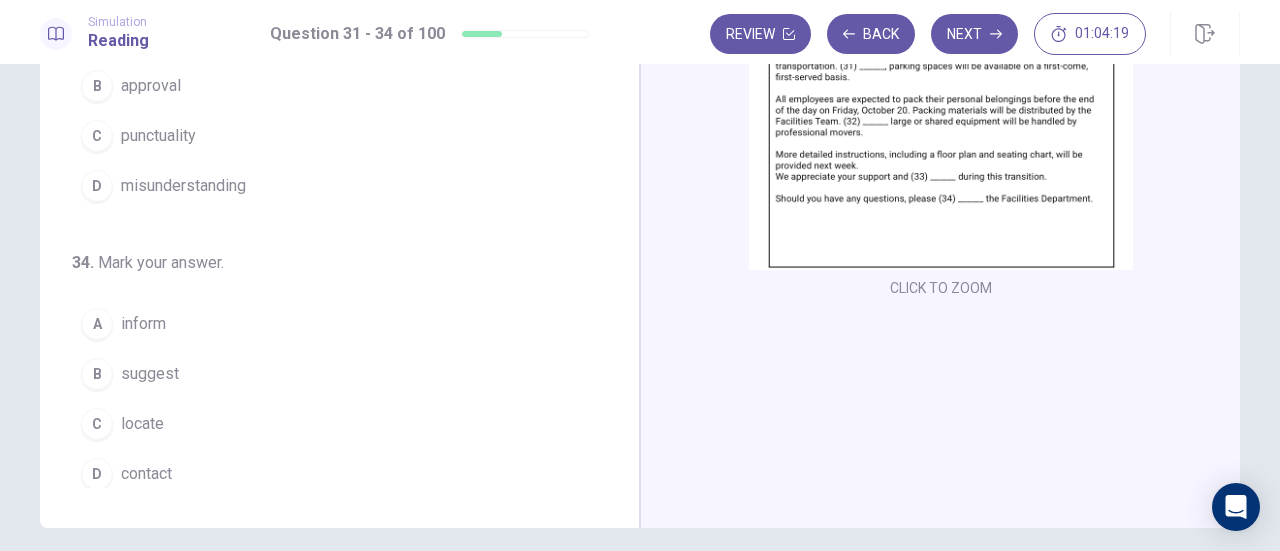 click on "D contact" at bounding box center (327, 474) 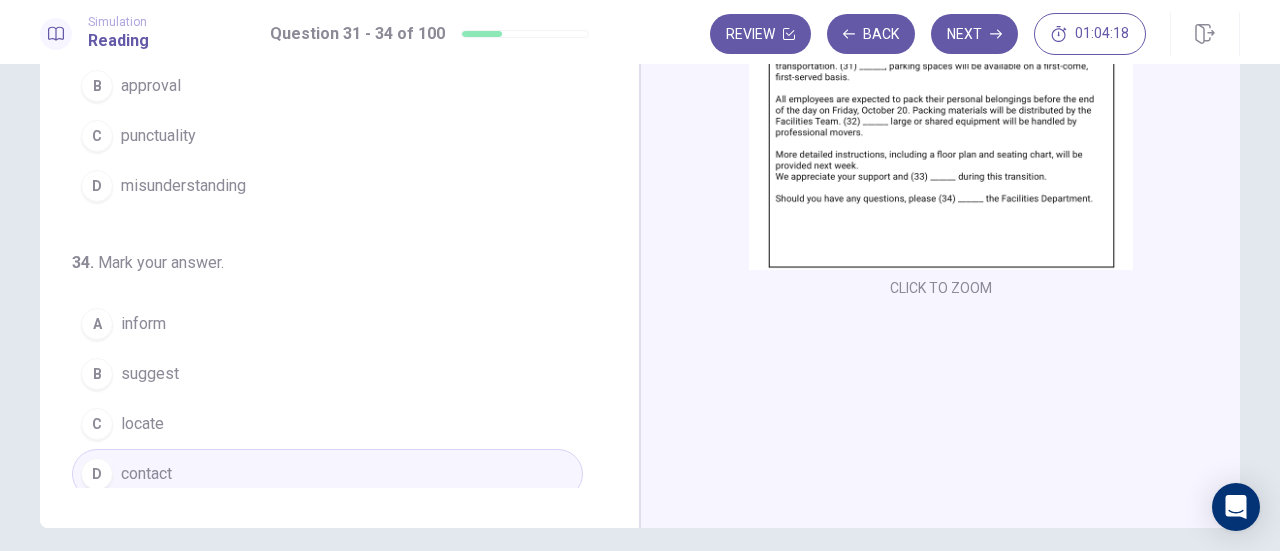 scroll, scrollTop: 0, scrollLeft: 0, axis: both 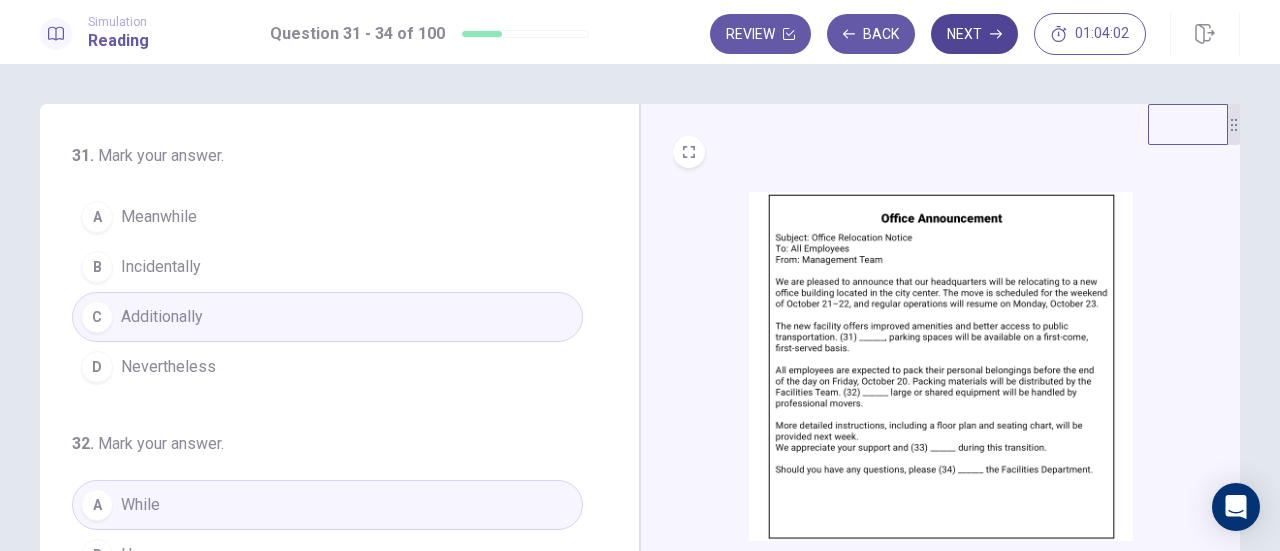 click on "Next" at bounding box center (974, 34) 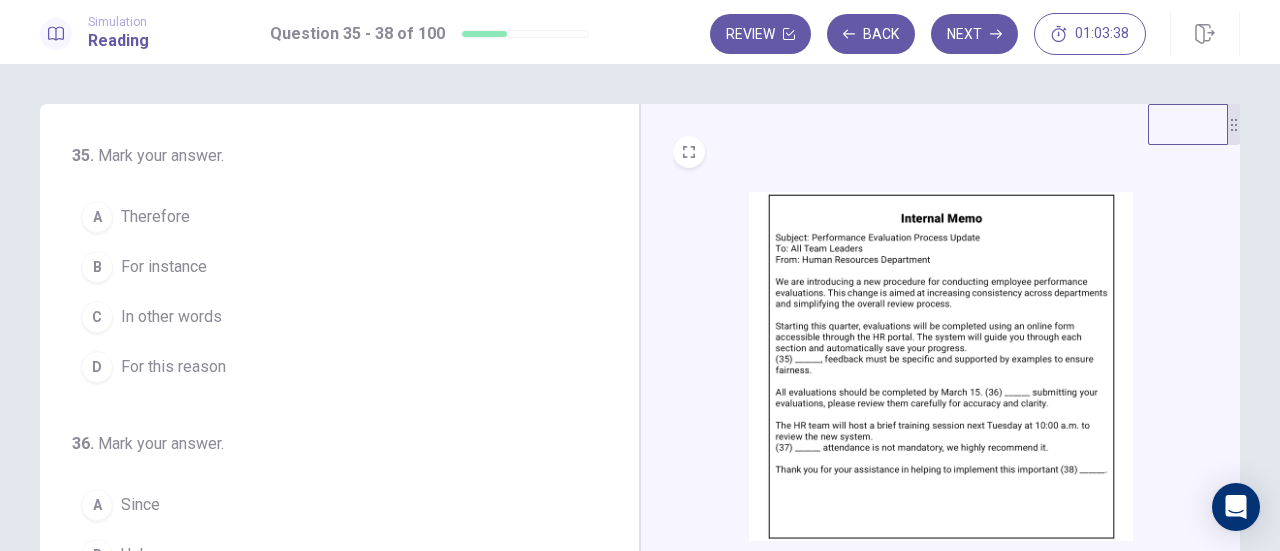 click on "Therefore" at bounding box center (155, 217) 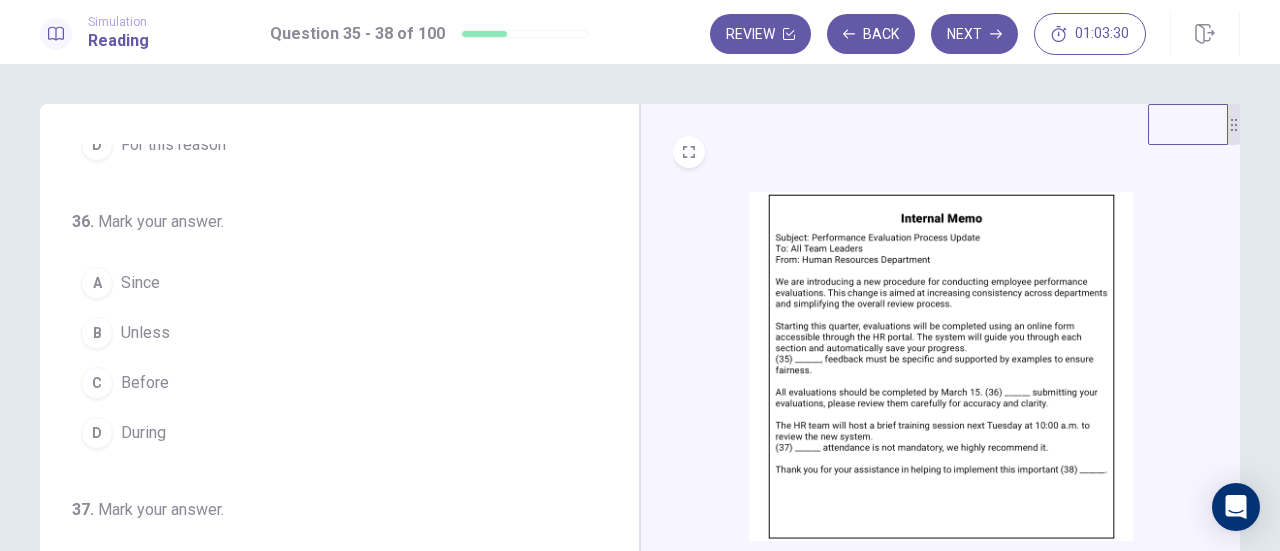 scroll, scrollTop: 226, scrollLeft: 0, axis: vertical 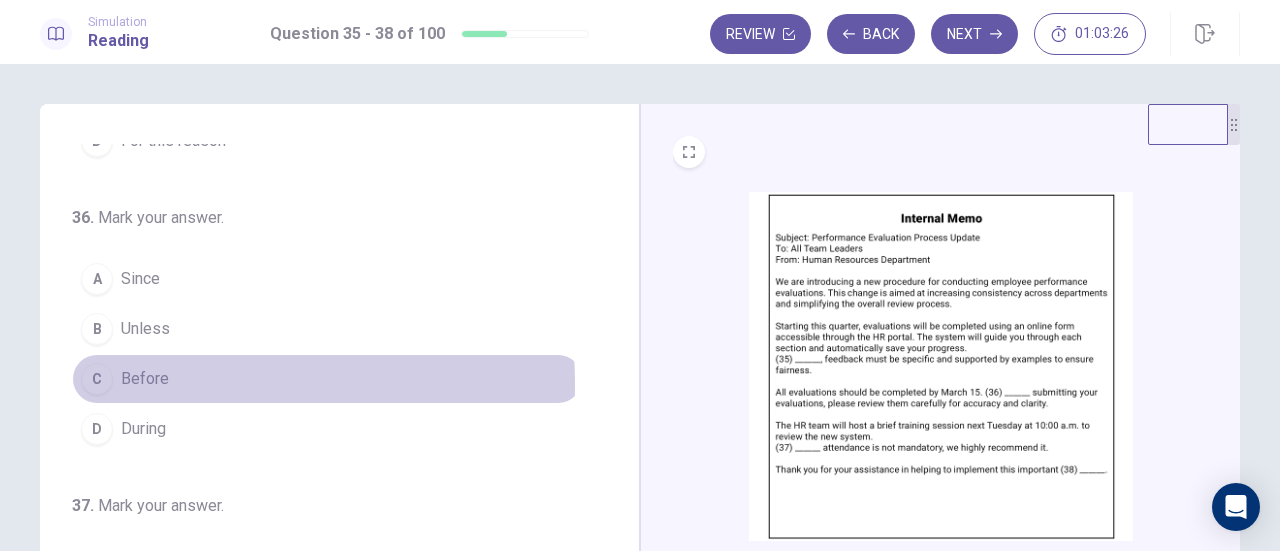 click on "Before" at bounding box center [145, 379] 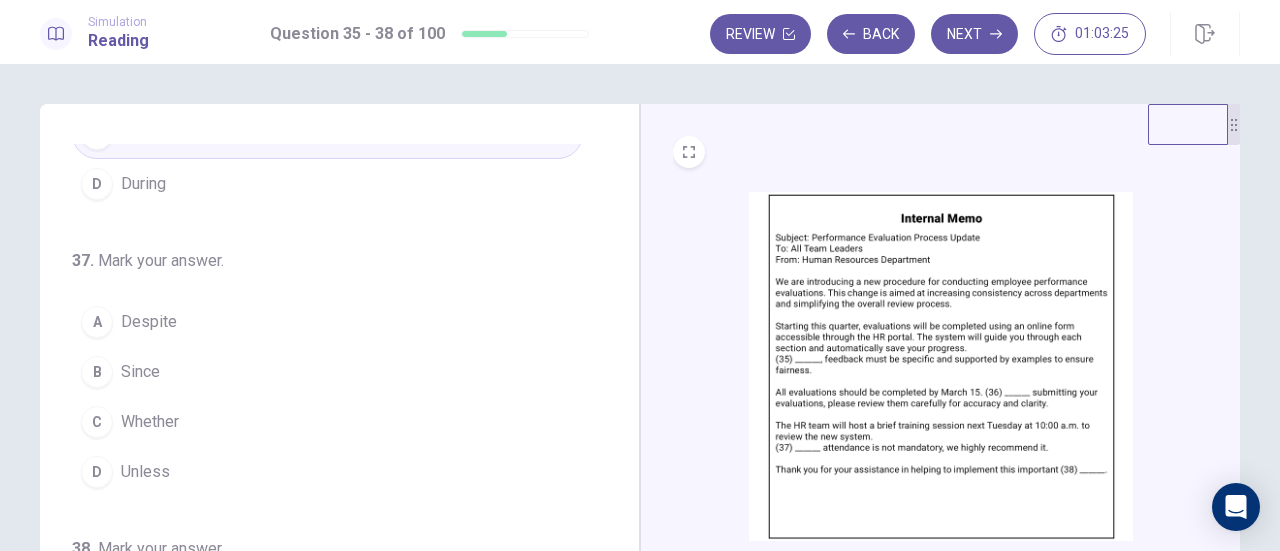 scroll, scrollTop: 486, scrollLeft: 0, axis: vertical 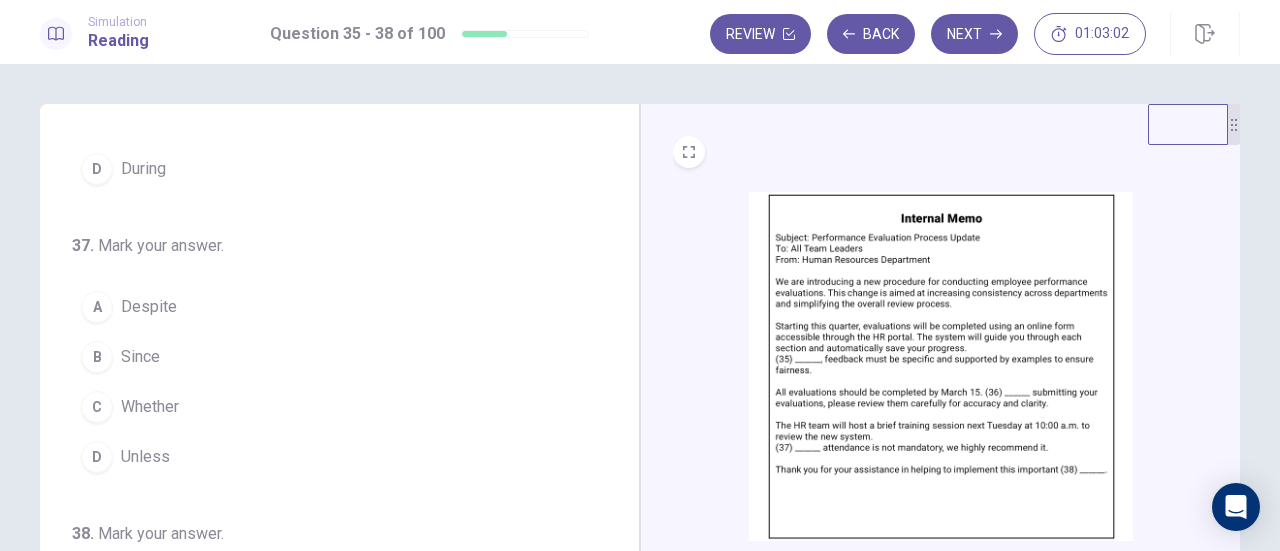 click on "Despite" at bounding box center (149, 307) 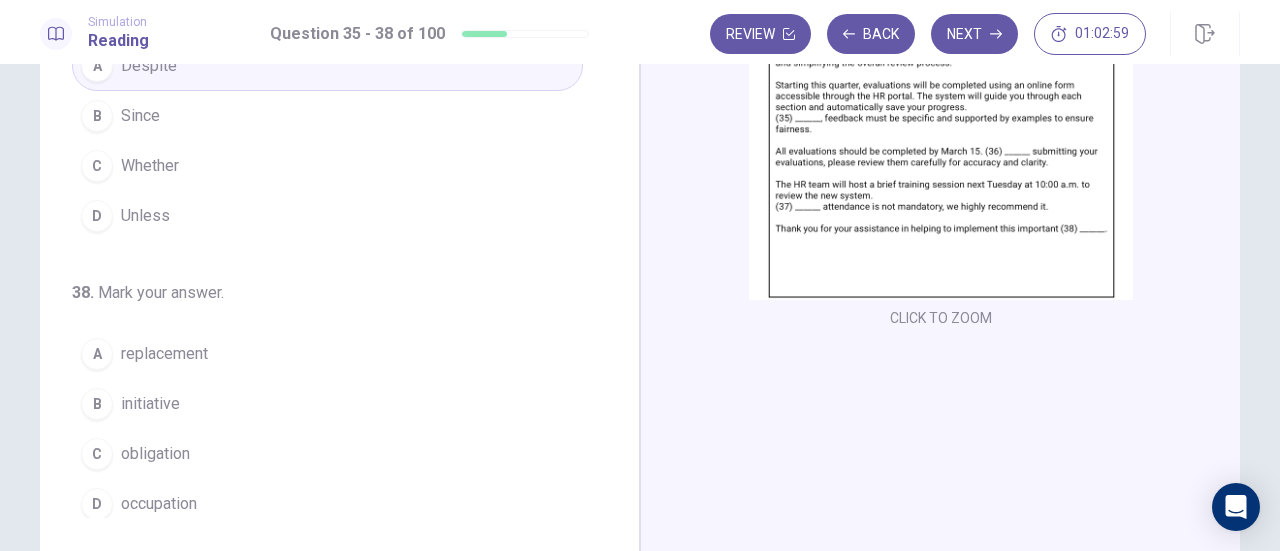 scroll, scrollTop: 242, scrollLeft: 0, axis: vertical 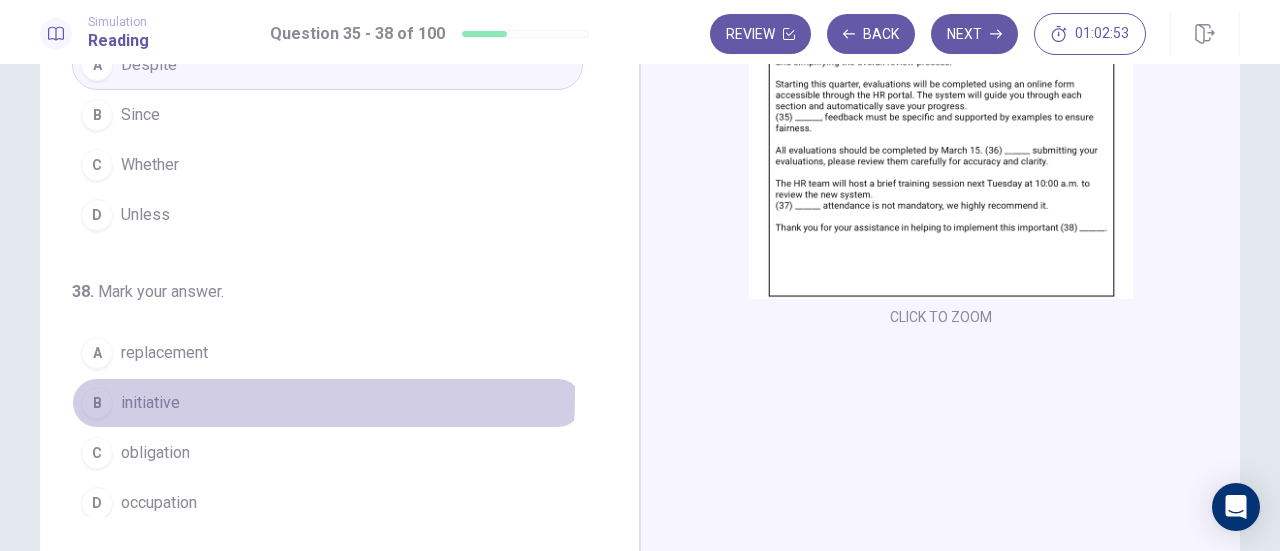 click on "initiative" at bounding box center (150, 403) 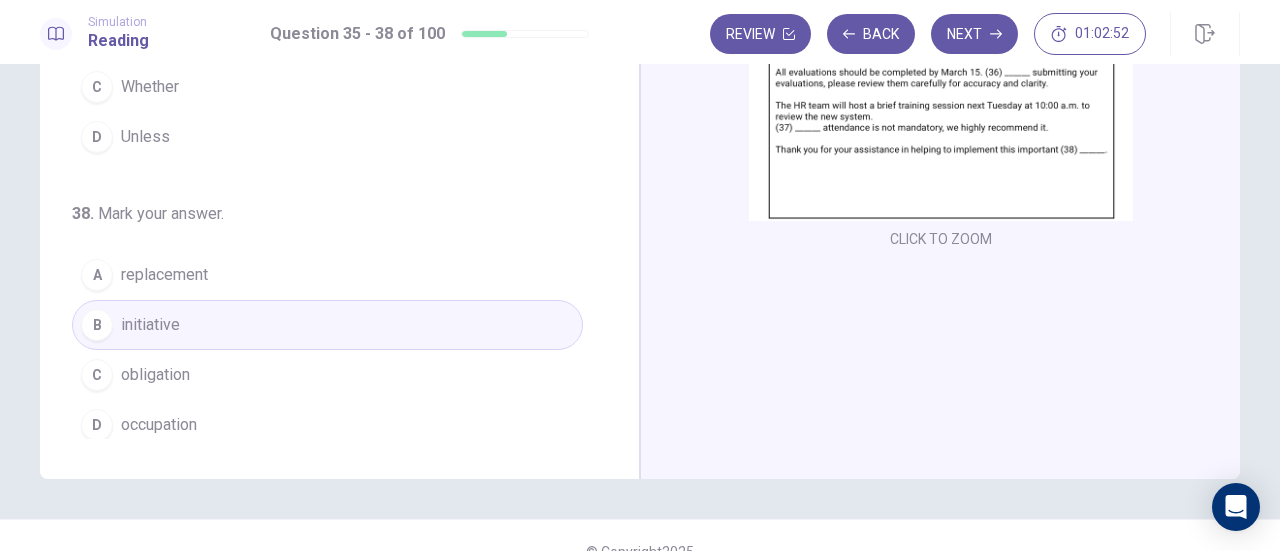 scroll, scrollTop: 326, scrollLeft: 0, axis: vertical 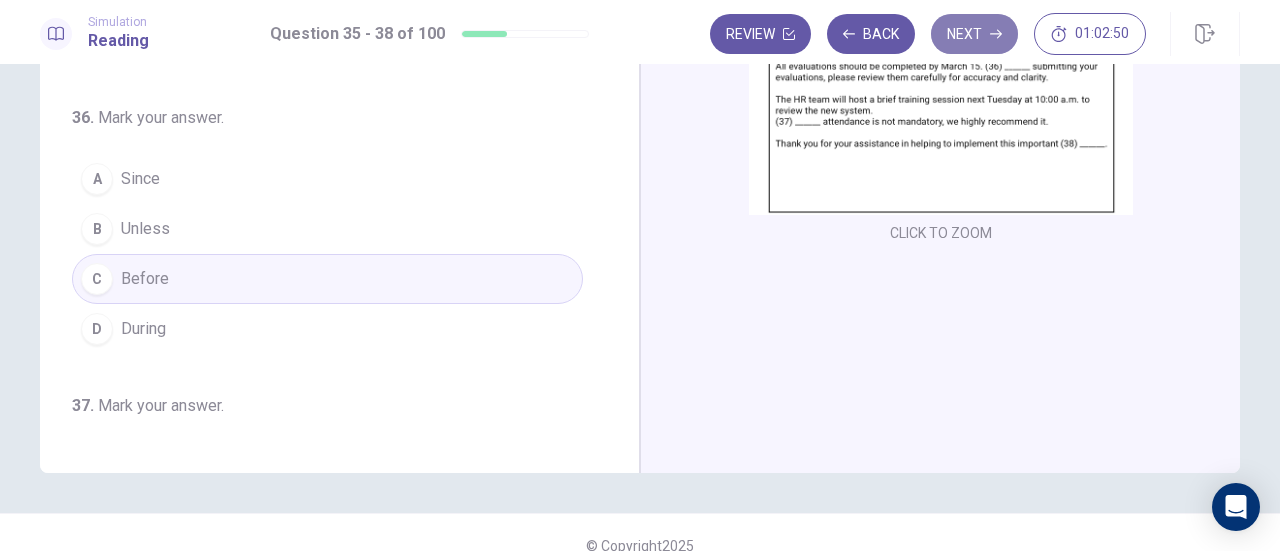 click on "Next" at bounding box center [974, 34] 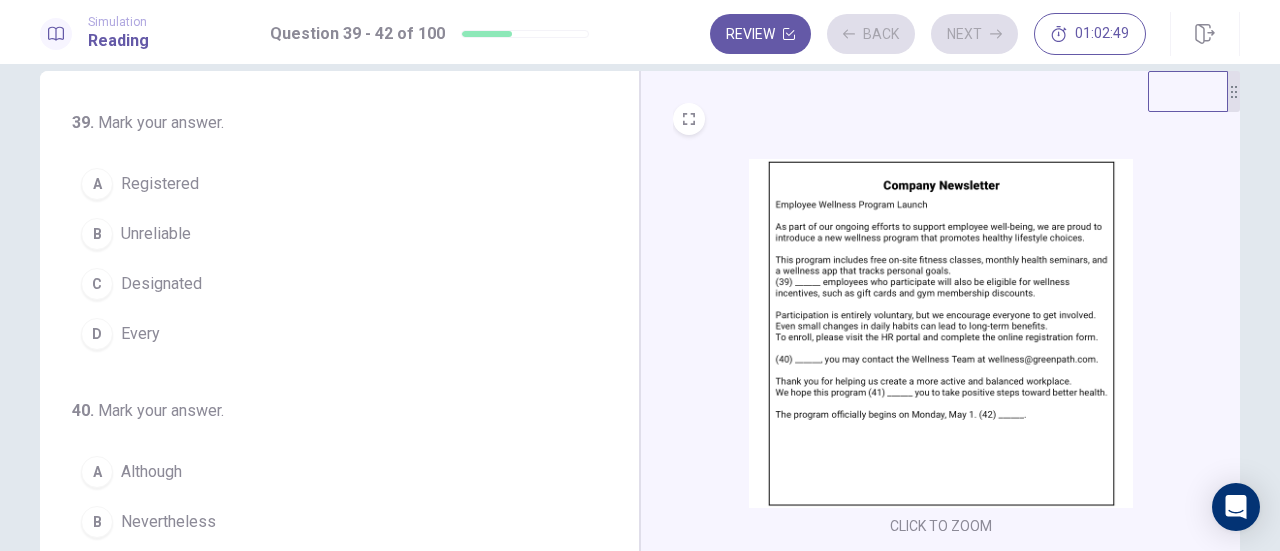 scroll, scrollTop: 0, scrollLeft: 0, axis: both 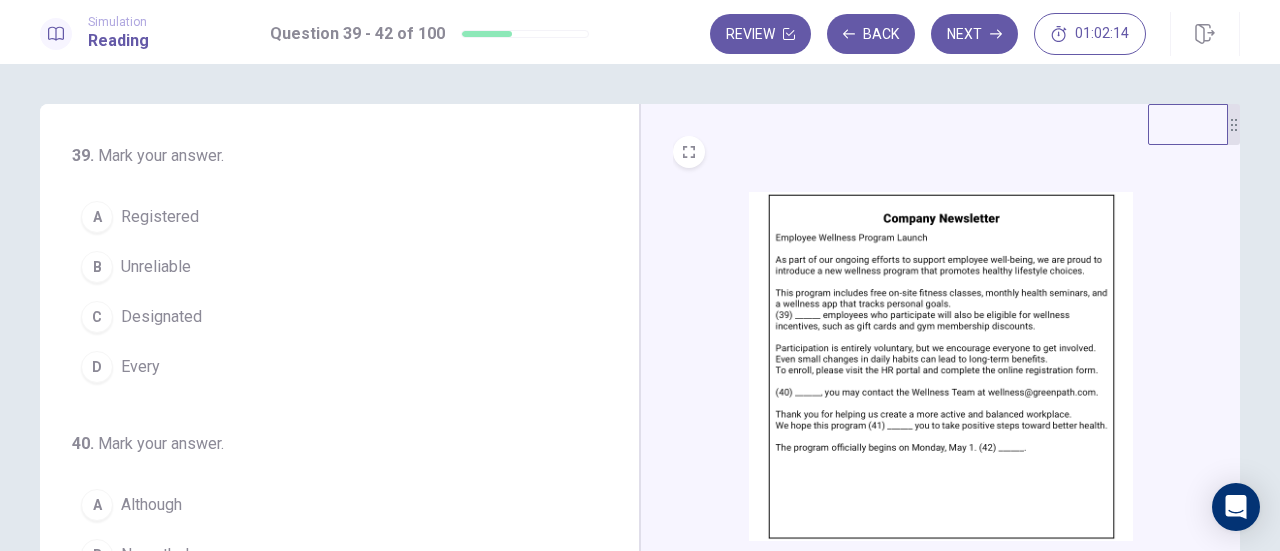 click on "Registered" at bounding box center (160, 217) 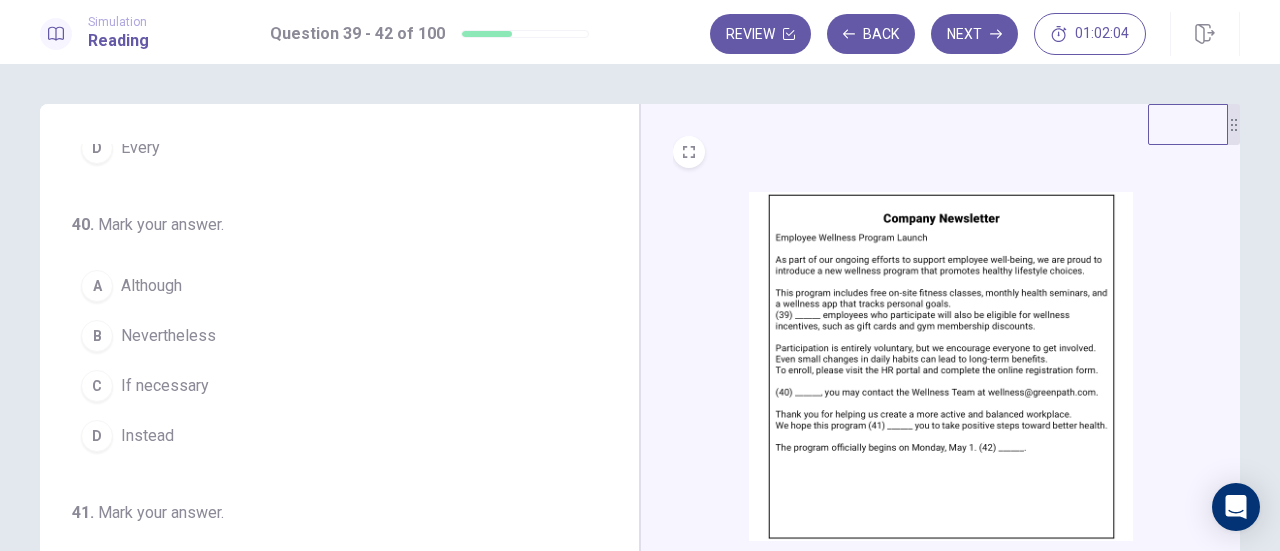 scroll, scrollTop: 220, scrollLeft: 0, axis: vertical 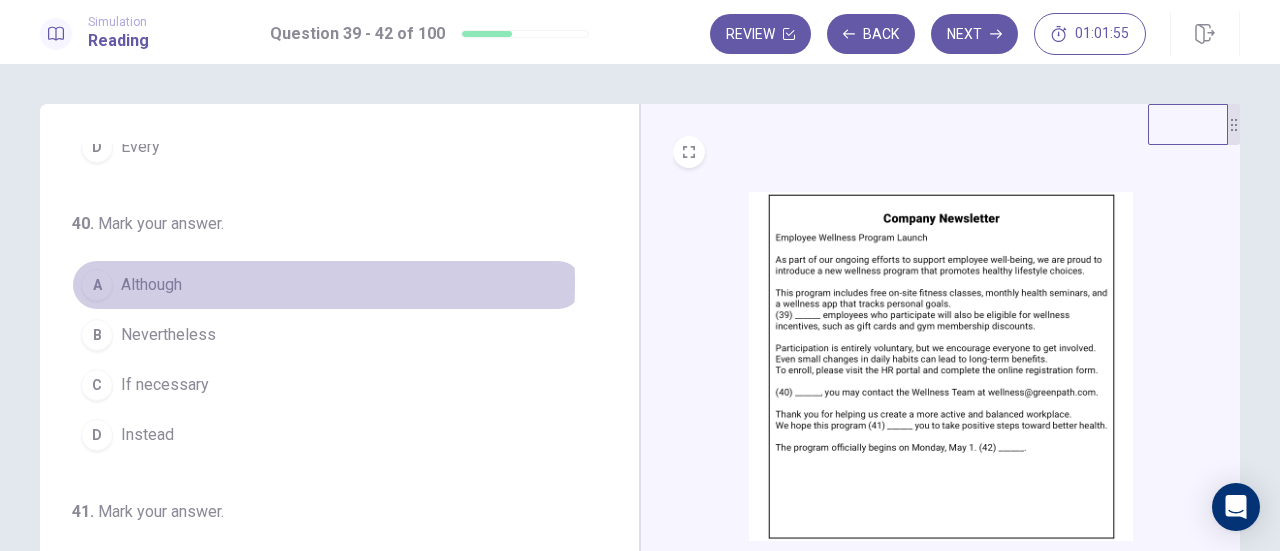 click on "Although" at bounding box center [151, 285] 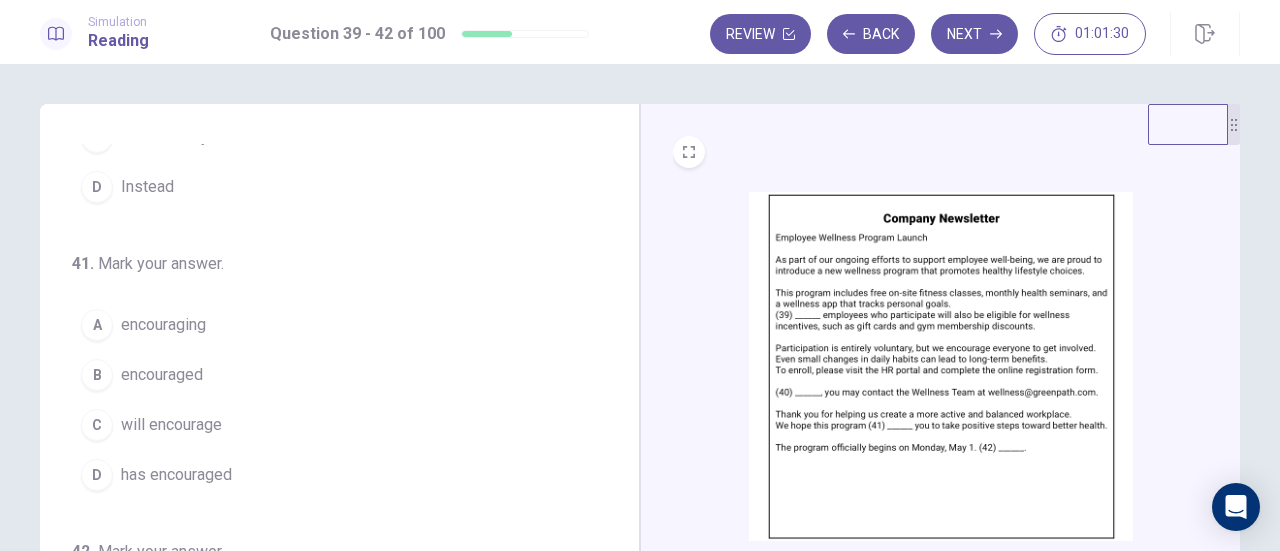 scroll, scrollTop: 486, scrollLeft: 0, axis: vertical 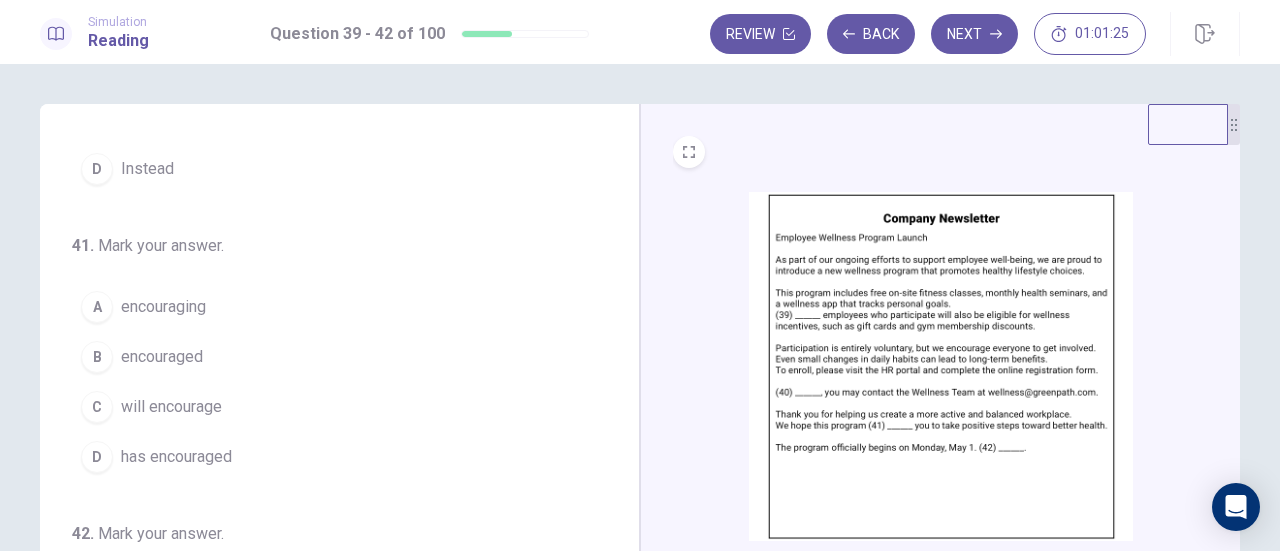 click on "encouraged" at bounding box center (162, 357) 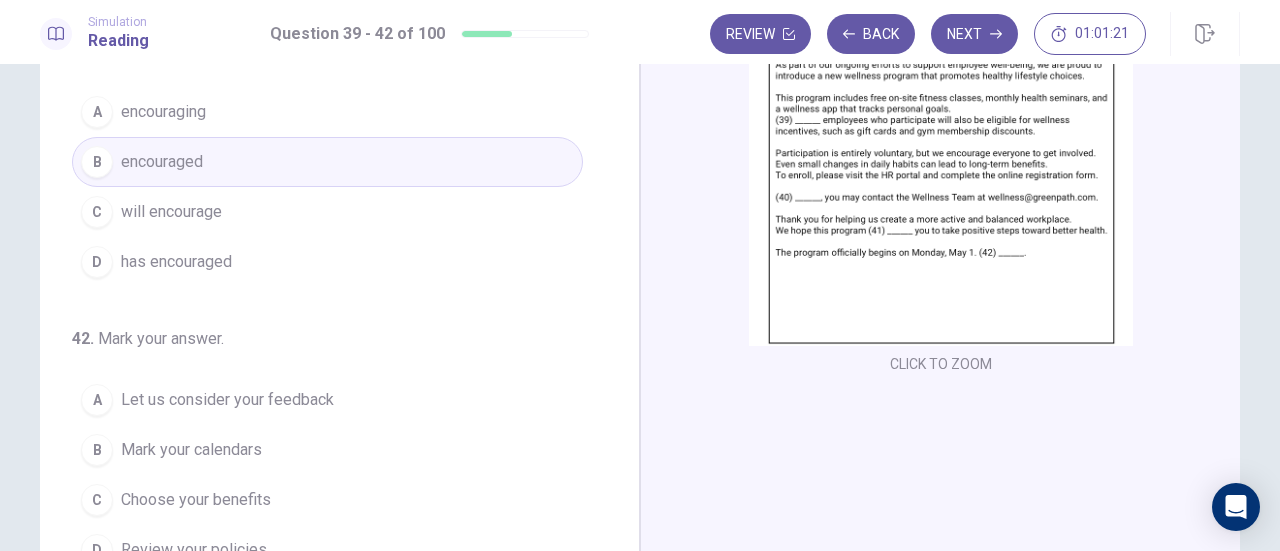 scroll, scrollTop: 196, scrollLeft: 0, axis: vertical 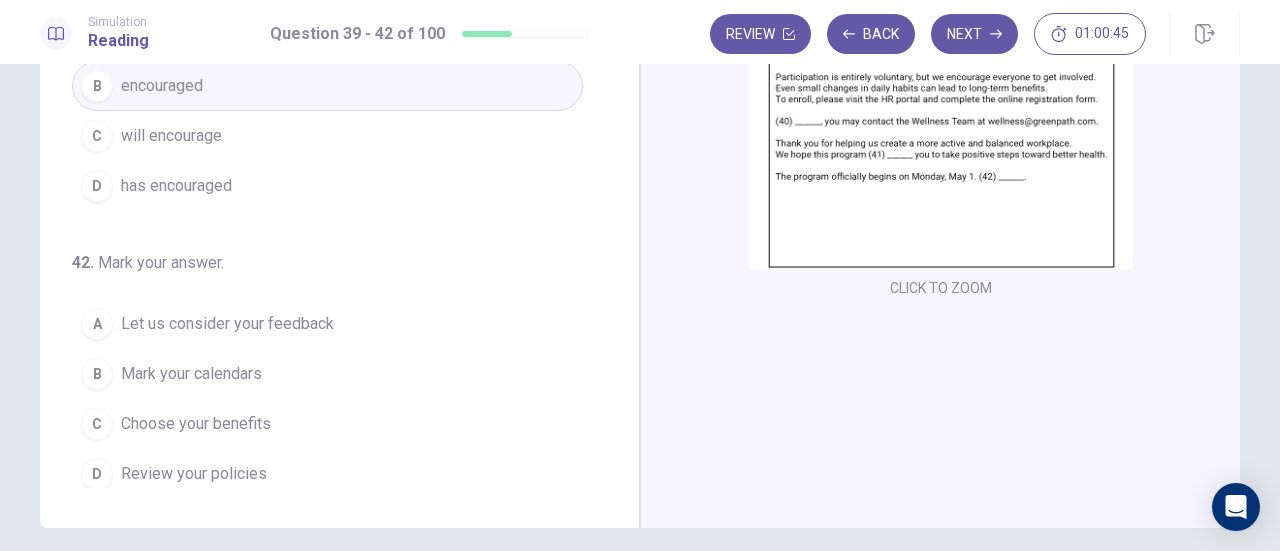 click on "Mark your calendars" at bounding box center (191, 374) 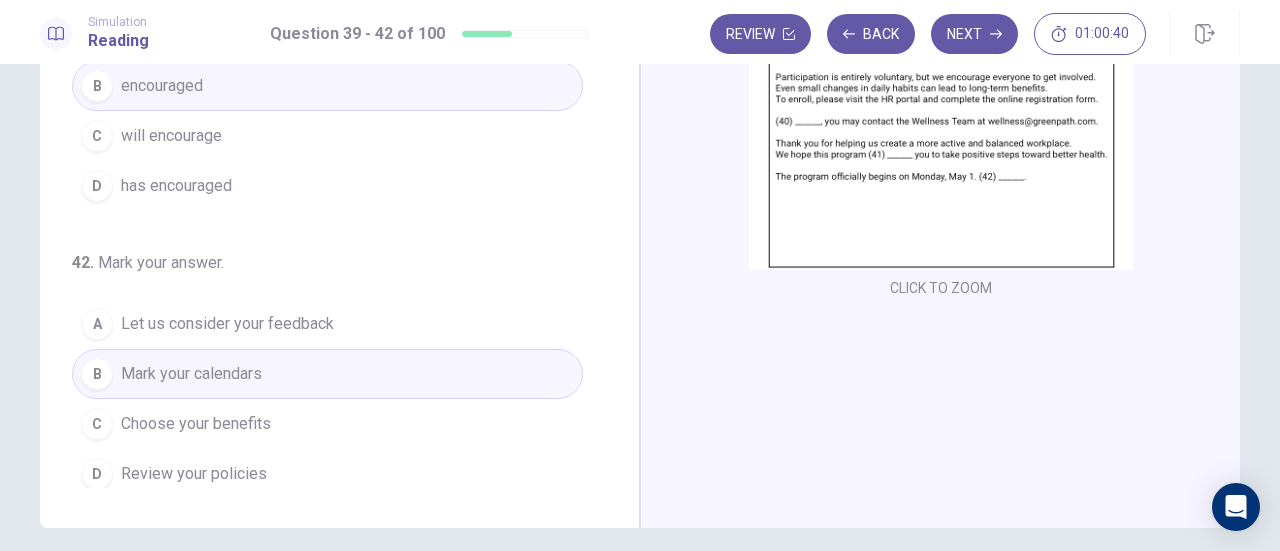 click on "Let us consider your feedback" at bounding box center [227, 324] 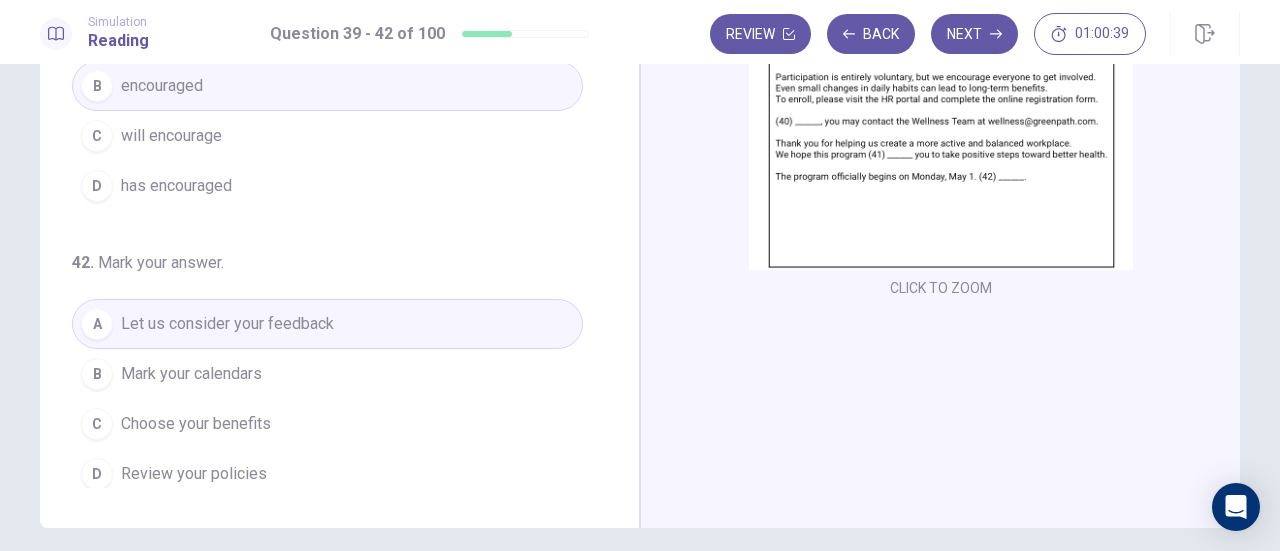 scroll, scrollTop: 0, scrollLeft: 0, axis: both 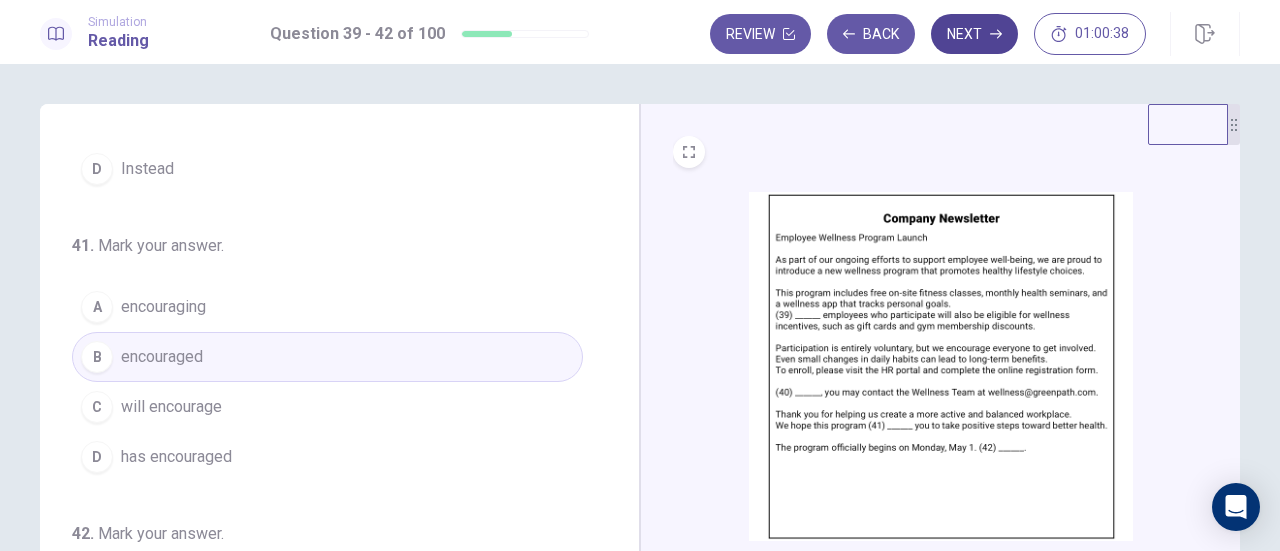 click on "Next" at bounding box center [974, 34] 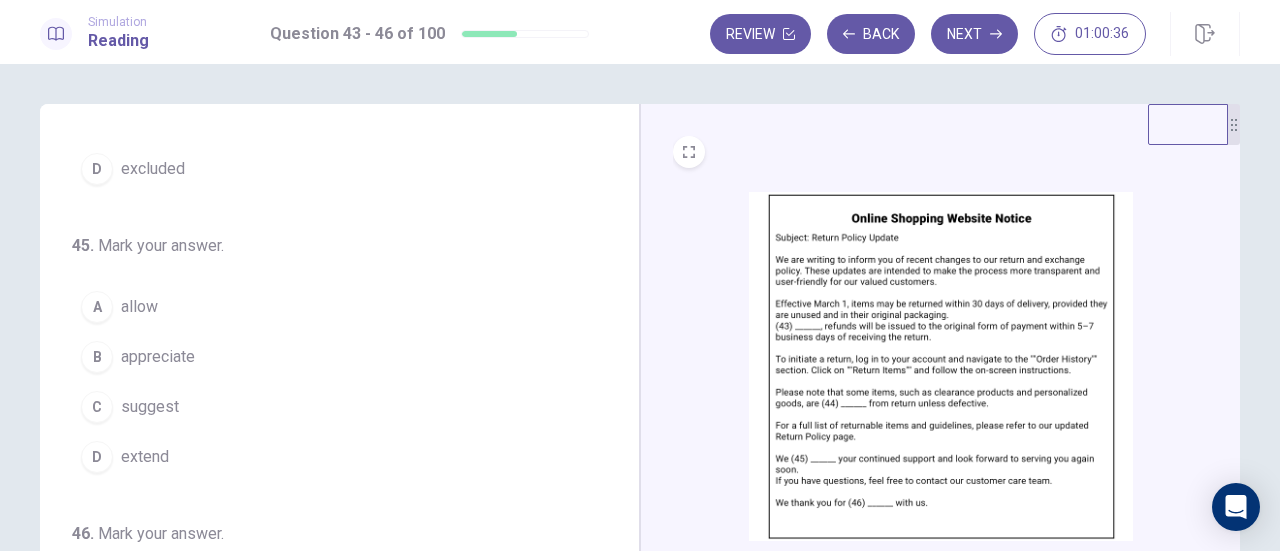 scroll, scrollTop: 0, scrollLeft: 0, axis: both 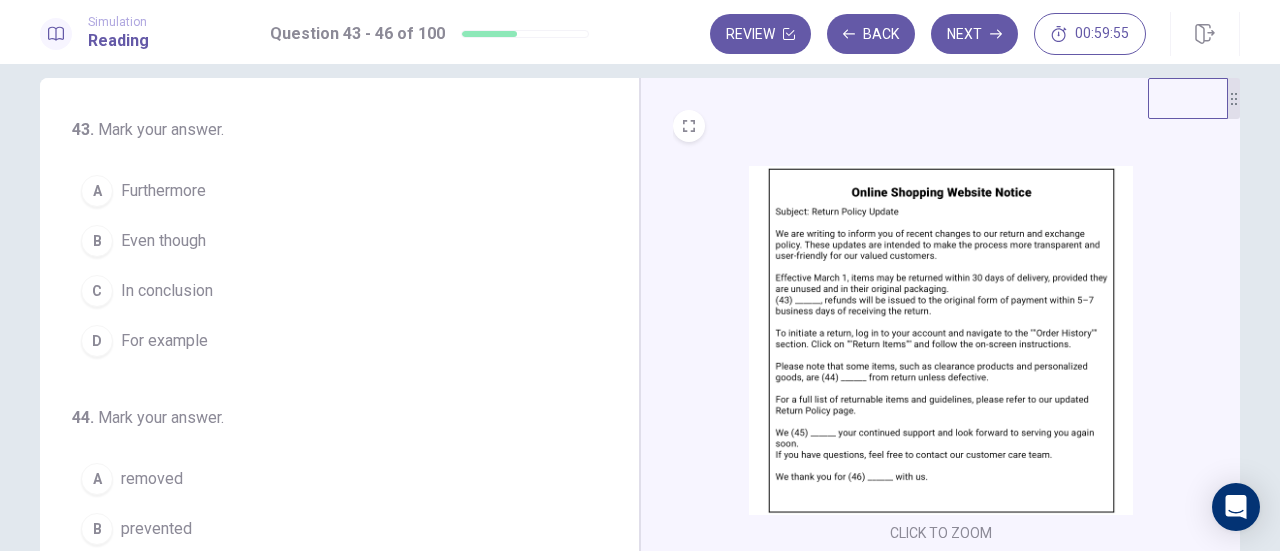 click on "B Even though" at bounding box center (327, 241) 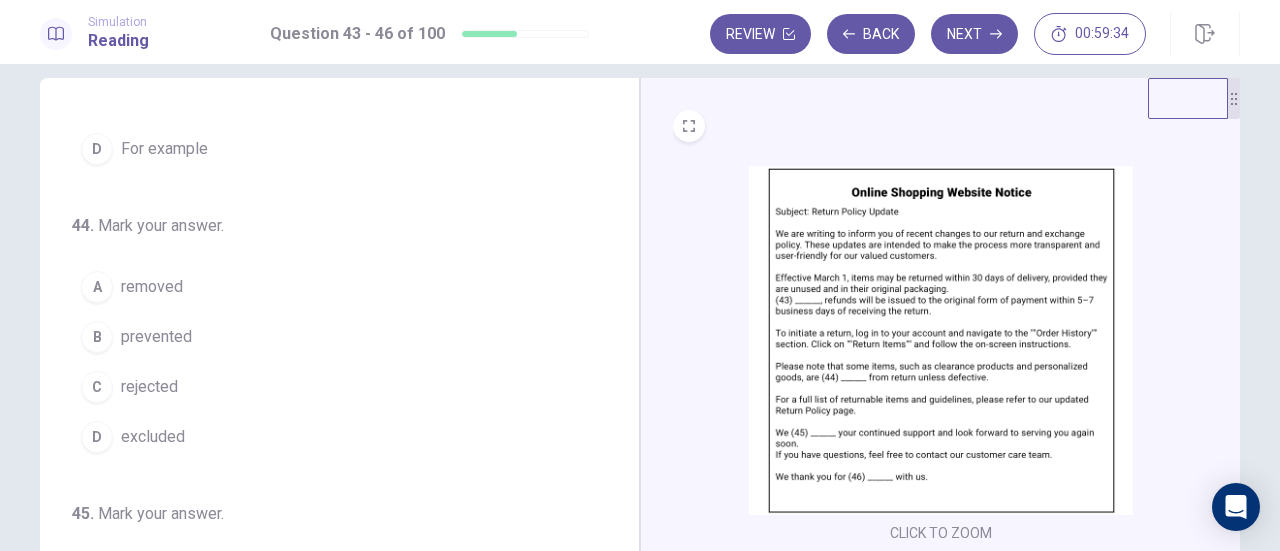 scroll, scrollTop: 193, scrollLeft: 0, axis: vertical 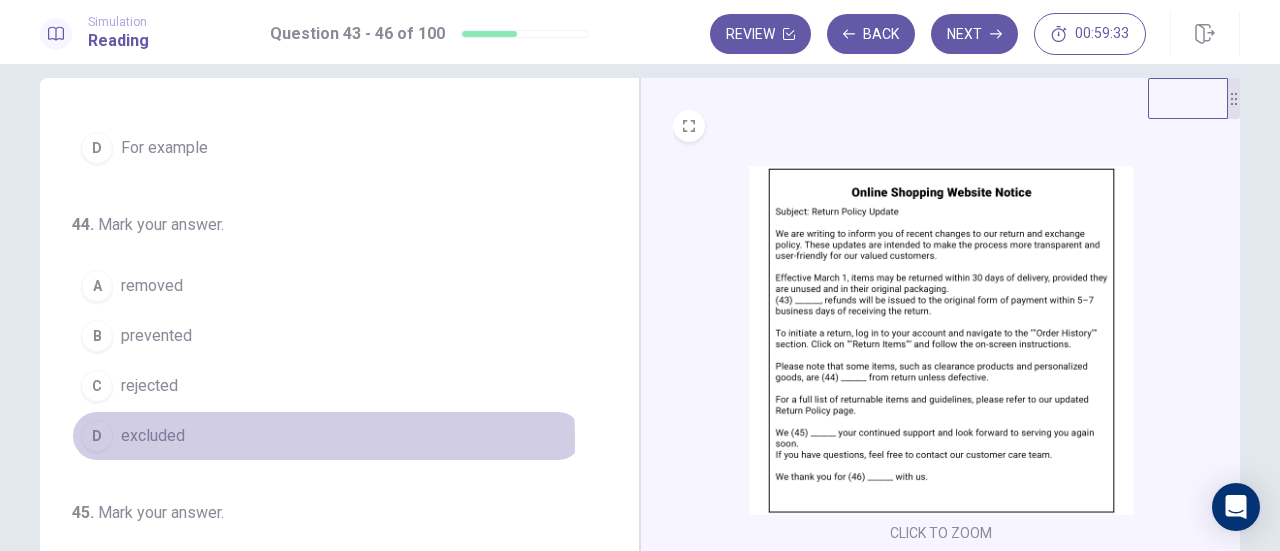 click on "D excluded" at bounding box center (327, 436) 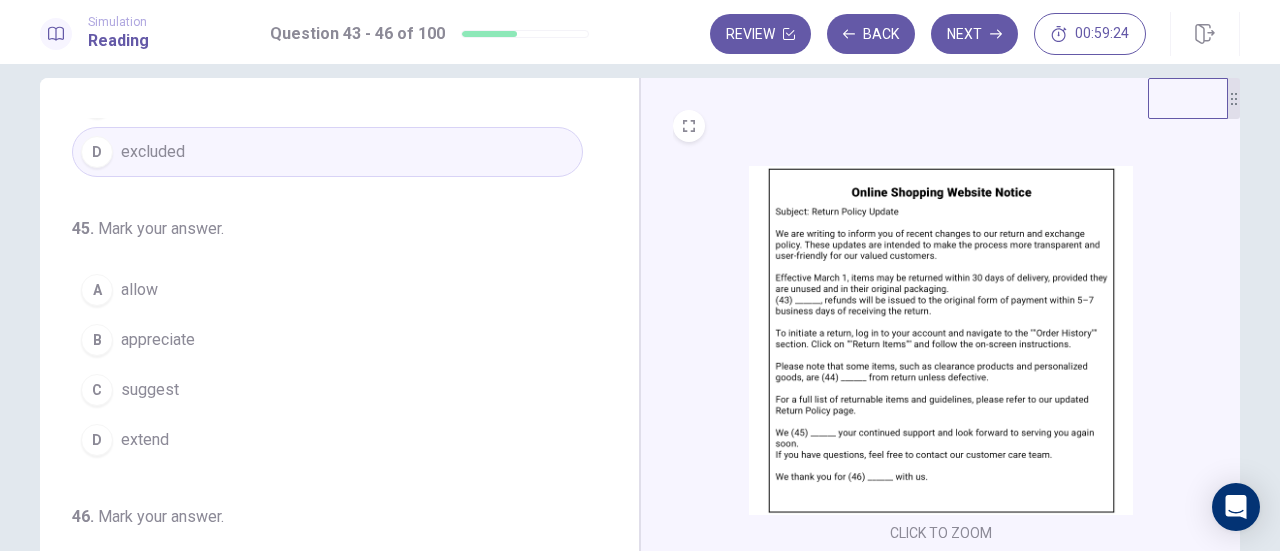 scroll, scrollTop: 478, scrollLeft: 0, axis: vertical 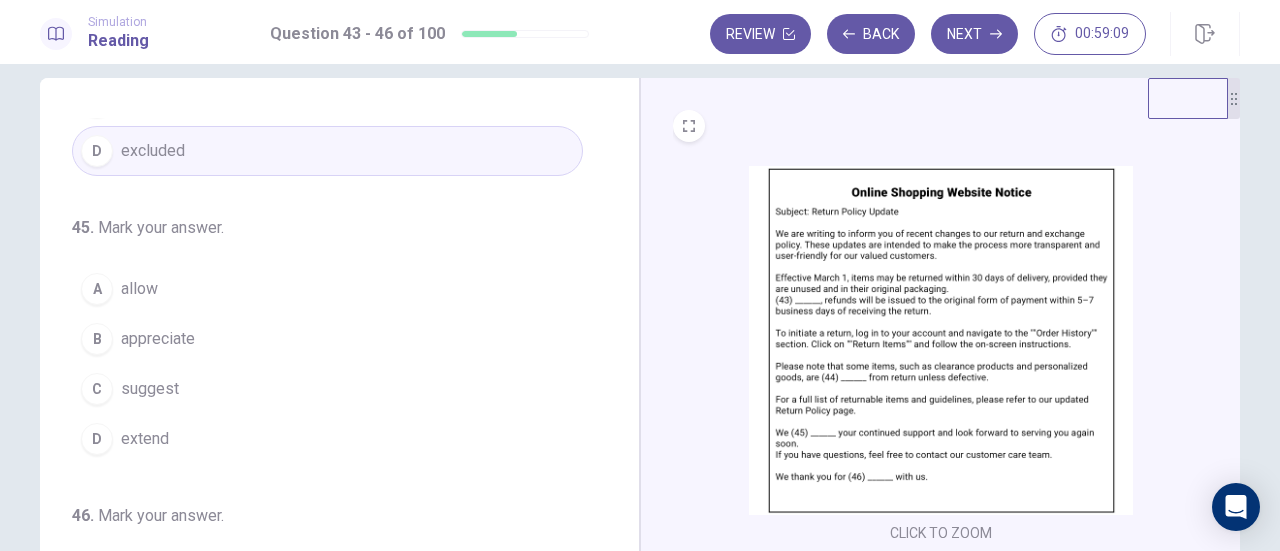click on "appreciate" at bounding box center (158, 339) 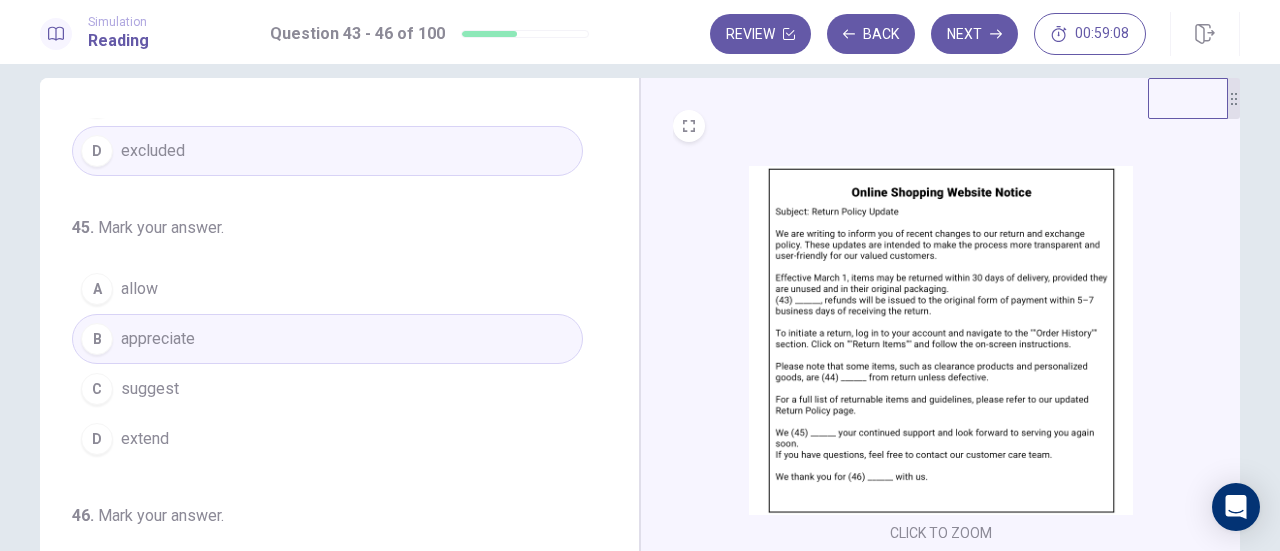 scroll, scrollTop: 486, scrollLeft: 0, axis: vertical 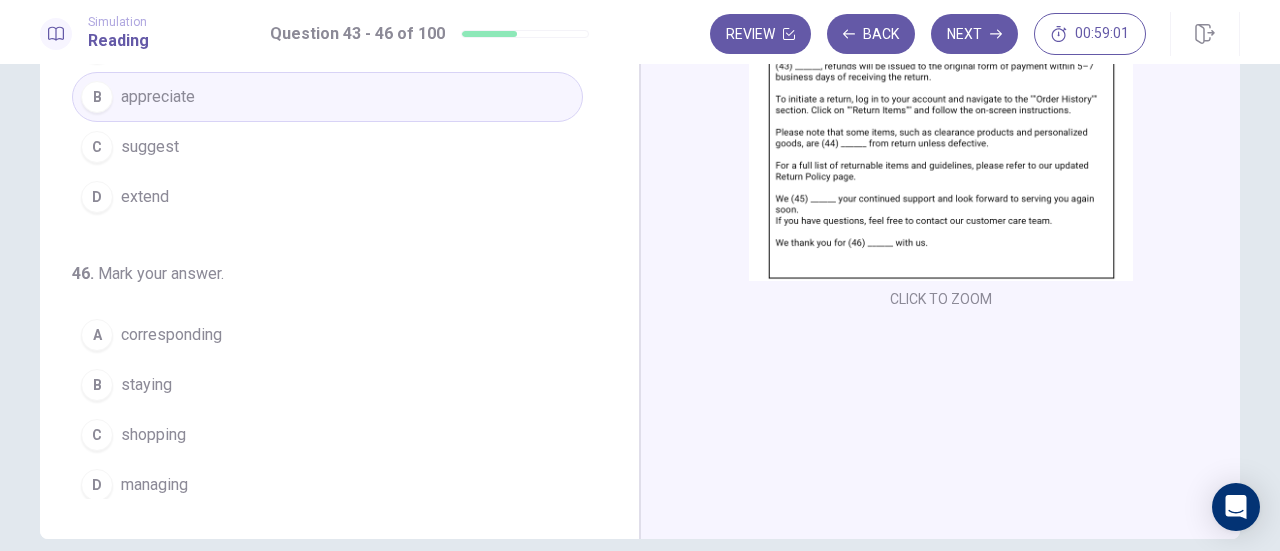 click on "shopping" at bounding box center (153, 435) 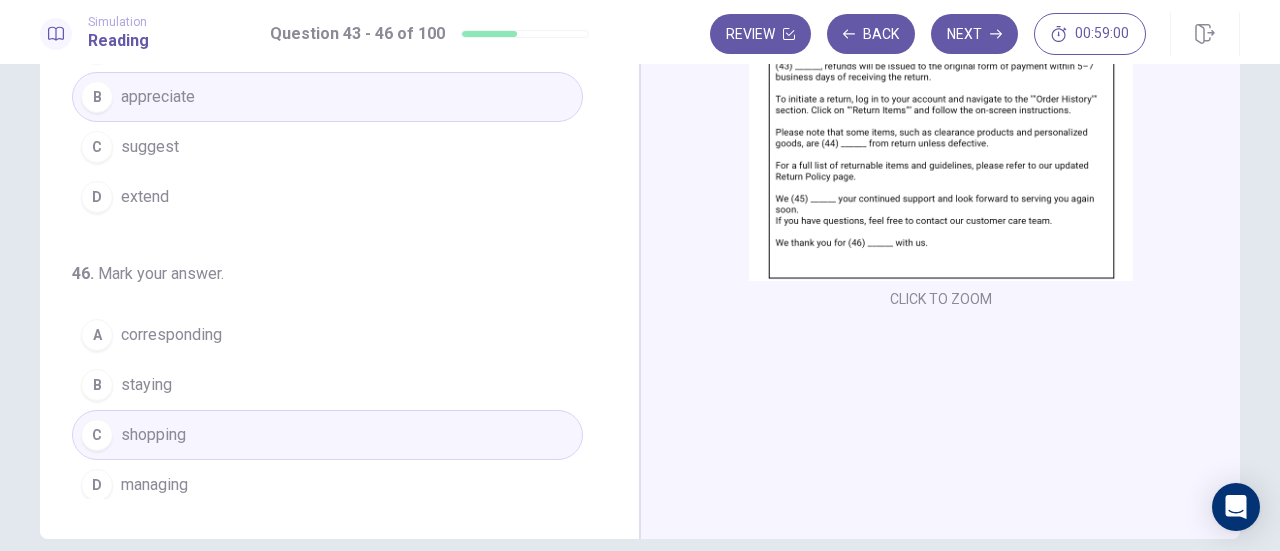 scroll, scrollTop: 0, scrollLeft: 0, axis: both 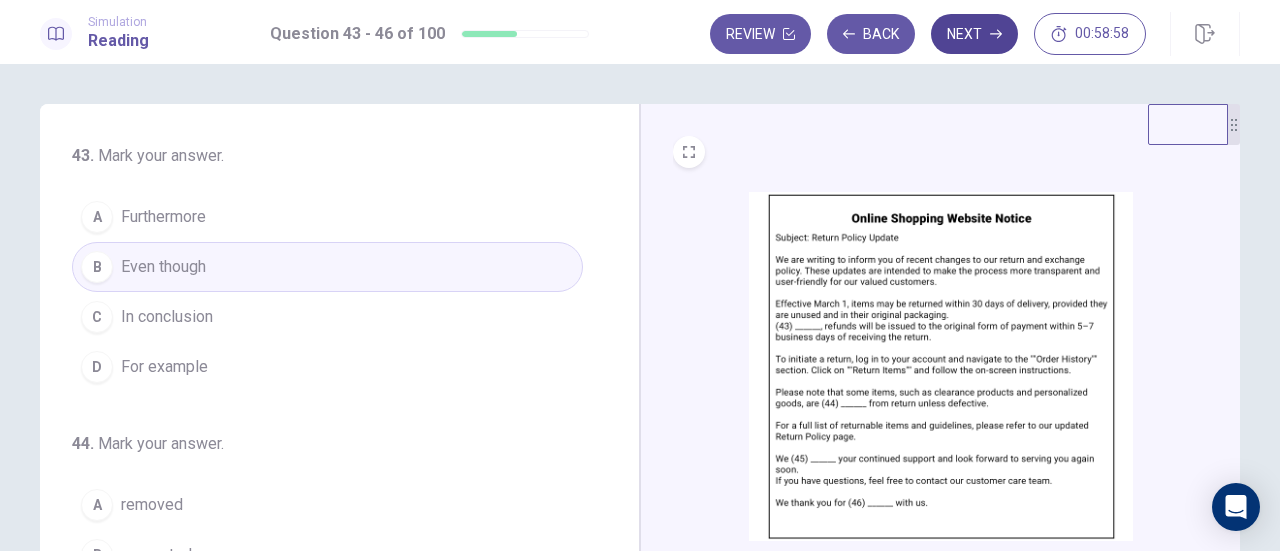 click on "Next" at bounding box center (974, 34) 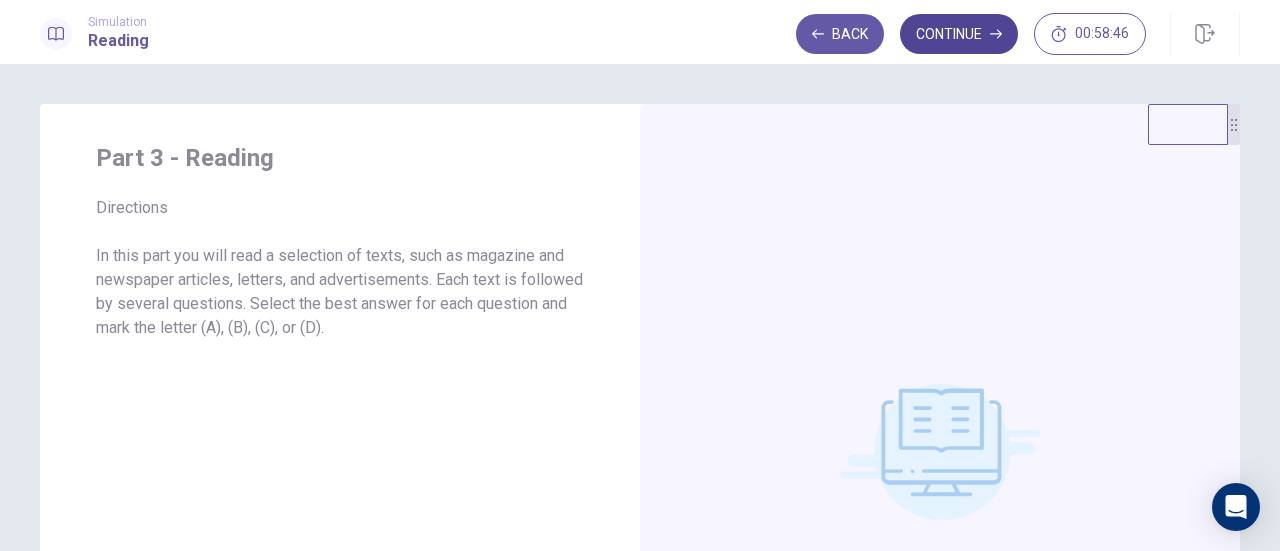 click on "Continue" at bounding box center (959, 34) 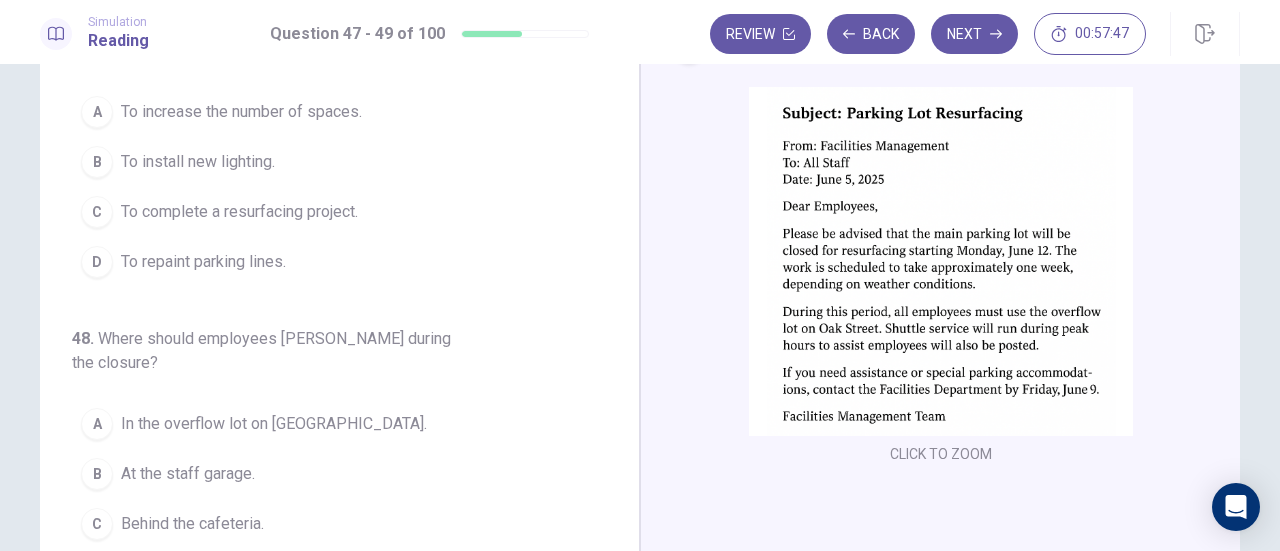 scroll, scrollTop: 0, scrollLeft: 0, axis: both 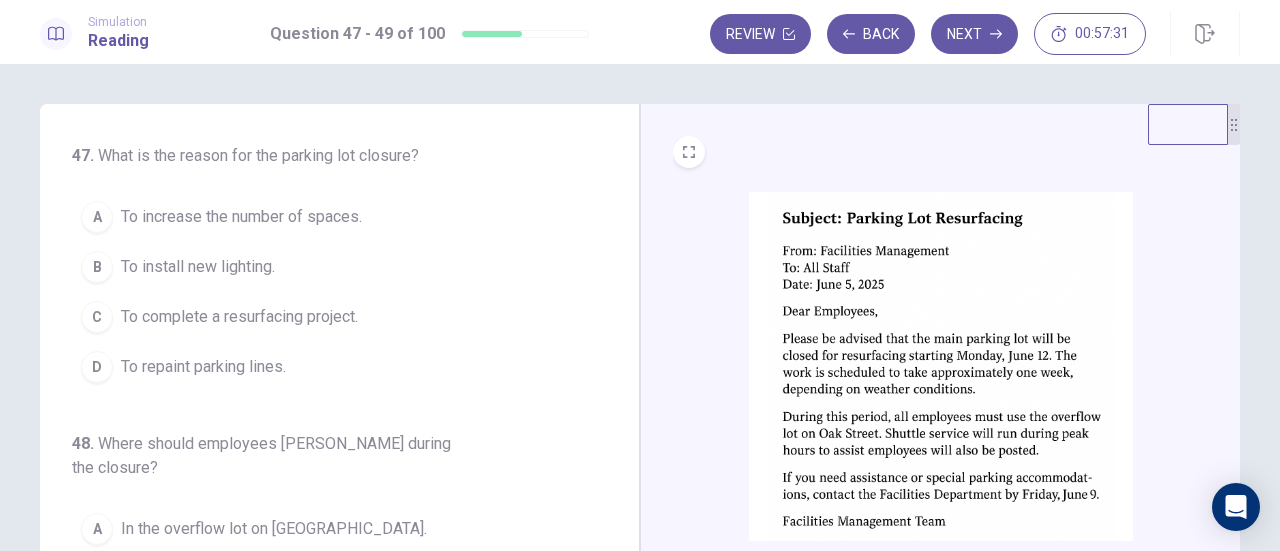 click on "To complete a resurfacing project." at bounding box center [239, 317] 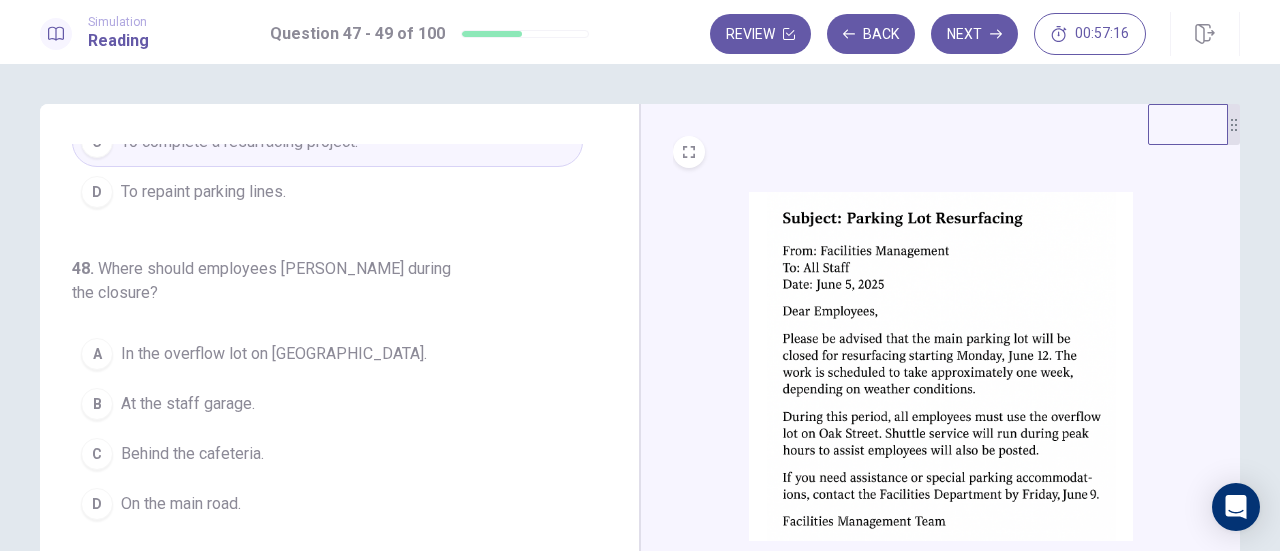 scroll, scrollTop: 224, scrollLeft: 0, axis: vertical 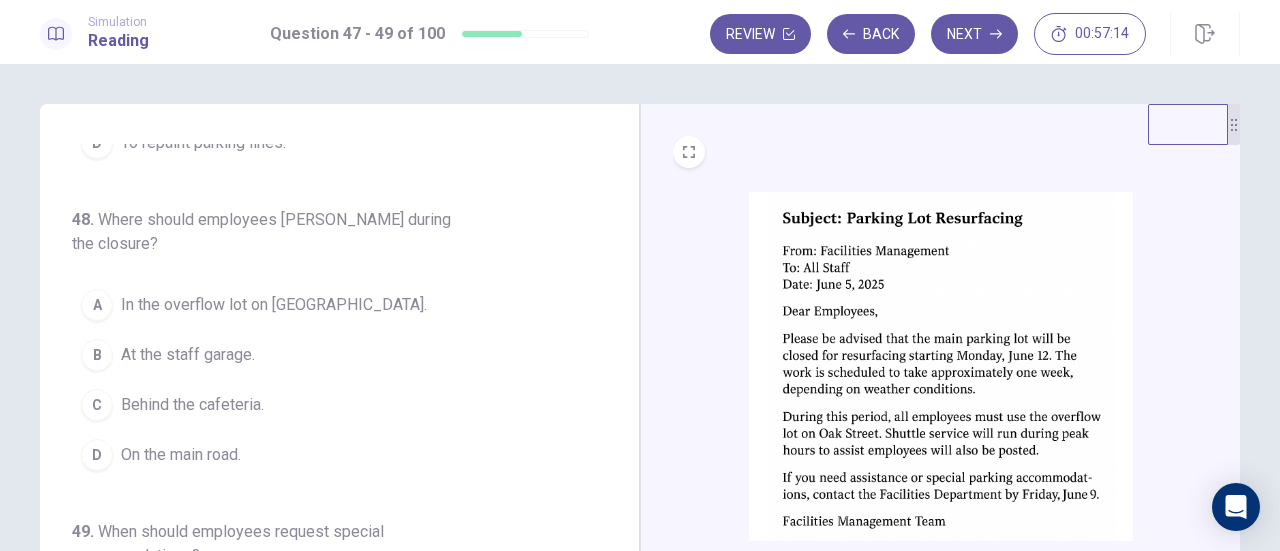 click on "In the overflow lot on [GEOGRAPHIC_DATA]." at bounding box center [274, 305] 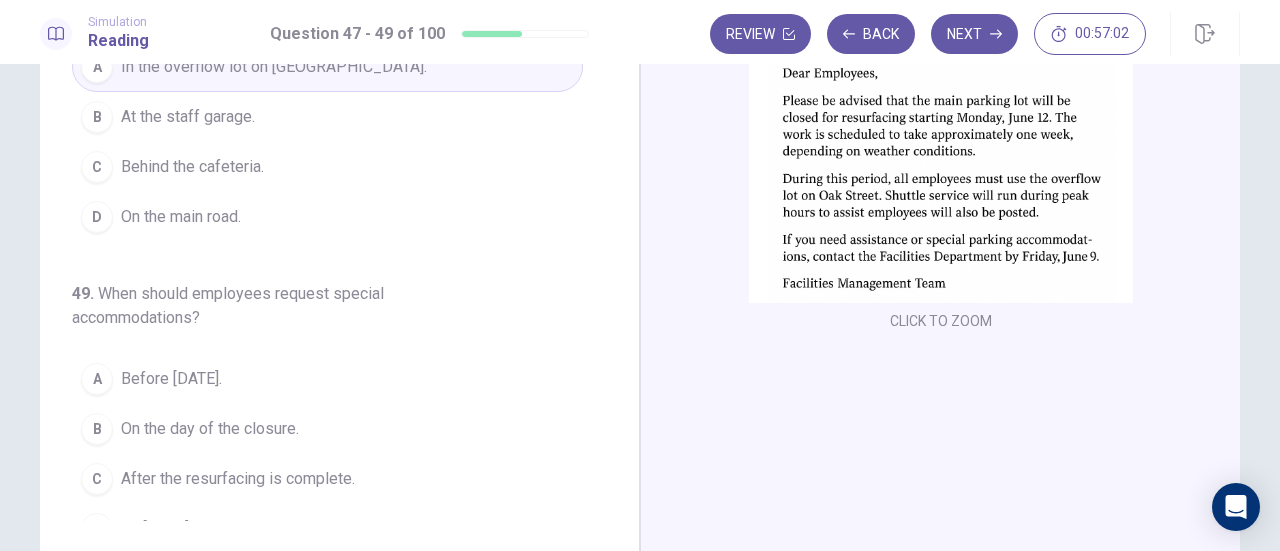scroll, scrollTop: 239, scrollLeft: 0, axis: vertical 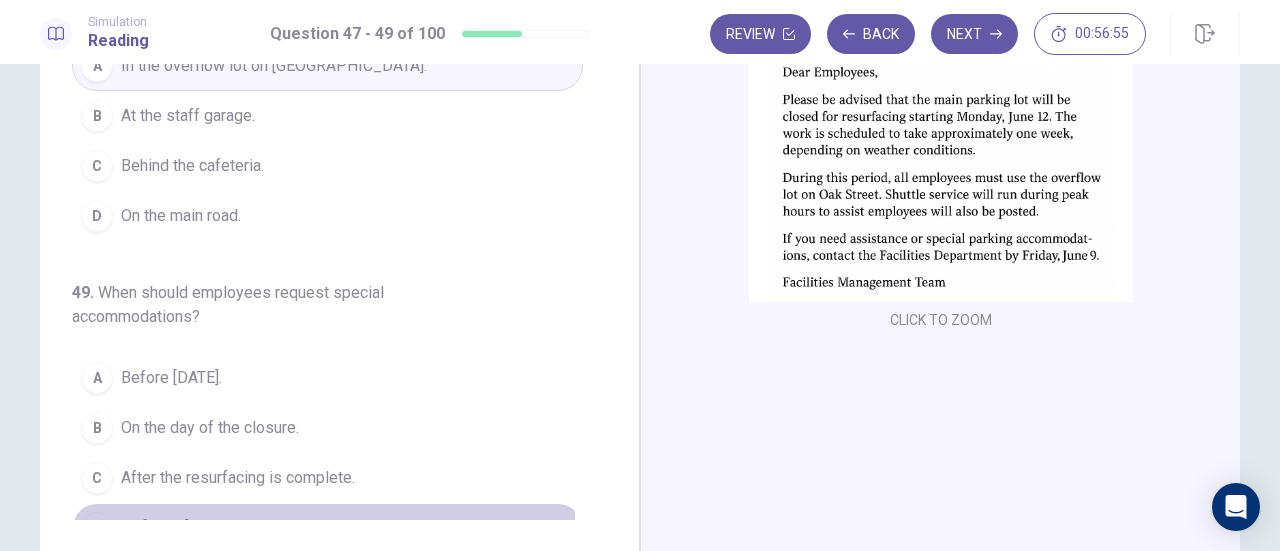 click on "By [DATE]." at bounding box center (156, 528) 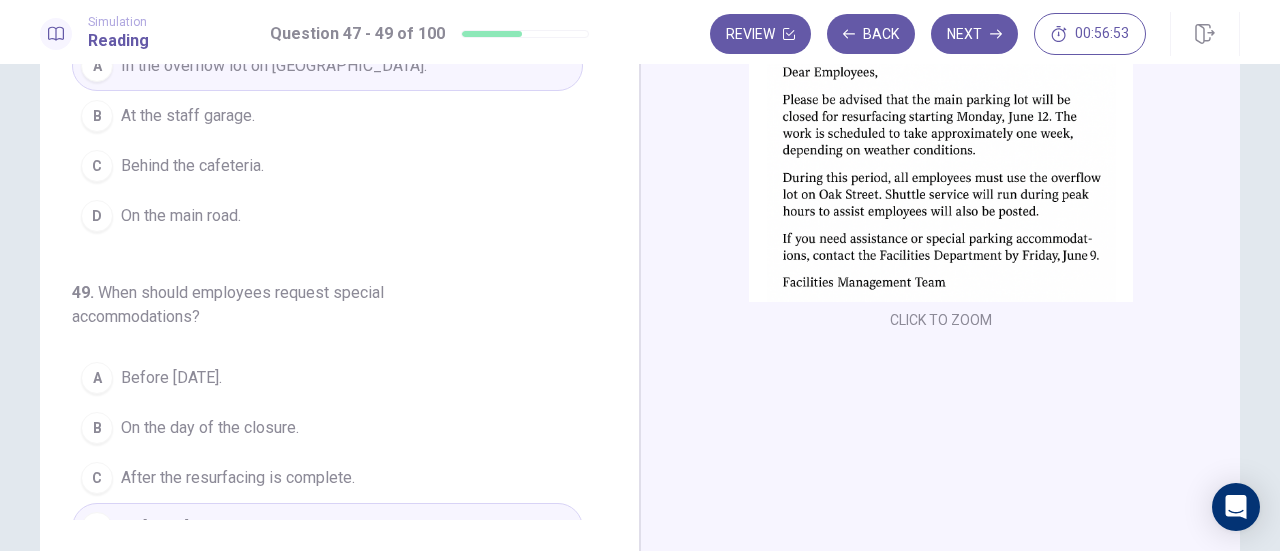 scroll, scrollTop: 0, scrollLeft: 0, axis: both 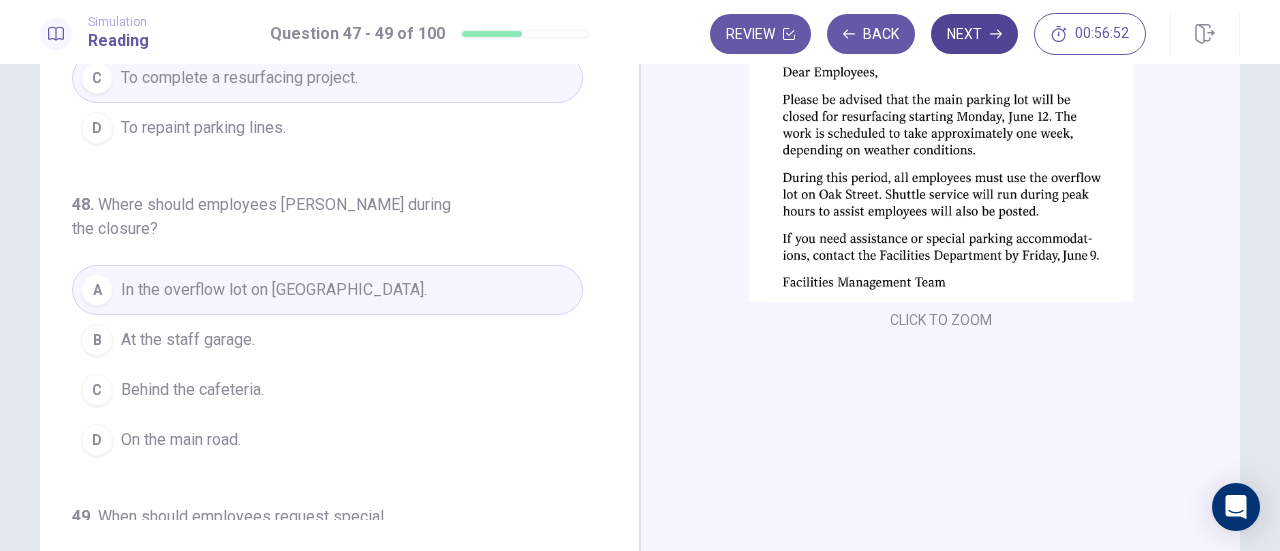 click on "Next" at bounding box center [974, 34] 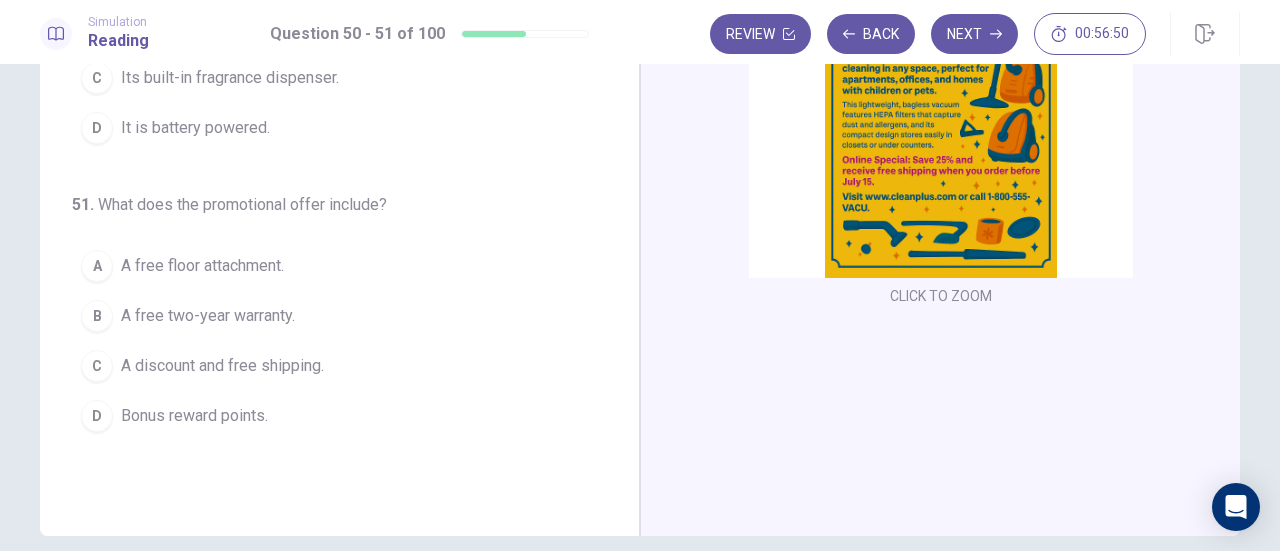 scroll, scrollTop: 0, scrollLeft: 0, axis: both 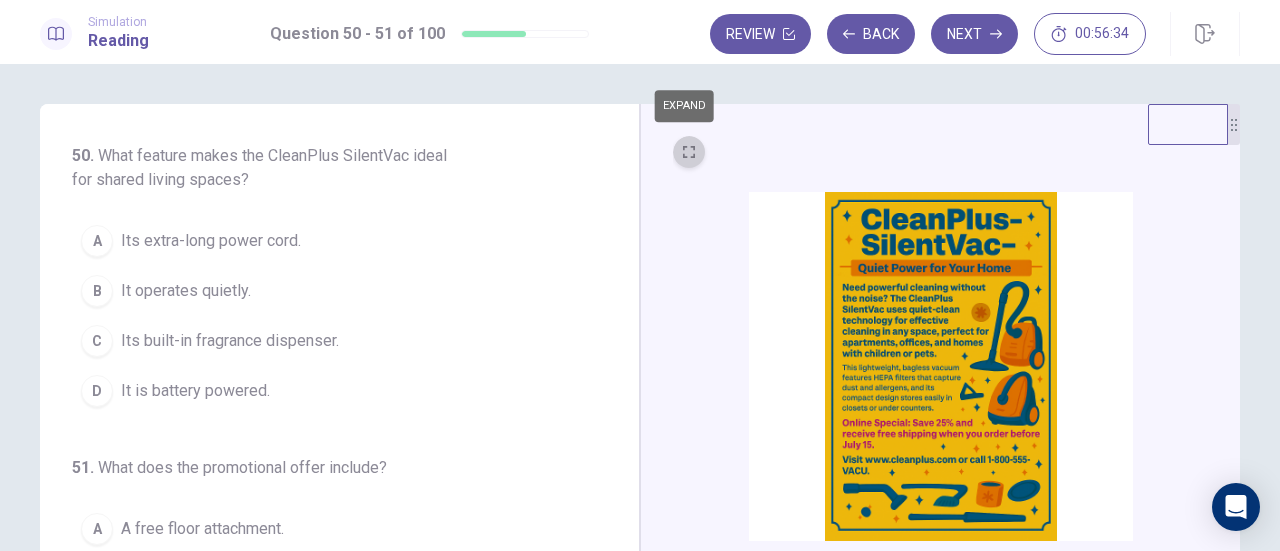 click 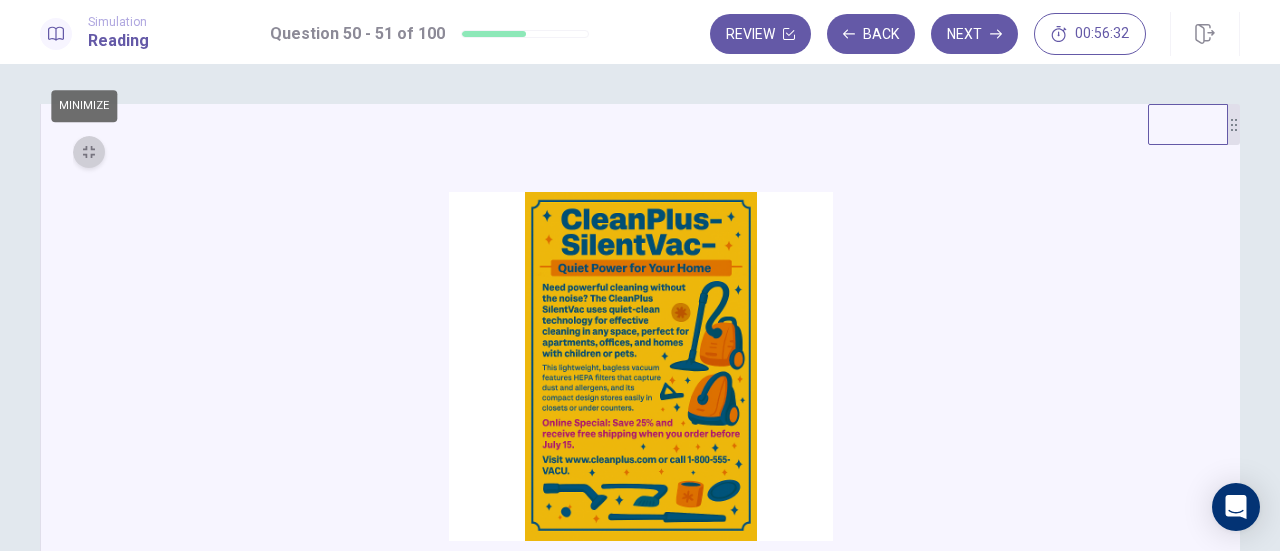 click 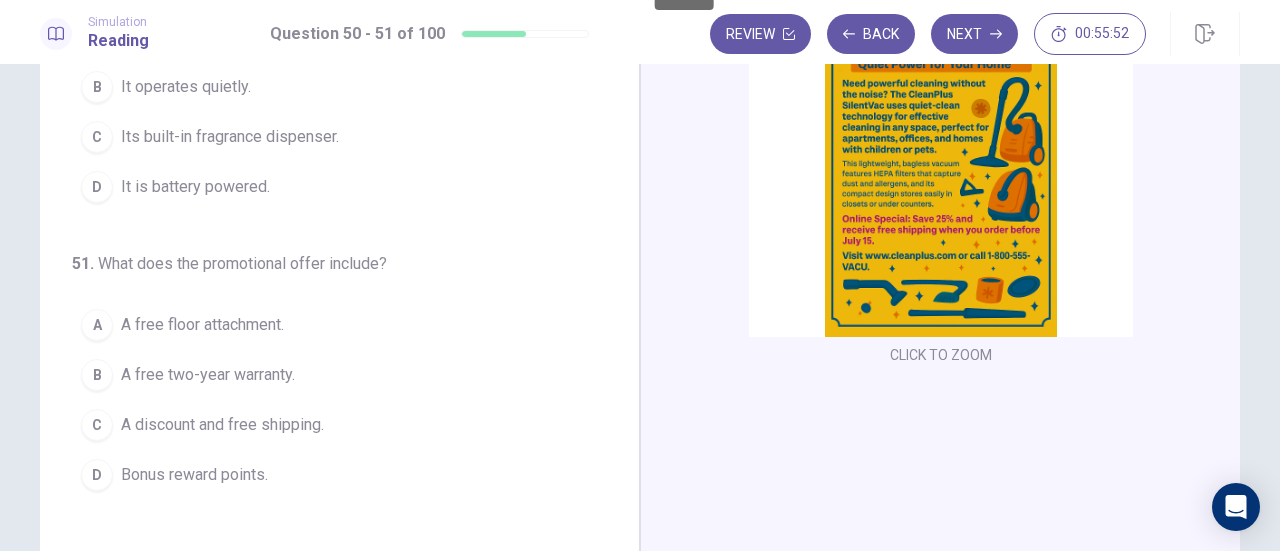 scroll, scrollTop: 203, scrollLeft: 0, axis: vertical 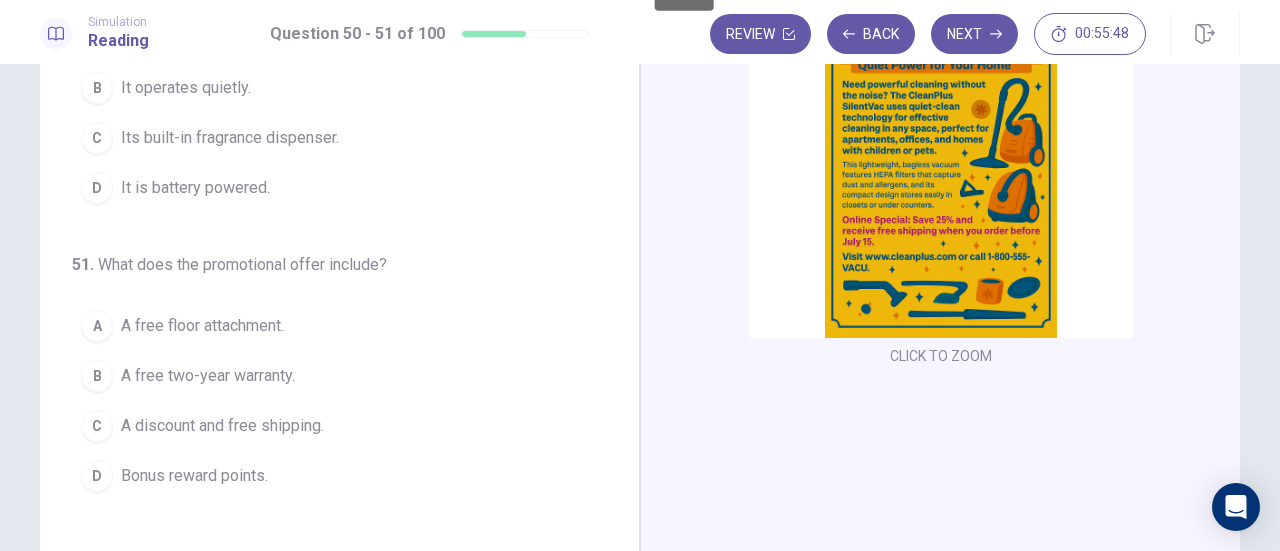 click on "A discount and free shipping." at bounding box center (222, 426) 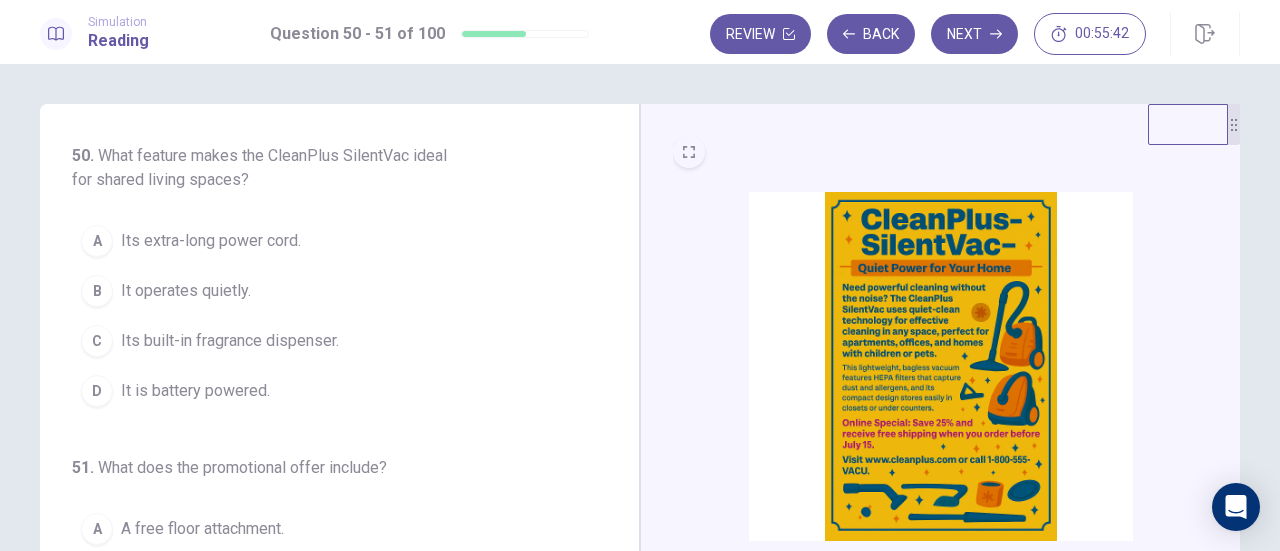 scroll, scrollTop: 1, scrollLeft: 0, axis: vertical 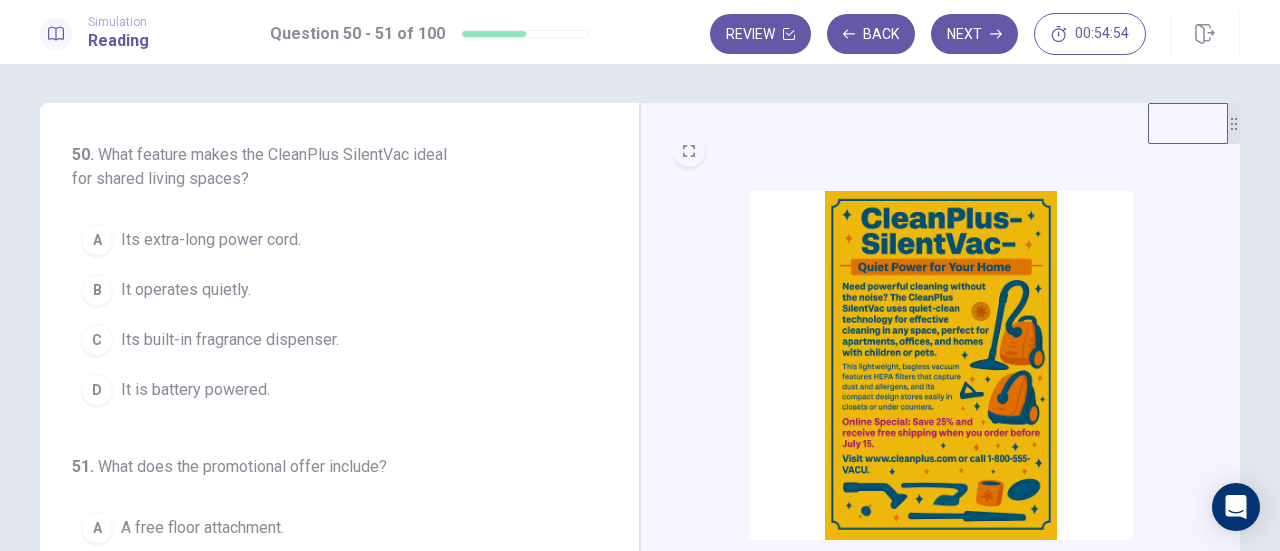 click on "It operates quietly." at bounding box center (186, 290) 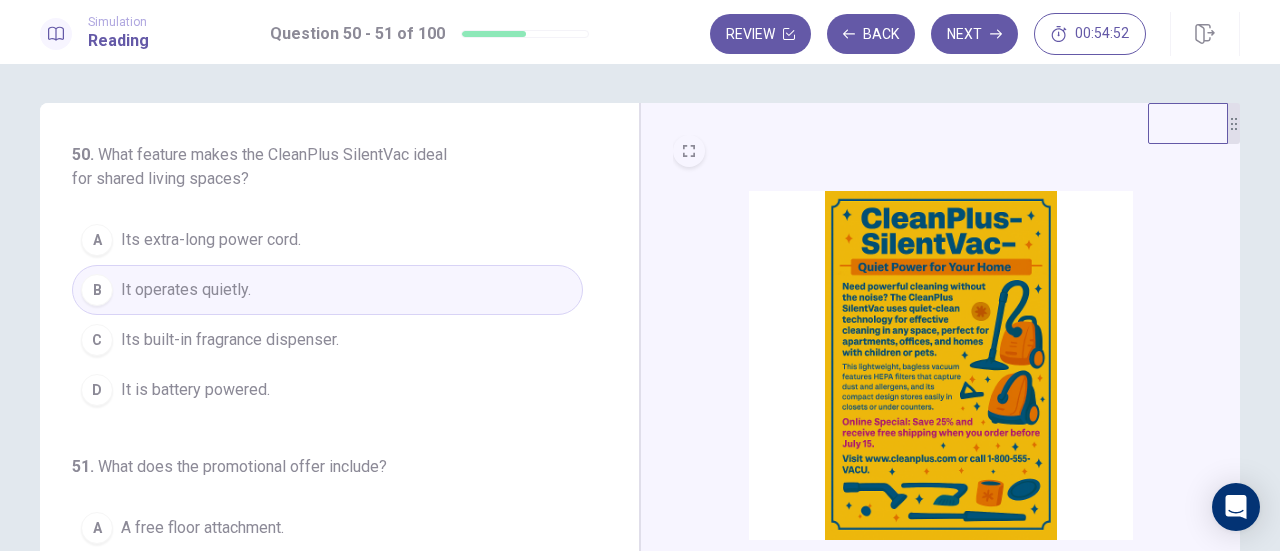 scroll, scrollTop: 0, scrollLeft: 0, axis: both 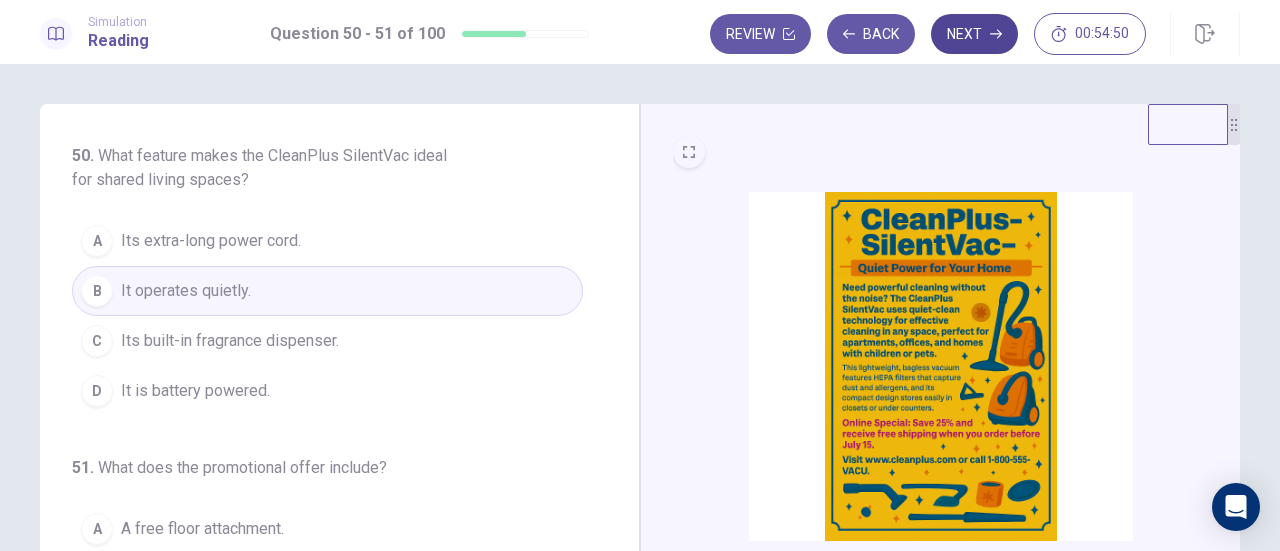 click on "Next" at bounding box center (974, 34) 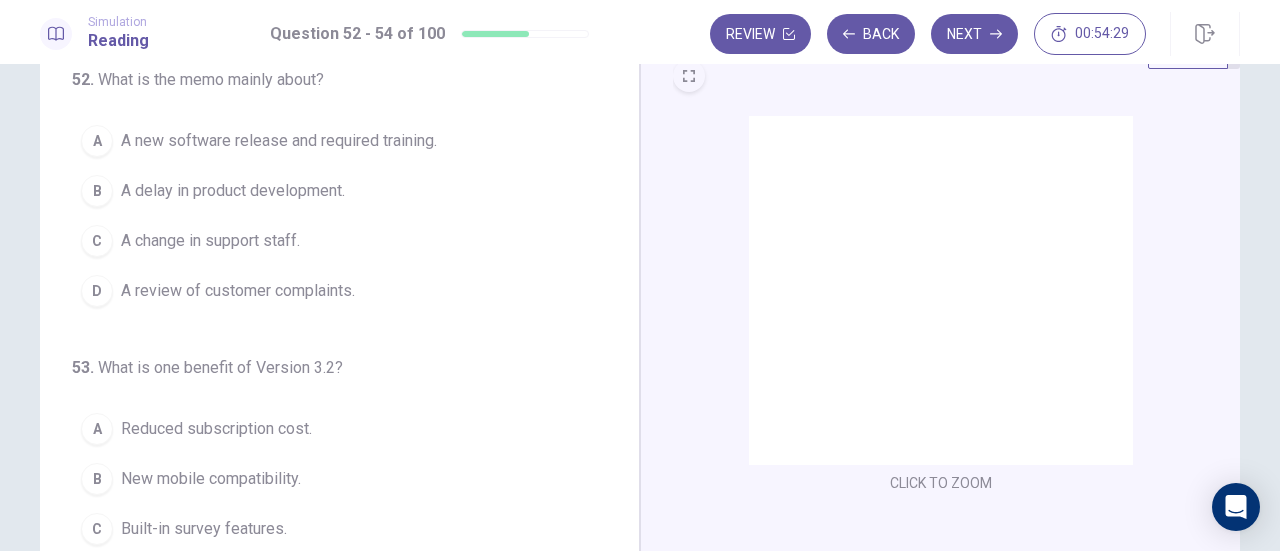 scroll, scrollTop: 0, scrollLeft: 0, axis: both 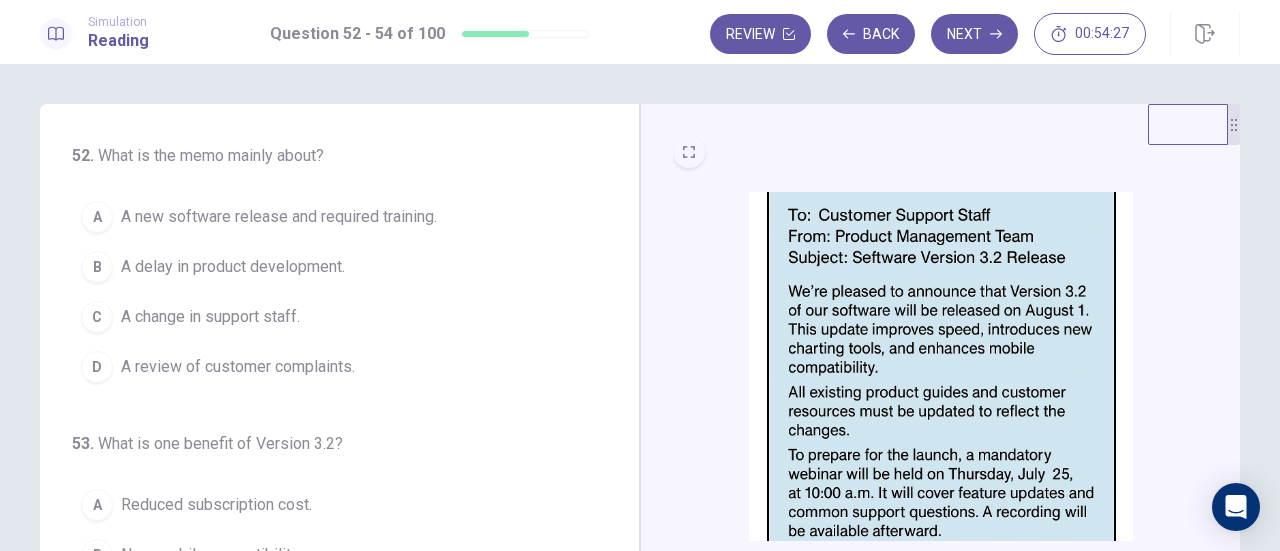 click on "A new software release and required training." at bounding box center (279, 217) 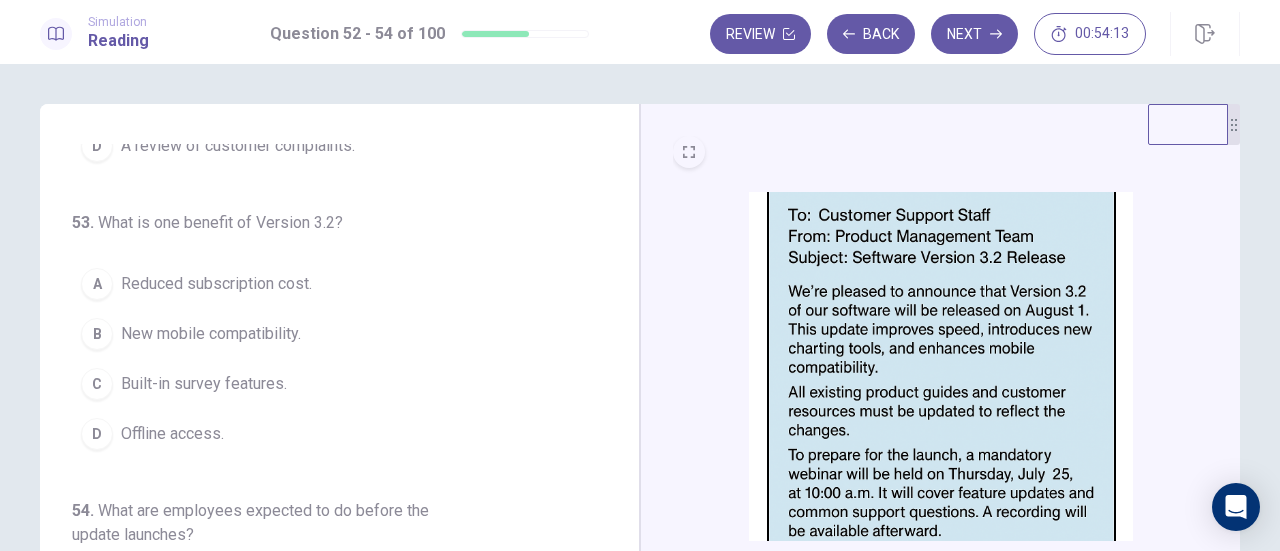 scroll, scrollTop: 224, scrollLeft: 0, axis: vertical 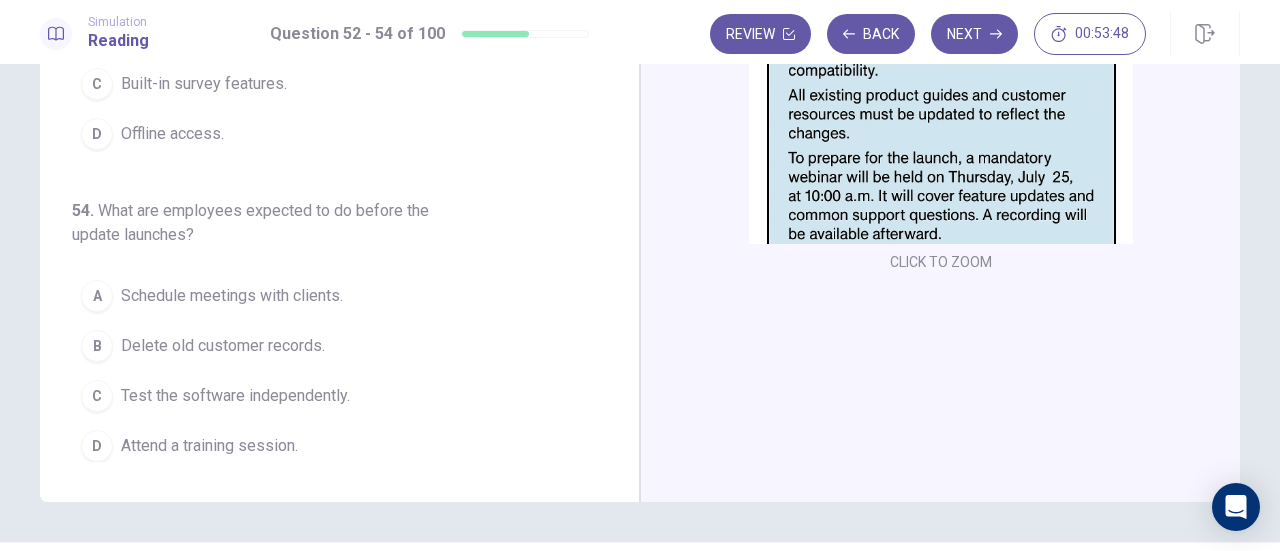 click on "Attend a training session." at bounding box center (209, 446) 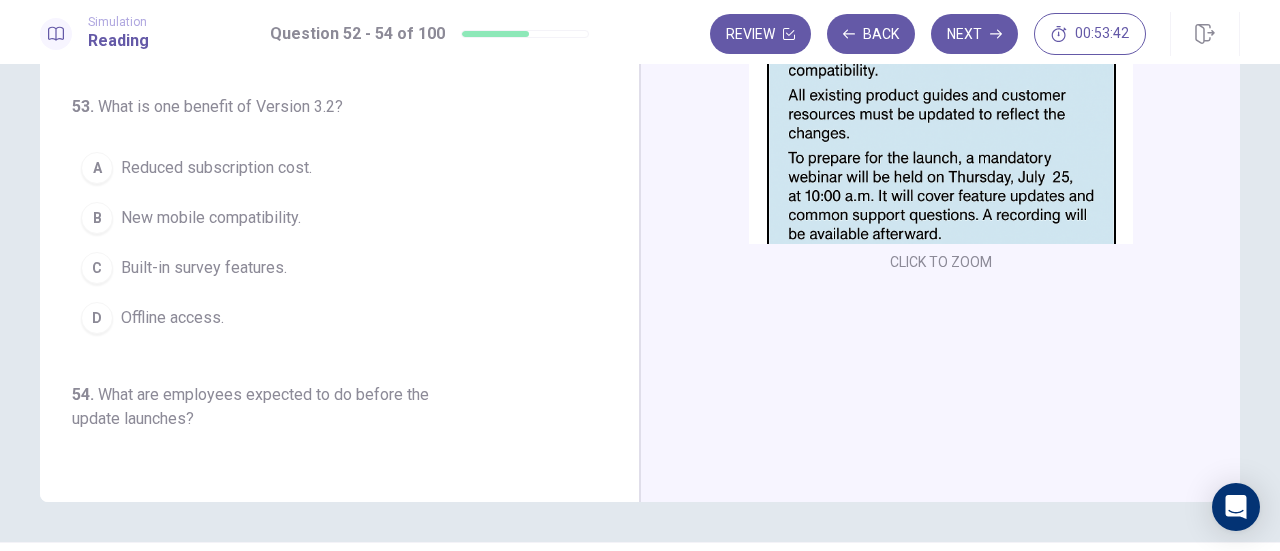 scroll, scrollTop: 0, scrollLeft: 0, axis: both 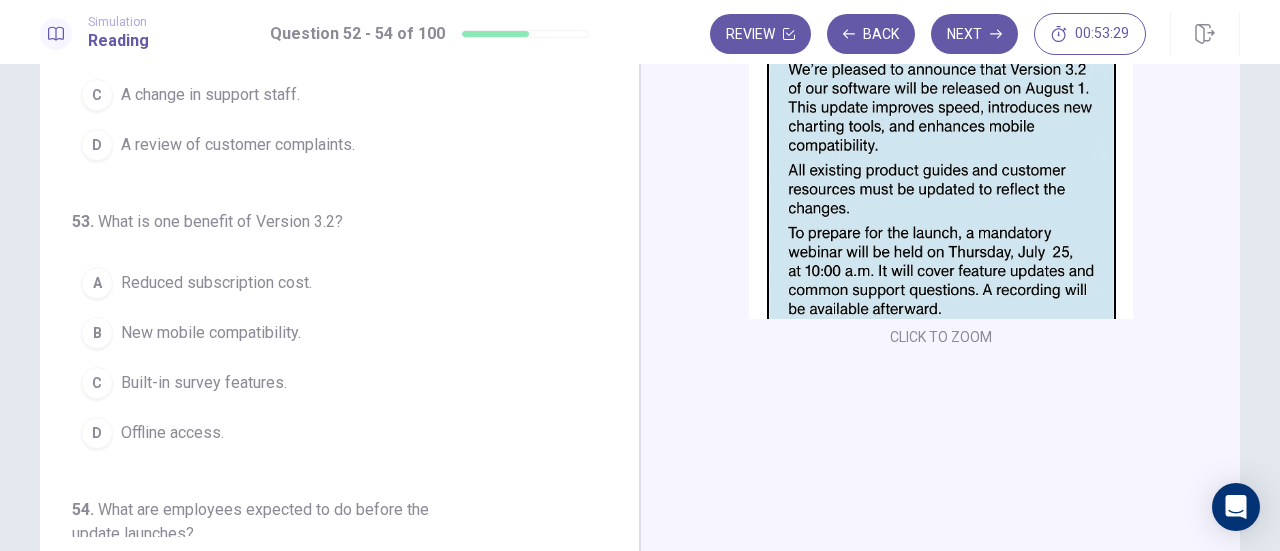 click on "New mobile compatibility." at bounding box center (211, 333) 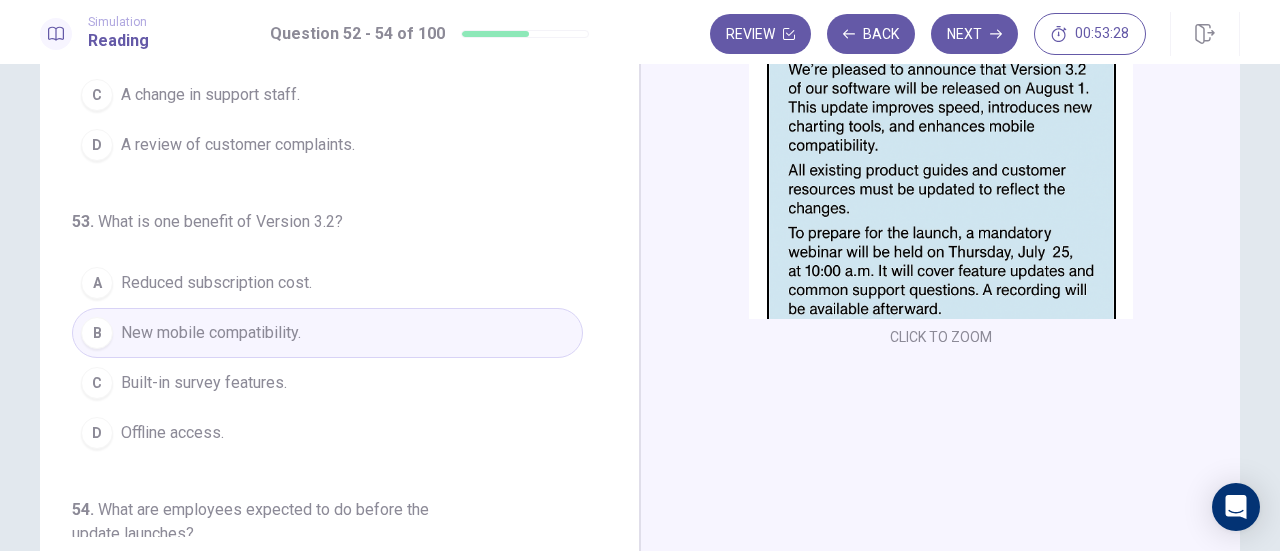 scroll, scrollTop: 0, scrollLeft: 0, axis: both 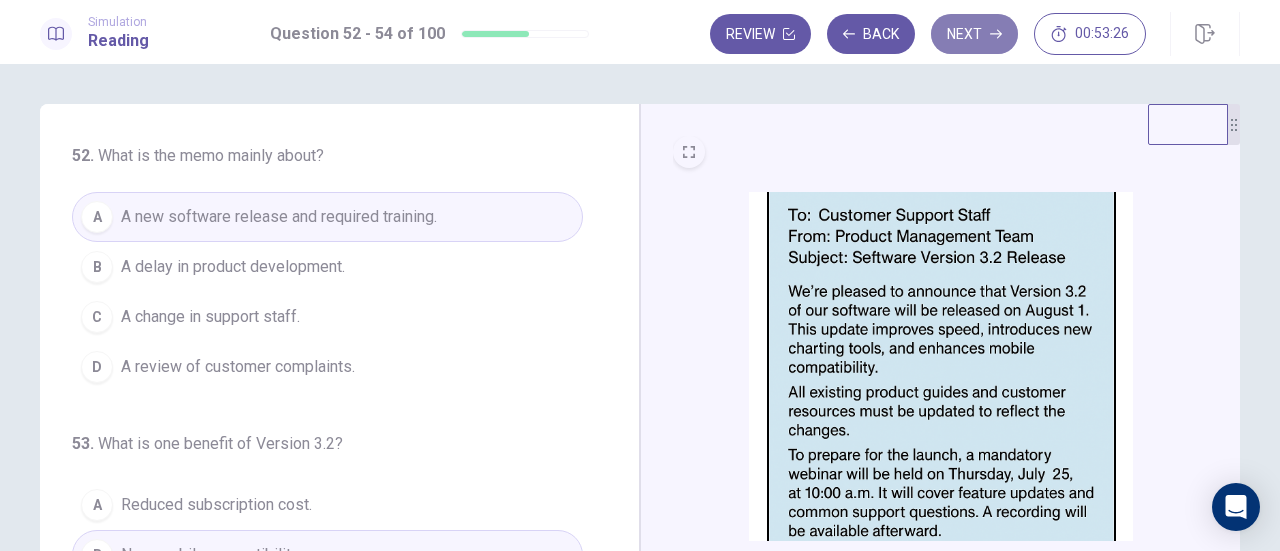 click on "Next" at bounding box center [974, 34] 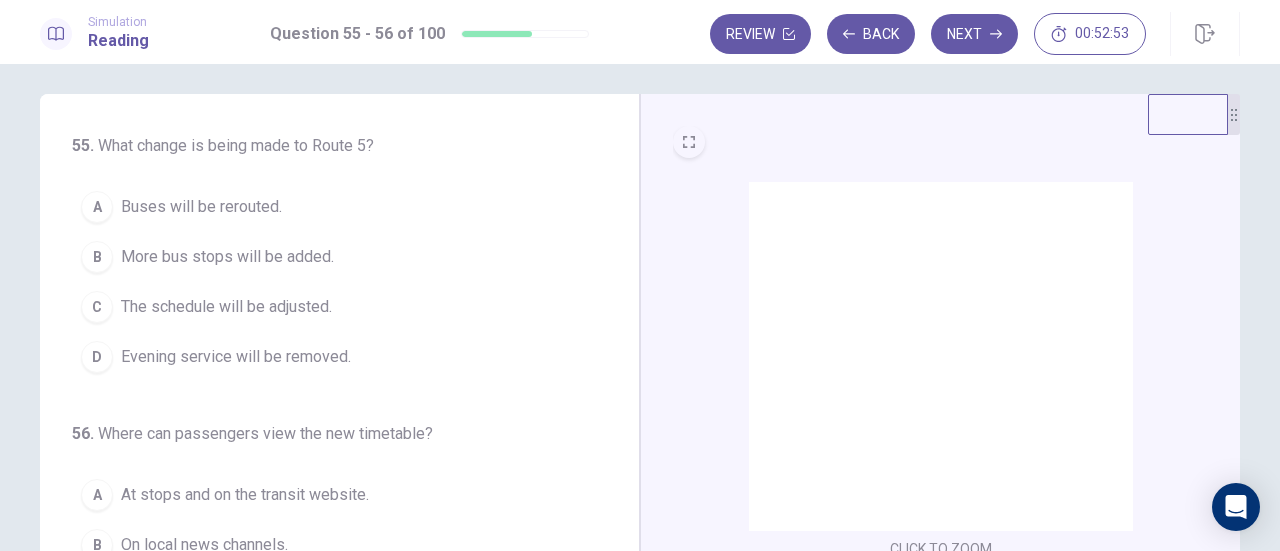 scroll, scrollTop: 0, scrollLeft: 0, axis: both 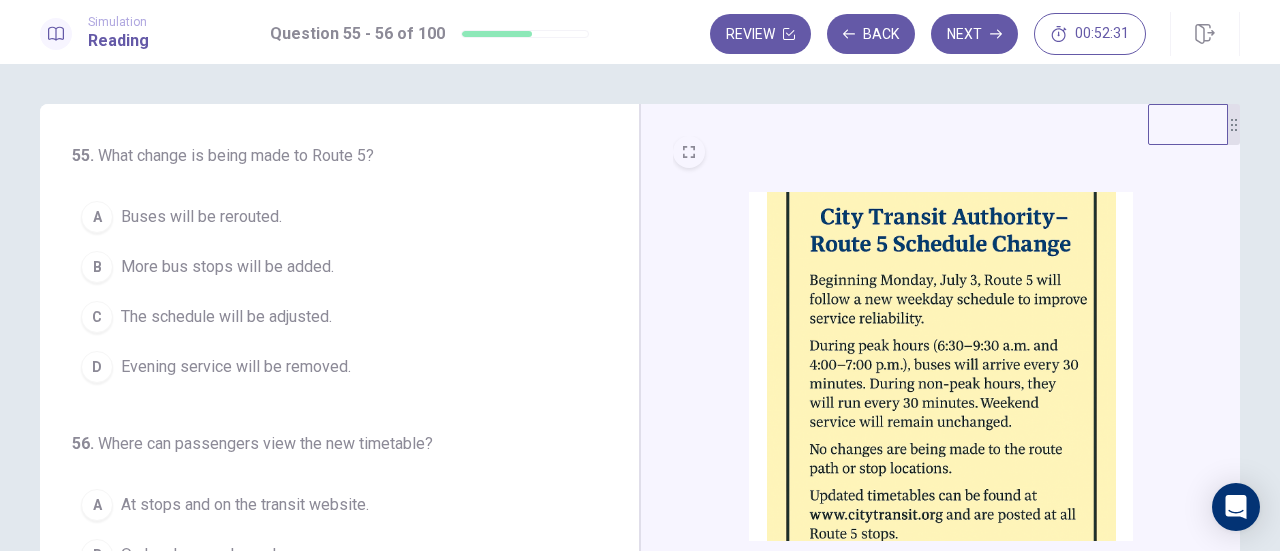 click on "The schedule will be adjusted." at bounding box center (226, 317) 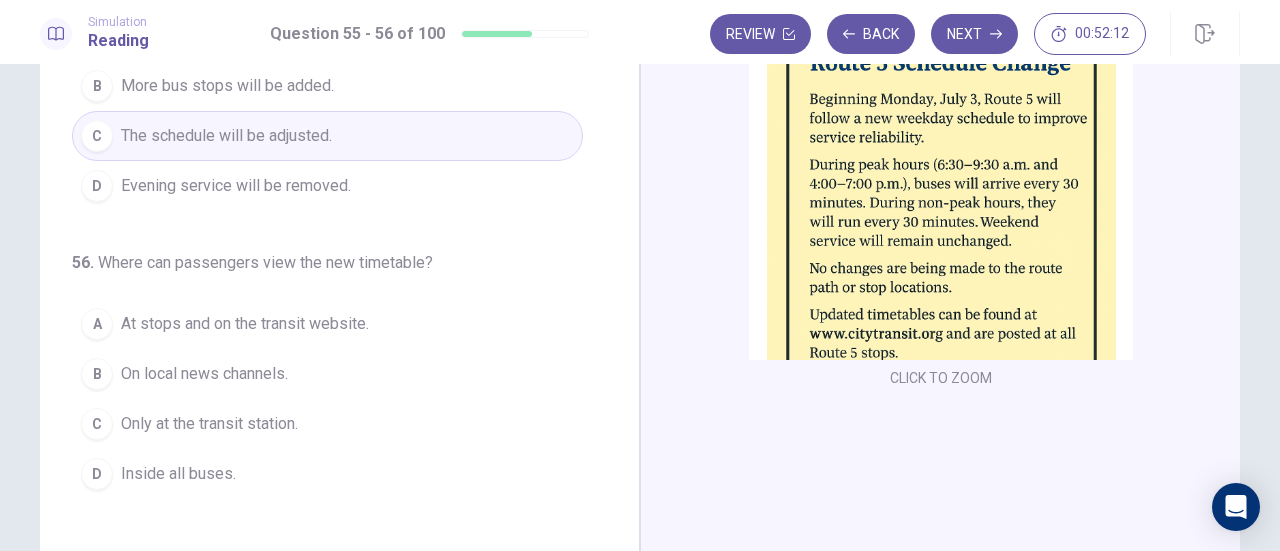 scroll, scrollTop: 182, scrollLeft: 0, axis: vertical 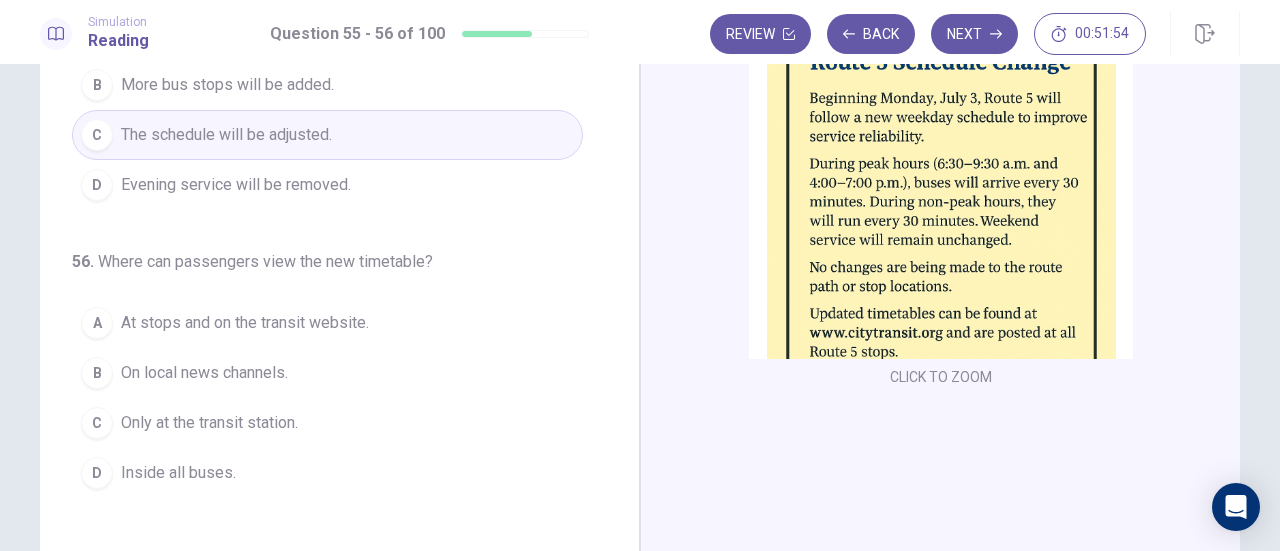 click on "At stops and on the transit website." at bounding box center [245, 323] 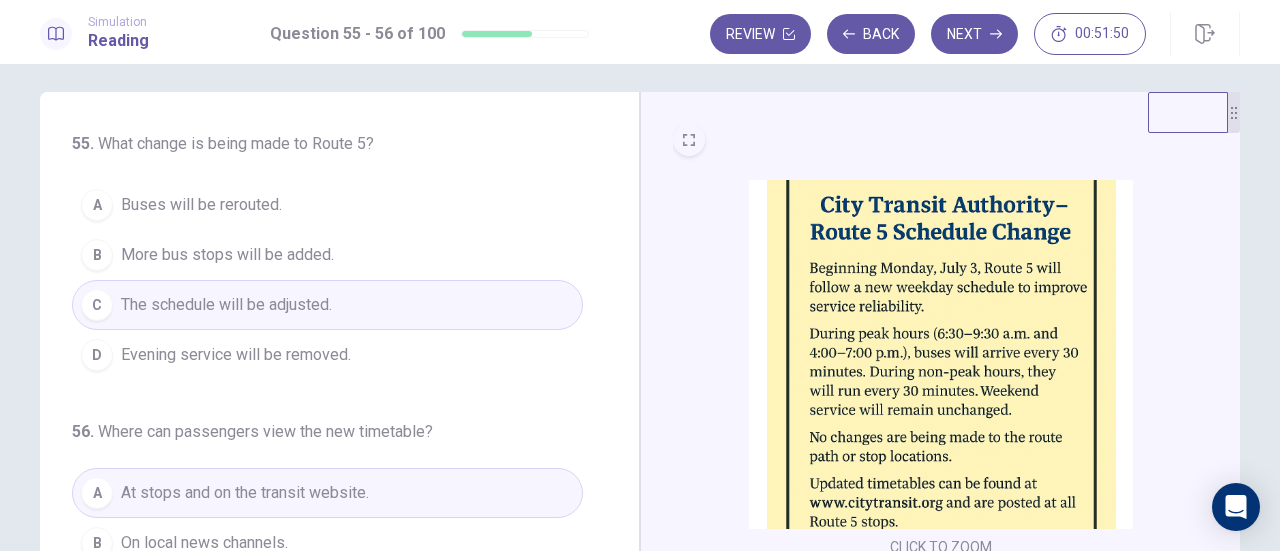 scroll, scrollTop: 0, scrollLeft: 0, axis: both 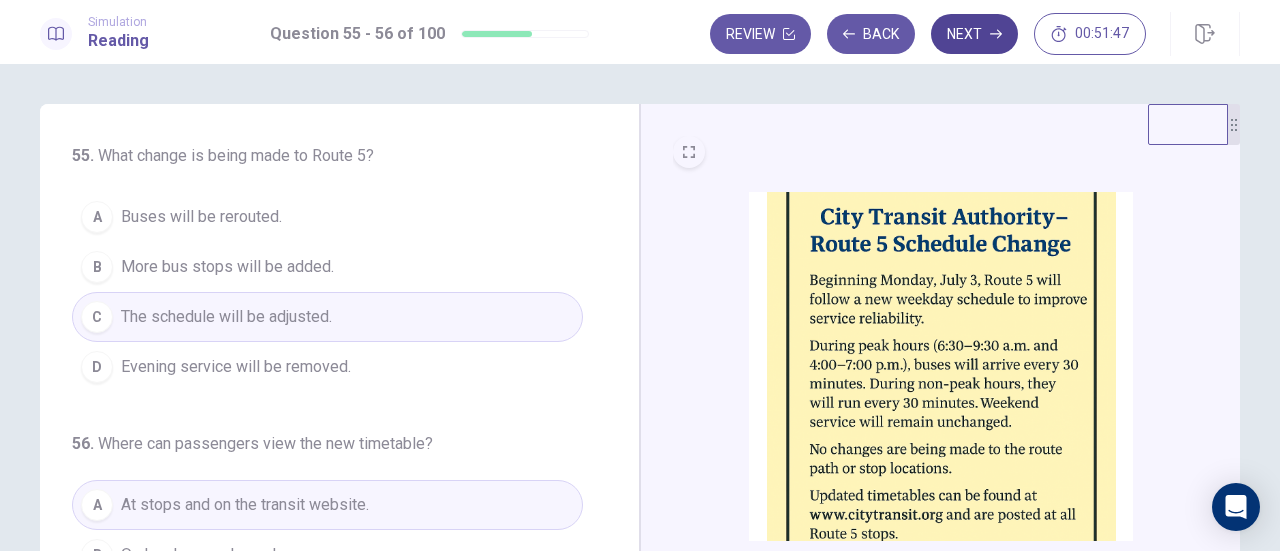 click on "Next" at bounding box center (974, 34) 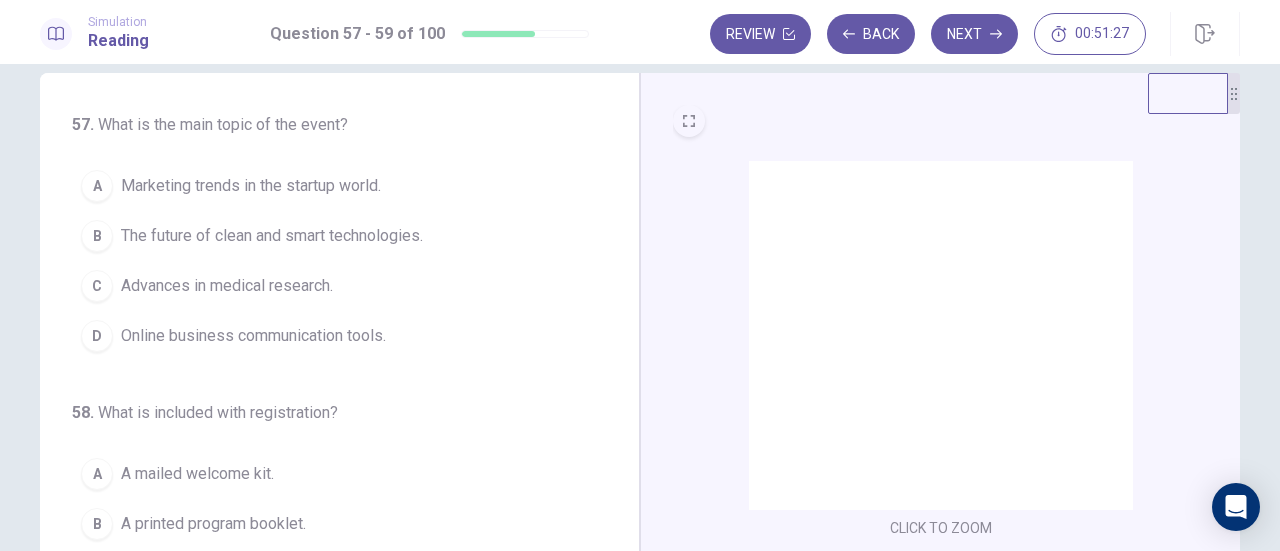scroll, scrollTop: 43, scrollLeft: 0, axis: vertical 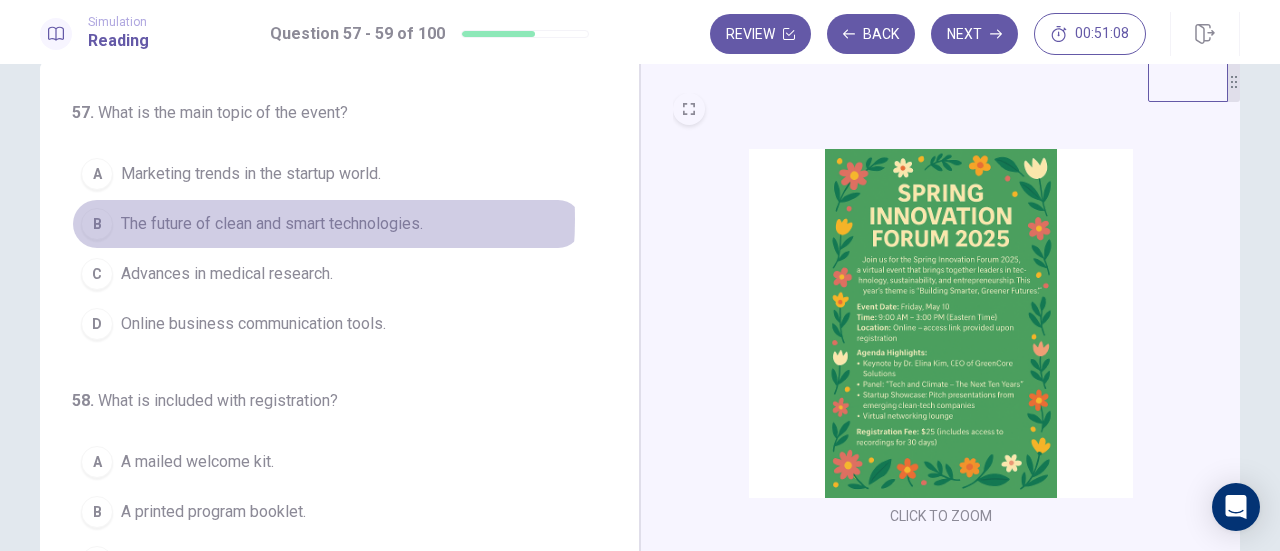 click on "The future of clean and smart technologies." at bounding box center [272, 224] 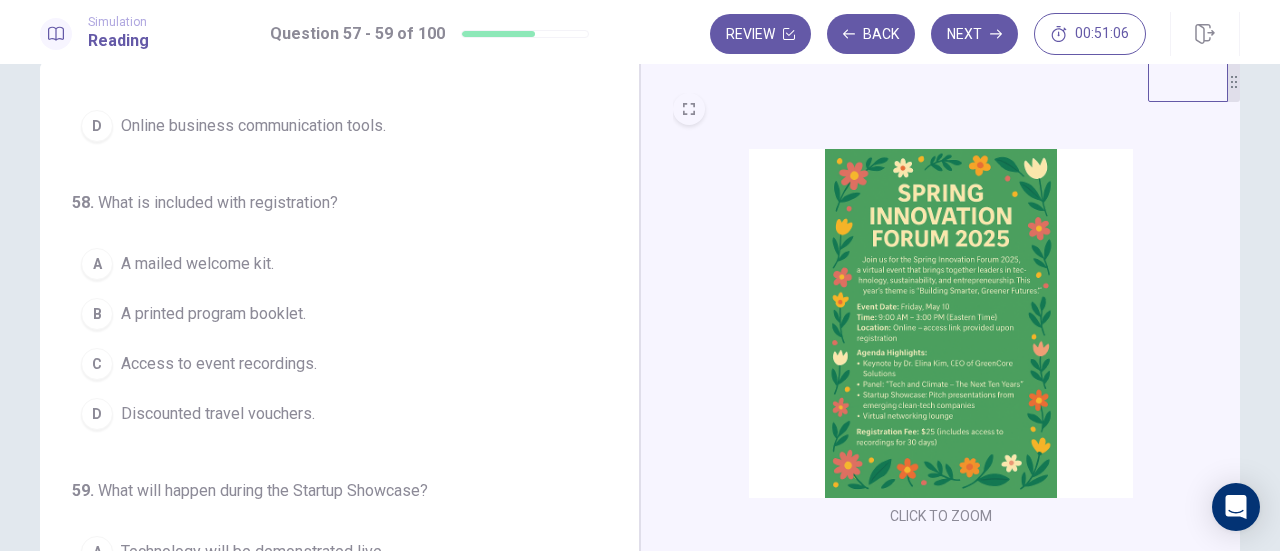 scroll, scrollTop: 200, scrollLeft: 0, axis: vertical 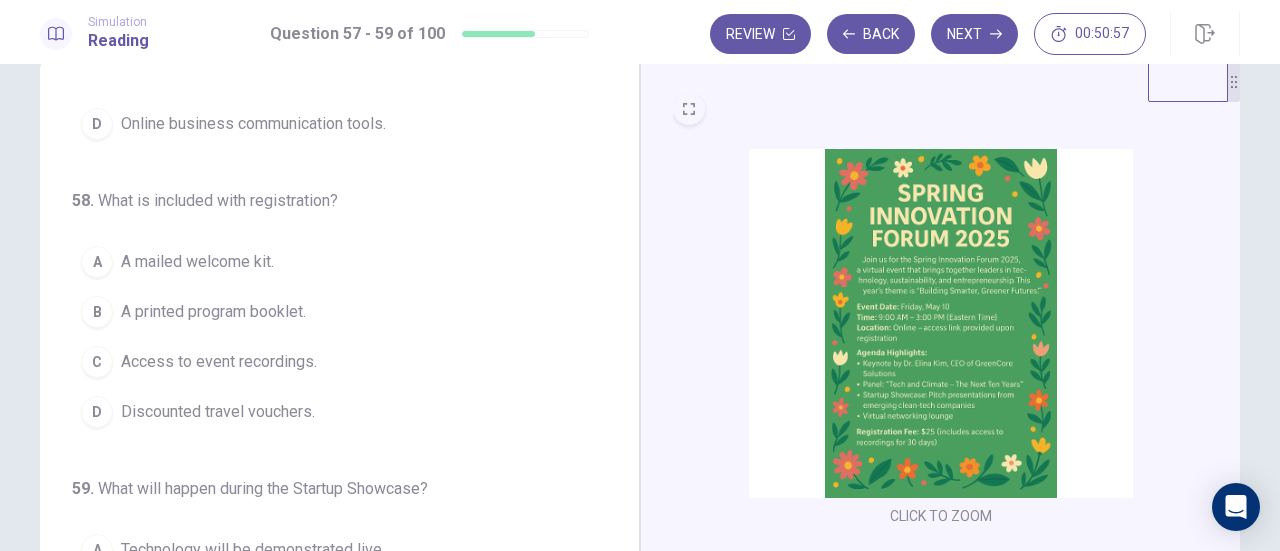 click on "Access to event recordings." at bounding box center (219, 362) 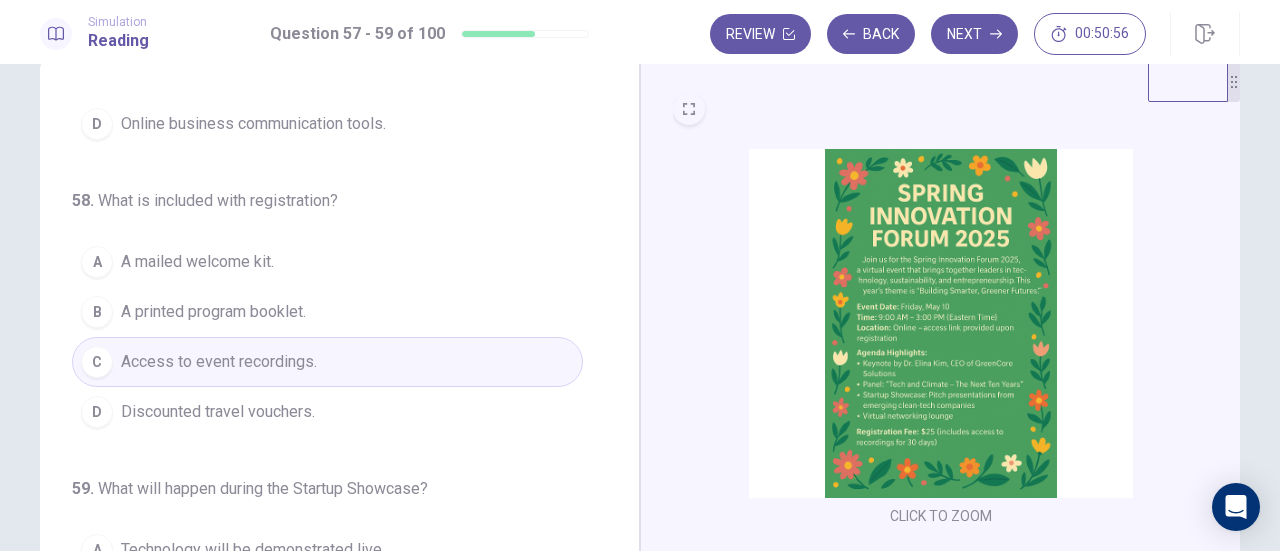 scroll, scrollTop: 200, scrollLeft: 0, axis: vertical 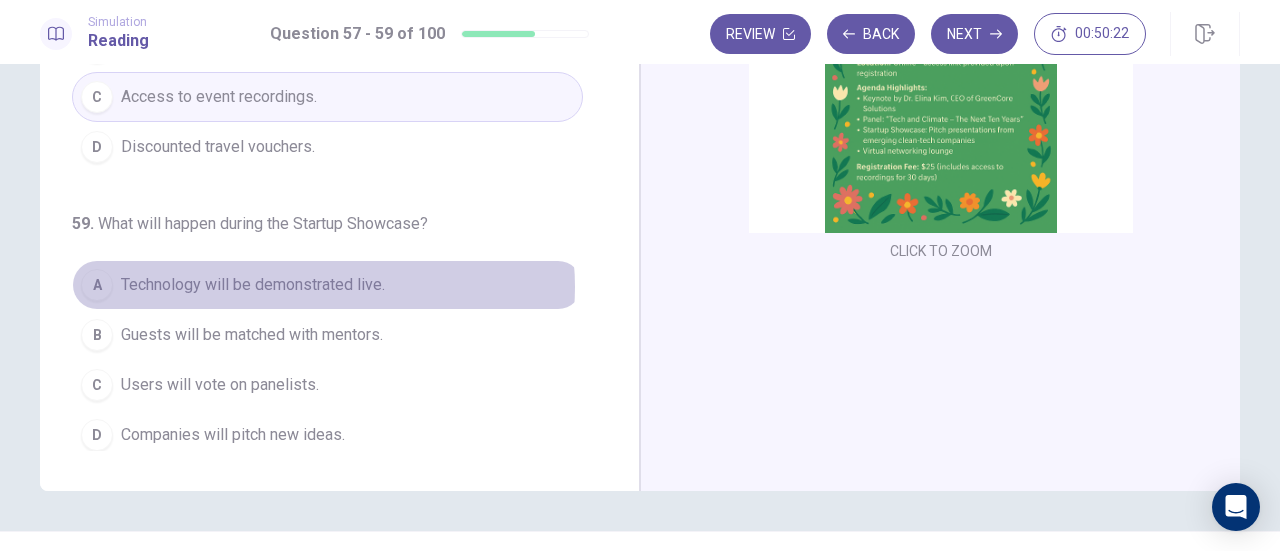 click on "Technology will be demonstrated live." at bounding box center [253, 285] 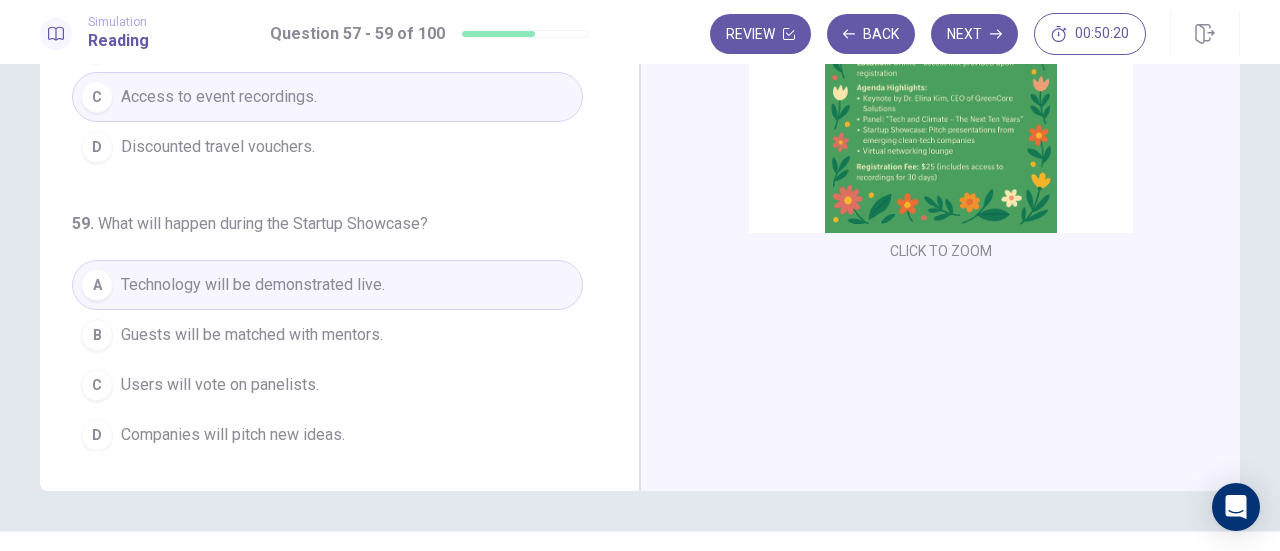 scroll, scrollTop: 0, scrollLeft: 0, axis: both 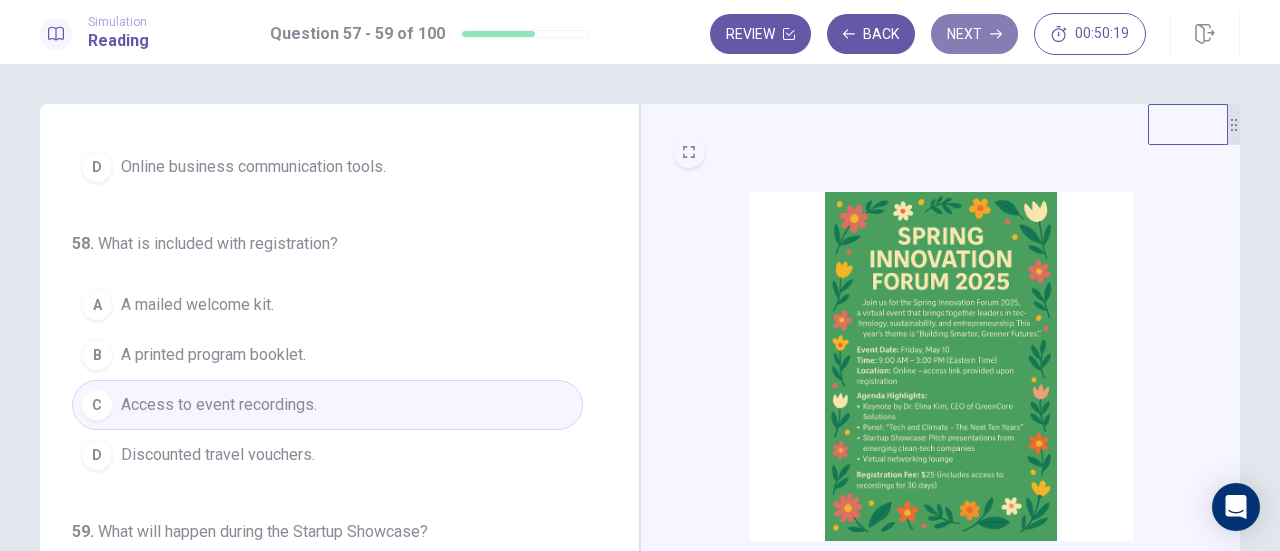 click on "Next" at bounding box center [974, 34] 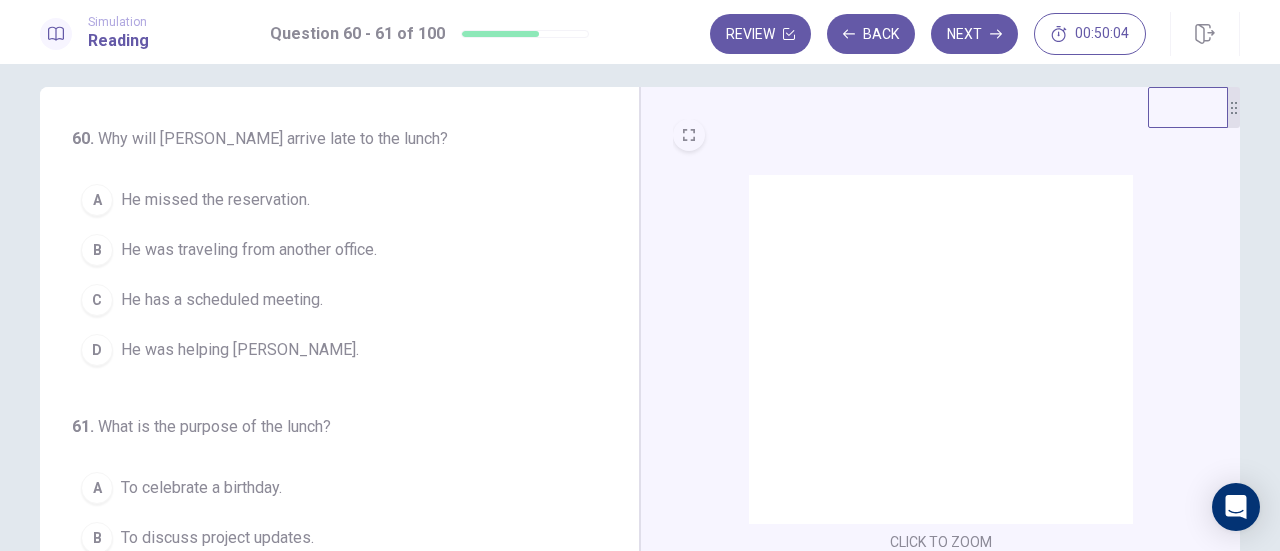 scroll, scrollTop: 19, scrollLeft: 0, axis: vertical 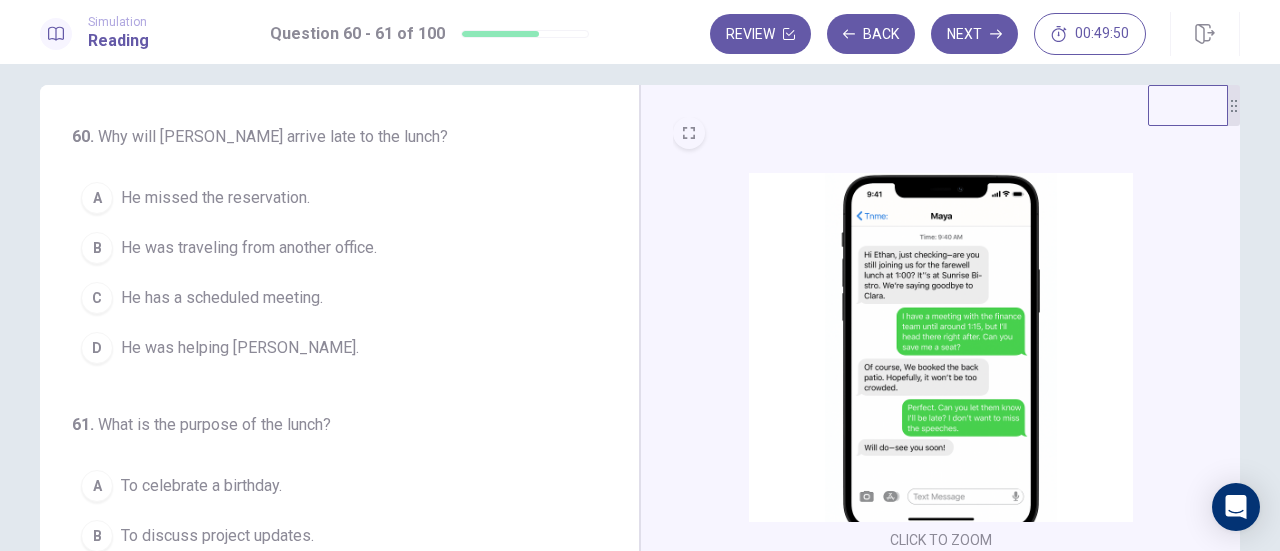 click on "He has a scheduled meeting." at bounding box center (222, 298) 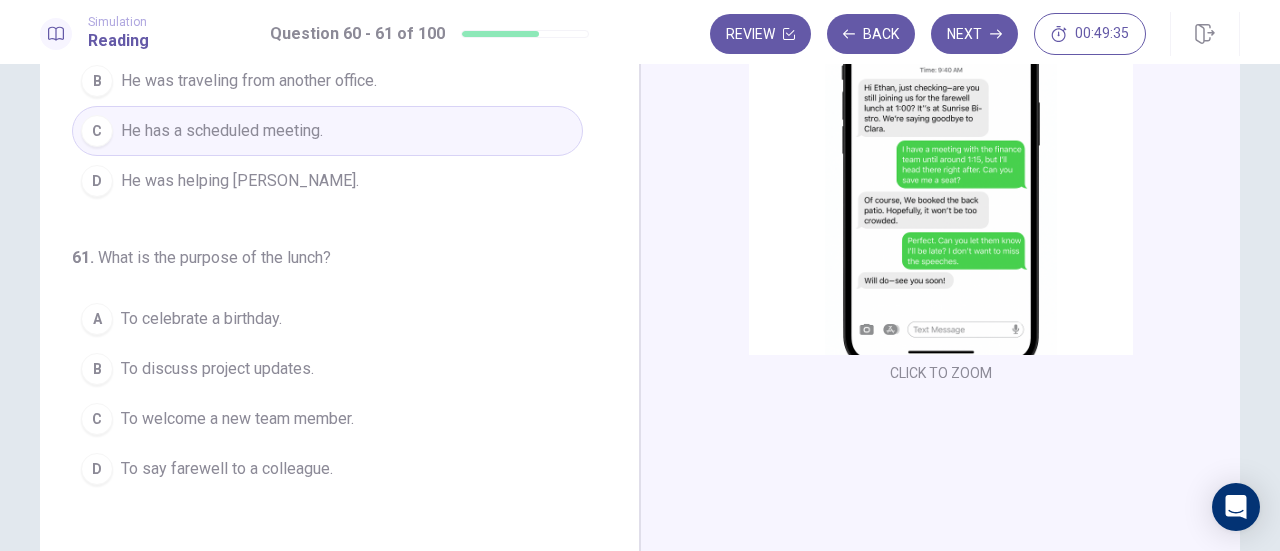 scroll, scrollTop: 187, scrollLeft: 0, axis: vertical 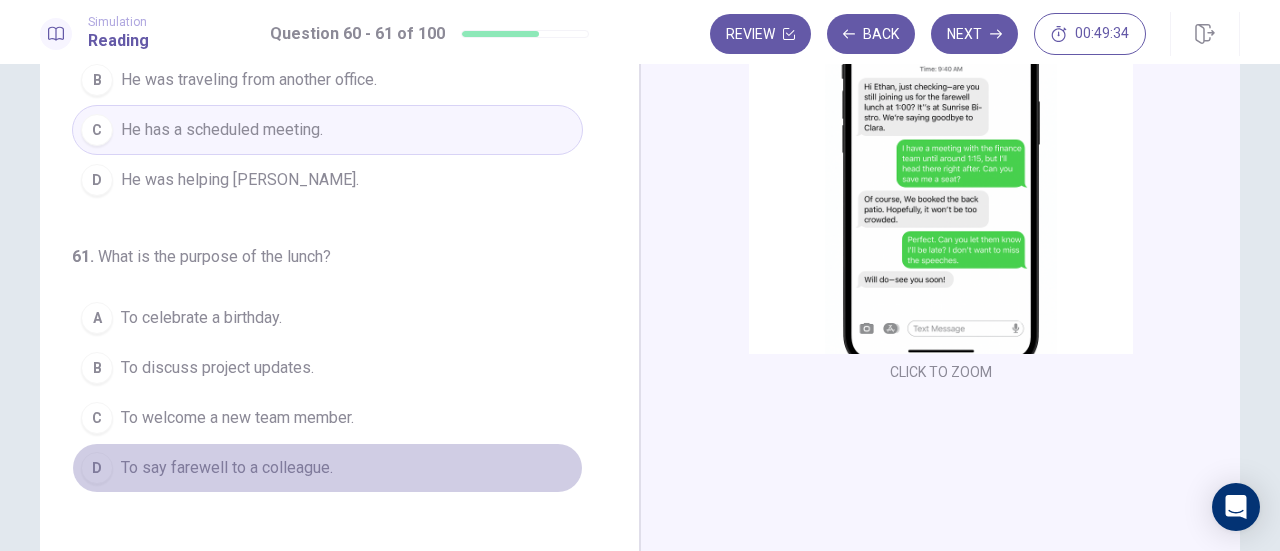 click on "To say farewell to a colleague." at bounding box center [227, 468] 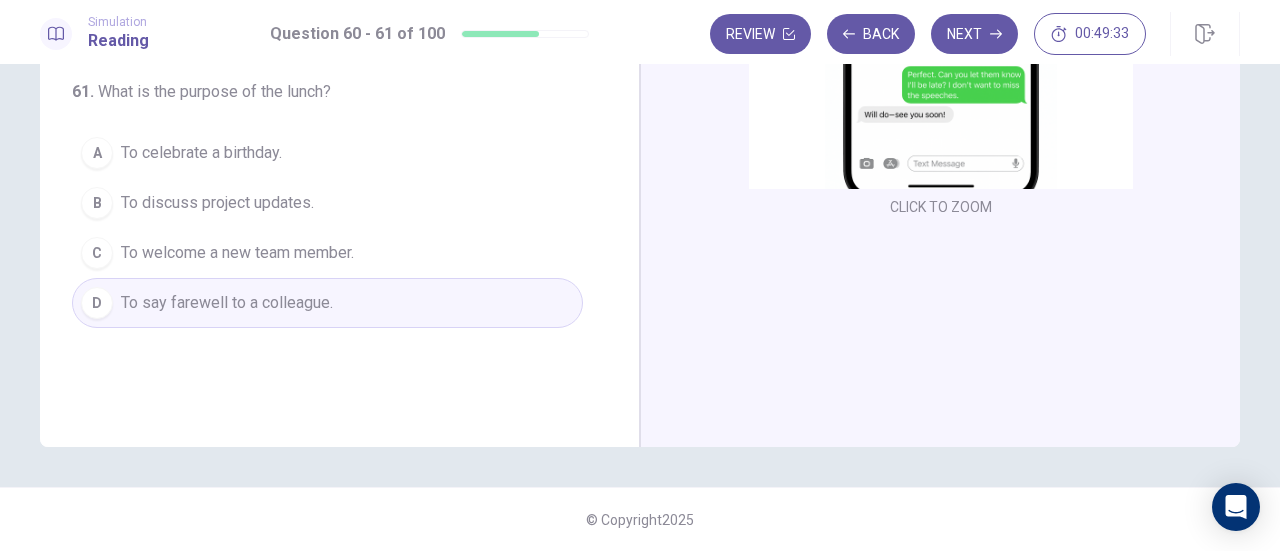 scroll, scrollTop: 0, scrollLeft: 0, axis: both 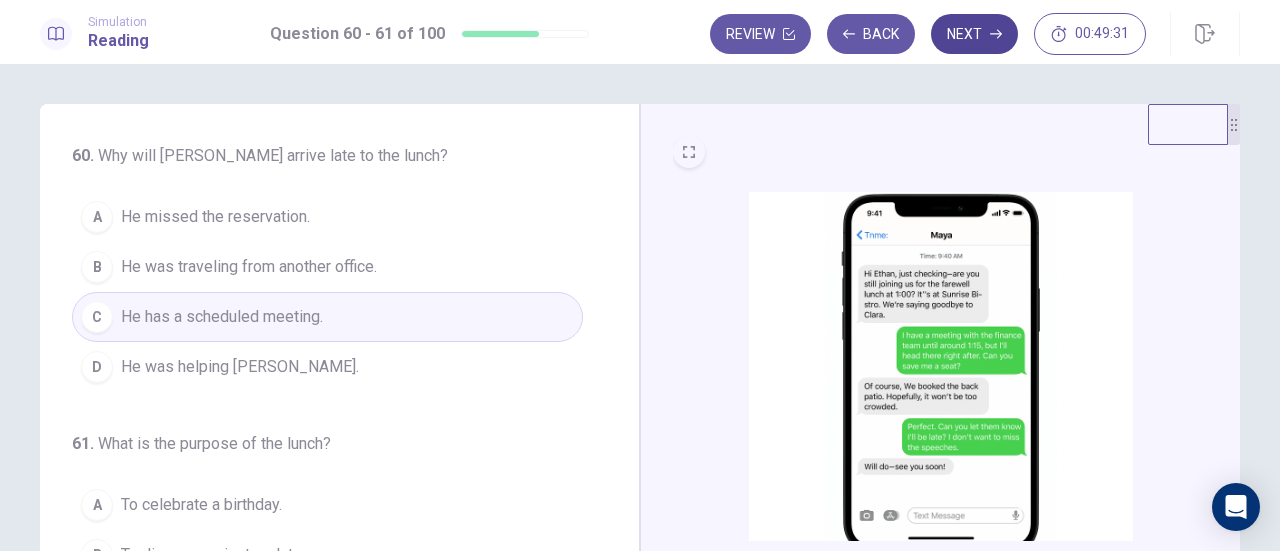 click on "Next" at bounding box center (974, 34) 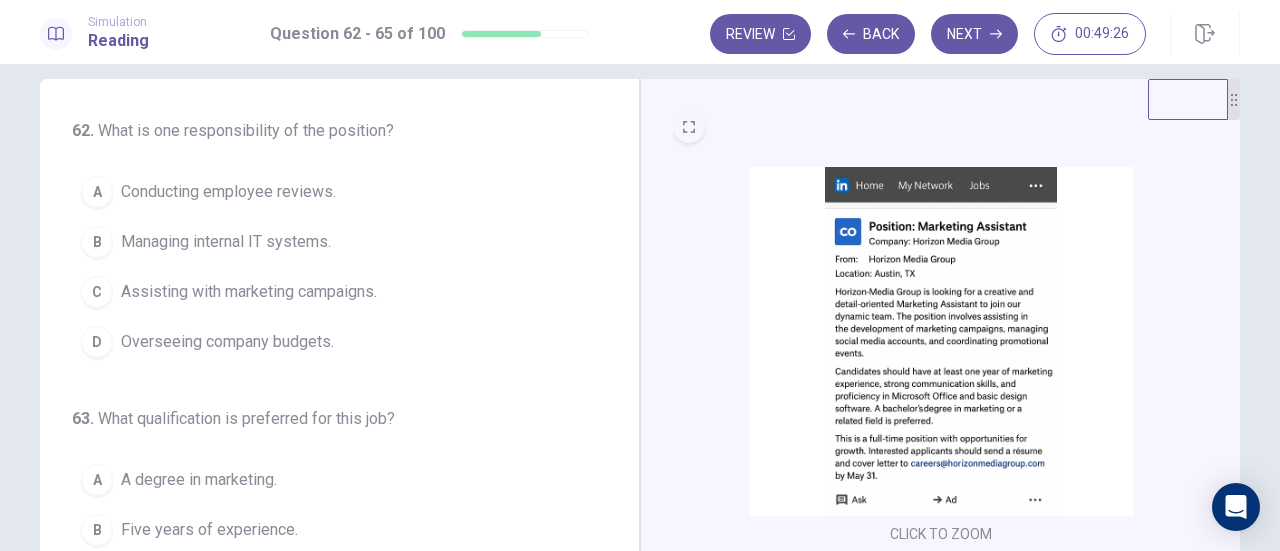 scroll, scrollTop: 22, scrollLeft: 0, axis: vertical 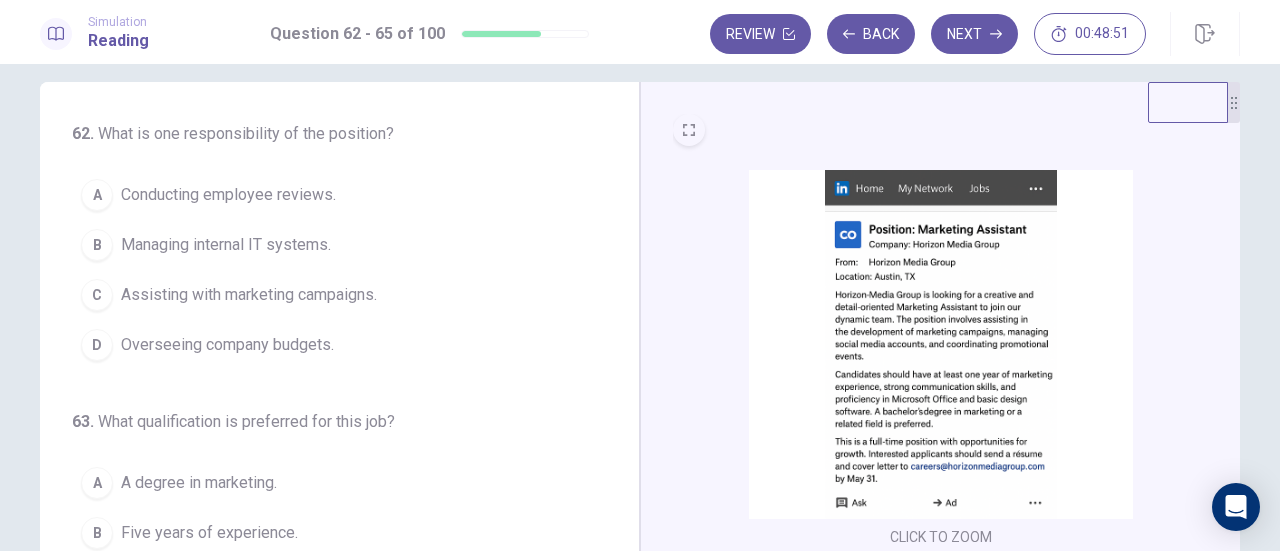 click on "Assisting with marketing campaigns." at bounding box center [249, 295] 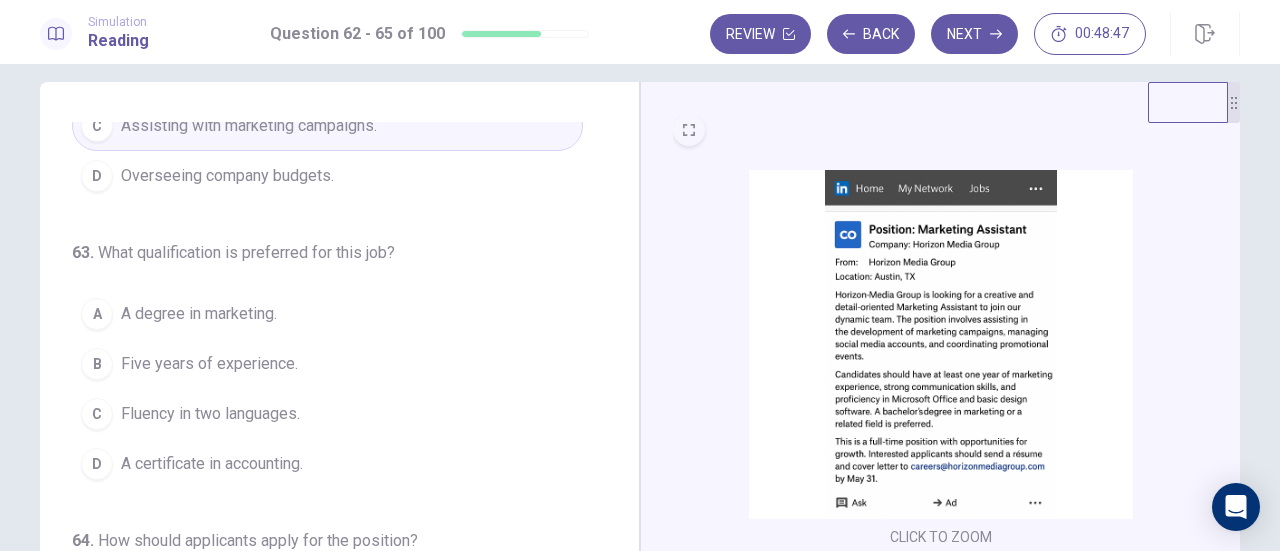 scroll, scrollTop: 177, scrollLeft: 0, axis: vertical 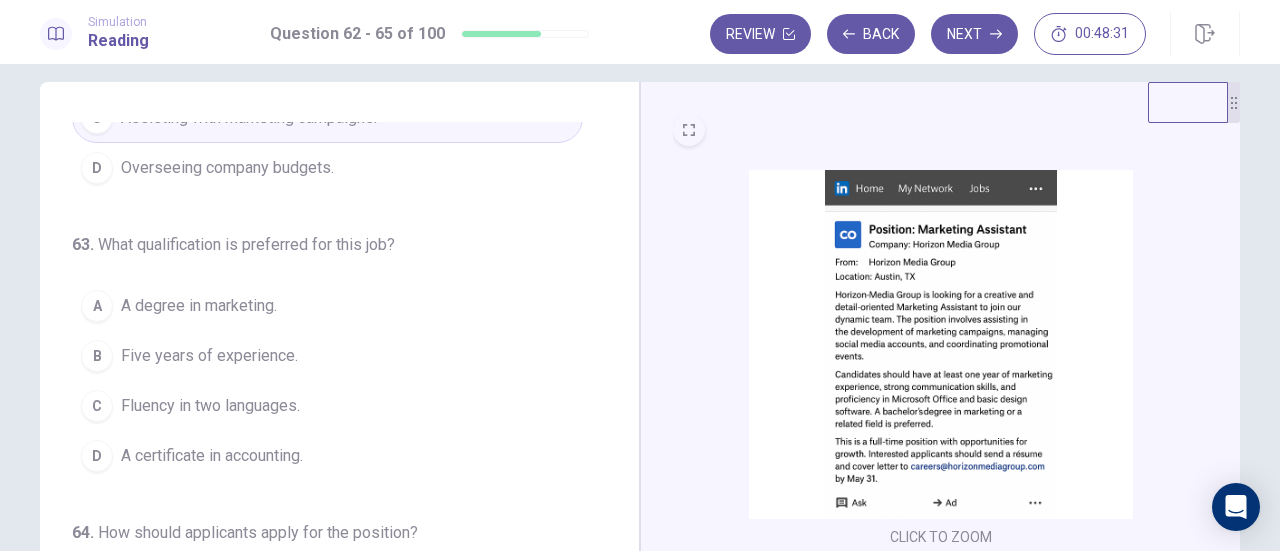click on "A degree in marketing." at bounding box center [199, 306] 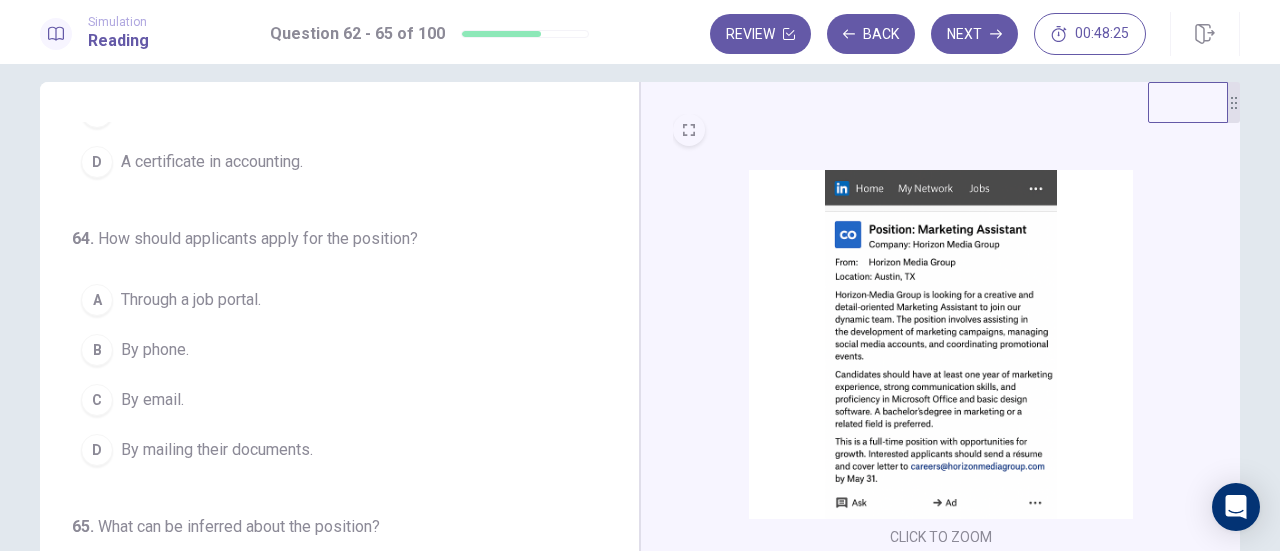 scroll, scrollTop: 472, scrollLeft: 0, axis: vertical 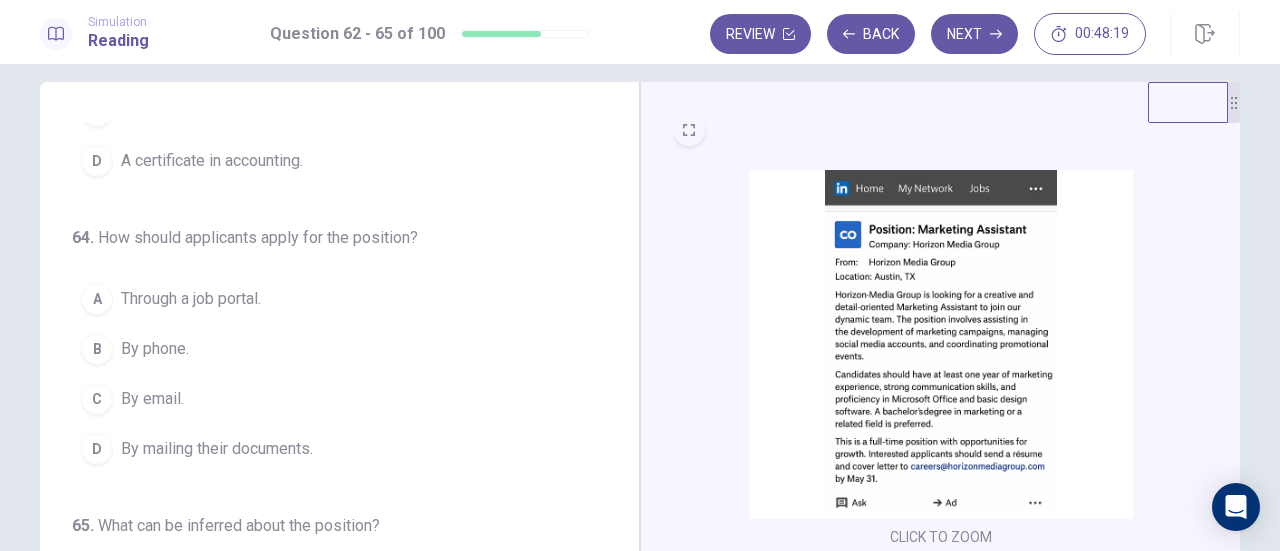 click on "Through a job portal." at bounding box center (191, 299) 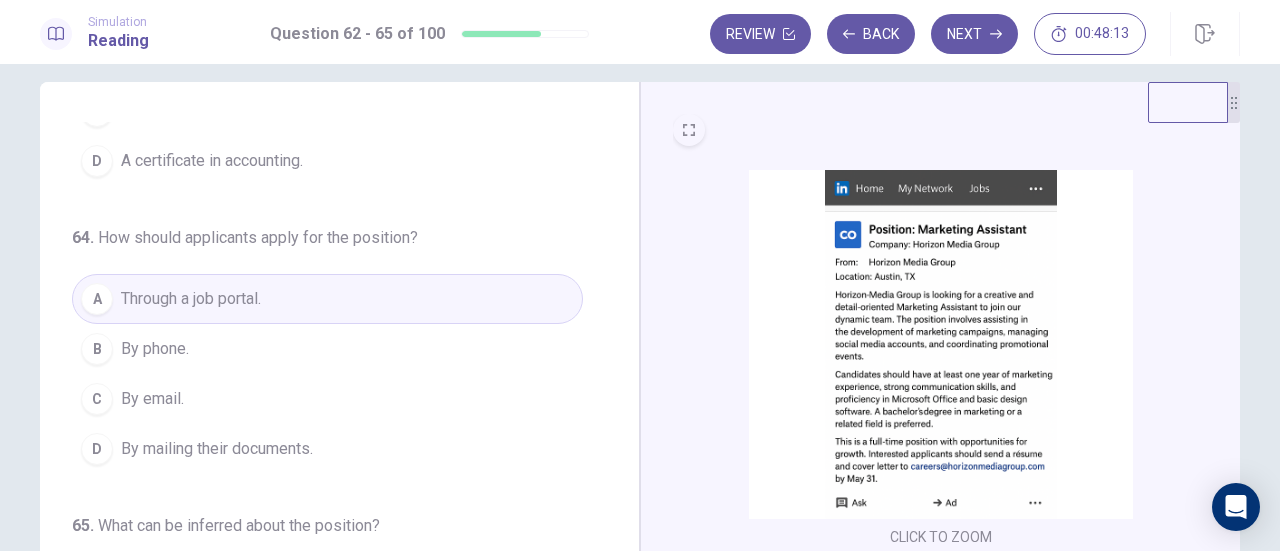click on "C  By email." at bounding box center [327, 399] 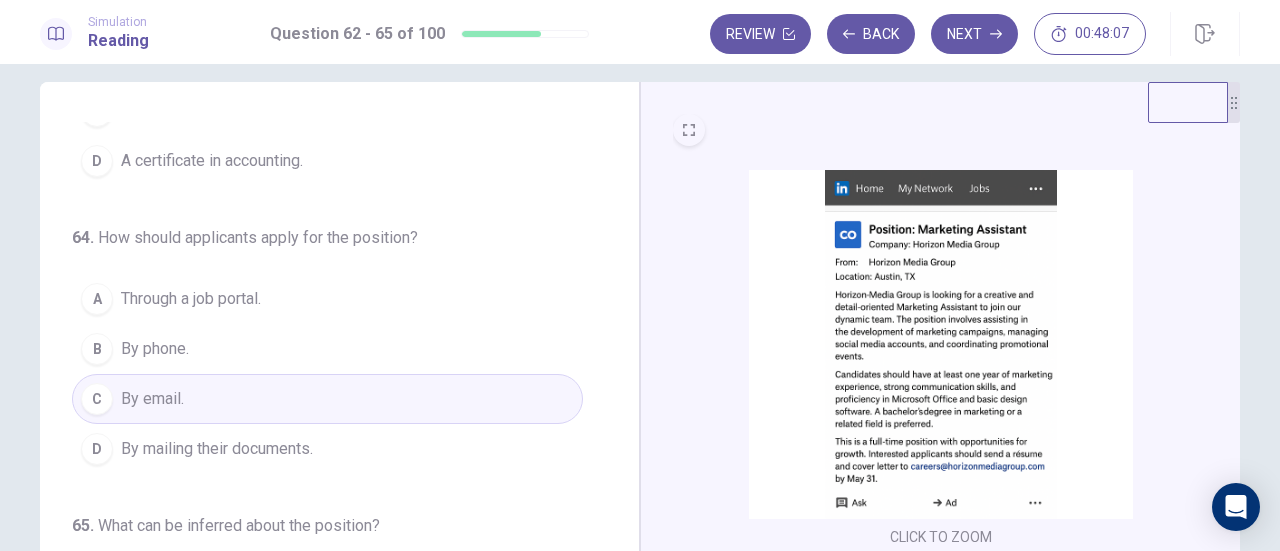scroll, scrollTop: 486, scrollLeft: 0, axis: vertical 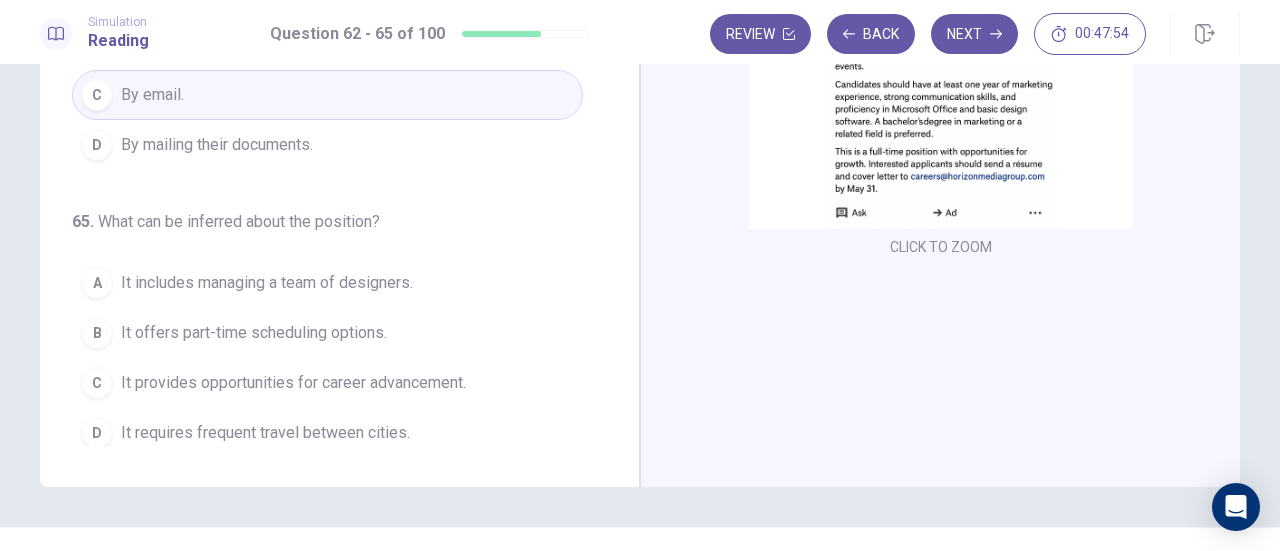 click on "It provides opportunities for career advancement." at bounding box center (293, 383) 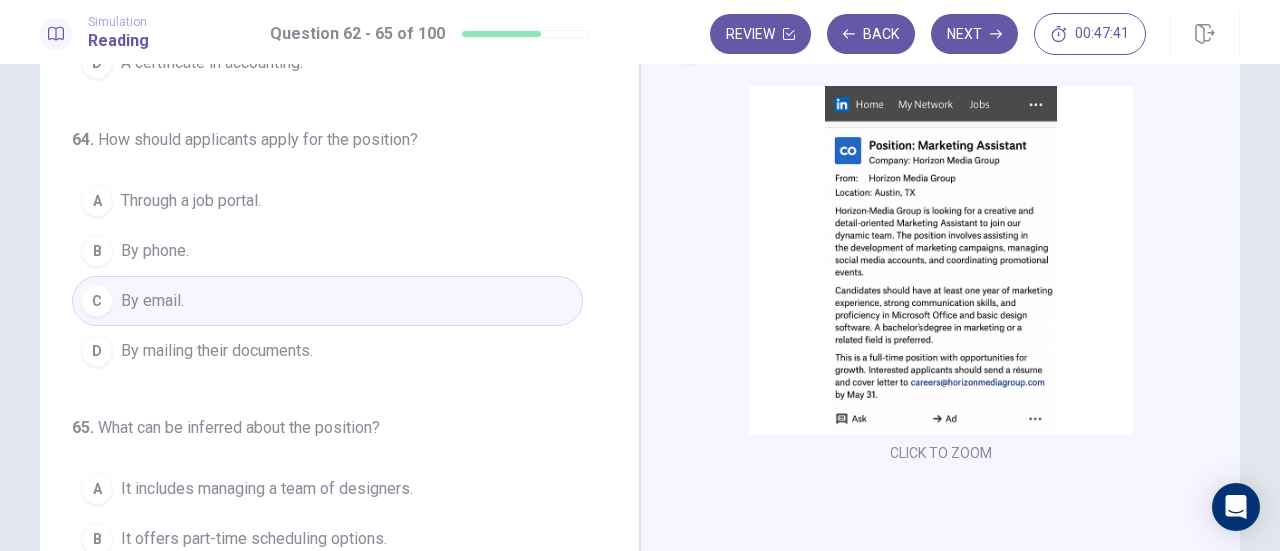 scroll, scrollTop: 0, scrollLeft: 0, axis: both 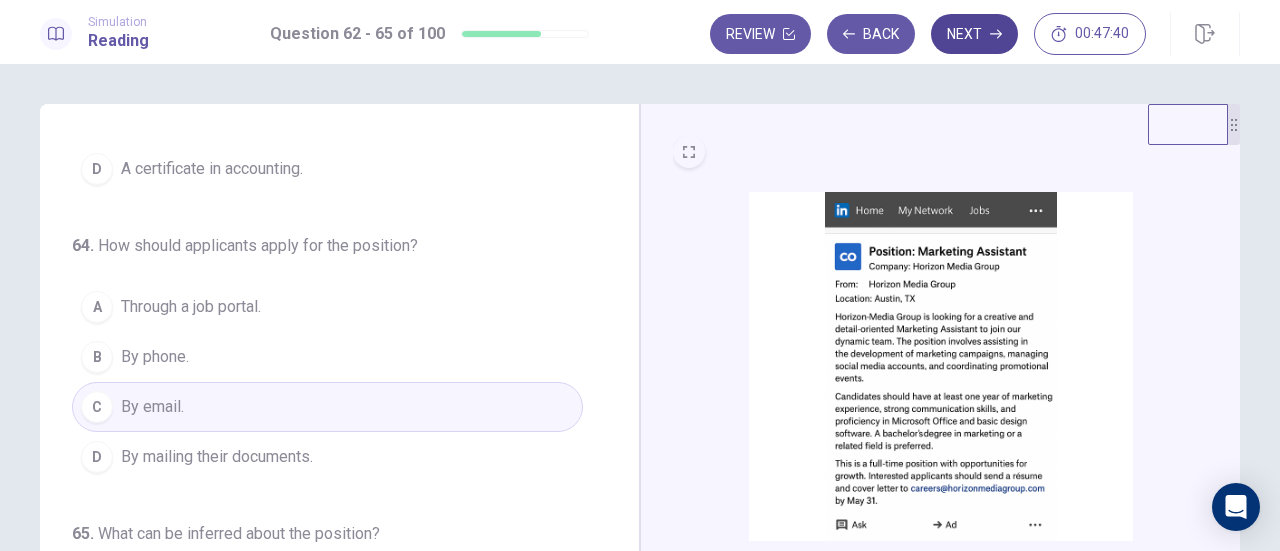 click on "Next" at bounding box center (974, 34) 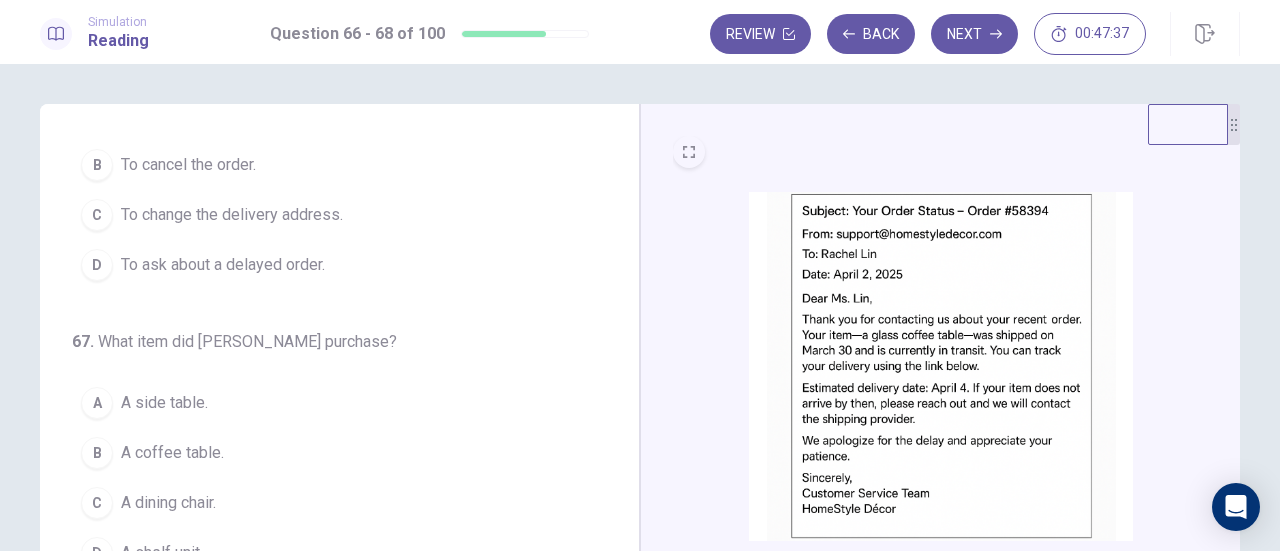 scroll, scrollTop: 0, scrollLeft: 0, axis: both 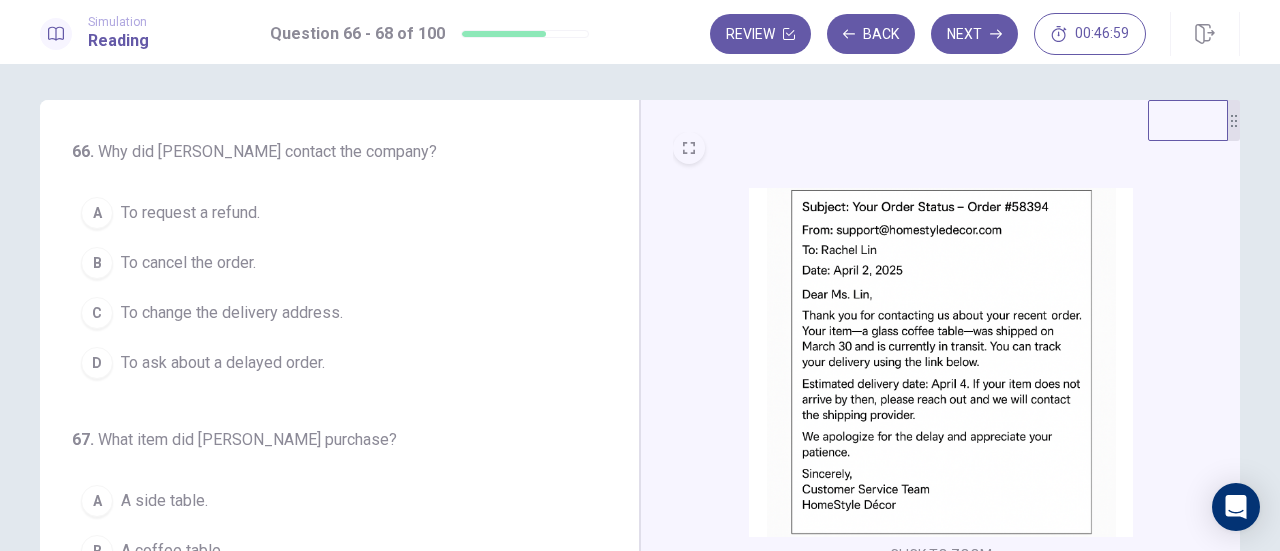 click on "To ask about a delayed order." at bounding box center [223, 363] 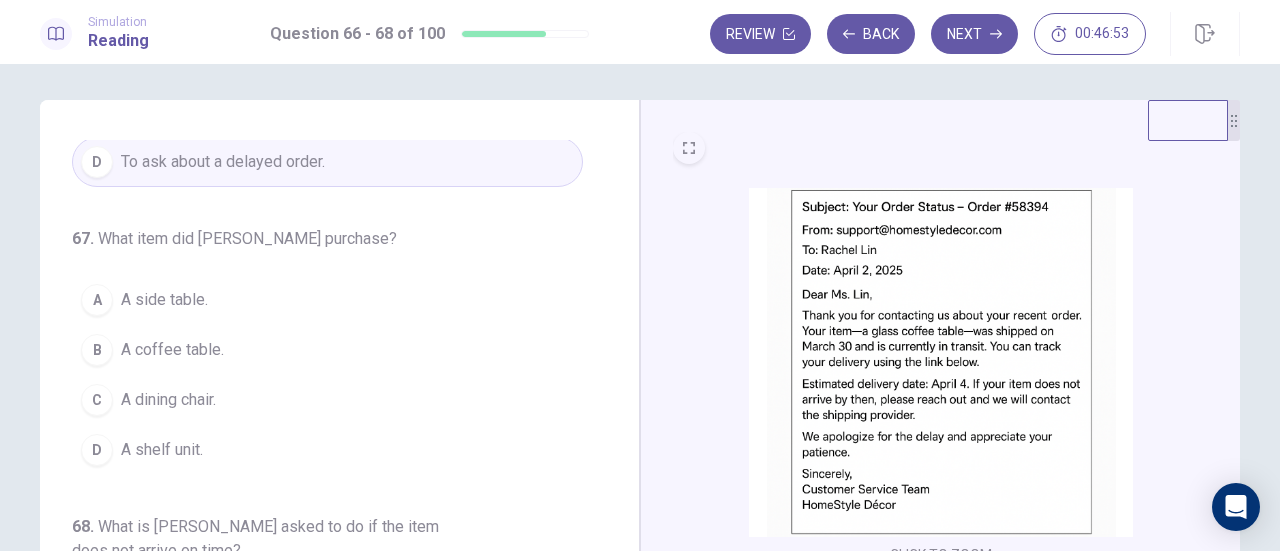 scroll, scrollTop: 202, scrollLeft: 0, axis: vertical 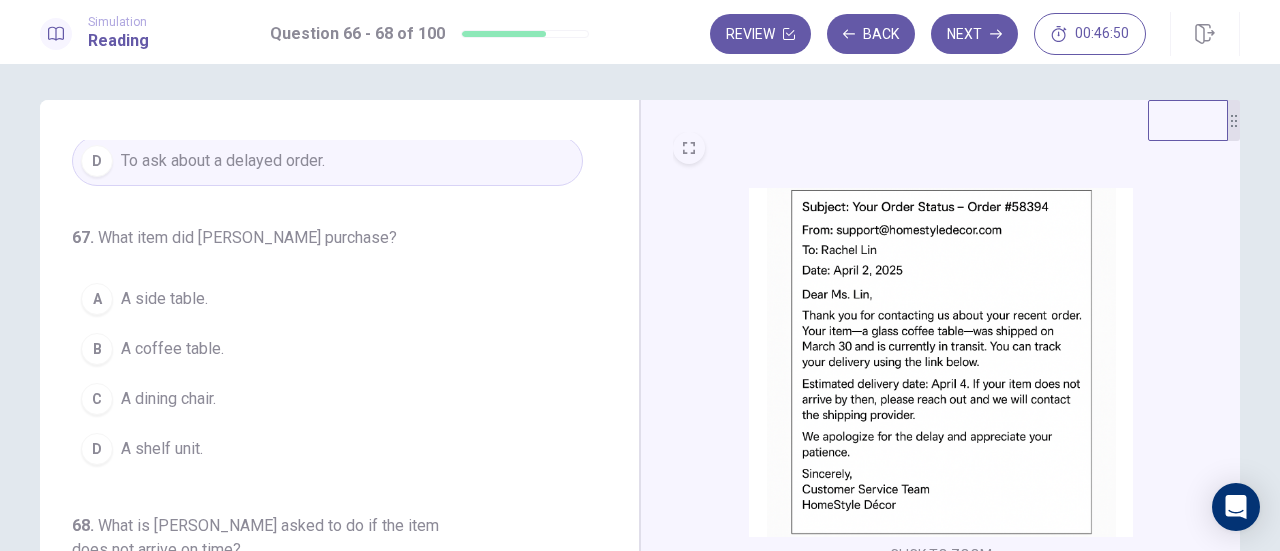 click on "A coffee table." at bounding box center [172, 349] 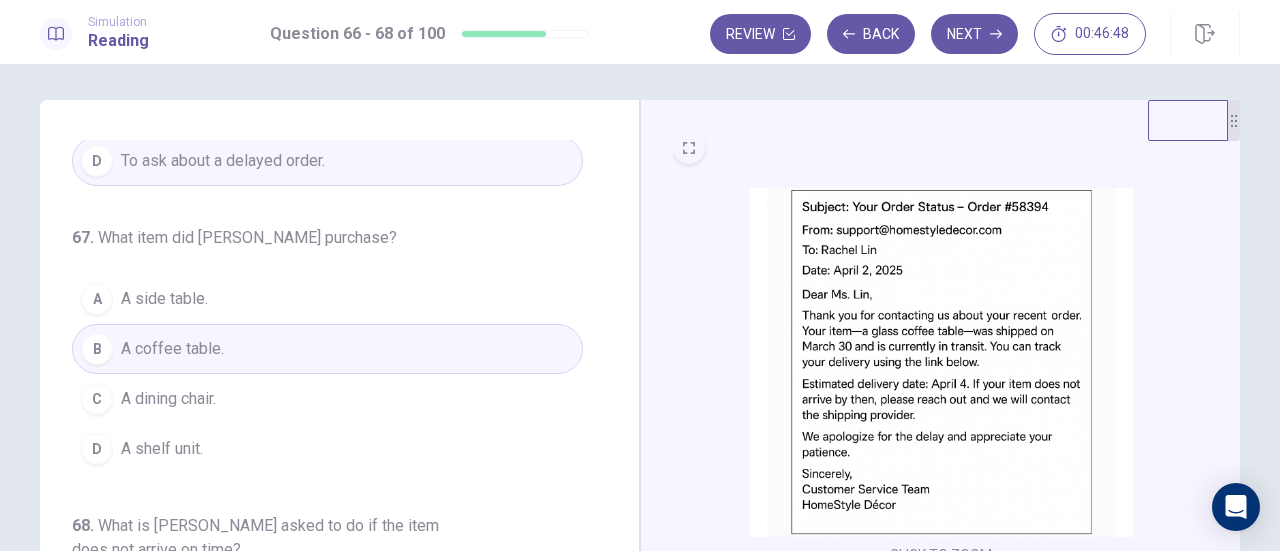 scroll, scrollTop: 224, scrollLeft: 0, axis: vertical 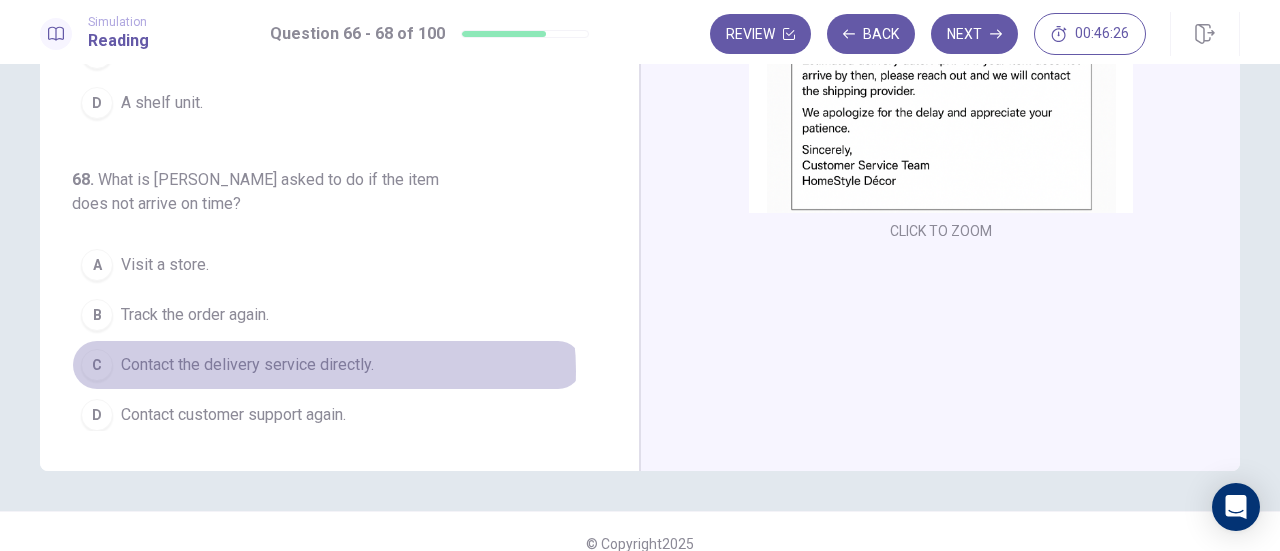 click on "Contact the delivery service directly." at bounding box center (247, 365) 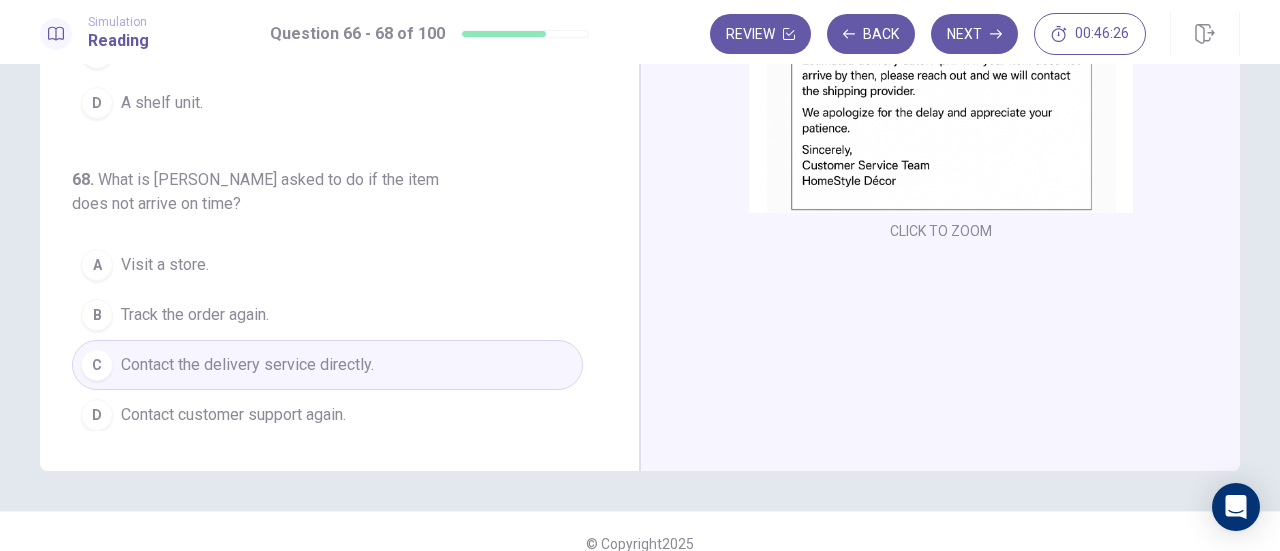 scroll, scrollTop: 0, scrollLeft: 0, axis: both 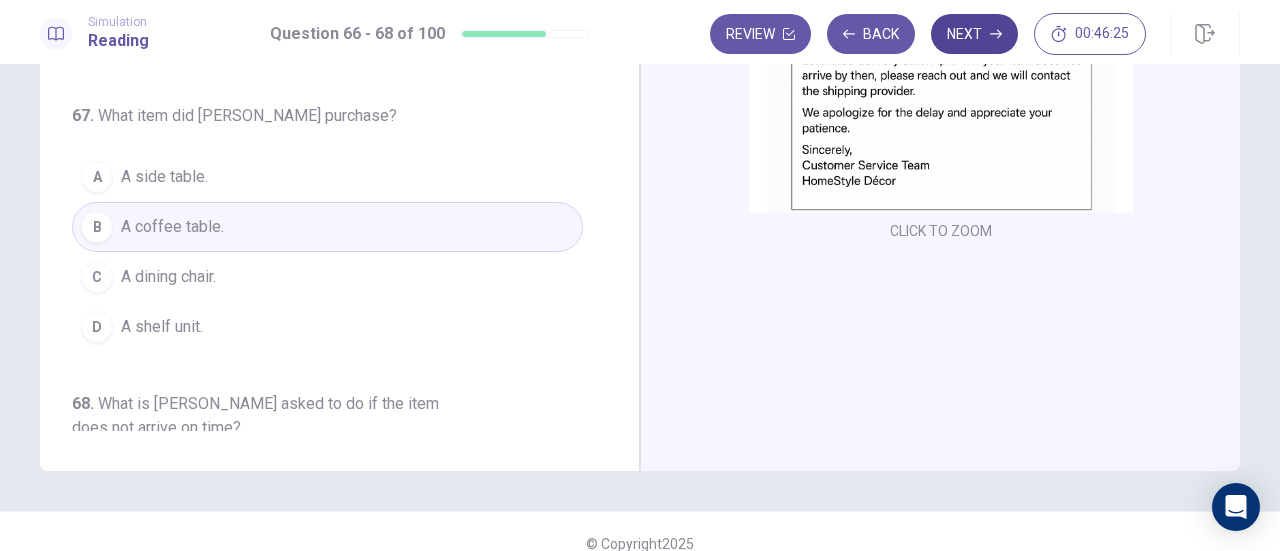 click on "Next" at bounding box center [974, 34] 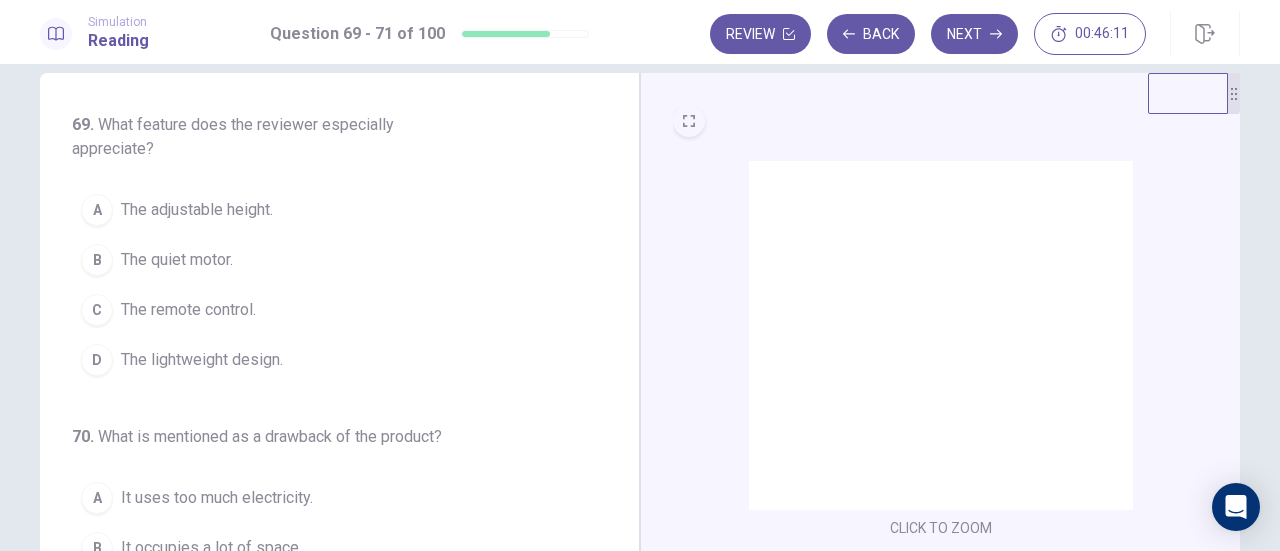 scroll, scrollTop: 32, scrollLeft: 0, axis: vertical 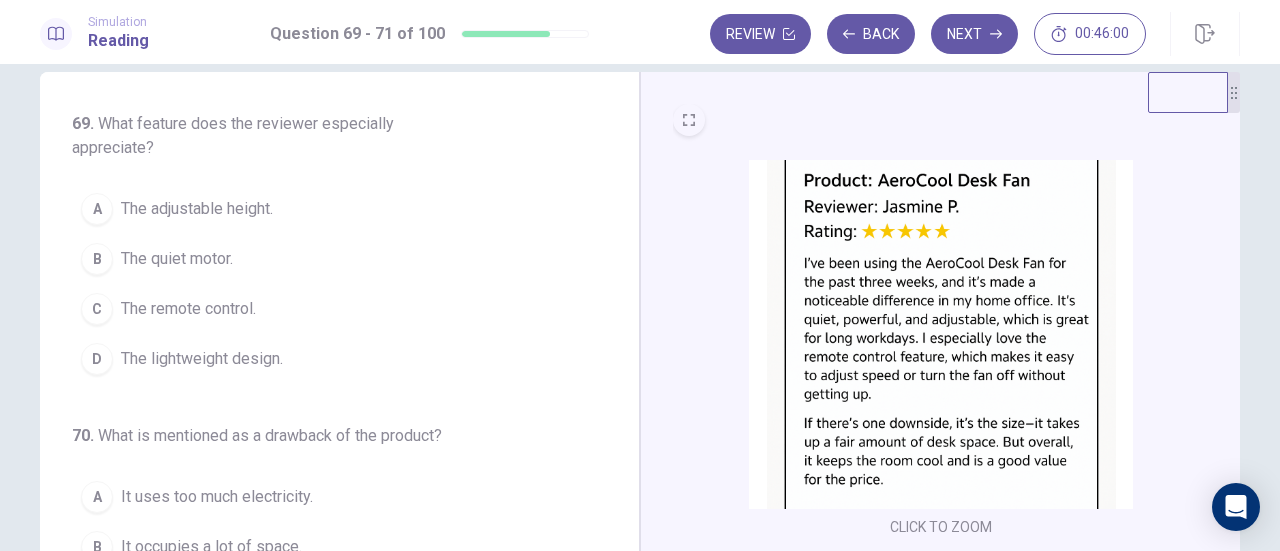 click on "The remote control." at bounding box center [188, 309] 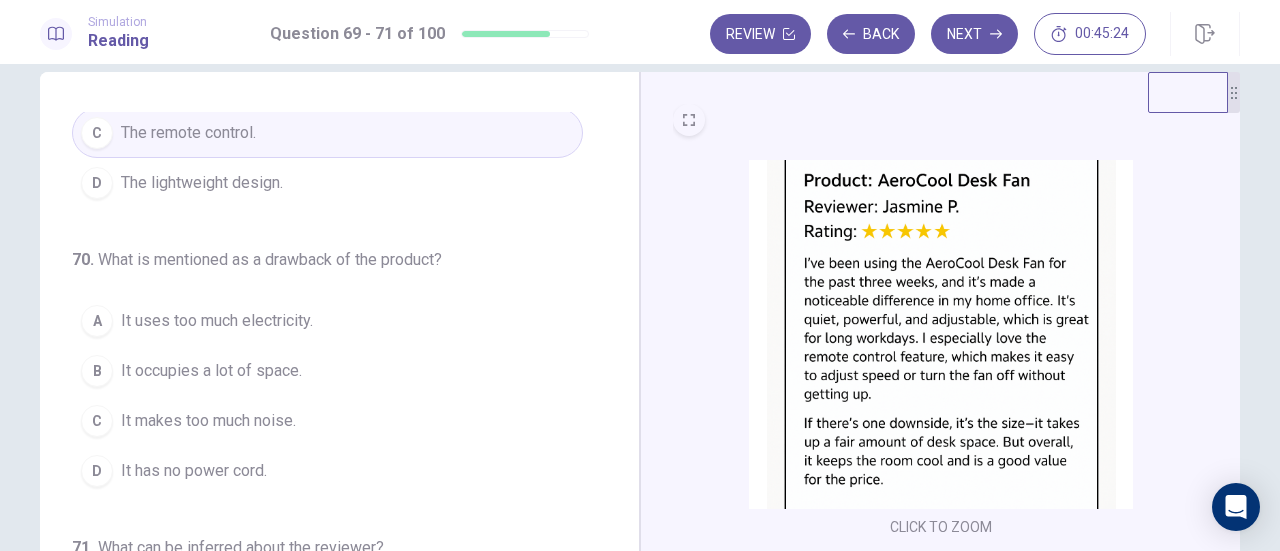 scroll, scrollTop: 224, scrollLeft: 0, axis: vertical 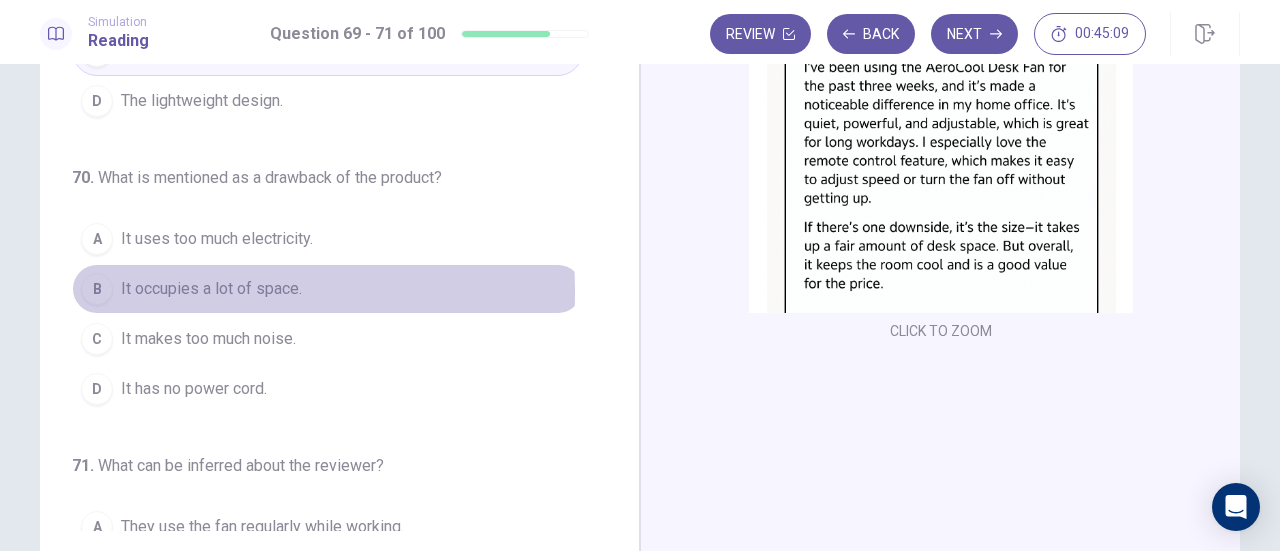 click on "B" at bounding box center [97, 289] 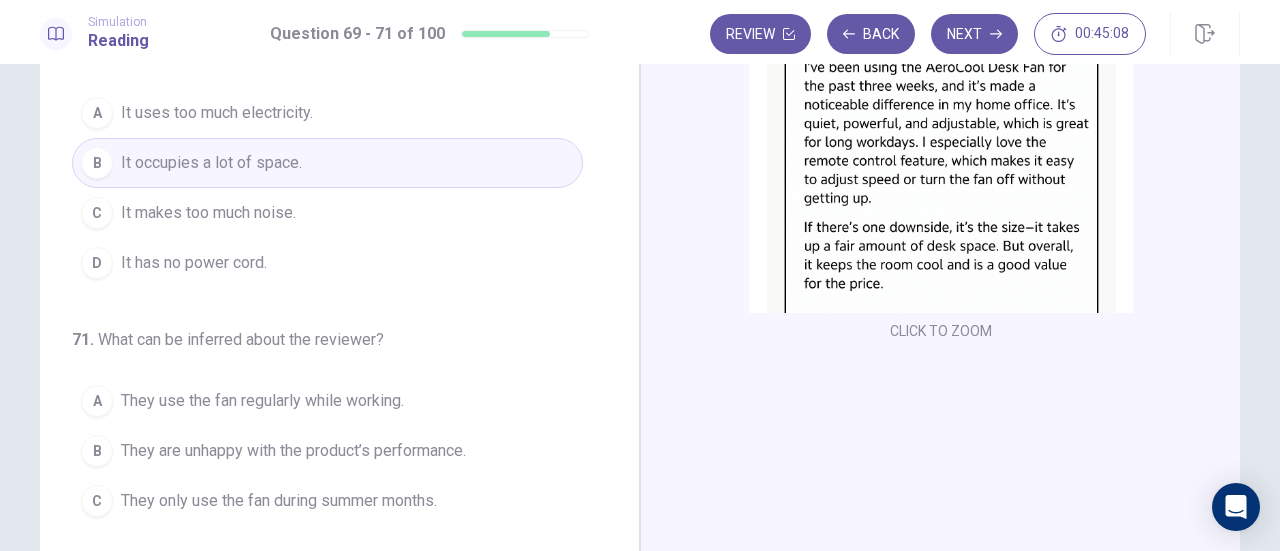 scroll, scrollTop: 224, scrollLeft: 0, axis: vertical 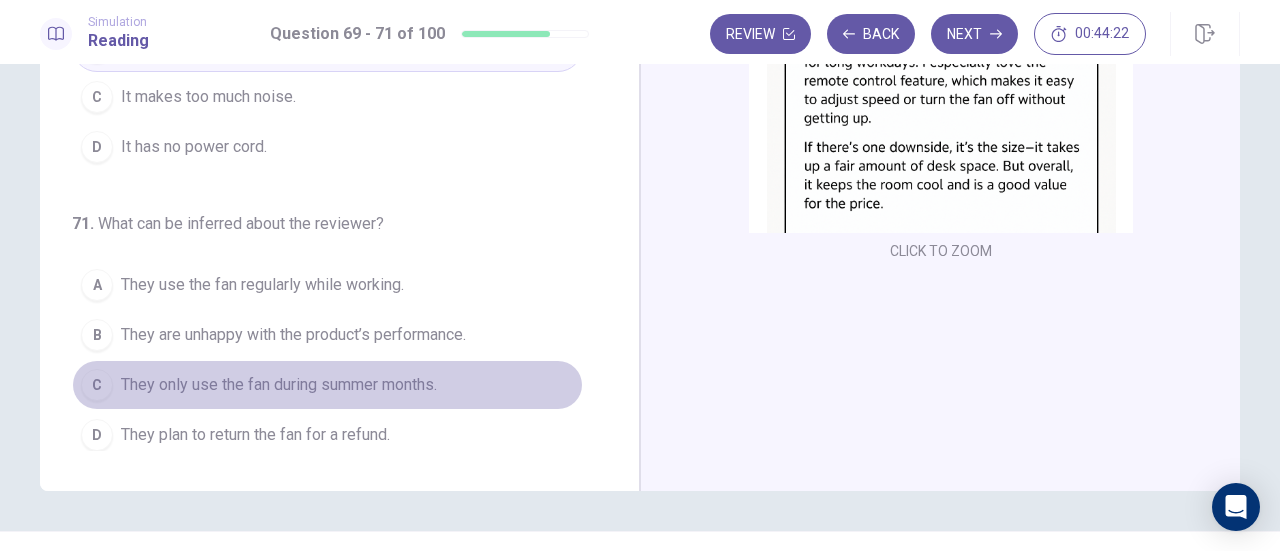 click on "They only use the fan during summer months." at bounding box center (279, 385) 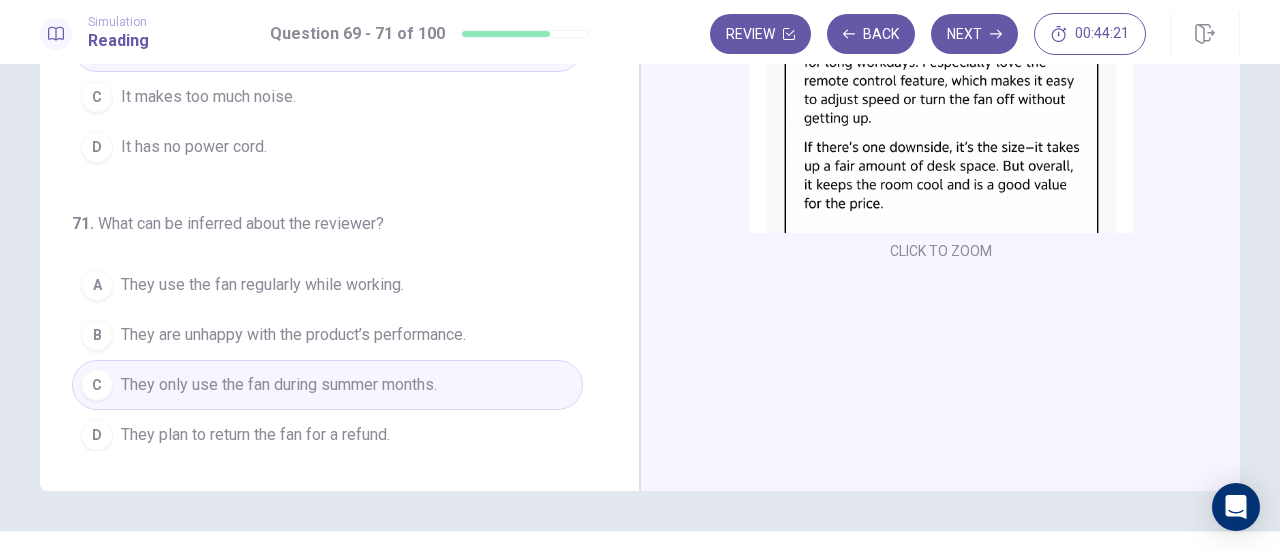 scroll, scrollTop: 0, scrollLeft: 0, axis: both 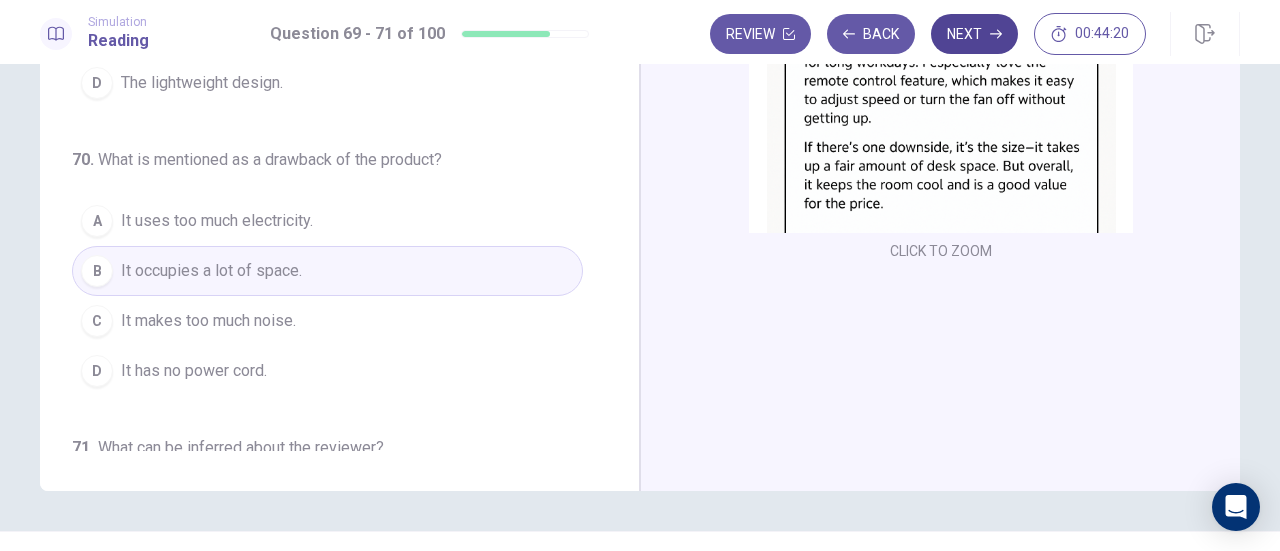 click on "Next" at bounding box center [974, 34] 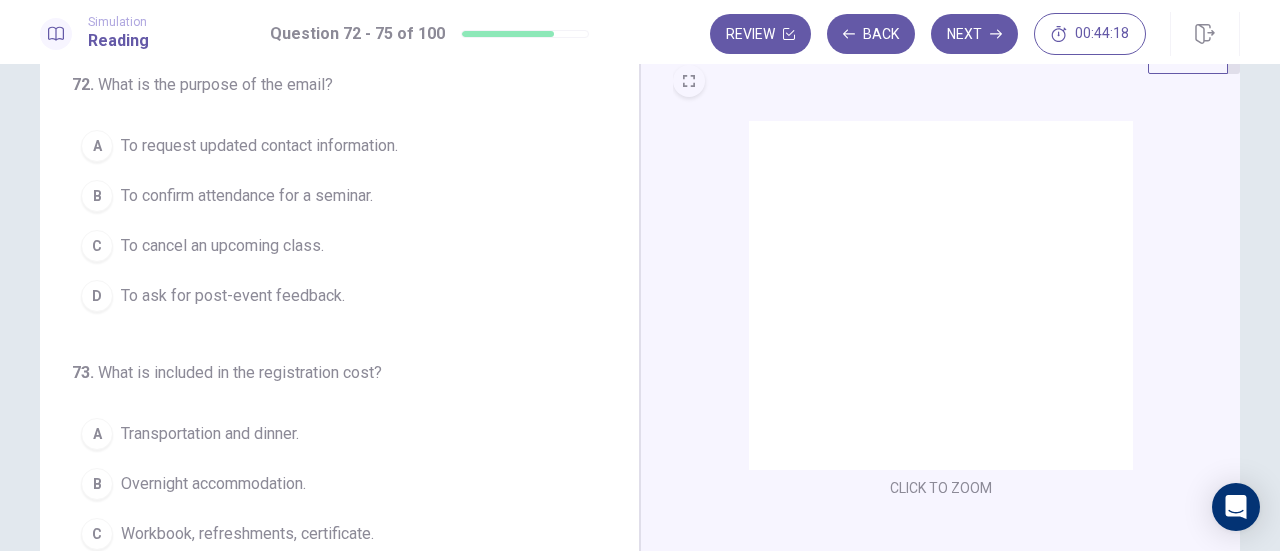 scroll, scrollTop: 73, scrollLeft: 0, axis: vertical 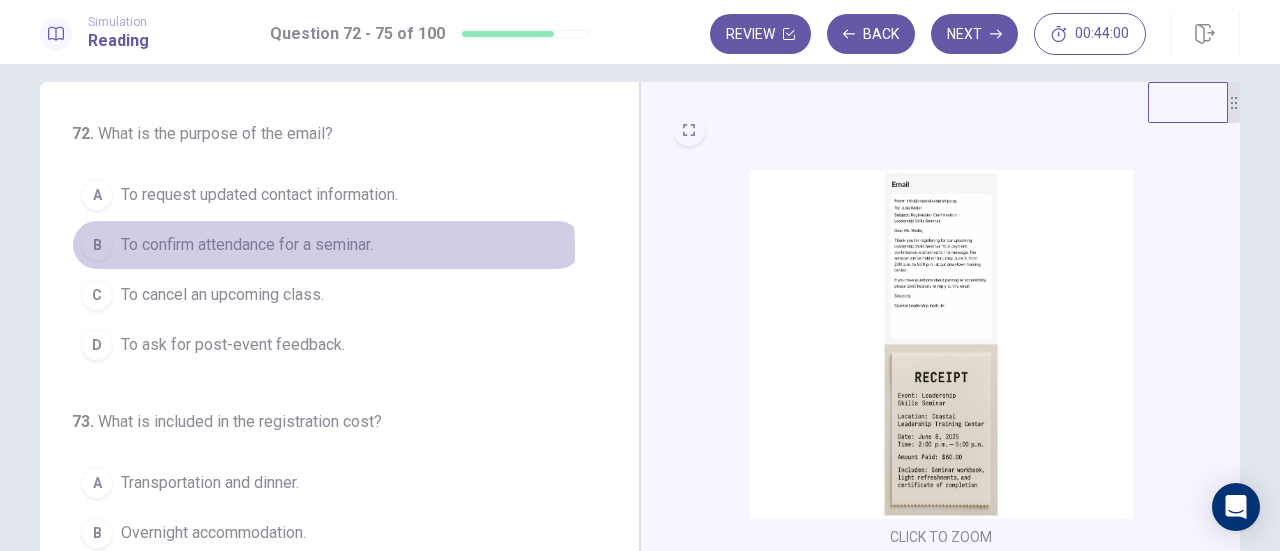 click on "To confirm attendance for a seminar." at bounding box center [247, 245] 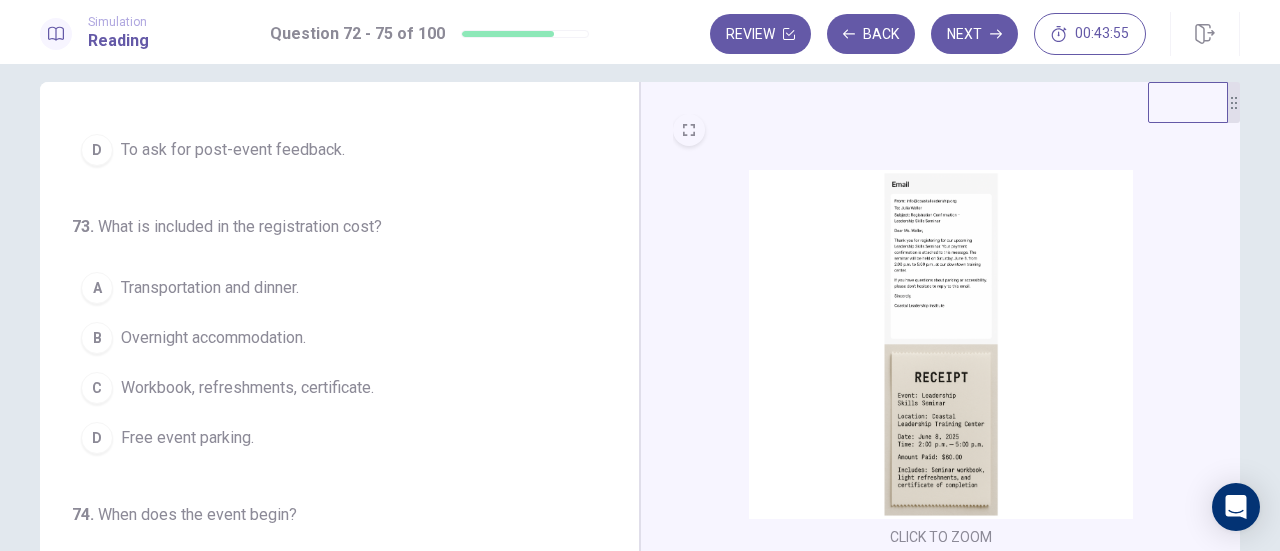 scroll, scrollTop: 196, scrollLeft: 0, axis: vertical 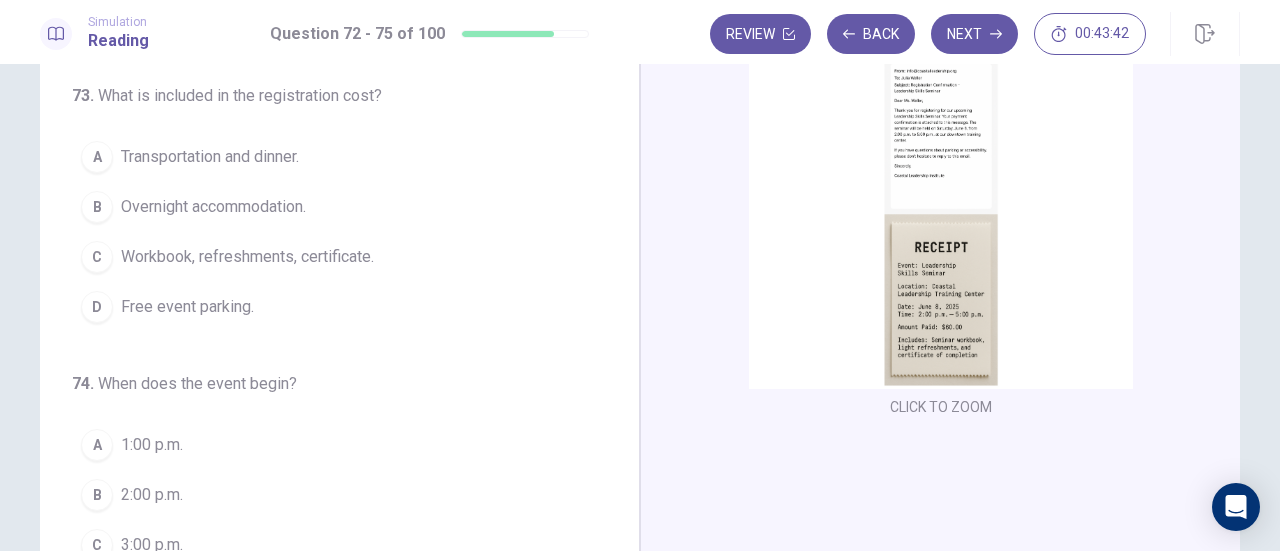 click on "Workbook, refreshments, certificate." at bounding box center [247, 257] 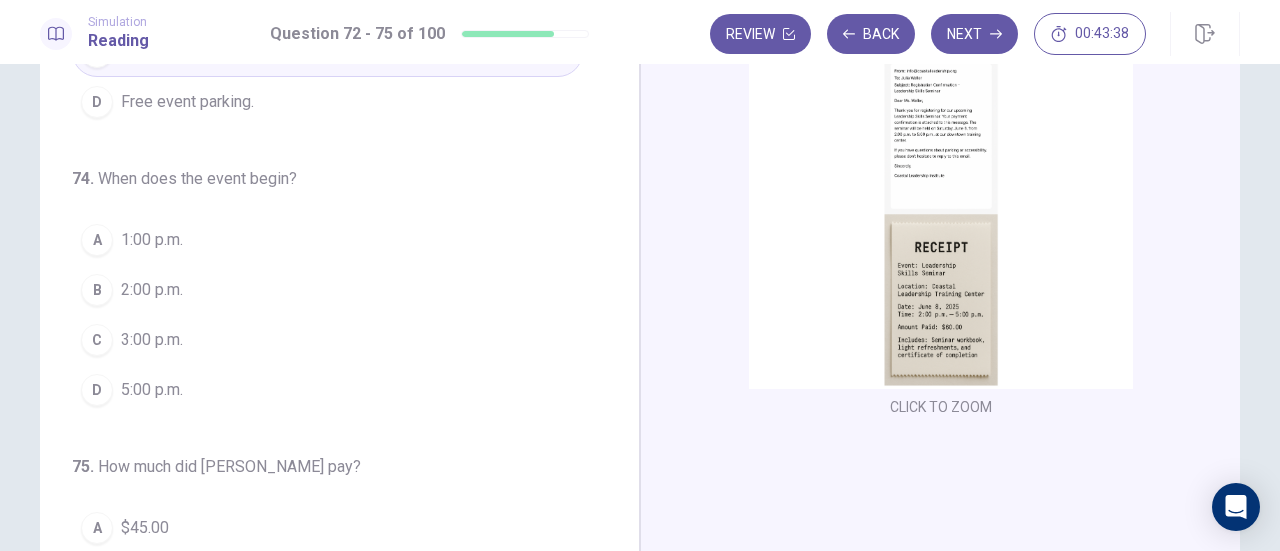 scroll, scrollTop: 400, scrollLeft: 0, axis: vertical 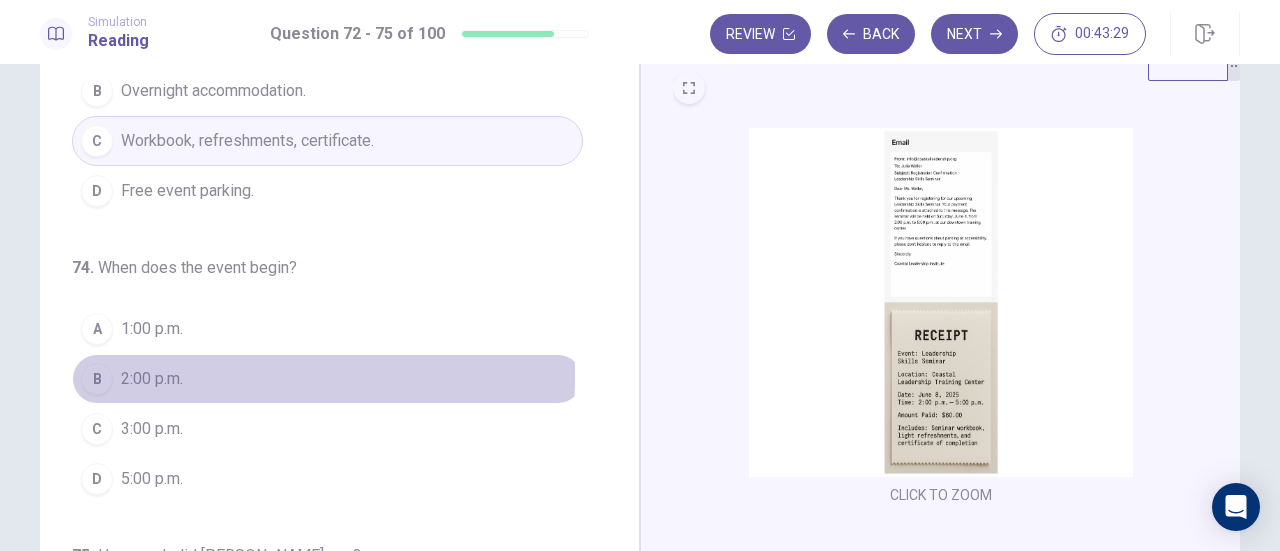 click on "2:00 p.m." at bounding box center (152, 379) 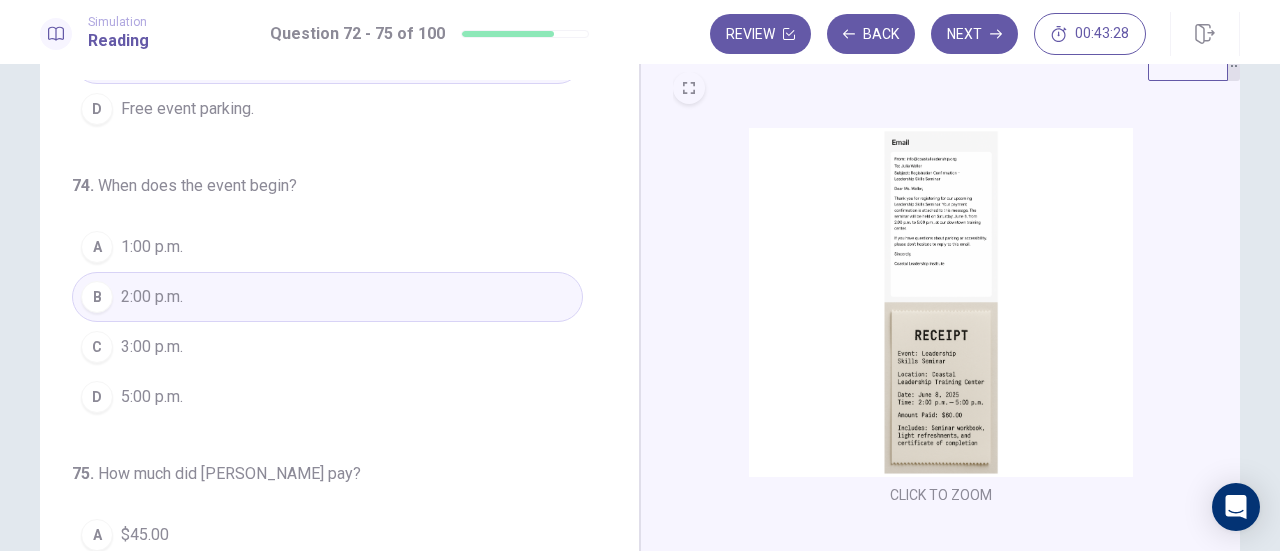 scroll, scrollTop: 486, scrollLeft: 0, axis: vertical 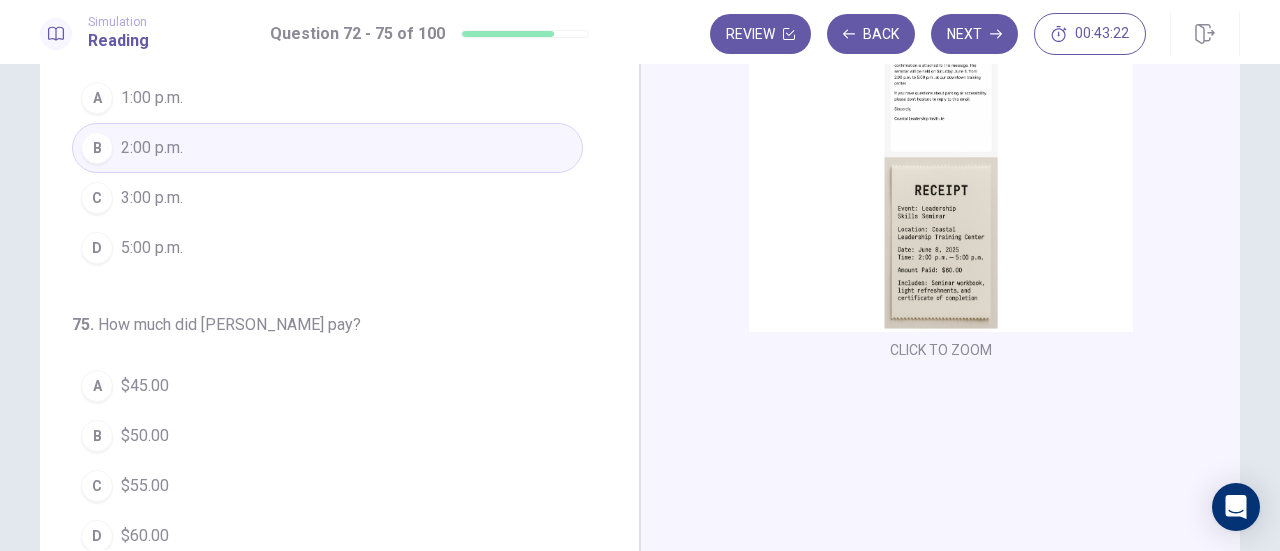 click on "$60.00" at bounding box center [145, 536] 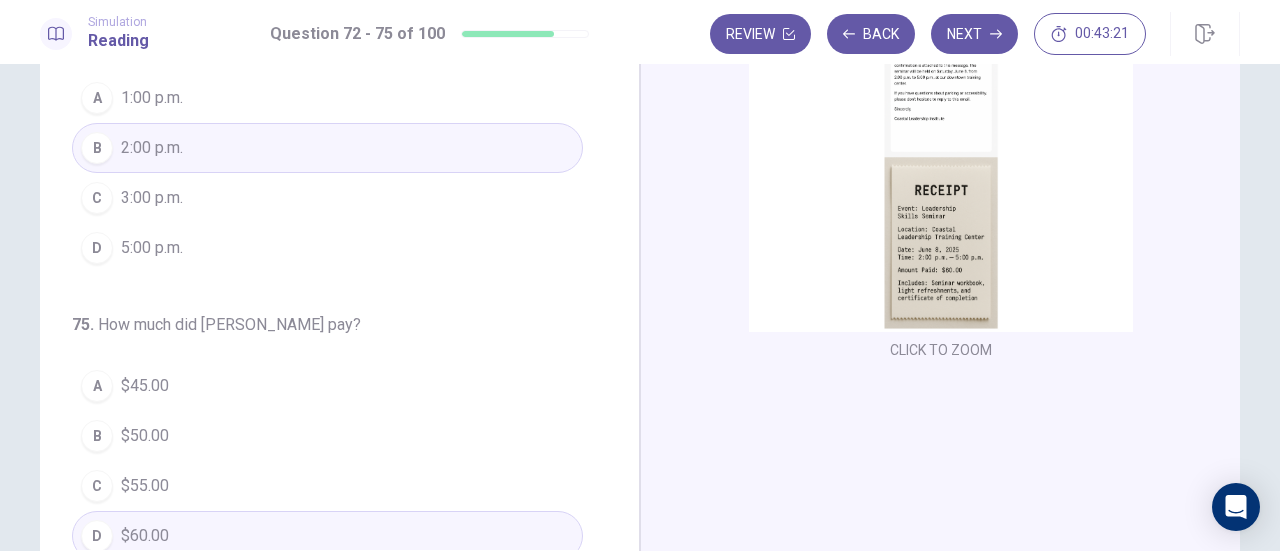 scroll, scrollTop: 352, scrollLeft: 0, axis: vertical 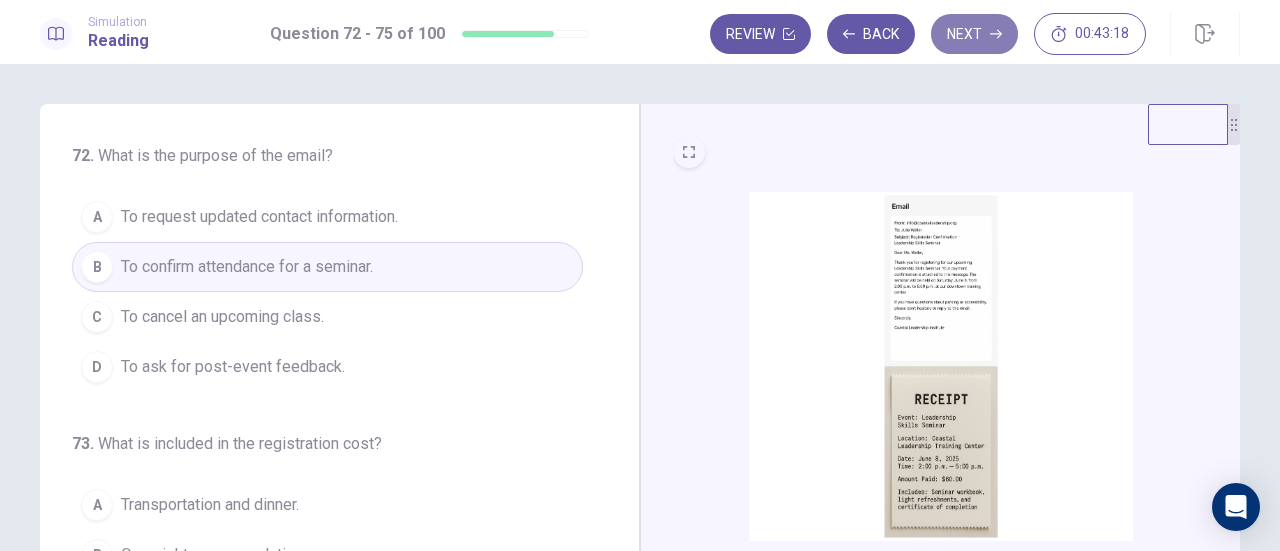 click on "Next" at bounding box center [974, 34] 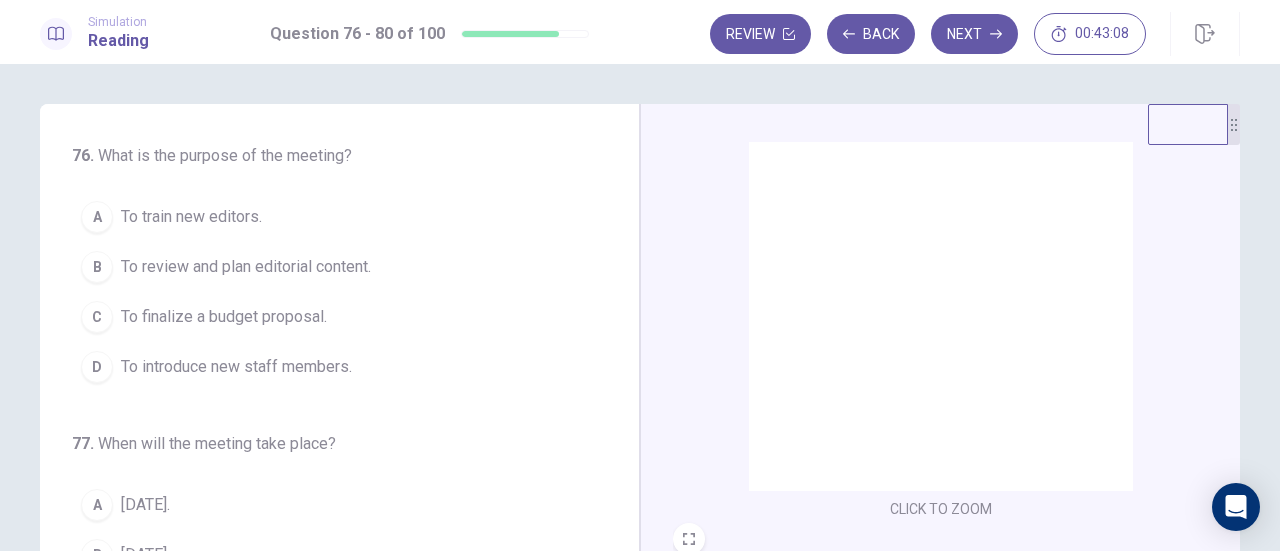 scroll, scrollTop: 52, scrollLeft: 0, axis: vertical 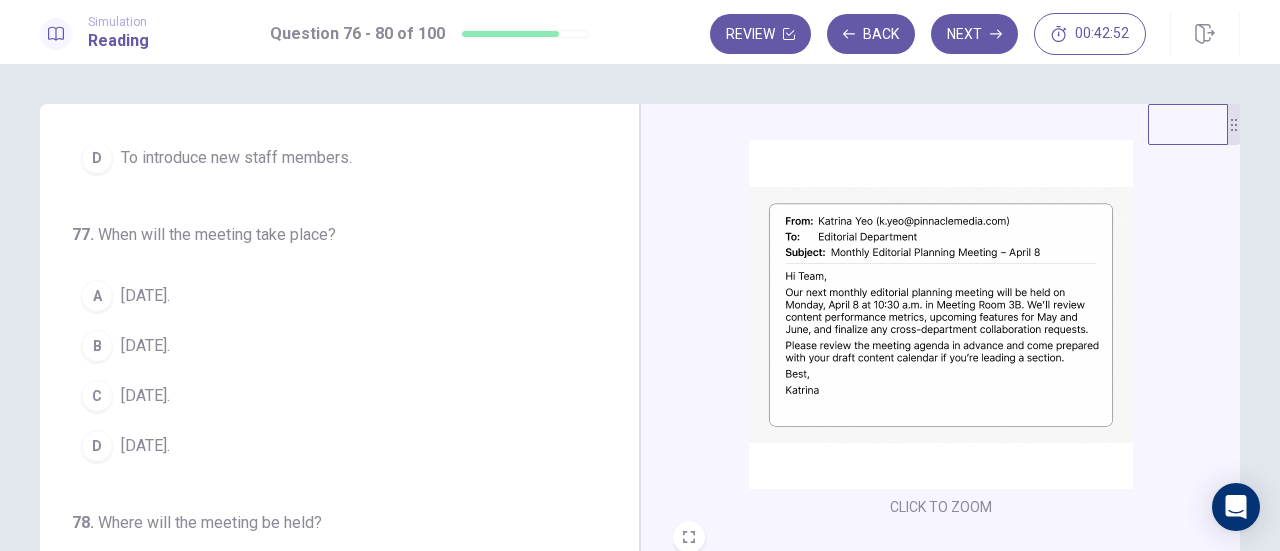 click on "B [DATE]." at bounding box center (327, 346) 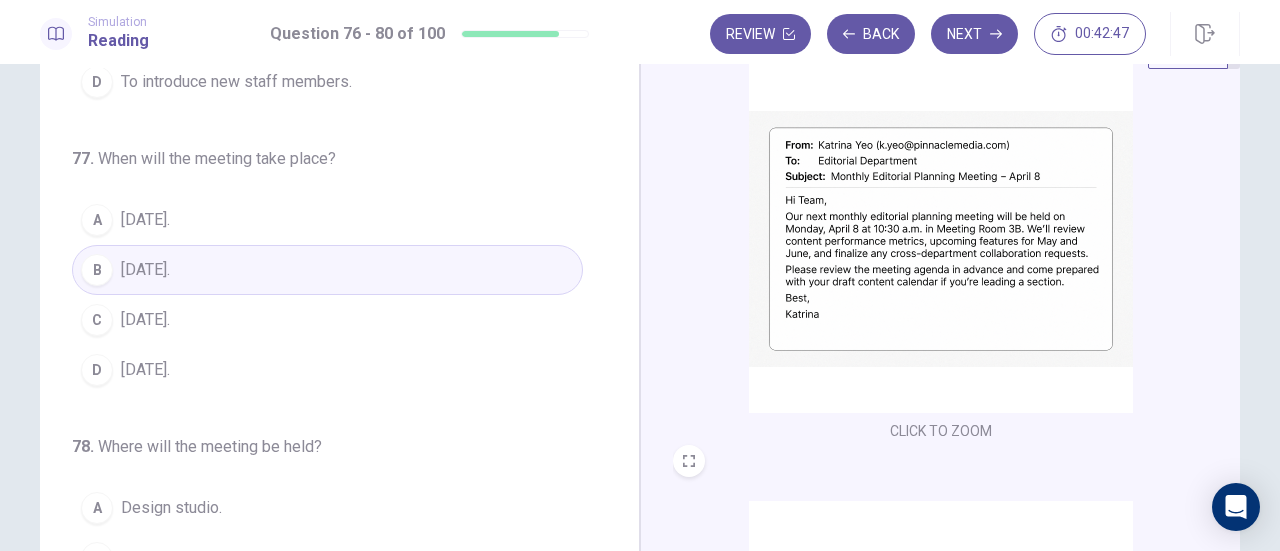 scroll, scrollTop: 65, scrollLeft: 0, axis: vertical 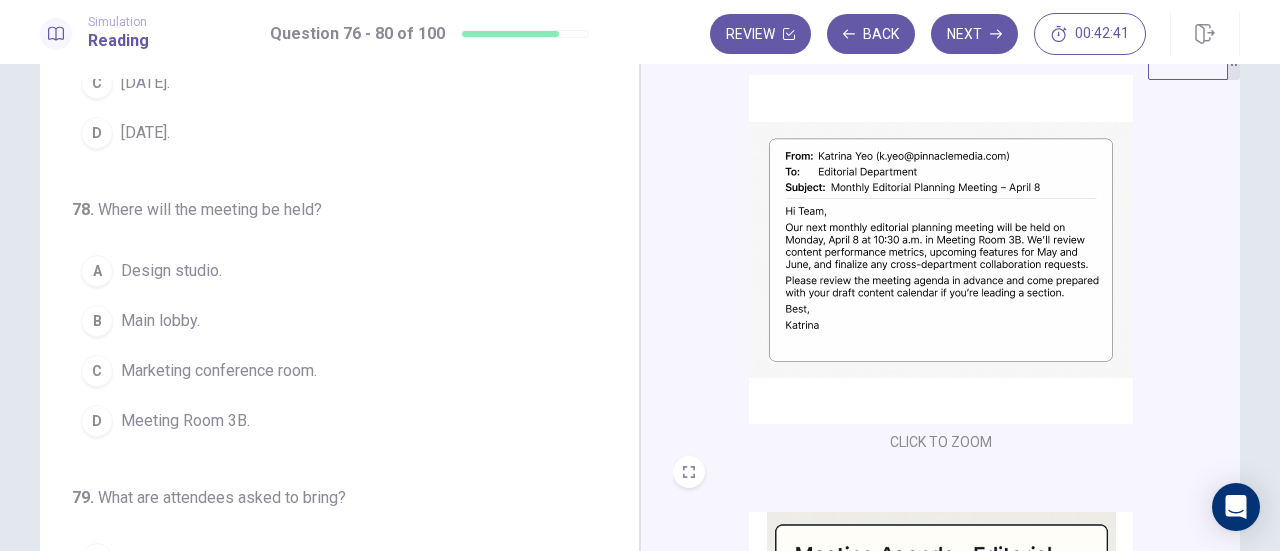 click on "Meeting Room 3B." at bounding box center [185, 421] 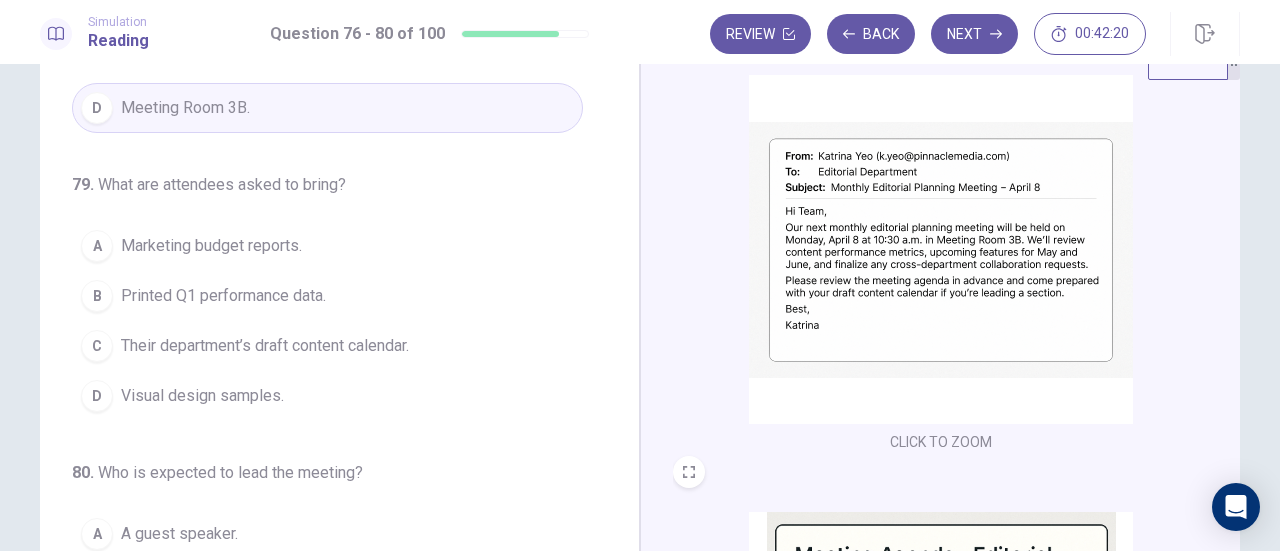 scroll, scrollTop: 771, scrollLeft: 0, axis: vertical 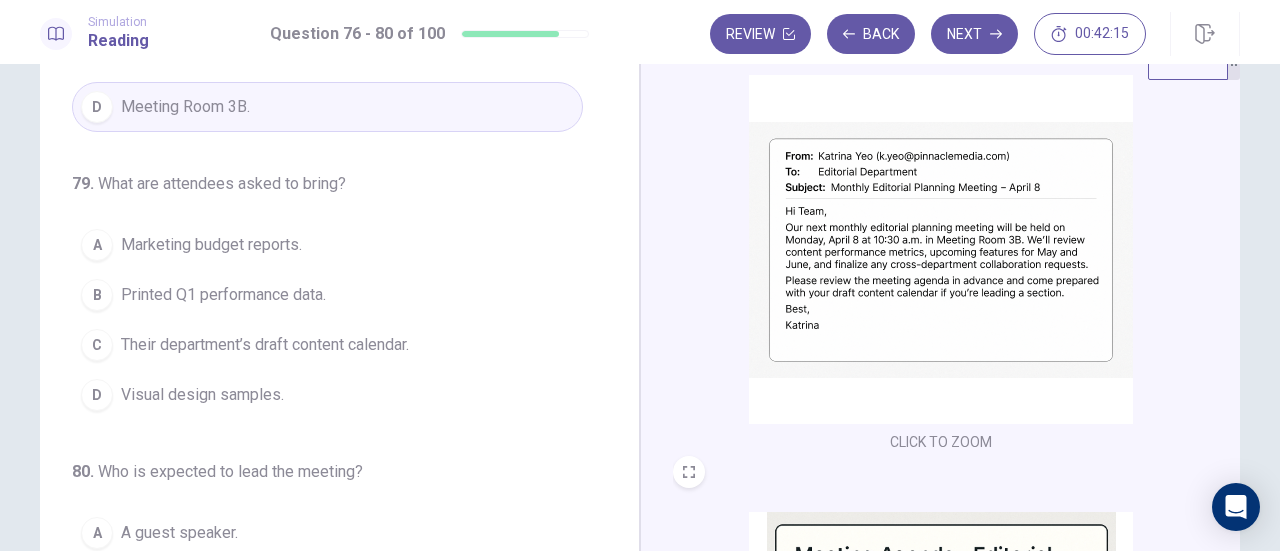 click on "C Their department’s draft content calendar." at bounding box center [327, 345] 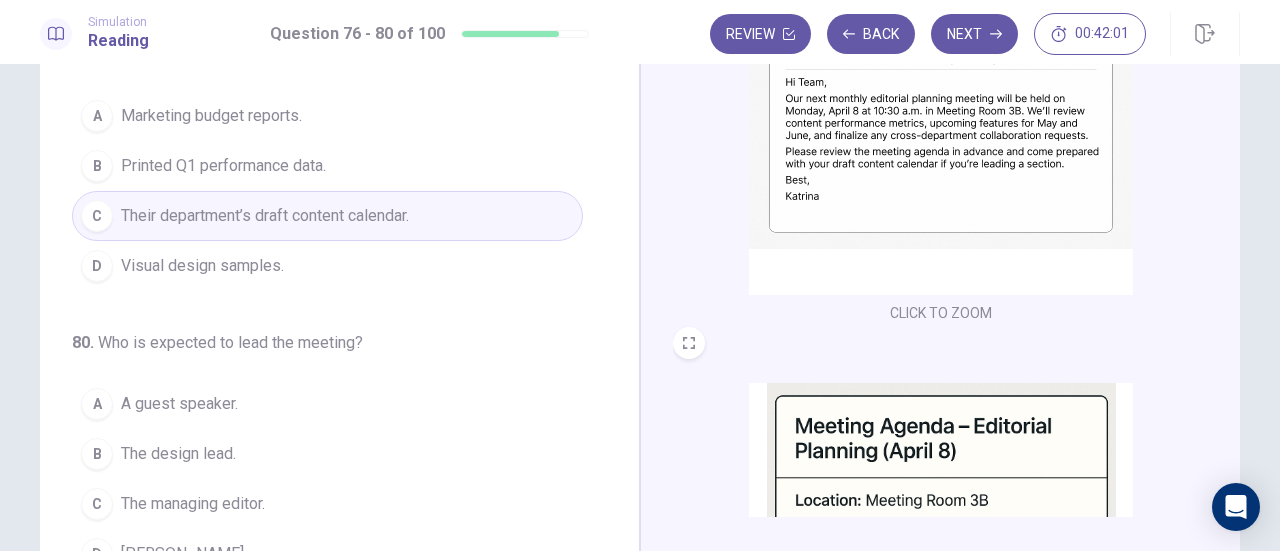 scroll, scrollTop: 197, scrollLeft: 0, axis: vertical 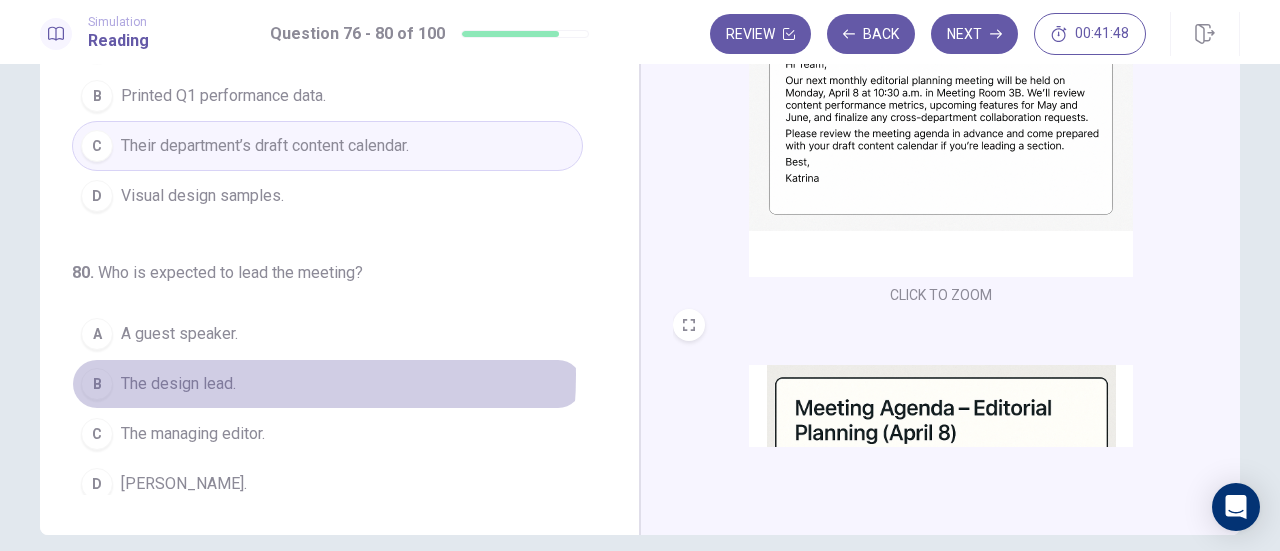 click on "The design lead." at bounding box center [178, 384] 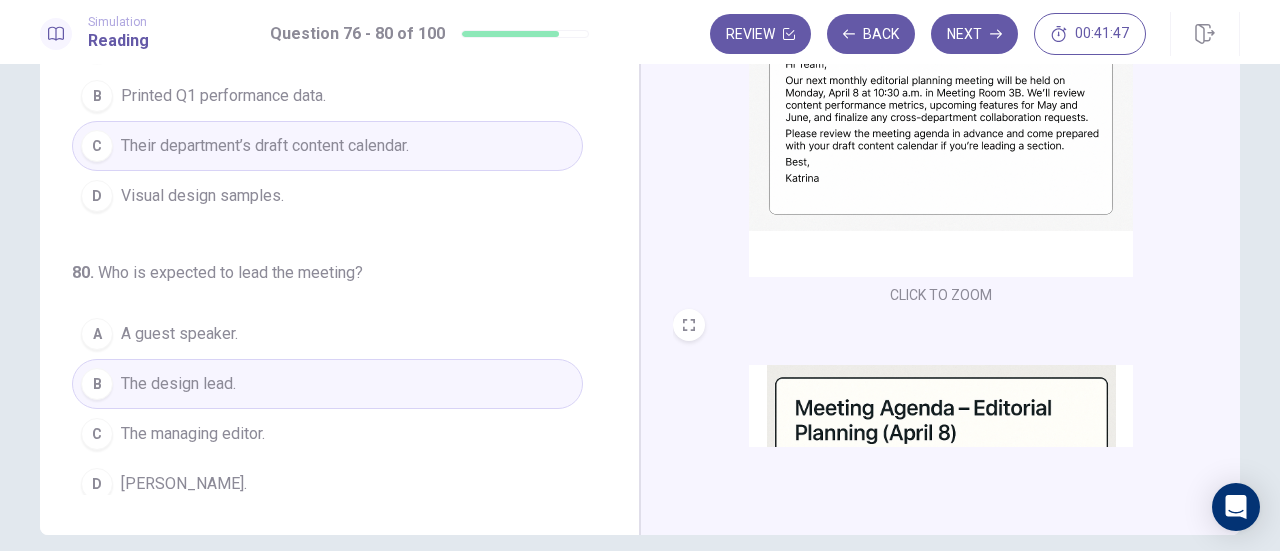 click on "D [PERSON_NAME]." at bounding box center (327, 484) 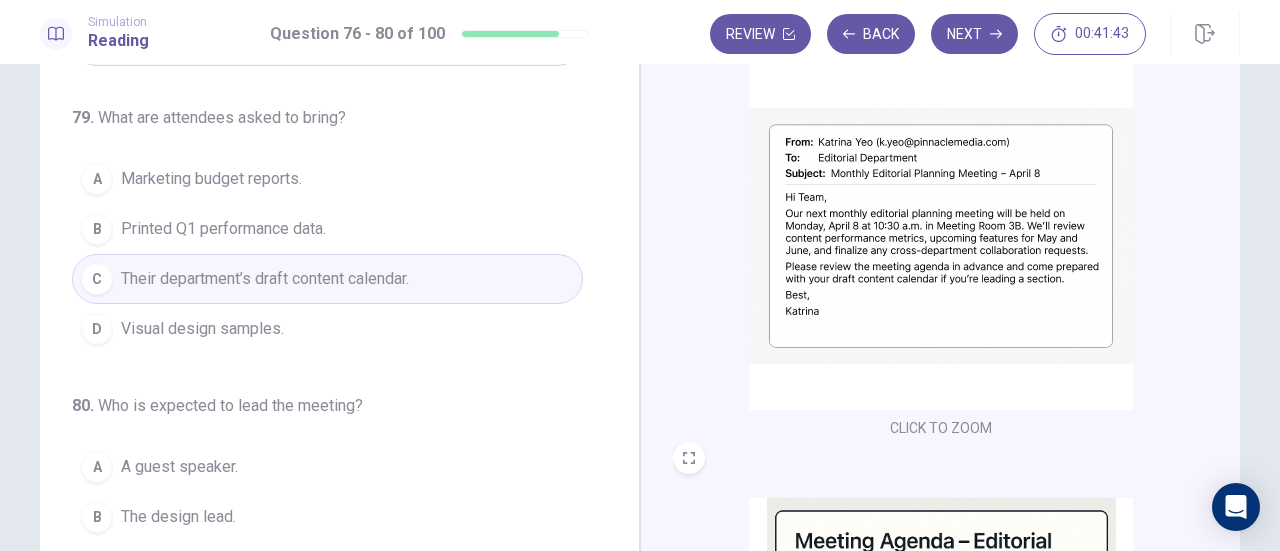 scroll, scrollTop: 0, scrollLeft: 0, axis: both 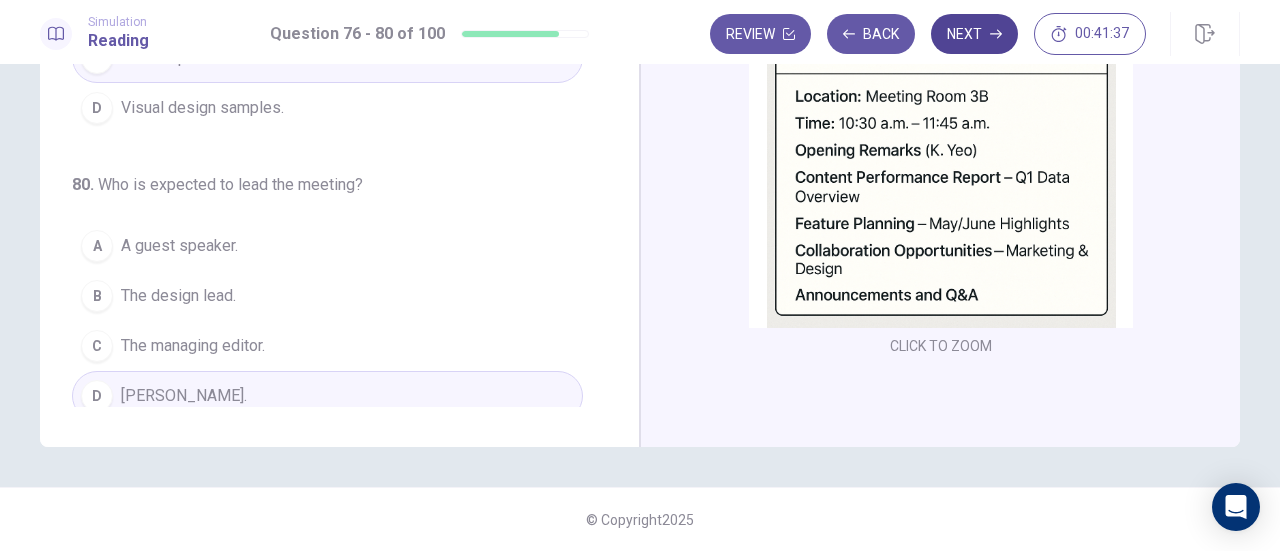 click on "Next" at bounding box center [974, 34] 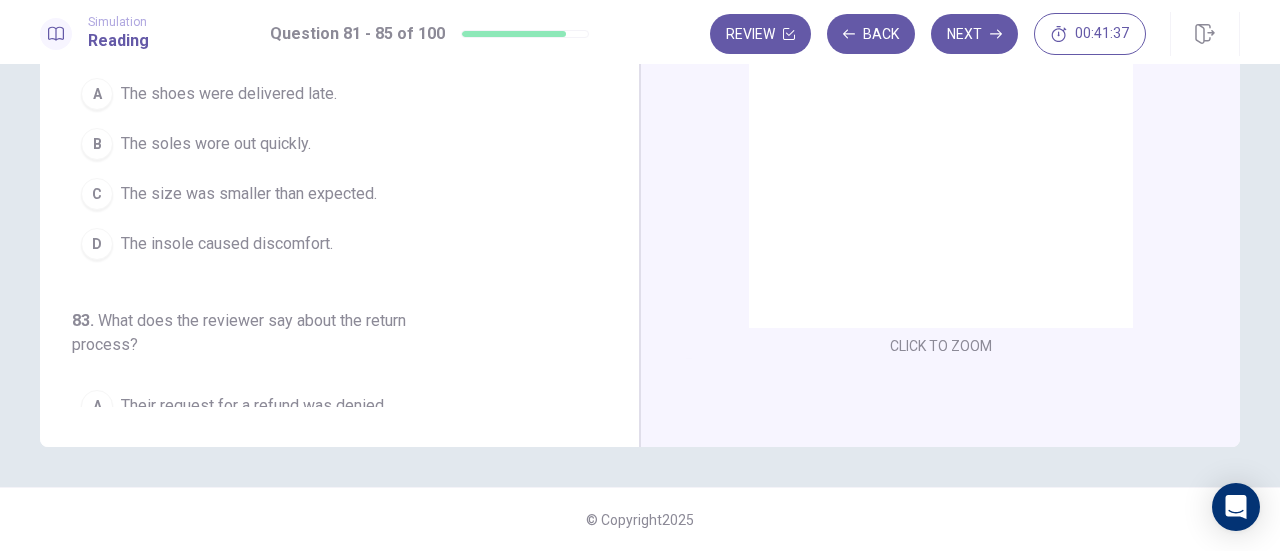 scroll, scrollTop: 36, scrollLeft: 0, axis: vertical 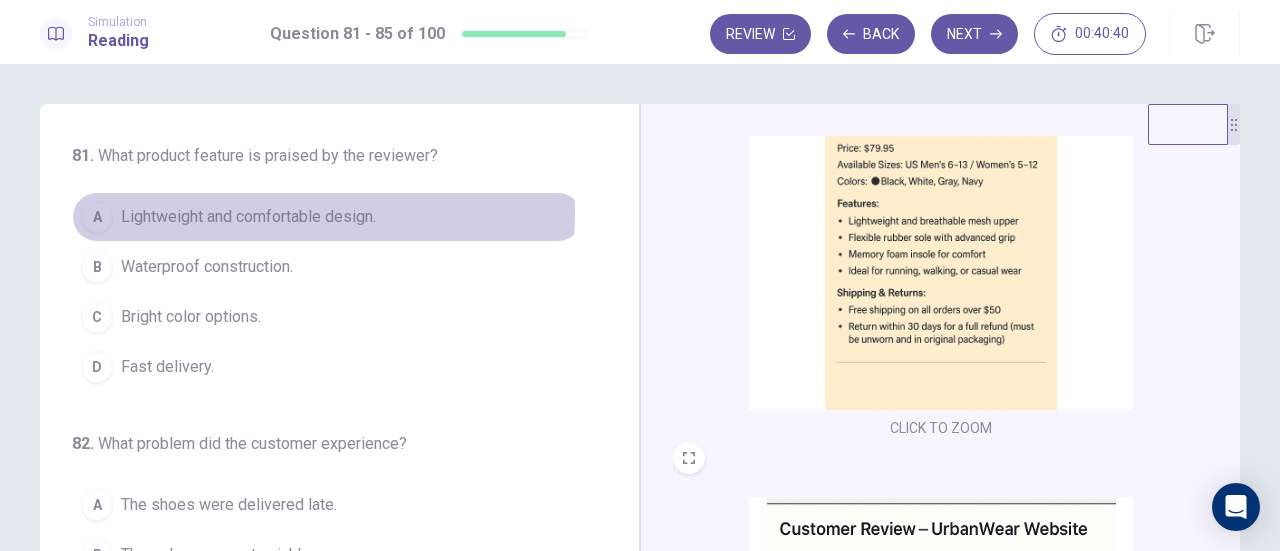 click on "Lightweight and comfortable design." at bounding box center [248, 217] 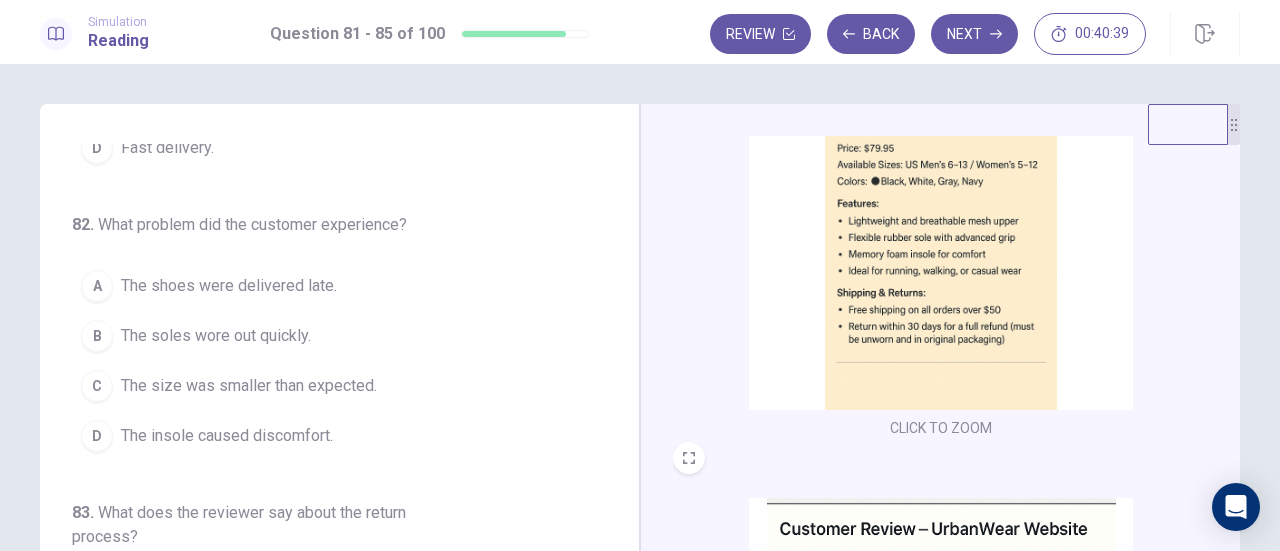 scroll, scrollTop: 232, scrollLeft: 0, axis: vertical 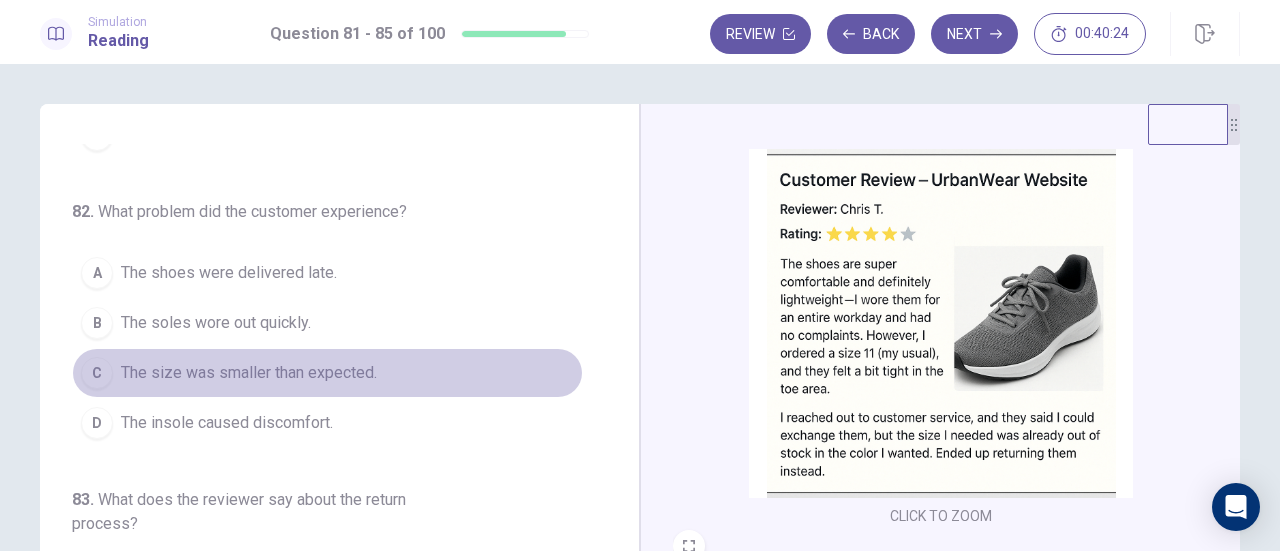 click on "C The size was smaller than expected." at bounding box center [327, 373] 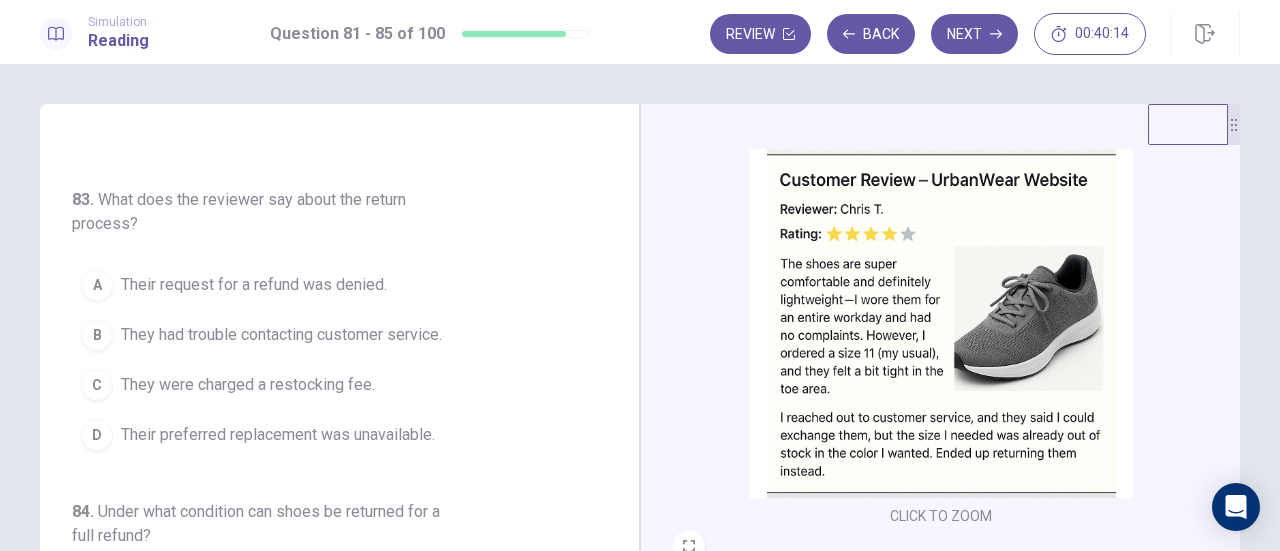 scroll, scrollTop: 533, scrollLeft: 0, axis: vertical 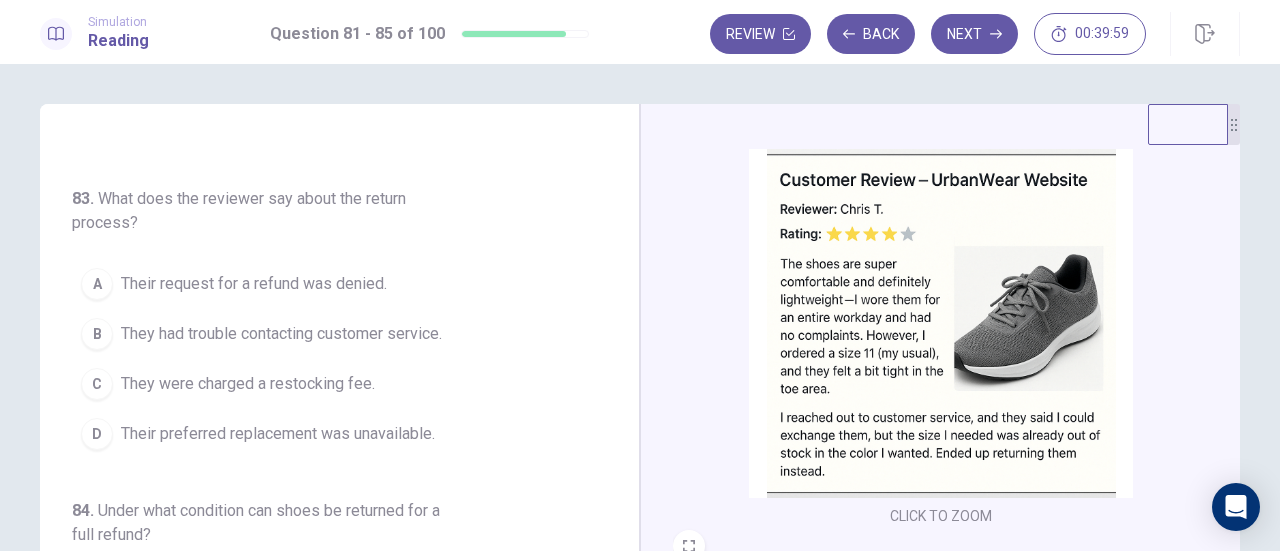 click on "Their preferred replacement was unavailable." at bounding box center [278, 434] 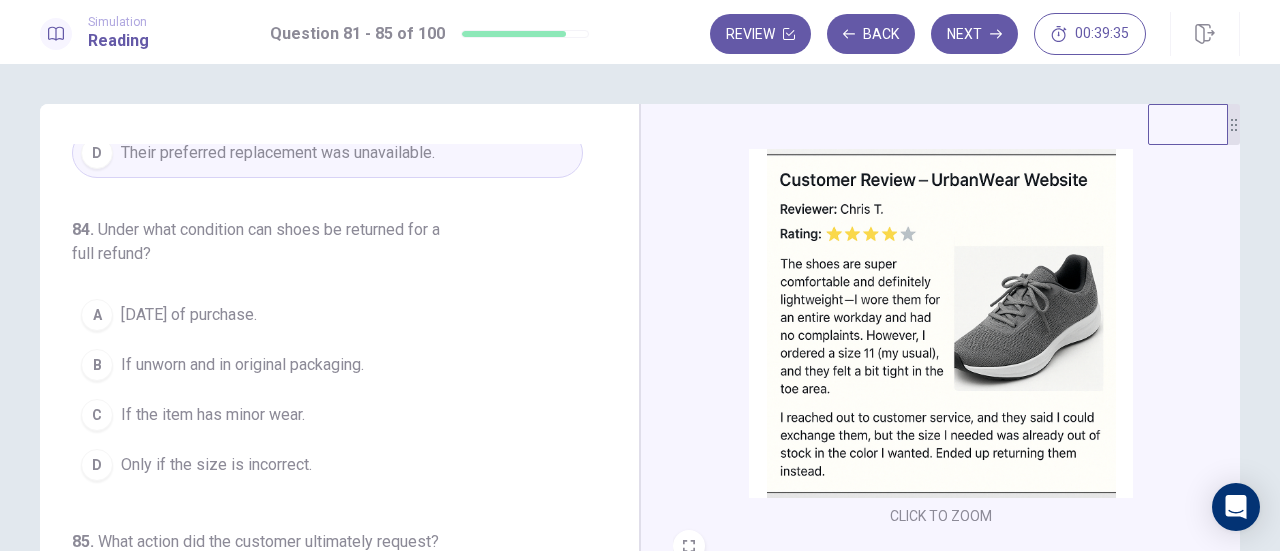 scroll, scrollTop: 819, scrollLeft: 0, axis: vertical 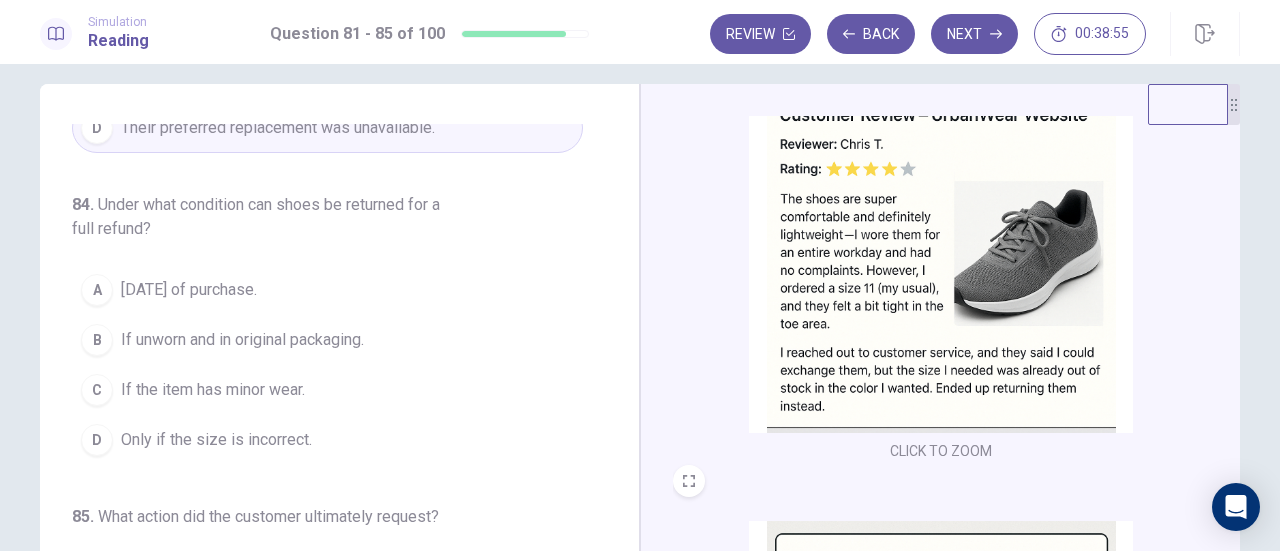 click on "If unworn and in original packaging." at bounding box center (242, 340) 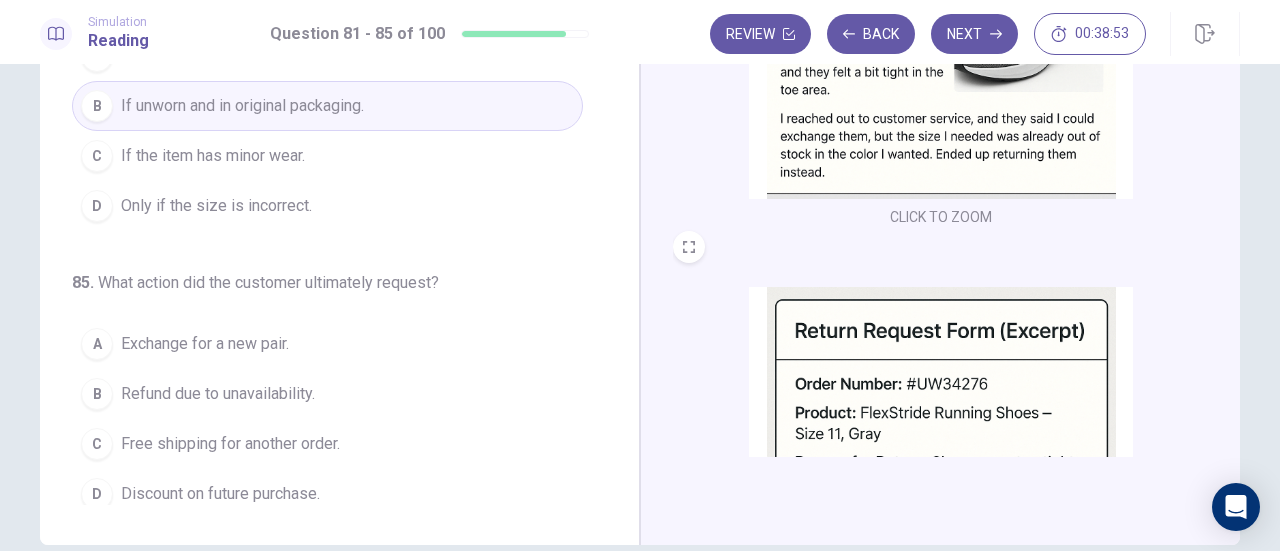 scroll, scrollTop: 255, scrollLeft: 0, axis: vertical 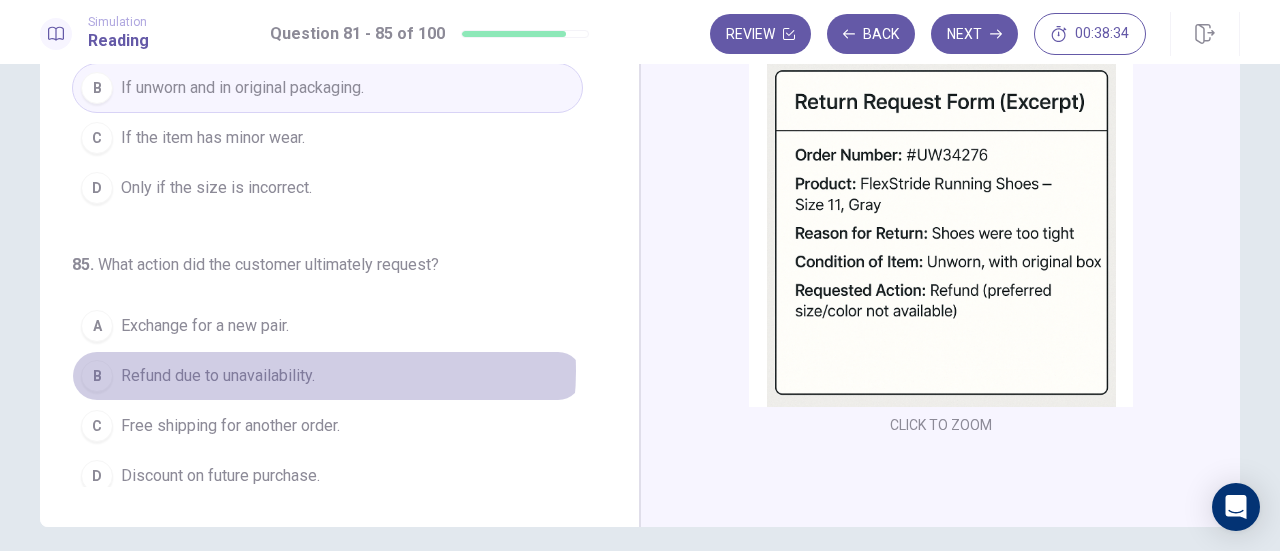 click on "Refund due to unavailability." at bounding box center [218, 376] 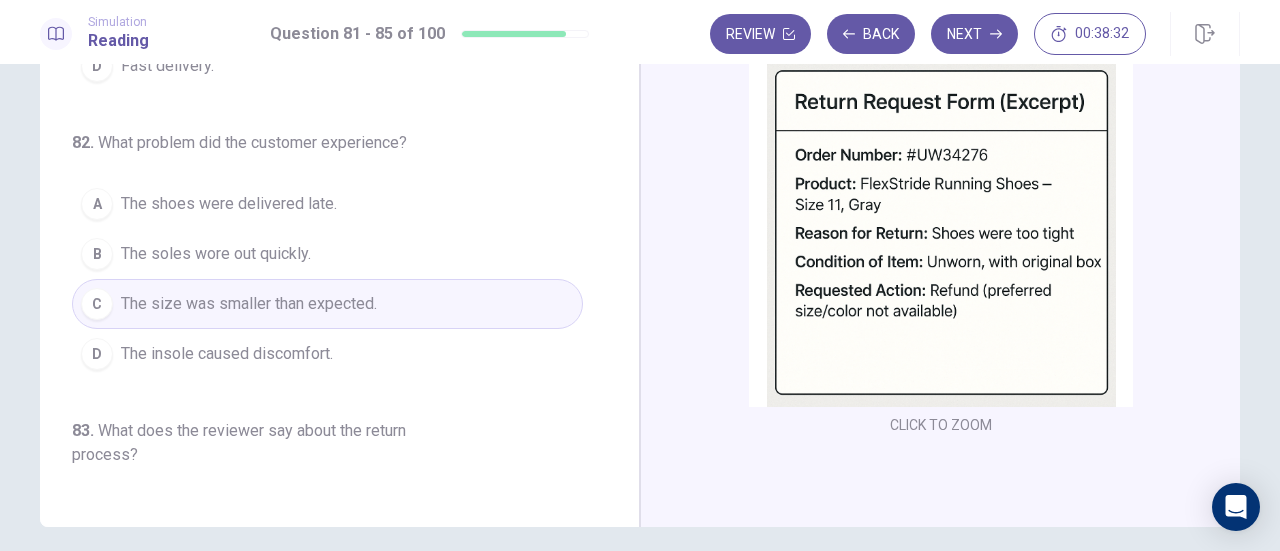scroll, scrollTop: 0, scrollLeft: 0, axis: both 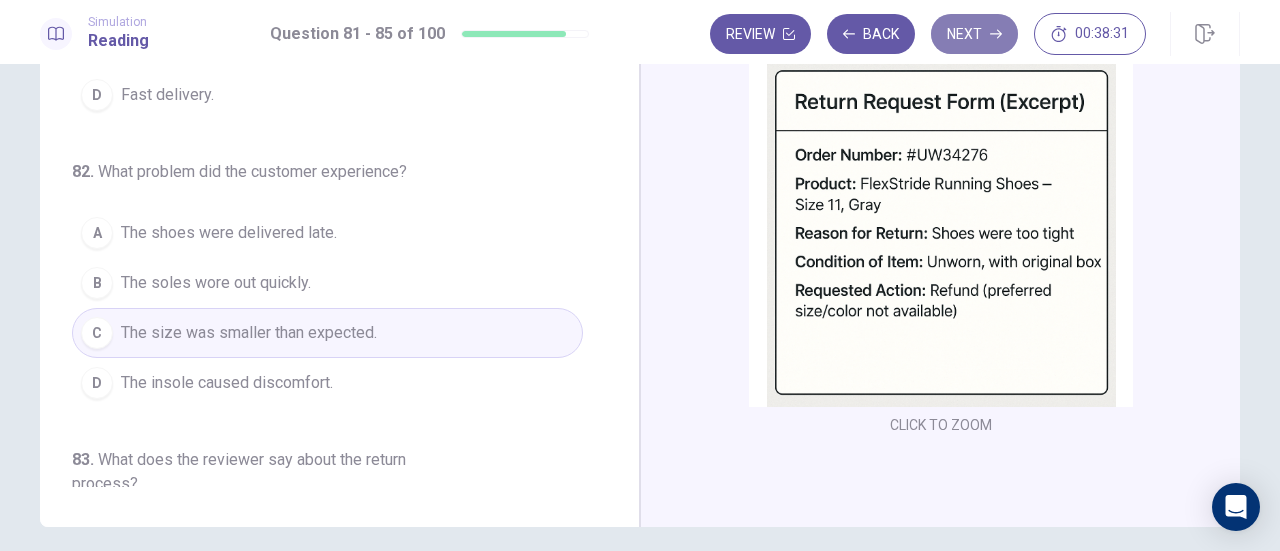 click 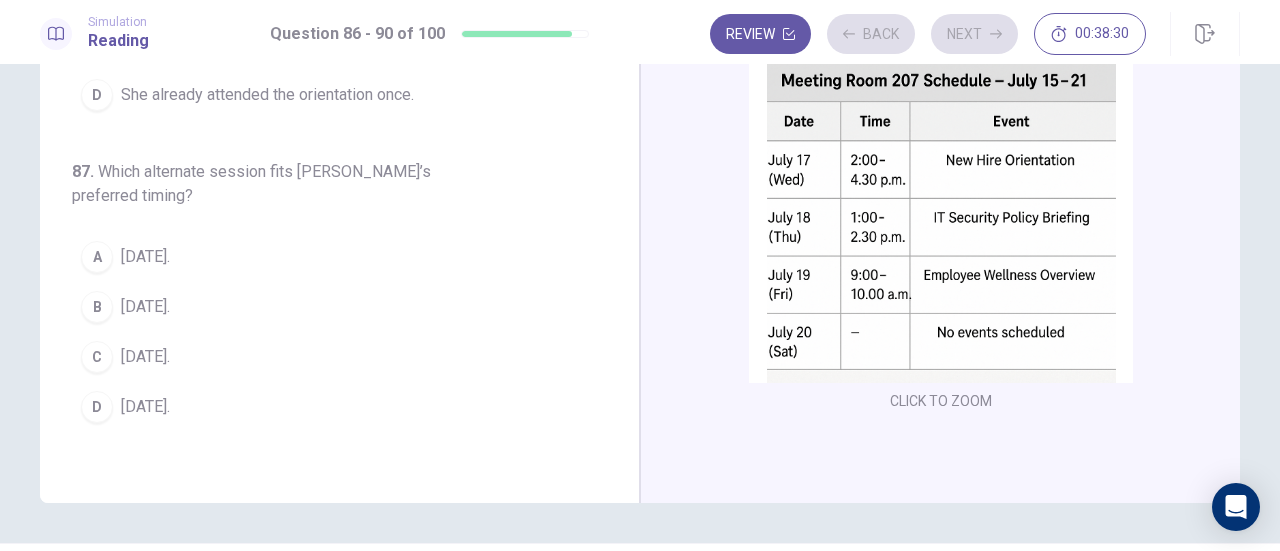 scroll, scrollTop: 0, scrollLeft: 0, axis: both 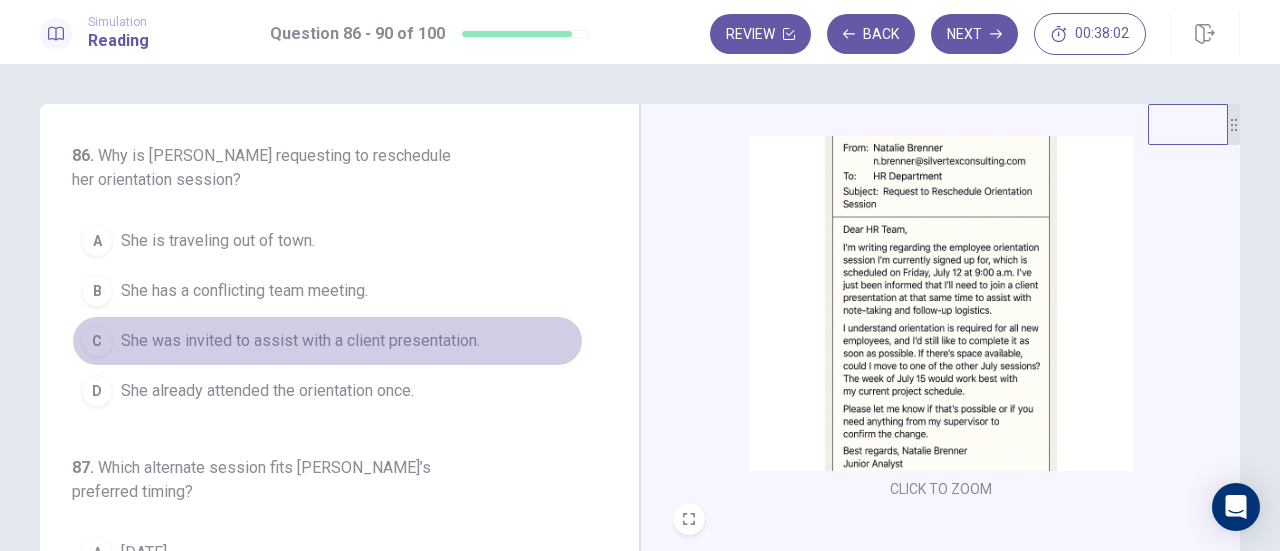 click on "She was invited to assist with a client presentation." at bounding box center (300, 341) 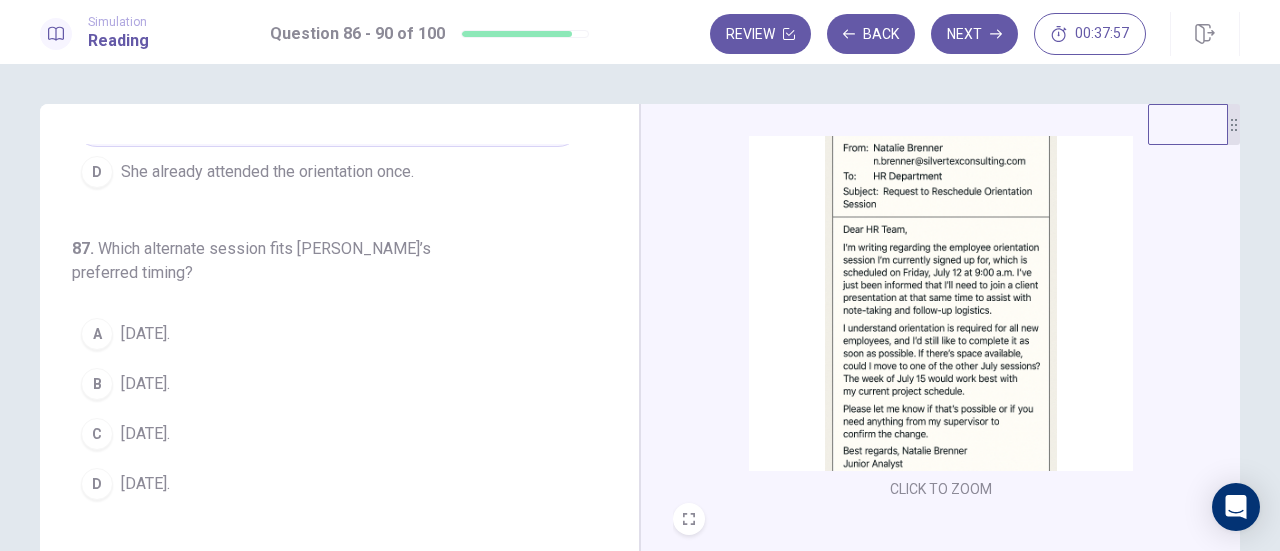 scroll, scrollTop: 220, scrollLeft: 0, axis: vertical 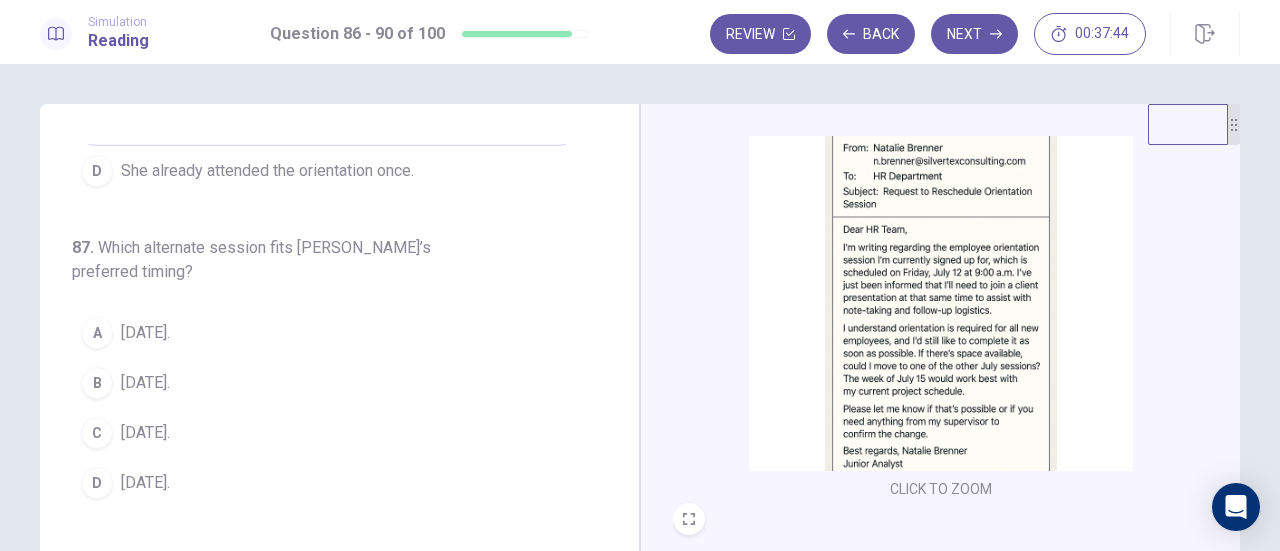 click on "A" at bounding box center (97, 333) 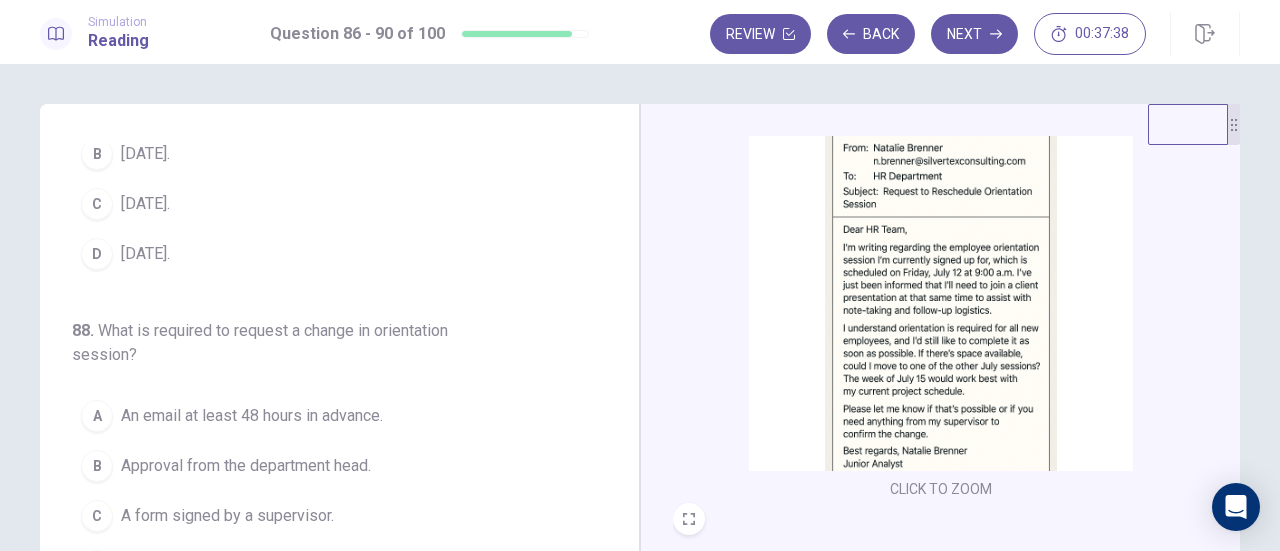 scroll, scrollTop: 521, scrollLeft: 0, axis: vertical 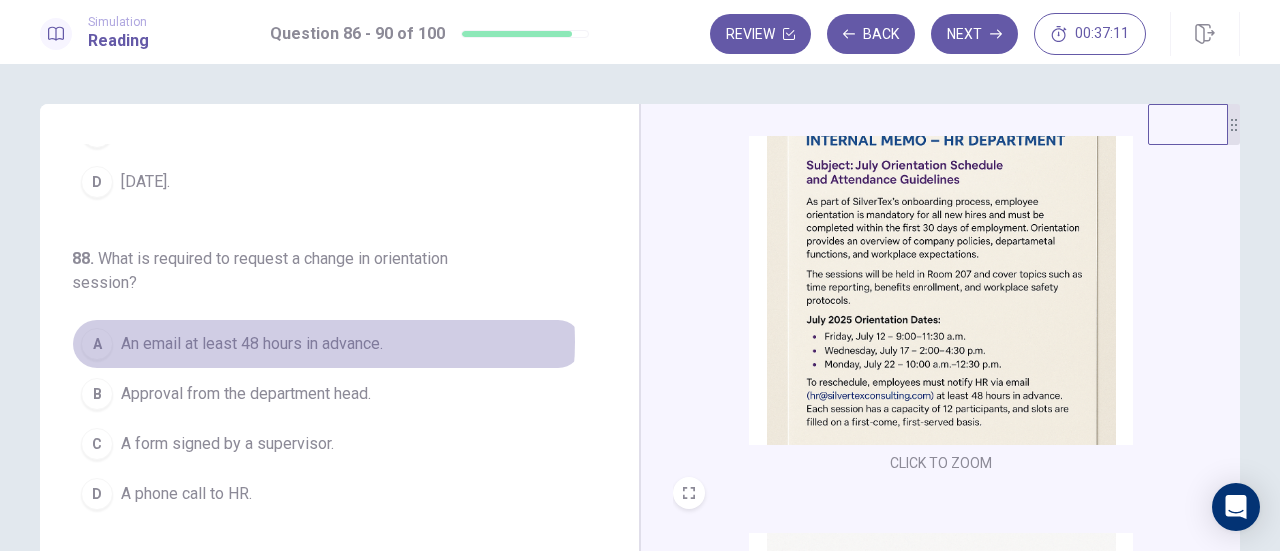 click on "An email at least 48 hours in advance." at bounding box center (252, 344) 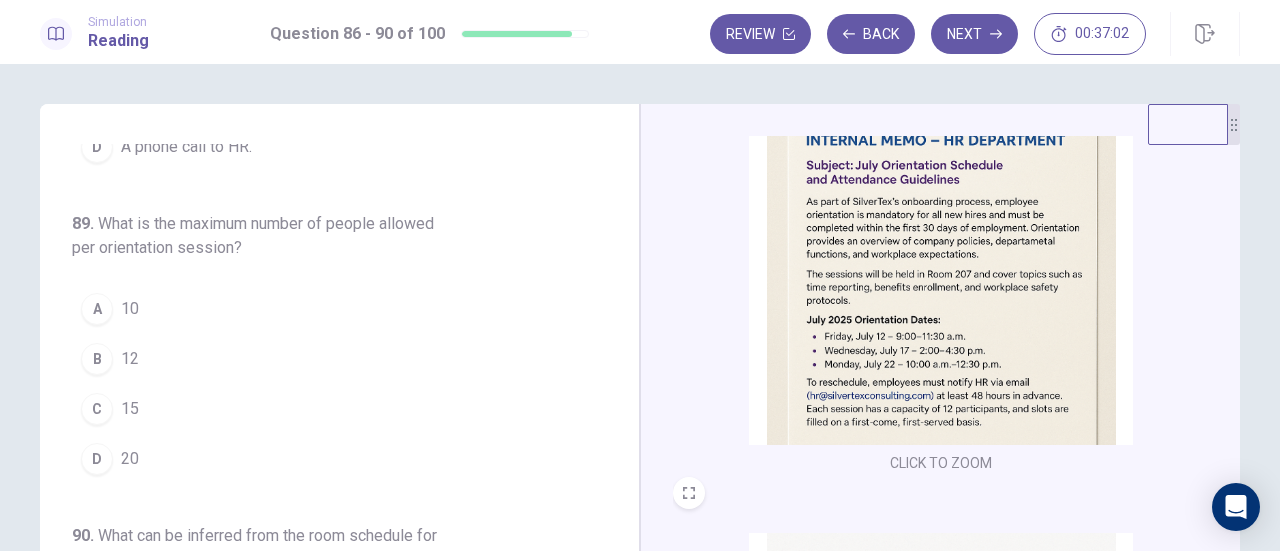 scroll, scrollTop: 879, scrollLeft: 0, axis: vertical 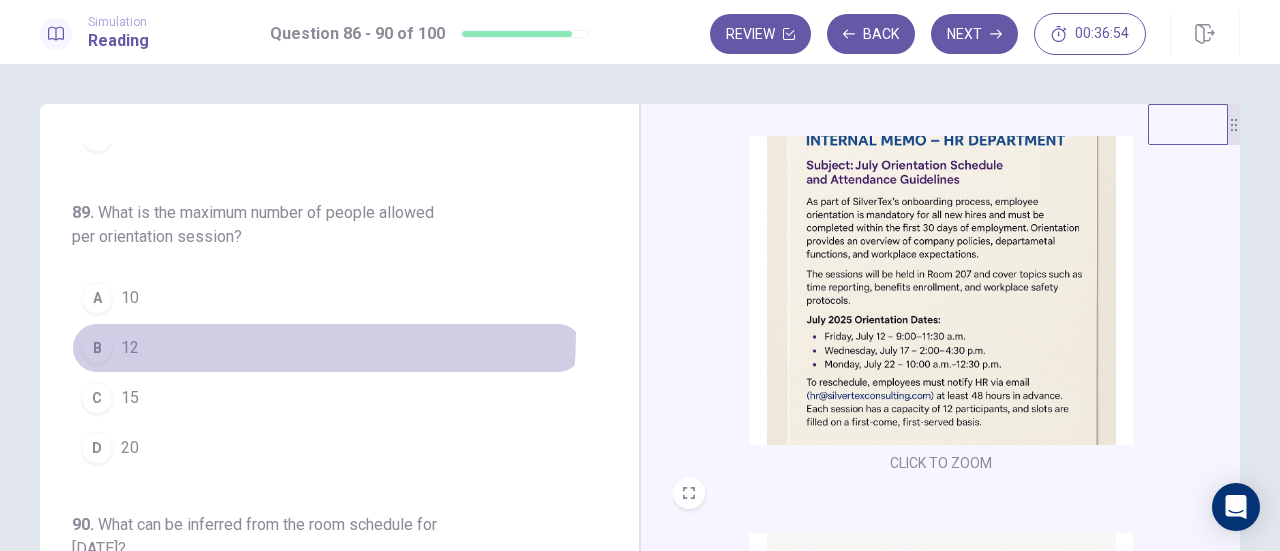 click on "B 12" at bounding box center [327, 348] 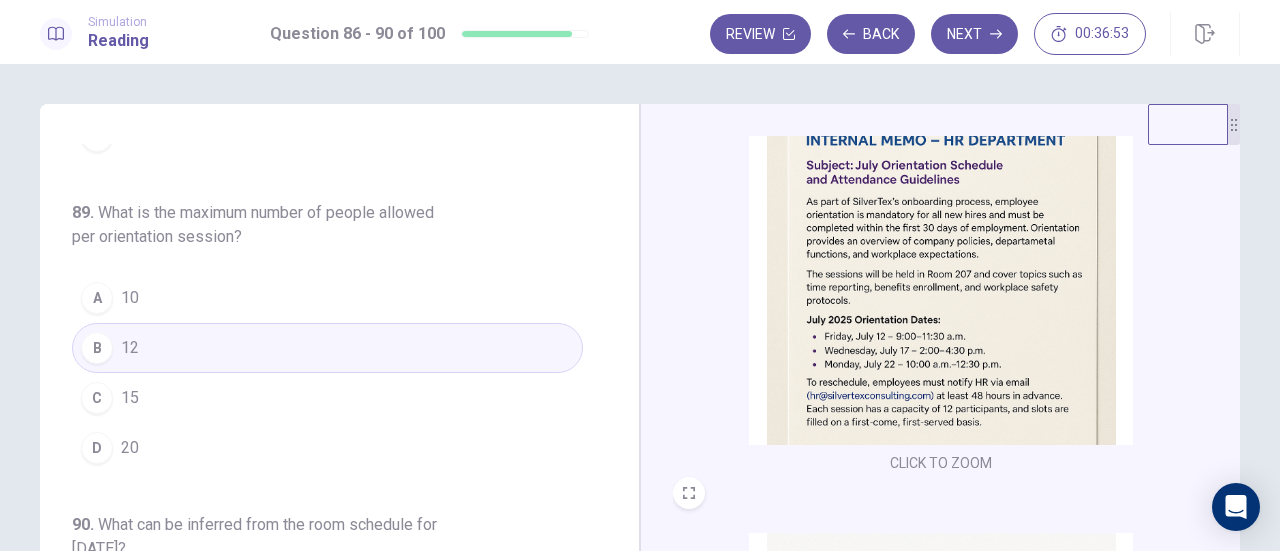 scroll, scrollTop: 891, scrollLeft: 0, axis: vertical 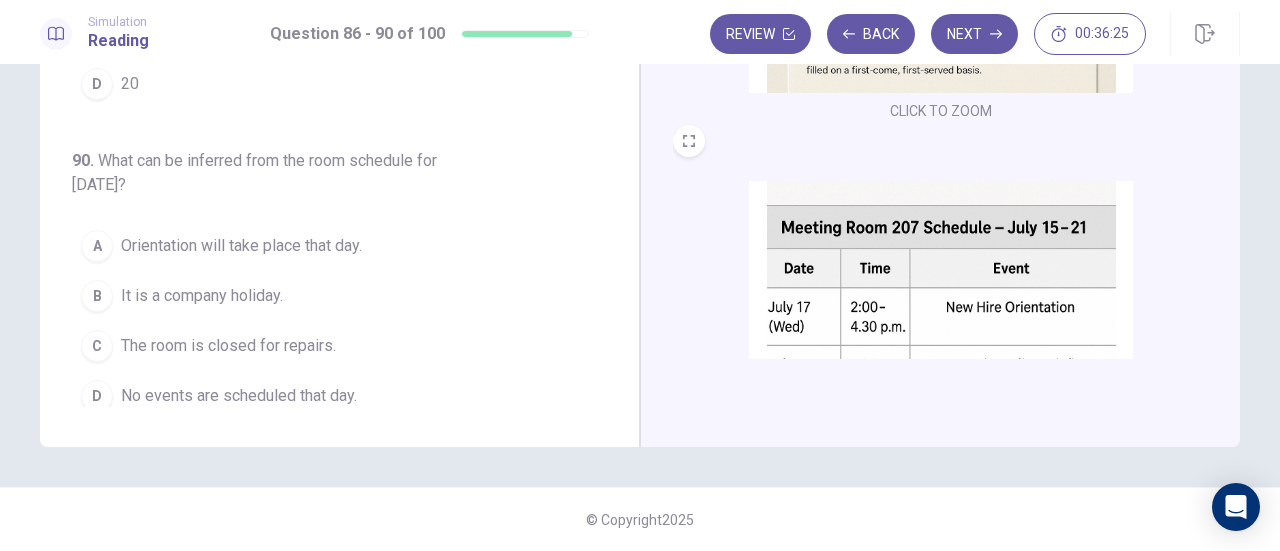 click on "Orientation will take place that day." at bounding box center [241, 246] 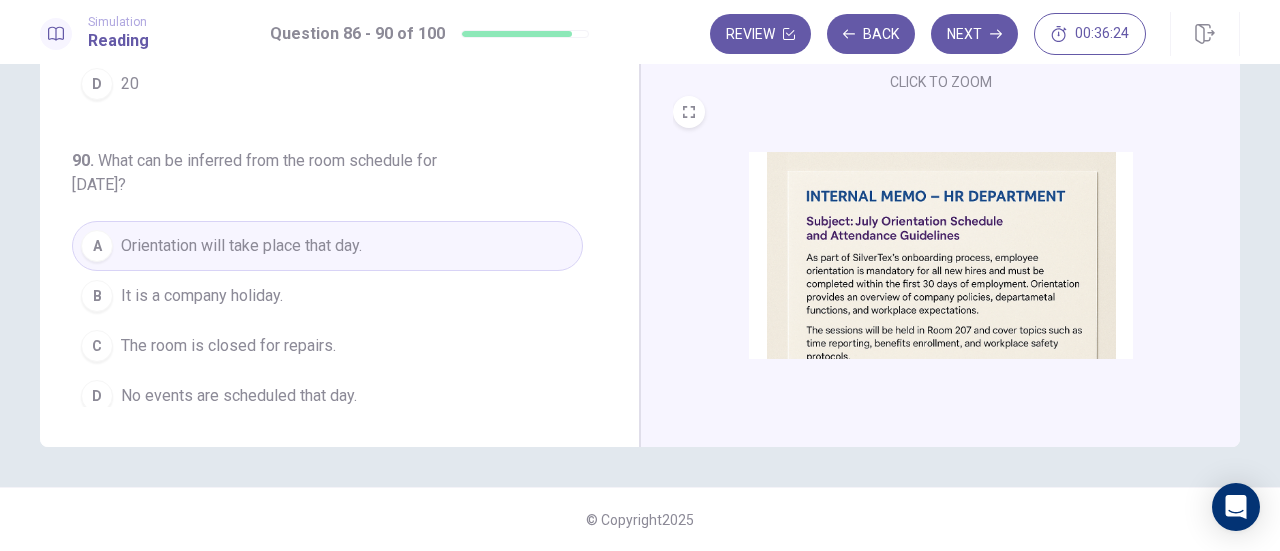 scroll, scrollTop: 0, scrollLeft: 0, axis: both 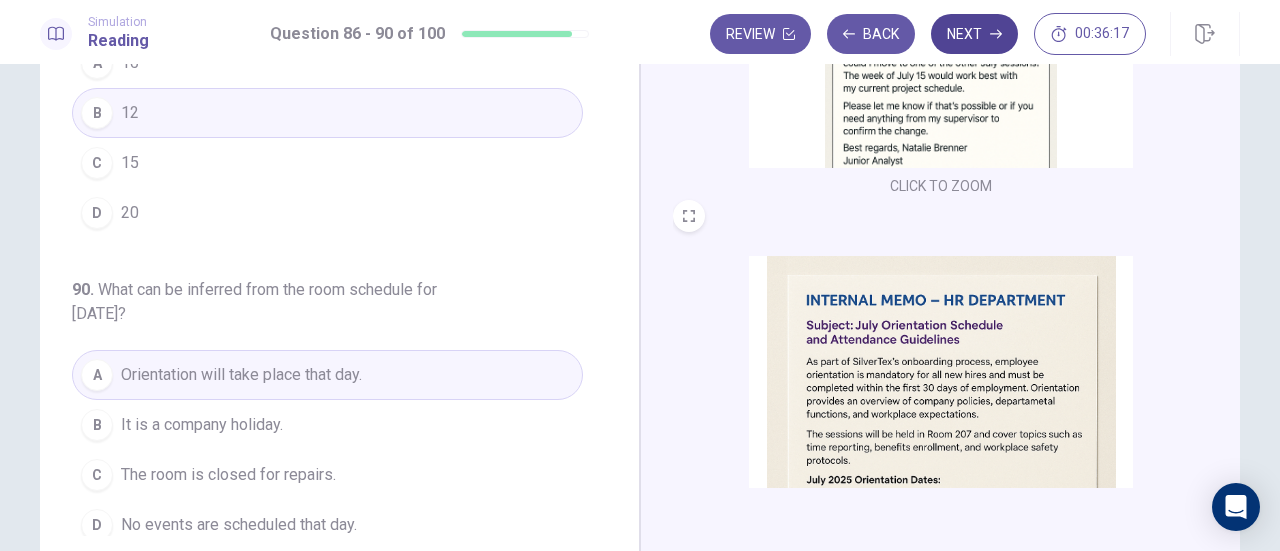 click on "Next" at bounding box center (974, 34) 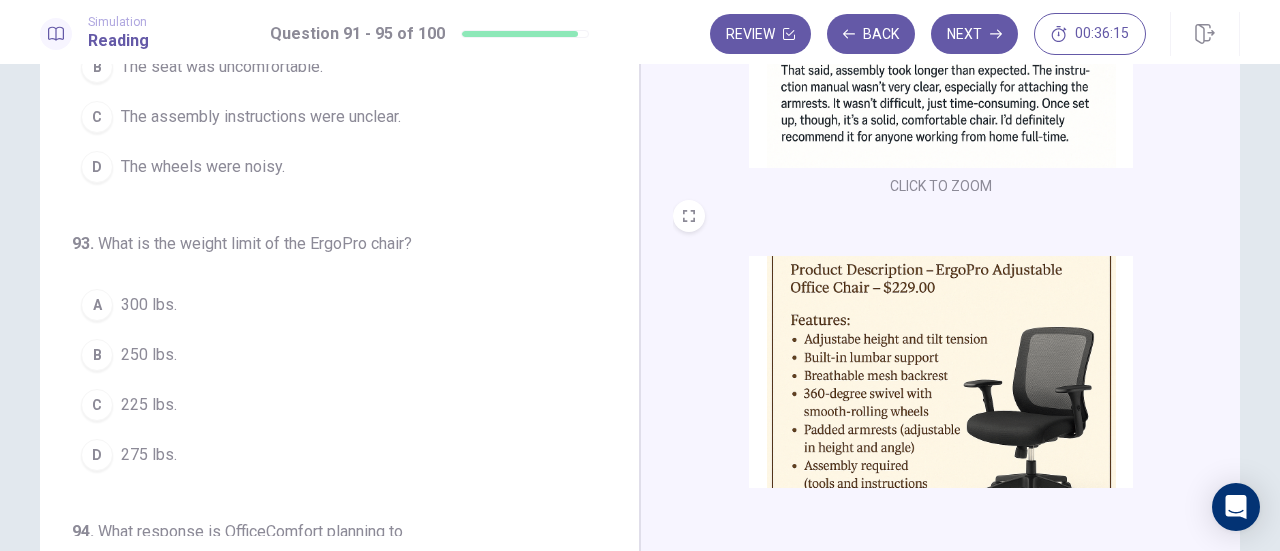 scroll, scrollTop: 0, scrollLeft: 0, axis: both 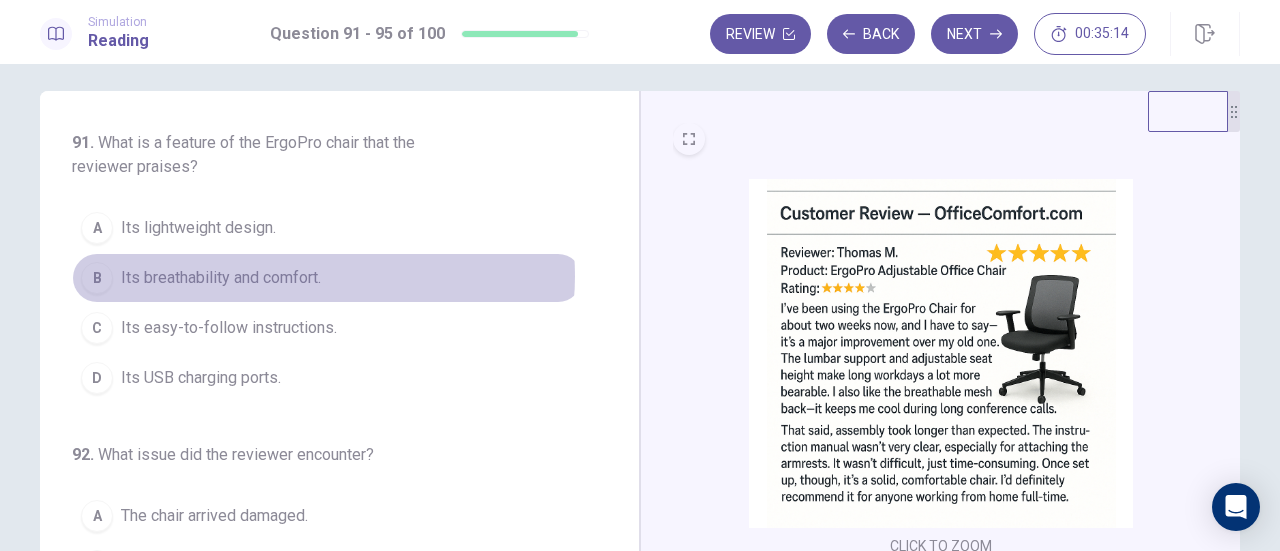 click on "Its breathability and comfort." at bounding box center [221, 278] 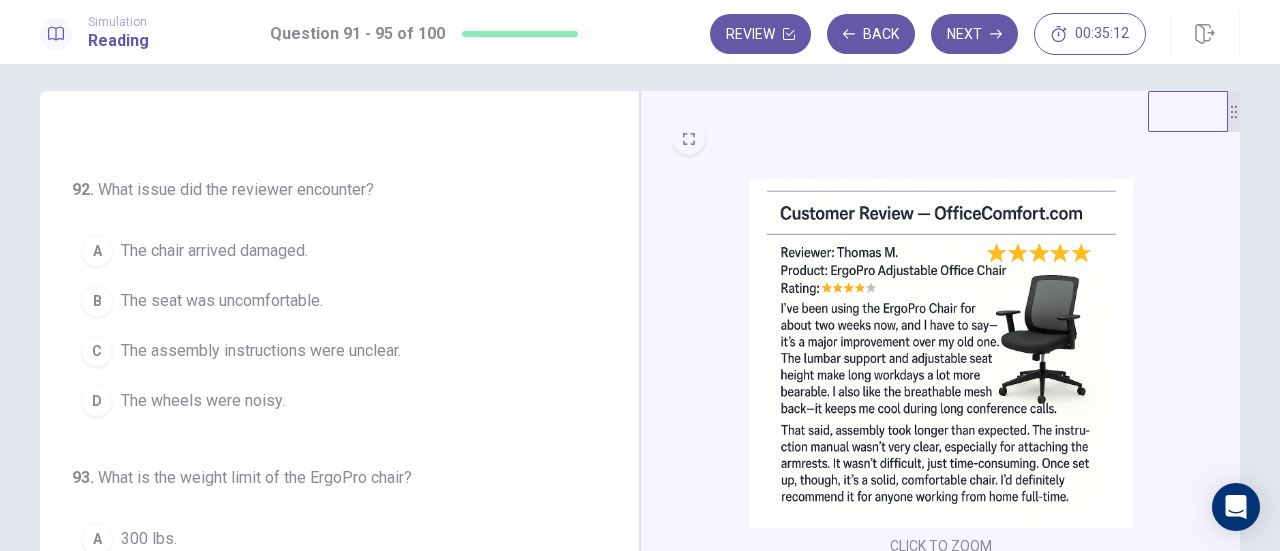 scroll, scrollTop: 266, scrollLeft: 0, axis: vertical 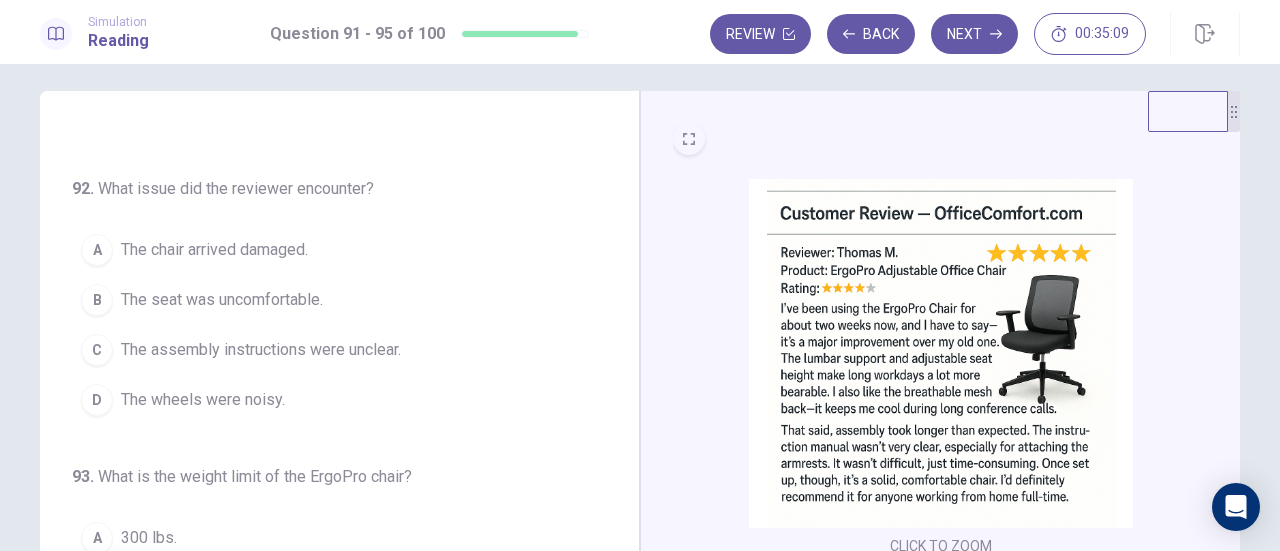 click on "The assembly instructions were unclear." at bounding box center [261, 350] 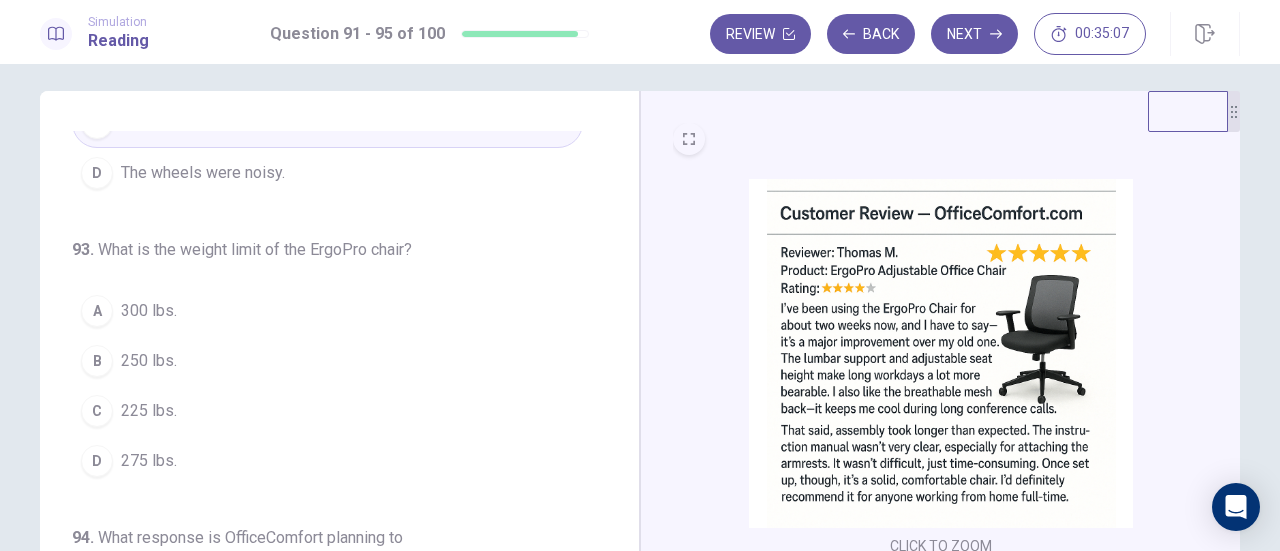 scroll, scrollTop: 494, scrollLeft: 0, axis: vertical 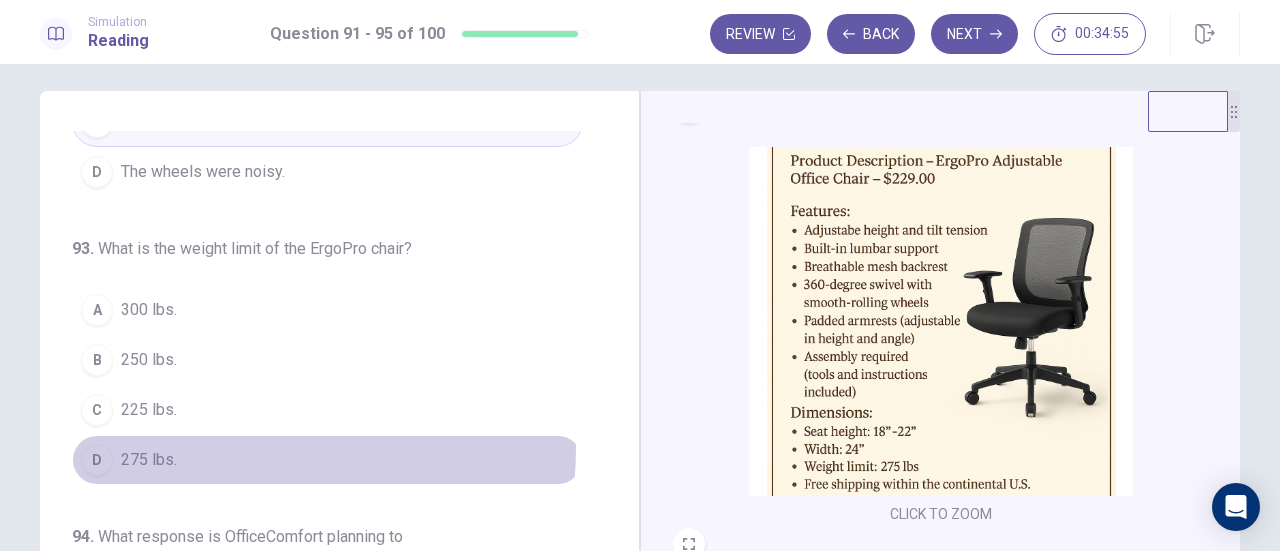 click on "D 275 lbs." at bounding box center [327, 460] 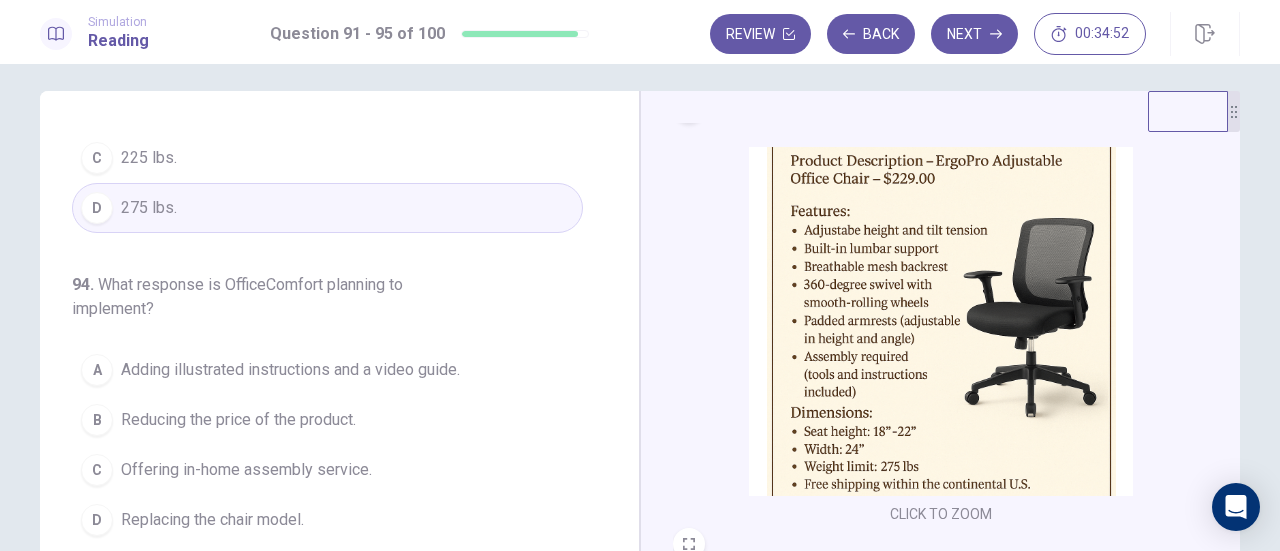 scroll, scrollTop: 750, scrollLeft: 0, axis: vertical 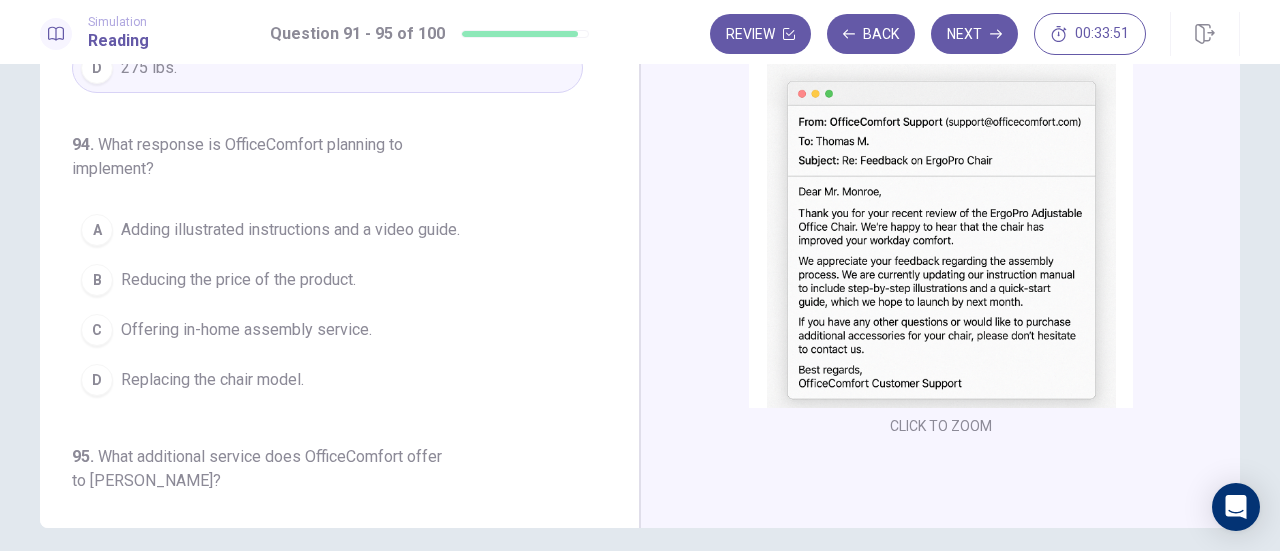 click on "Adding illustrated instructions and a video guide." at bounding box center (290, 230) 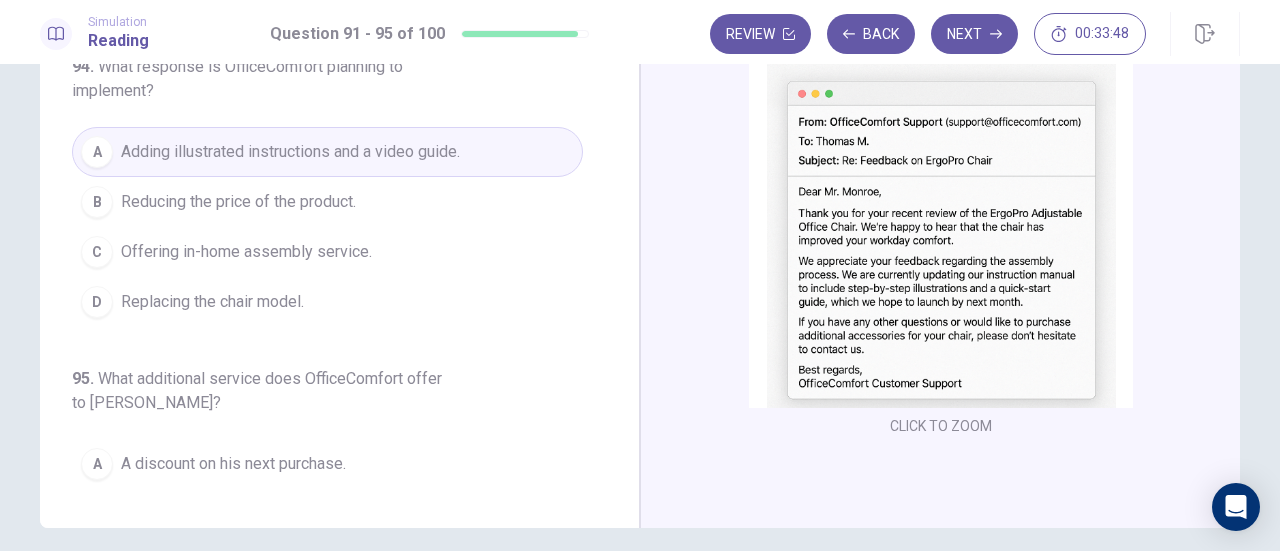 scroll, scrollTop: 843, scrollLeft: 0, axis: vertical 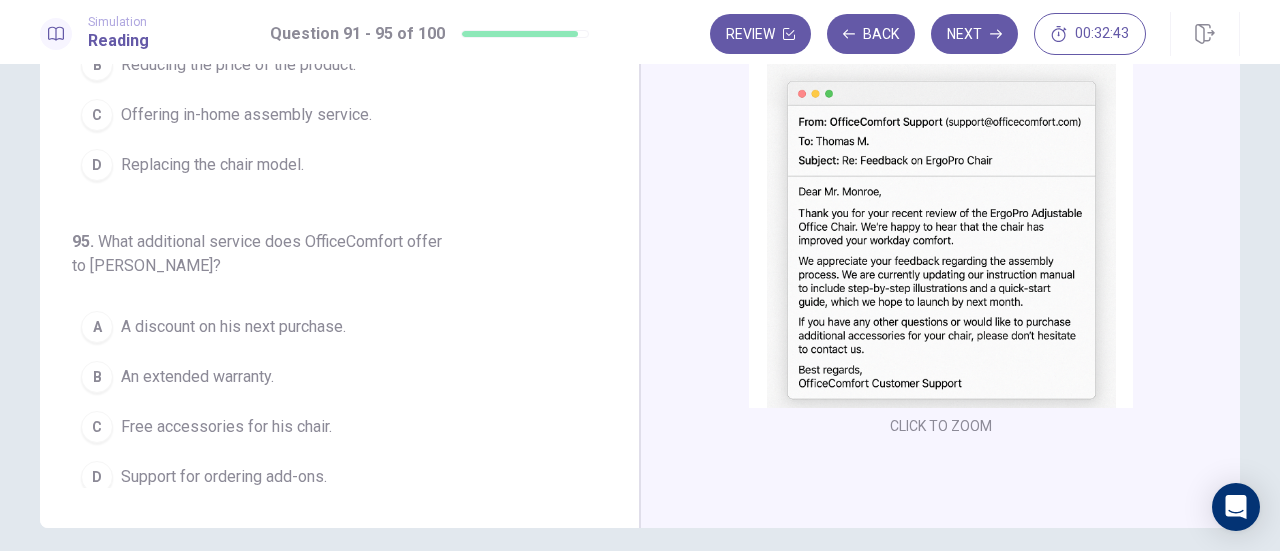 click on "C Free accessories for his chair." at bounding box center (327, 427) 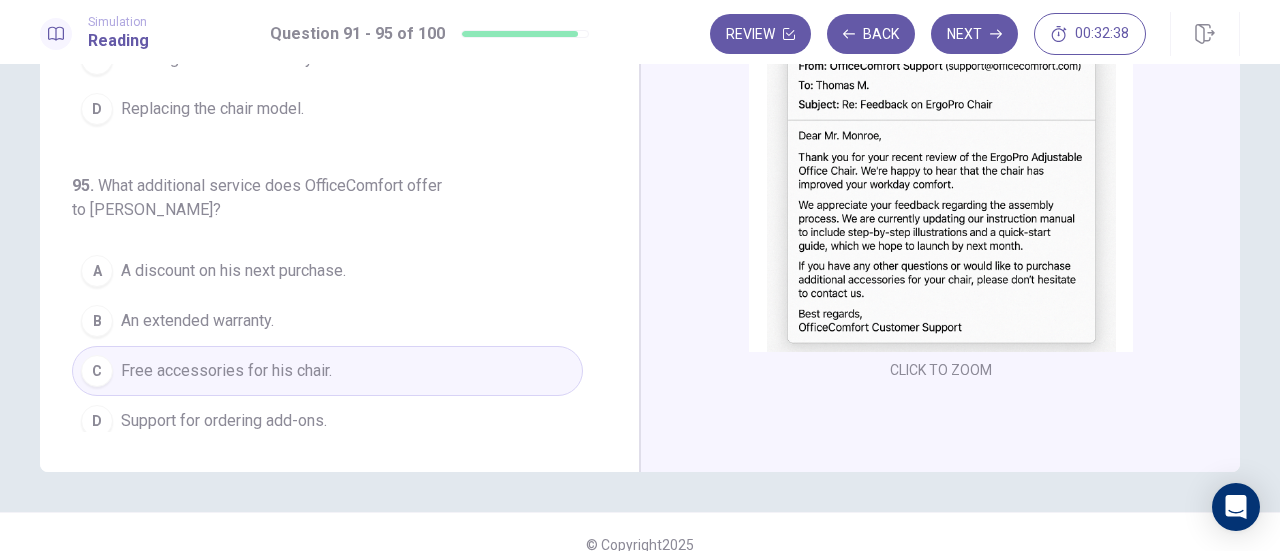 scroll, scrollTop: 328, scrollLeft: 0, axis: vertical 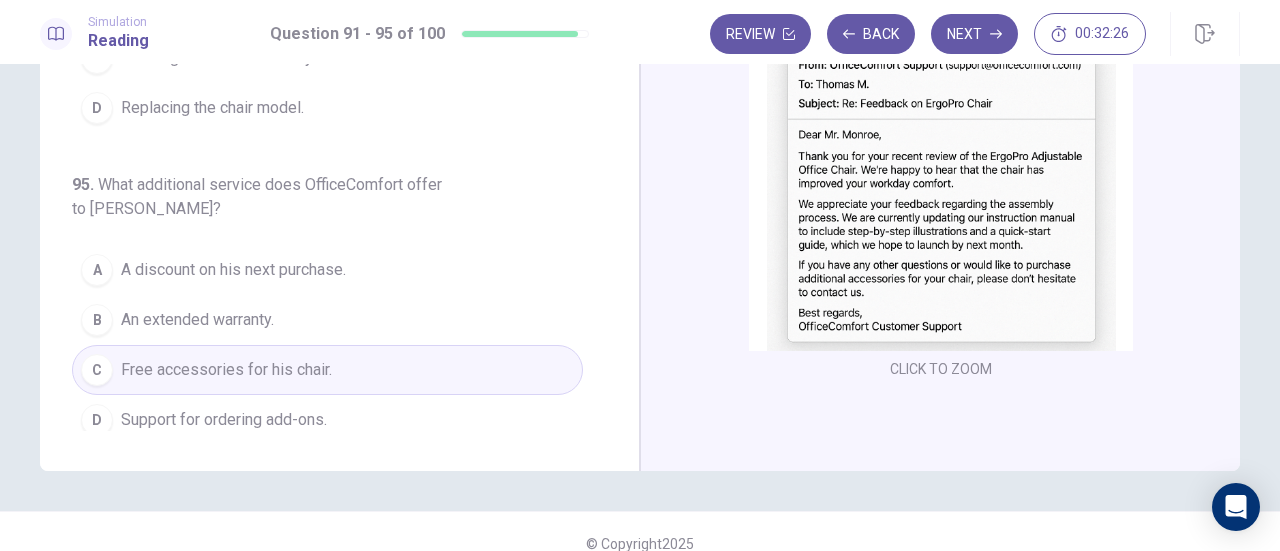click on "A discount on his next purchase." at bounding box center [233, 270] 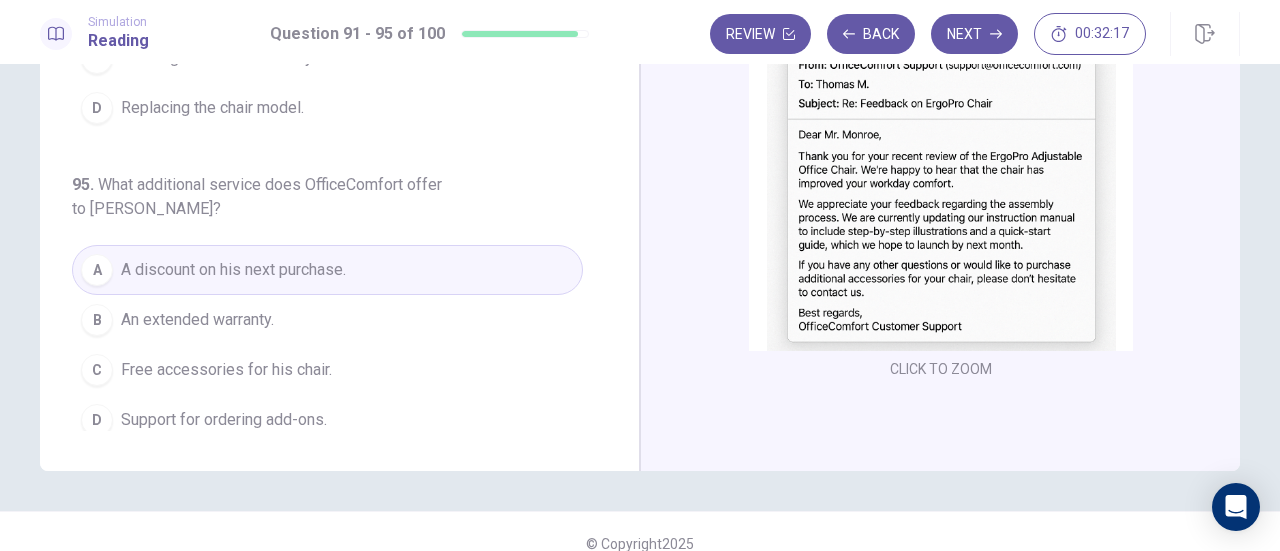 click on "D Support for ordering add-ons." at bounding box center [327, 420] 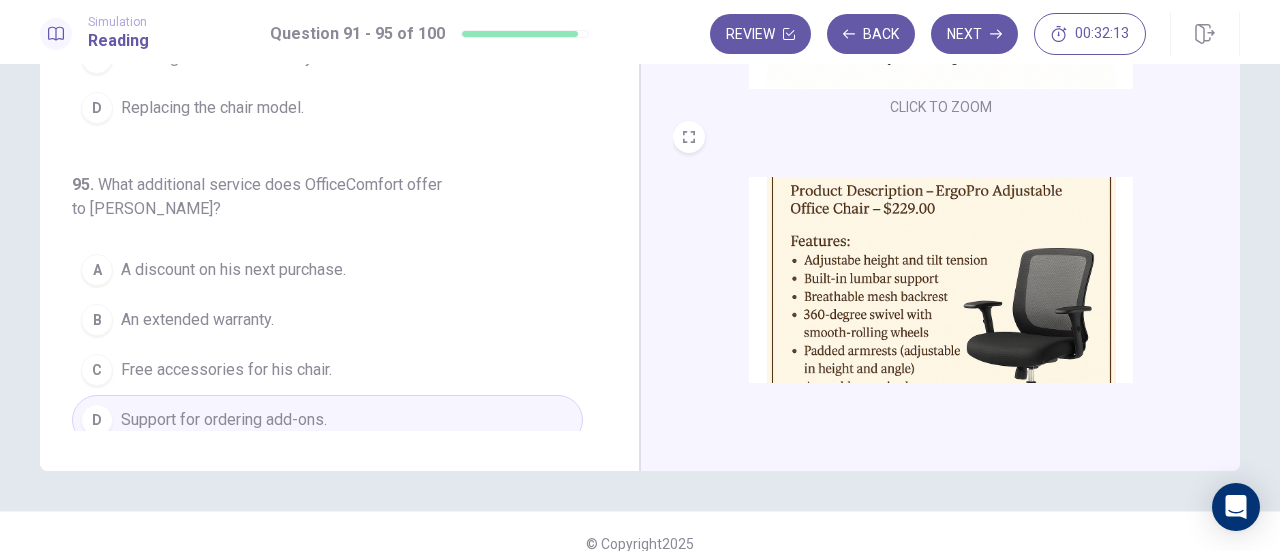 scroll, scrollTop: 0, scrollLeft: 0, axis: both 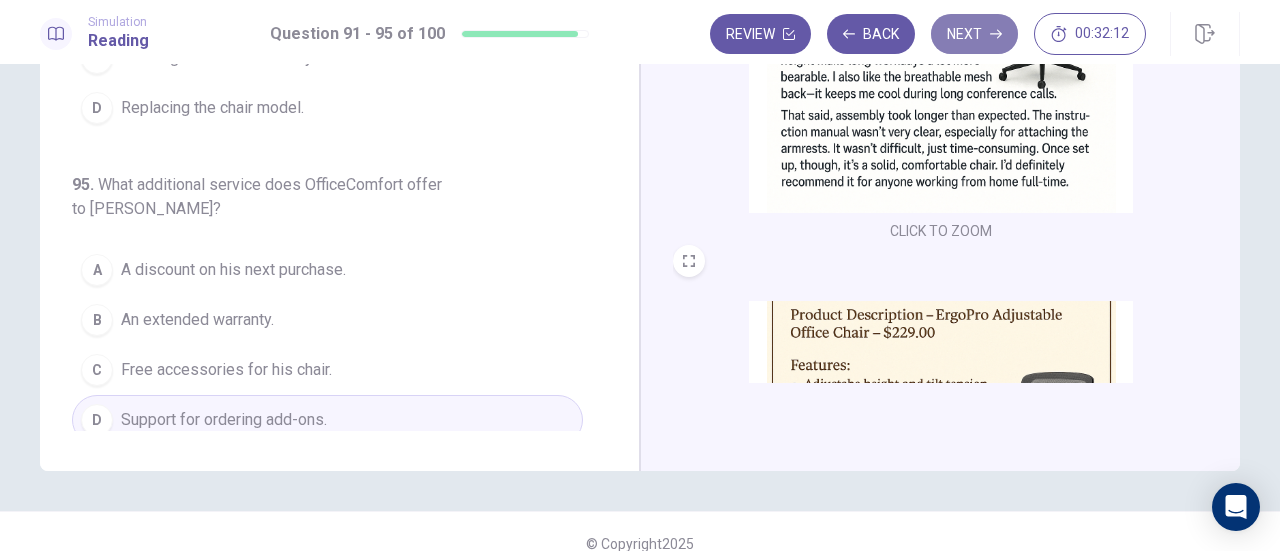 click on "Next" at bounding box center (974, 34) 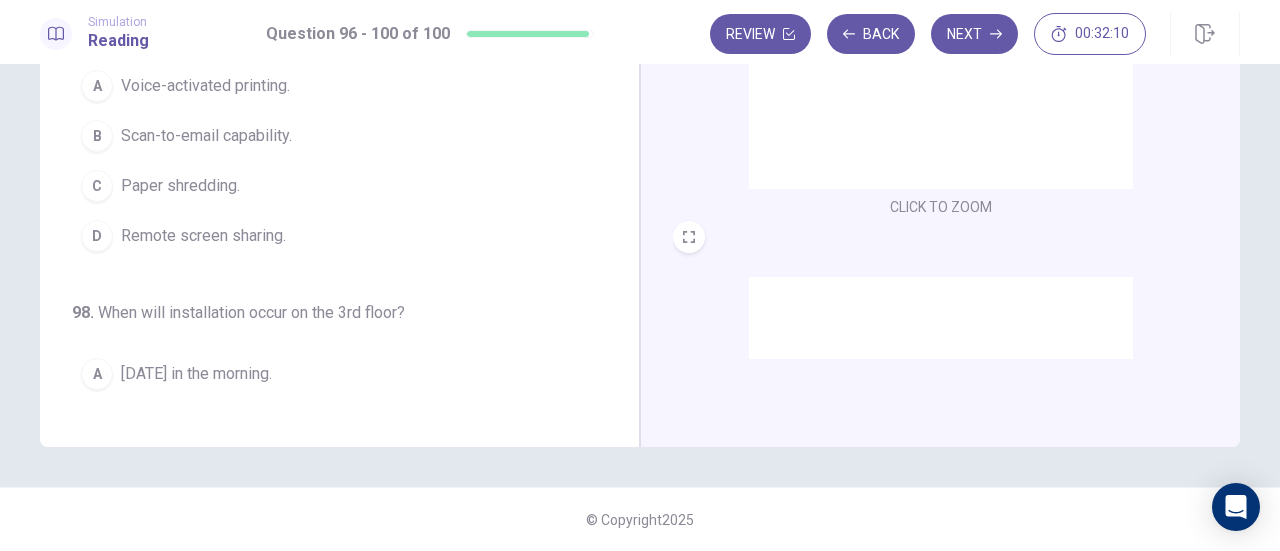 scroll, scrollTop: 0, scrollLeft: 0, axis: both 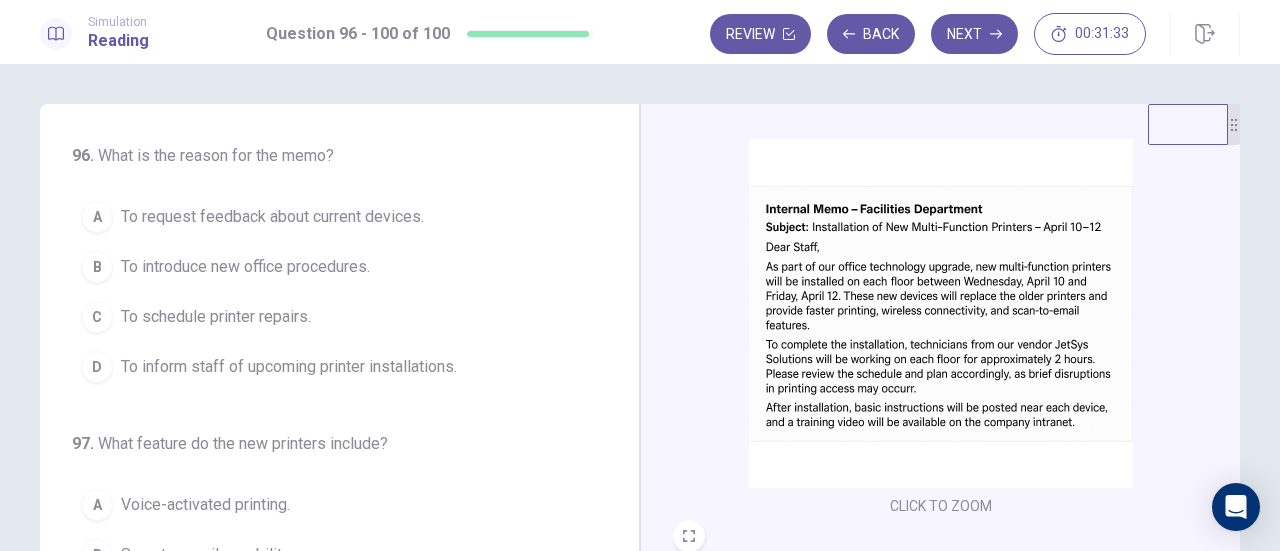 click on "To inform staff of upcoming printer installations." at bounding box center [289, 367] 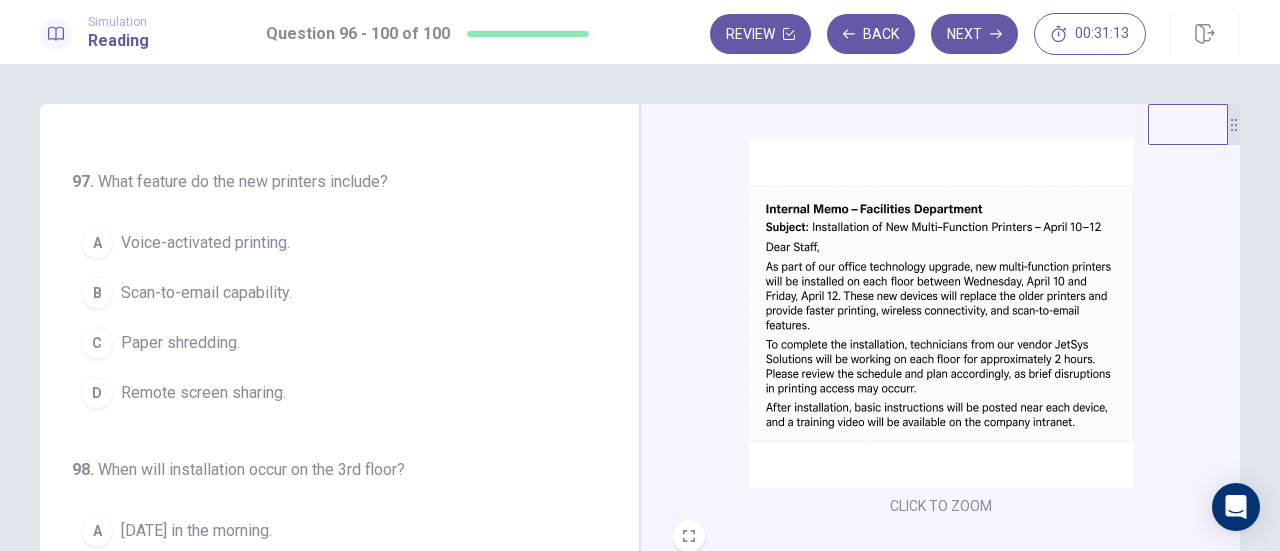 scroll, scrollTop: 264, scrollLeft: 0, axis: vertical 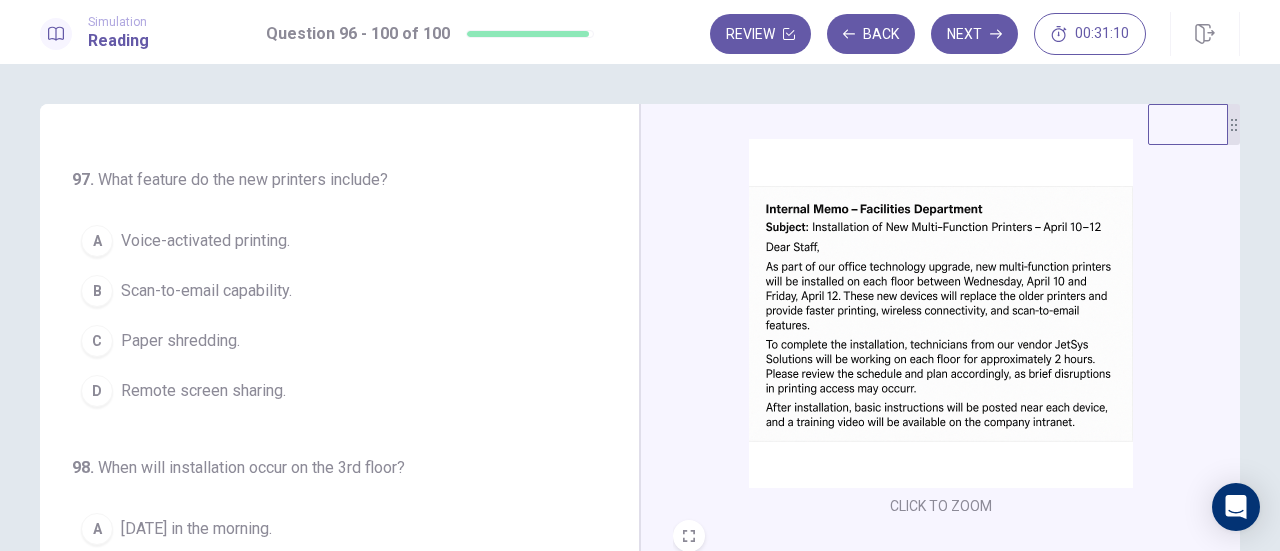 click on "Scan-to-email capability." at bounding box center [206, 291] 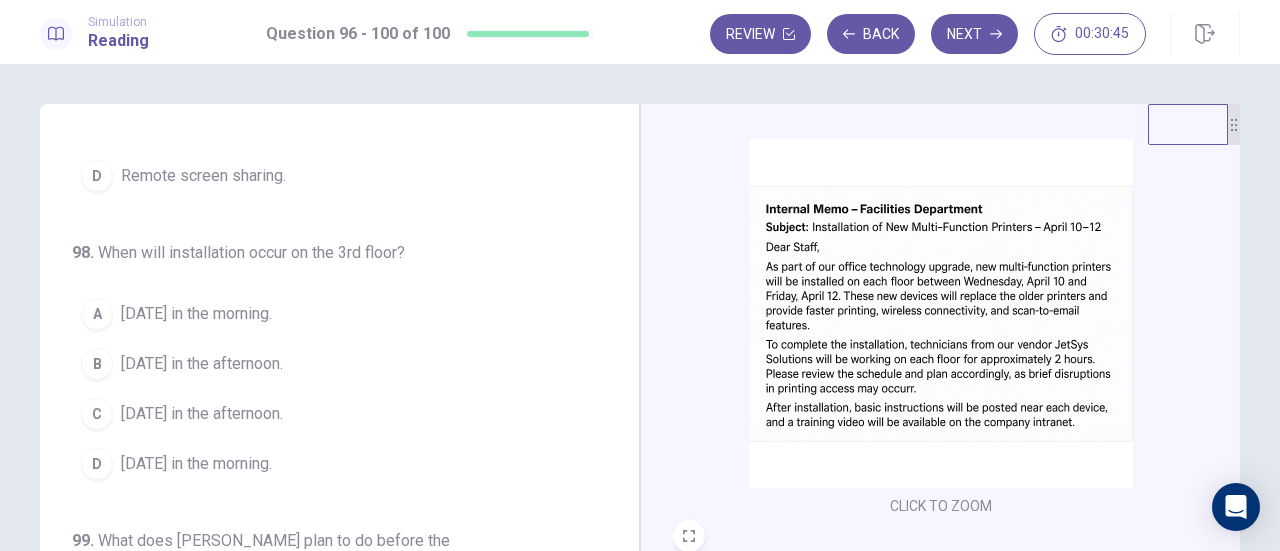 scroll, scrollTop: 491, scrollLeft: 0, axis: vertical 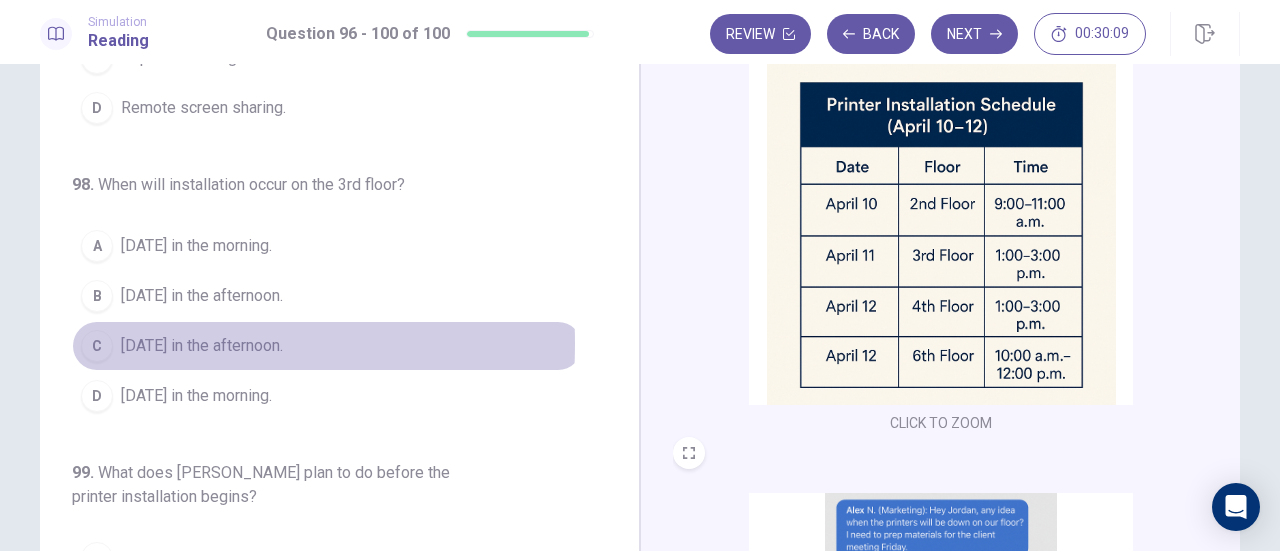 click on "C" at bounding box center (97, 346) 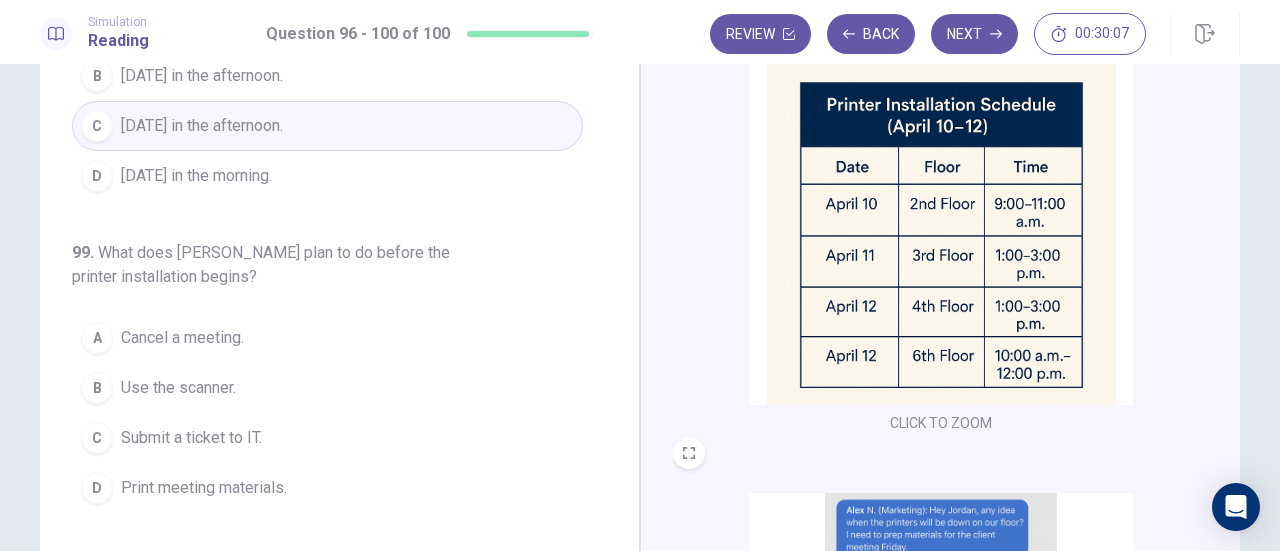 scroll, scrollTop: 672, scrollLeft: 0, axis: vertical 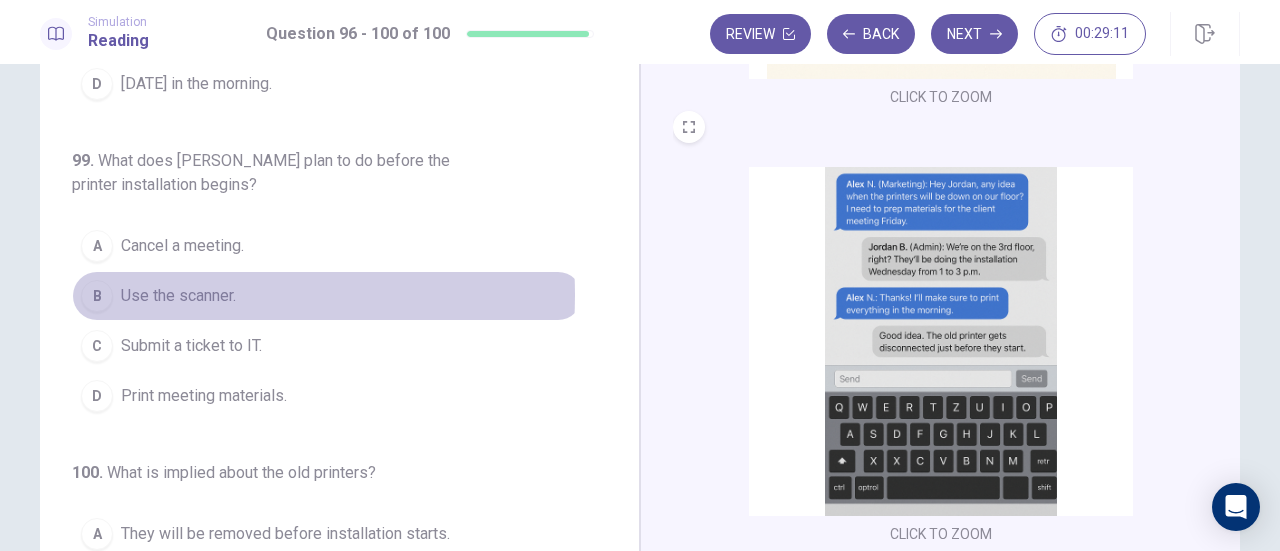 click on "Use the scanner." at bounding box center (178, 296) 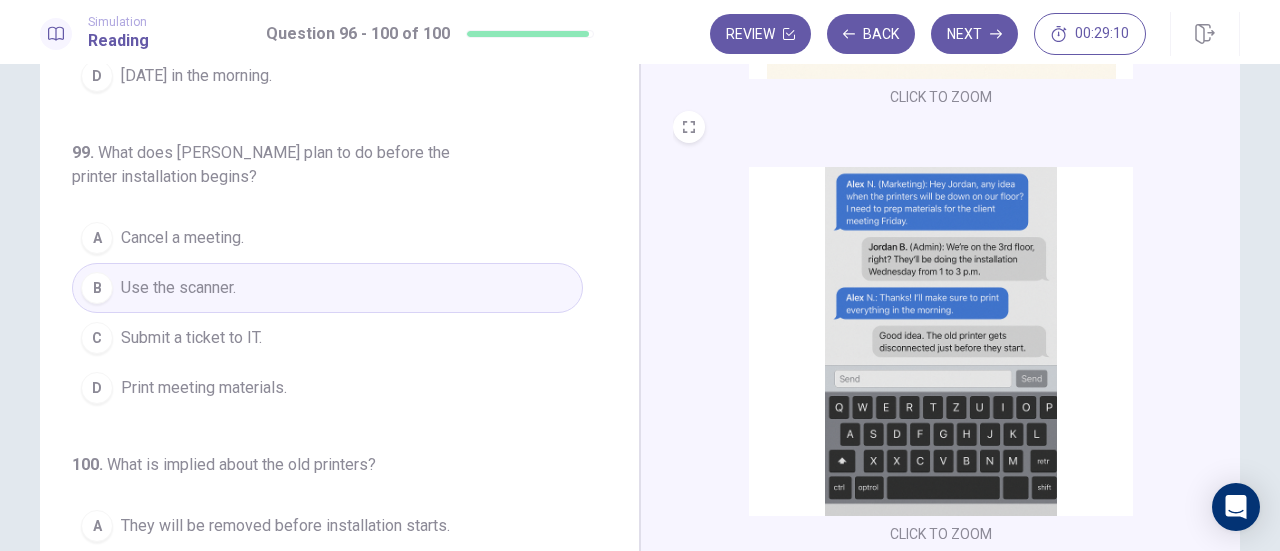 scroll, scrollTop: 705, scrollLeft: 0, axis: vertical 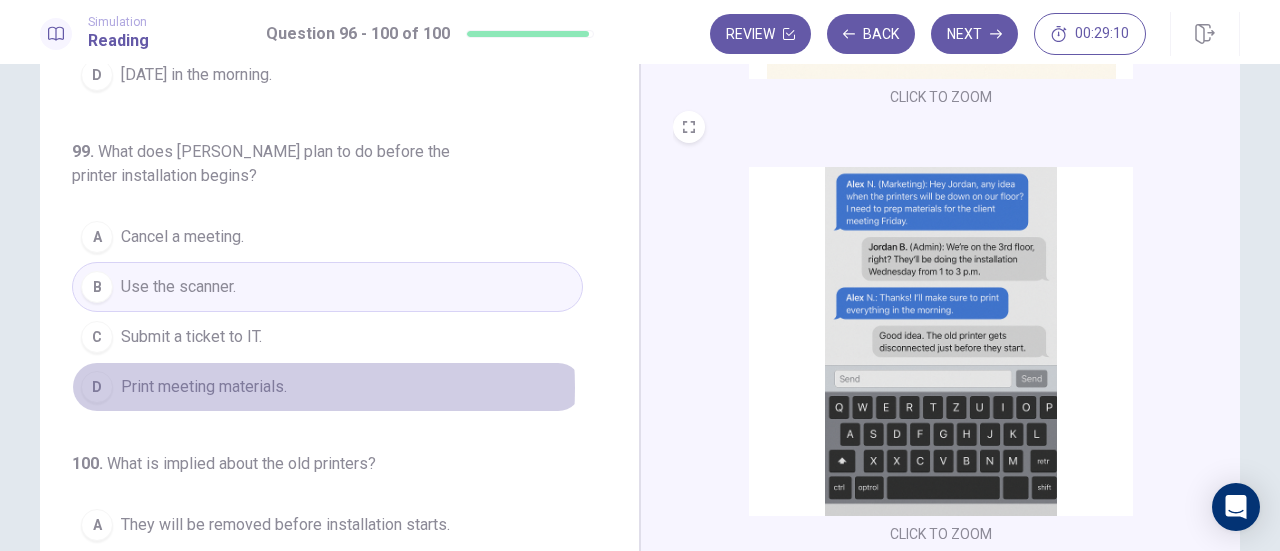 click on "Print meeting materials." at bounding box center (204, 387) 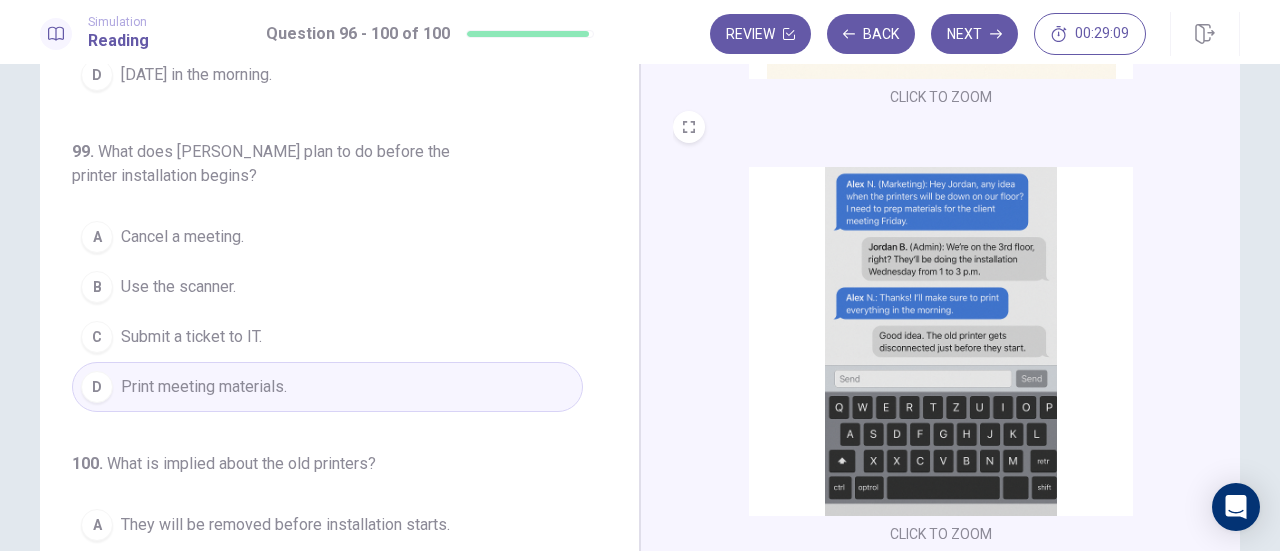 scroll, scrollTop: 795, scrollLeft: 0, axis: vertical 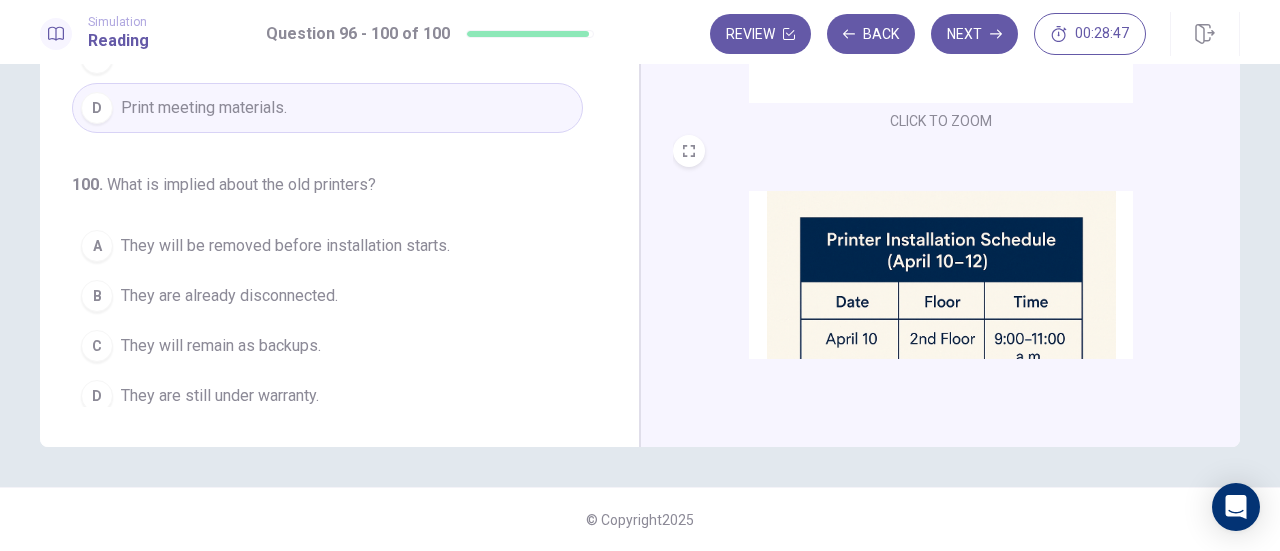 click on "They will be removed before installation starts." at bounding box center (285, 246) 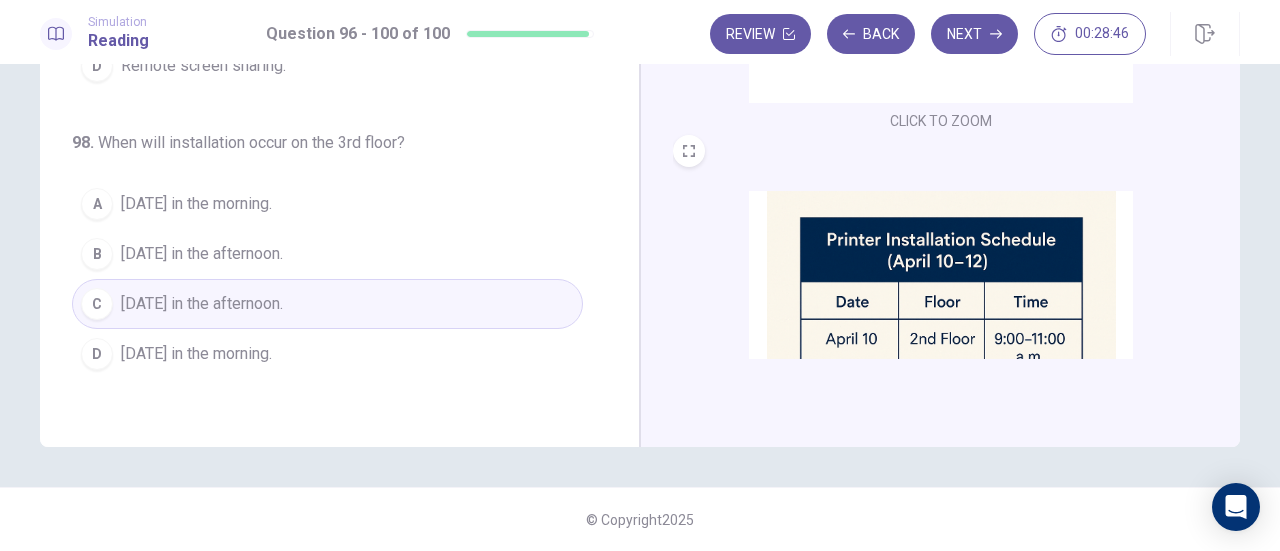 scroll, scrollTop: 0, scrollLeft: 0, axis: both 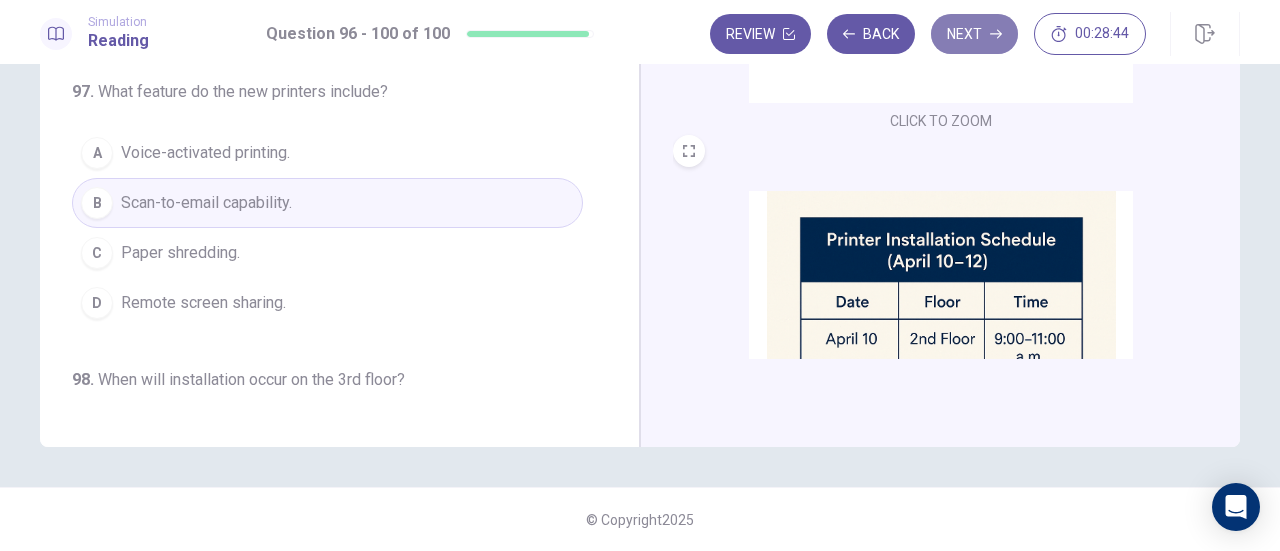 click on "Next" at bounding box center [974, 34] 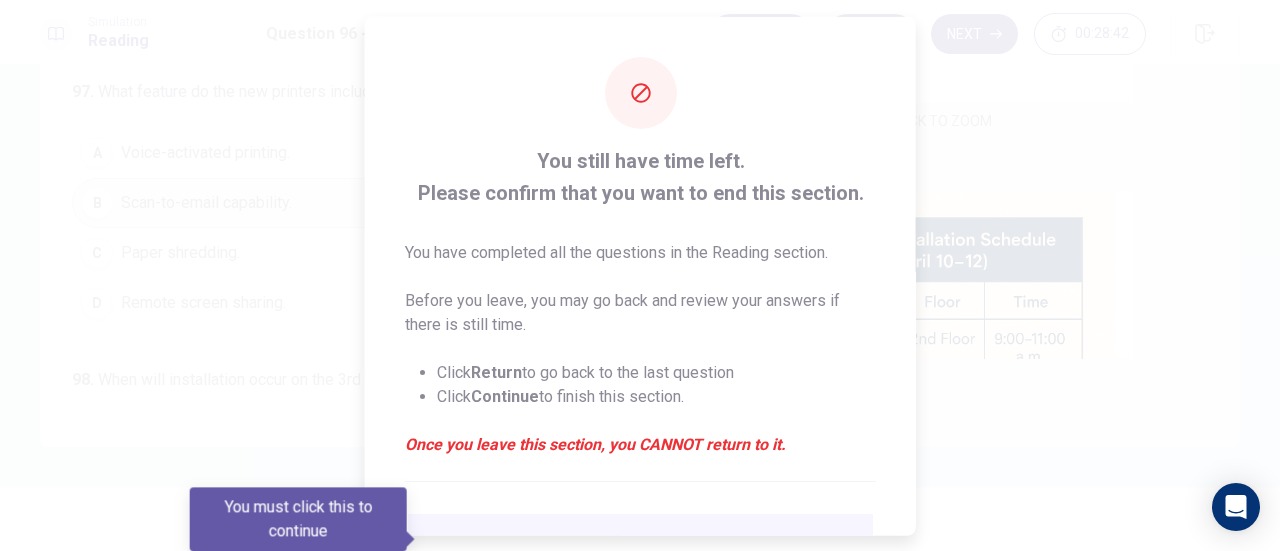 scroll, scrollTop: 194, scrollLeft: 0, axis: vertical 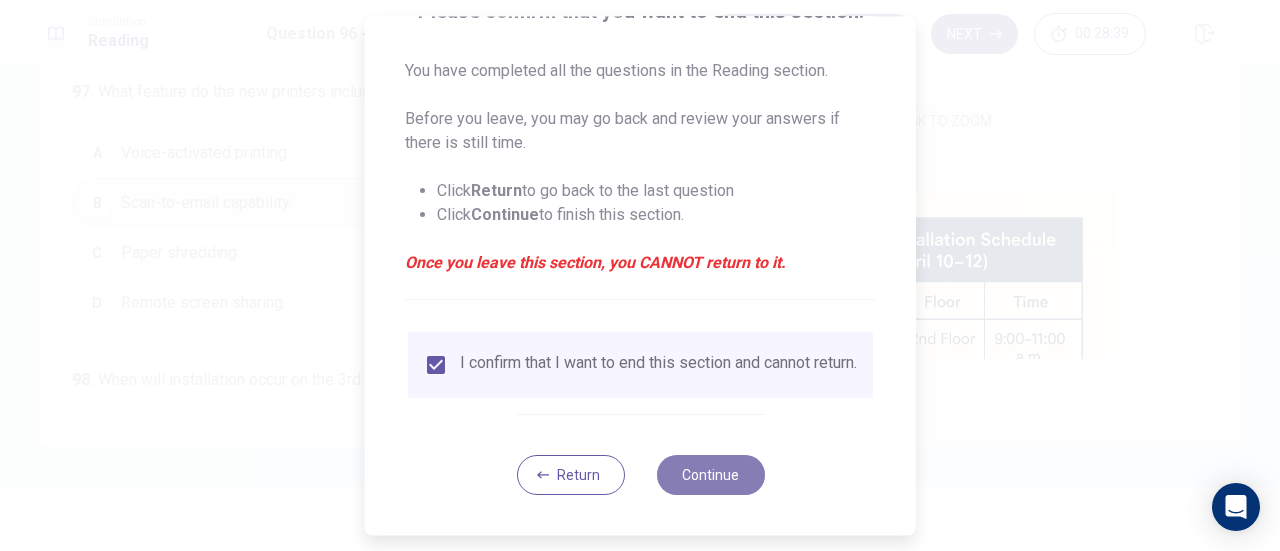 click on "Continue" at bounding box center (710, 475) 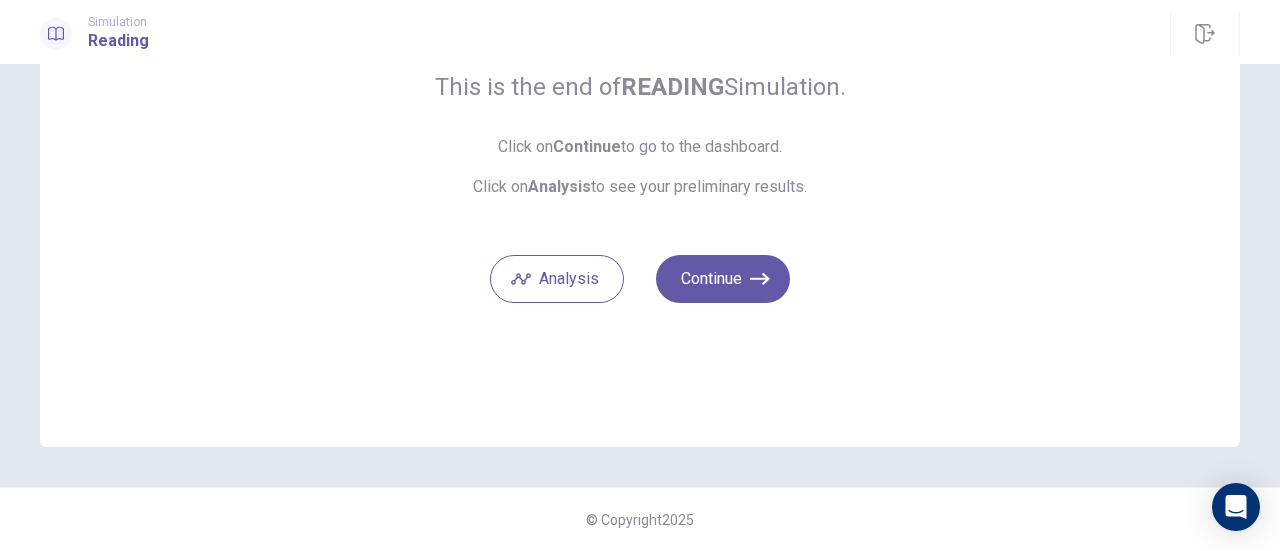 scroll, scrollTop: 176, scrollLeft: 0, axis: vertical 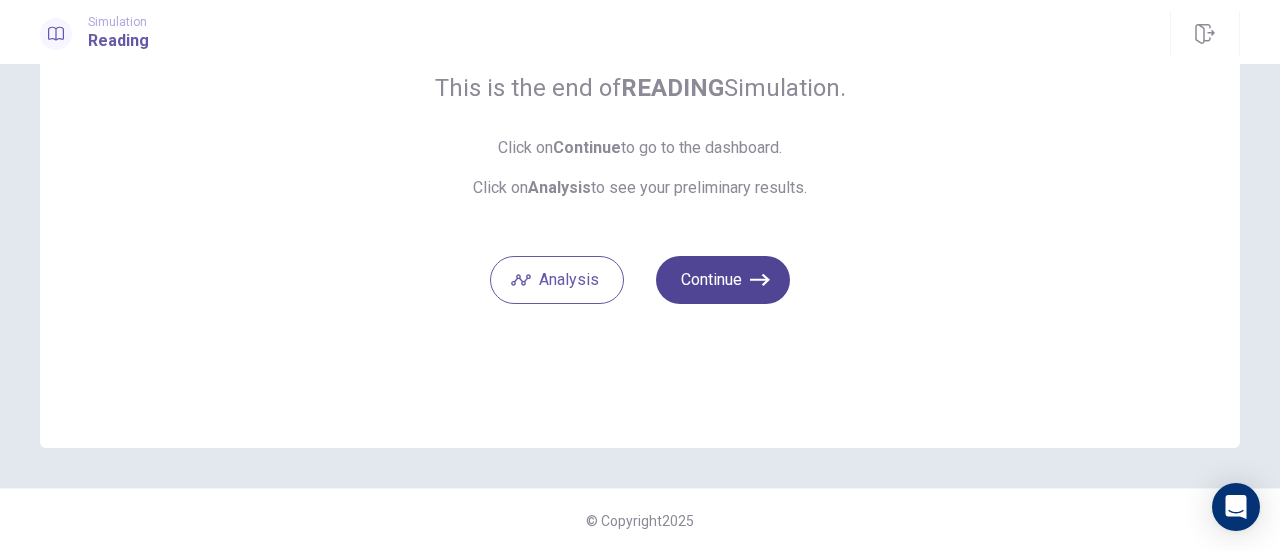 click on "Continue" at bounding box center [723, 280] 